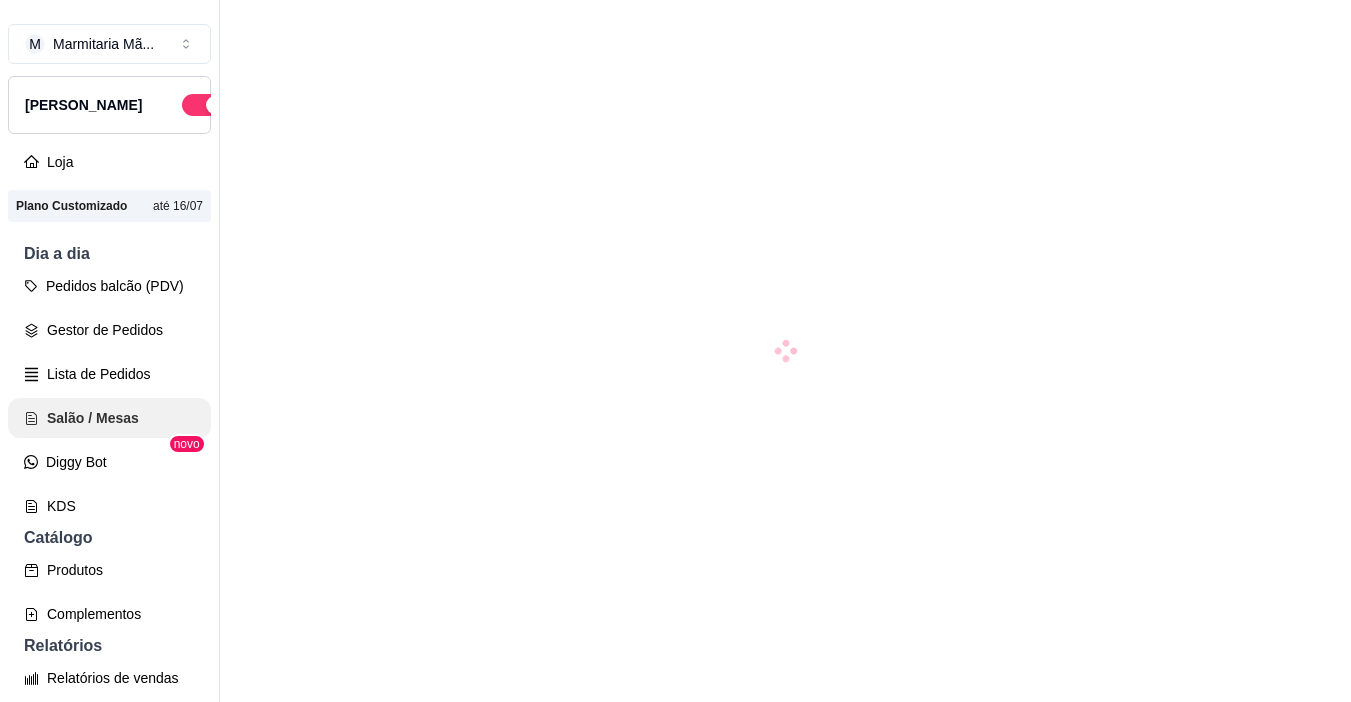 scroll, scrollTop: 0, scrollLeft: 0, axis: both 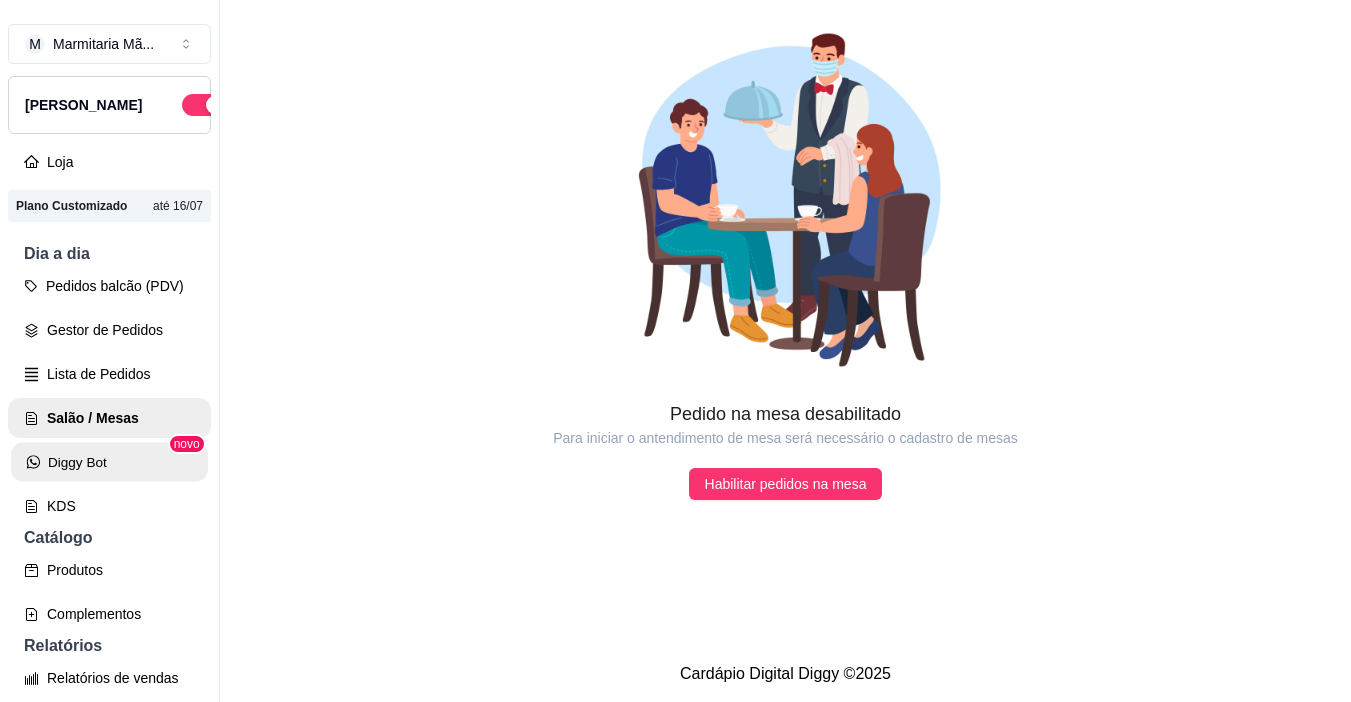 click on "Diggy Bot" at bounding box center [109, 462] 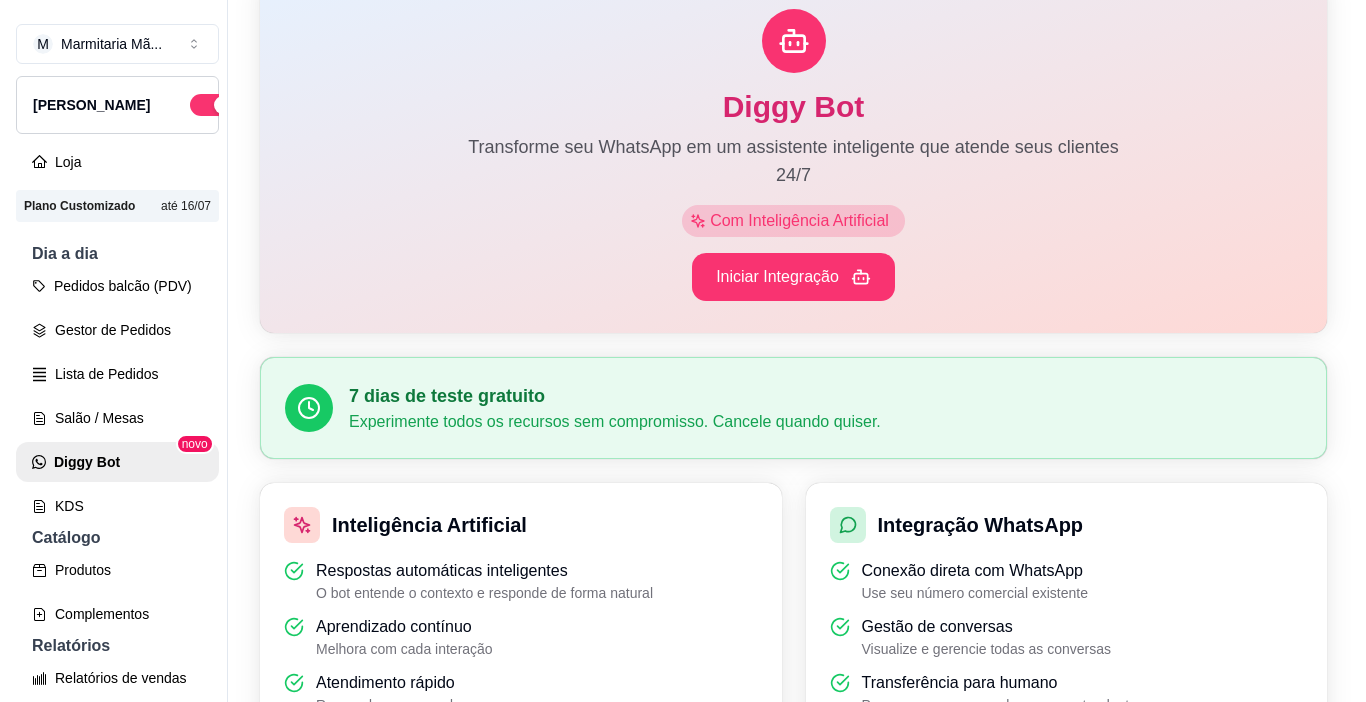 scroll, scrollTop: 0, scrollLeft: 0, axis: both 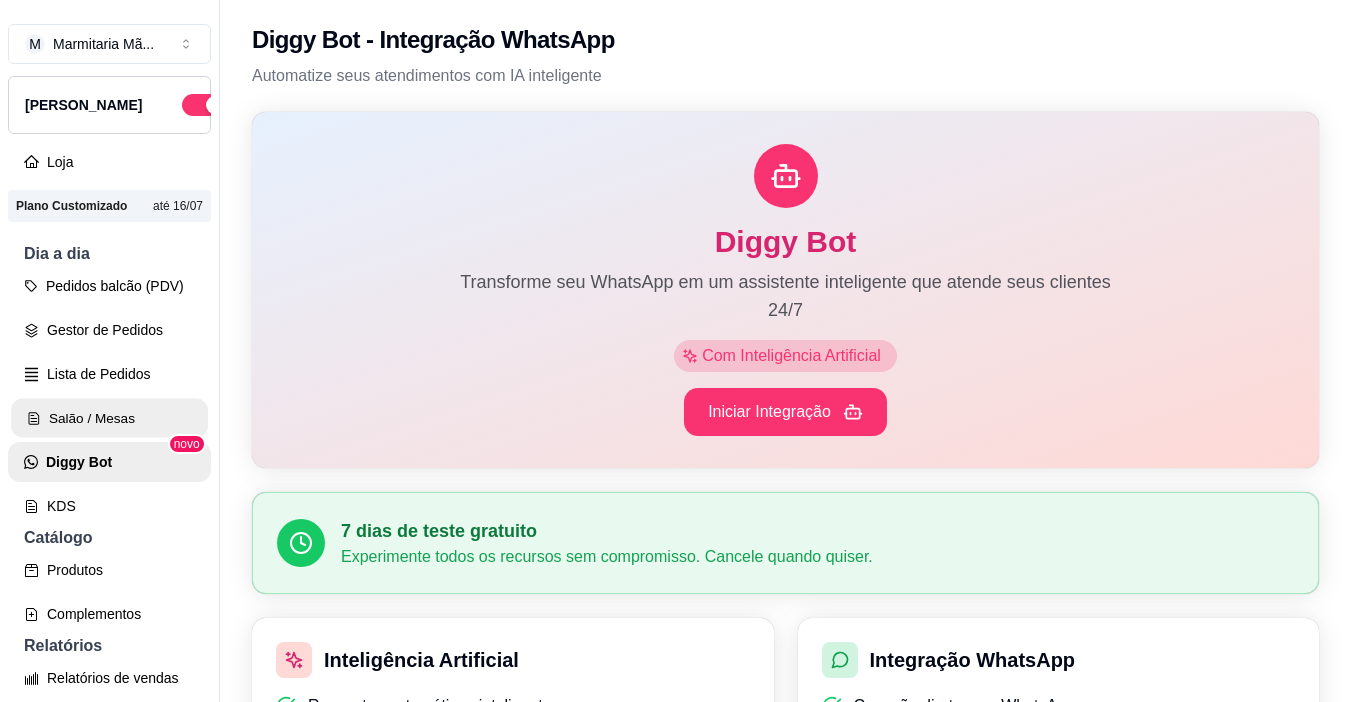 click on "Salão / Mesas" at bounding box center [109, 418] 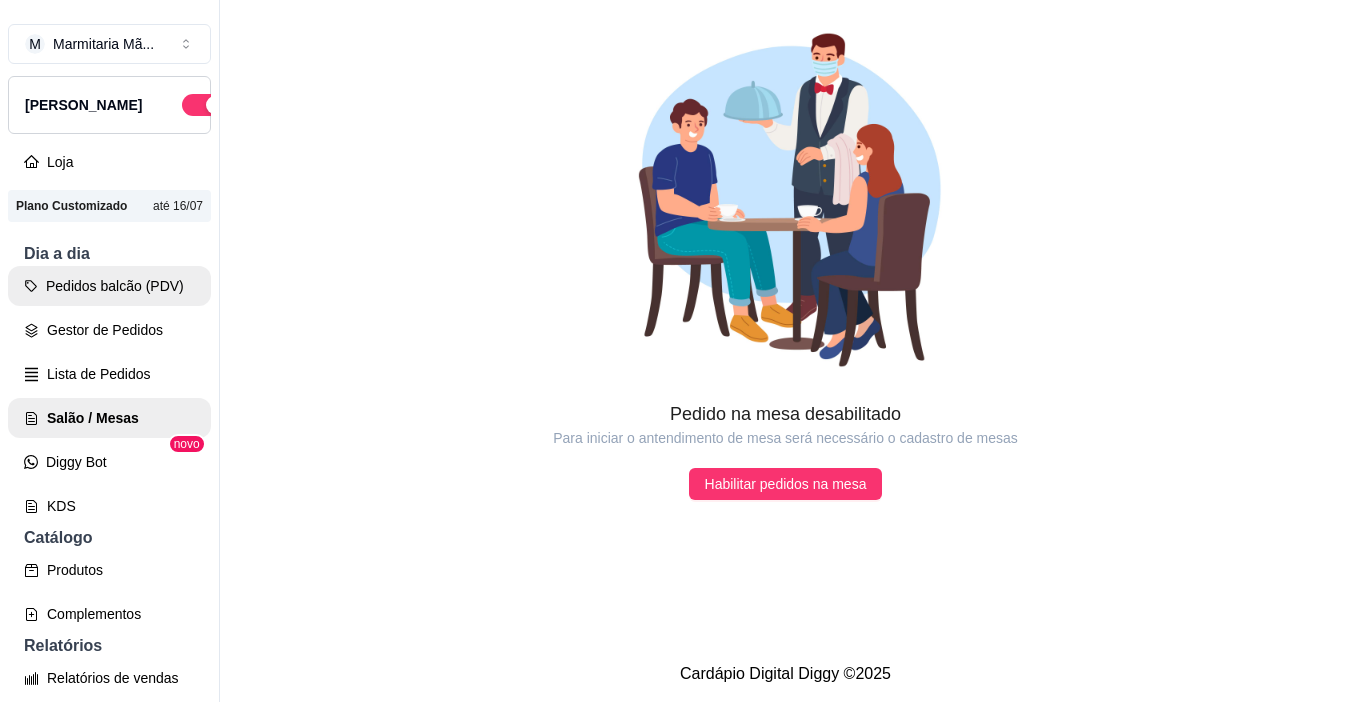 click on "Pedidos balcão (PDV)" at bounding box center (109, 286) 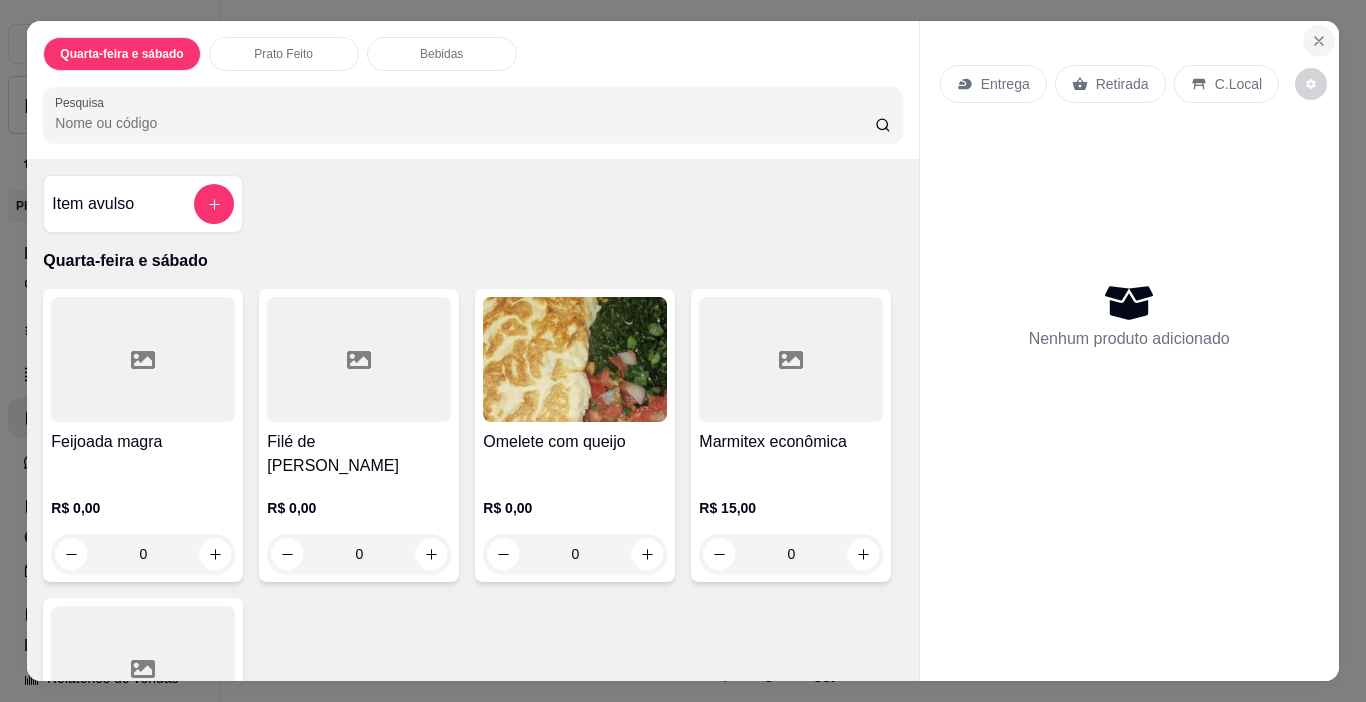 click at bounding box center (1319, 41) 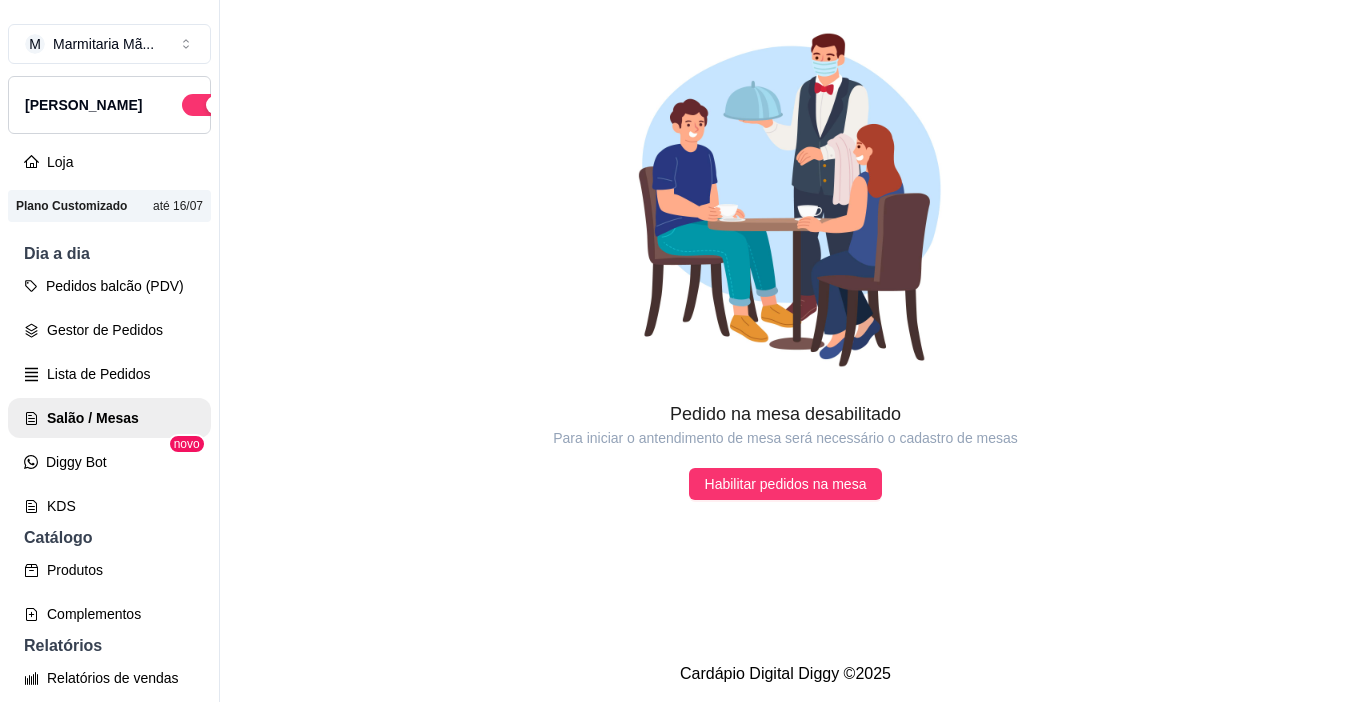 click at bounding box center (785, 200) 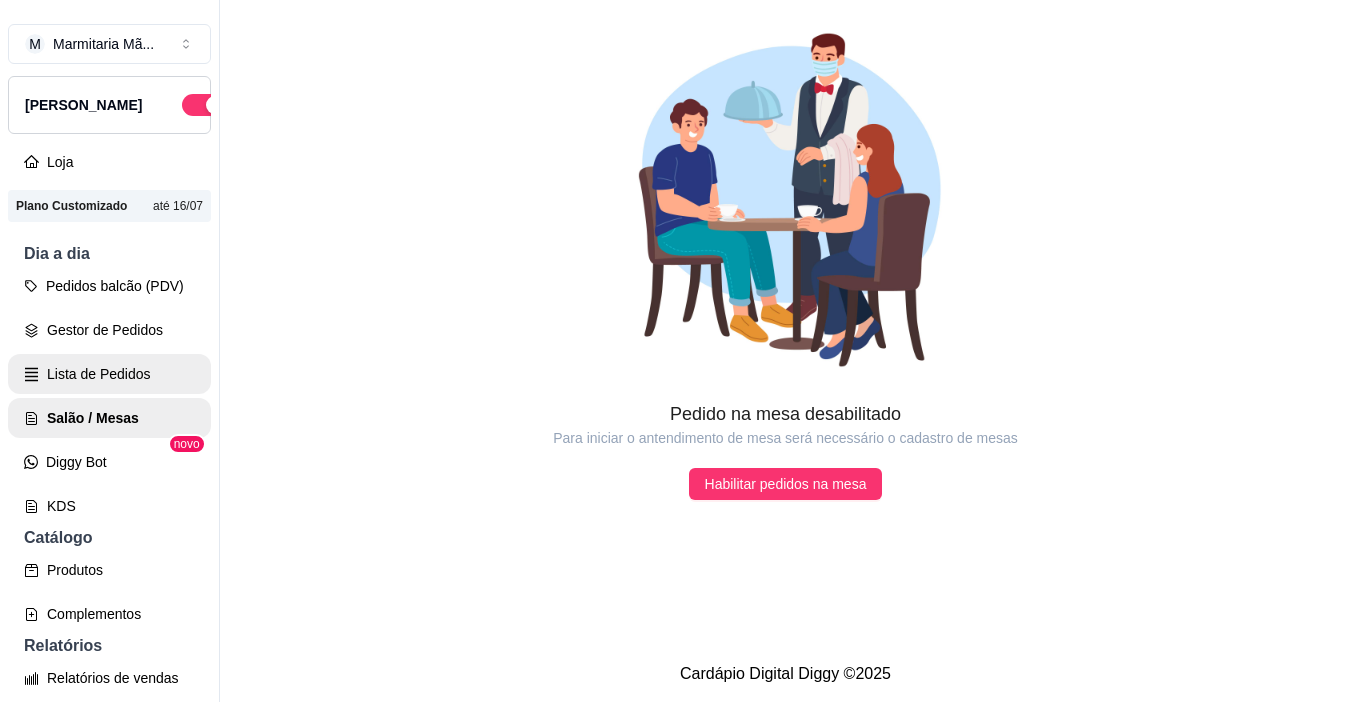 click on "Lista de Pedidos" at bounding box center (109, 374) 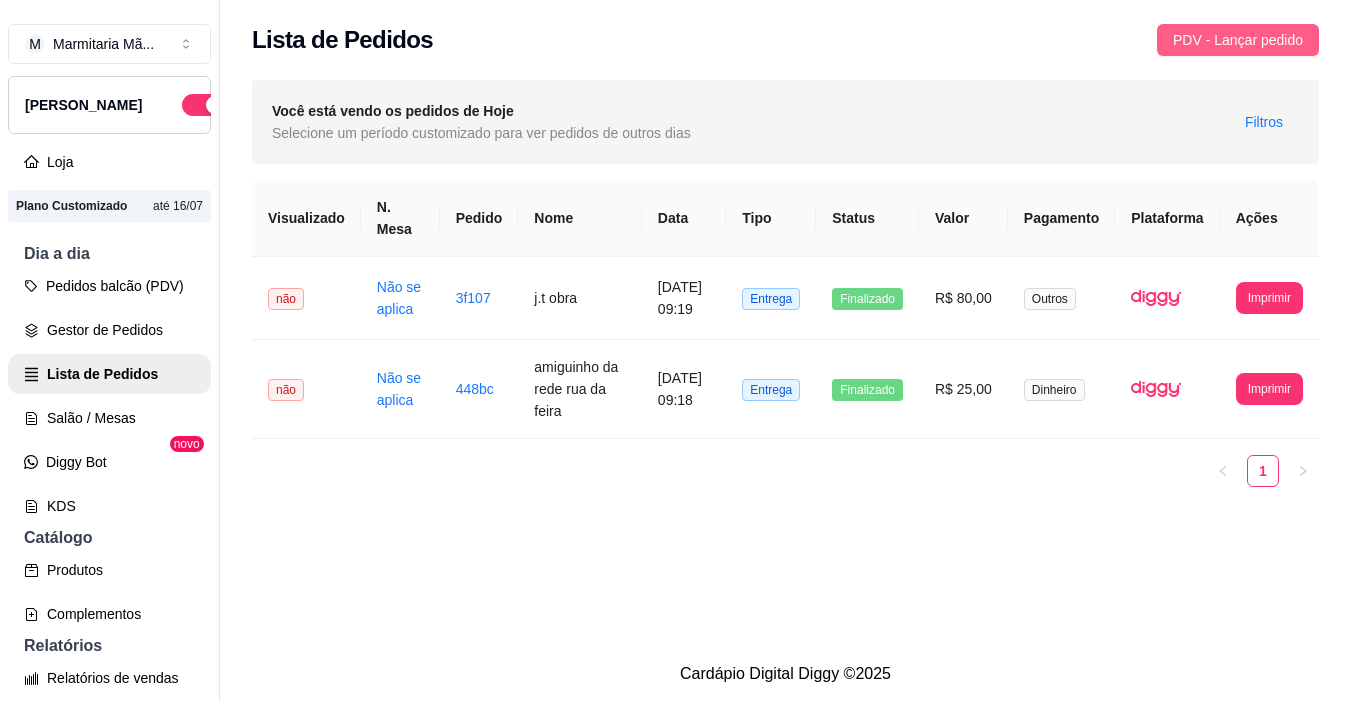 click on "PDV - Lançar pedido" at bounding box center [1238, 40] 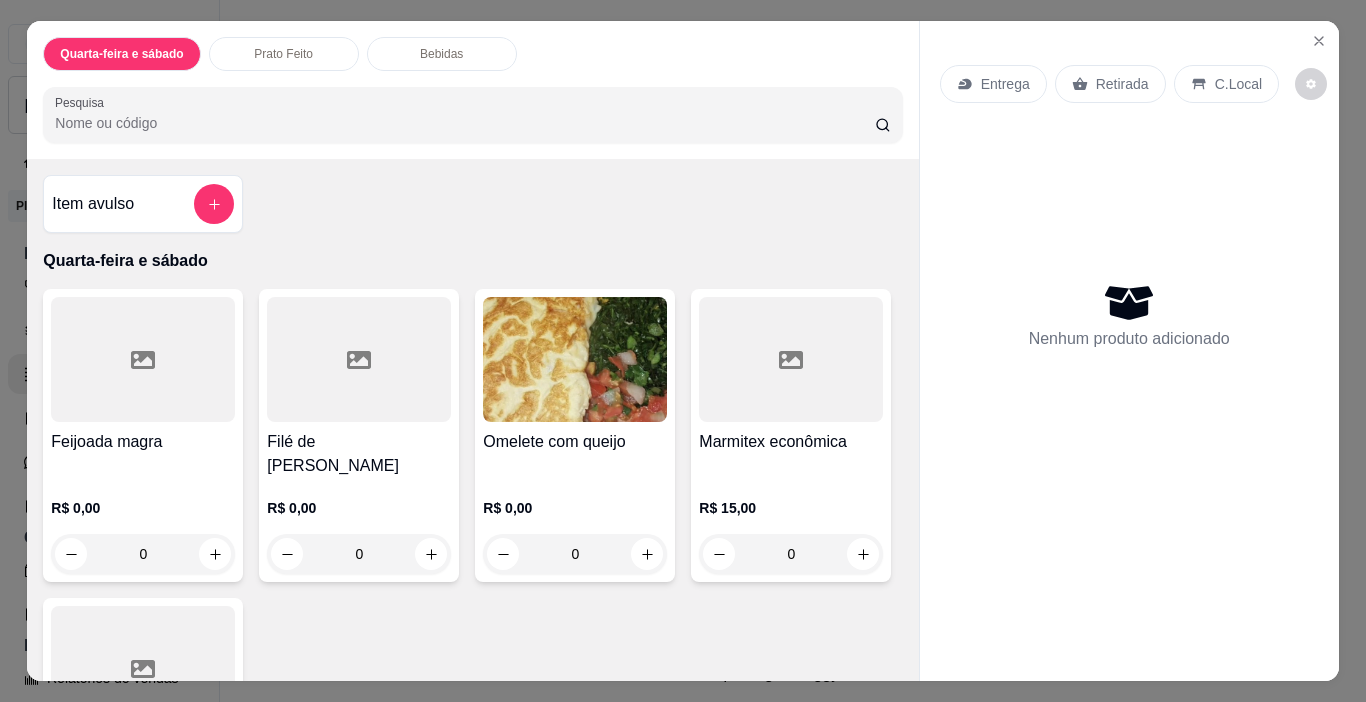 click on "Entrega Retirada C.Local Nenhum produto adicionado" at bounding box center [1129, 335] 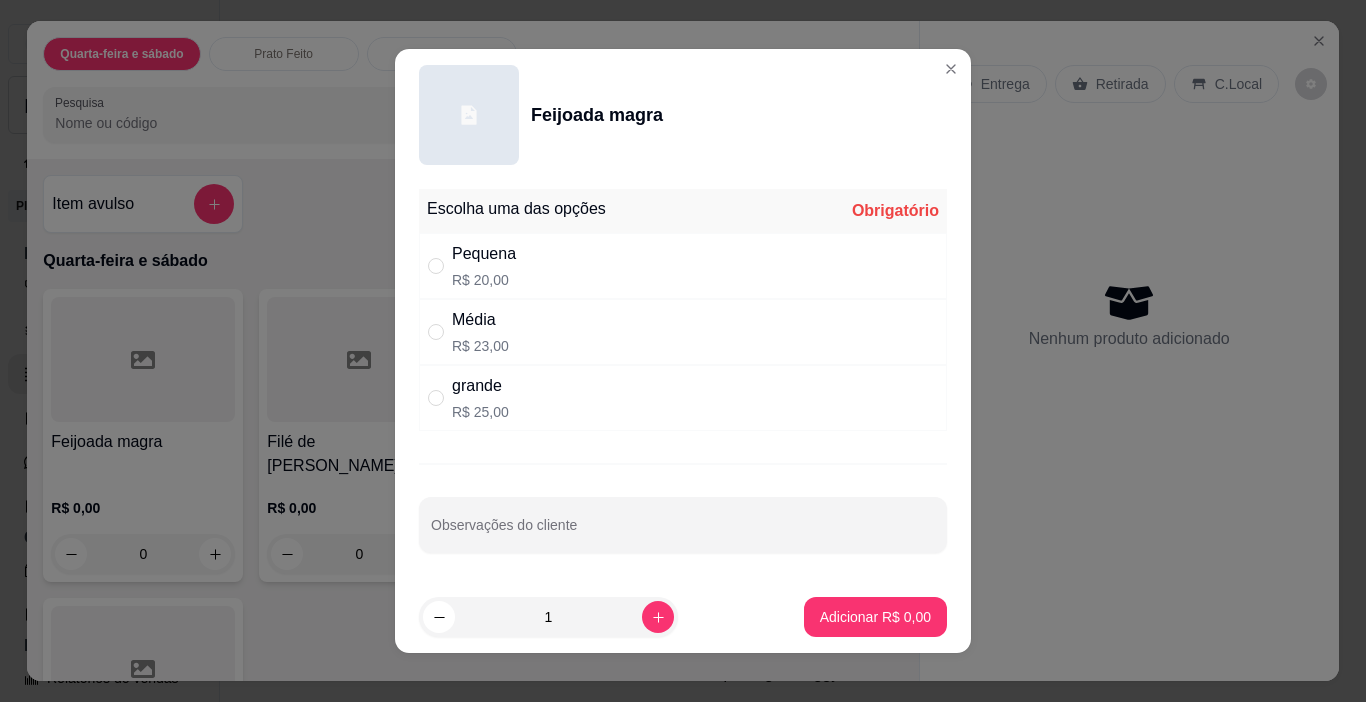 click on "Pequena  R$ 20,00" at bounding box center (484, 266) 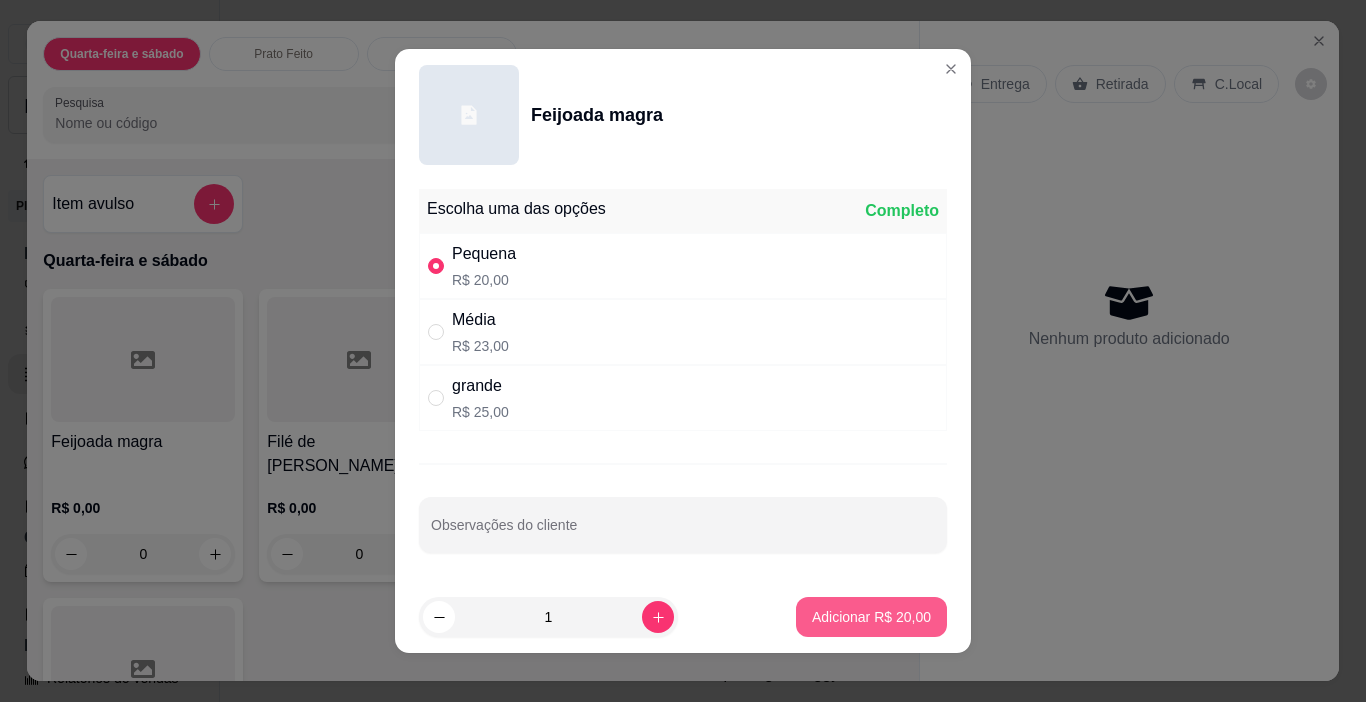 click on "Adicionar   R$ 20,00" at bounding box center [871, 617] 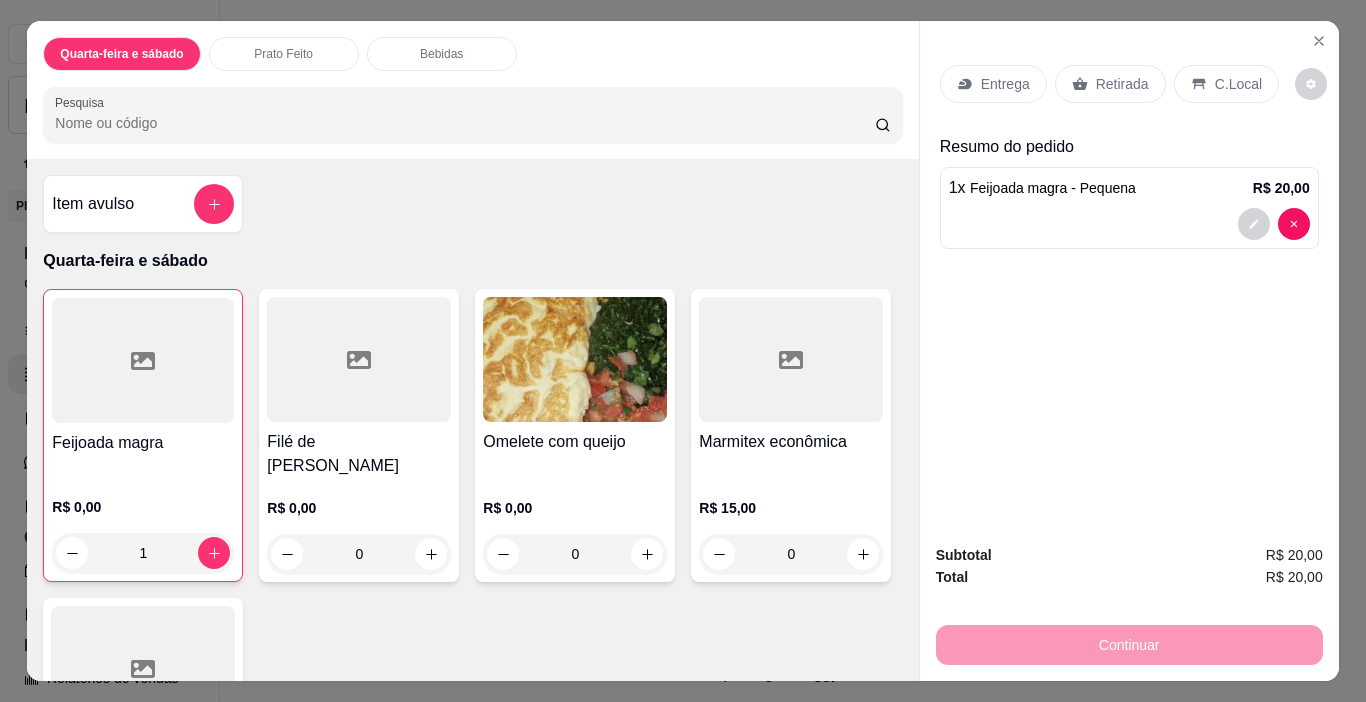 click on "Entrega" at bounding box center [993, 84] 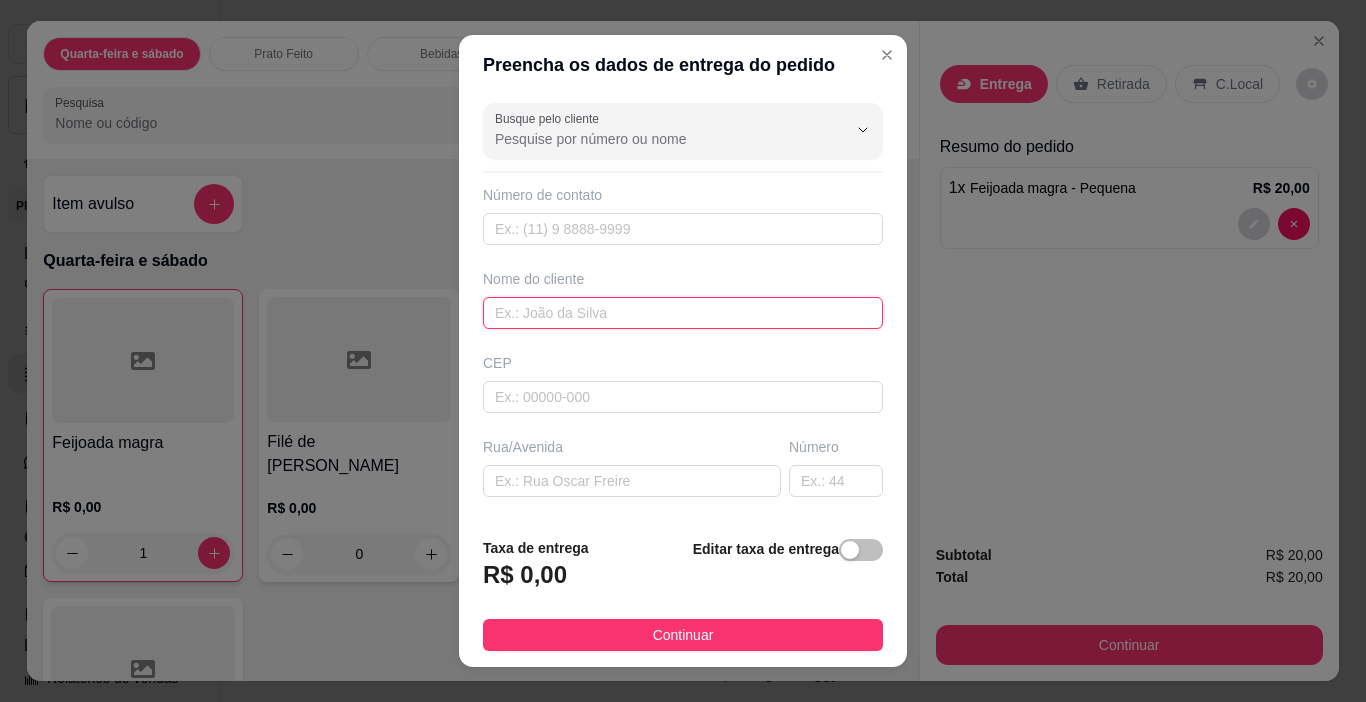 click at bounding box center [683, 313] 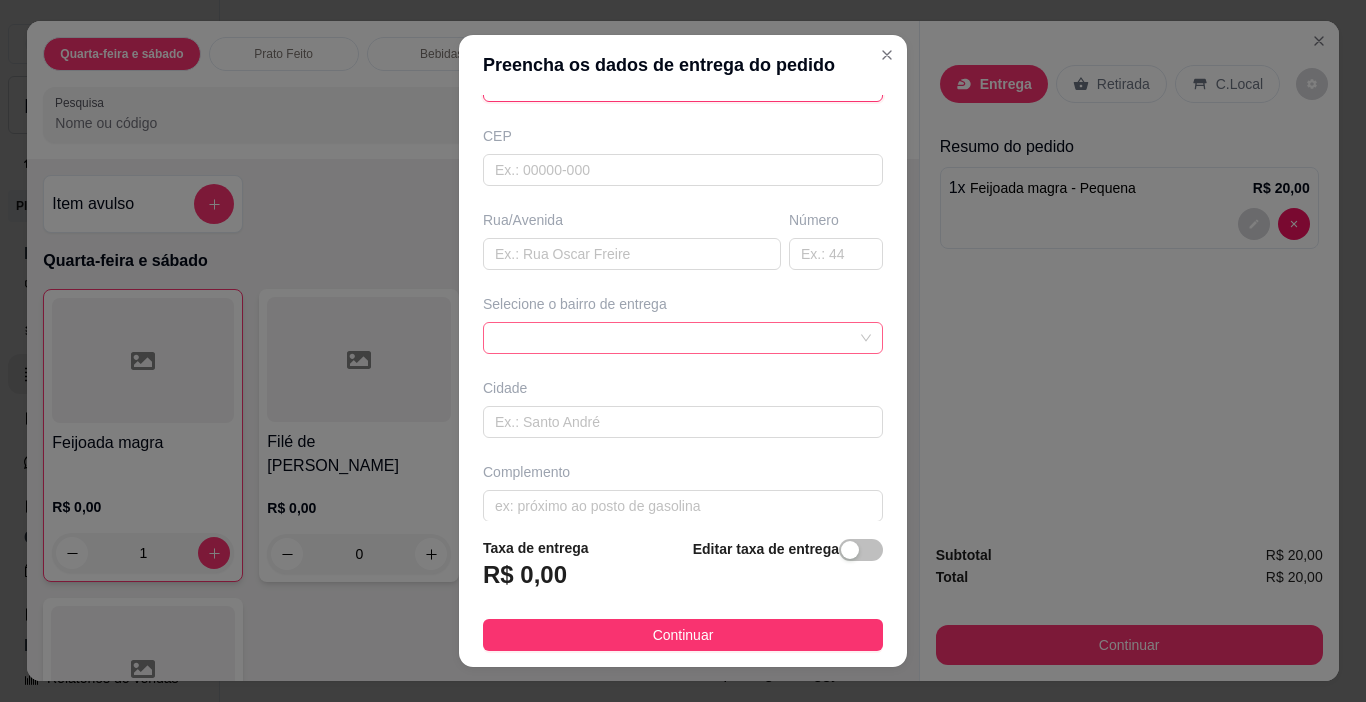 scroll, scrollTop: 248, scrollLeft: 0, axis: vertical 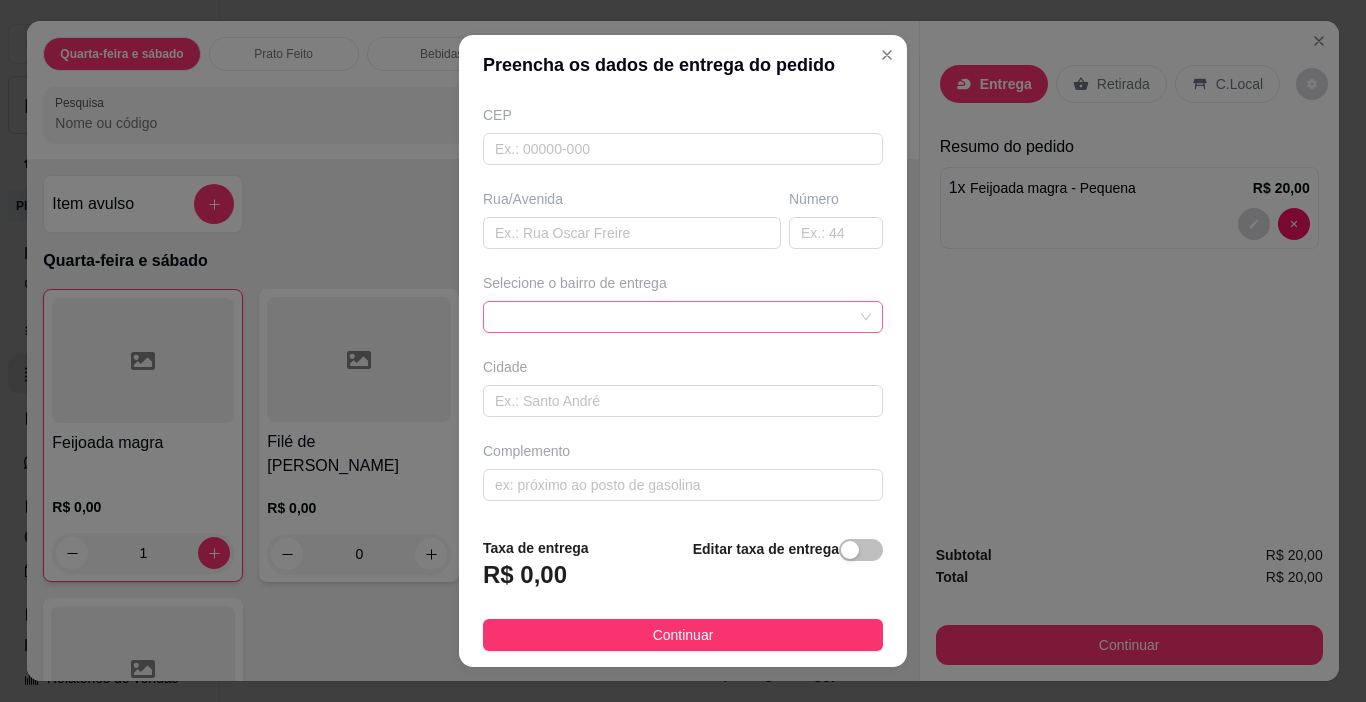click at bounding box center (683, 317) 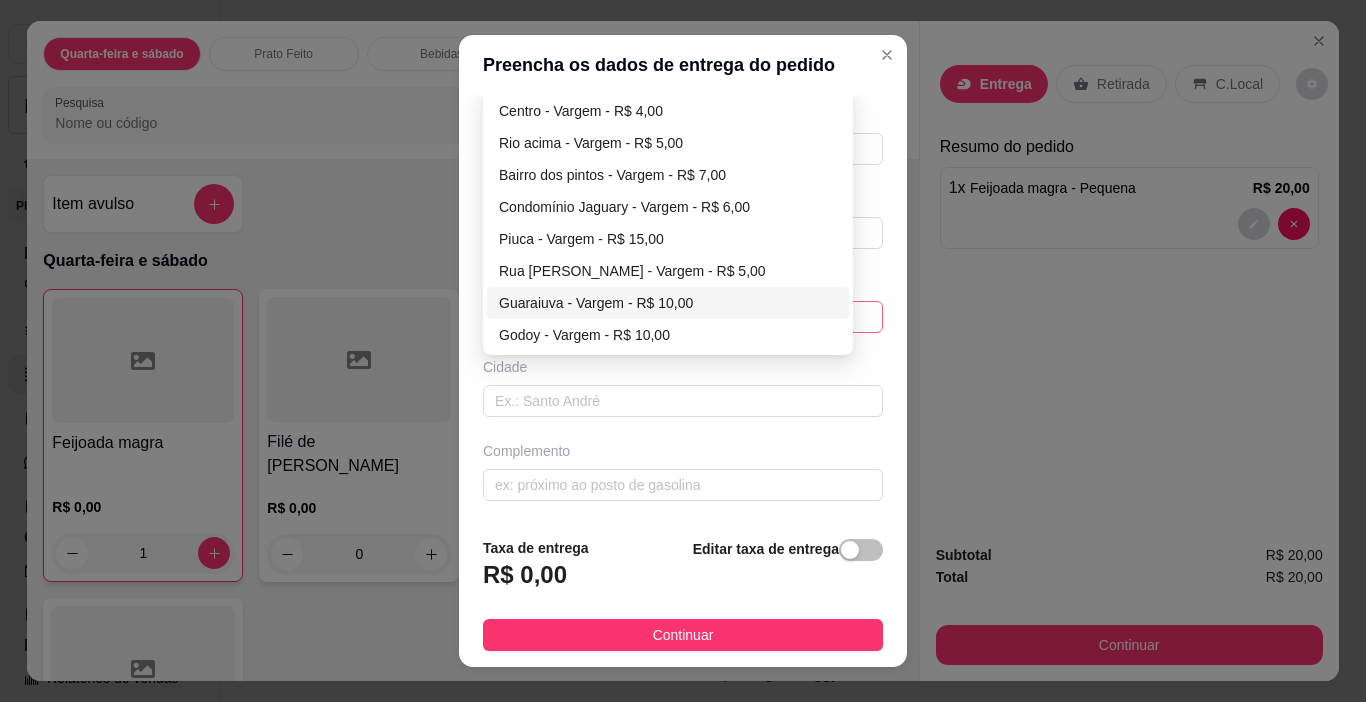 type on "evelin casa de oleo" 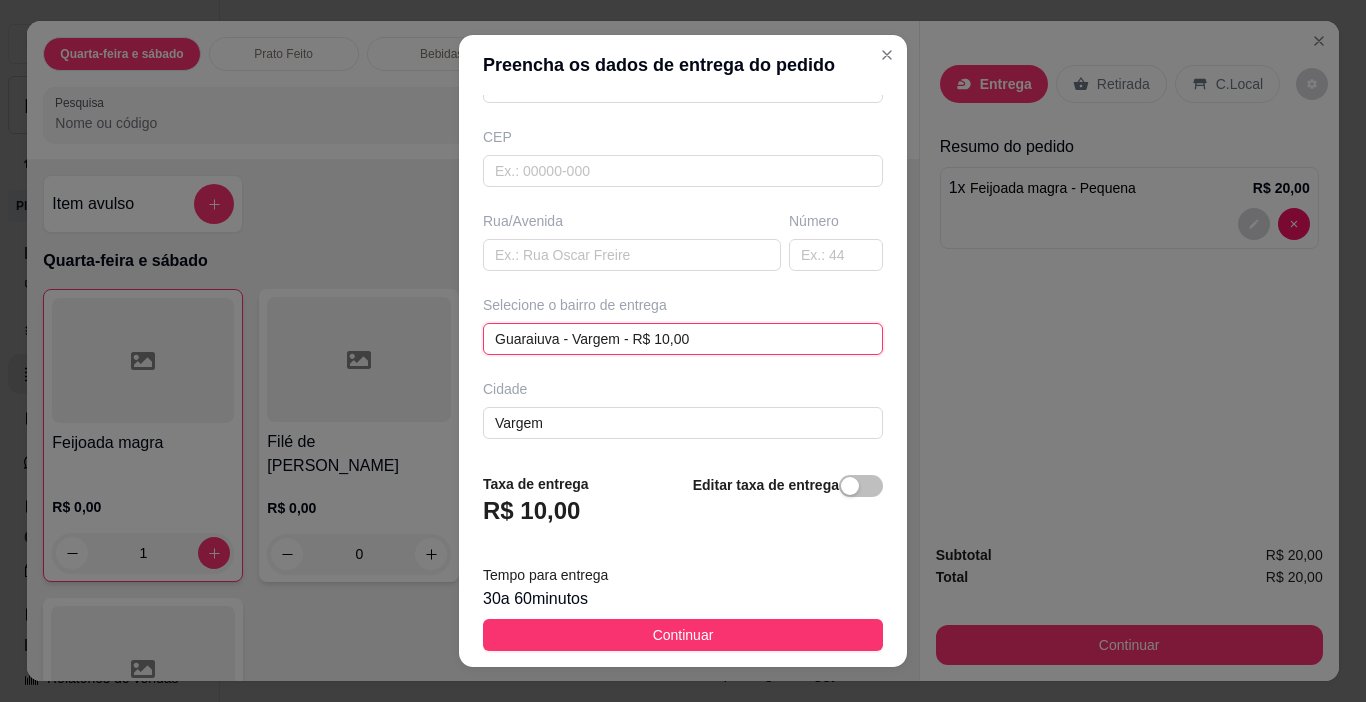 scroll, scrollTop: 248, scrollLeft: 0, axis: vertical 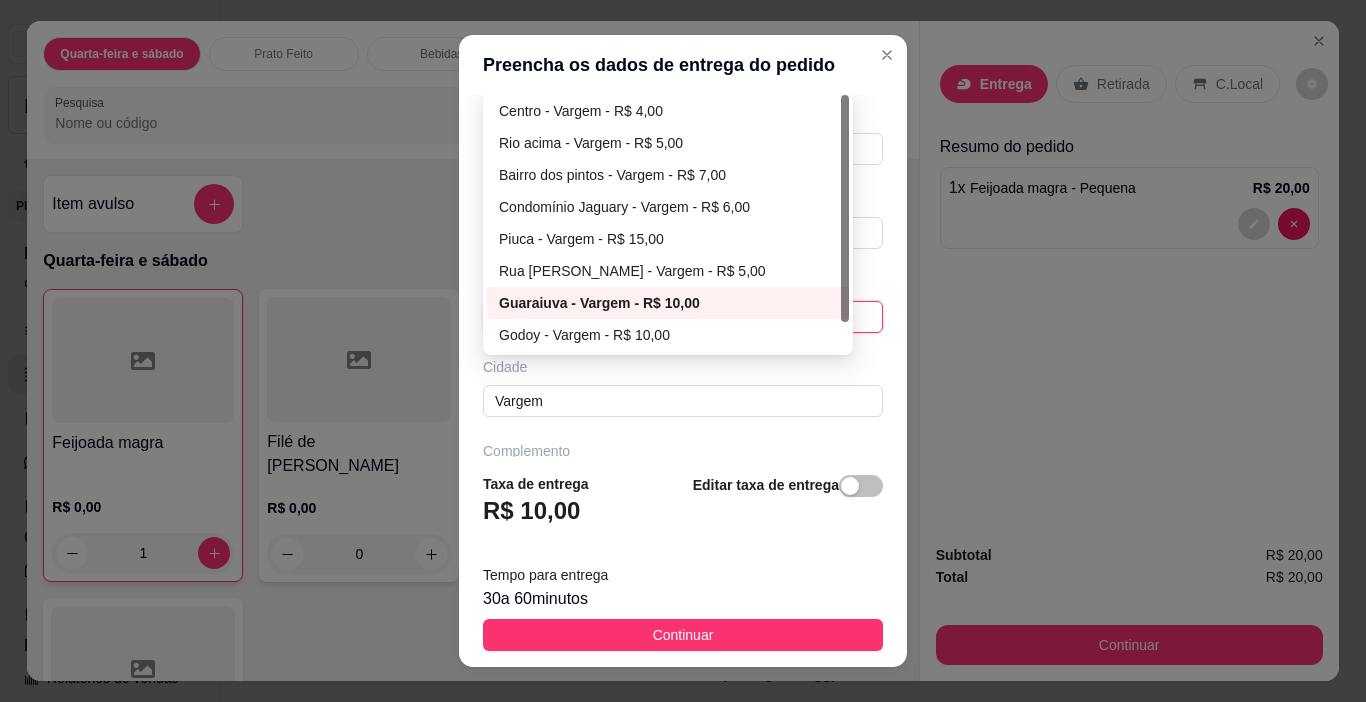 drag, startPoint x: 625, startPoint y: 306, endPoint x: 604, endPoint y: 319, distance: 24.698177 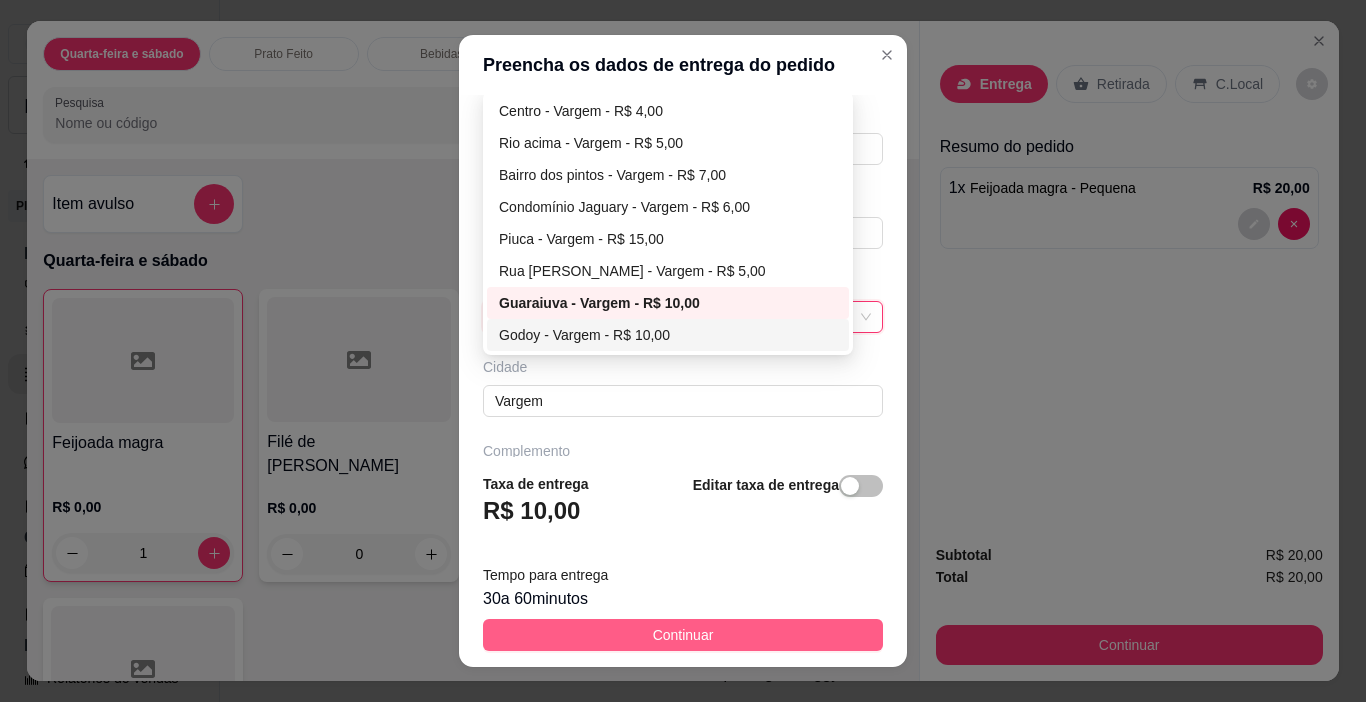 click on "Continuar" at bounding box center [683, 635] 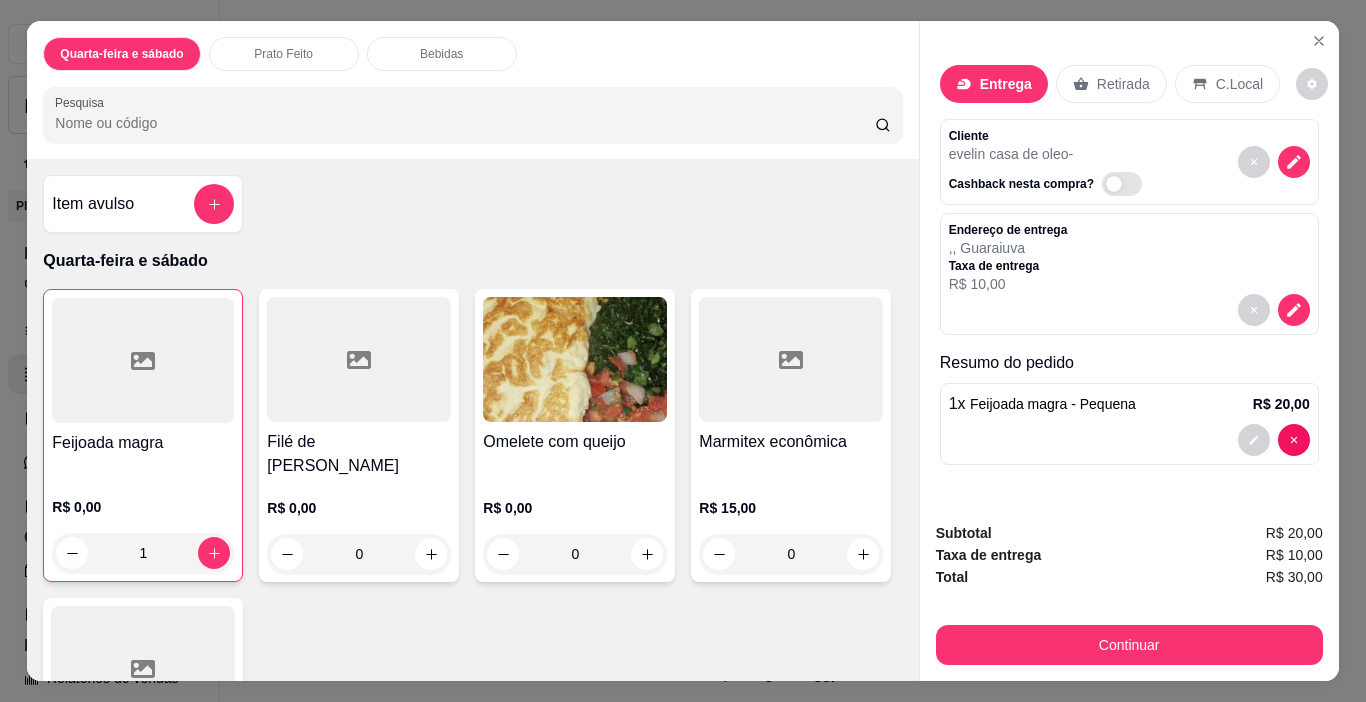 click on "Feijoada magra   R$ 0,00 1 Filé de frango grelhado    R$ 0,00 0 Omelete com queijo    R$ 0,00 0 Marmitex econômica    R$ 15,00 0 Kit feijoada    R$ 0,00 0" at bounding box center (472, 578) 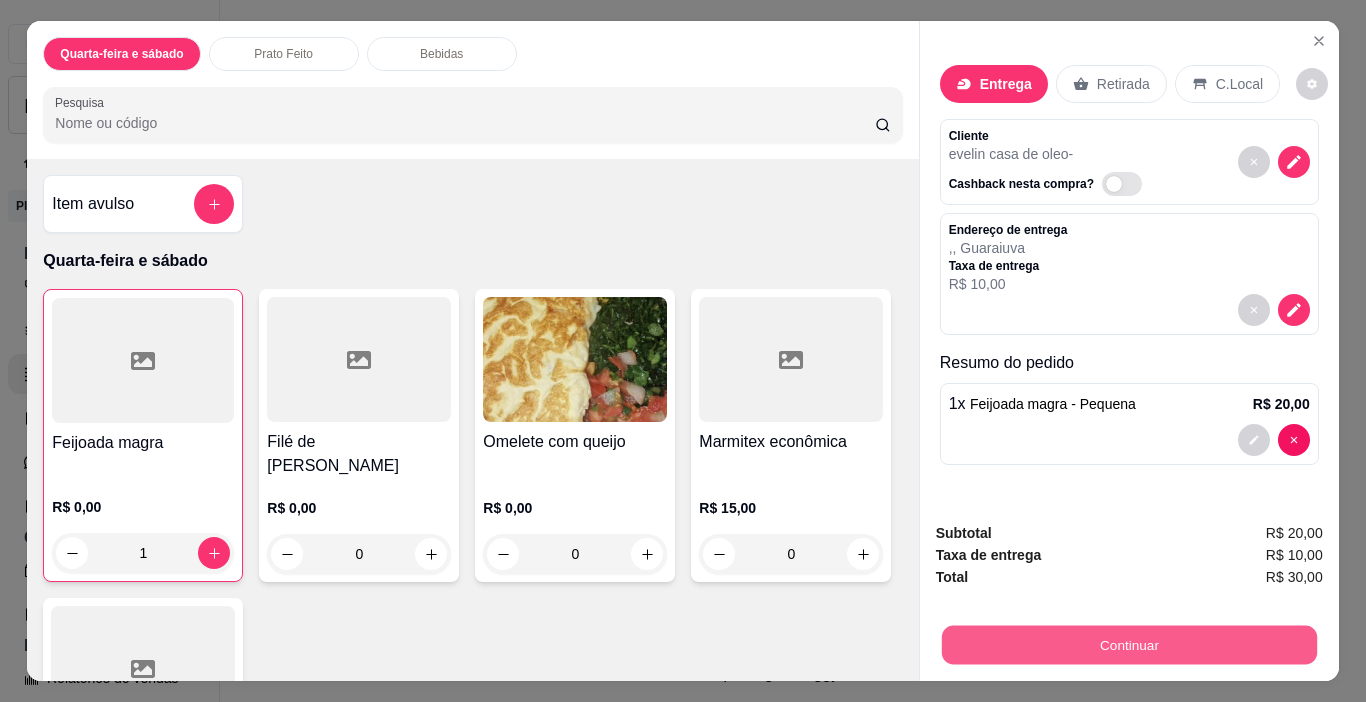 click on "Continuar" at bounding box center [1128, 645] 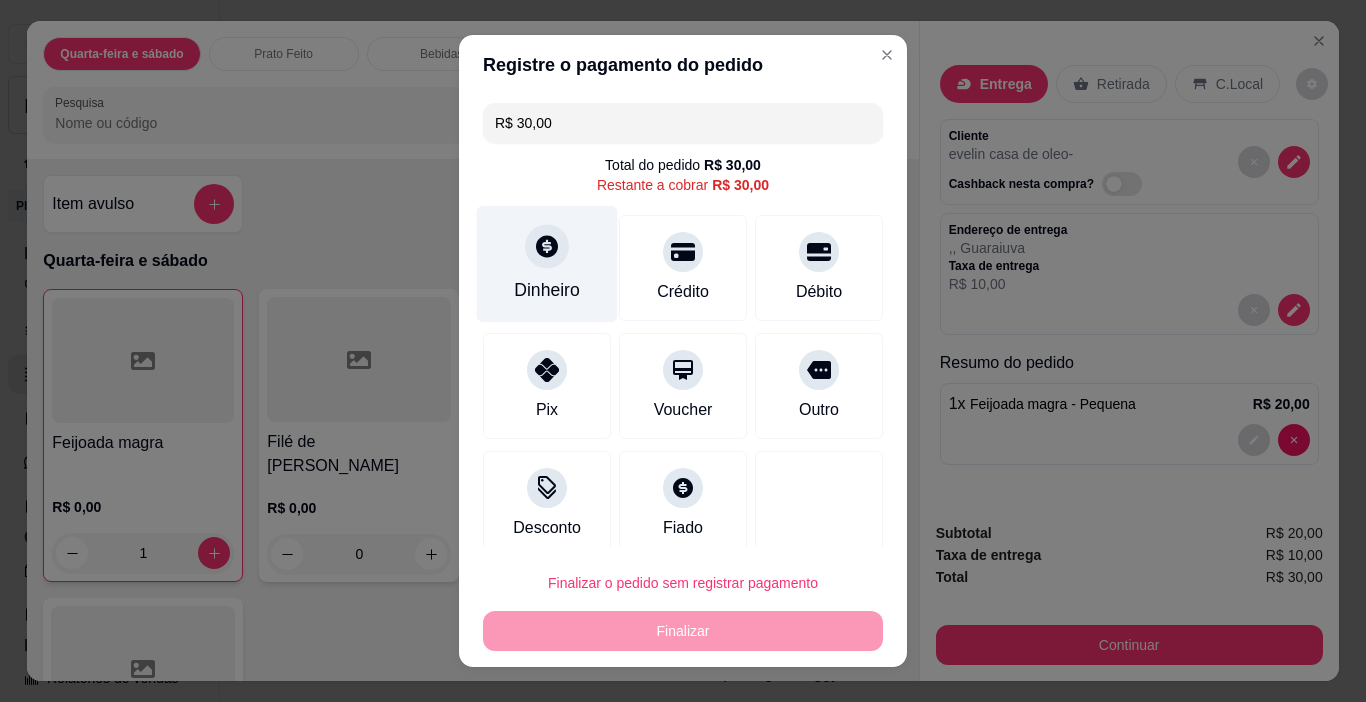 click on "Dinheiro" at bounding box center [547, 264] 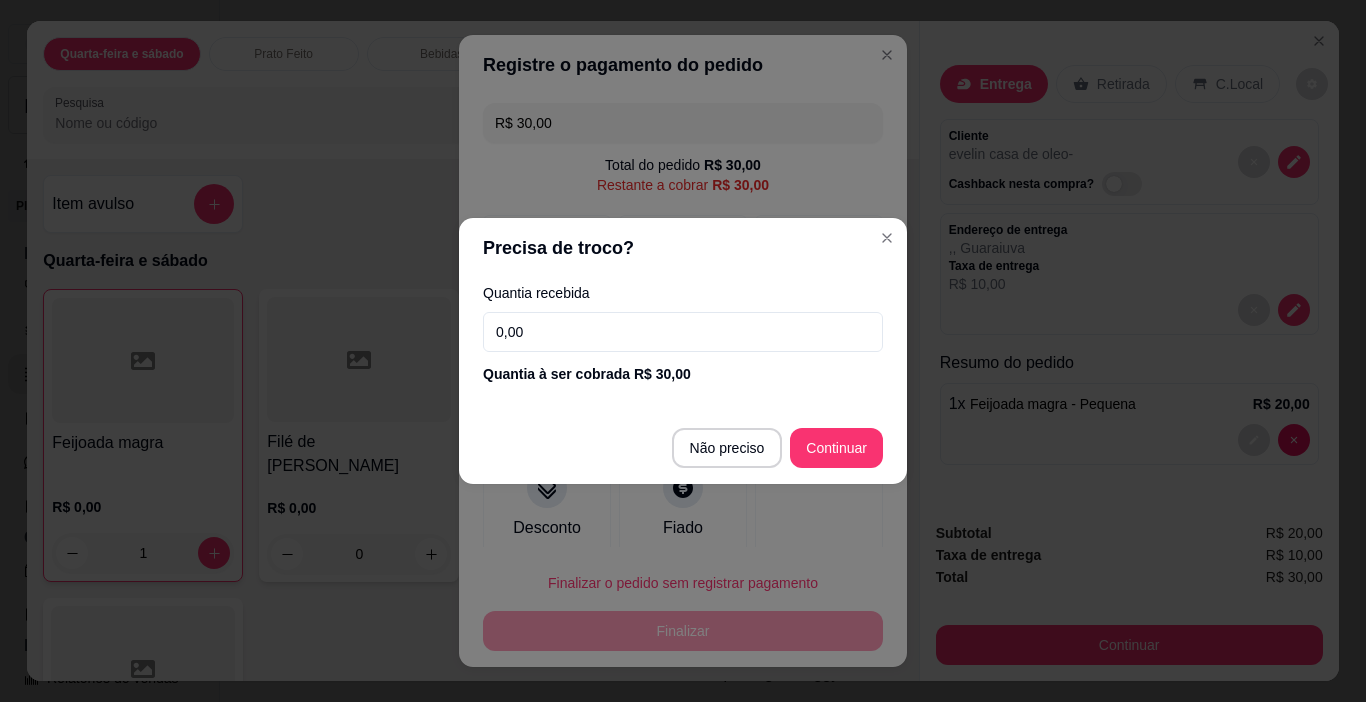 click on "0,00" at bounding box center [683, 332] 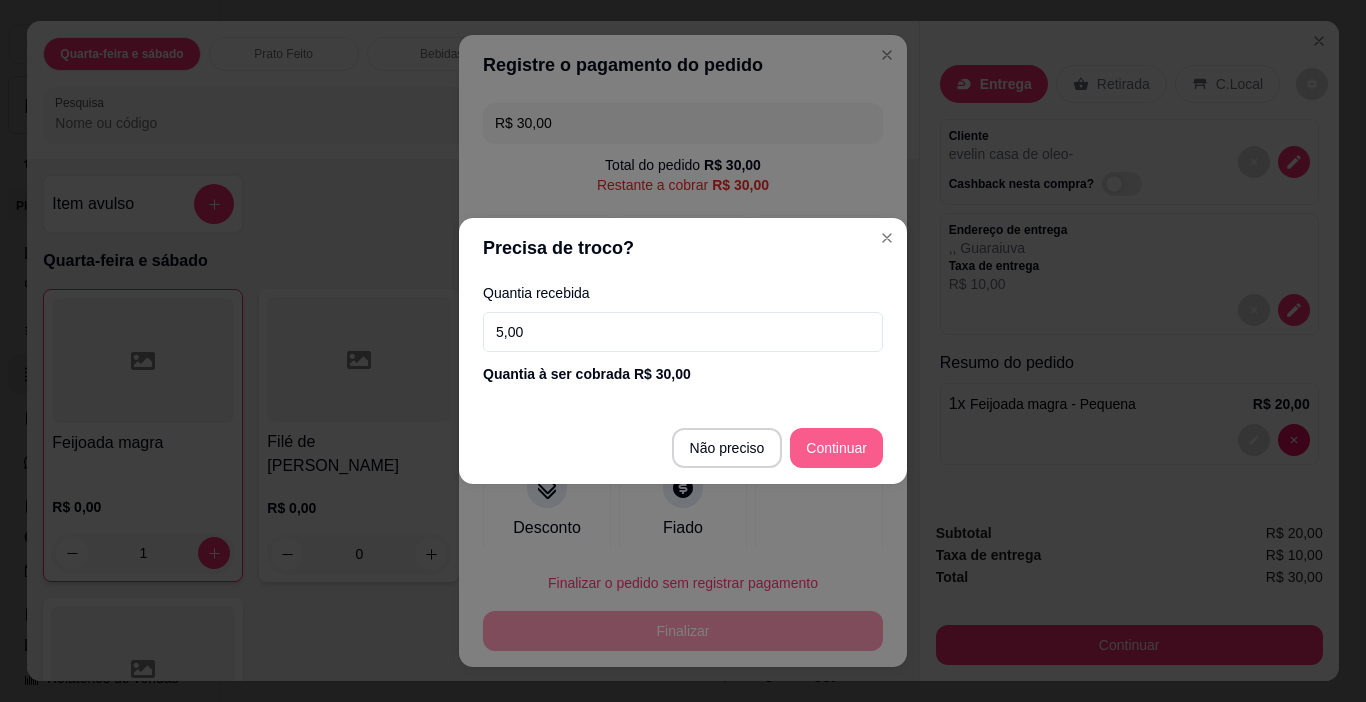 type on "50,00" 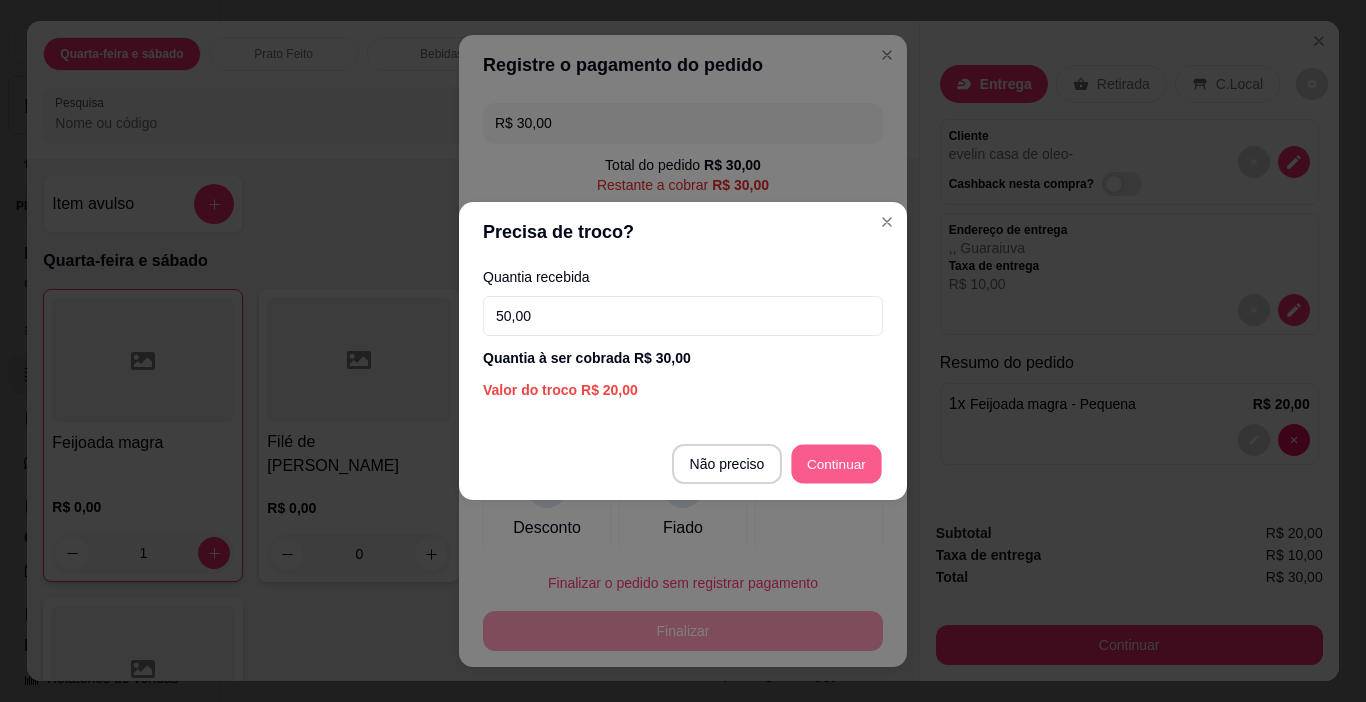type on "R$ 0,00" 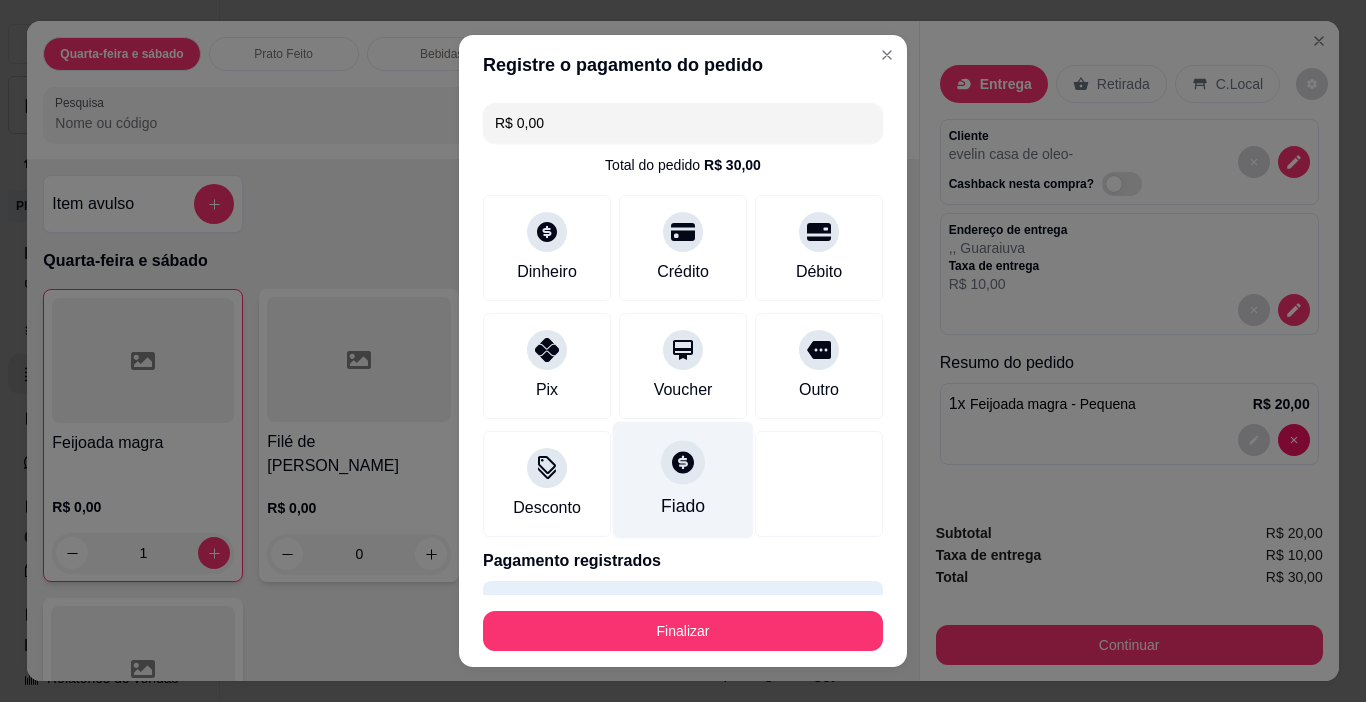 click on "Fiado" at bounding box center [683, 480] 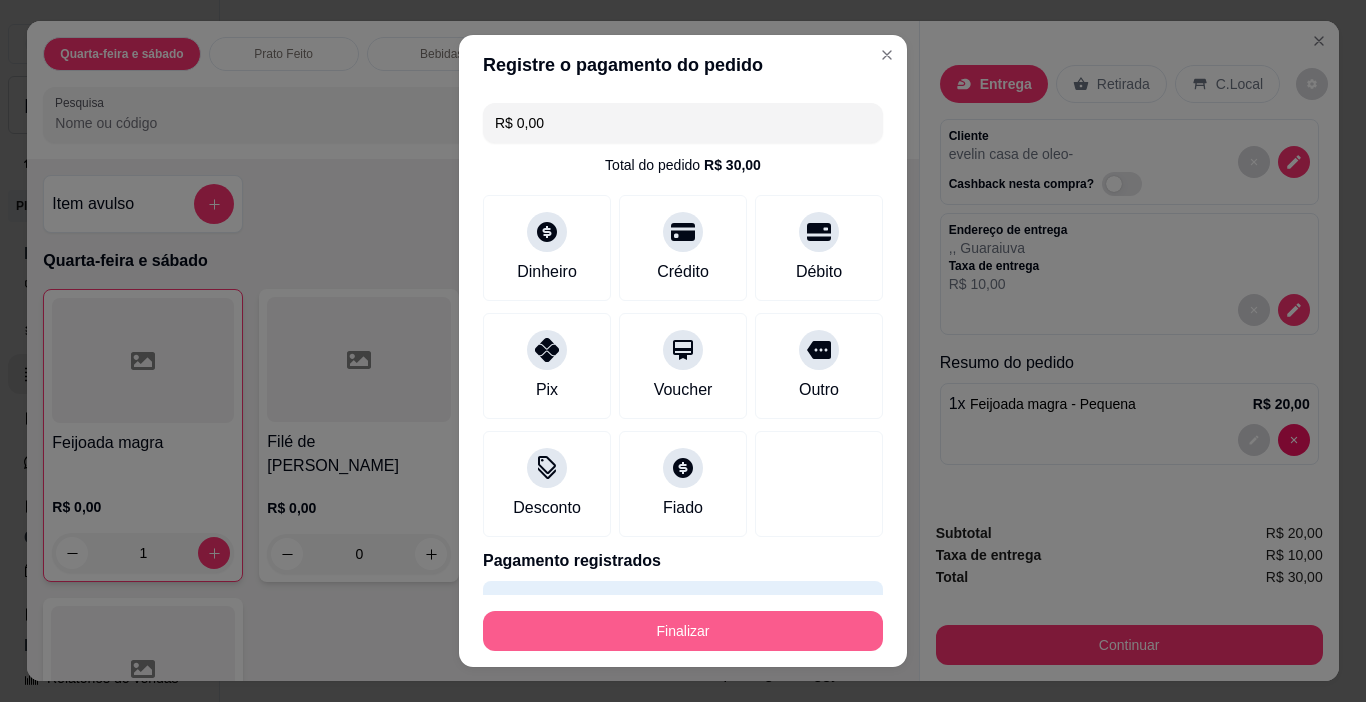 click on "Finalizar" at bounding box center [683, 631] 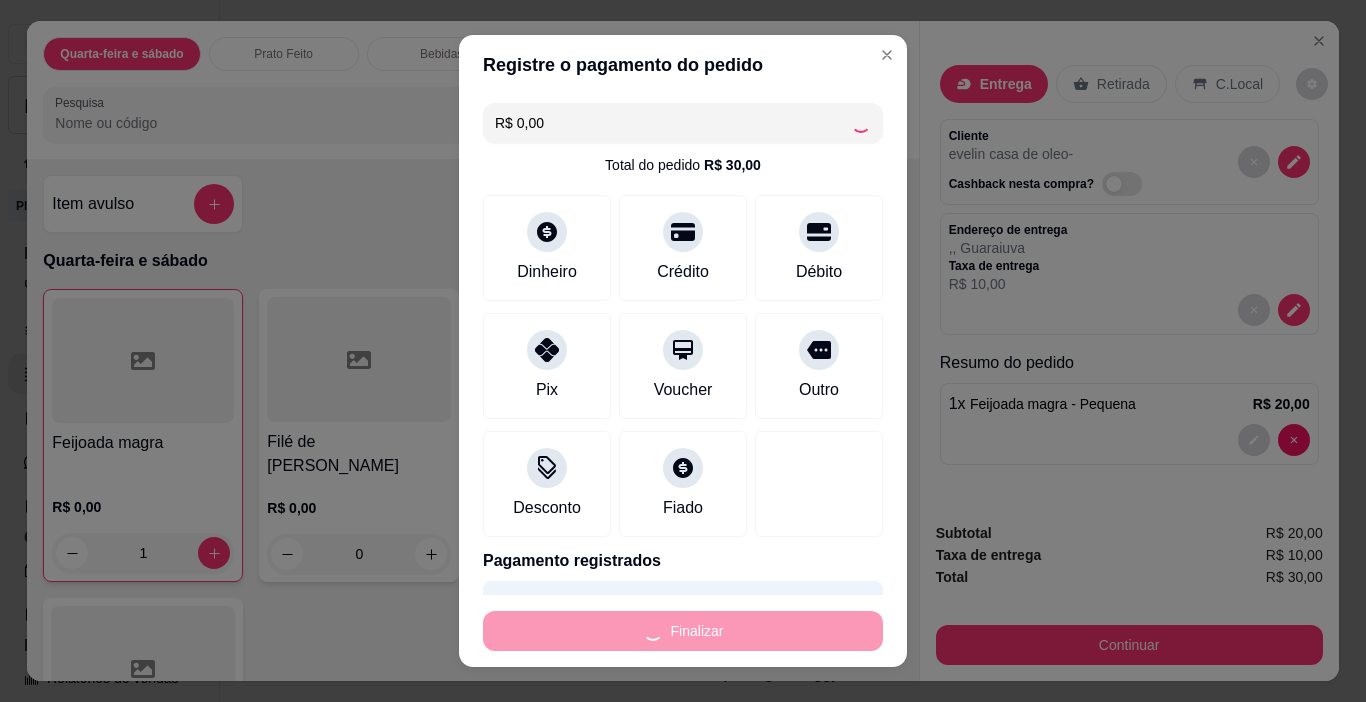 type on "0" 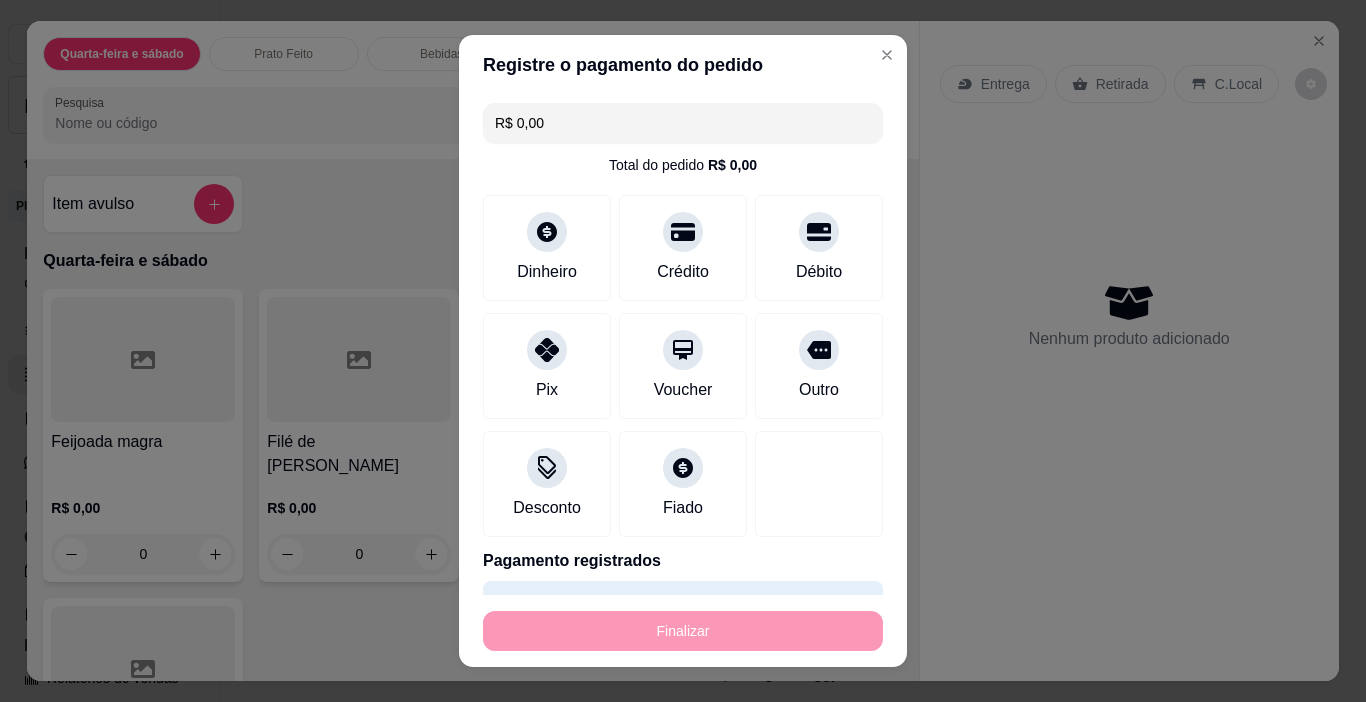 type on "-R$ 30,00" 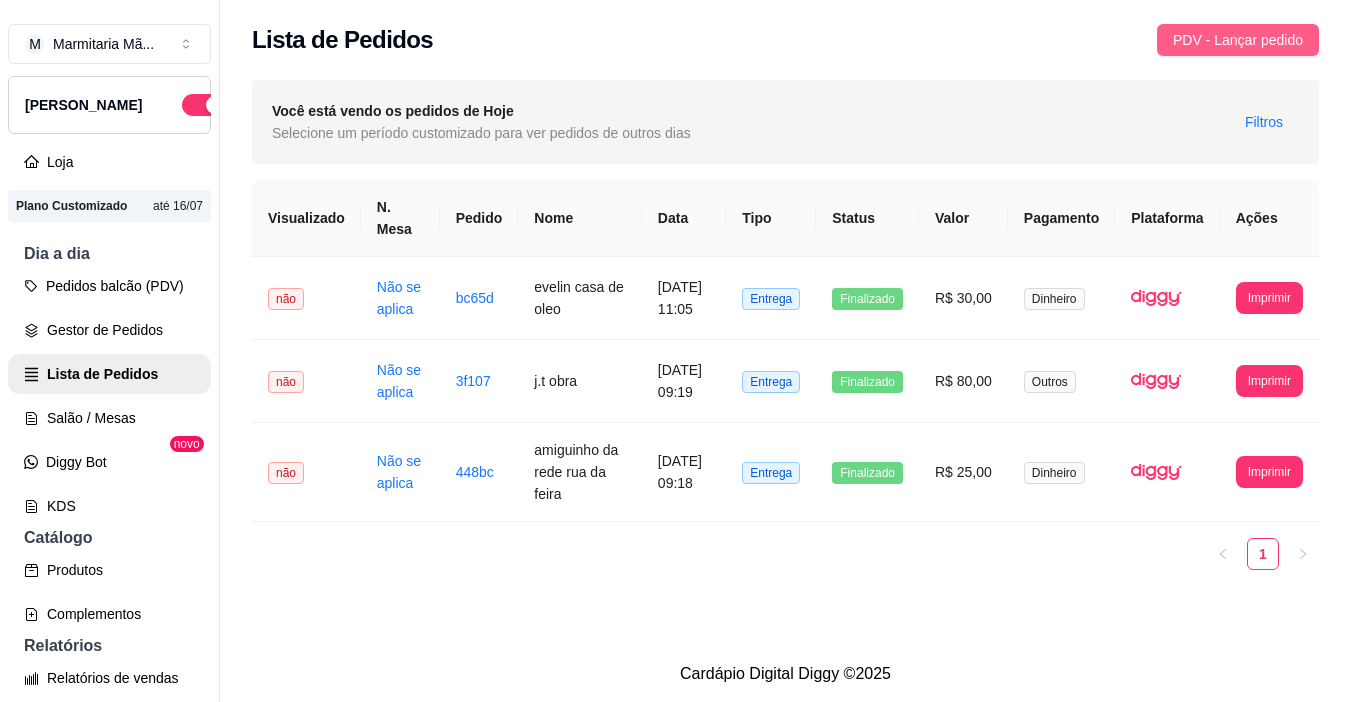 click on "PDV - Lançar pedido" at bounding box center [1238, 40] 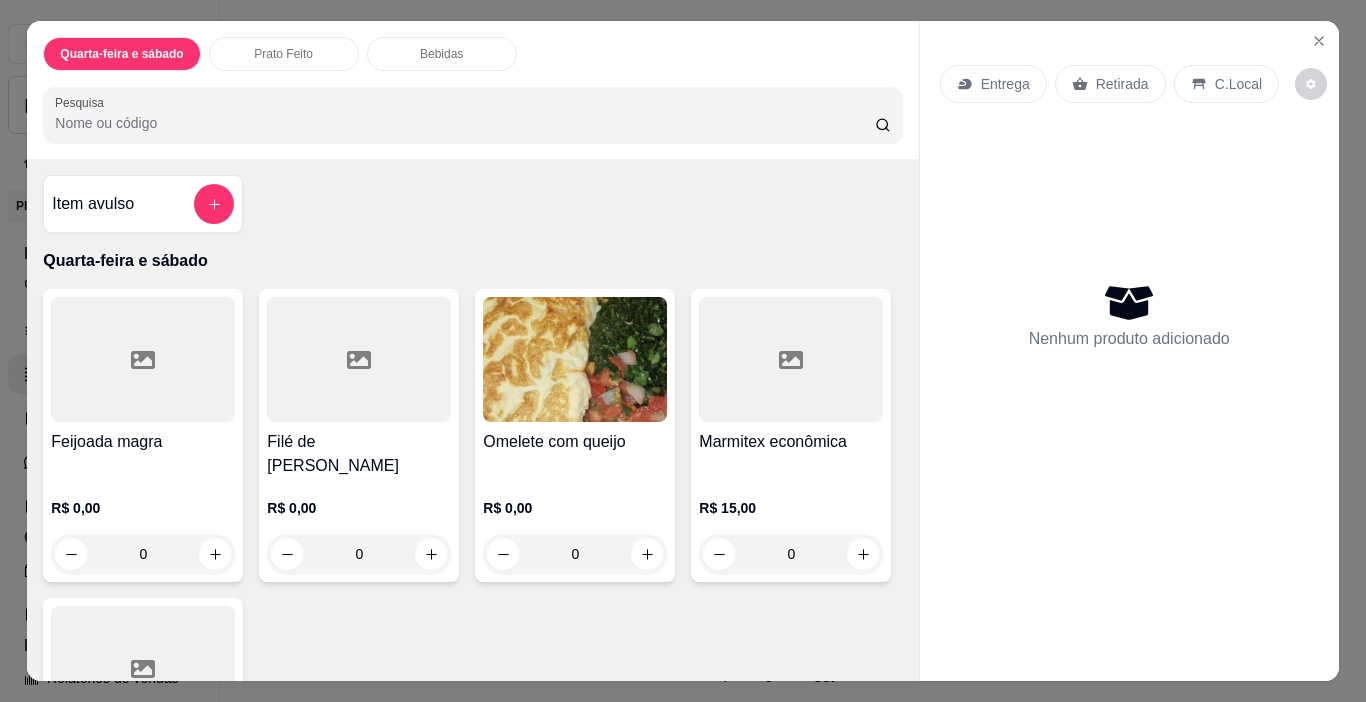 click on "Entrega" at bounding box center [1005, 84] 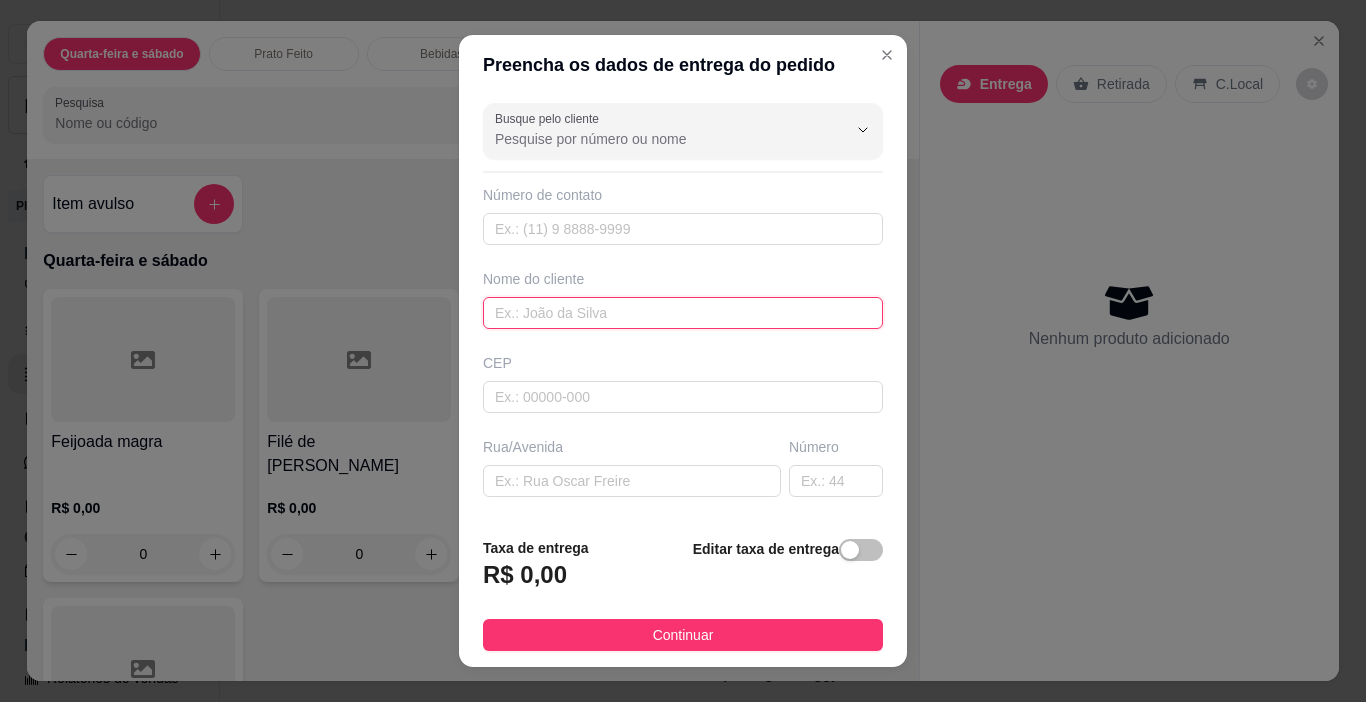 click at bounding box center [683, 313] 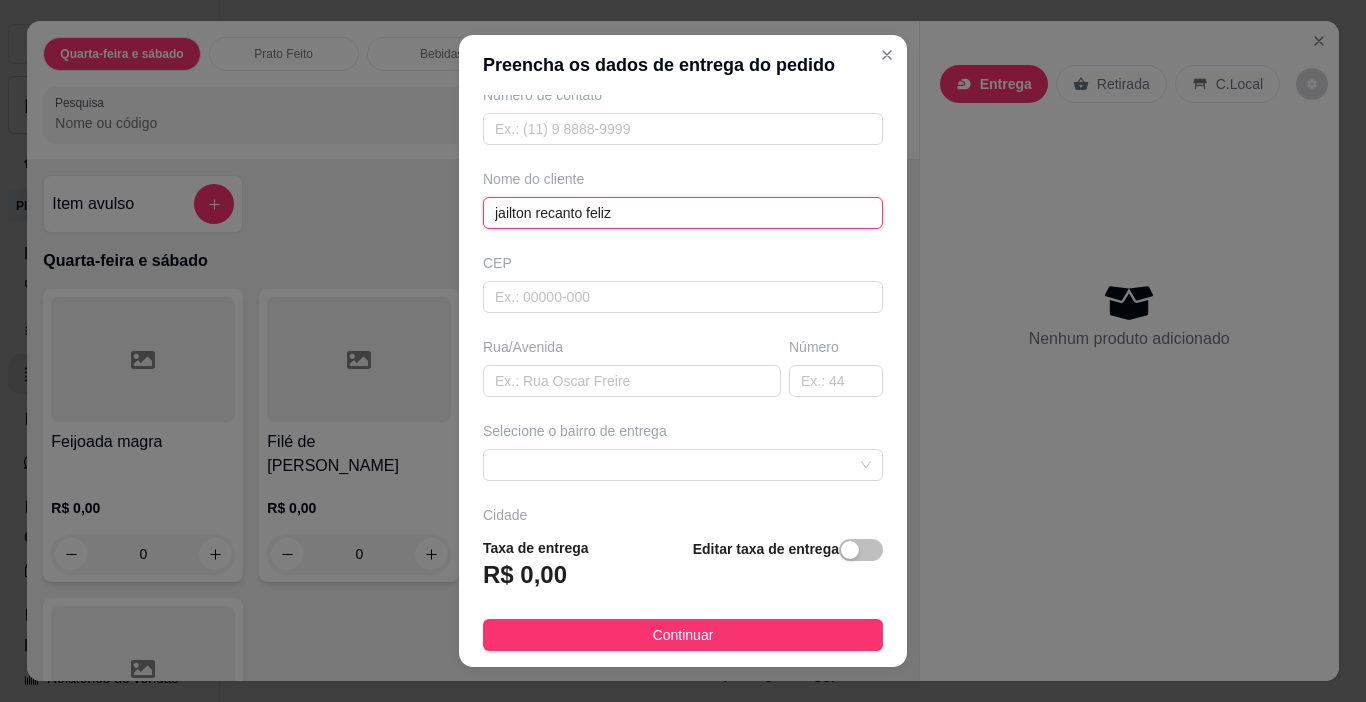 scroll, scrollTop: 200, scrollLeft: 0, axis: vertical 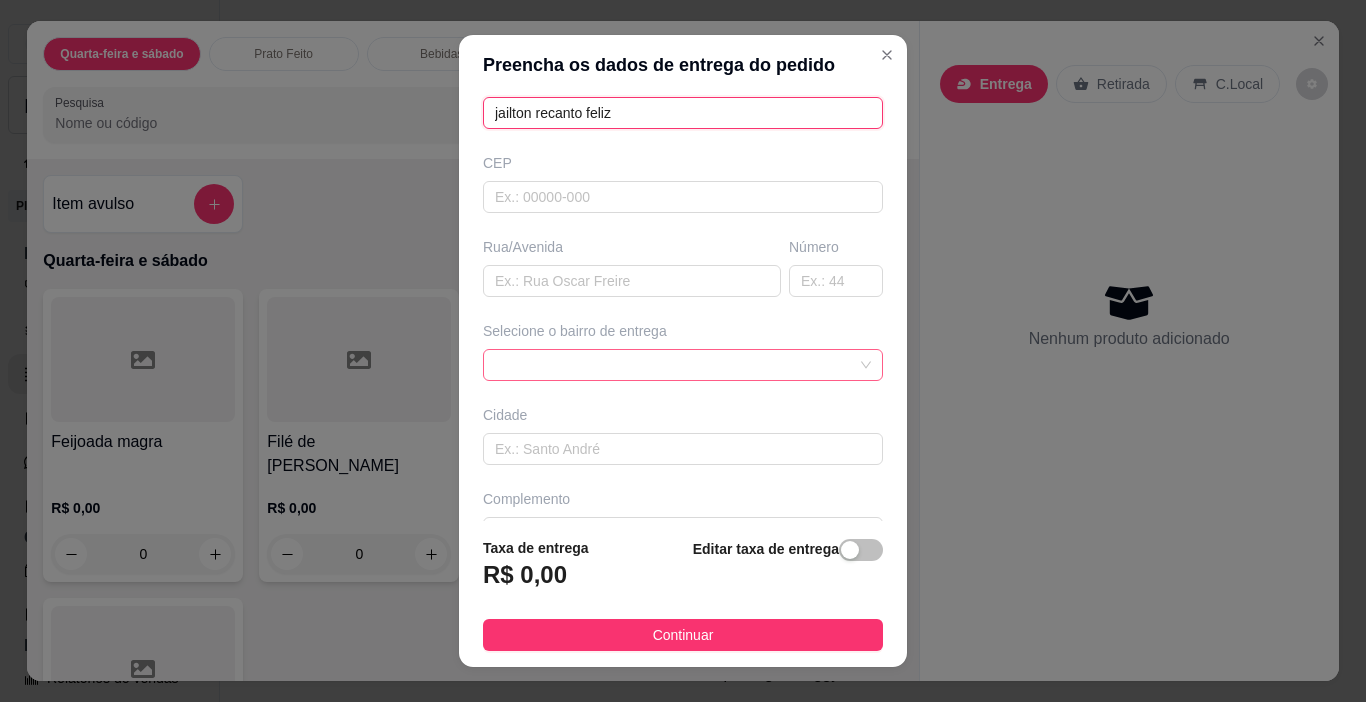 click at bounding box center [683, 365] 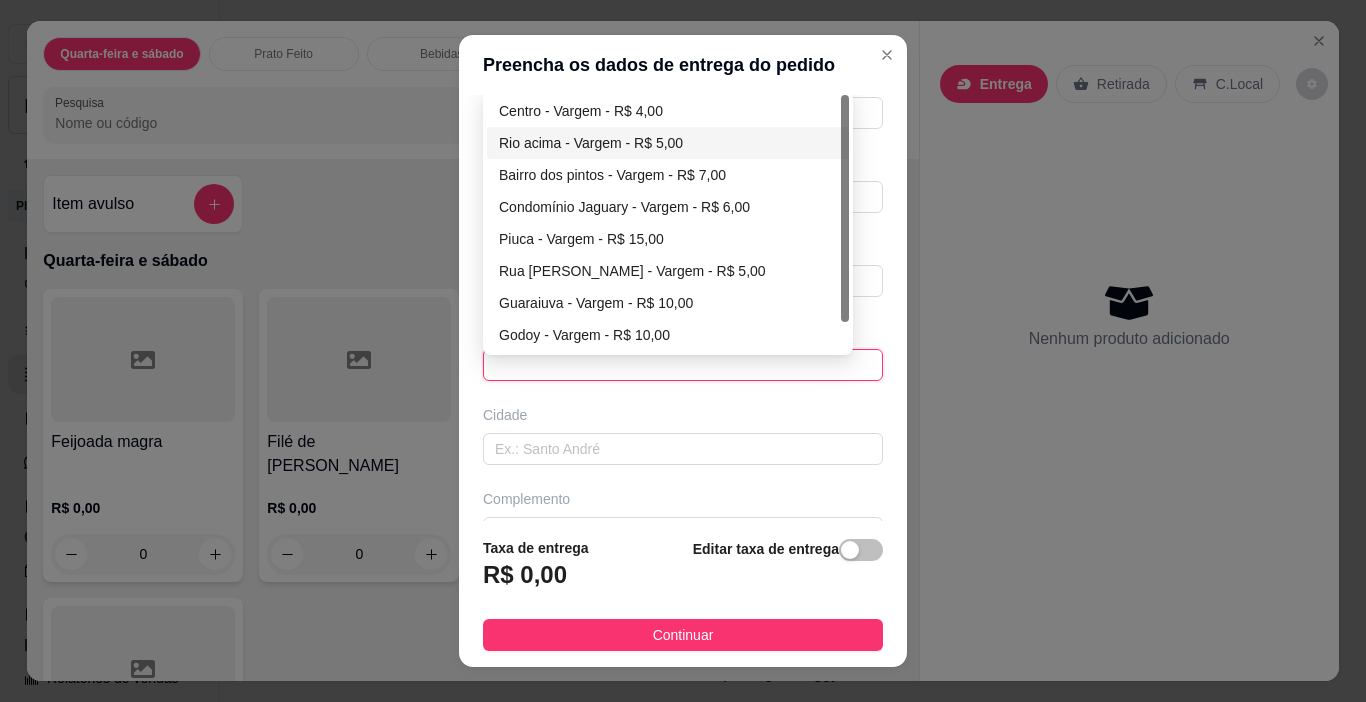 click on "Rio acima  - Vargem  -  R$ 5,00" at bounding box center [668, 143] 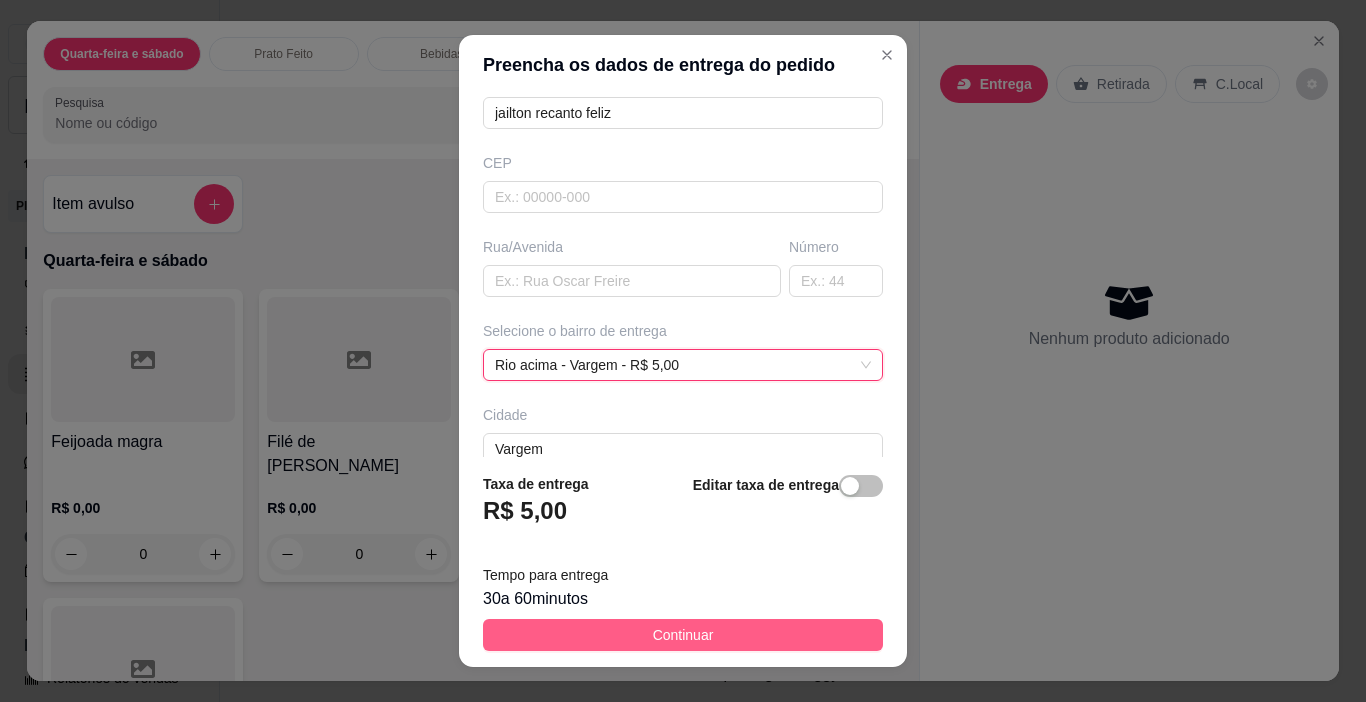 click on "Continuar" at bounding box center [683, 635] 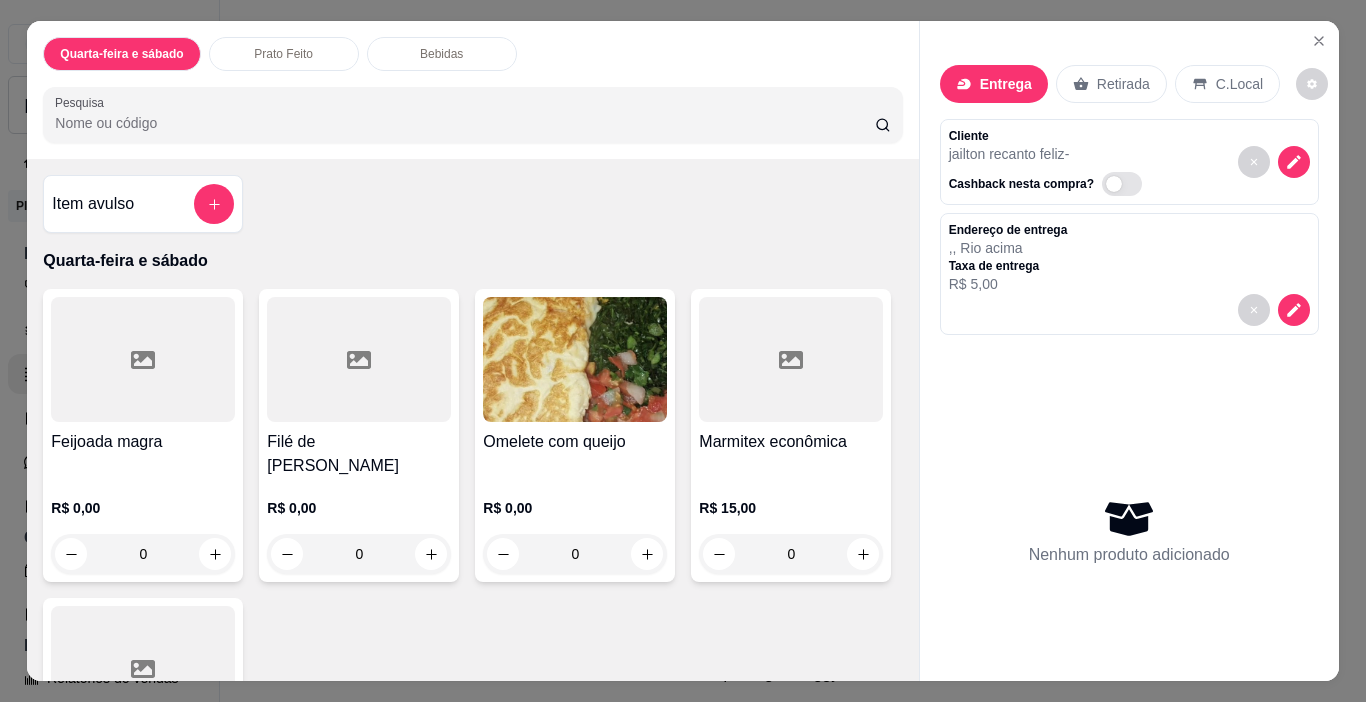click on "Filé de [PERSON_NAME]    R$ 0,00 0" at bounding box center (359, 435) 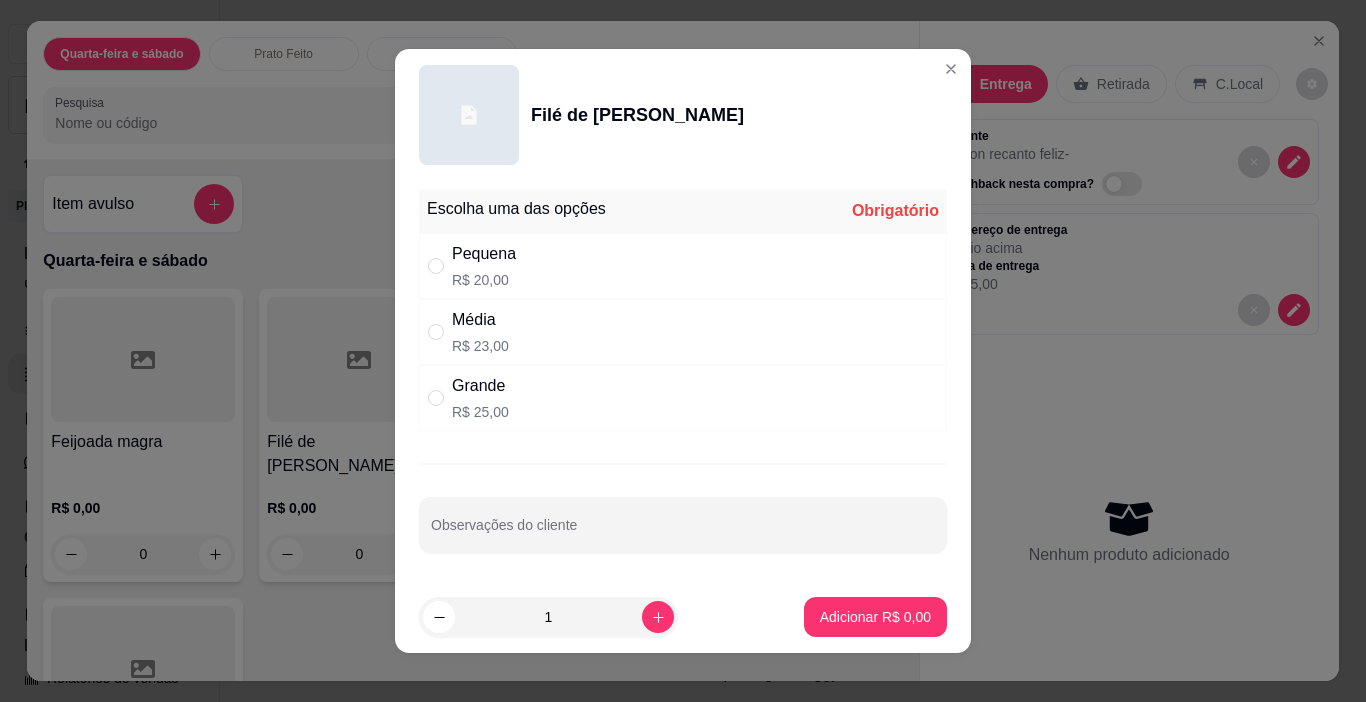 click on "R$ 23,00" at bounding box center [480, 346] 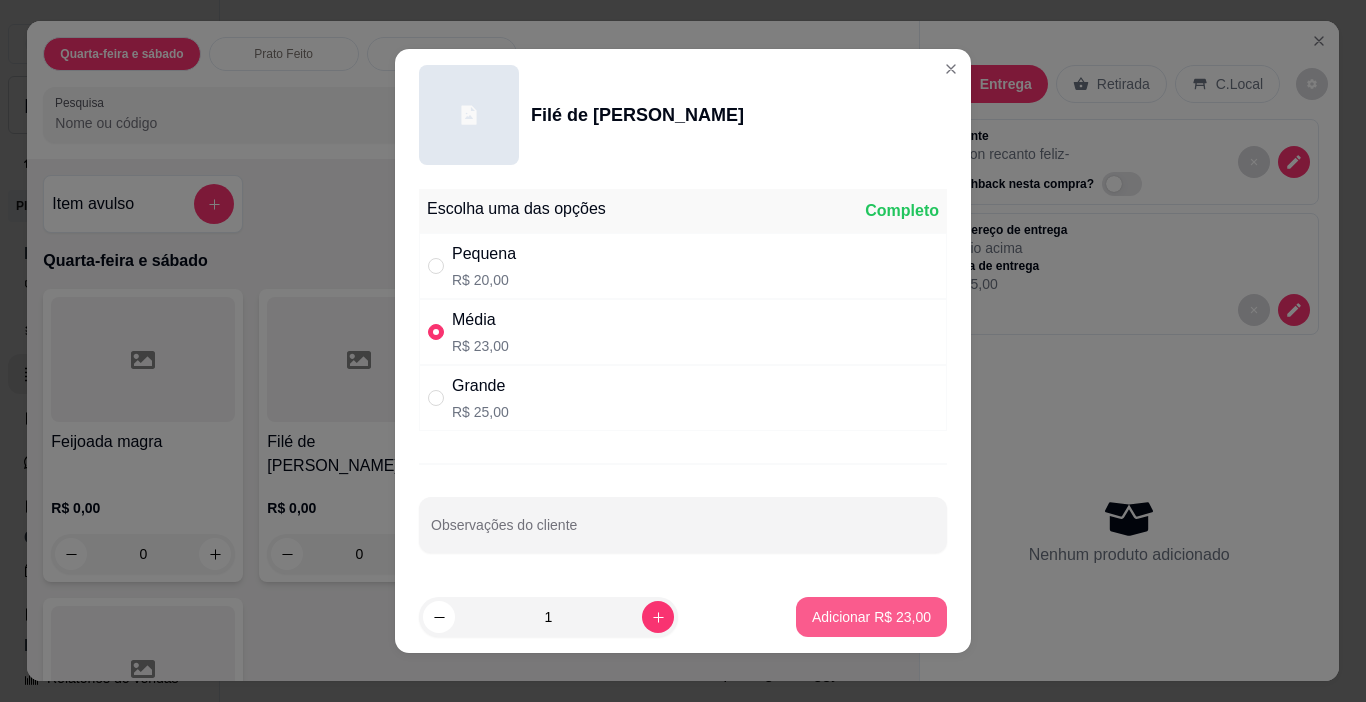 click on "Adicionar   R$ 23,00" at bounding box center [871, 617] 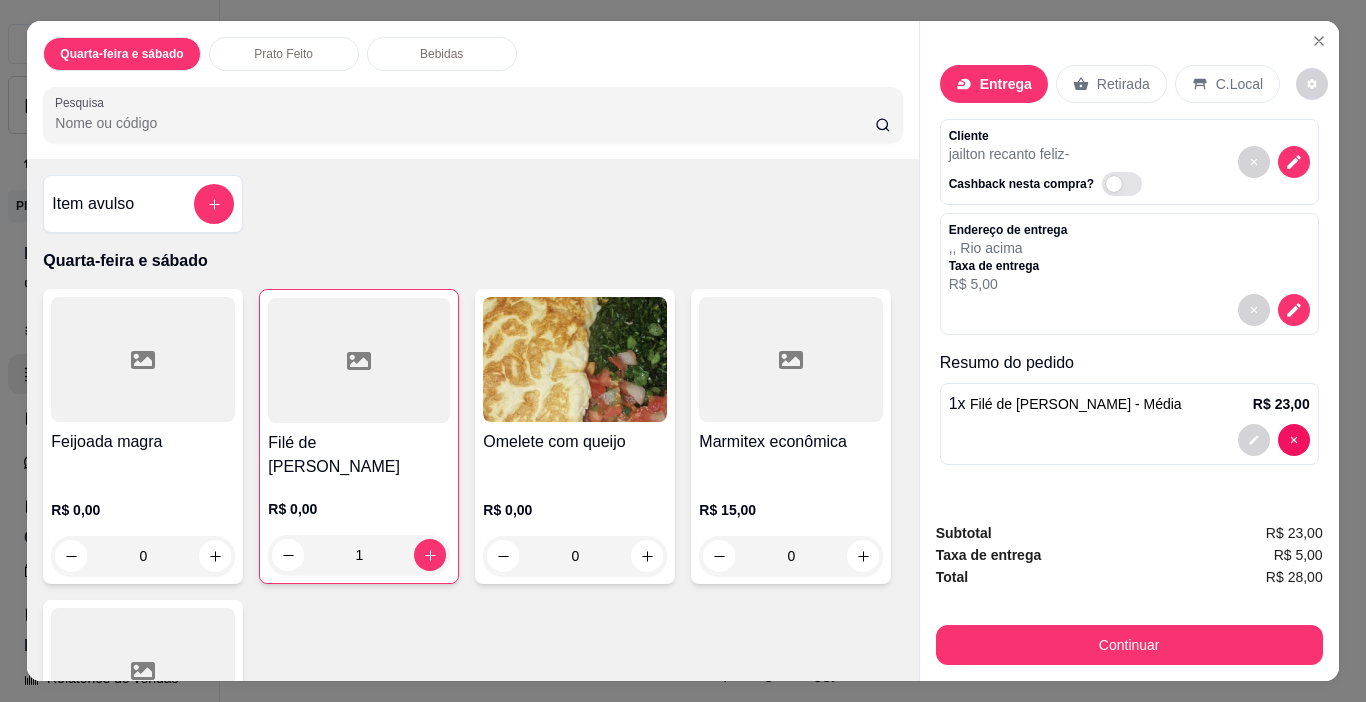 type on "1" 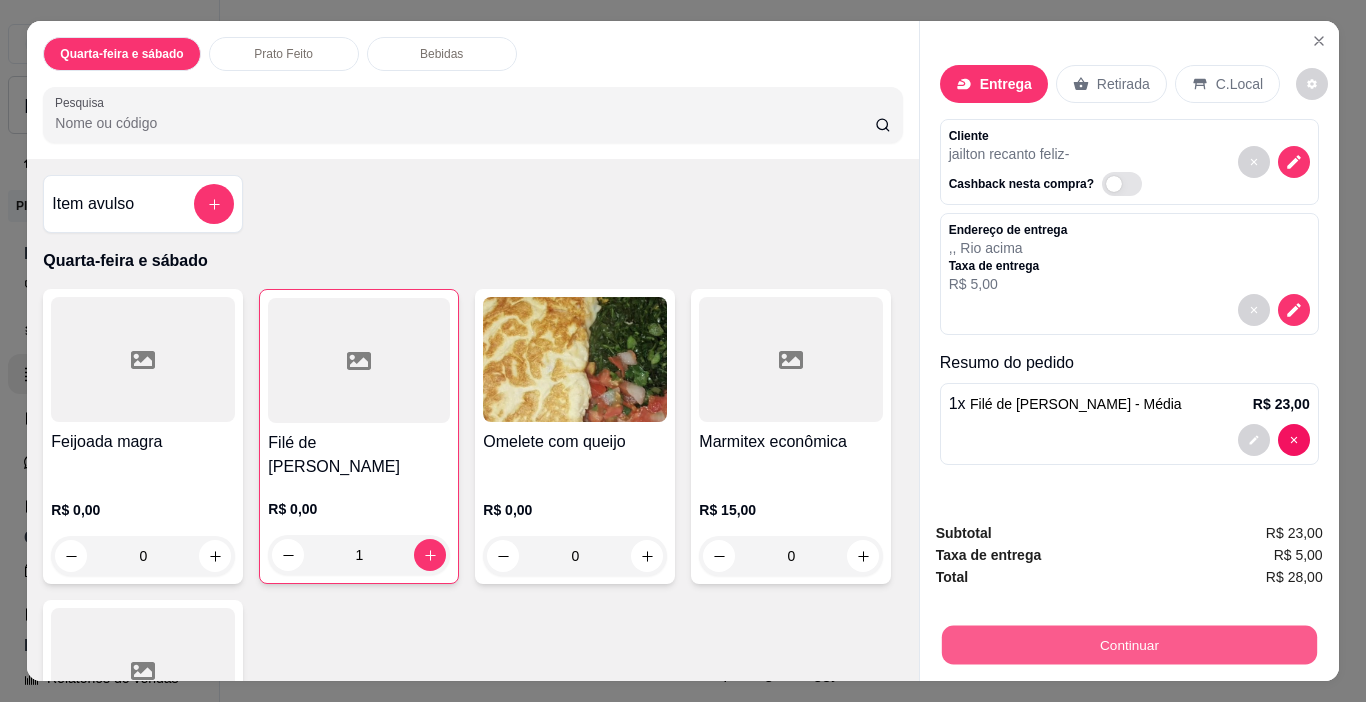 click on "Continuar" at bounding box center (1128, 645) 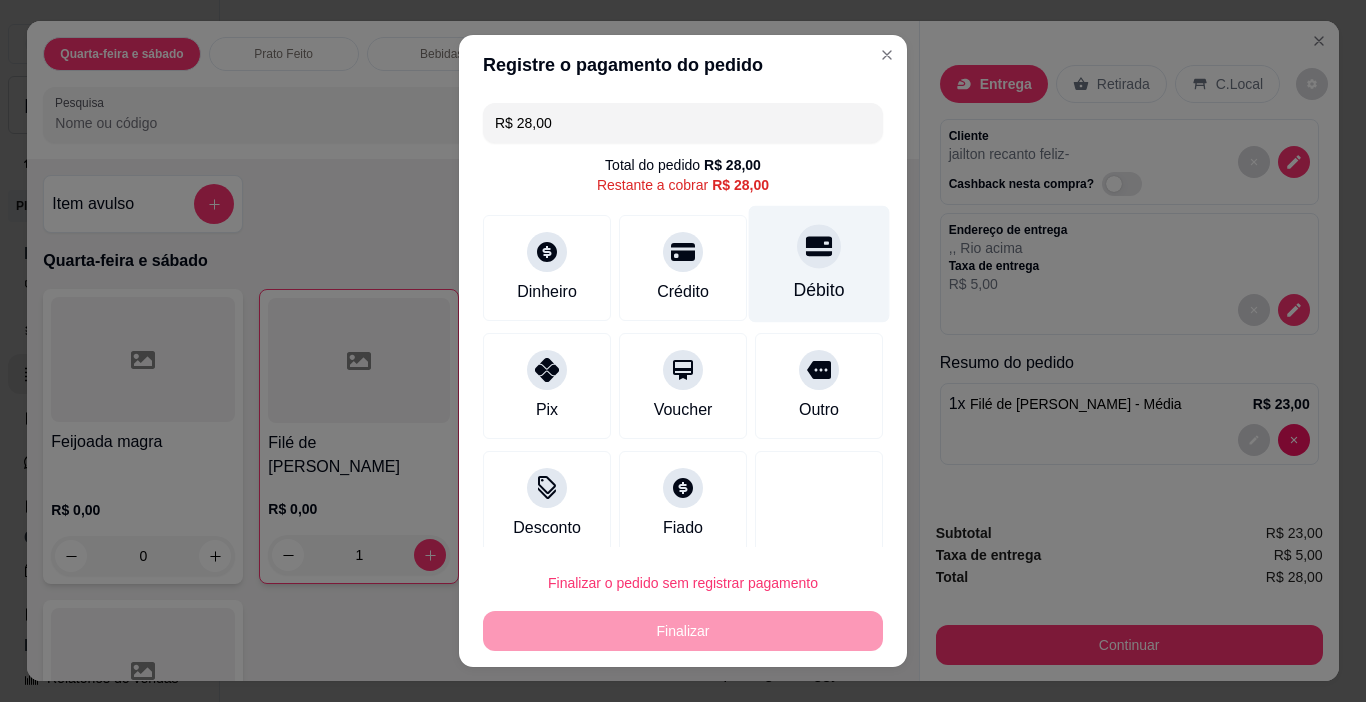 click on "Débito" at bounding box center (819, 264) 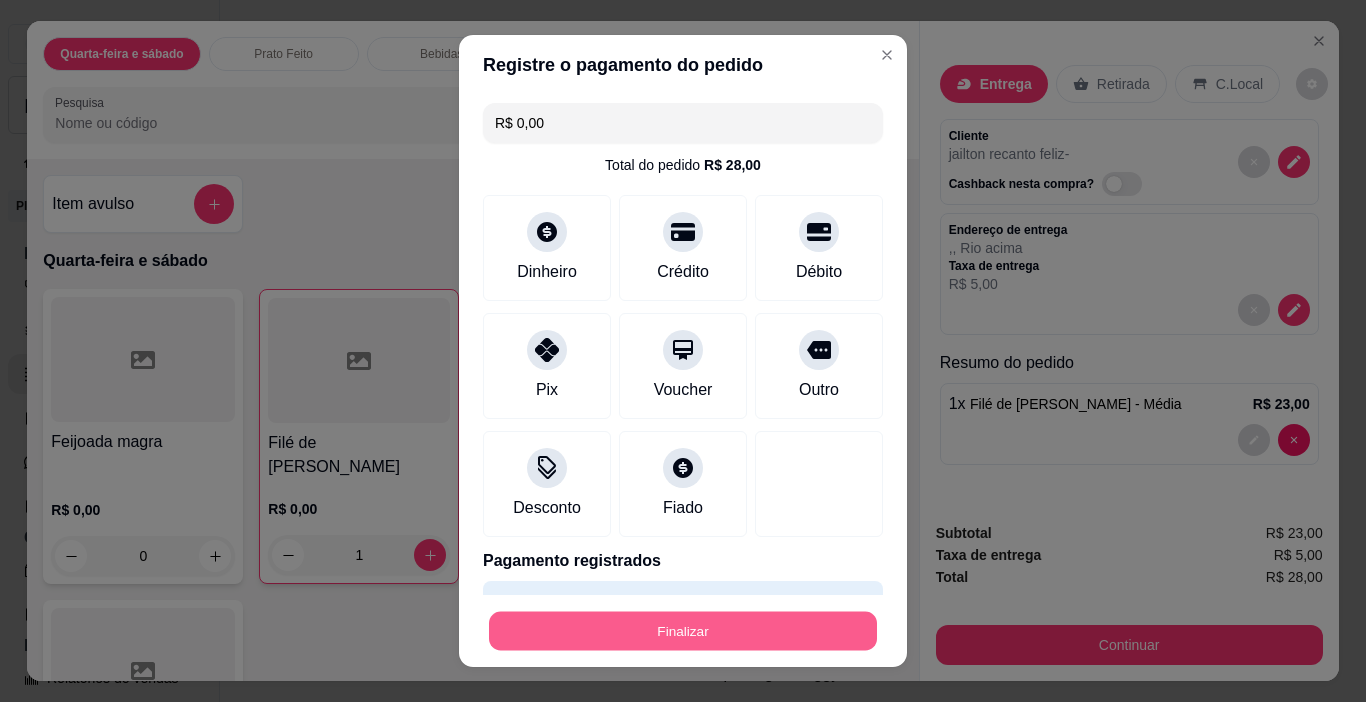 click on "Finalizar" at bounding box center (683, 631) 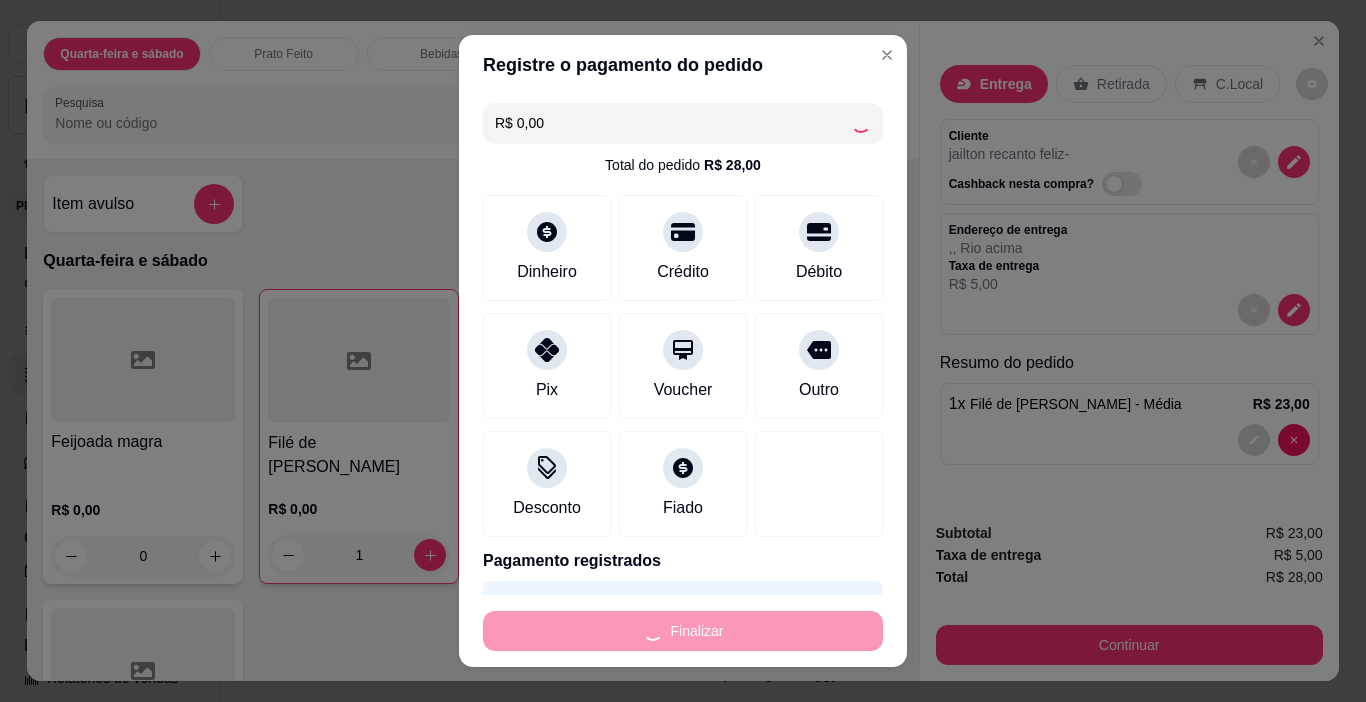 type on "0" 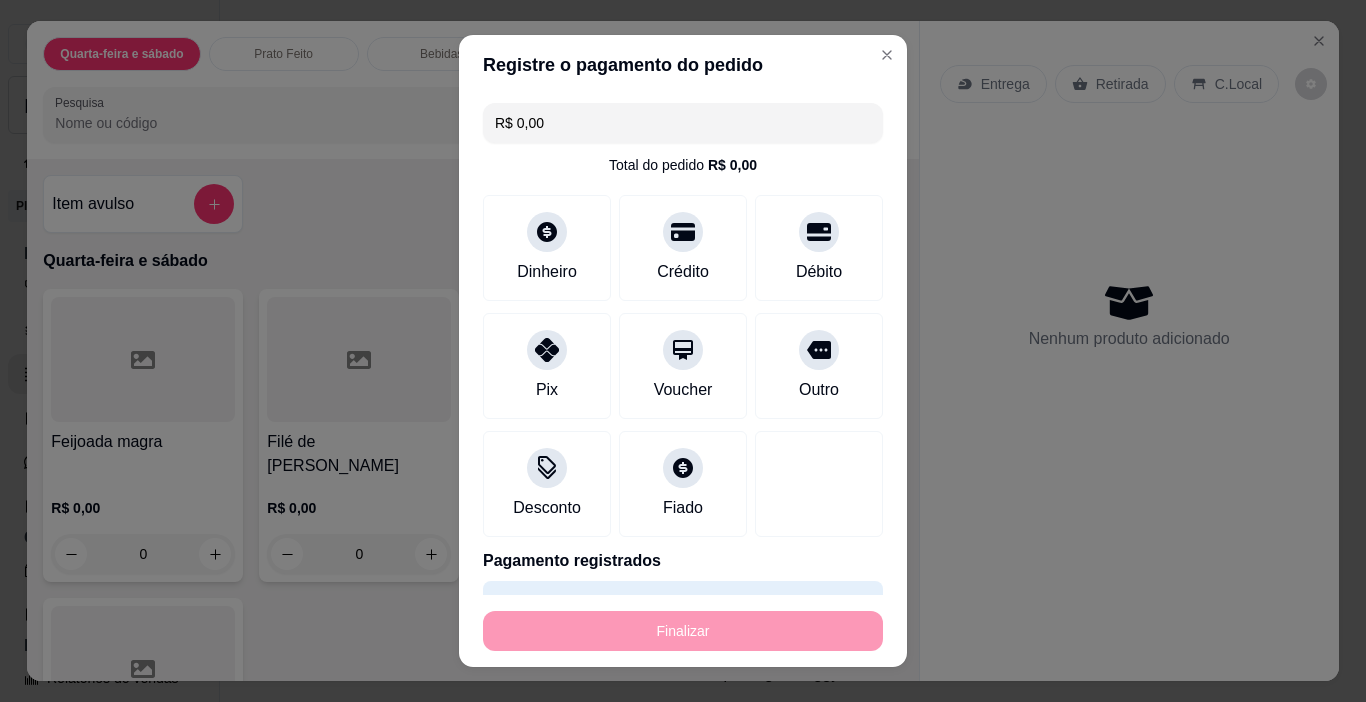 type on "-R$ 28,00" 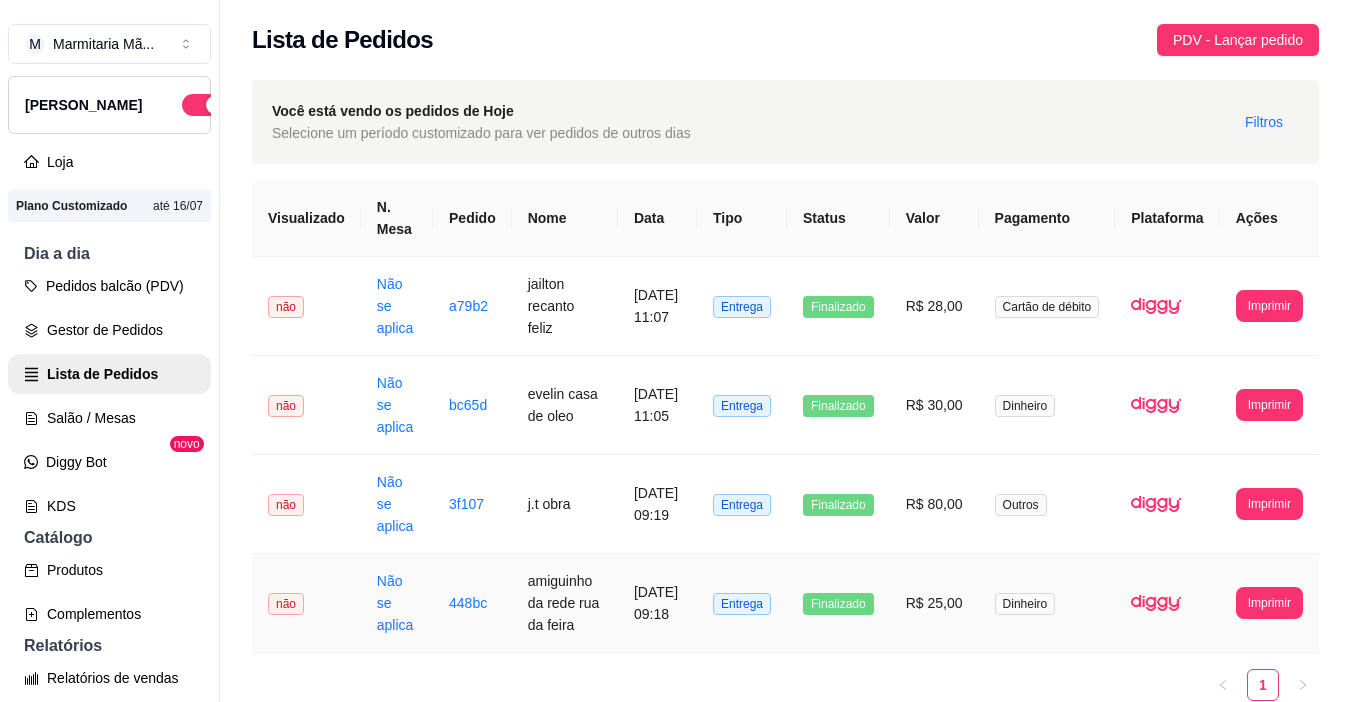 click on "R$ 25,00" at bounding box center (934, 603) 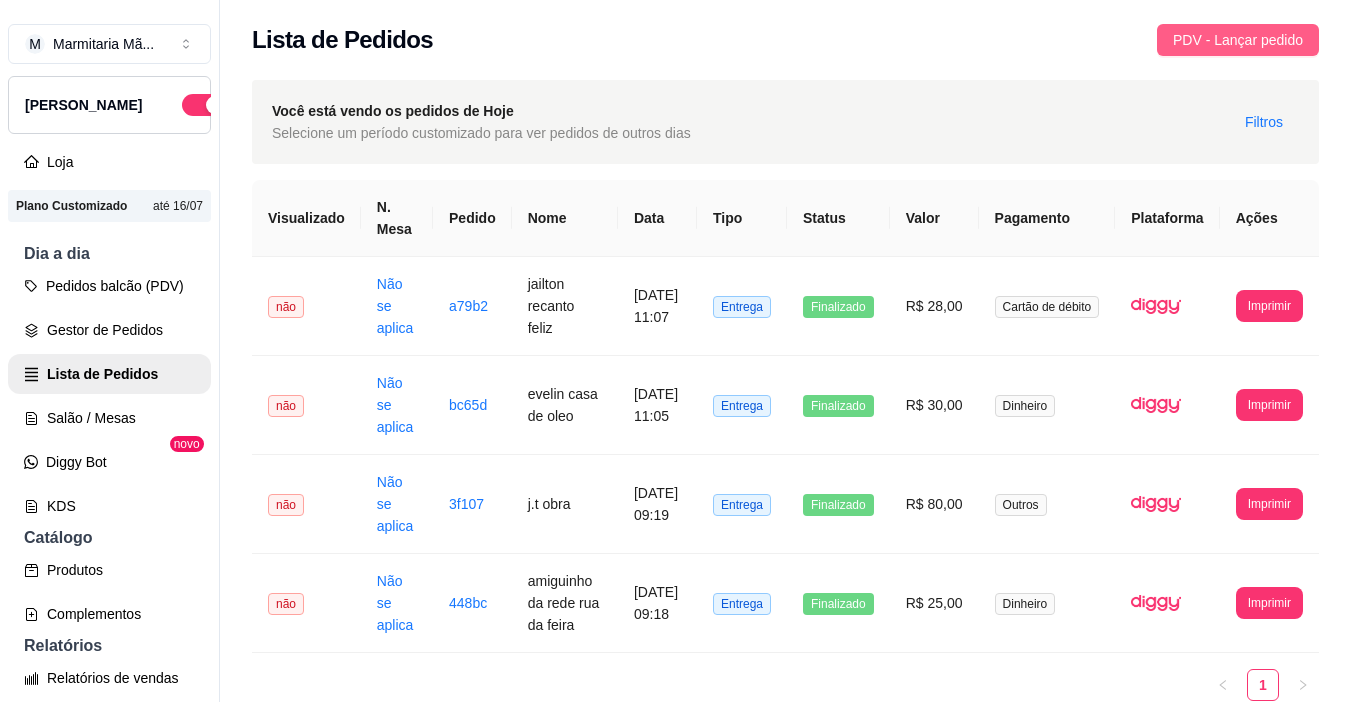 click on "PDV - Lançar pedido" at bounding box center (1238, 40) 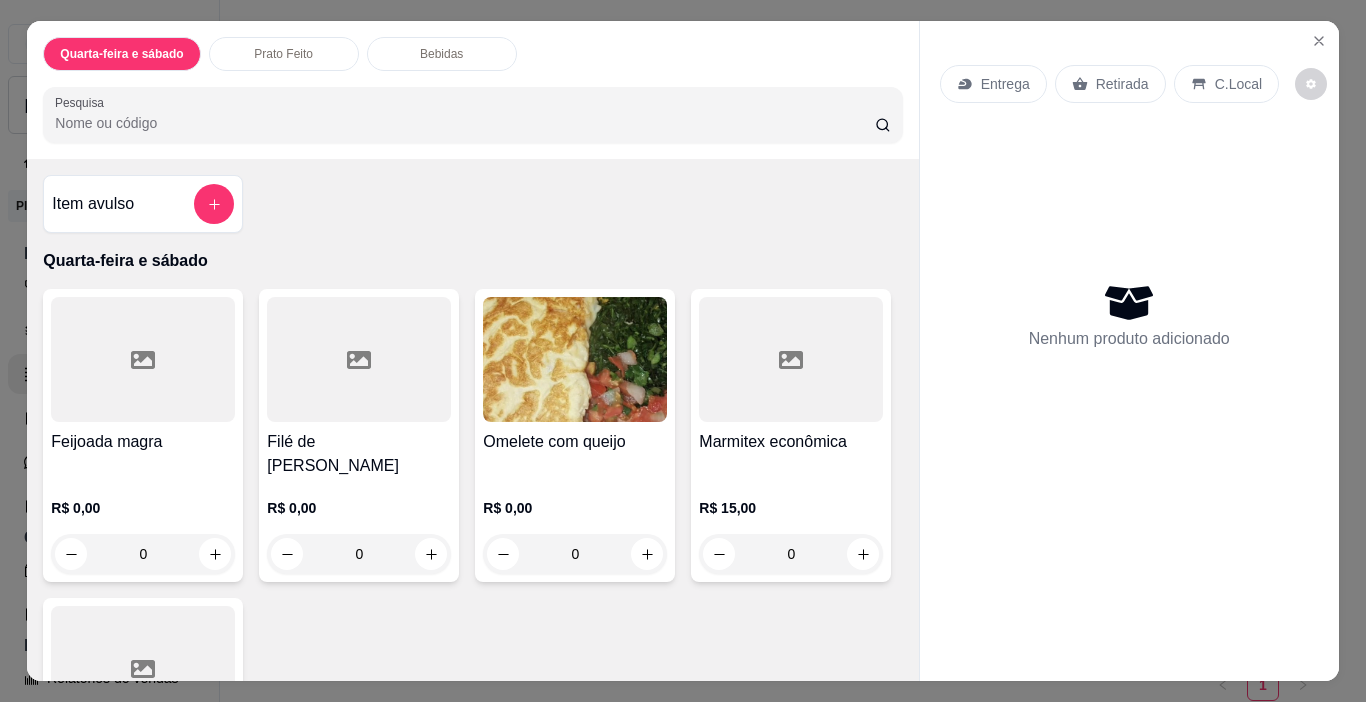 click on "Feijoada magra" at bounding box center (143, 442) 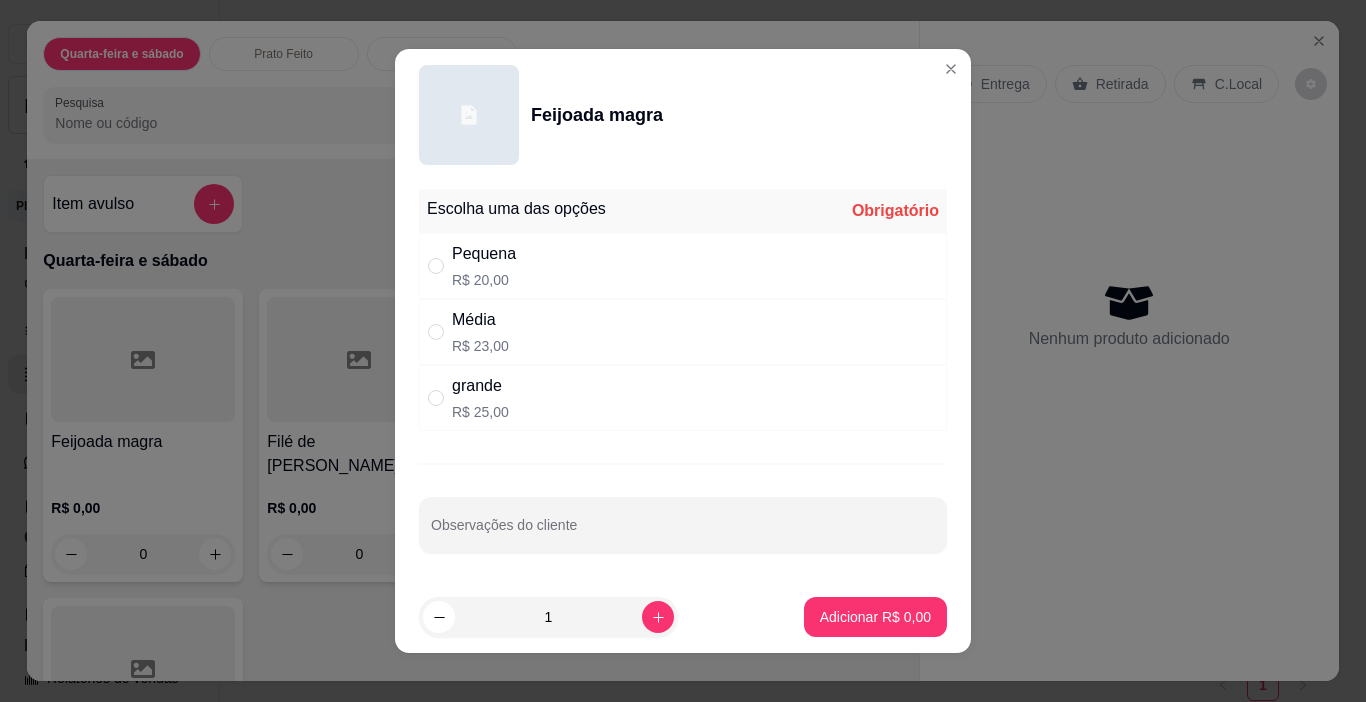 click on "grande R$ 25,00" at bounding box center (683, 398) 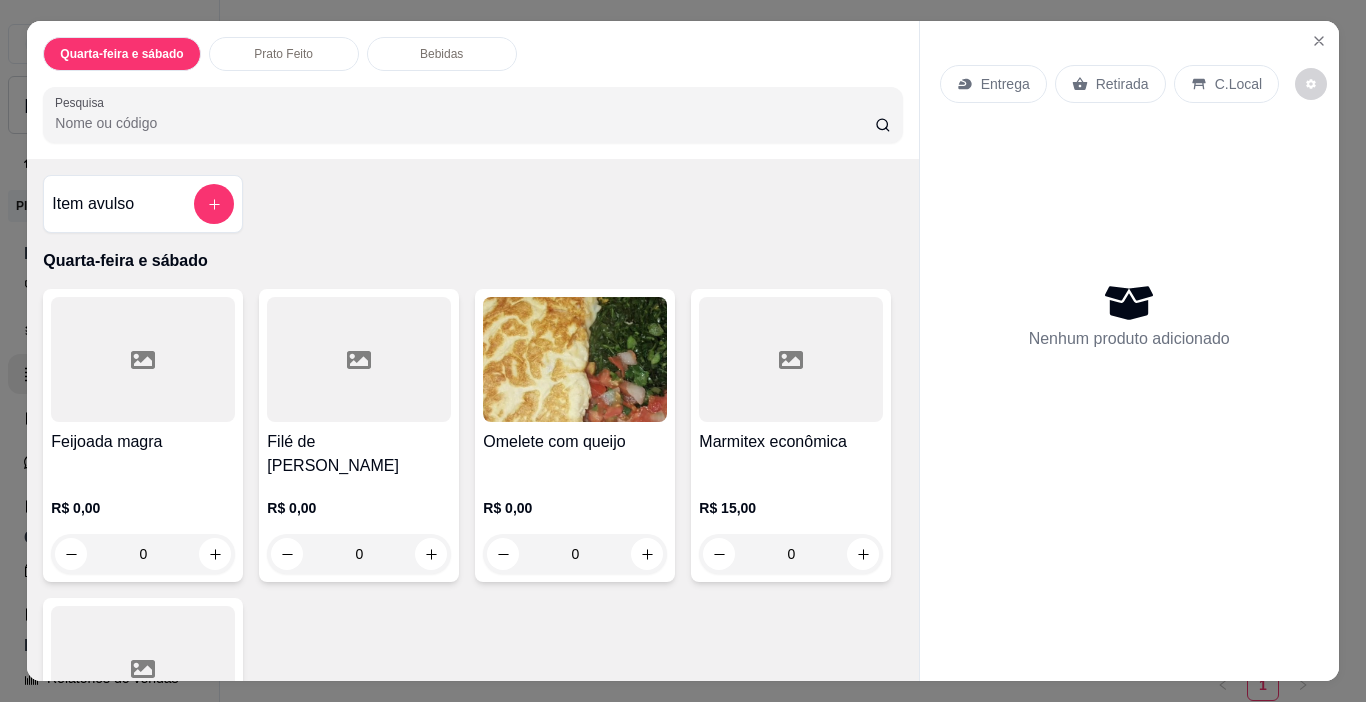 click on "Filé de [PERSON_NAME]    R$ 0,00 0" at bounding box center (359, 435) 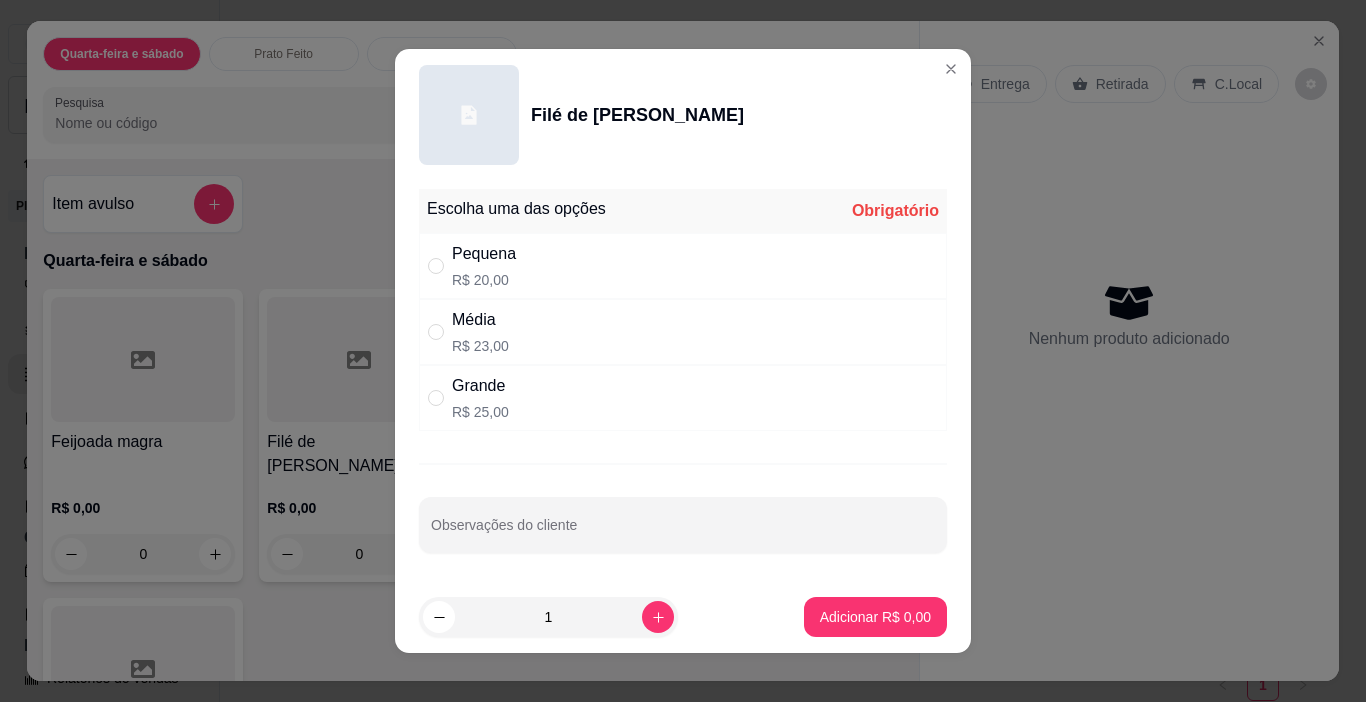drag, startPoint x: 525, startPoint y: 402, endPoint x: 582, endPoint y: 451, distance: 75.16648 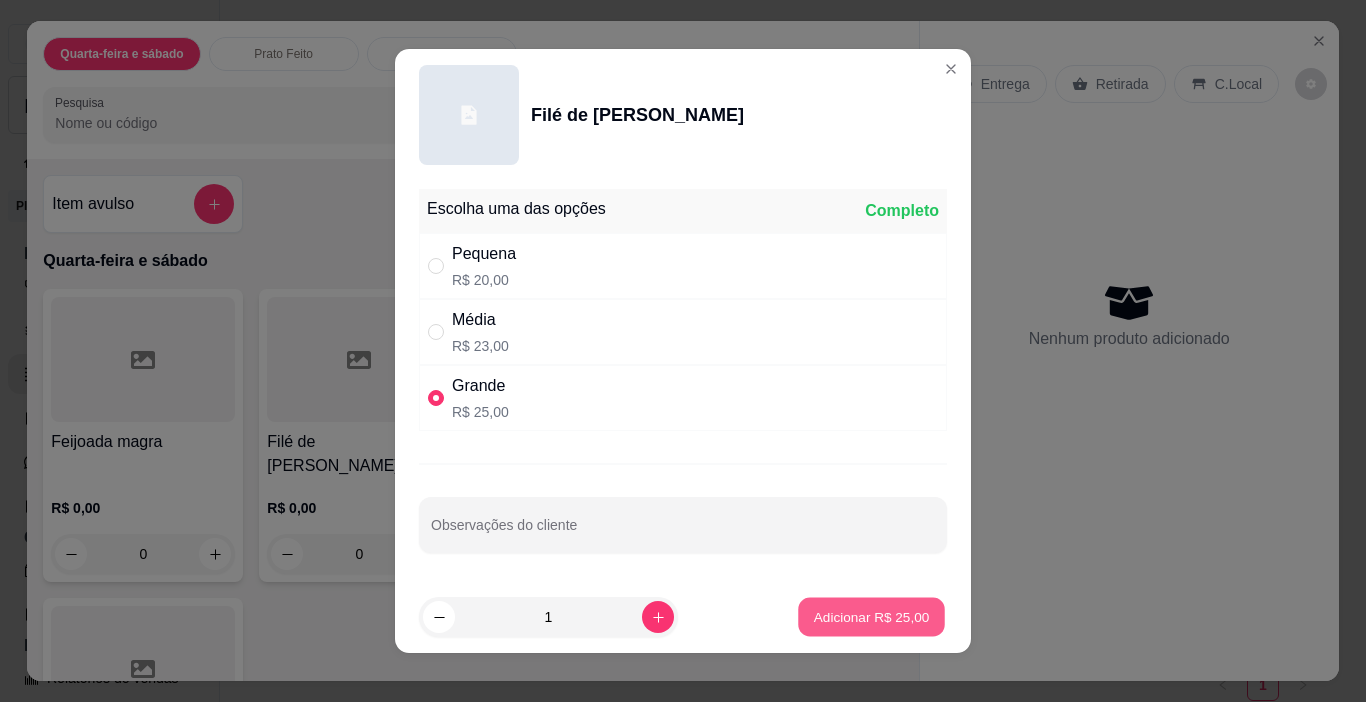 click on "Adicionar   R$ 25,00" at bounding box center (872, 616) 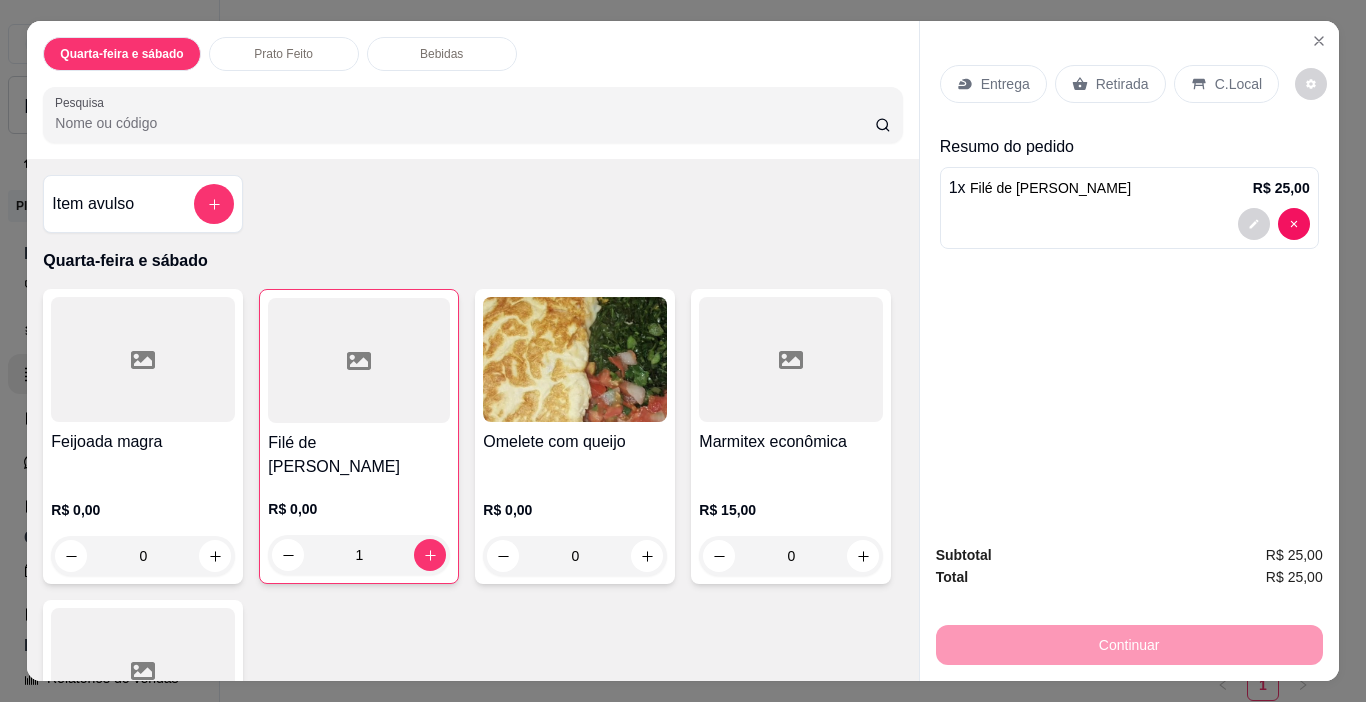 click on "Entrega" at bounding box center [1005, 84] 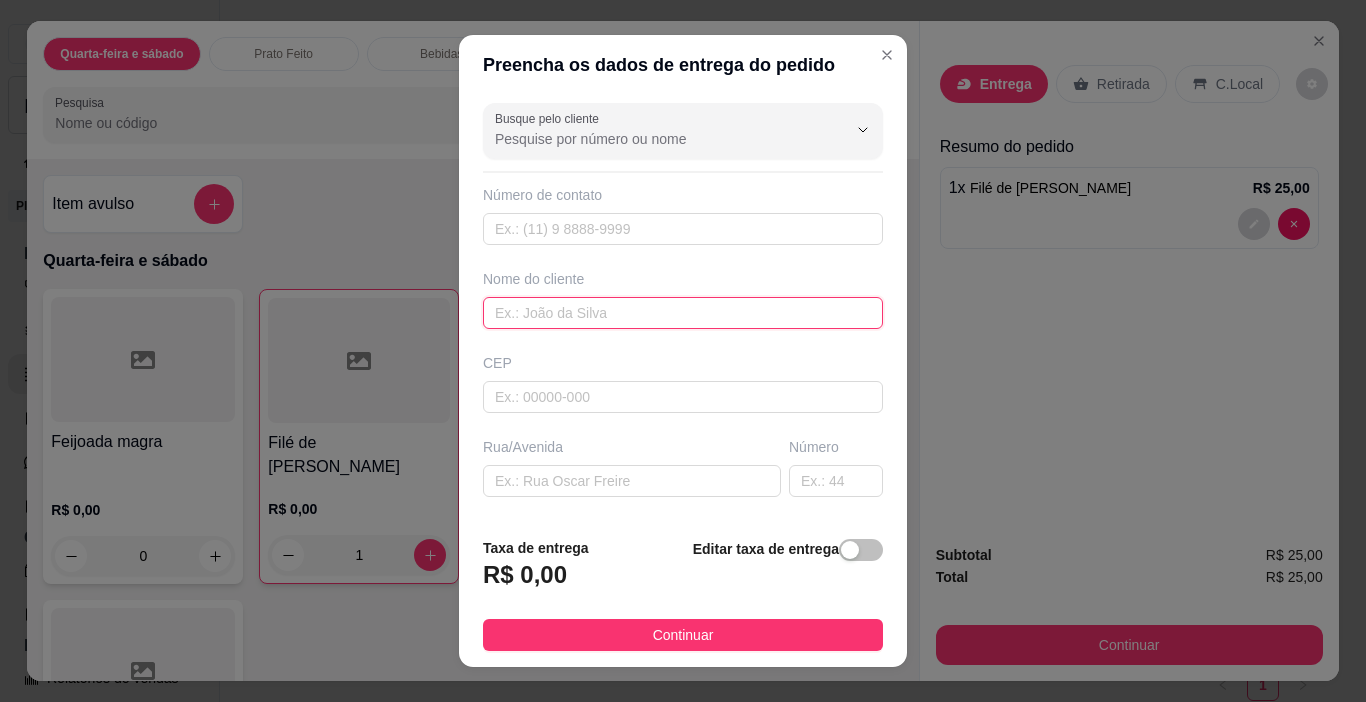 click at bounding box center [683, 313] 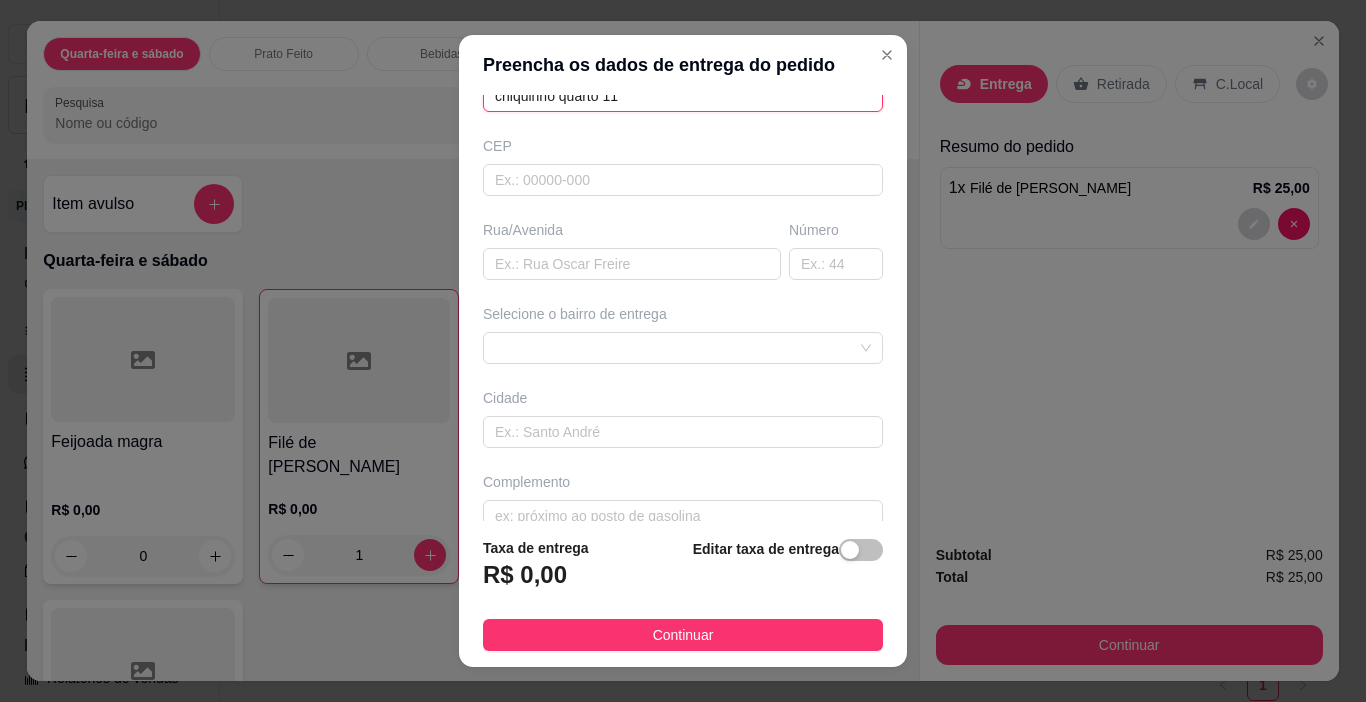scroll, scrollTop: 248, scrollLeft: 0, axis: vertical 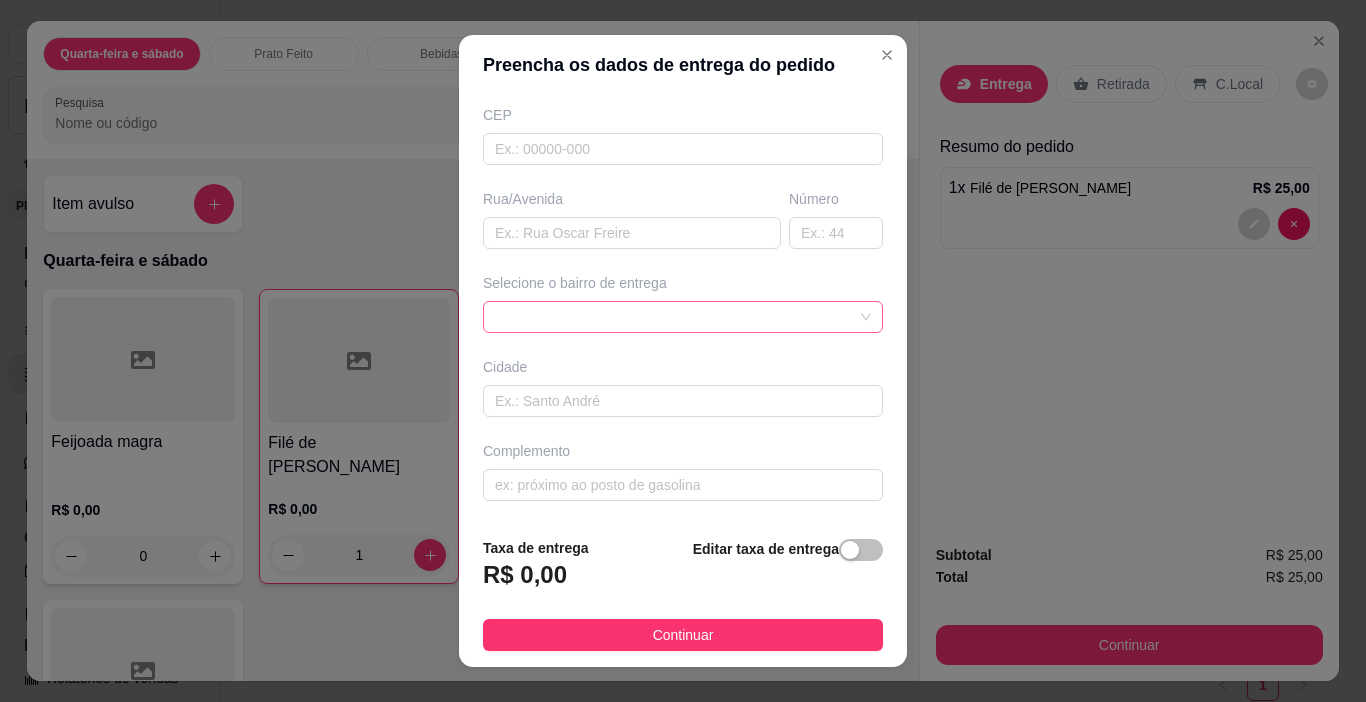 click at bounding box center (683, 317) 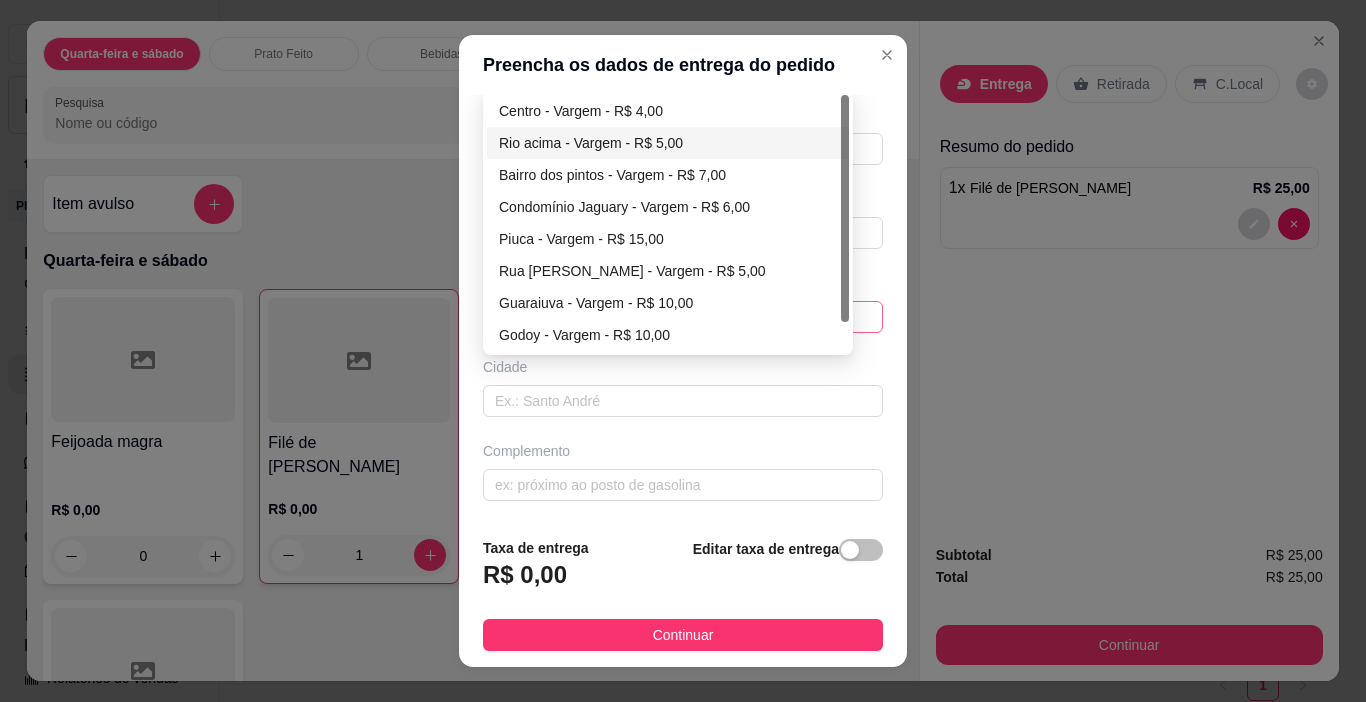 type on "chiquinho quarto 11" 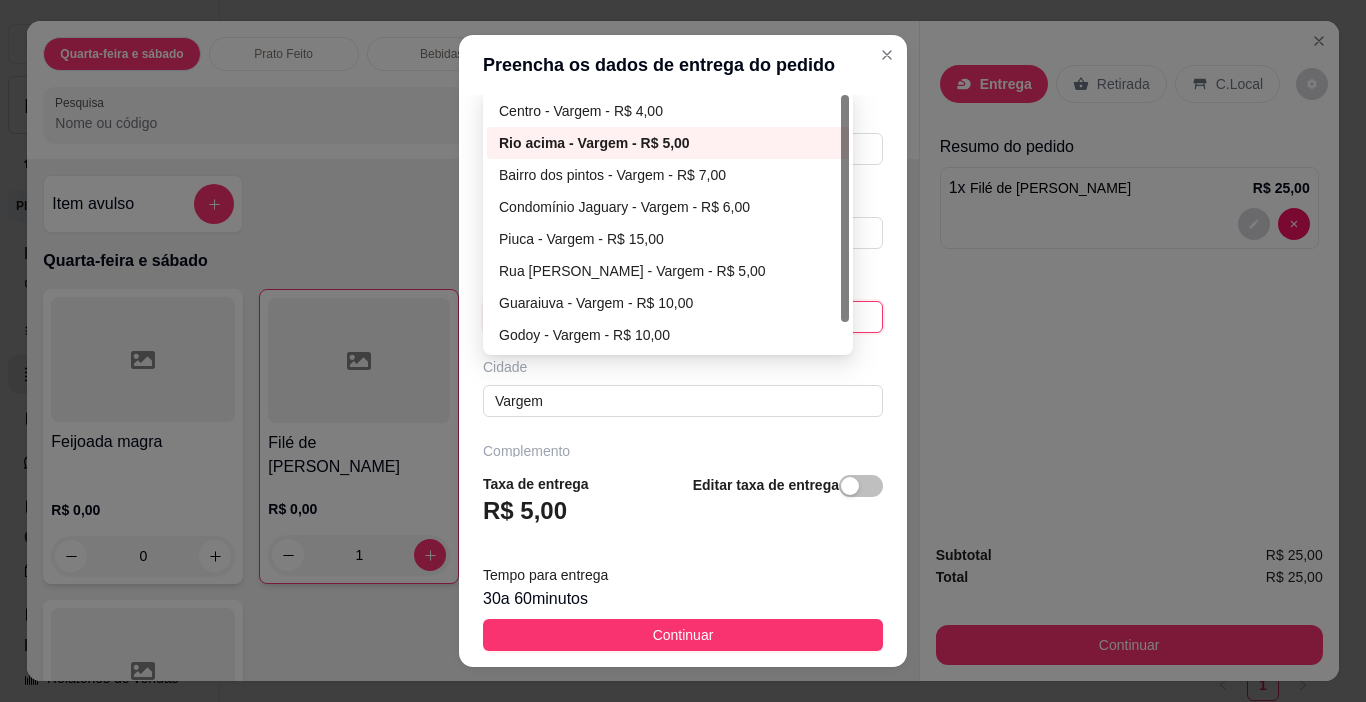 type on "Vargem" 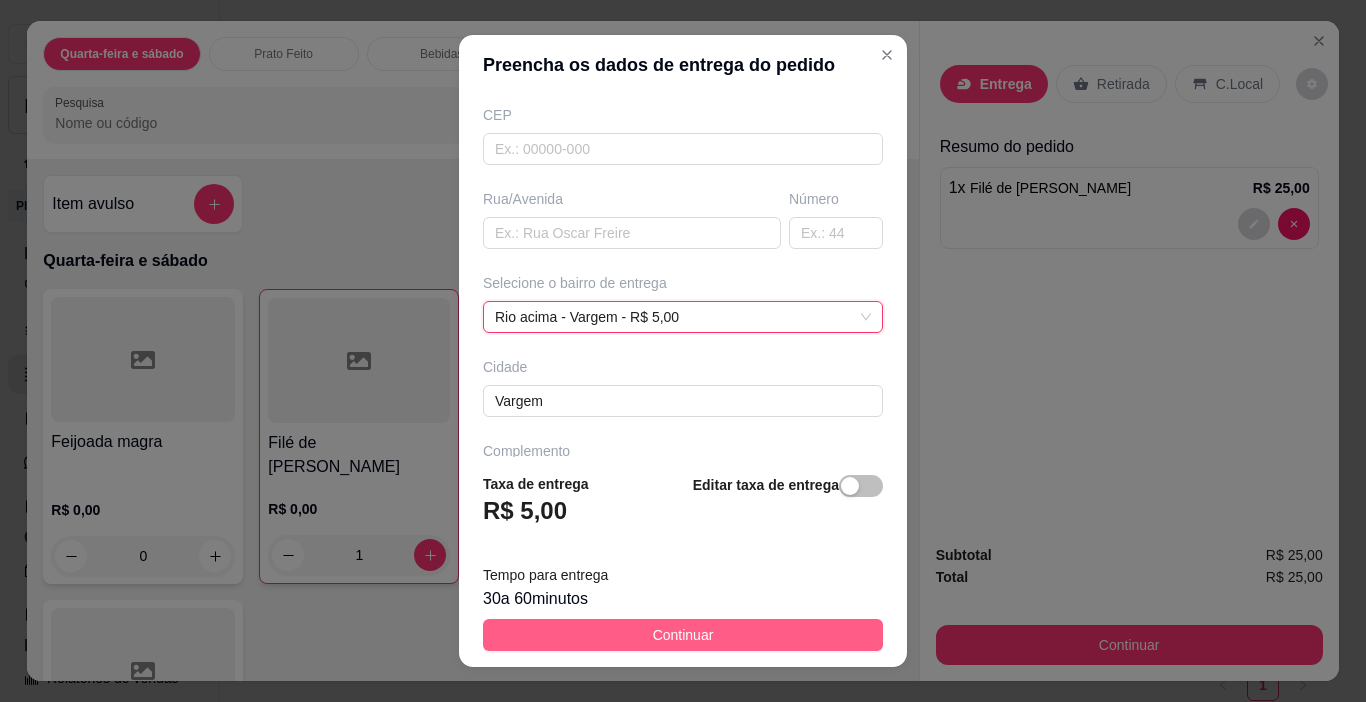 click on "Continuar" at bounding box center (683, 635) 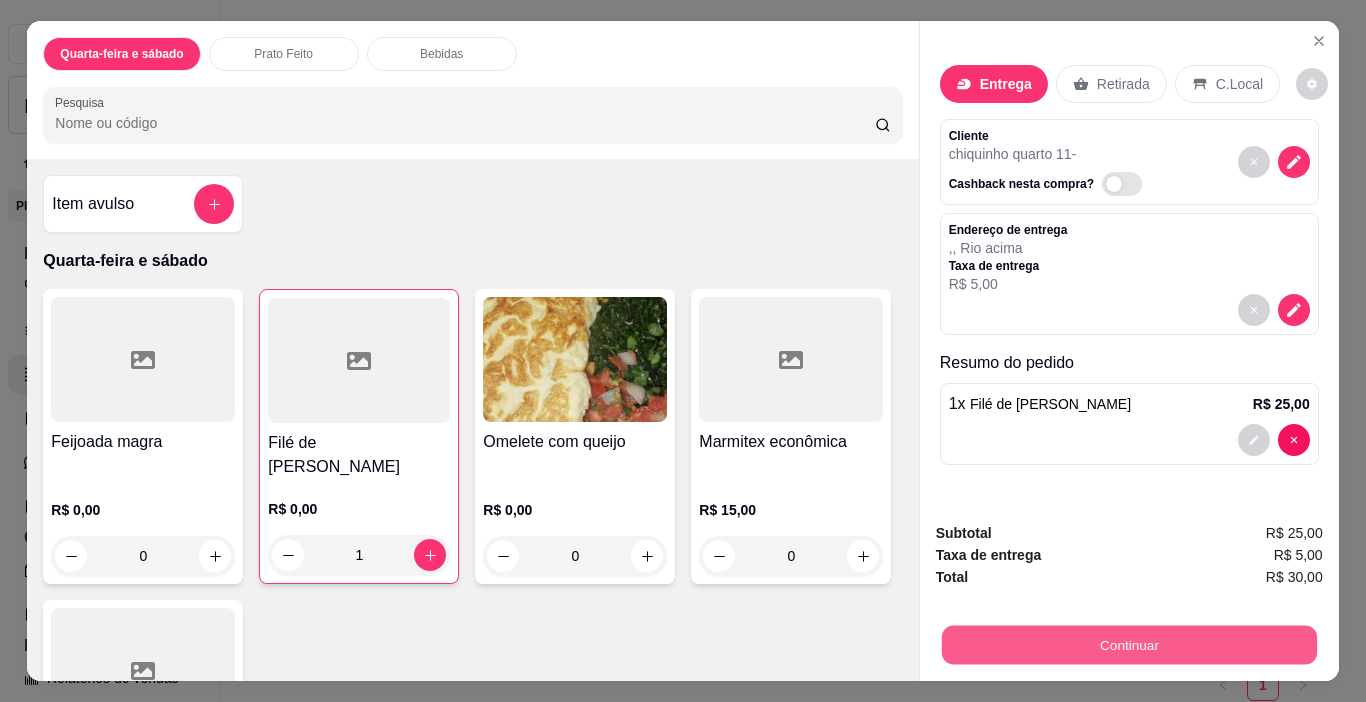click on "Continuar" at bounding box center [1128, 645] 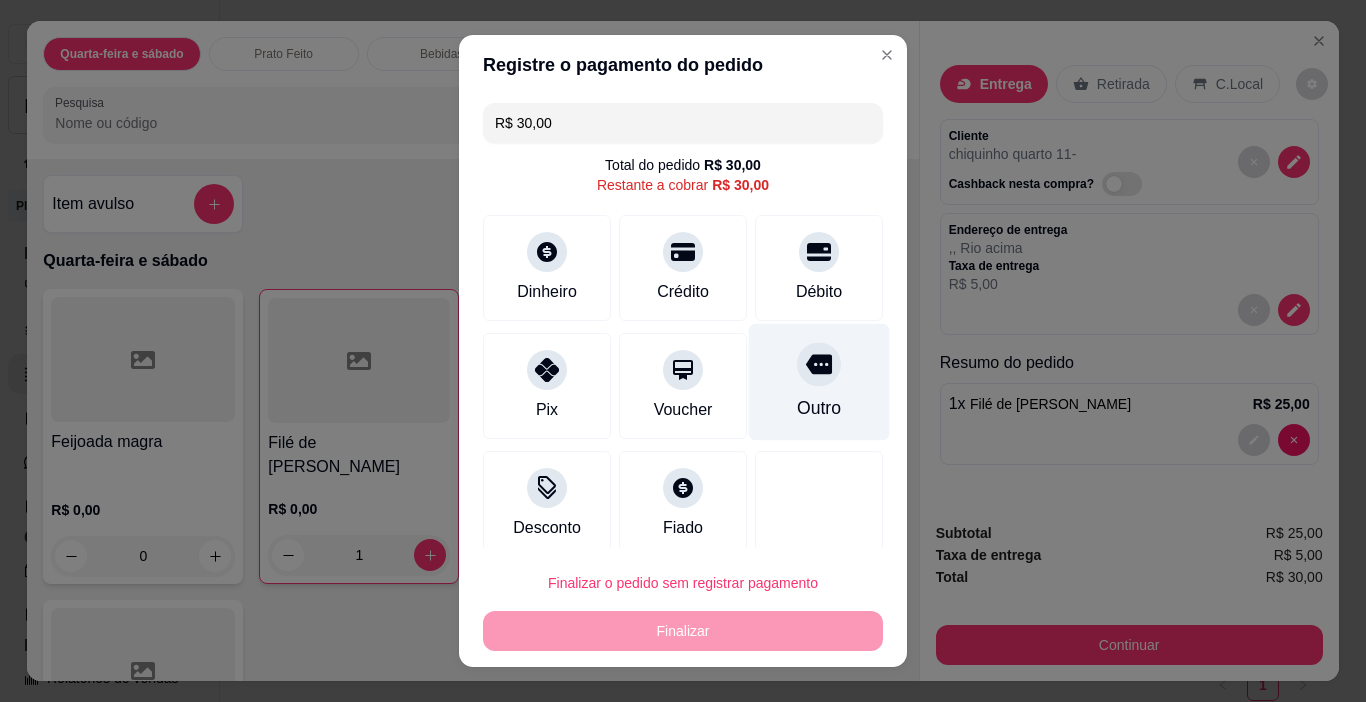 click on "Outro" at bounding box center [819, 382] 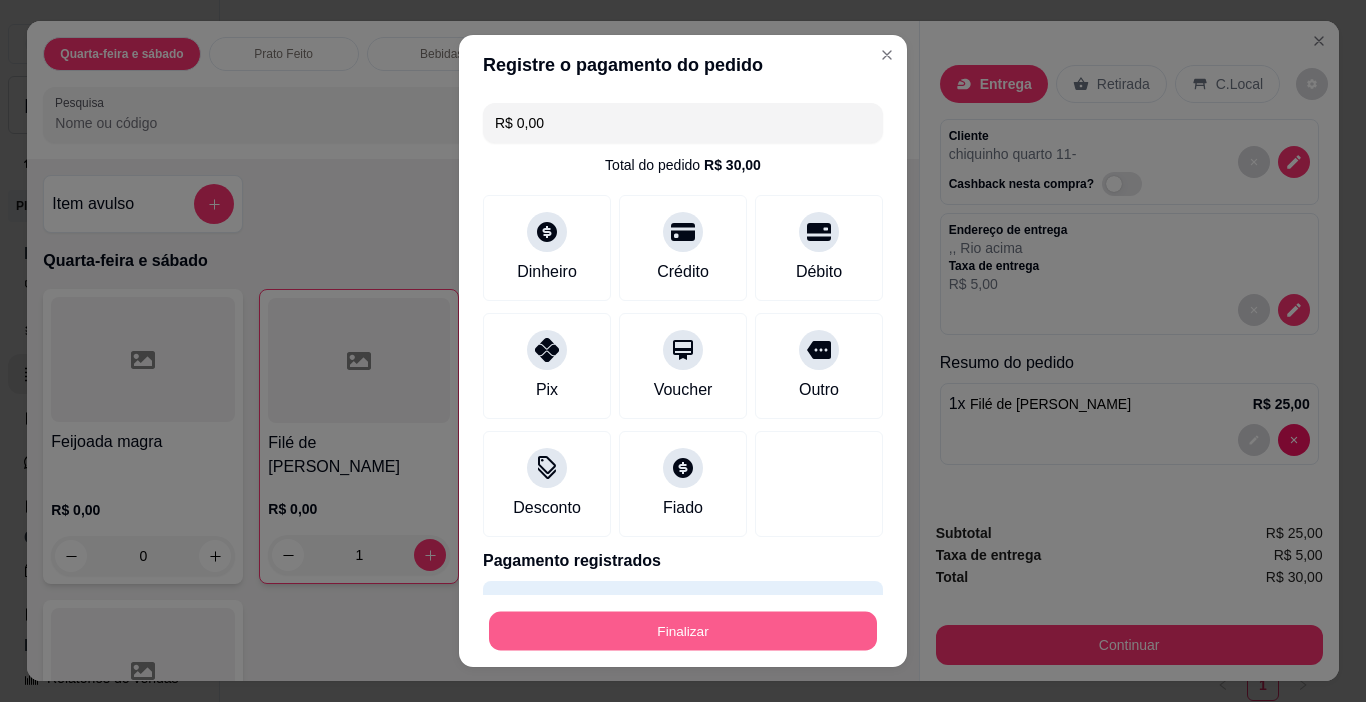 click on "Finalizar" at bounding box center [683, 631] 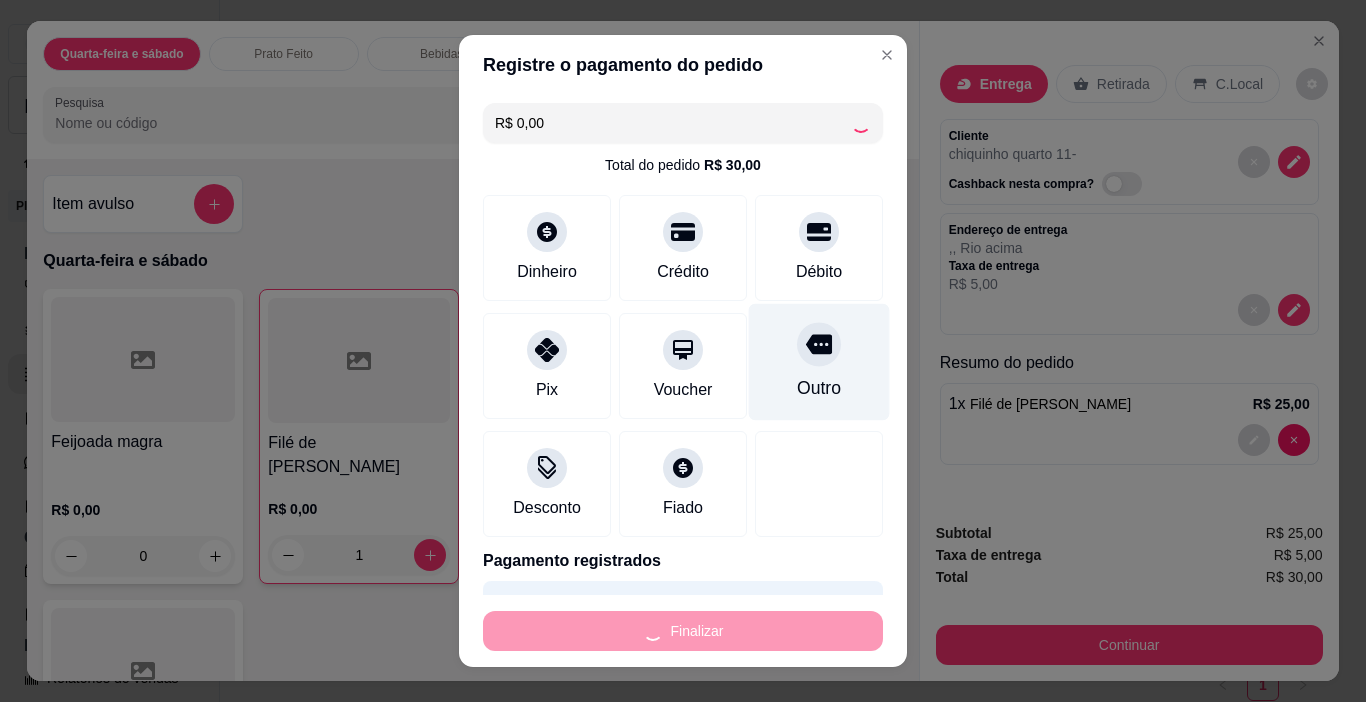 type on "0" 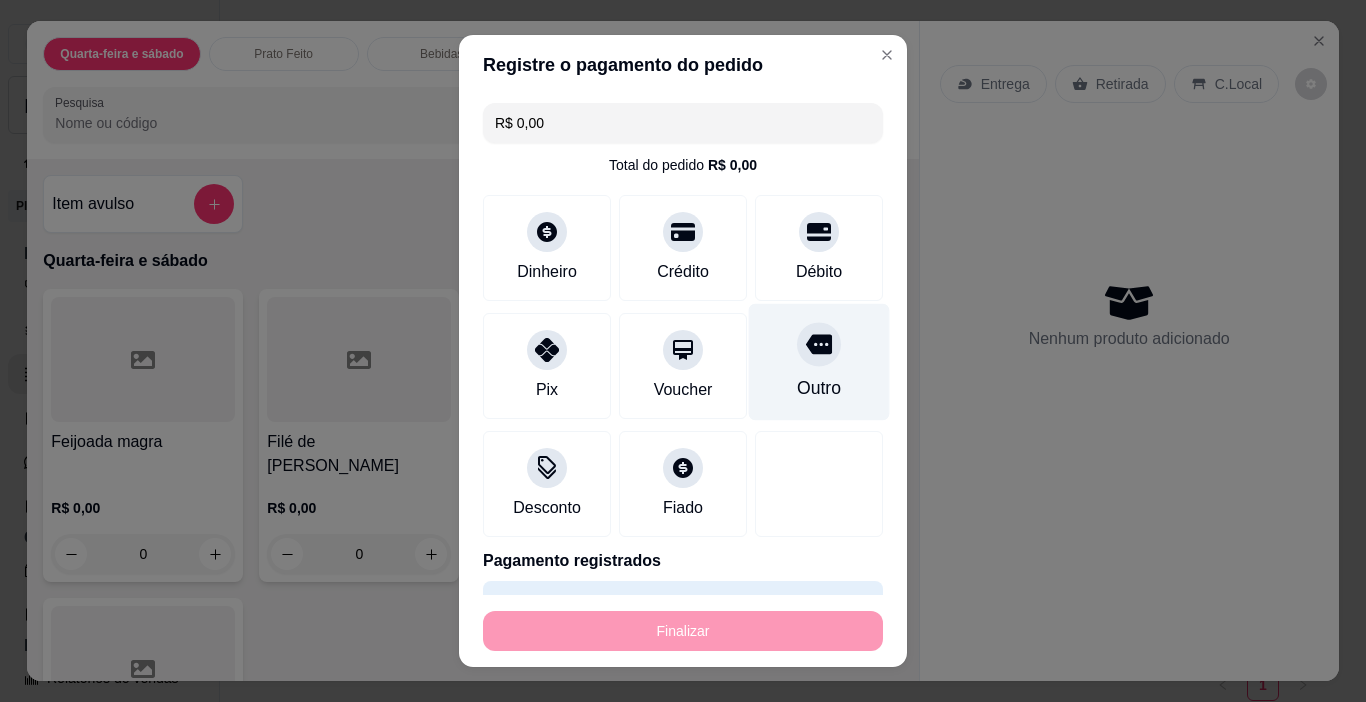type on "-R$ 30,00" 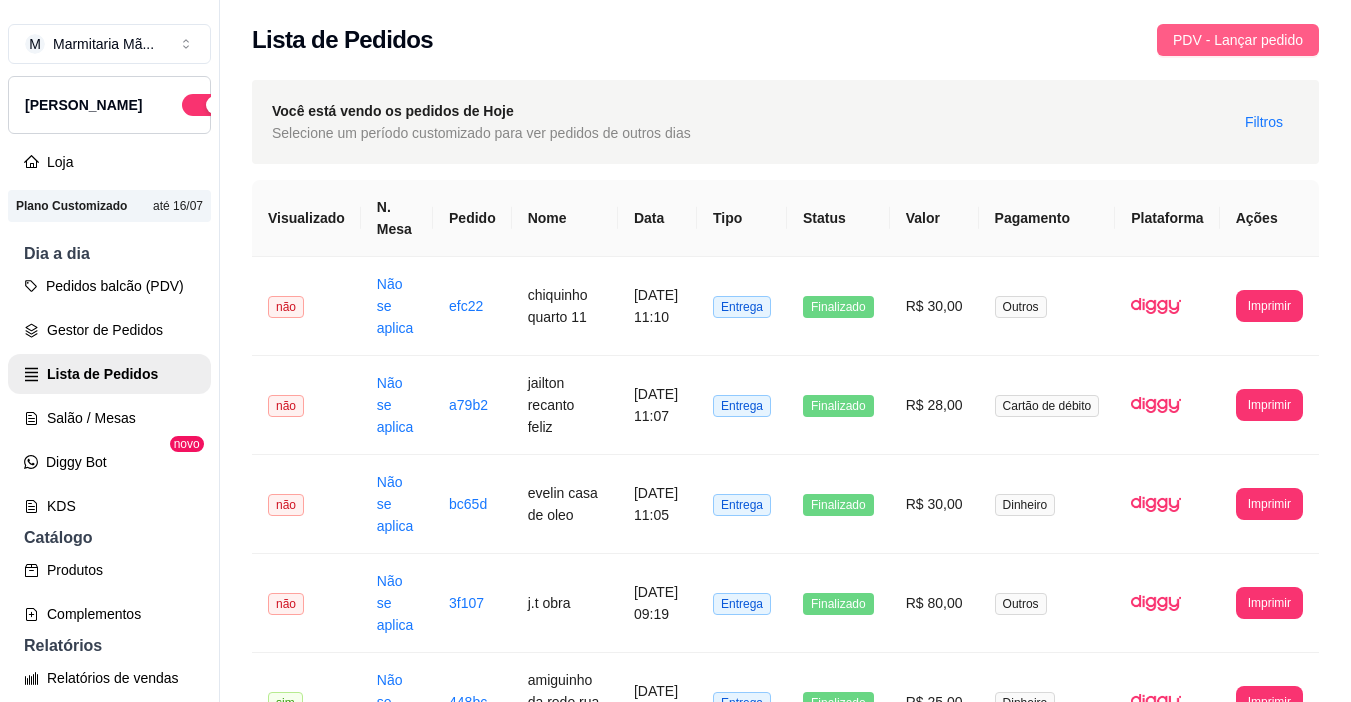 click on "PDV - Lançar pedido" at bounding box center [1238, 40] 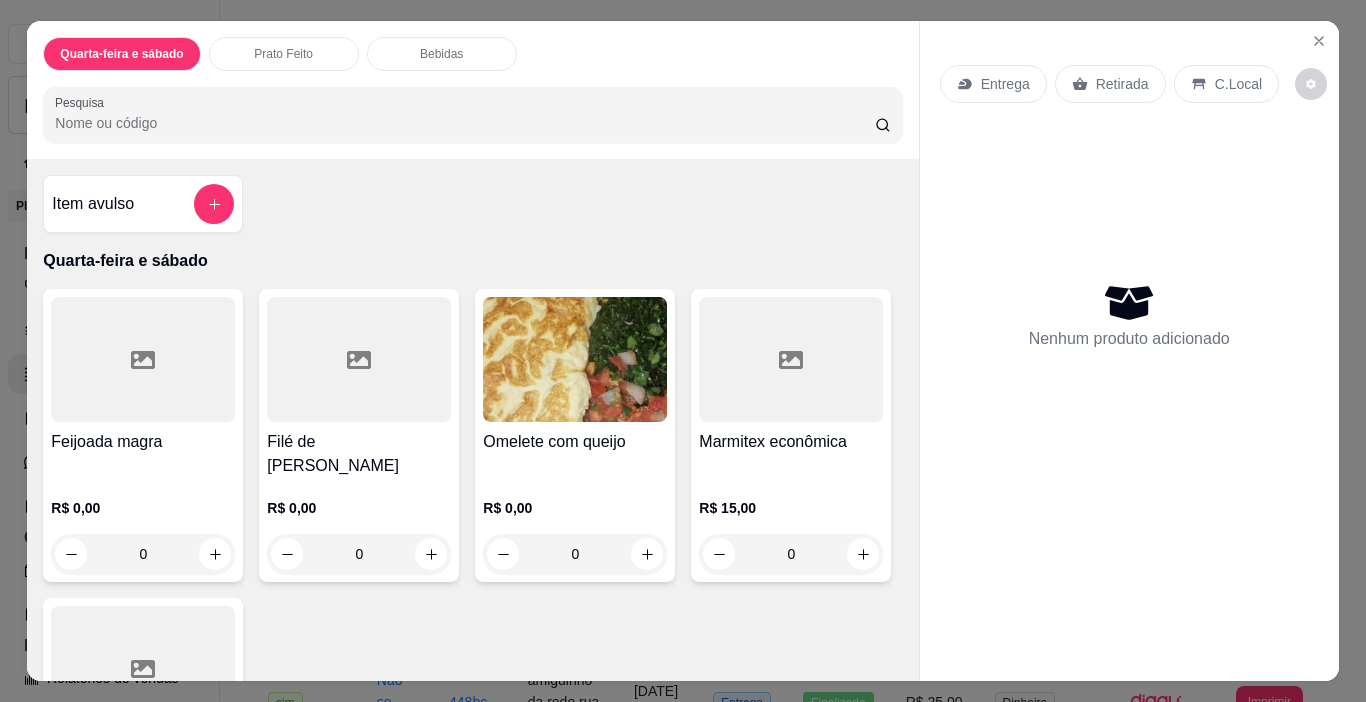 click on "Feijoada magra" at bounding box center (143, 442) 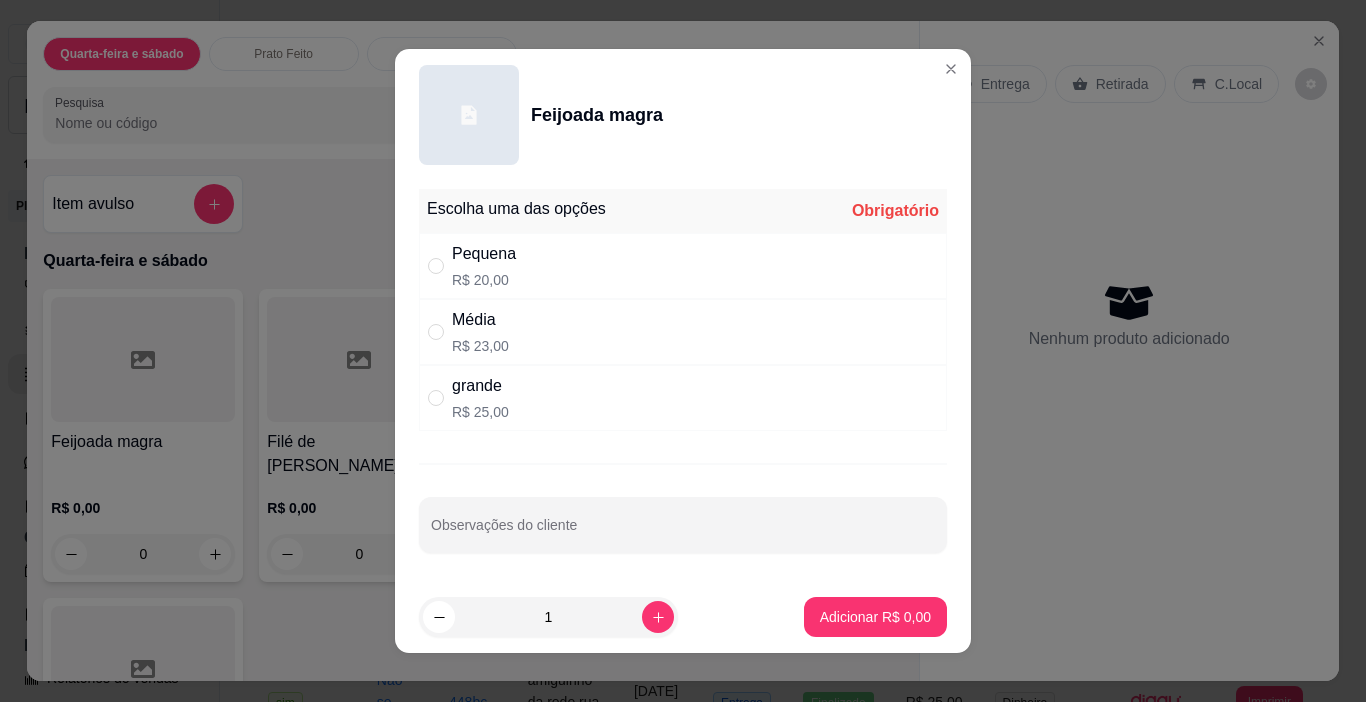 click on "grande R$ 25,00" at bounding box center (683, 398) 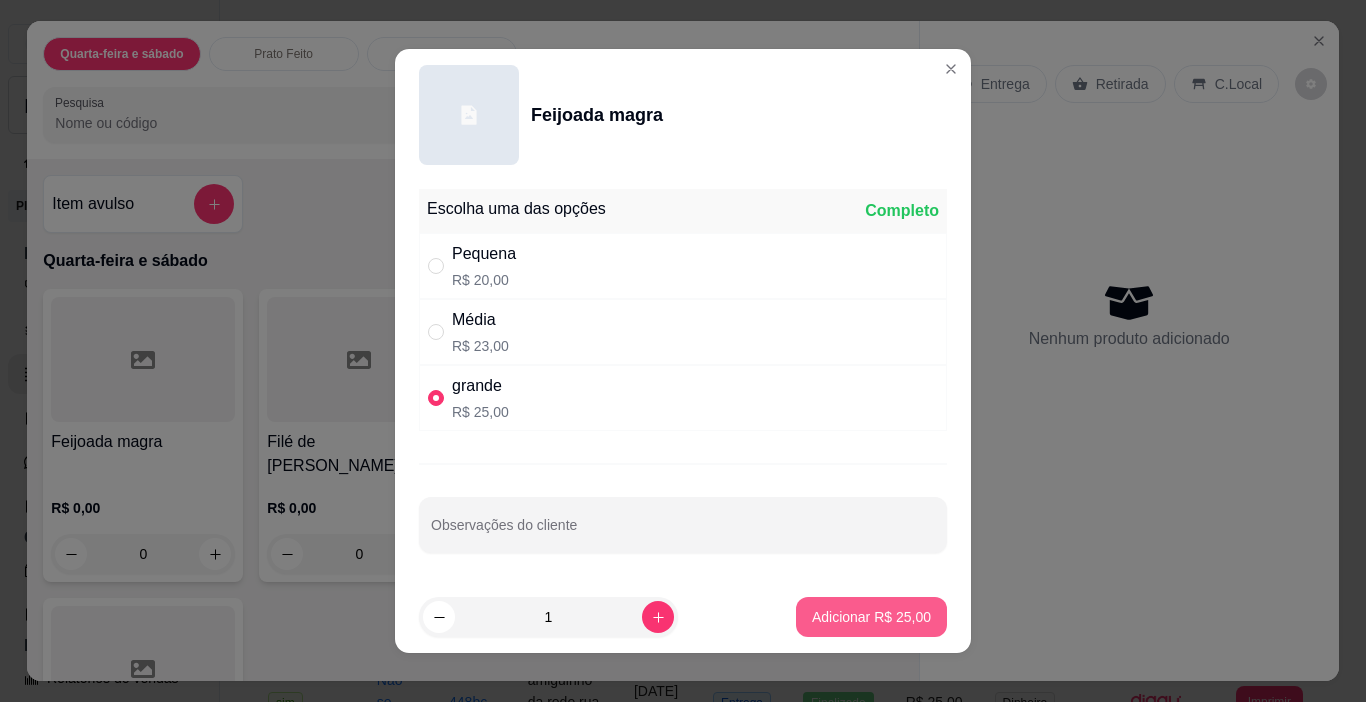 click on "Adicionar   R$ 25,00" at bounding box center (871, 617) 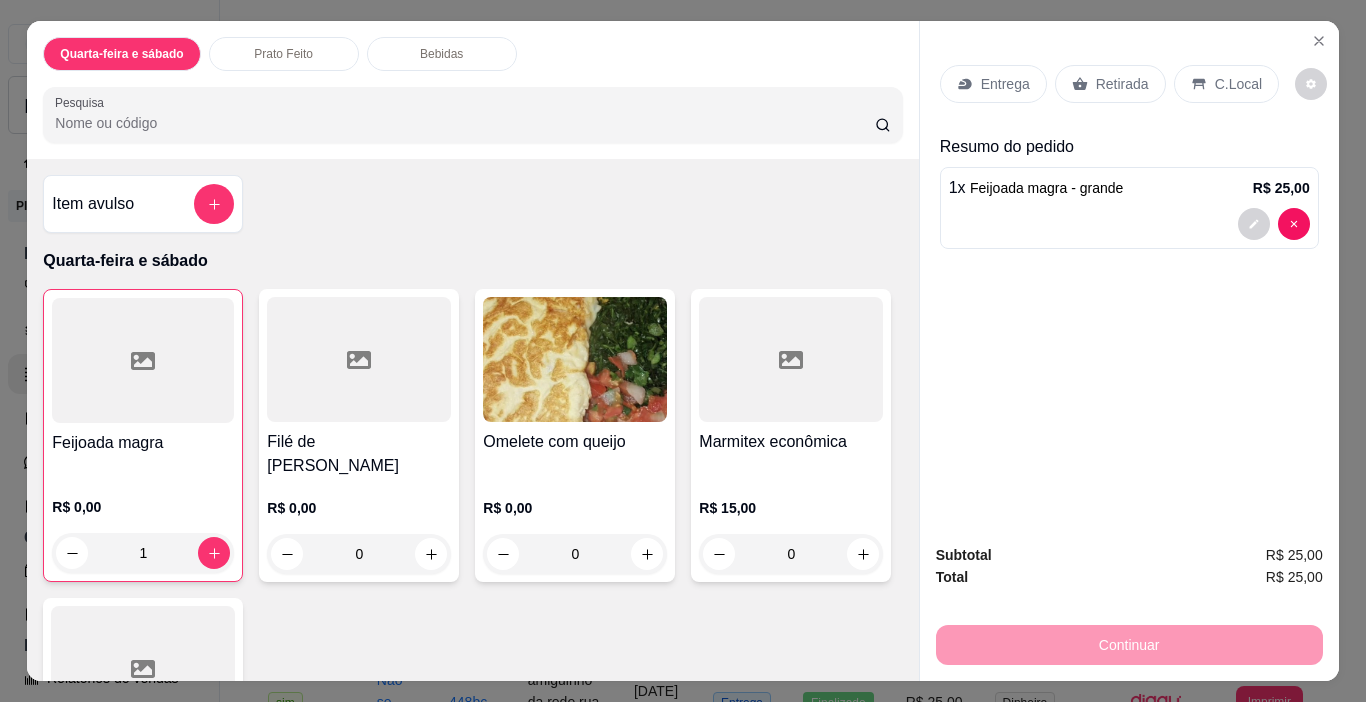 type on "1" 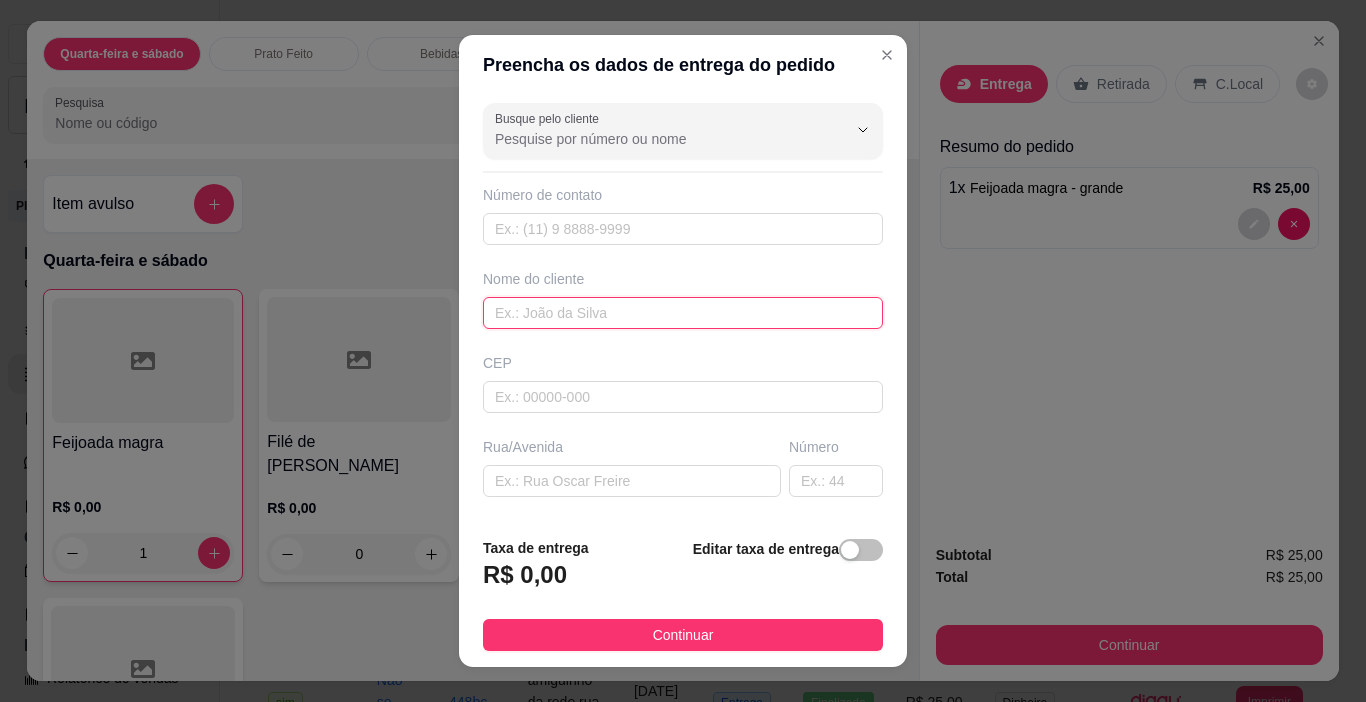click at bounding box center (683, 313) 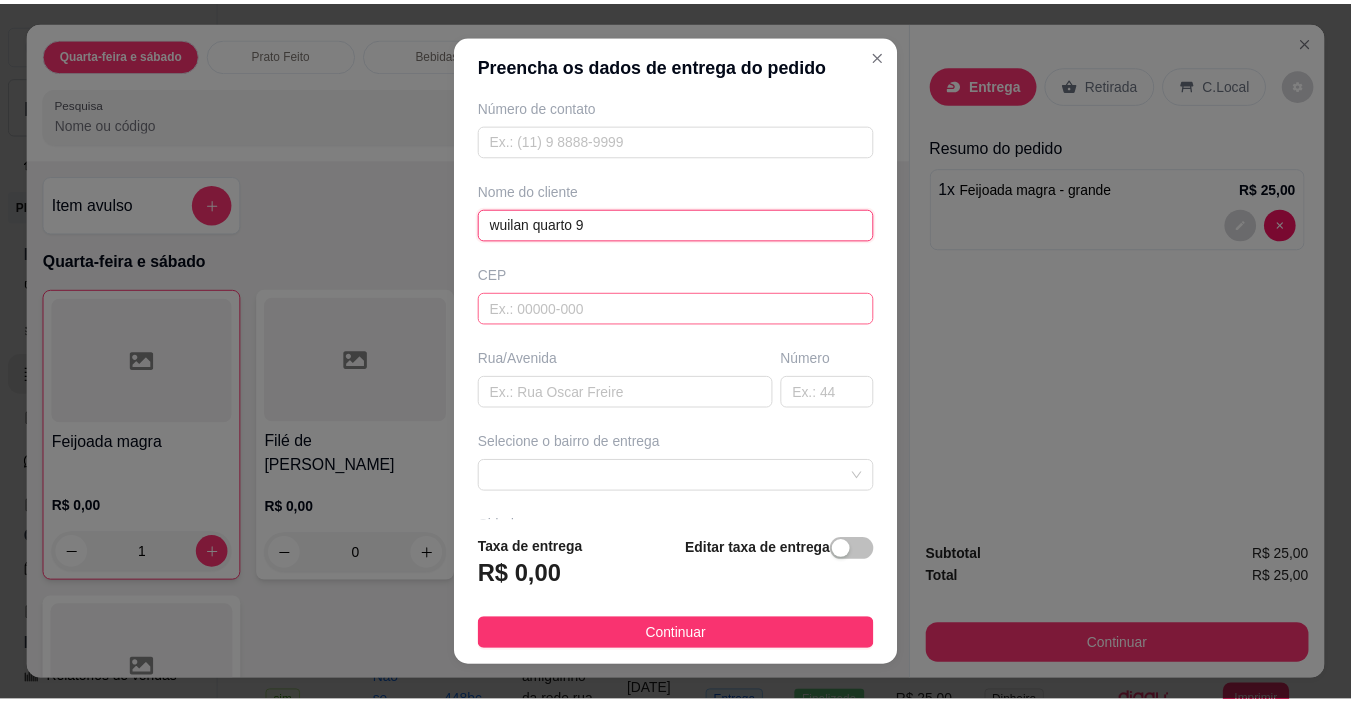 scroll, scrollTop: 200, scrollLeft: 0, axis: vertical 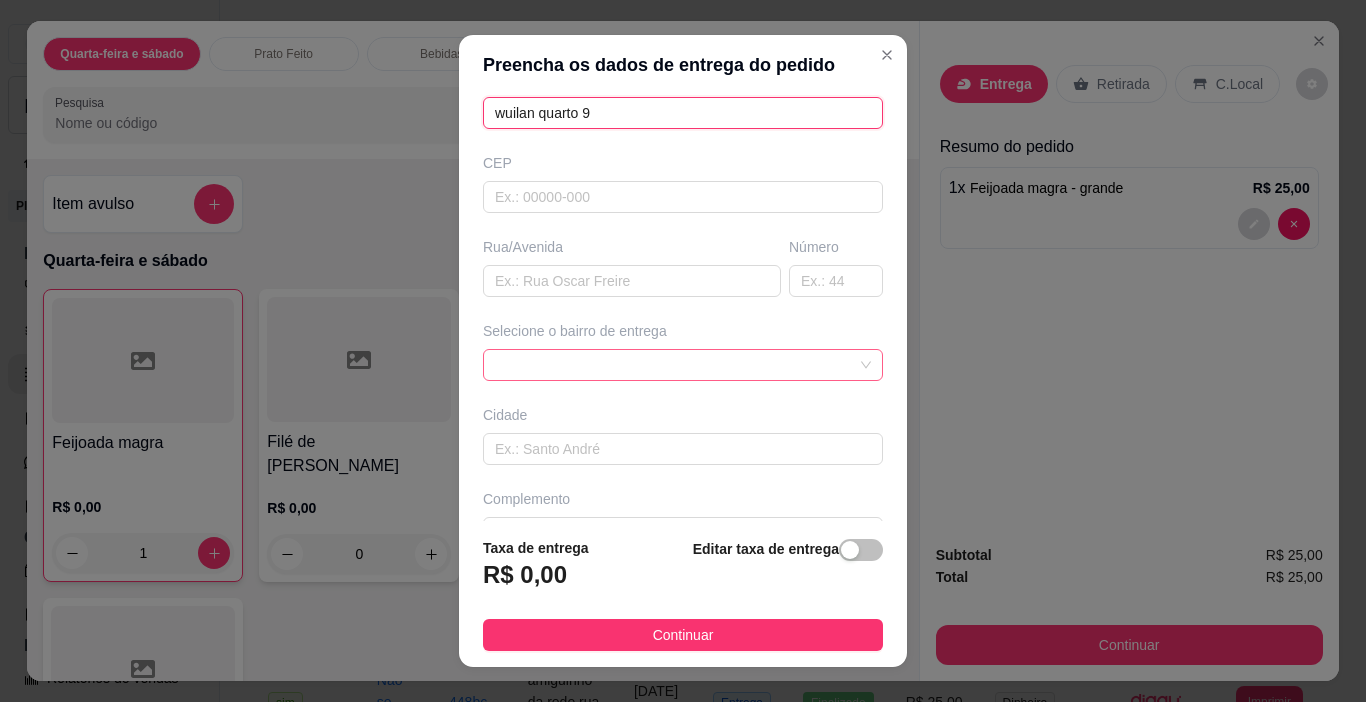 click at bounding box center (683, 365) 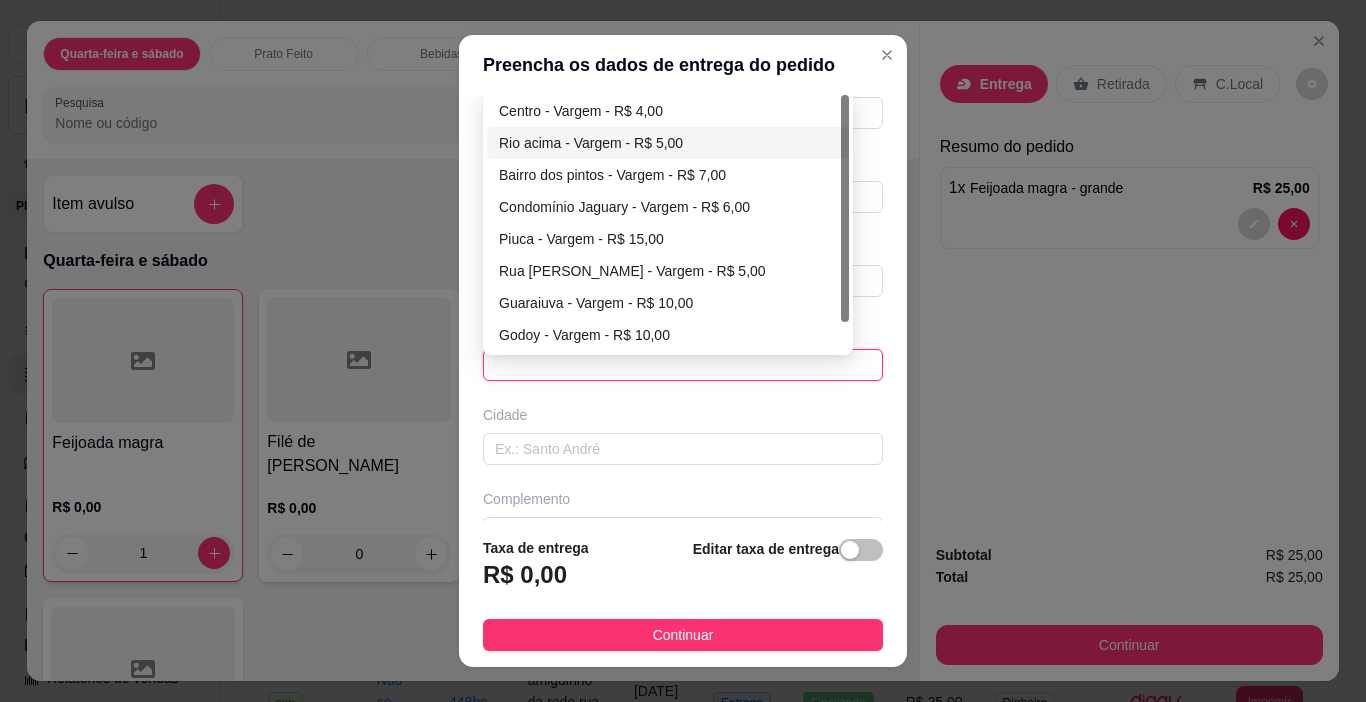 click on "Rio acima  - Vargem  -  R$ 5,00" at bounding box center (668, 143) 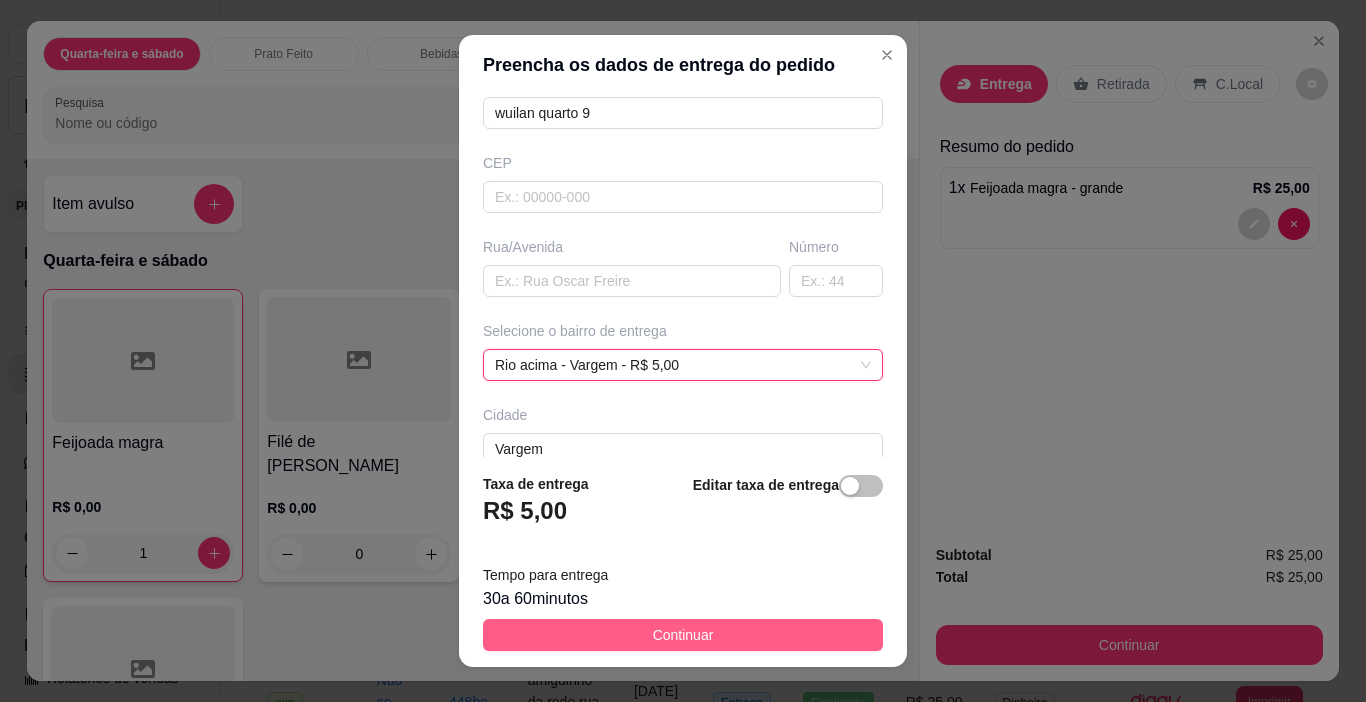 click on "Continuar" at bounding box center [683, 635] 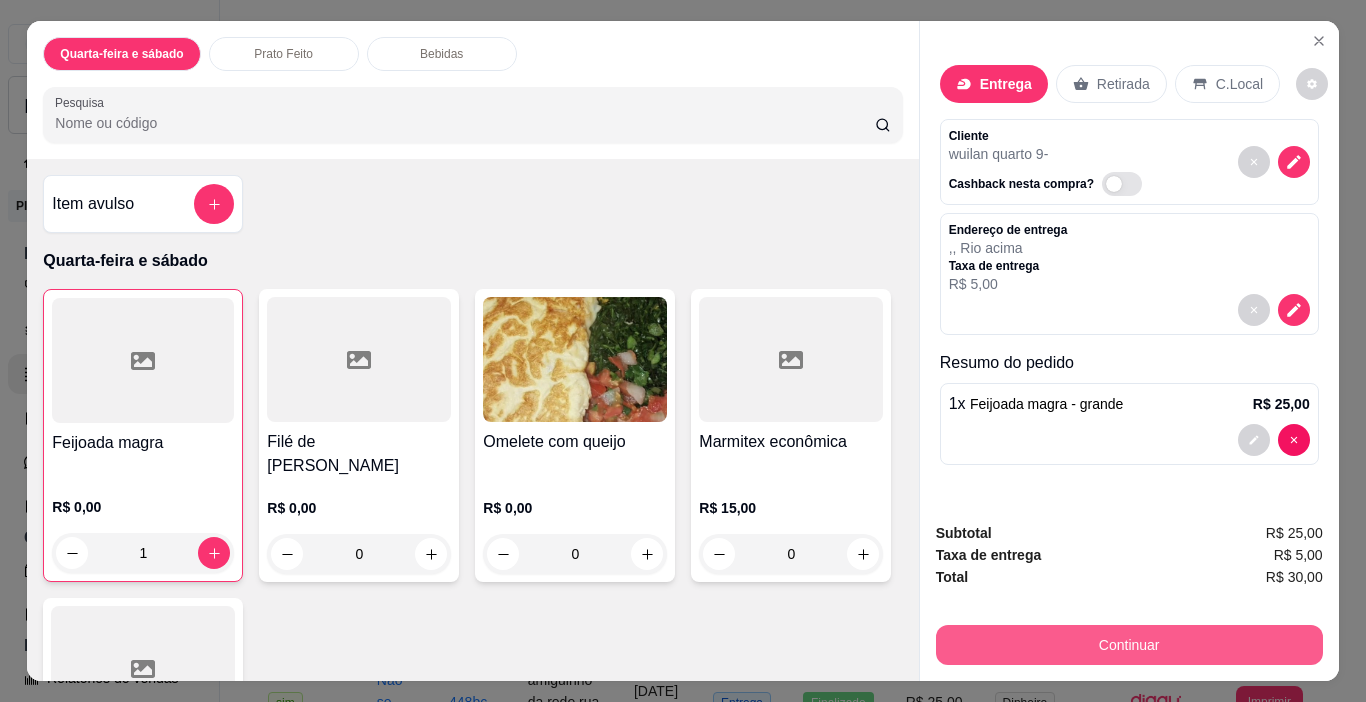 click on "Continuar" at bounding box center [1129, 645] 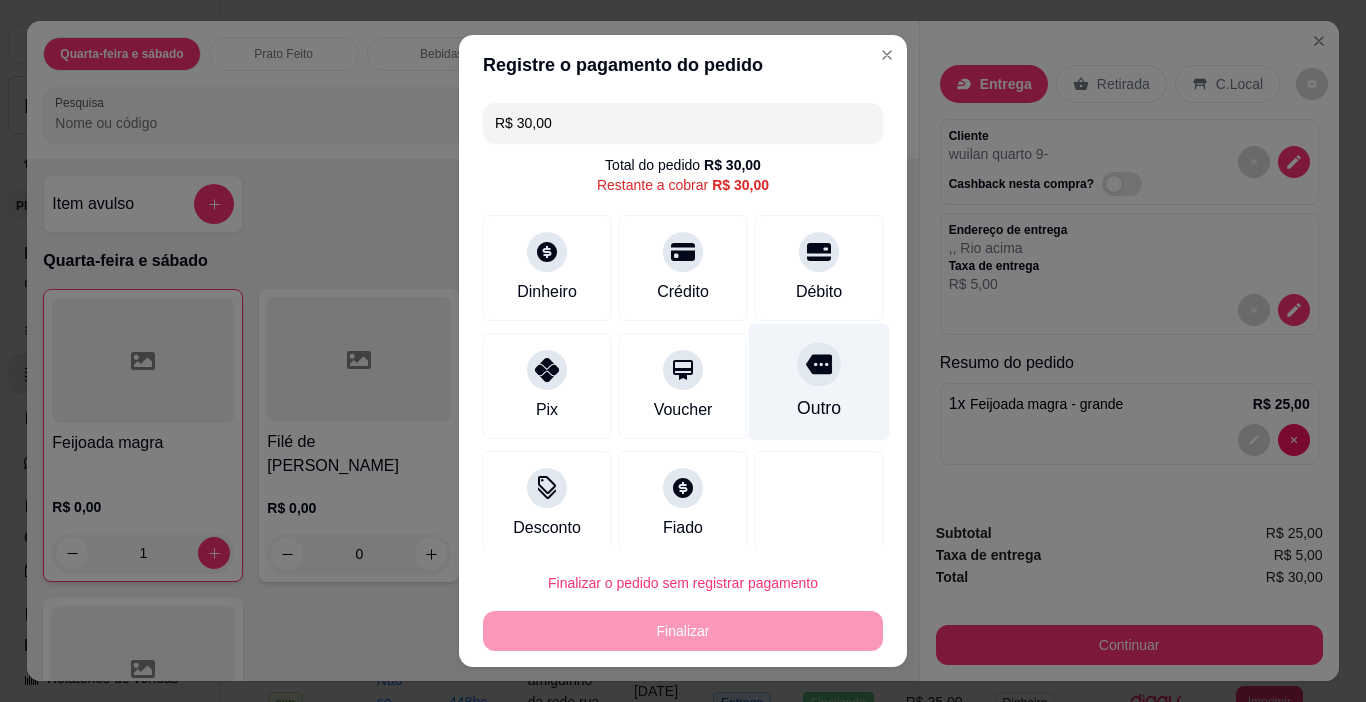 click on "Outro" at bounding box center (819, 408) 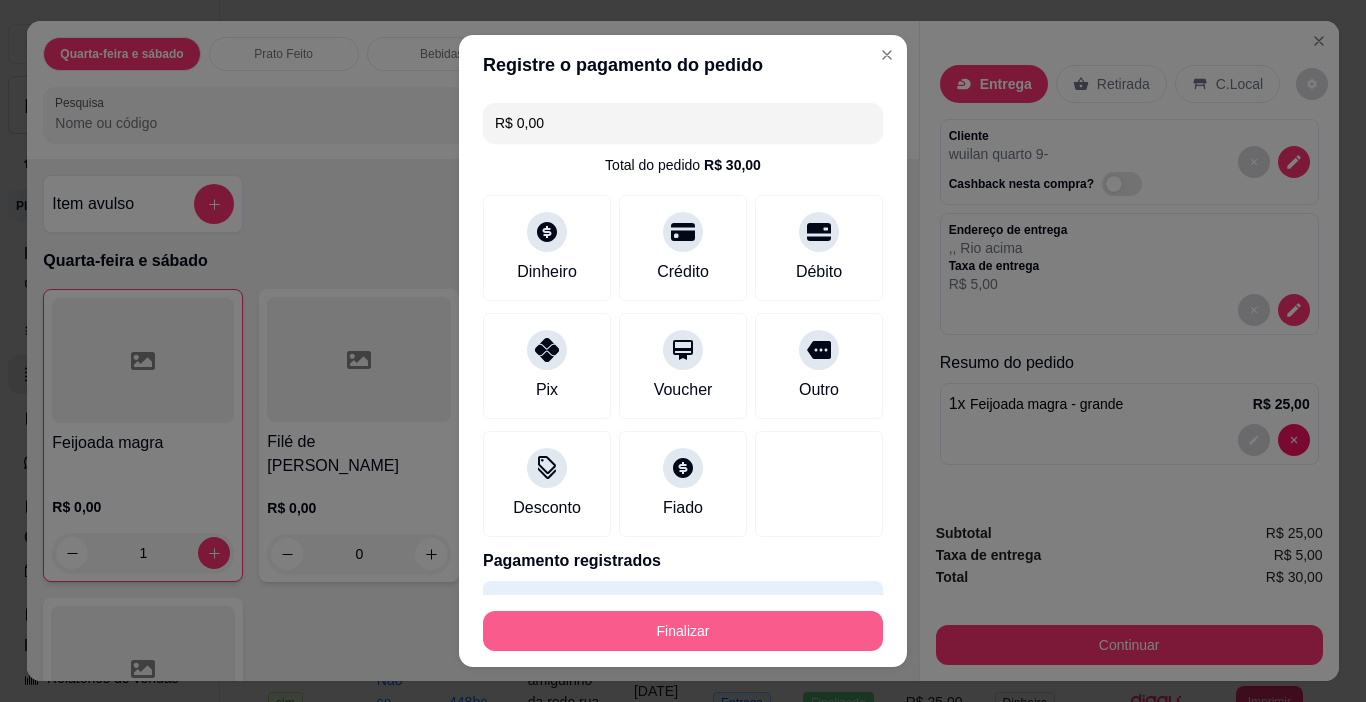 click on "Finalizar" at bounding box center [683, 631] 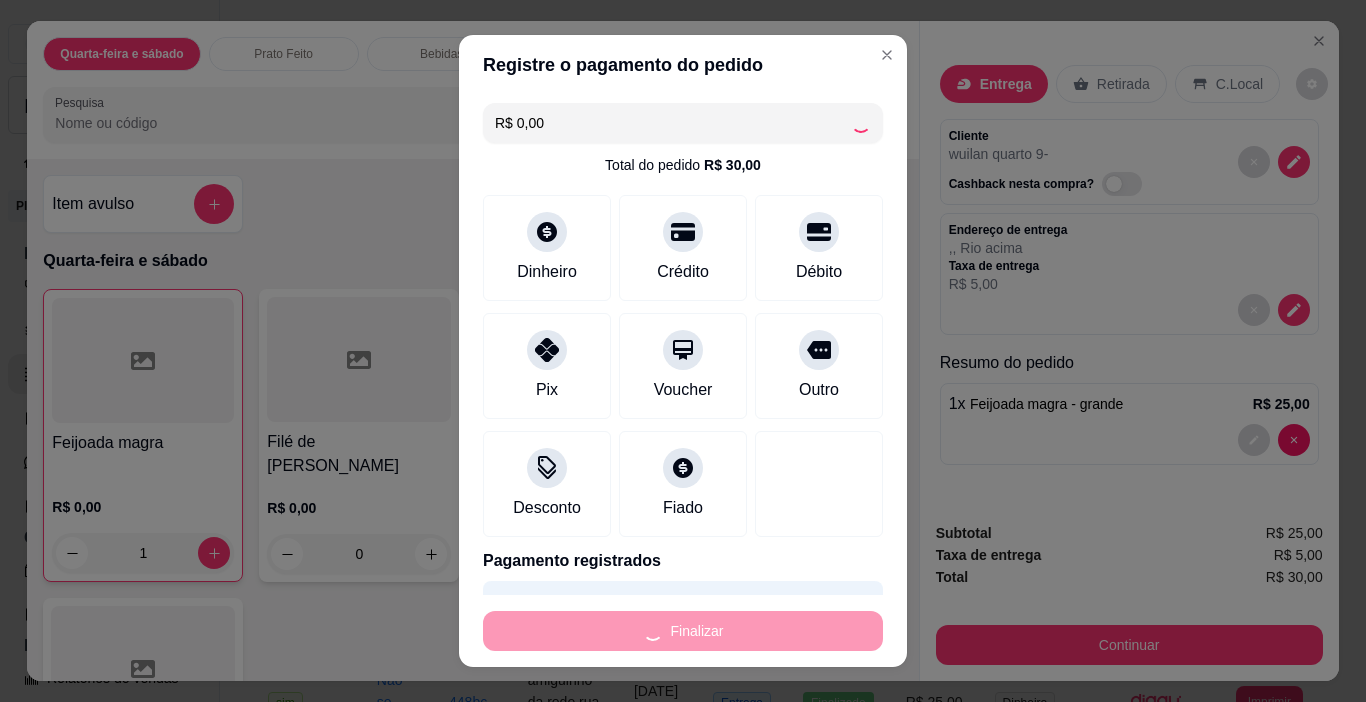 type on "0" 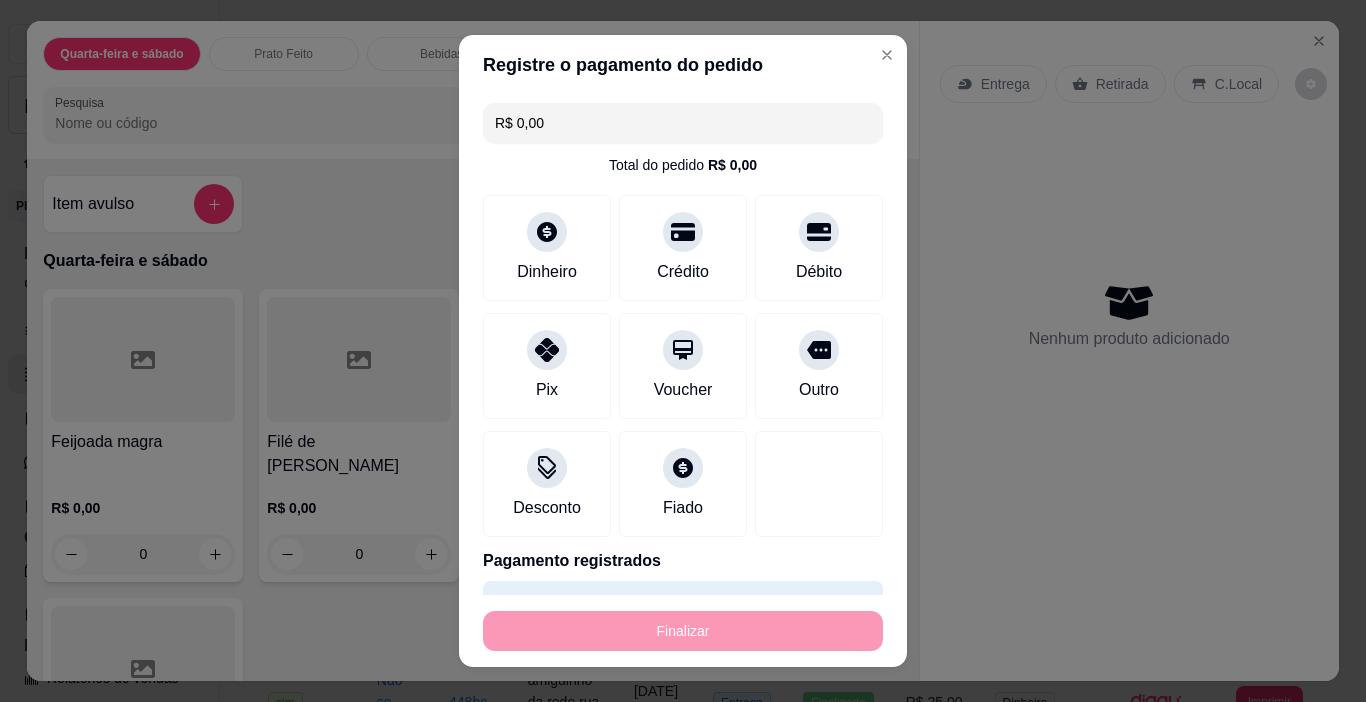 type on "-R$ 30,00" 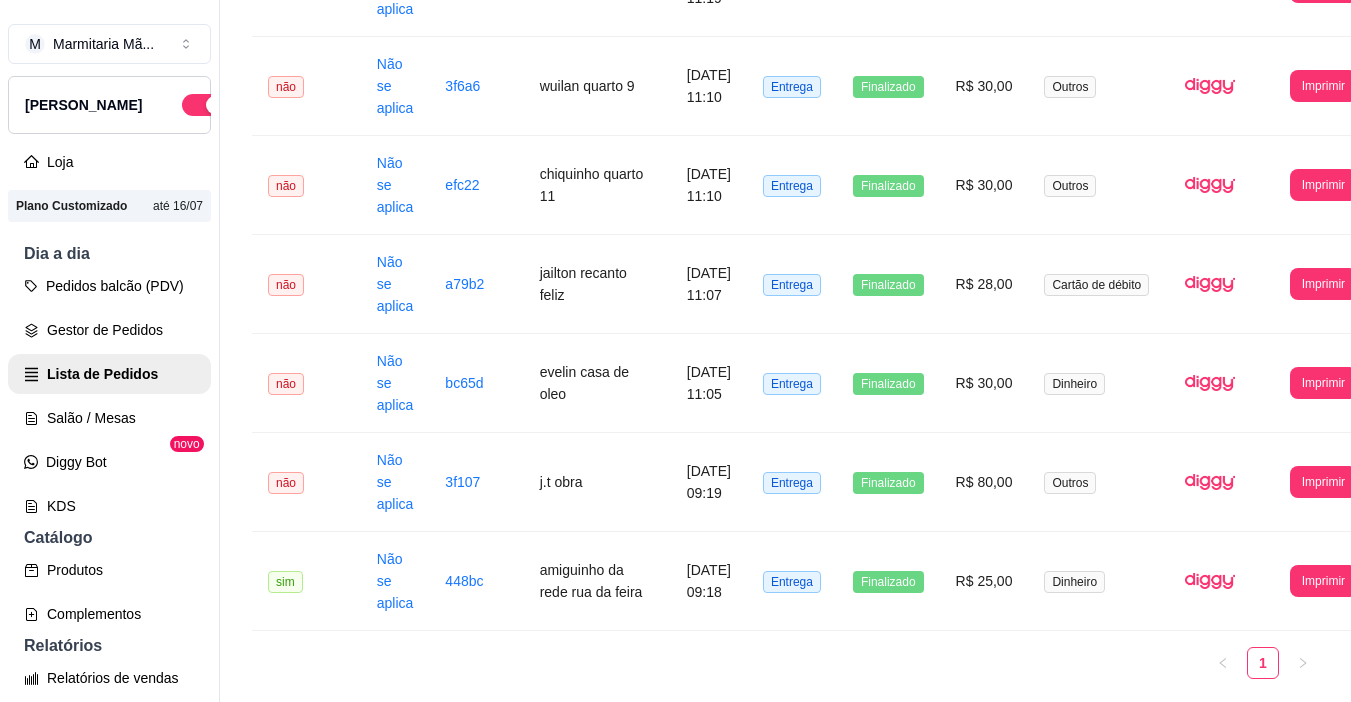 scroll, scrollTop: 429, scrollLeft: 0, axis: vertical 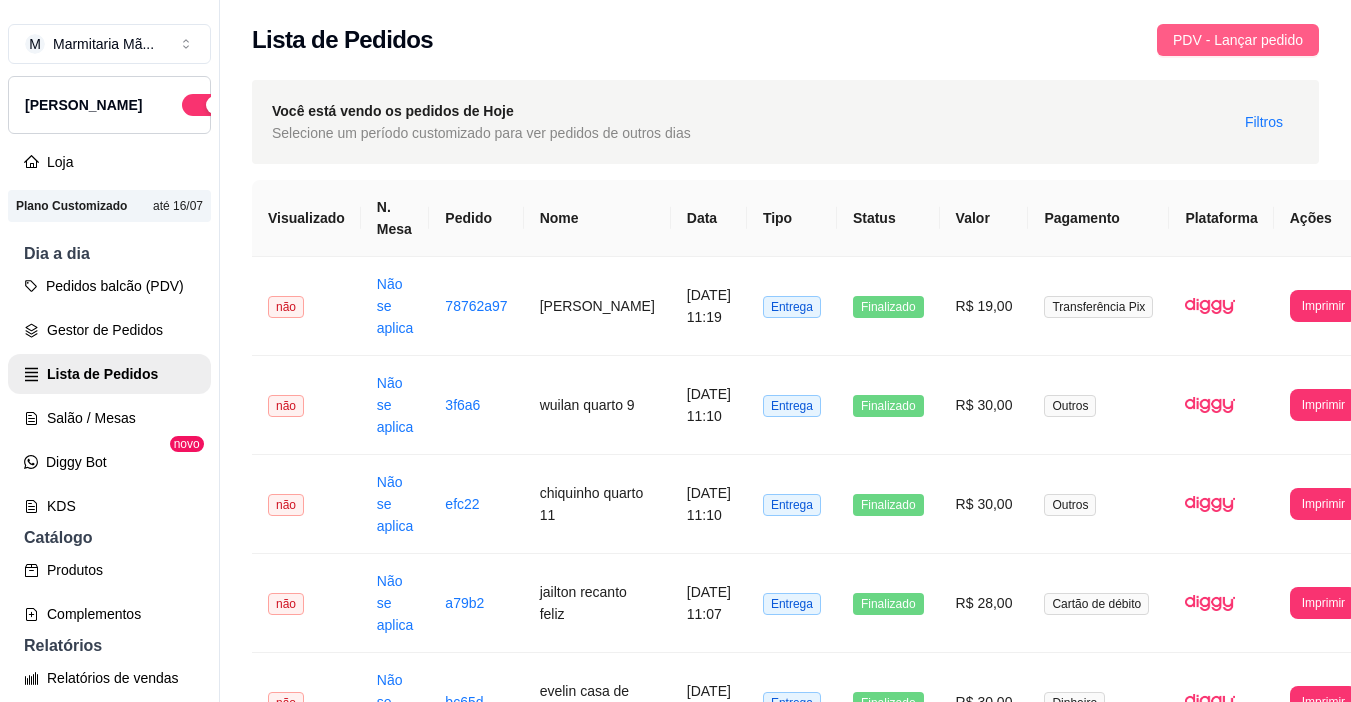 click on "PDV - Lançar pedido" at bounding box center (1238, 40) 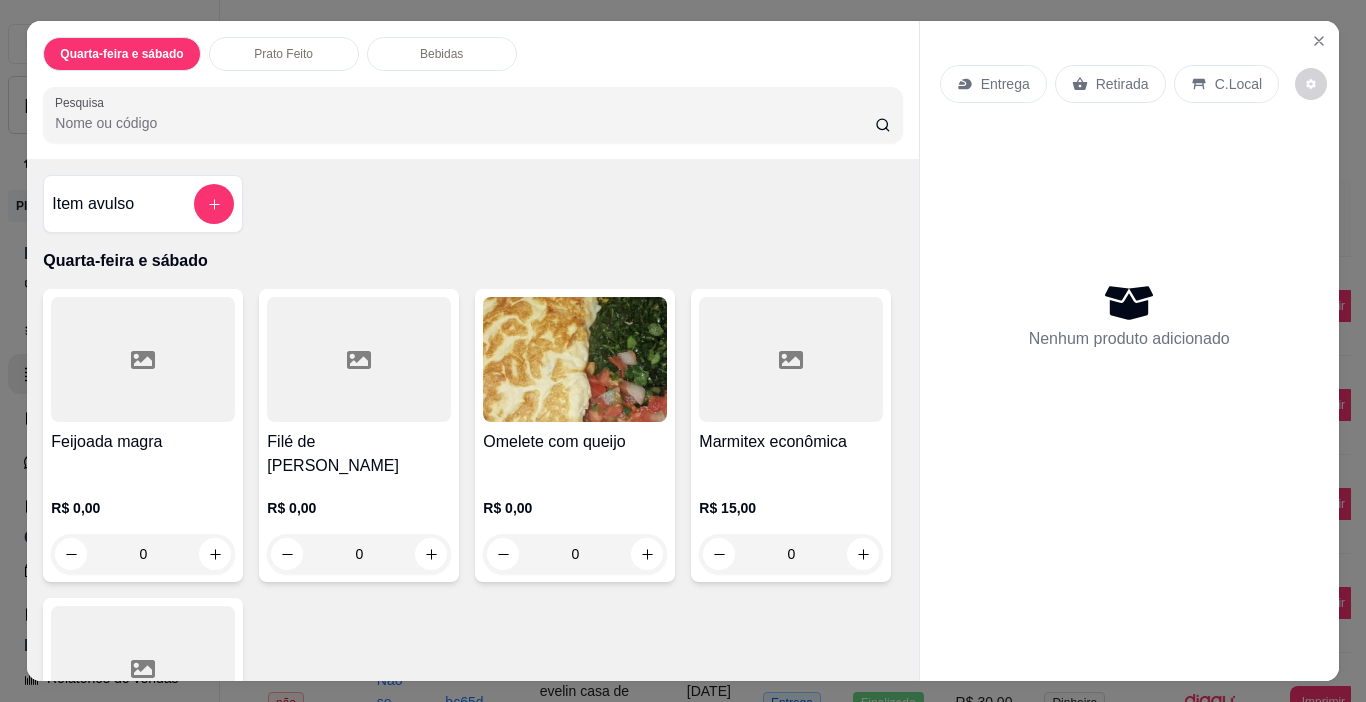 click on "Feijoada magra" at bounding box center [143, 442] 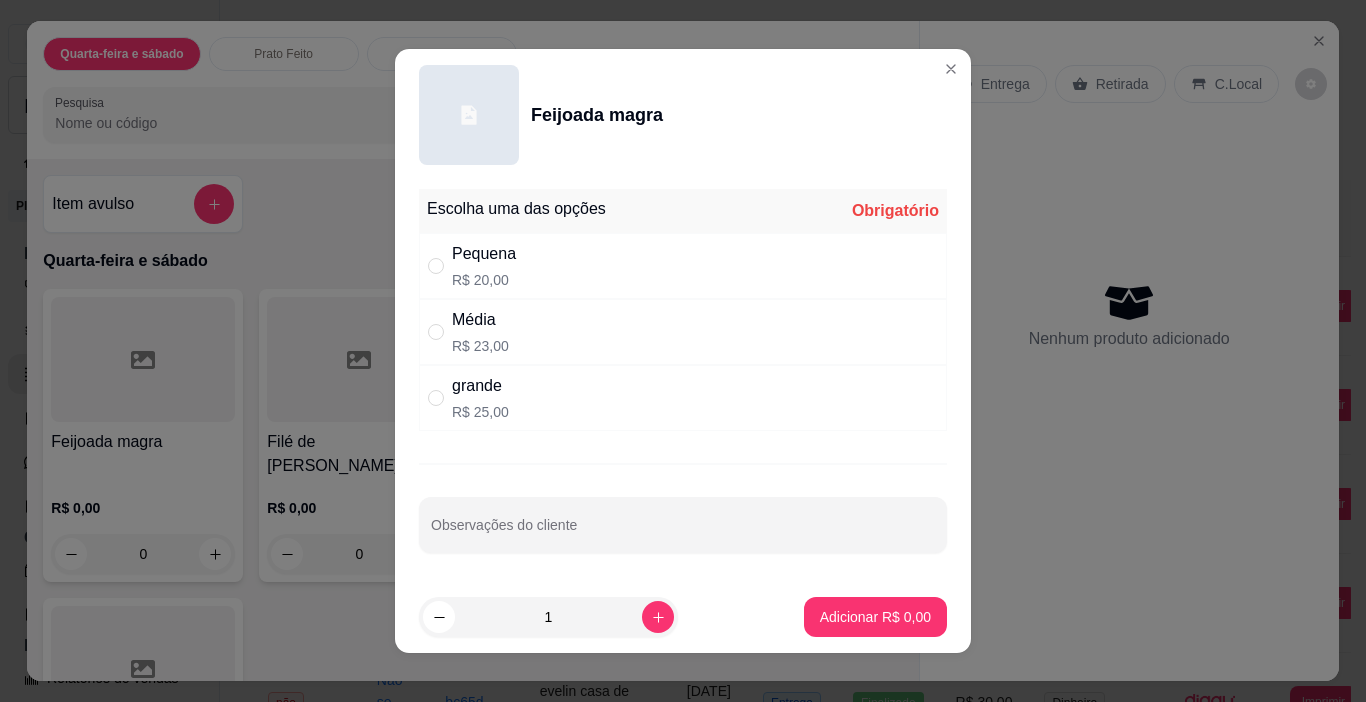 click on "Média" at bounding box center (480, 320) 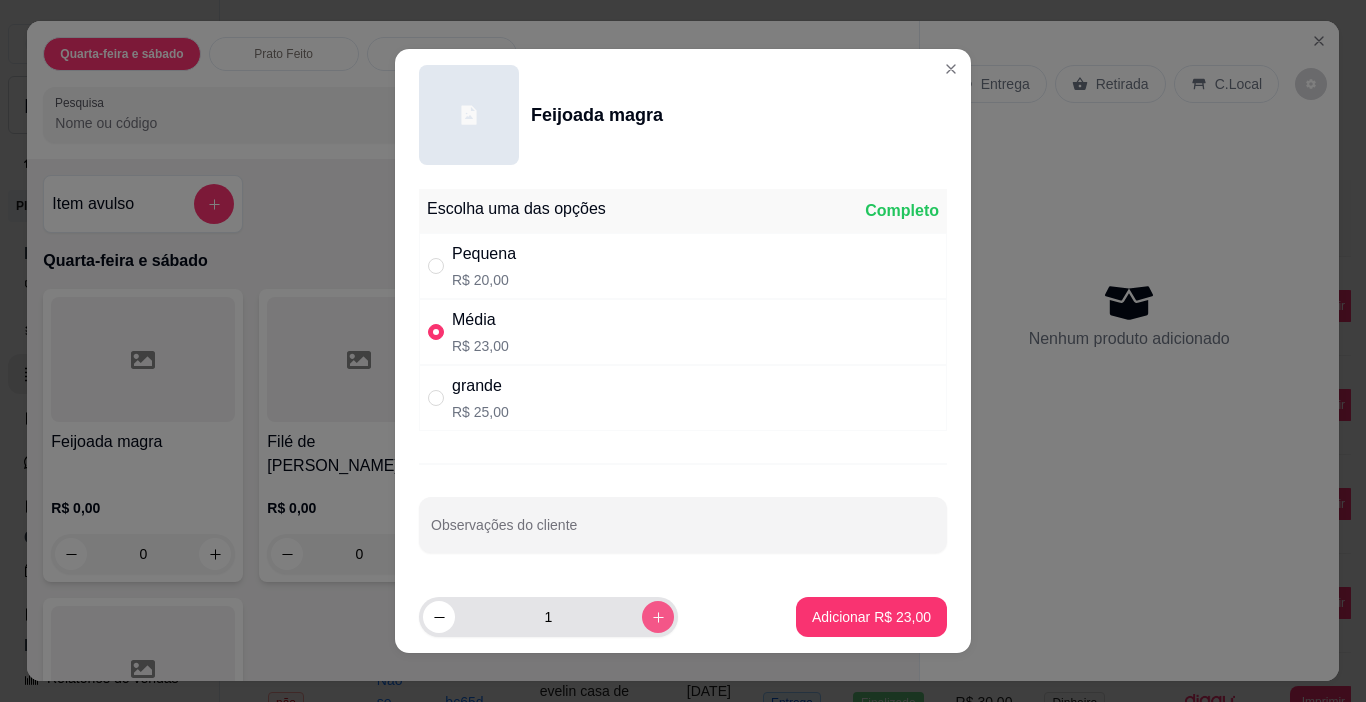 click 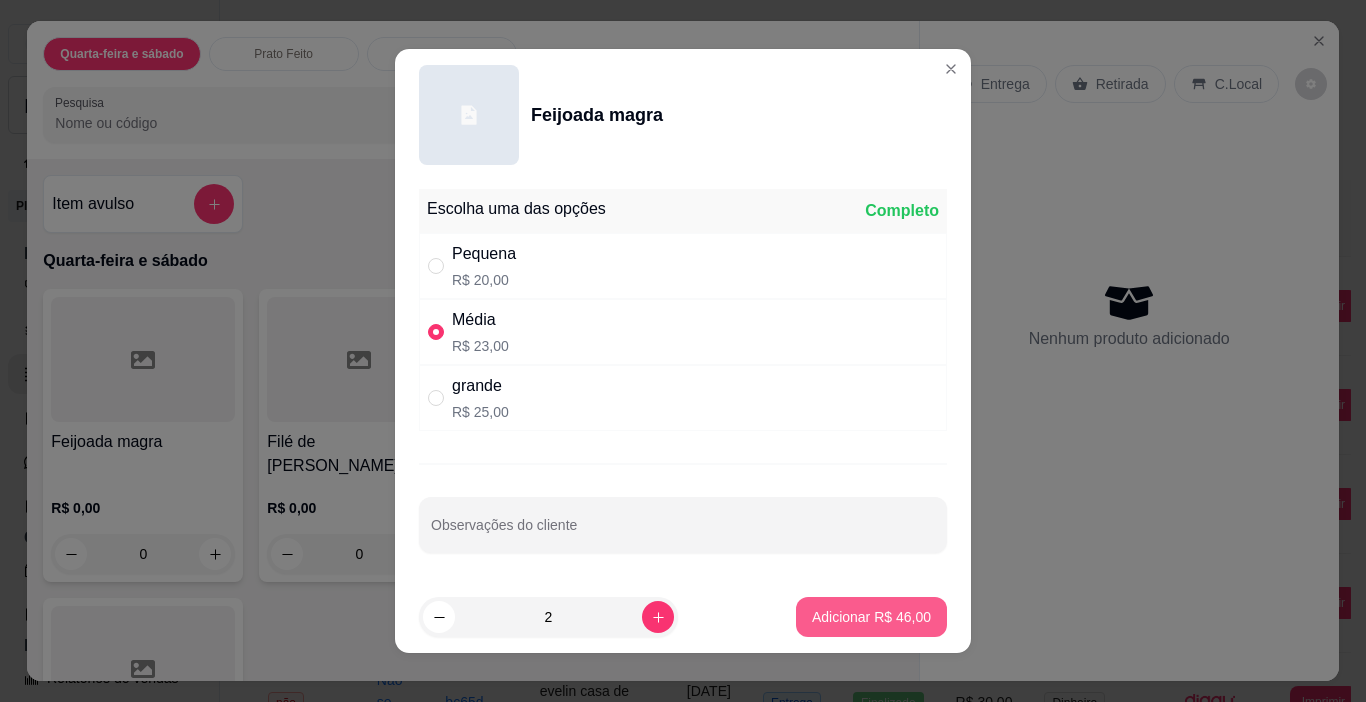 click on "Adicionar   R$ 46,00" at bounding box center (871, 617) 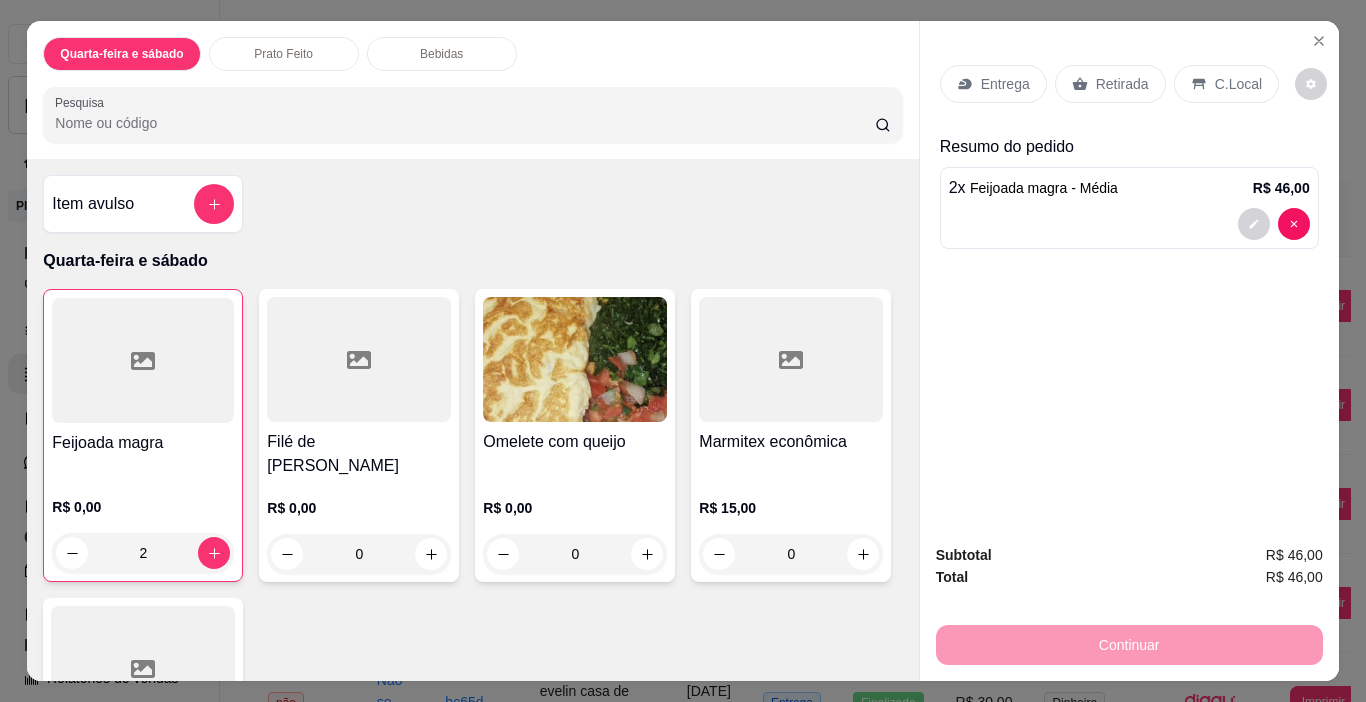 click at bounding box center (359, 359) 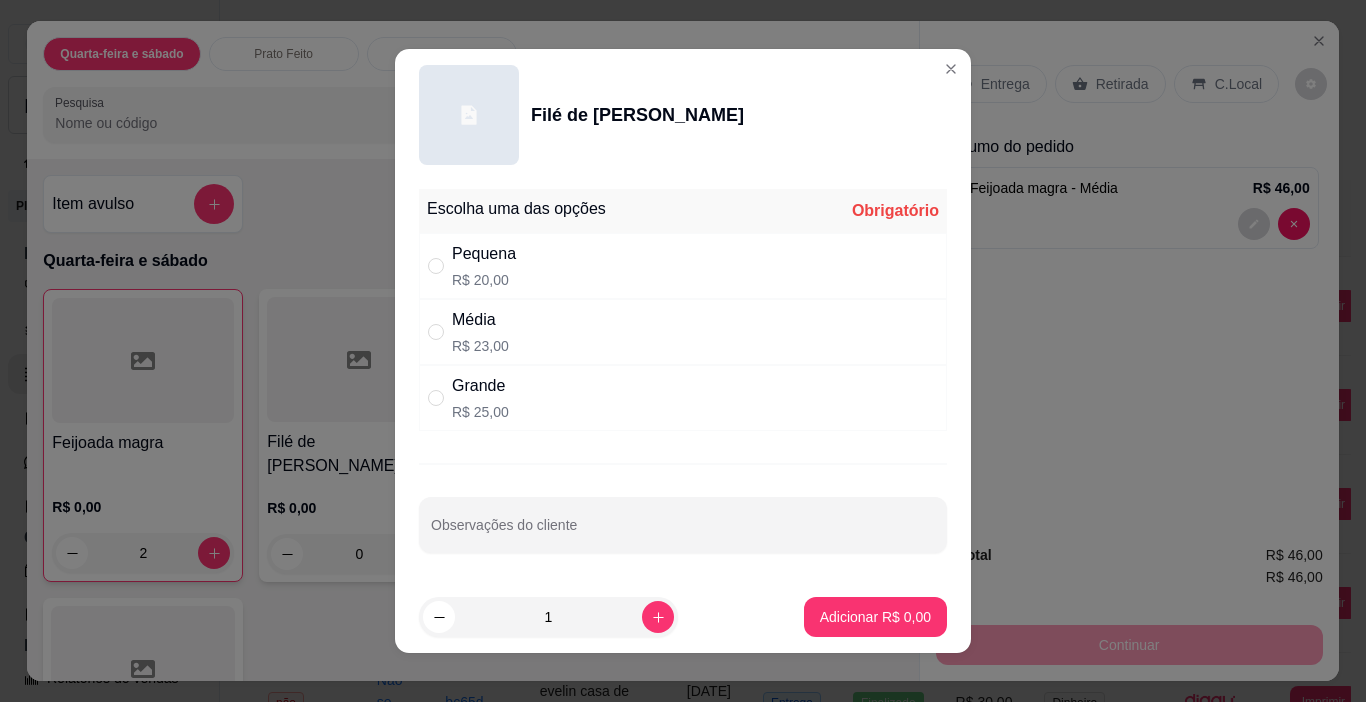 click on "Média  R$ 23,00" at bounding box center (683, 332) 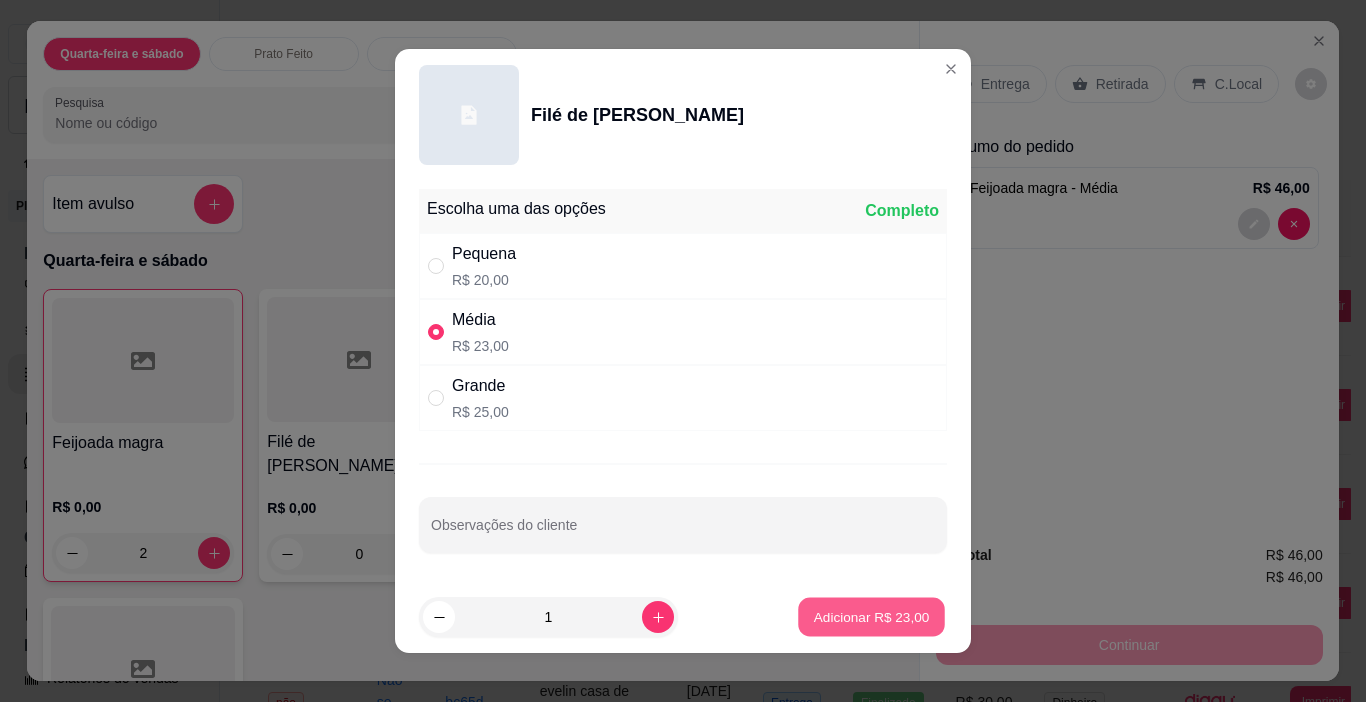 click on "Adicionar   R$ 23,00" at bounding box center [871, 617] 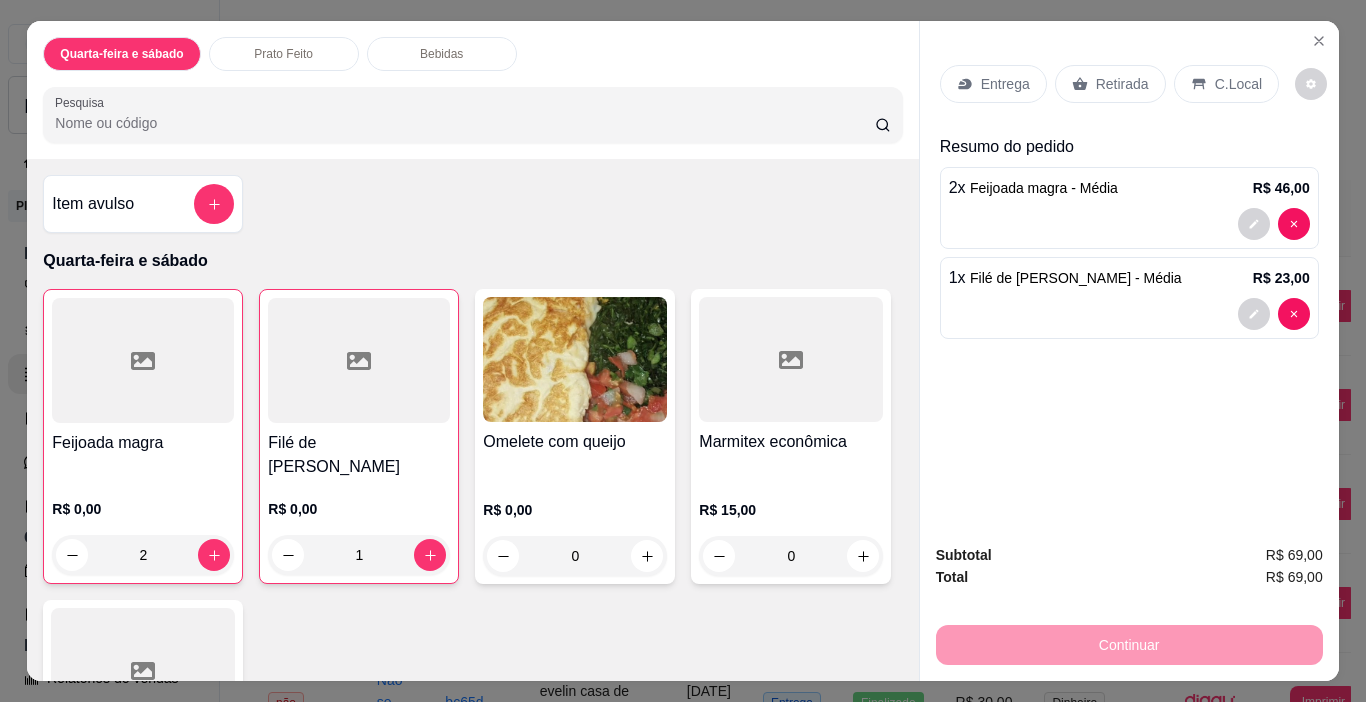 click on "Entrega" at bounding box center [1005, 84] 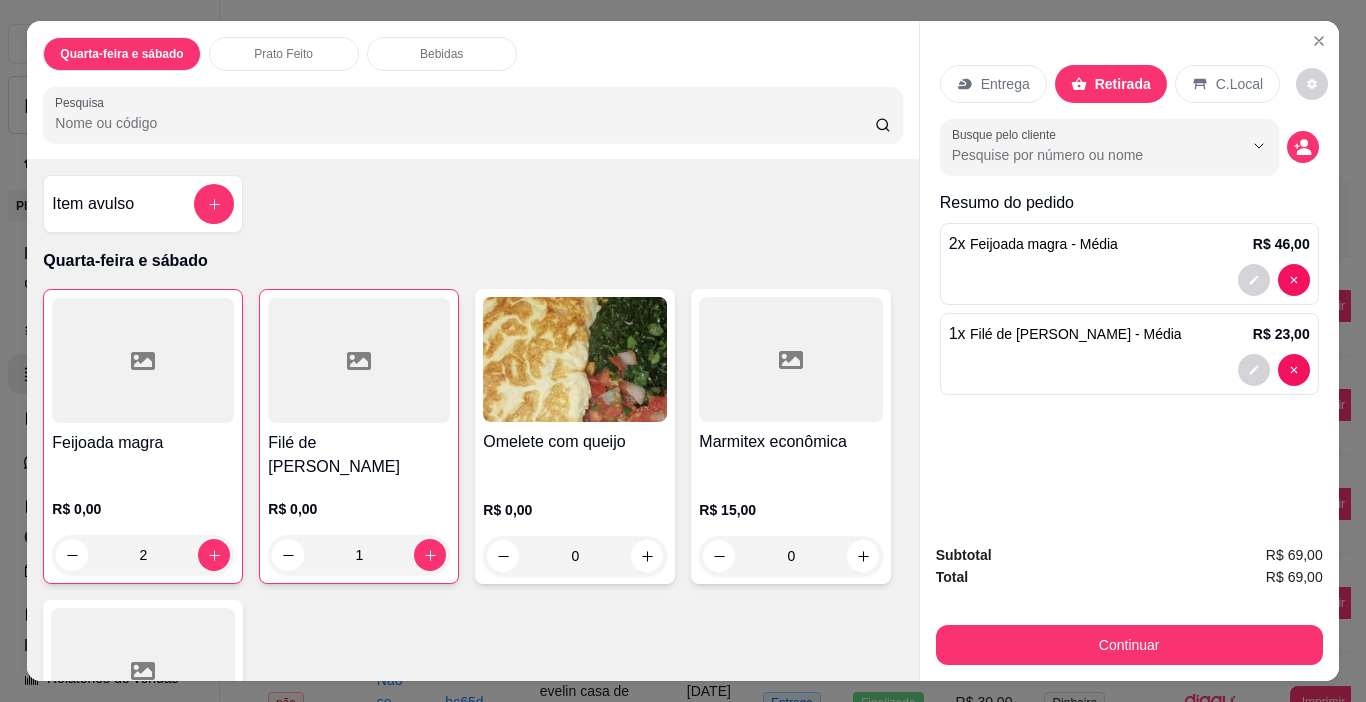 click on "Busque pelo cliente" at bounding box center (1129, 147) 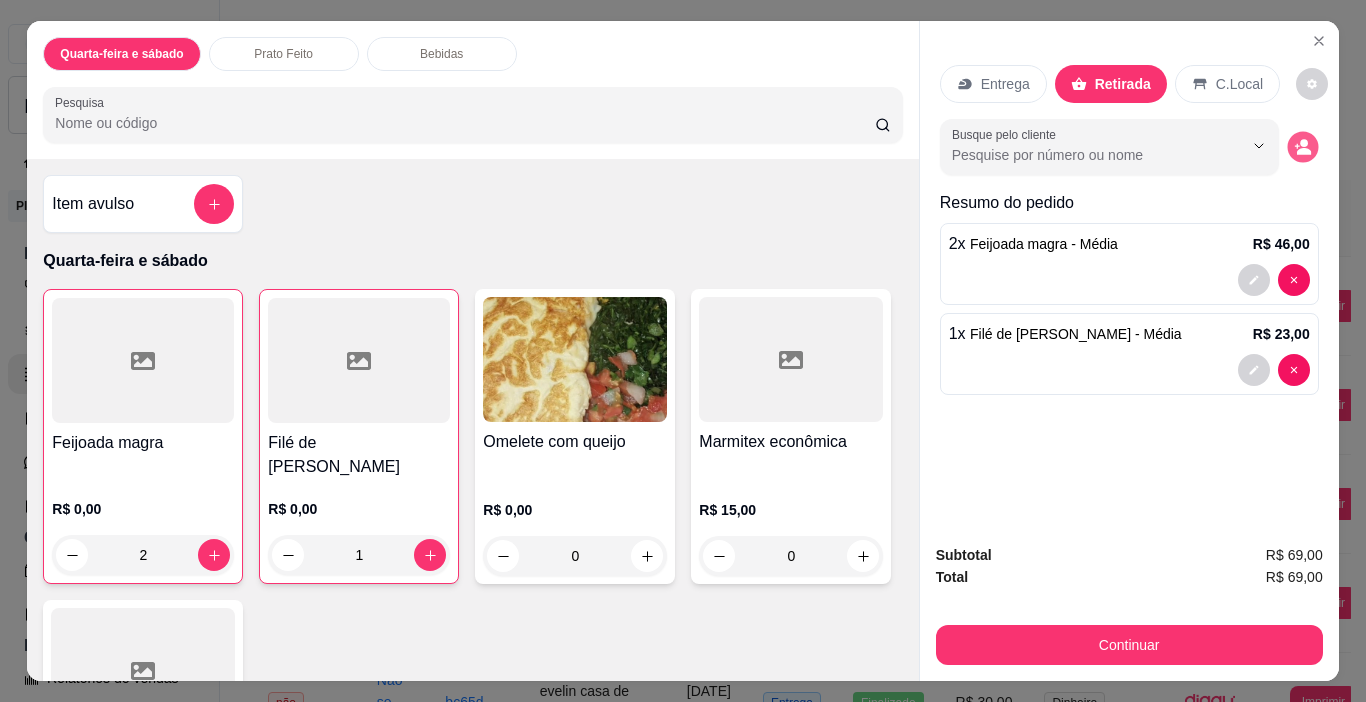 click 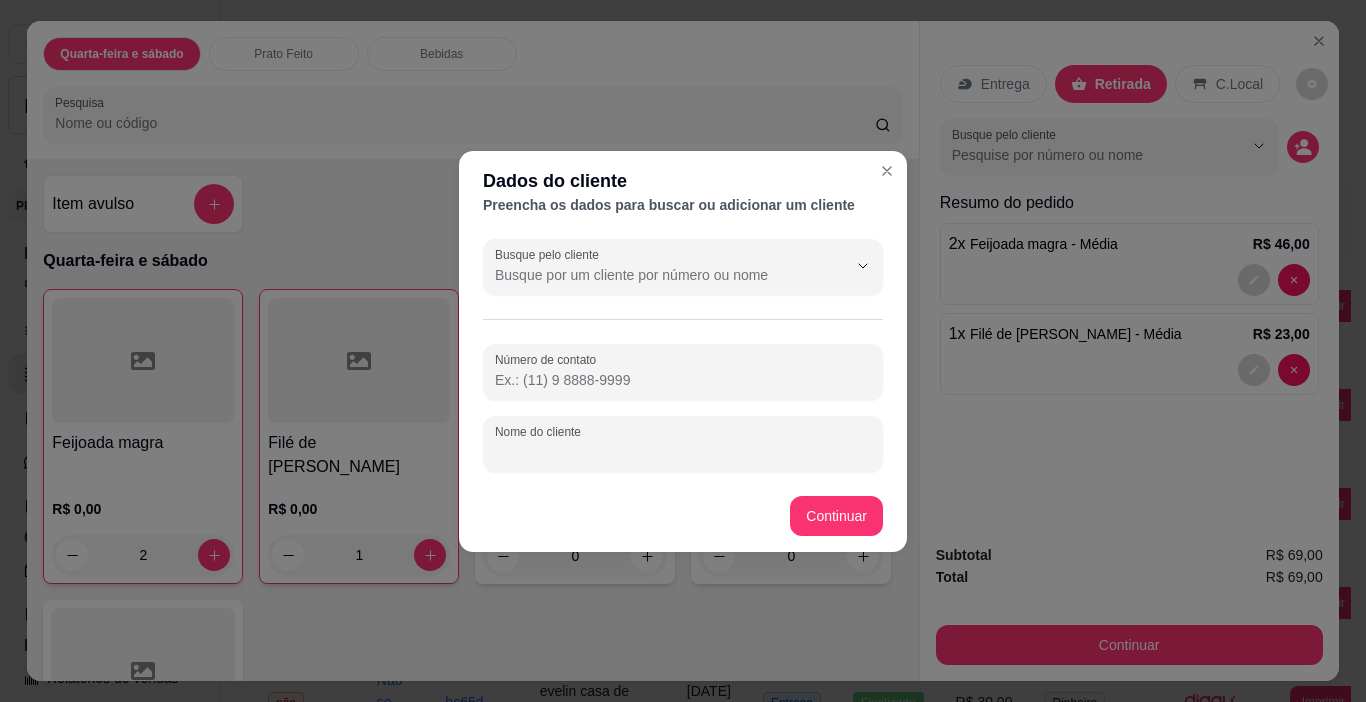 click on "Nome do cliente" at bounding box center [683, 452] 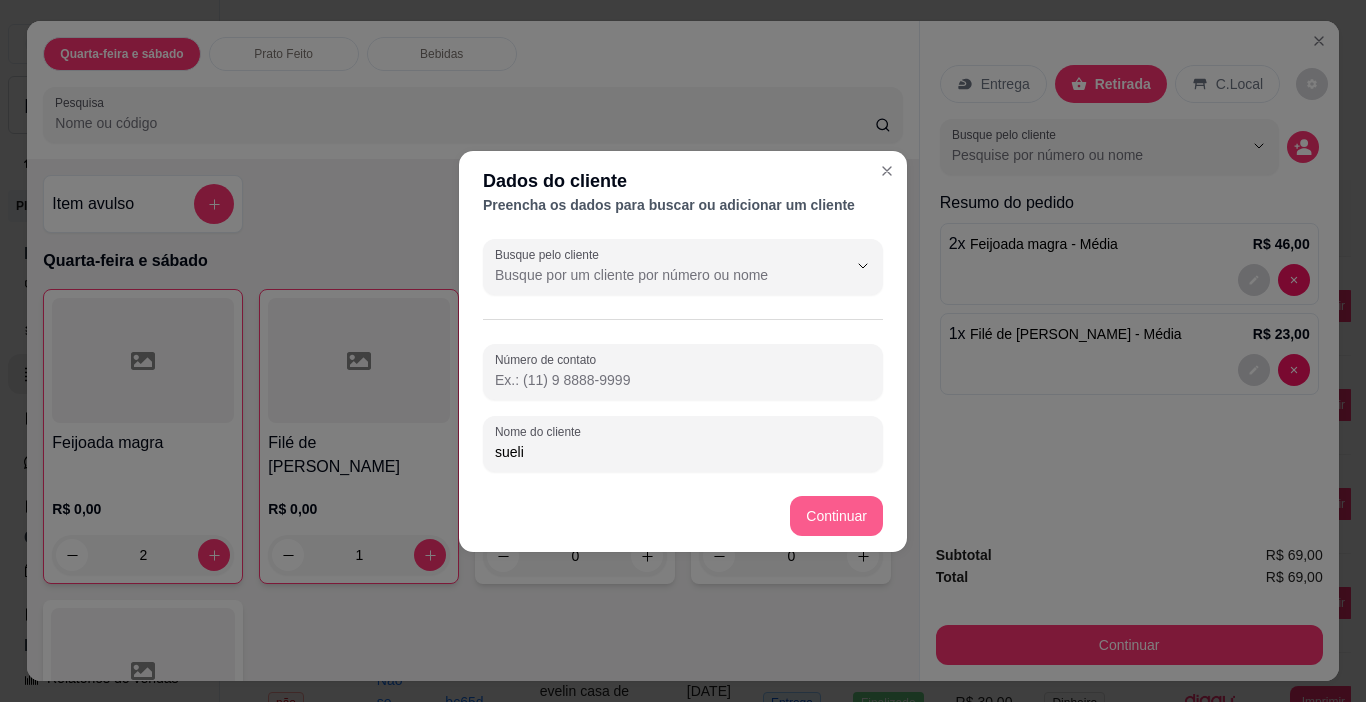 type on "sueli" 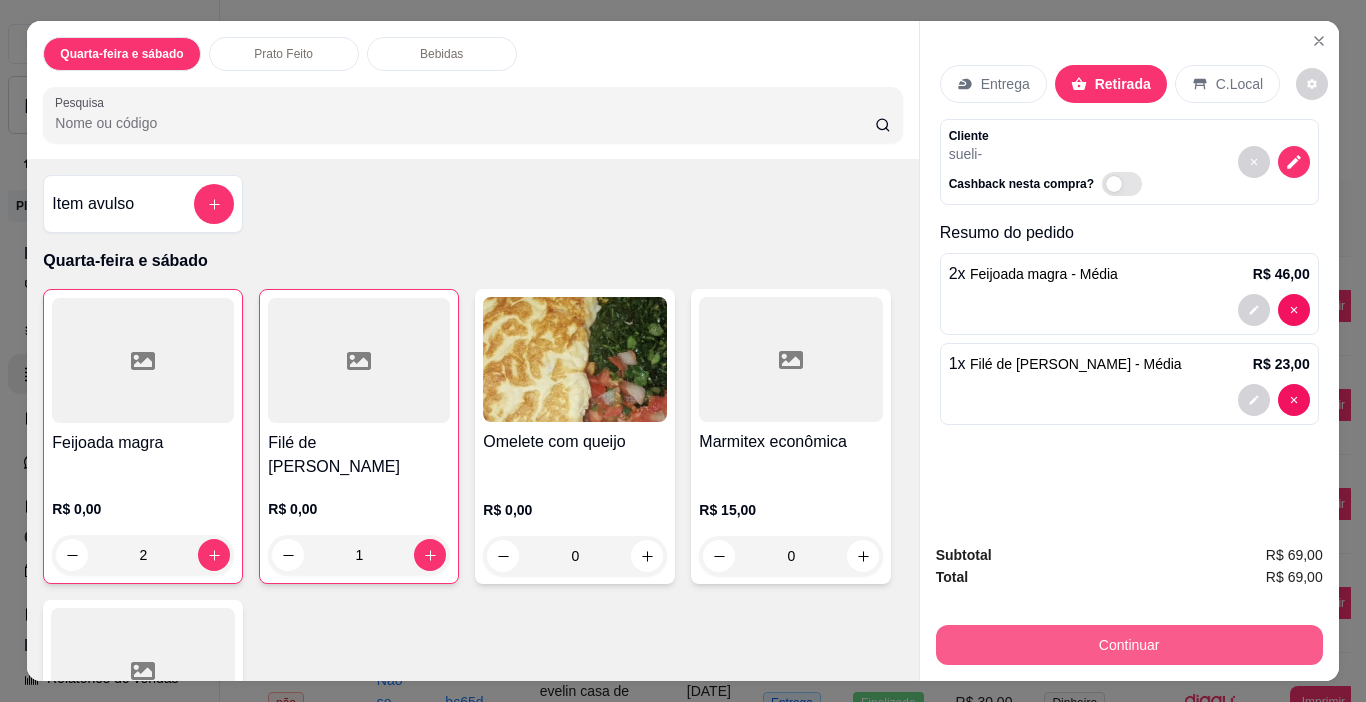 click on "Continuar" at bounding box center [1129, 645] 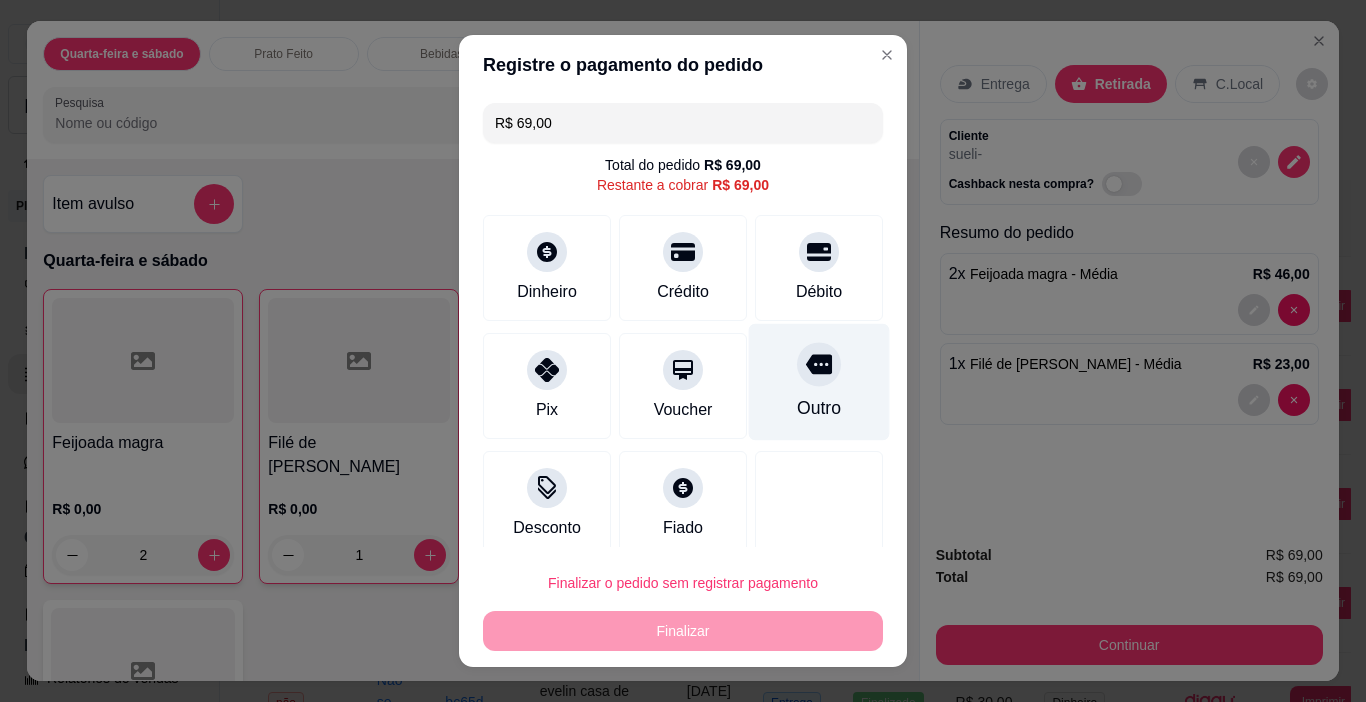 click 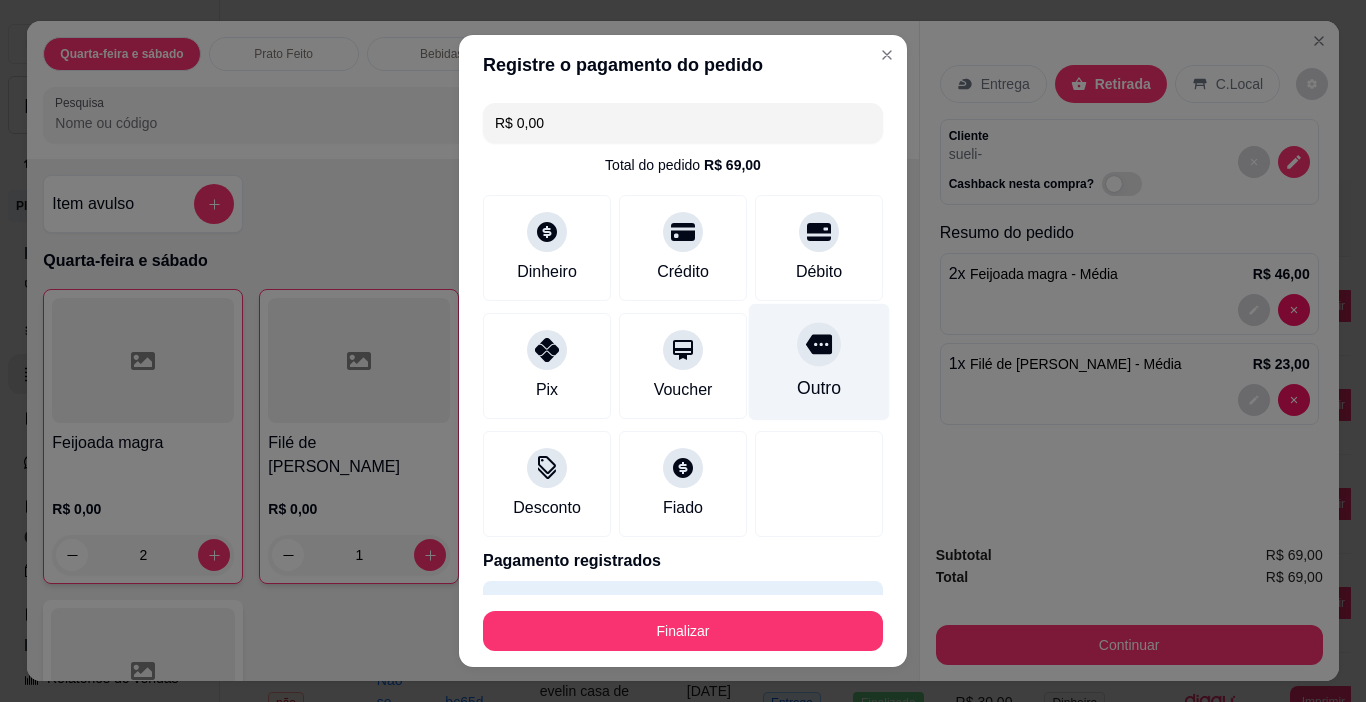 type on "R$ 0,00" 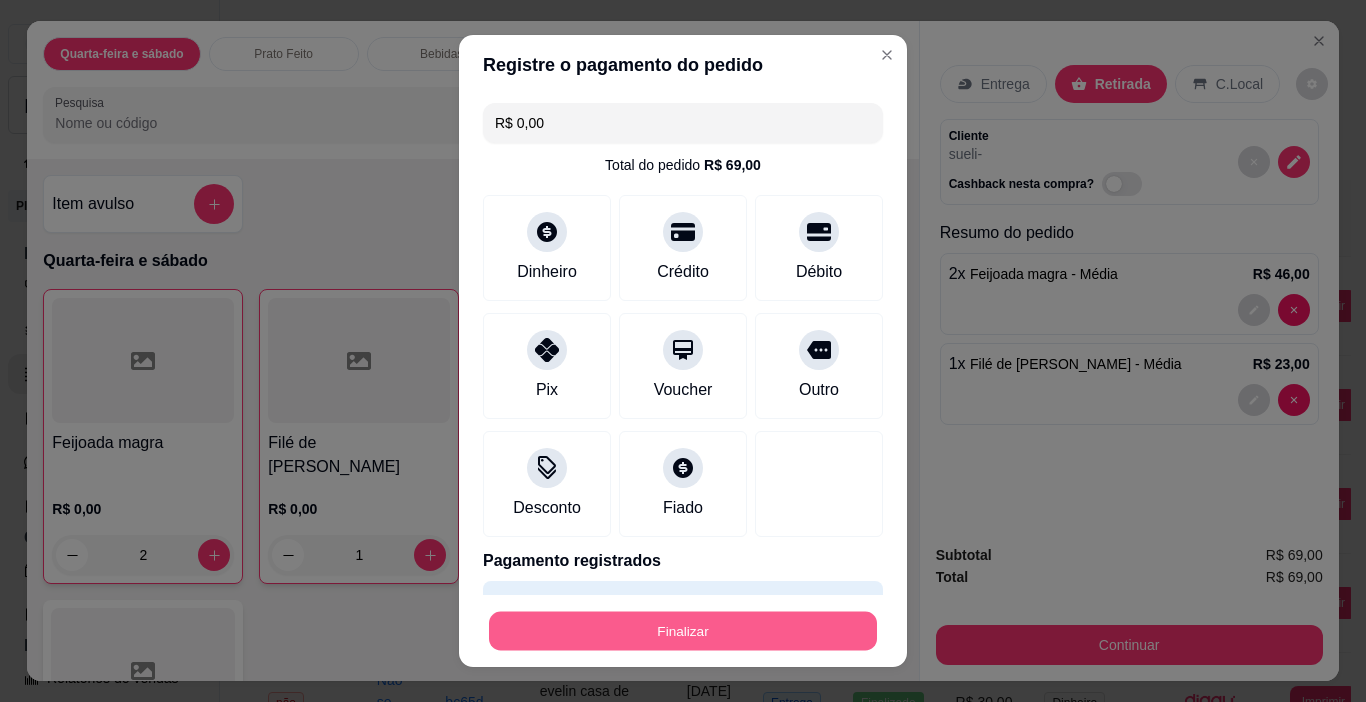 click on "Finalizar" at bounding box center (683, 631) 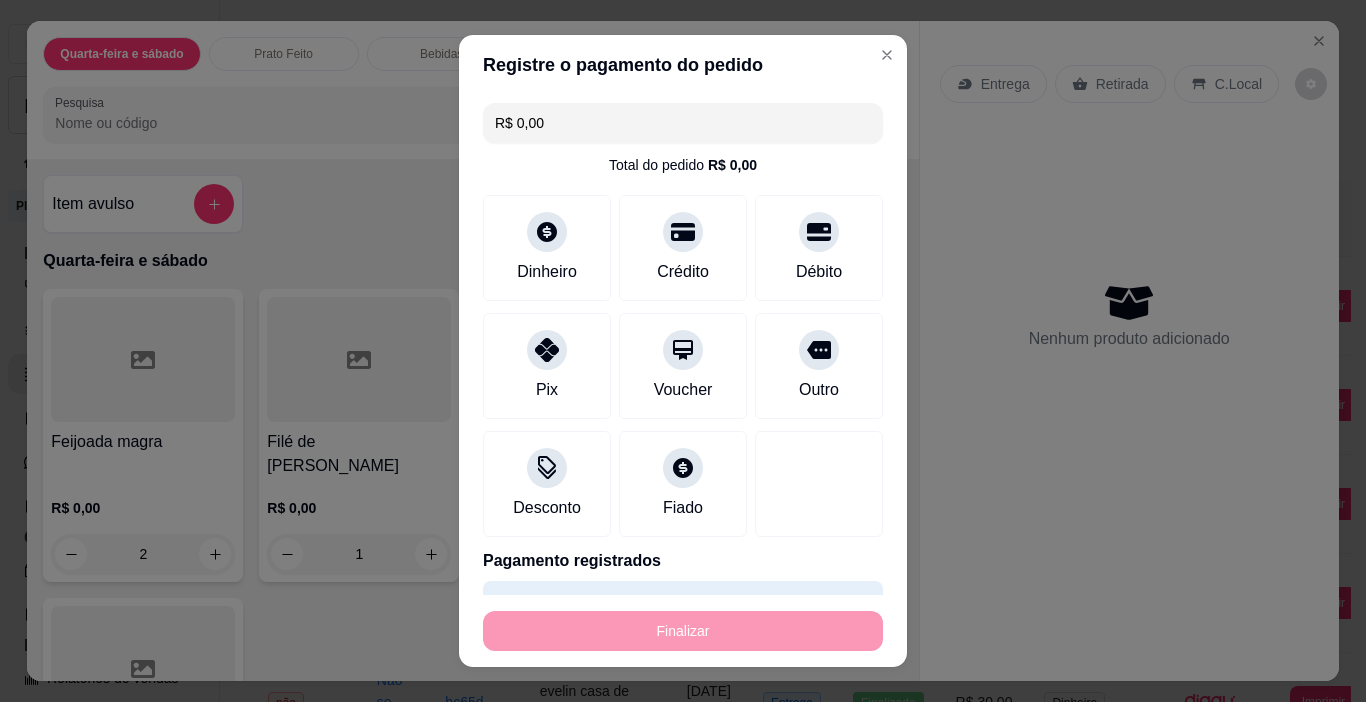 type on "0" 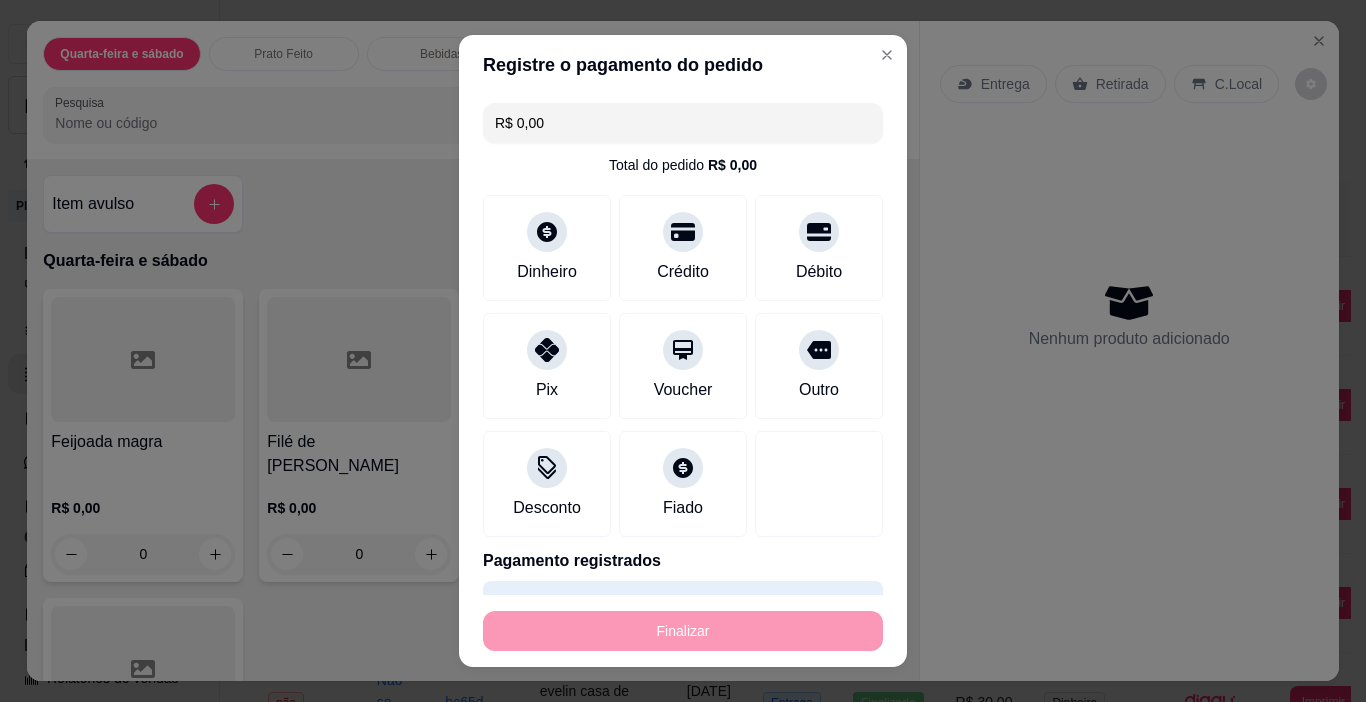 type on "-R$ 69,00" 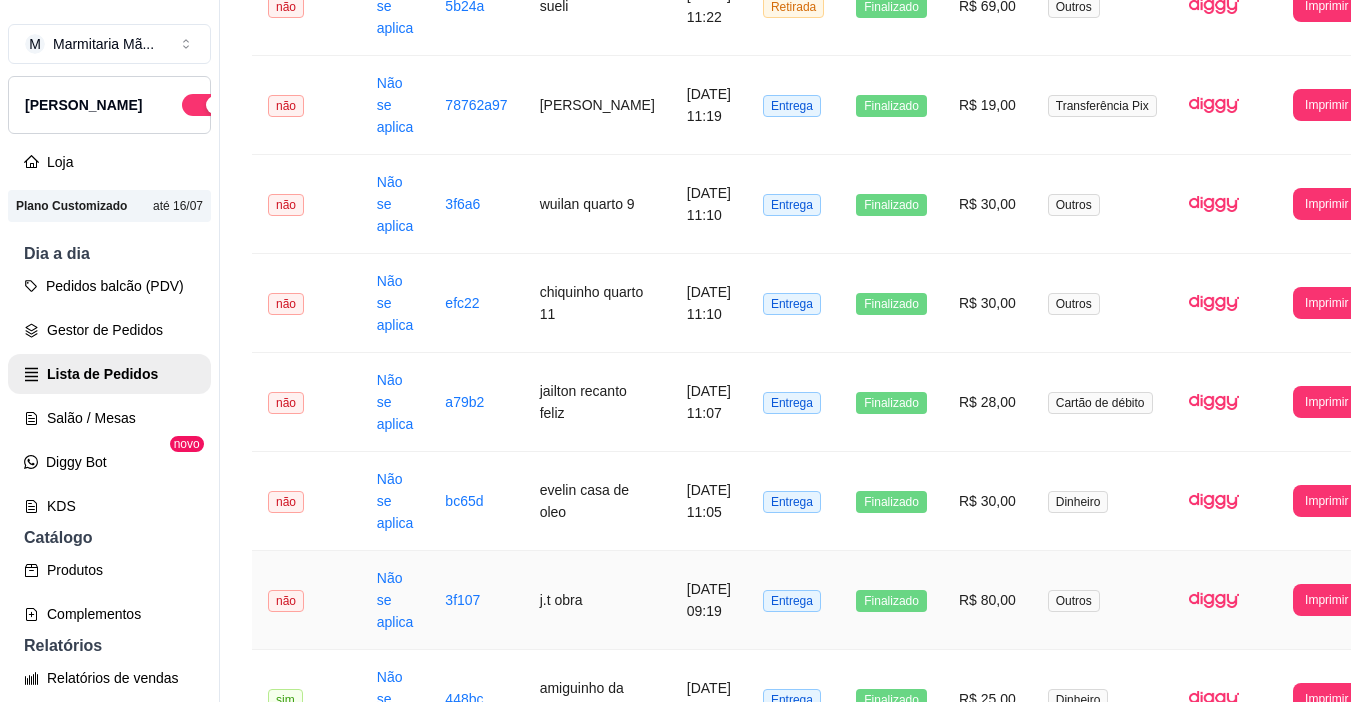 scroll, scrollTop: 528, scrollLeft: 0, axis: vertical 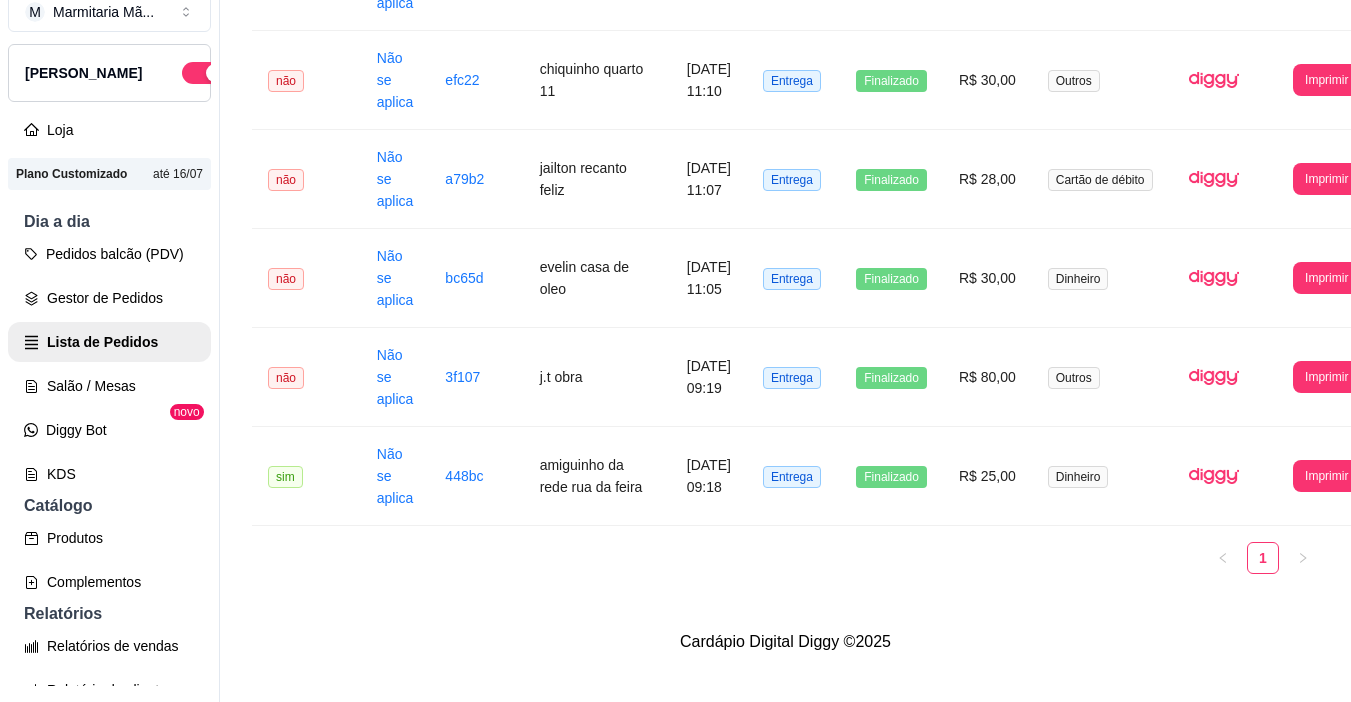 drag, startPoint x: 741, startPoint y: 51, endPoint x: 768, endPoint y: 590, distance: 539.67584 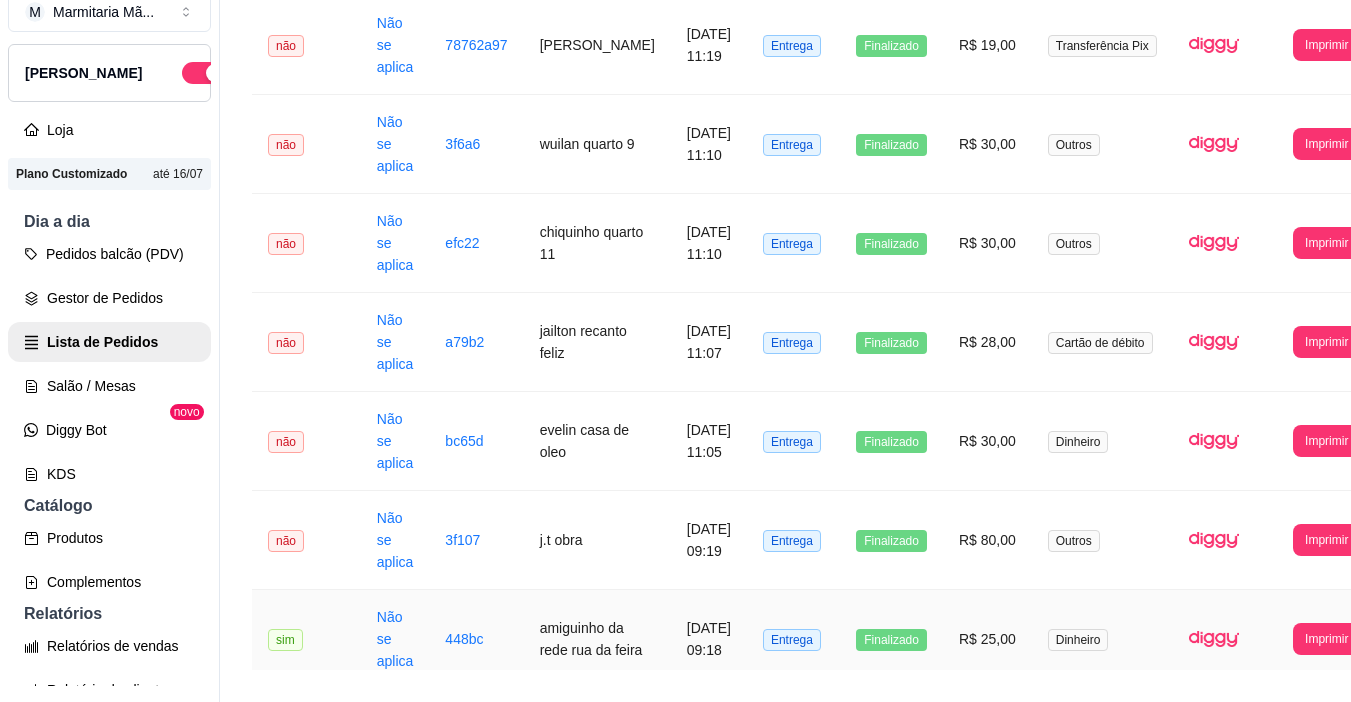 scroll, scrollTop: 0, scrollLeft: 0, axis: both 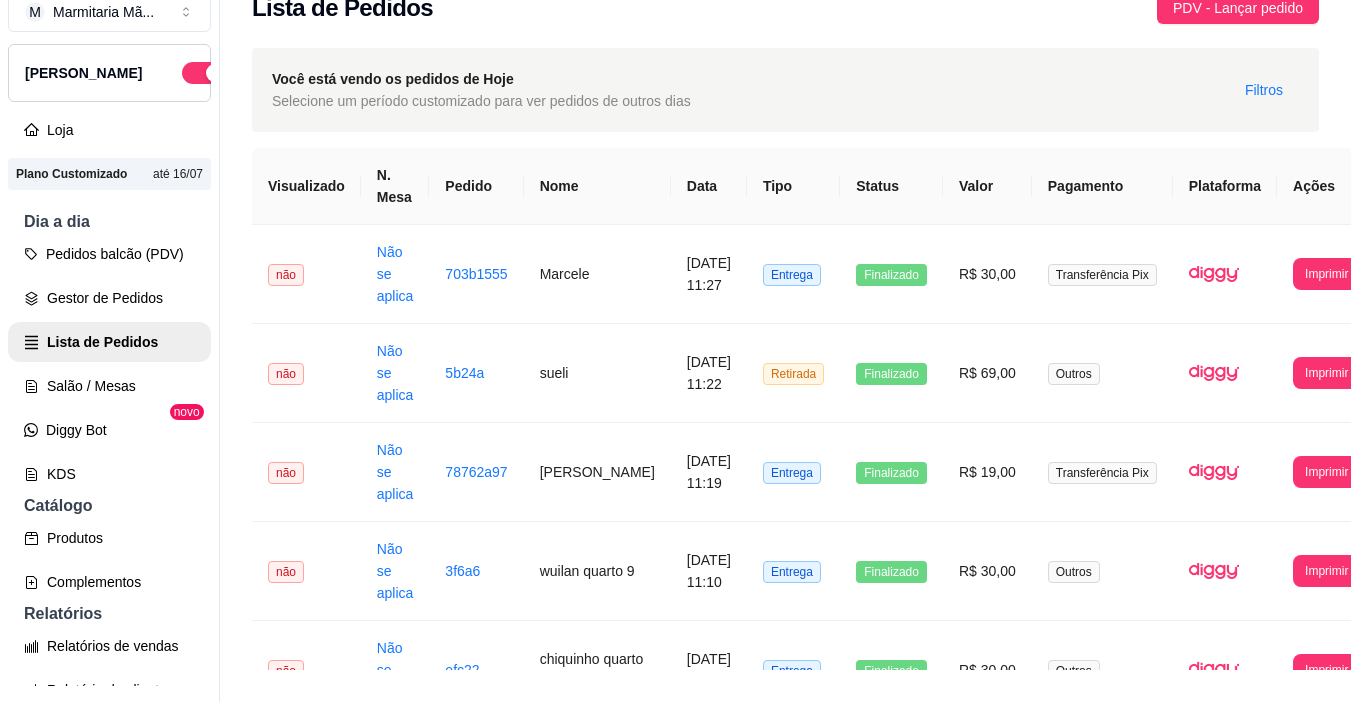 click on "**********" at bounding box center [785, 614] 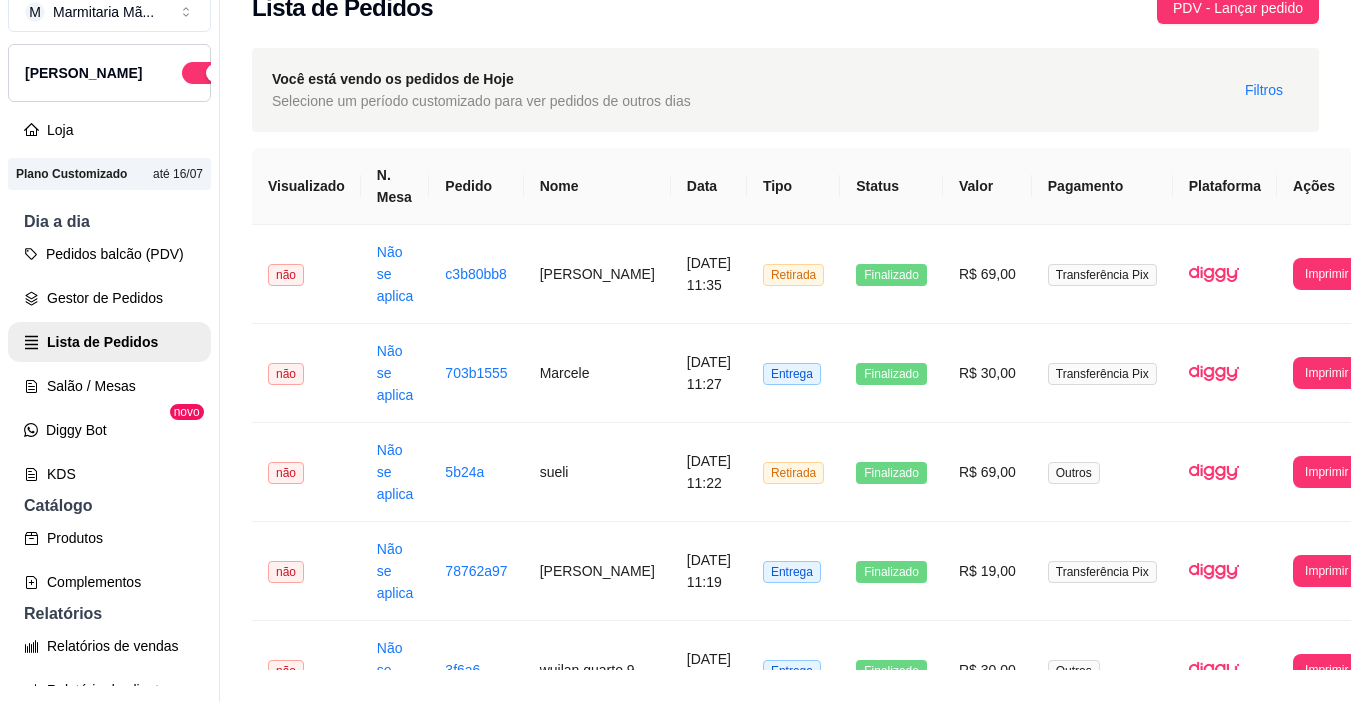 drag, startPoint x: 914, startPoint y: 158, endPoint x: 925, endPoint y: 164, distance: 12.529964 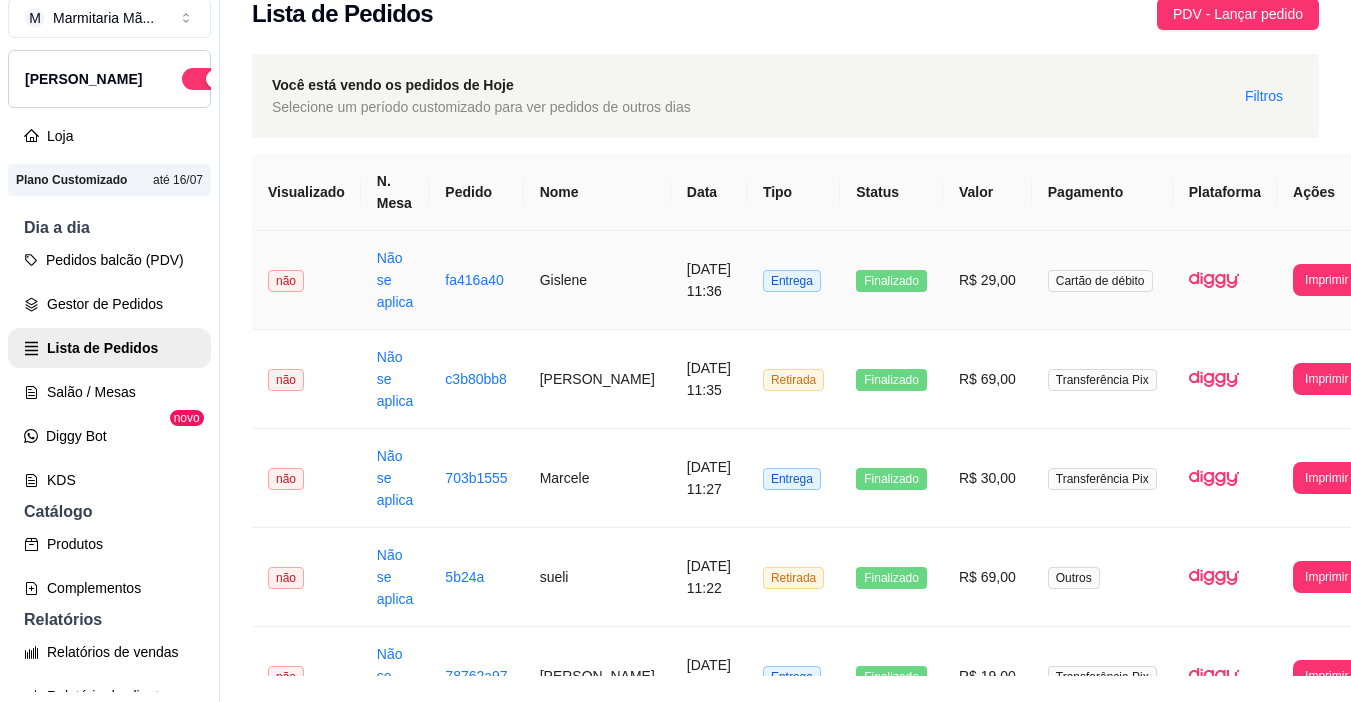 scroll, scrollTop: 32, scrollLeft: 0, axis: vertical 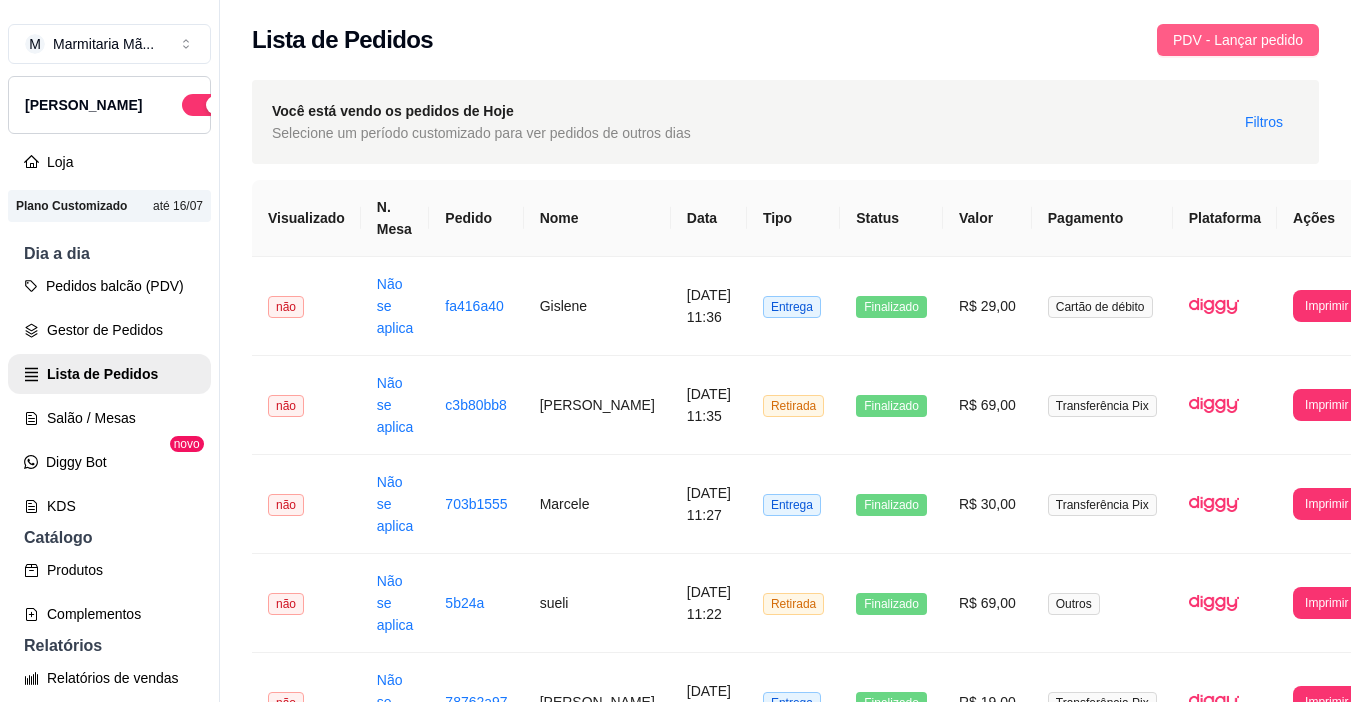 click on "PDV - Lançar pedido" at bounding box center [1238, 40] 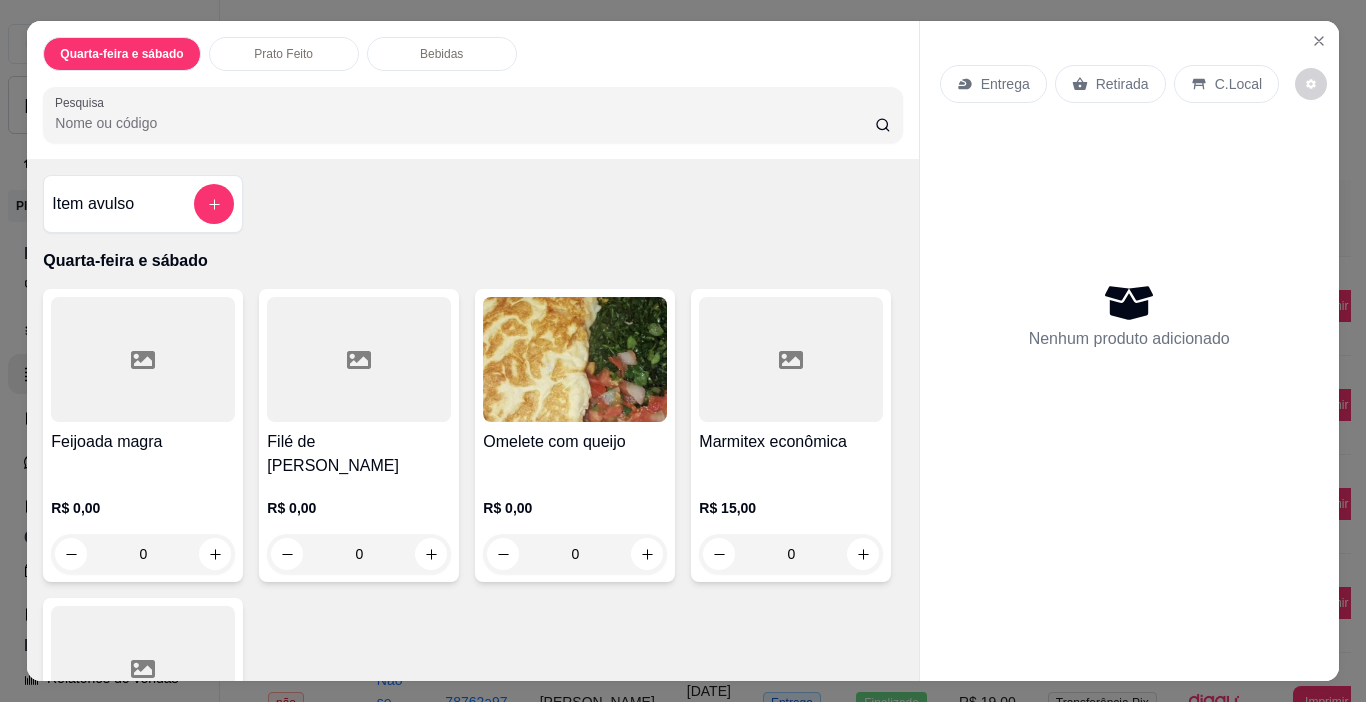 click on "Entrega" at bounding box center (1005, 84) 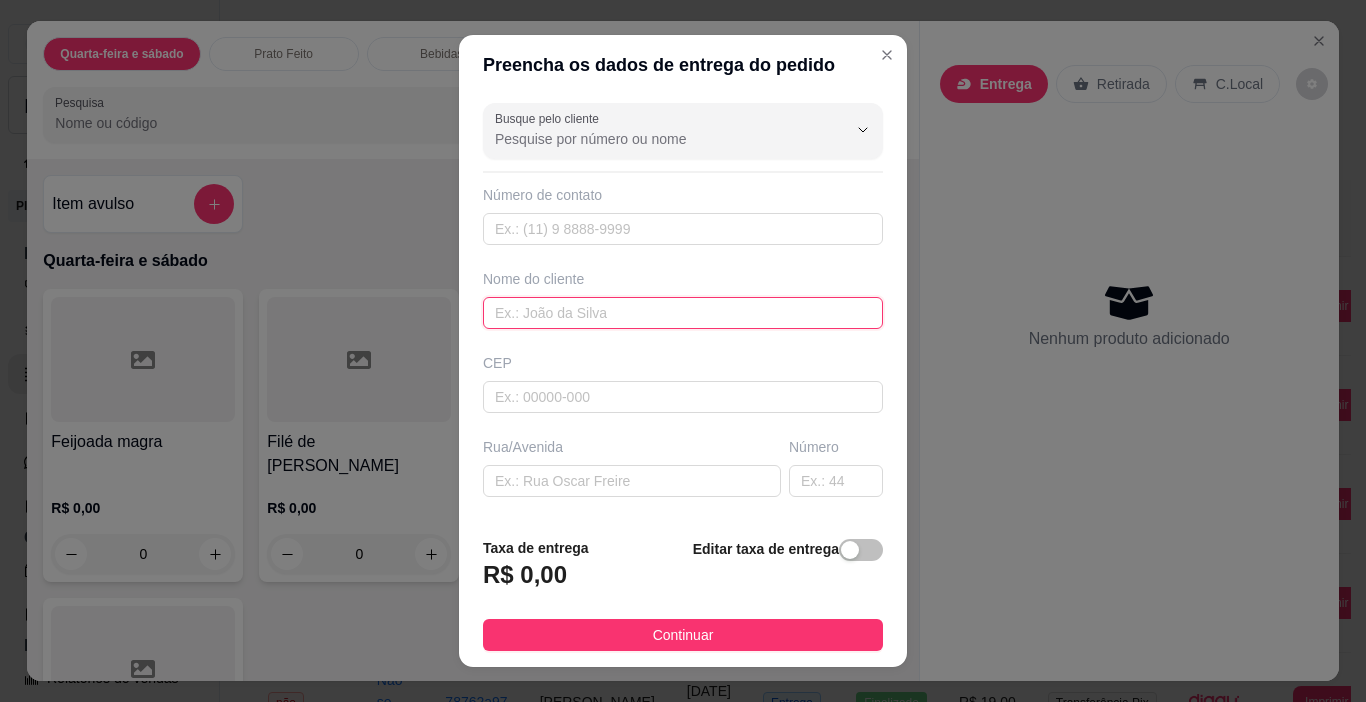 click at bounding box center (683, 313) 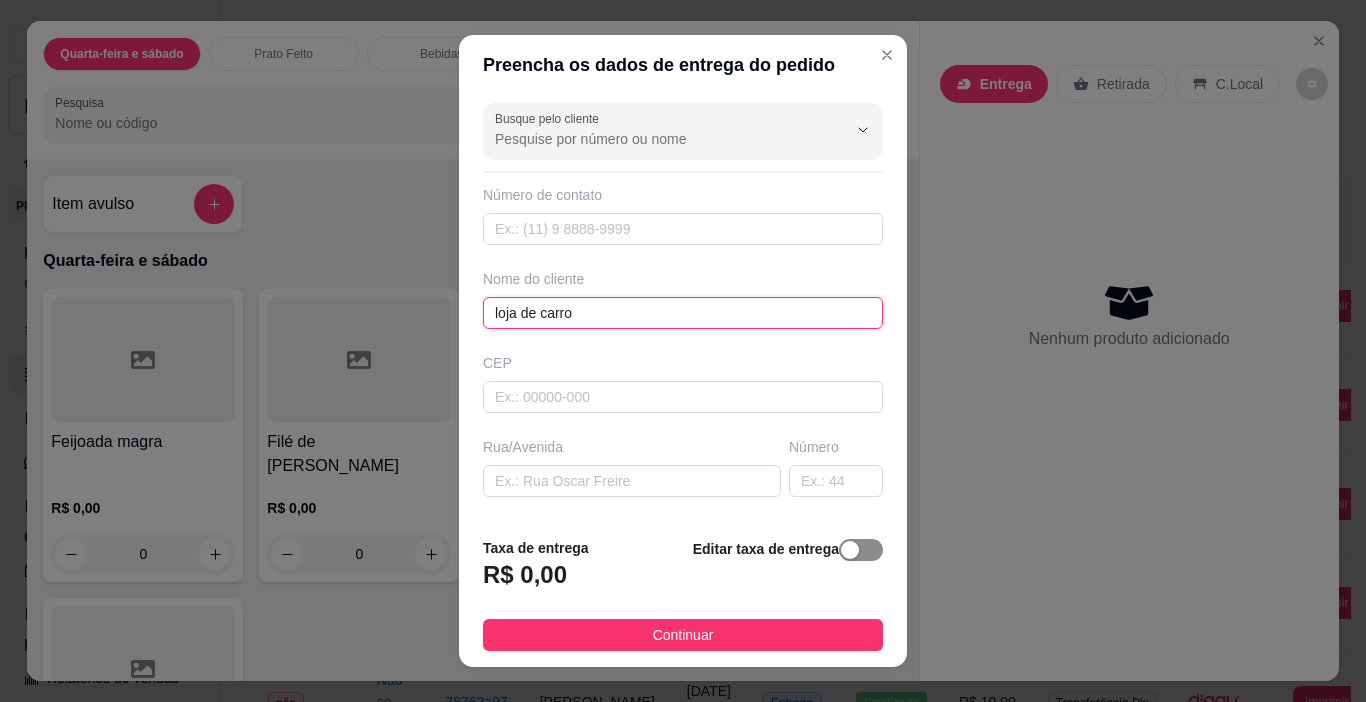 type on "loja de carro" 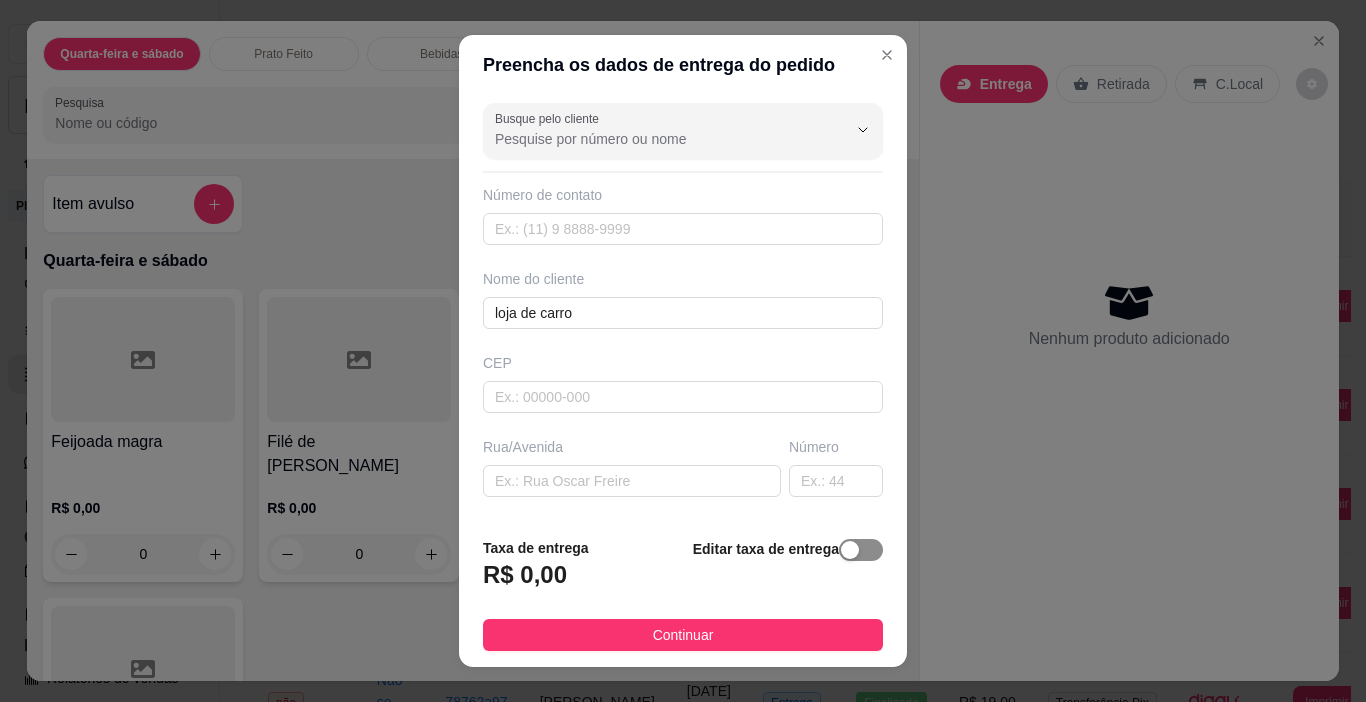 click at bounding box center (861, 550) 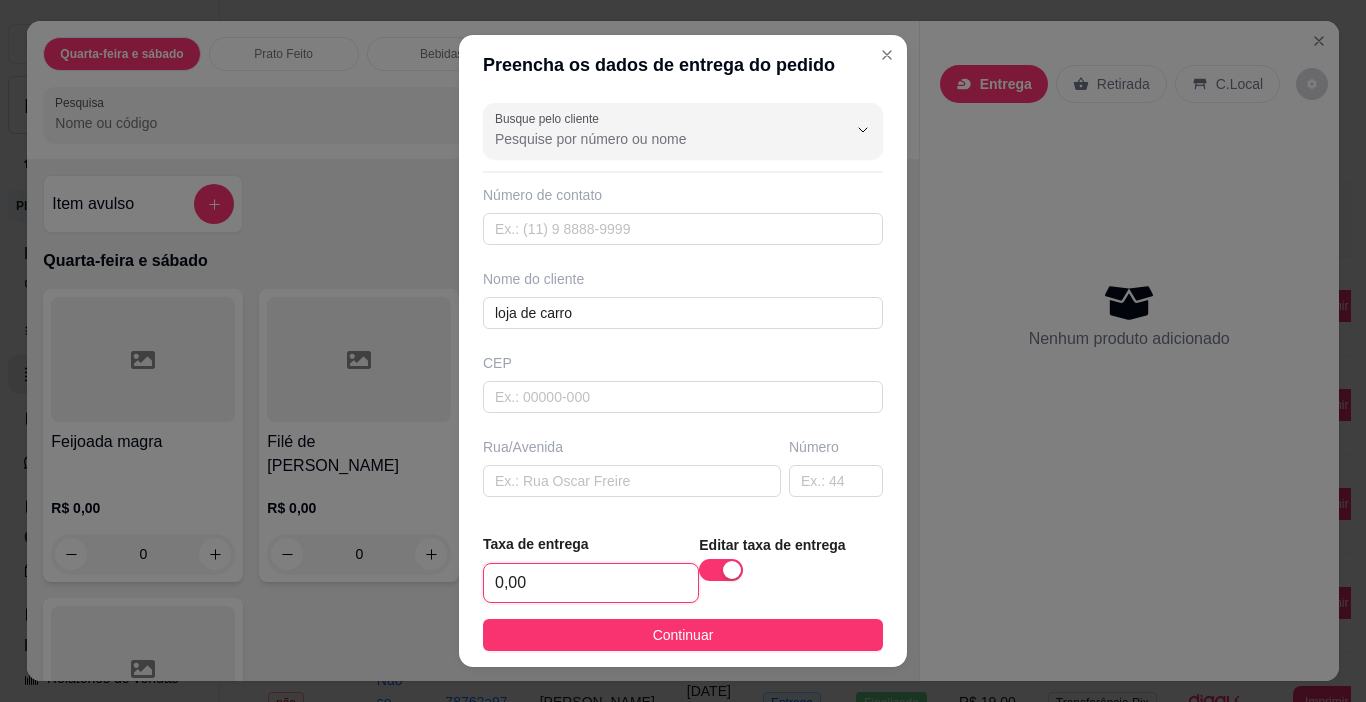 click on "0,00" at bounding box center (591, 583) 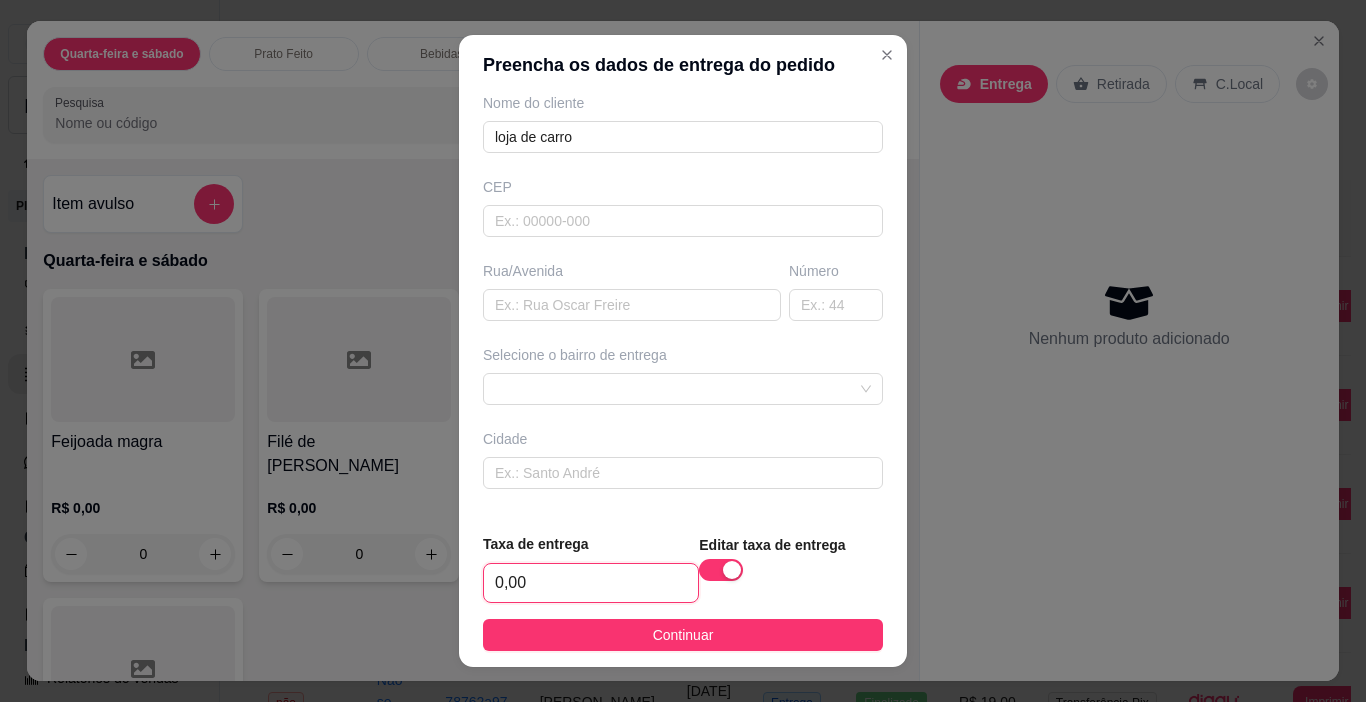 scroll, scrollTop: 200, scrollLeft: 0, axis: vertical 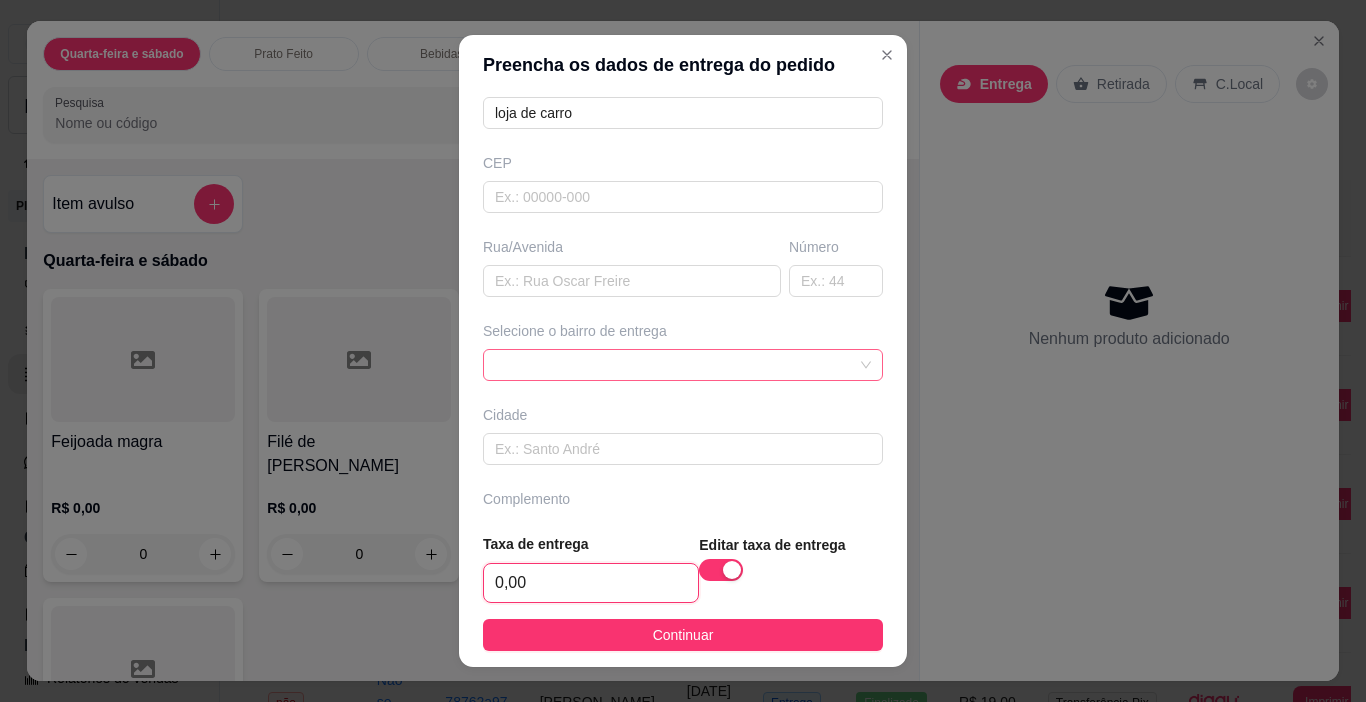 click at bounding box center [683, 365] 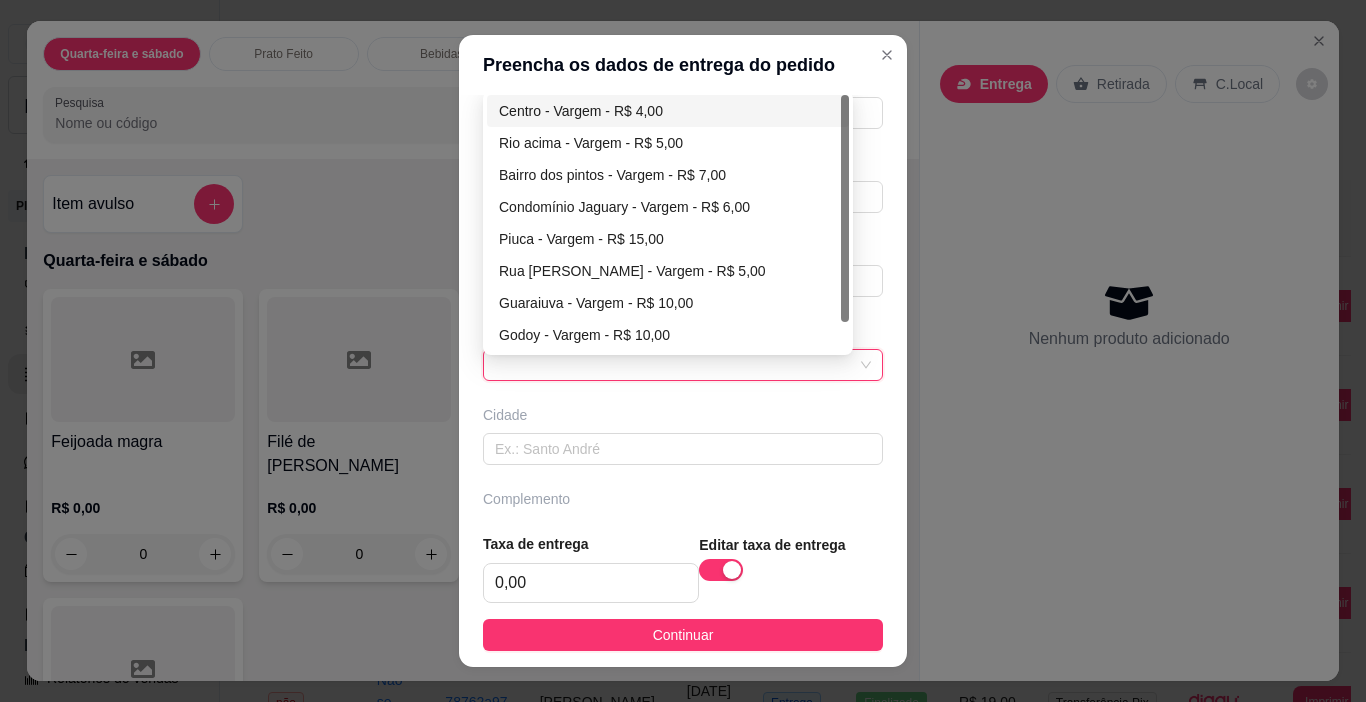 click on "Preencha os dados de entrega do pedido" at bounding box center (683, 65) 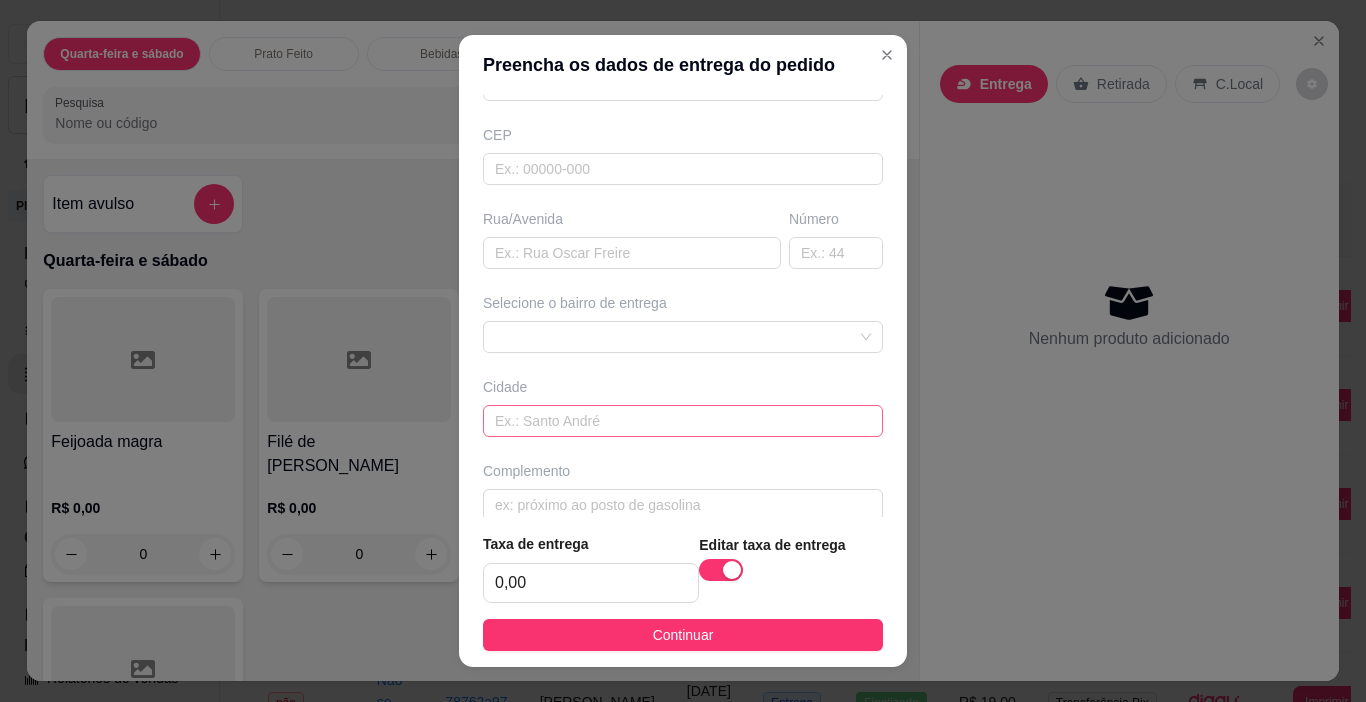 scroll, scrollTop: 252, scrollLeft: 0, axis: vertical 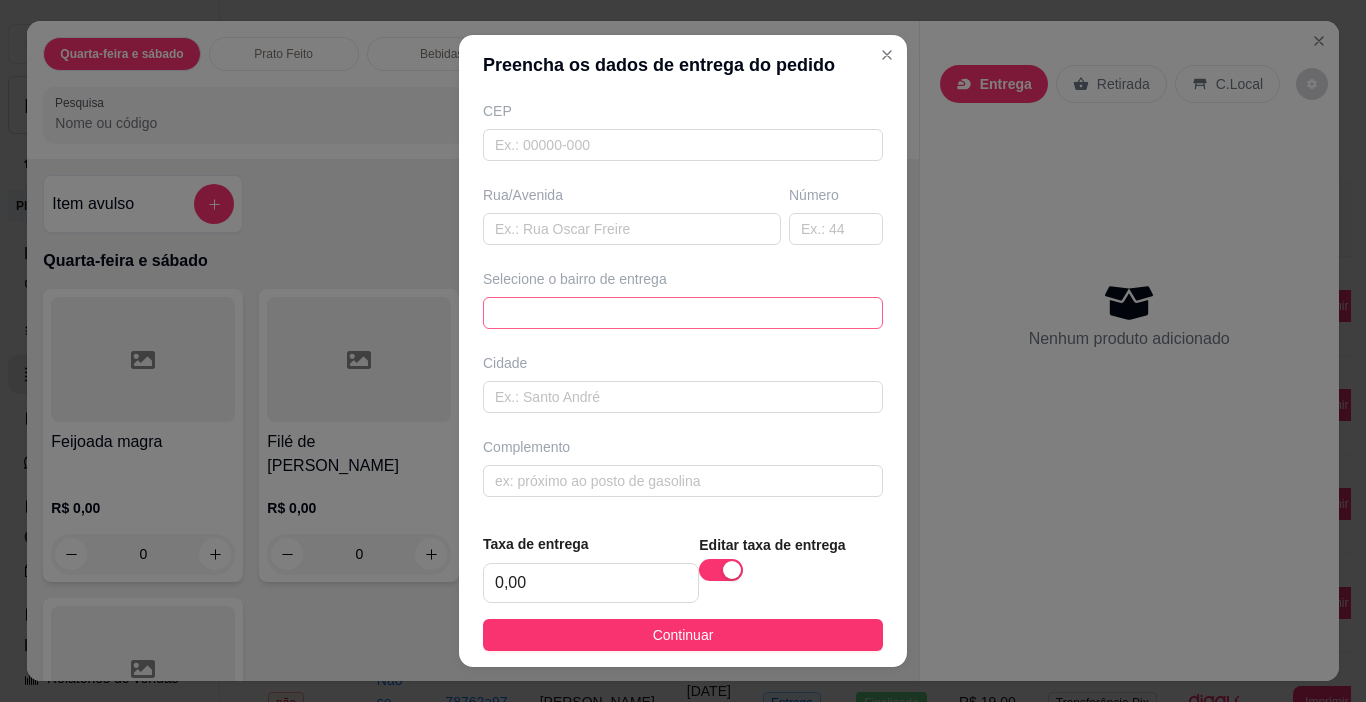 click at bounding box center [683, 313] 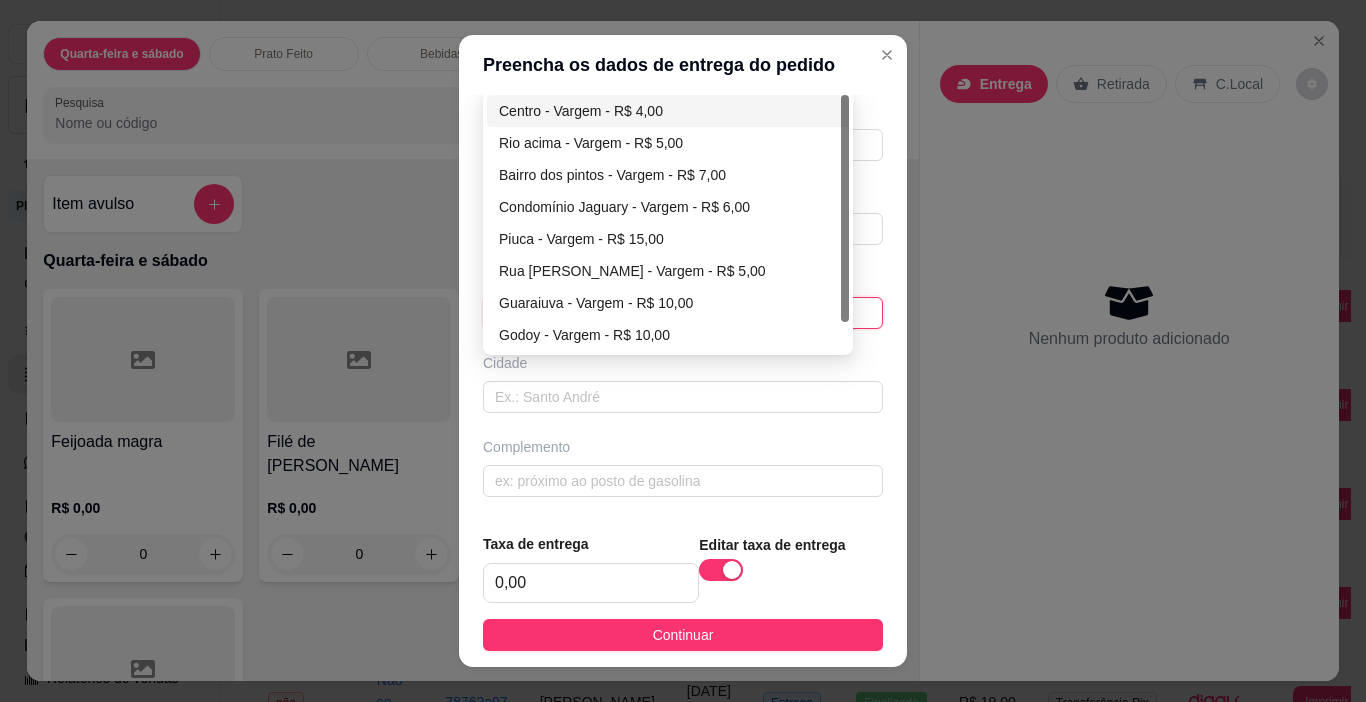 click on "Centro - Vargem  -  R$ 4,00" at bounding box center [668, 111] 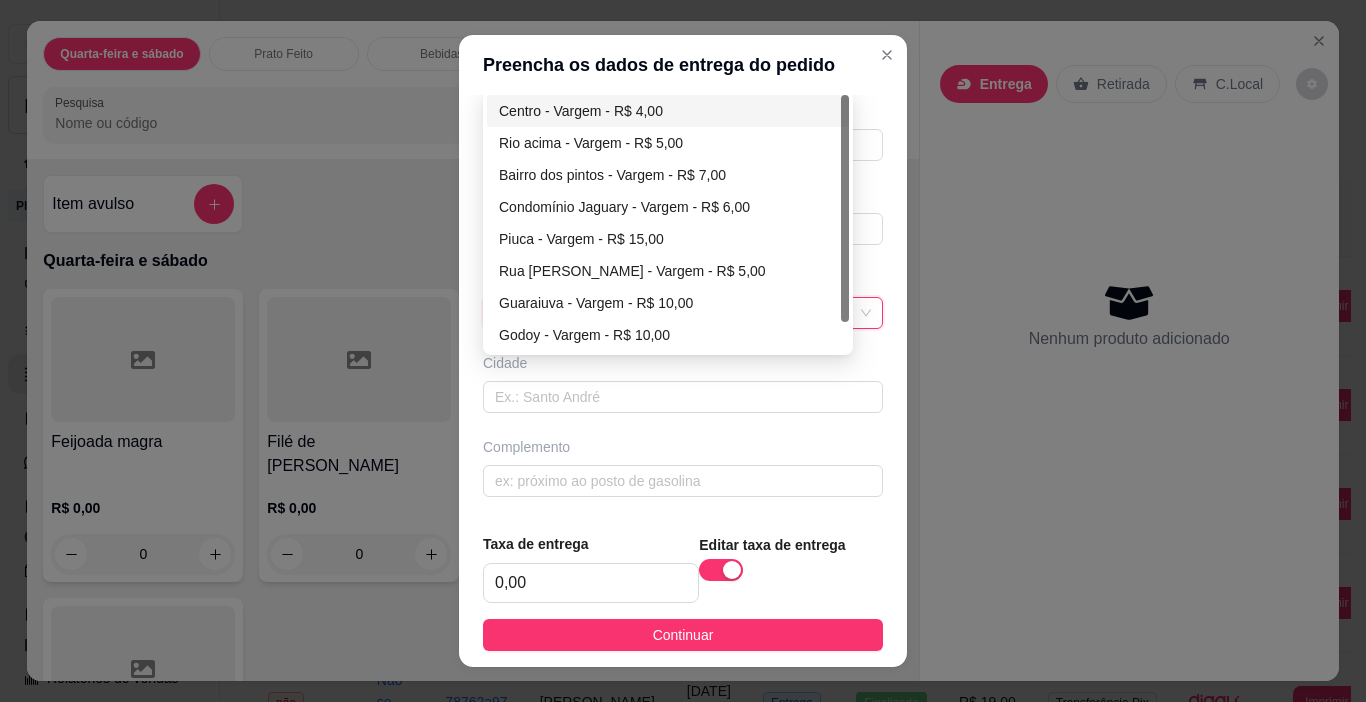 type on "Vargem" 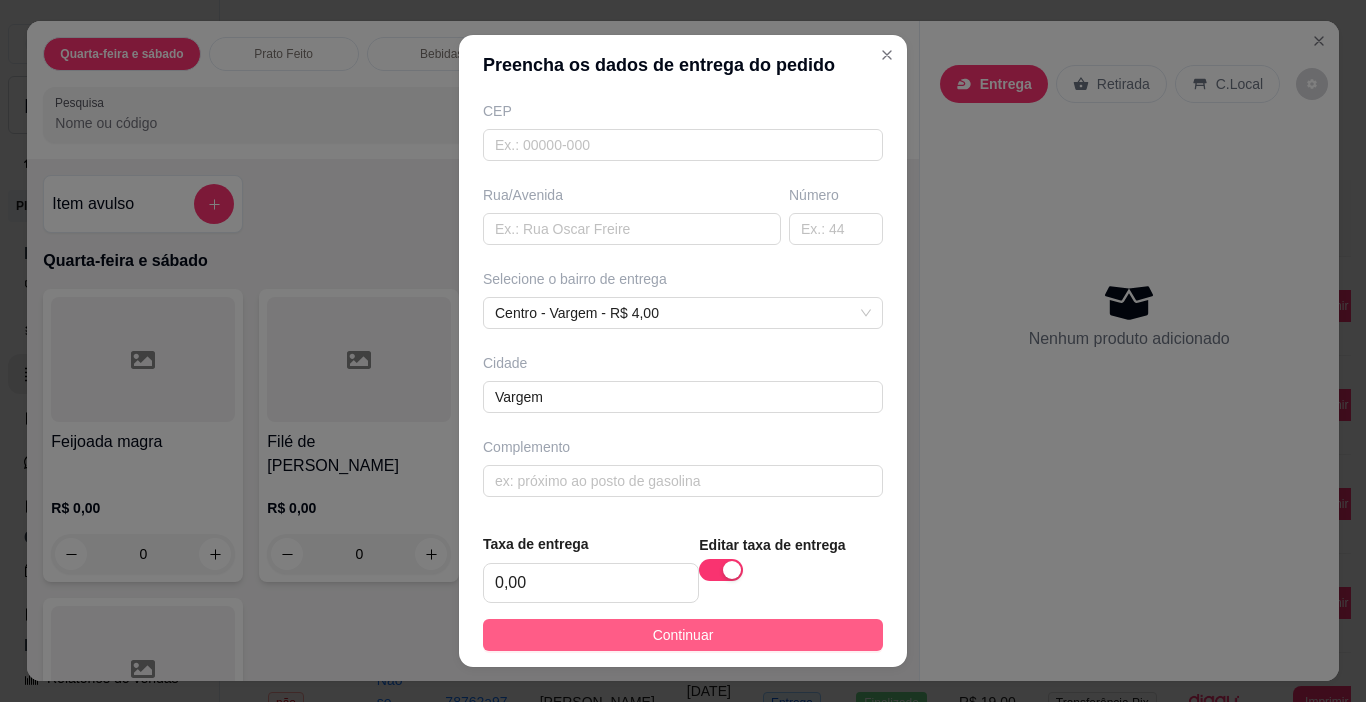 click on "Continuar" at bounding box center [683, 635] 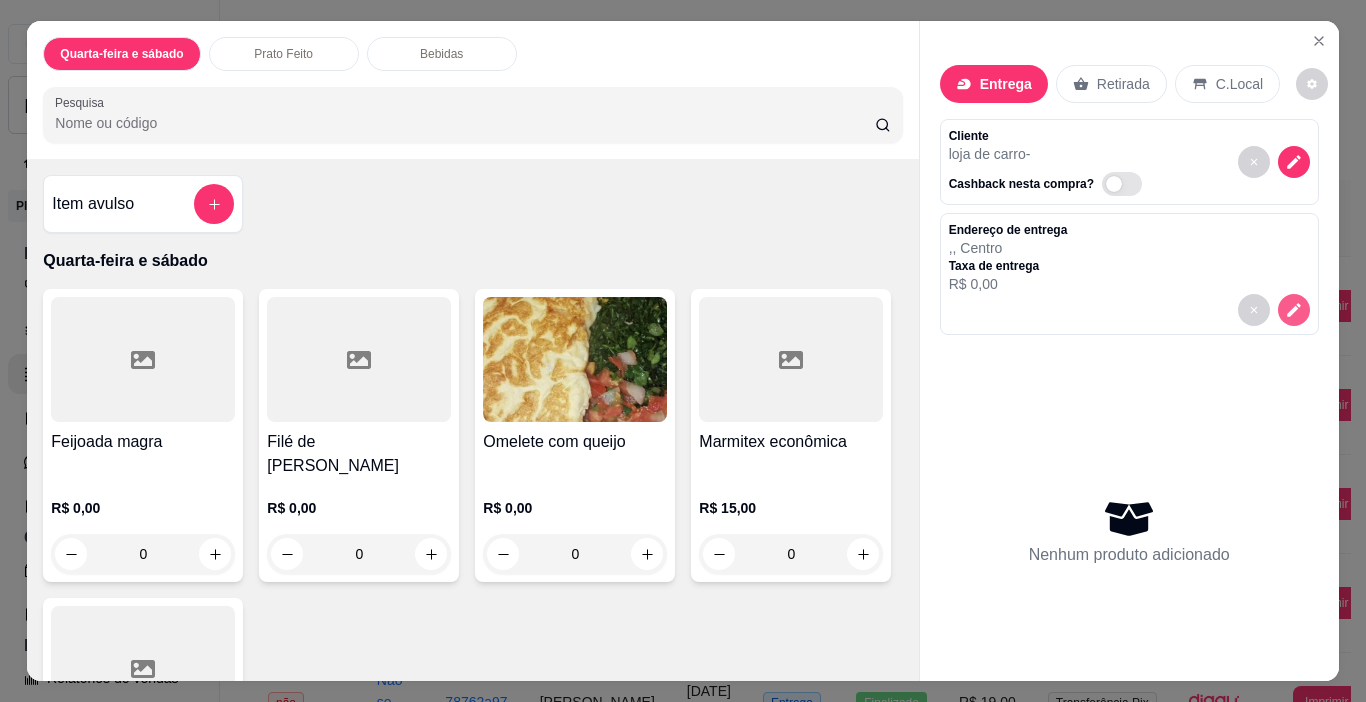 click 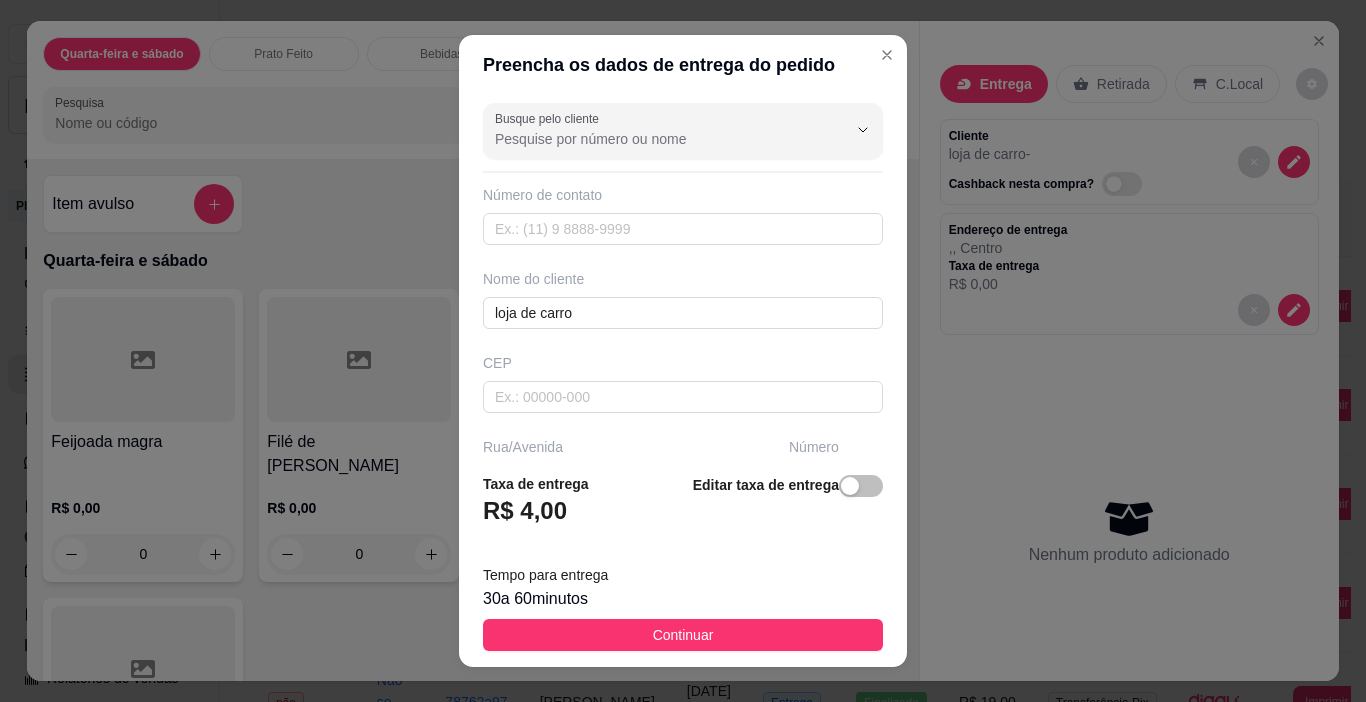 click on "Taxa de entrega R$ 4,00 Editar taxa de entrega  Tempo para entrega  30  a   60  minutos Continuar" at bounding box center (683, 562) 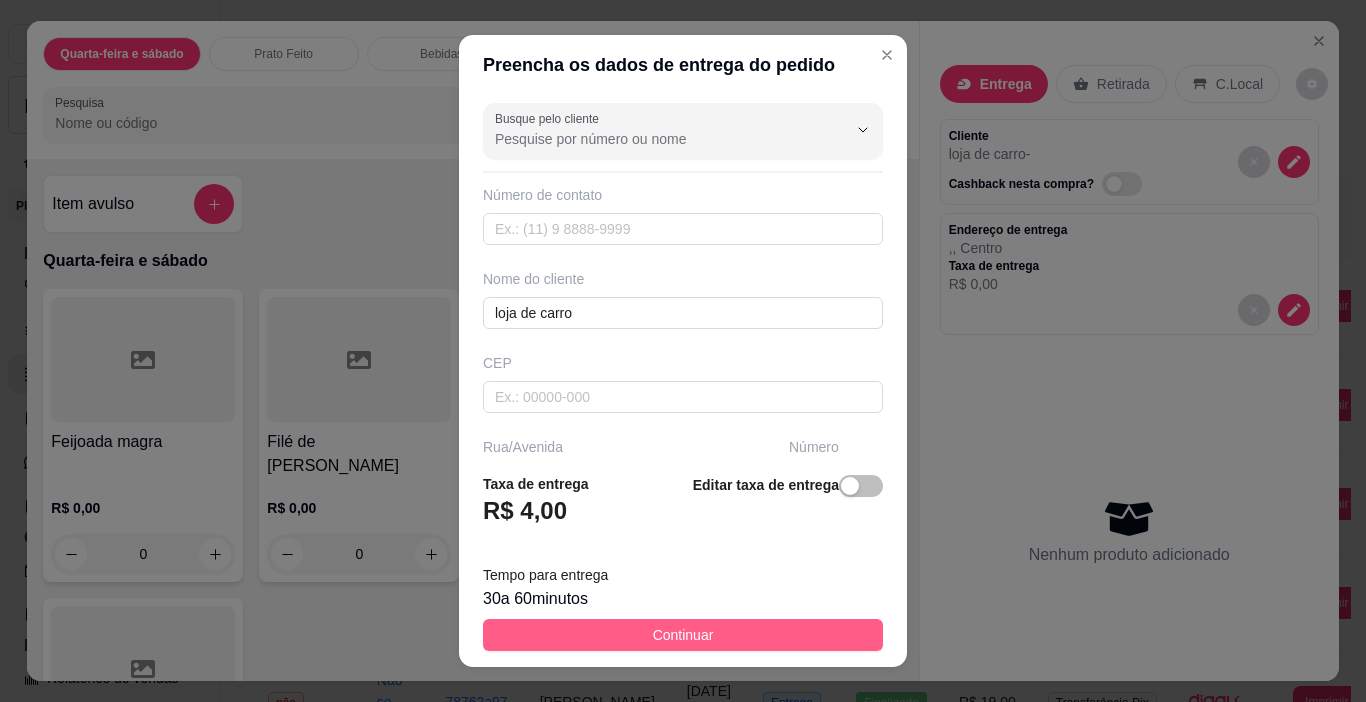 click on "Continuar" at bounding box center [683, 635] 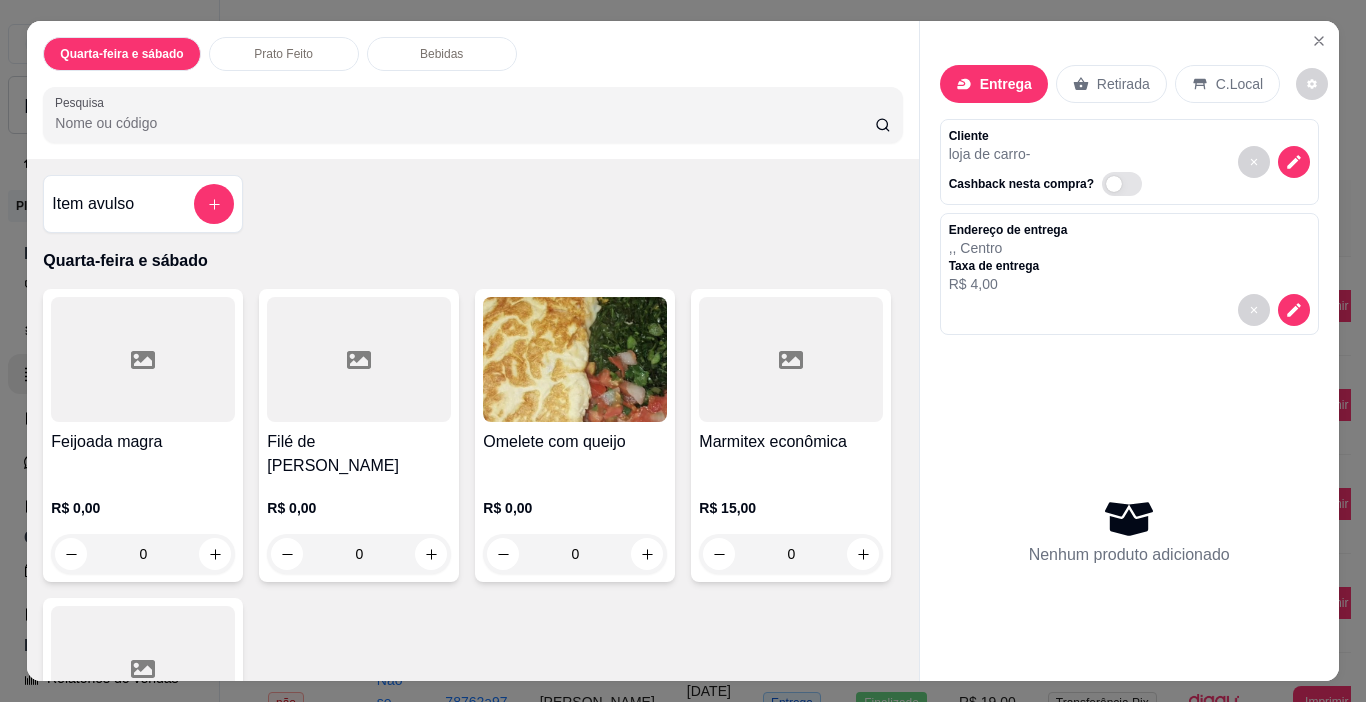 click on "R$ 0,00" at bounding box center (143, 508) 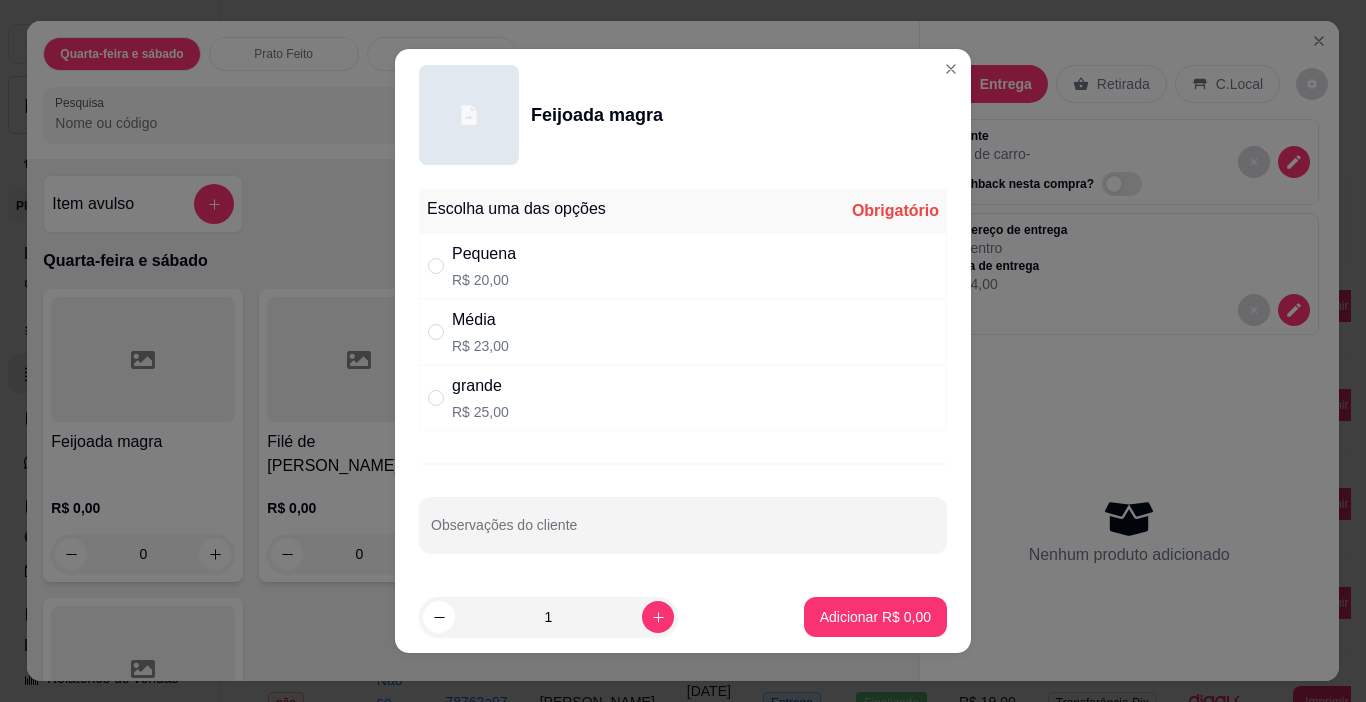 click on "Média  R$ 23,00" at bounding box center (683, 332) 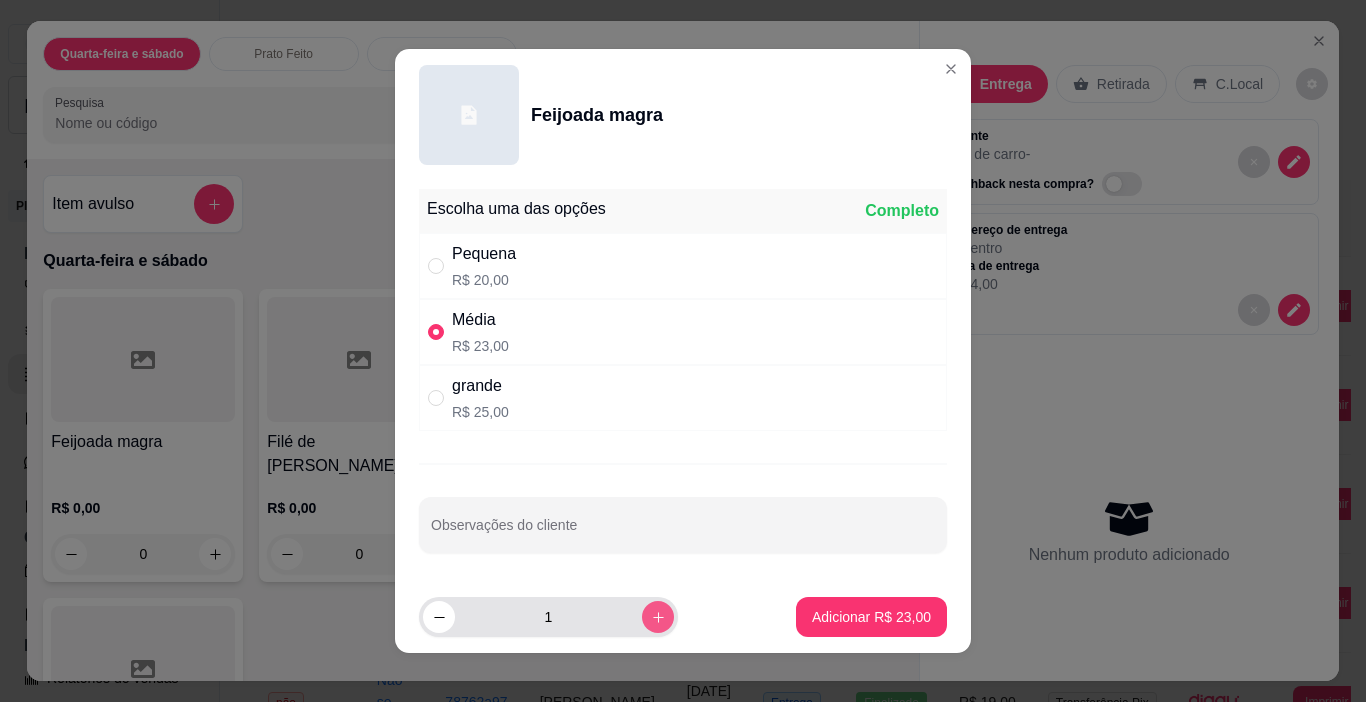 click 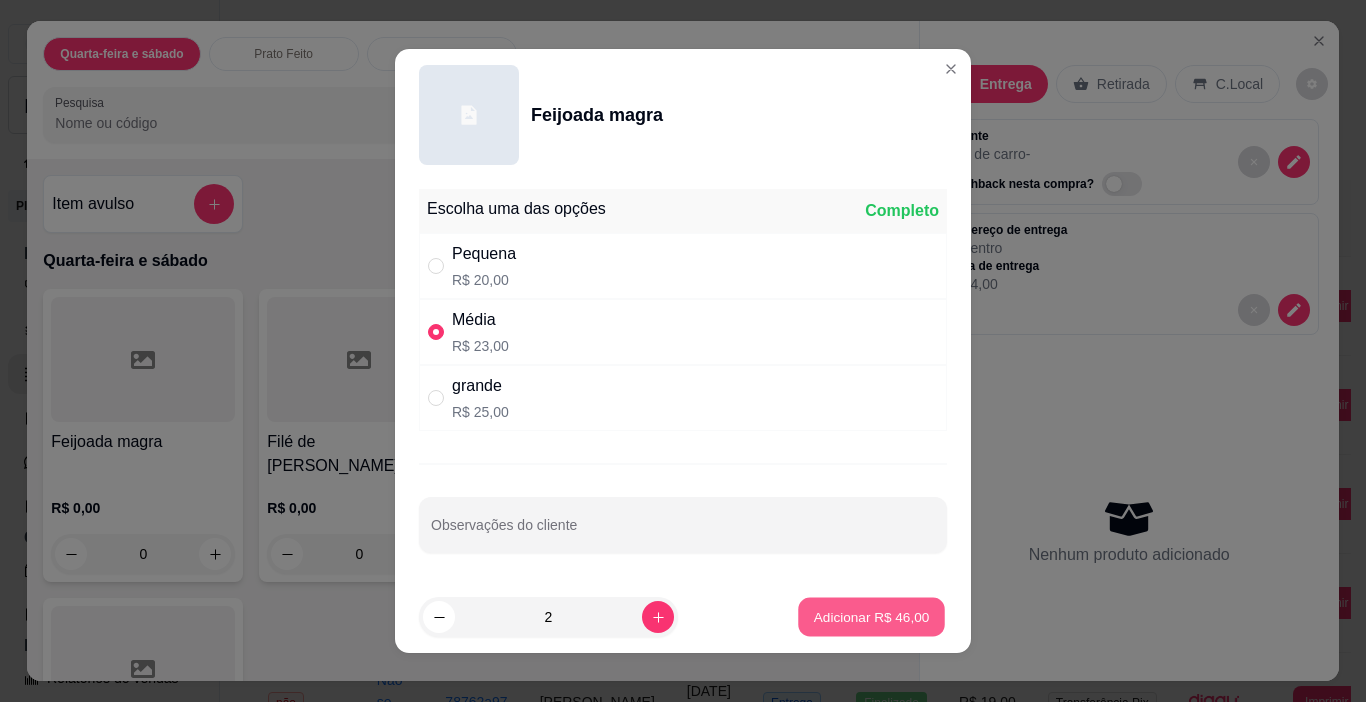 click on "Adicionar   R$ 46,00" at bounding box center [871, 617] 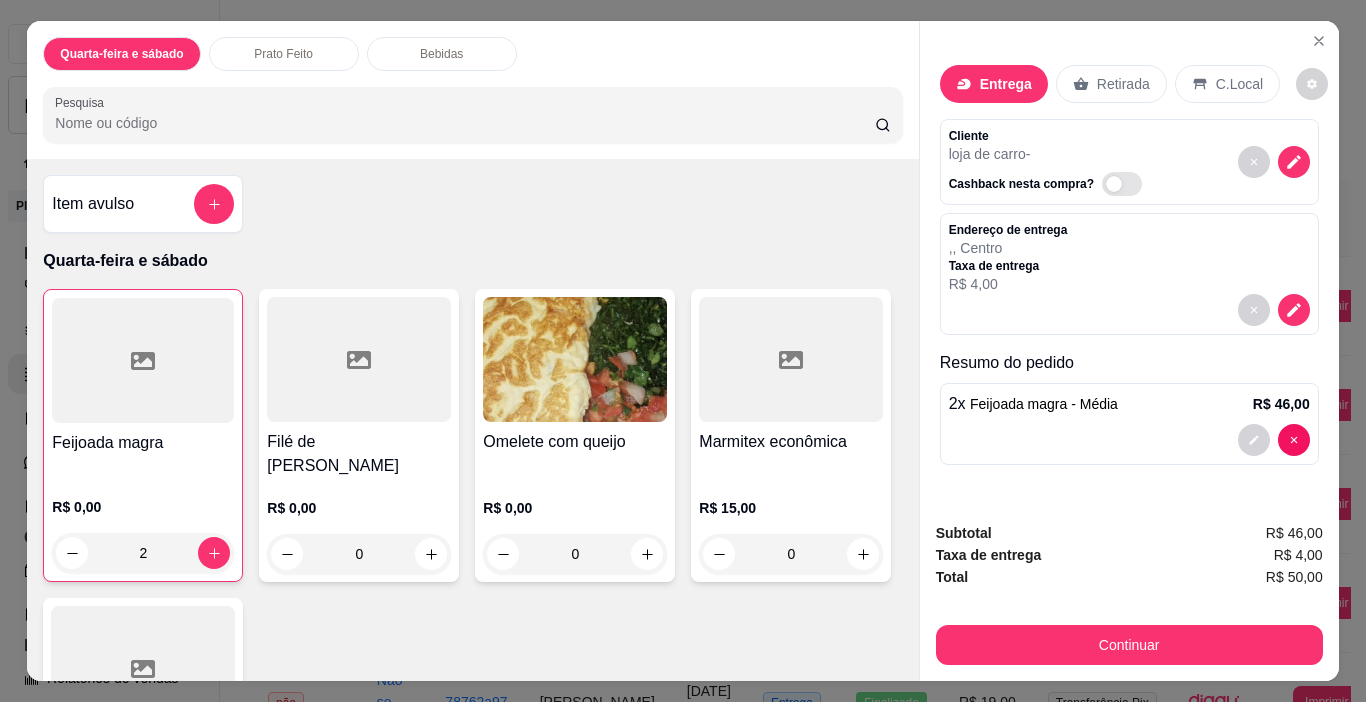 drag, startPoint x: 1086, startPoint y: 609, endPoint x: 1086, endPoint y: 631, distance: 22 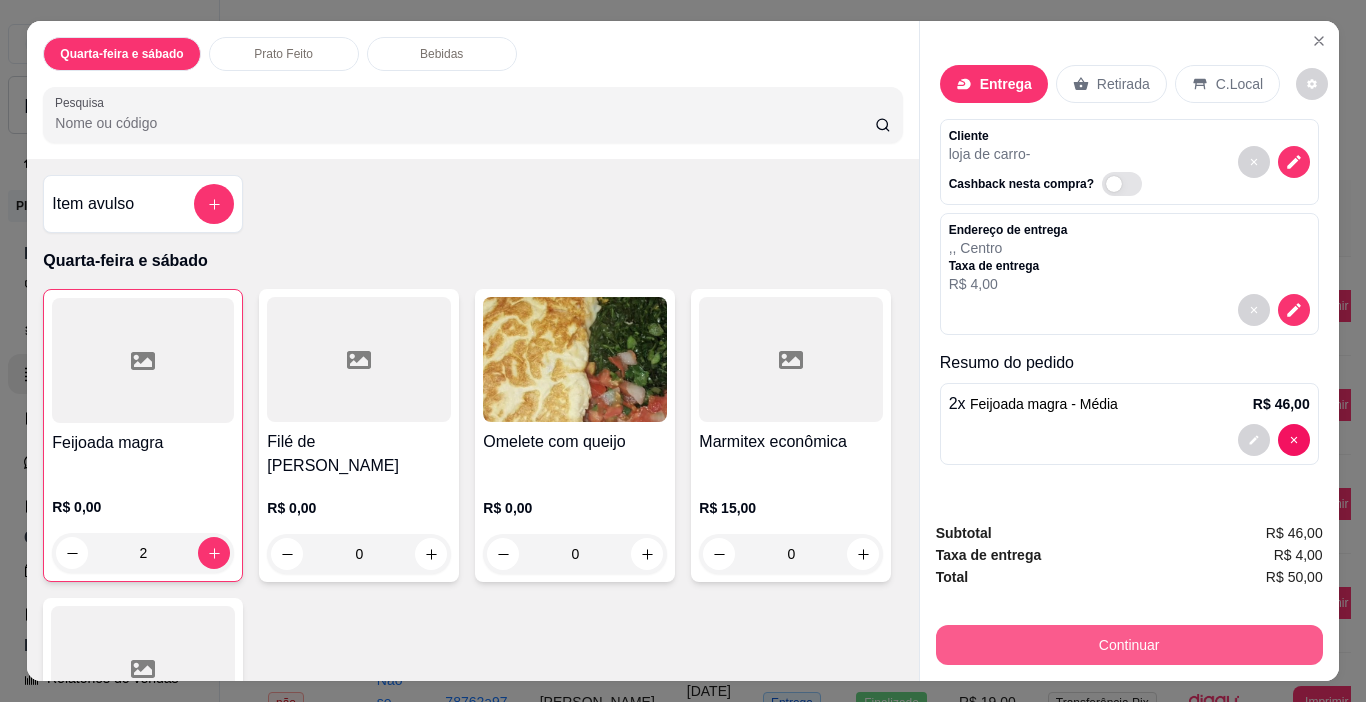 click on "Continuar" at bounding box center [1129, 645] 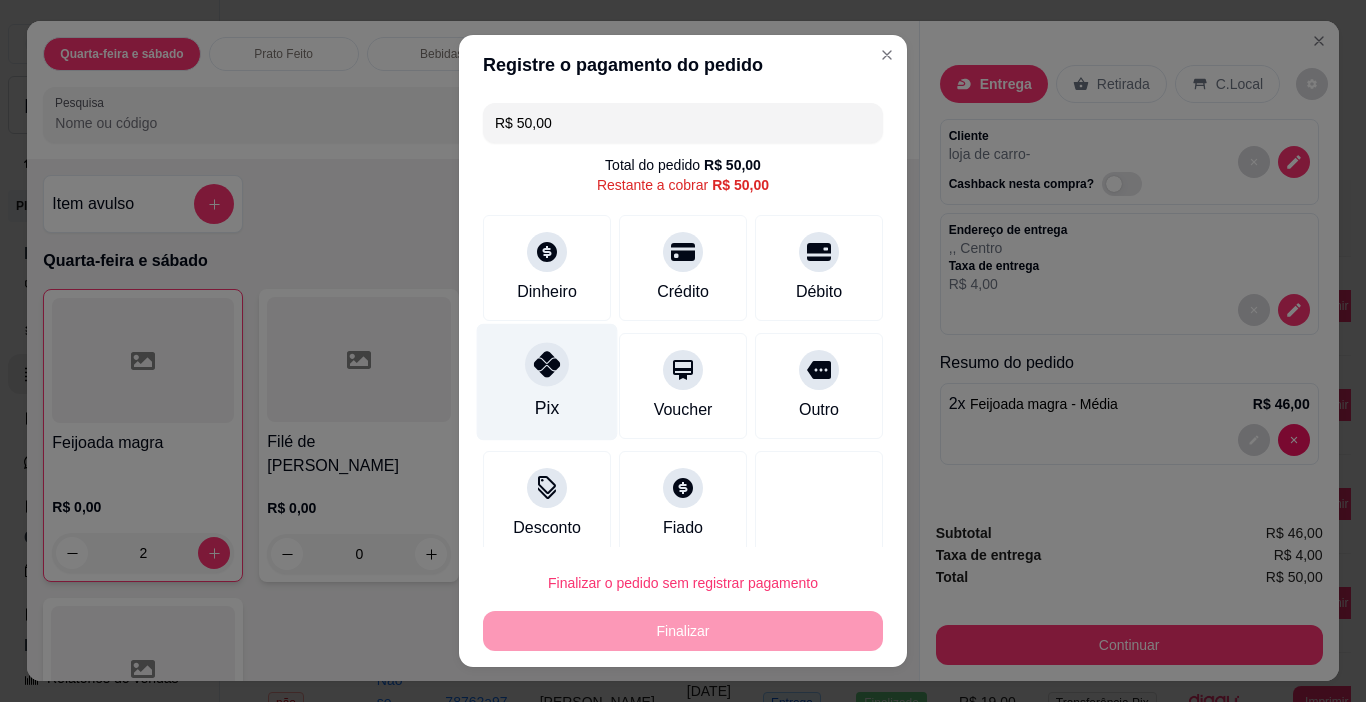 click on "Pix" at bounding box center (547, 408) 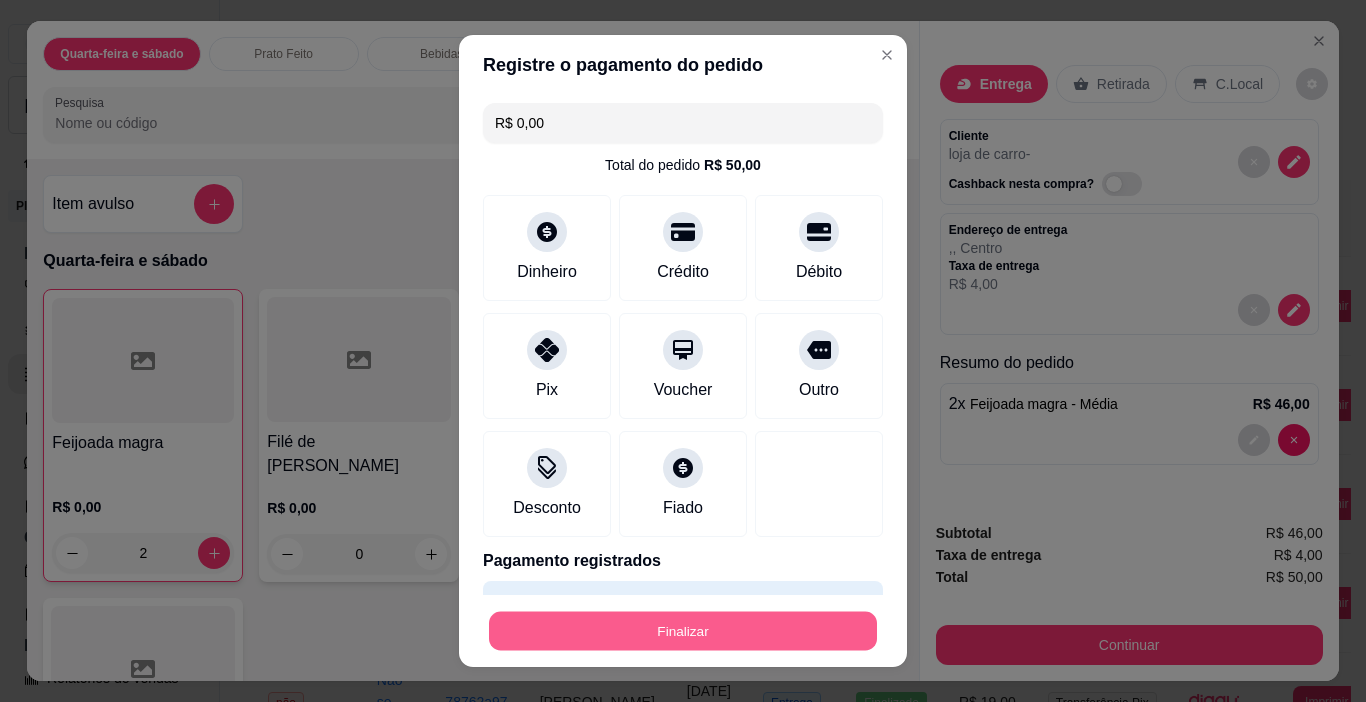 click on "Finalizar" at bounding box center (683, 631) 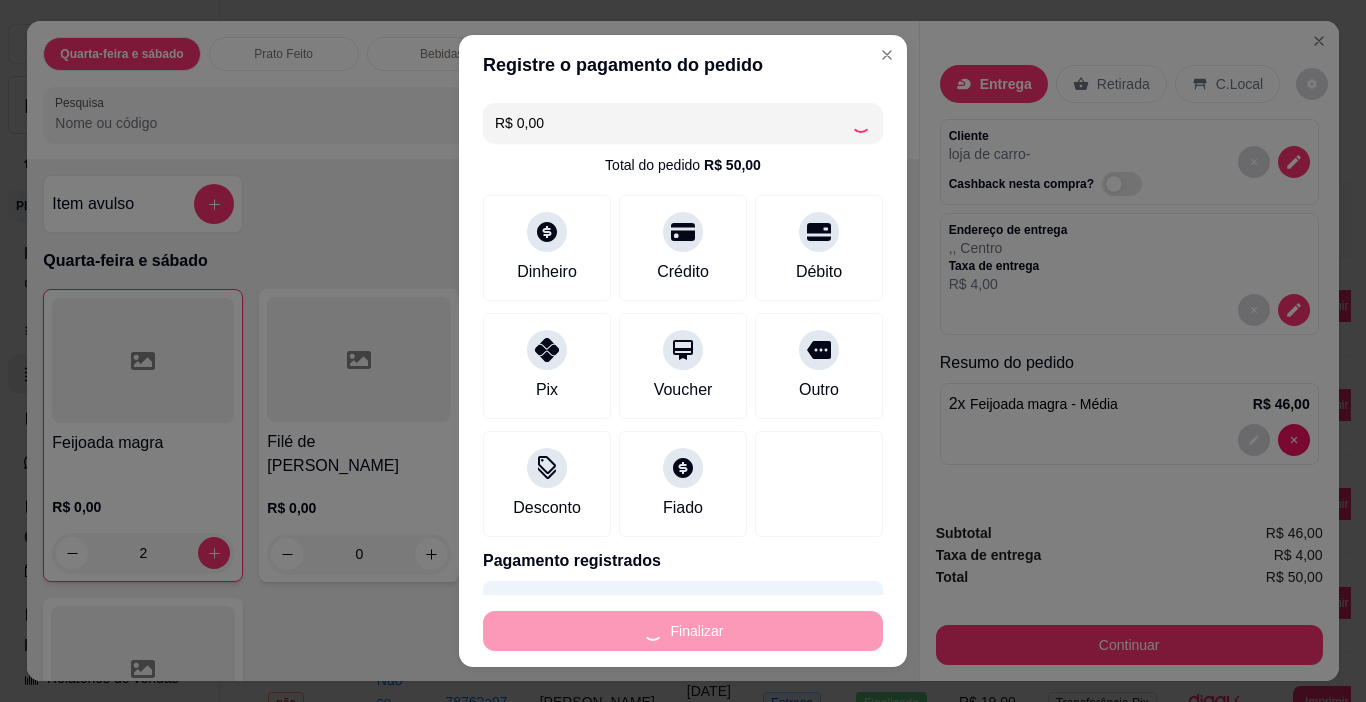 type on "0" 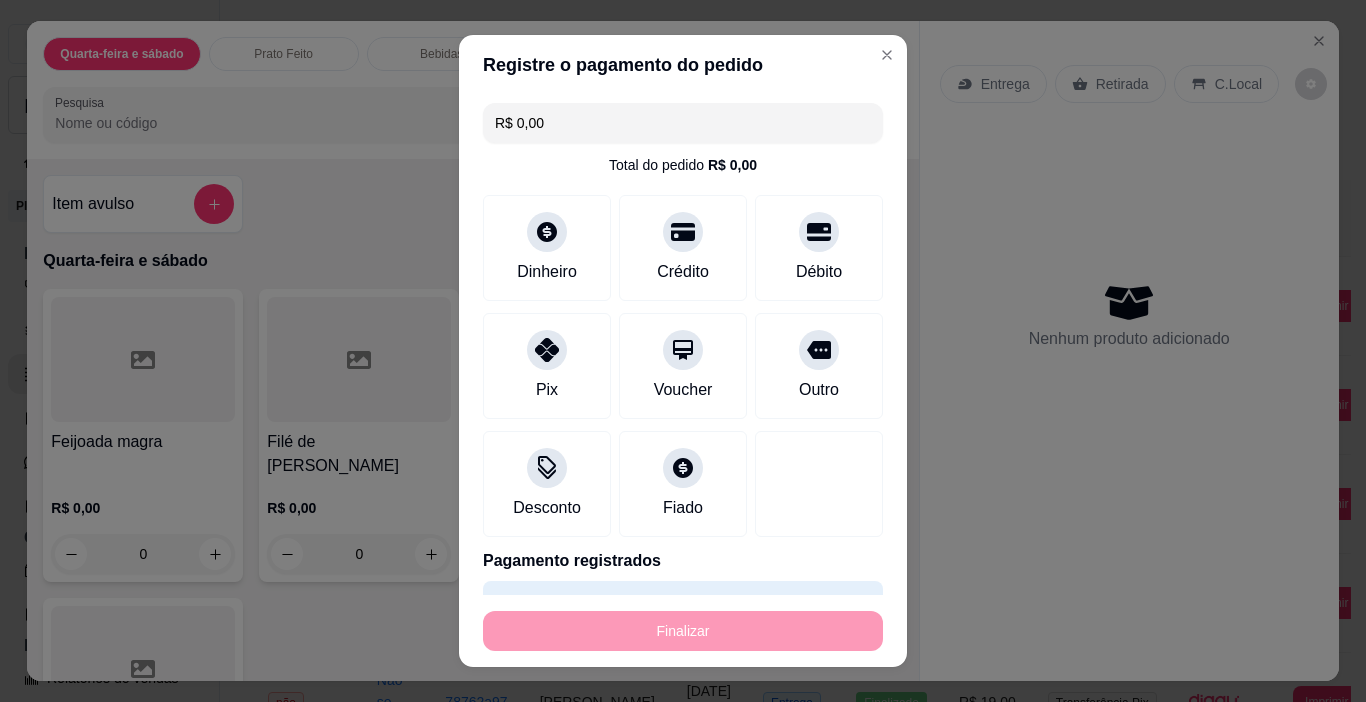 type on "-R$ 50,00" 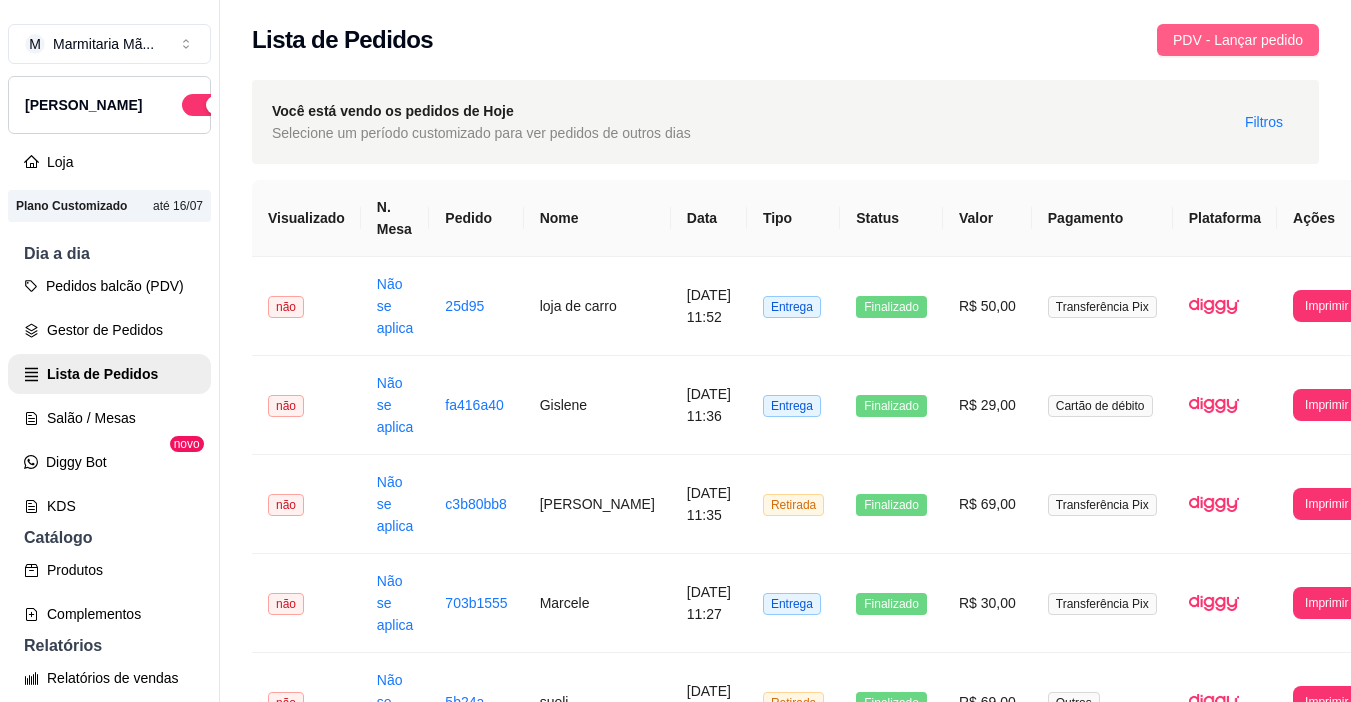 click on "PDV - Lançar pedido" at bounding box center [1238, 40] 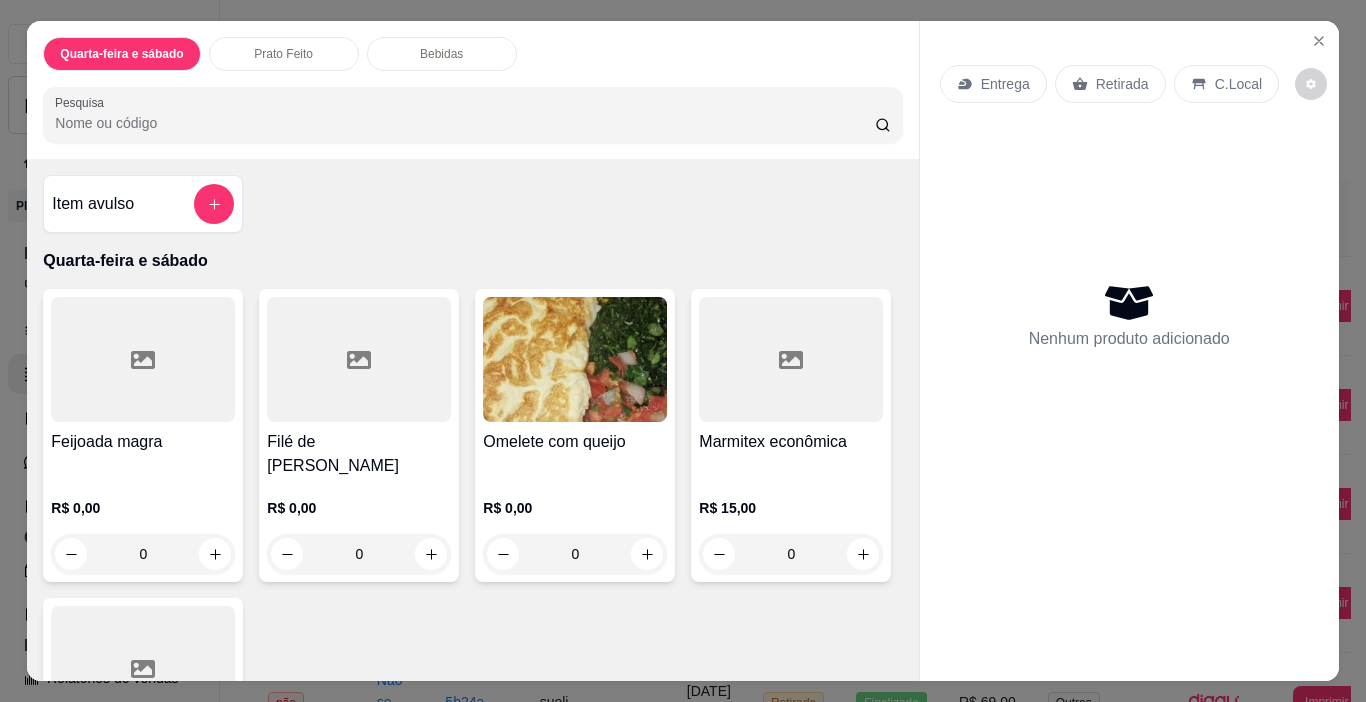 click on "Retirada" at bounding box center [1122, 84] 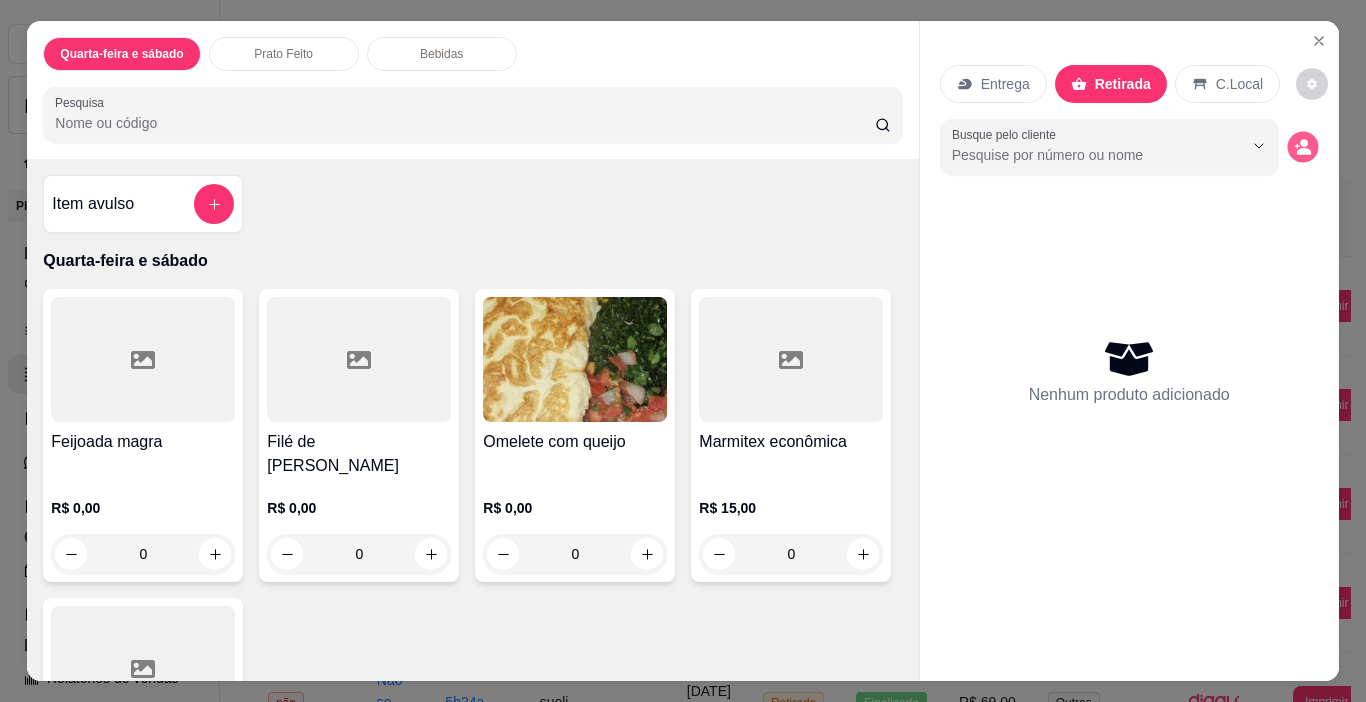 click 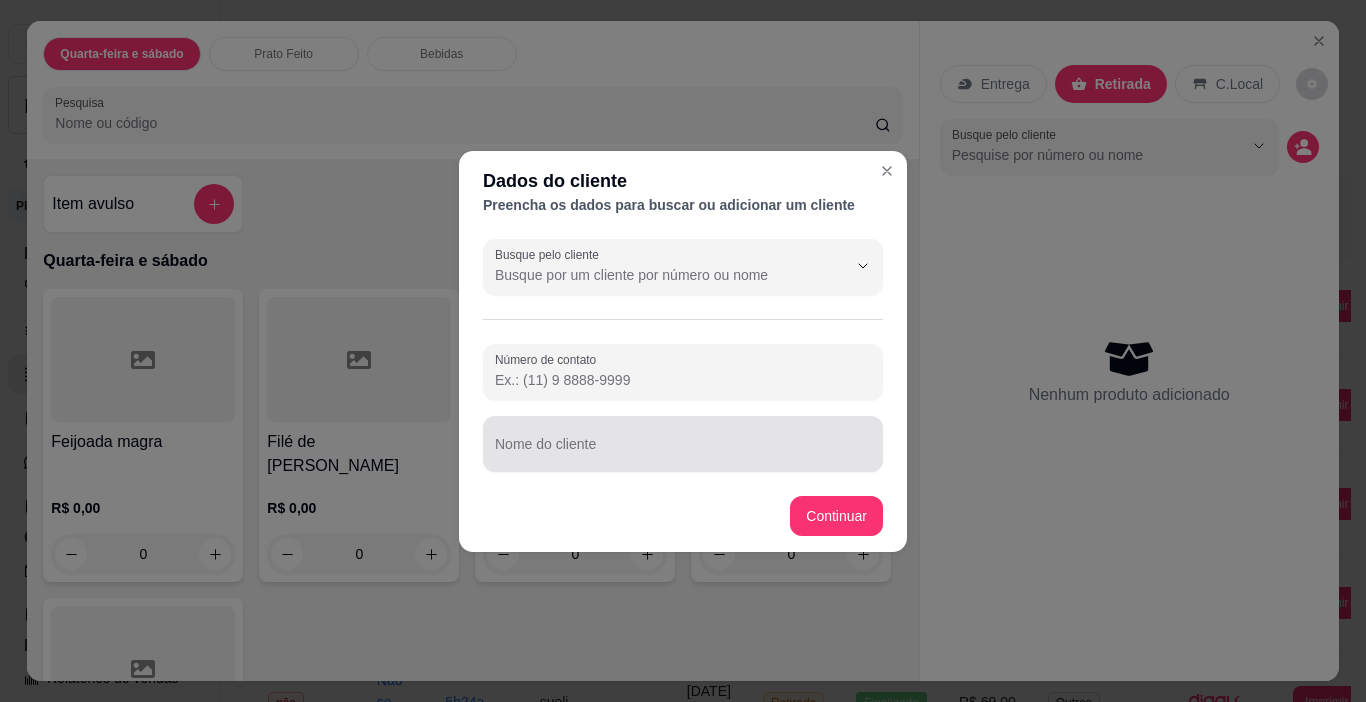 click on "Nome do cliente" at bounding box center [683, 452] 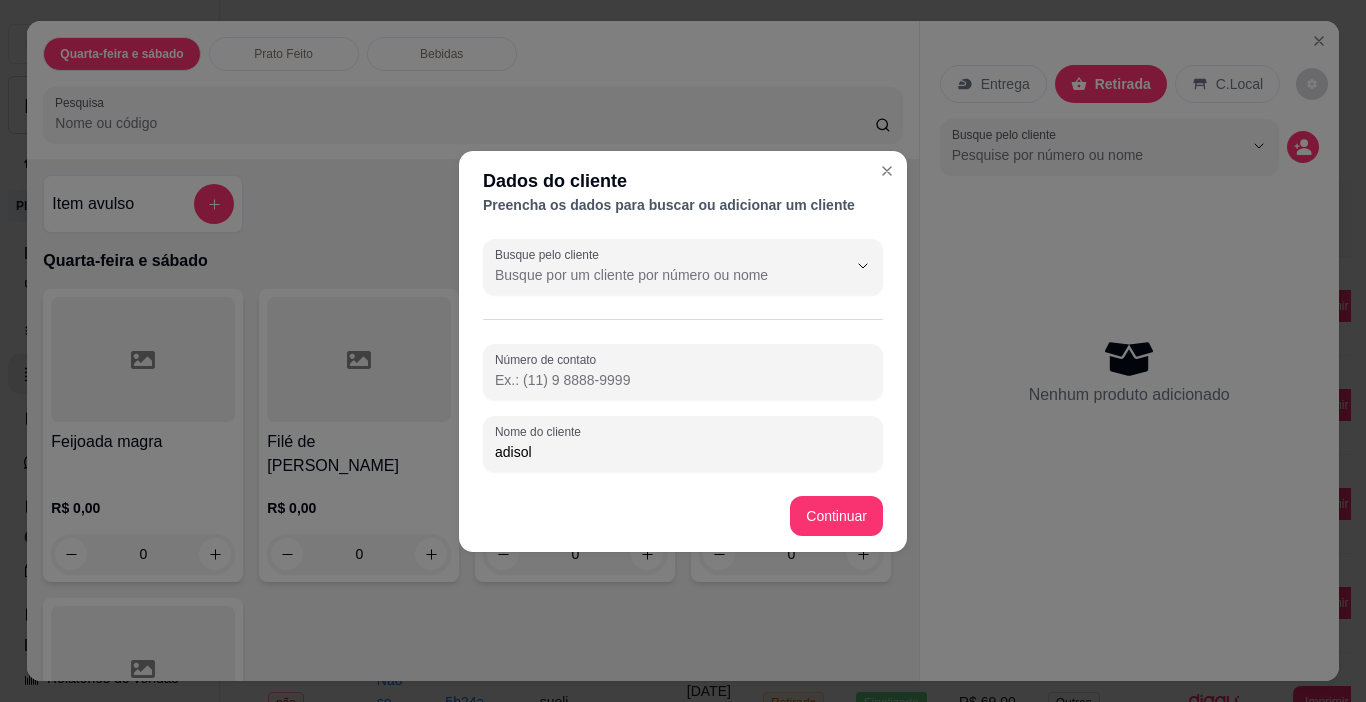 click on "Nome do cliente adisol" at bounding box center (683, 444) 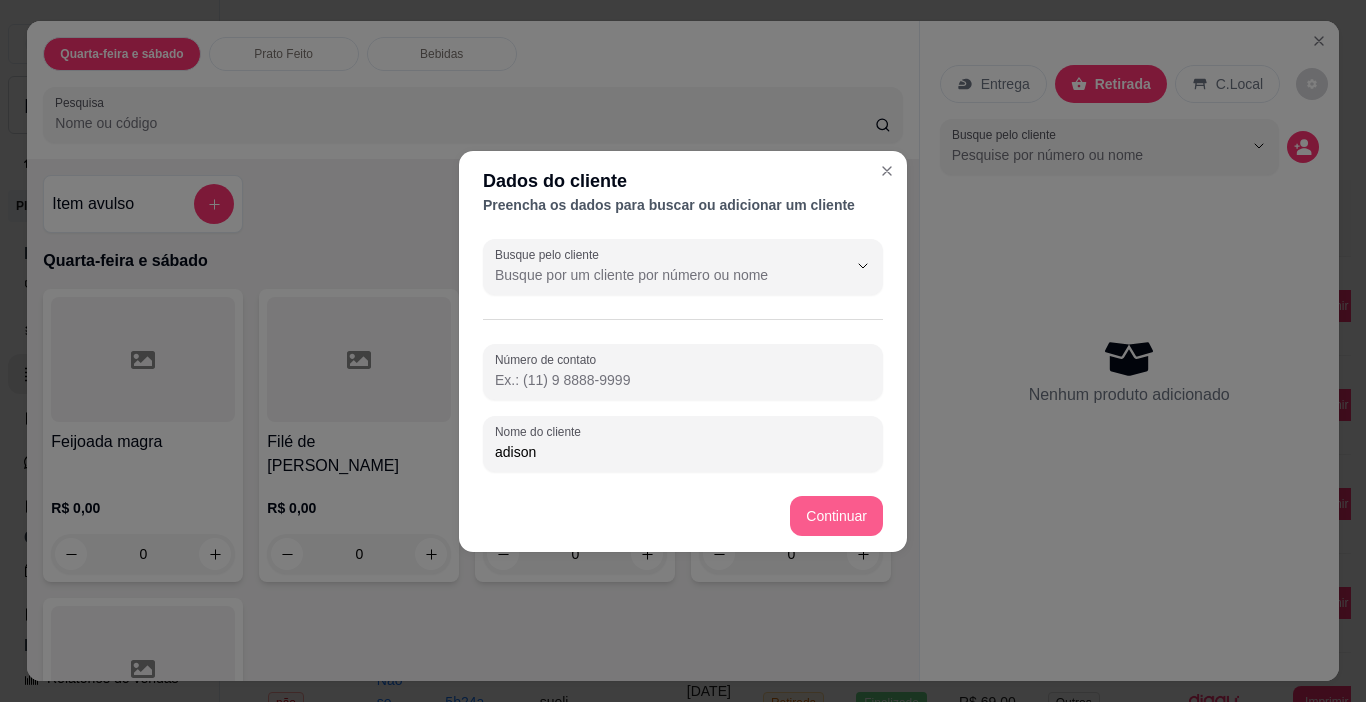 type on "adison" 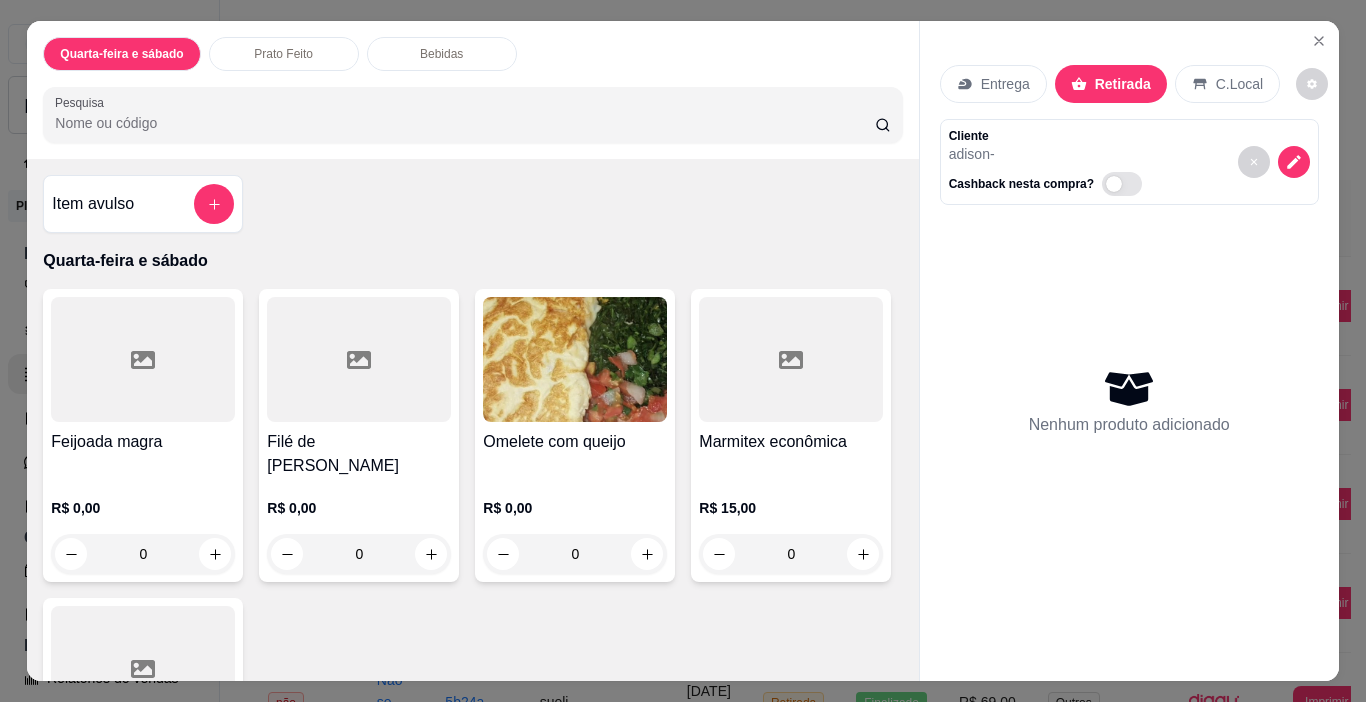 click on "R$ 0,00" at bounding box center [143, 508] 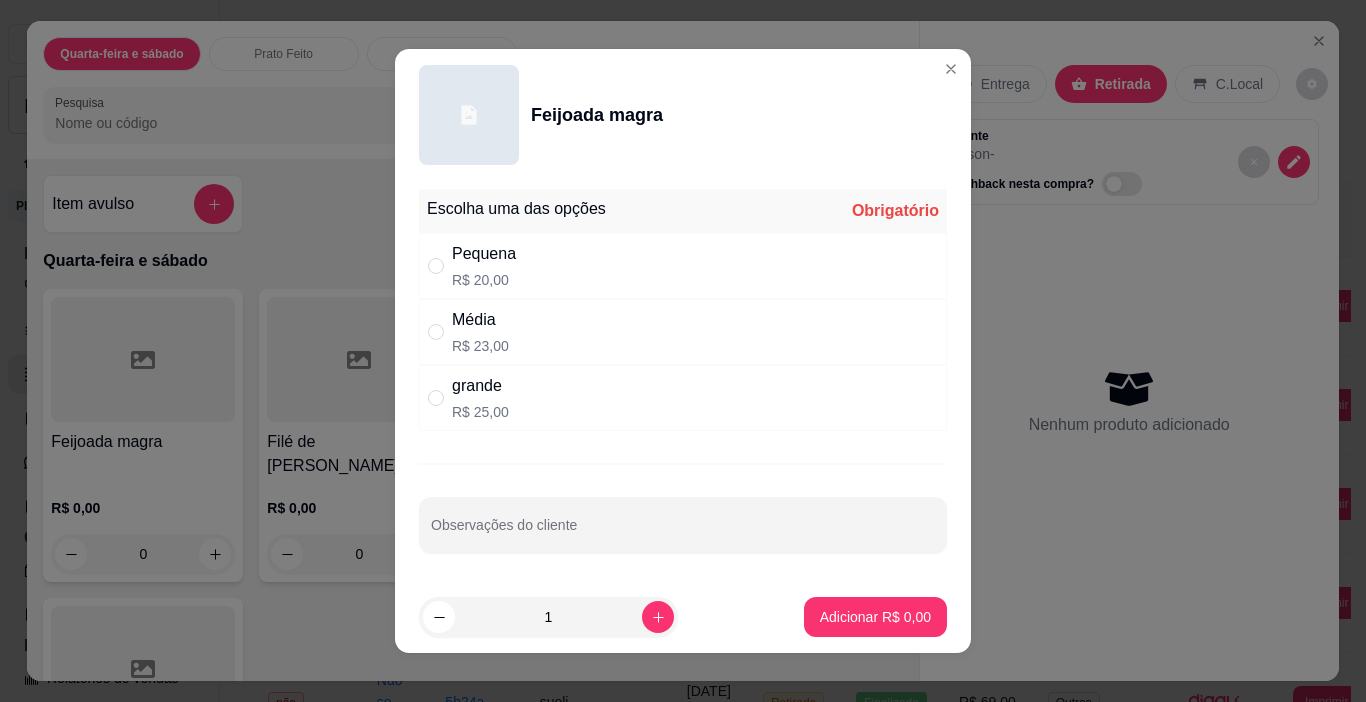 drag, startPoint x: 454, startPoint y: 401, endPoint x: 471, endPoint y: 406, distance: 17.720045 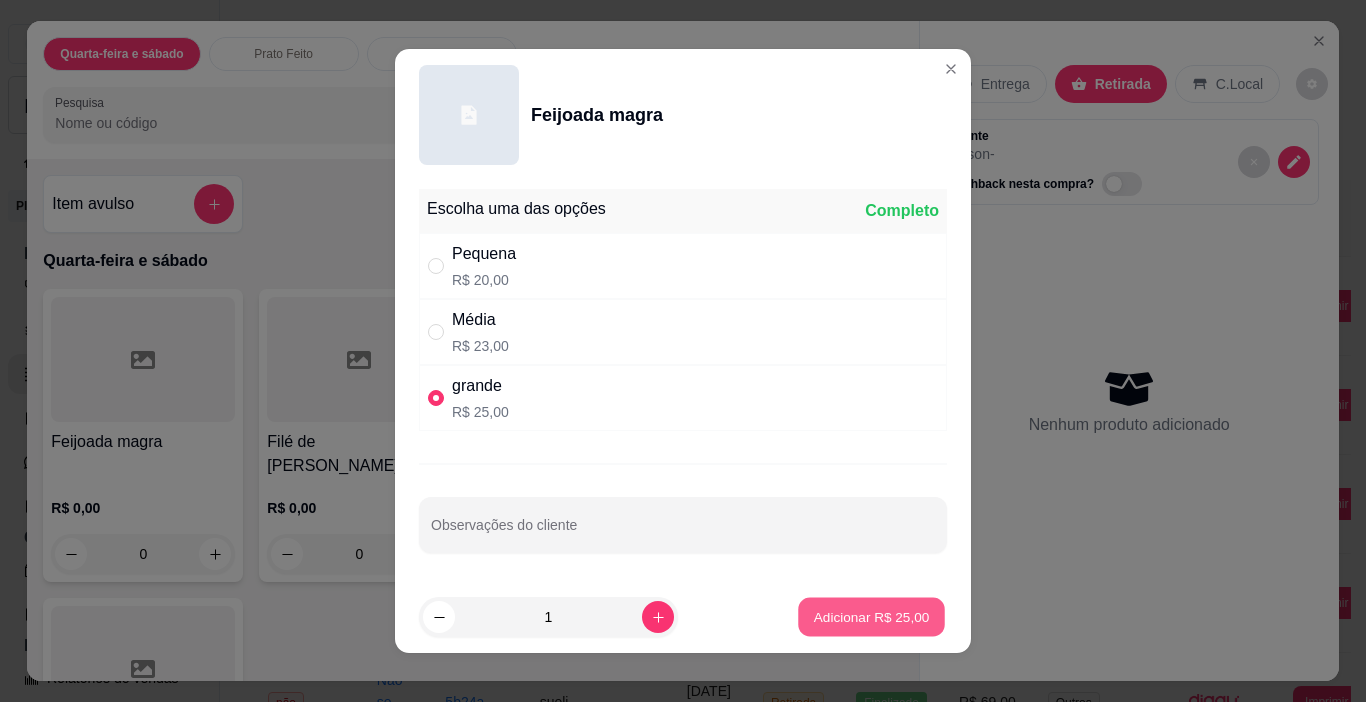 click on "Adicionar   R$ 25,00" at bounding box center [872, 616] 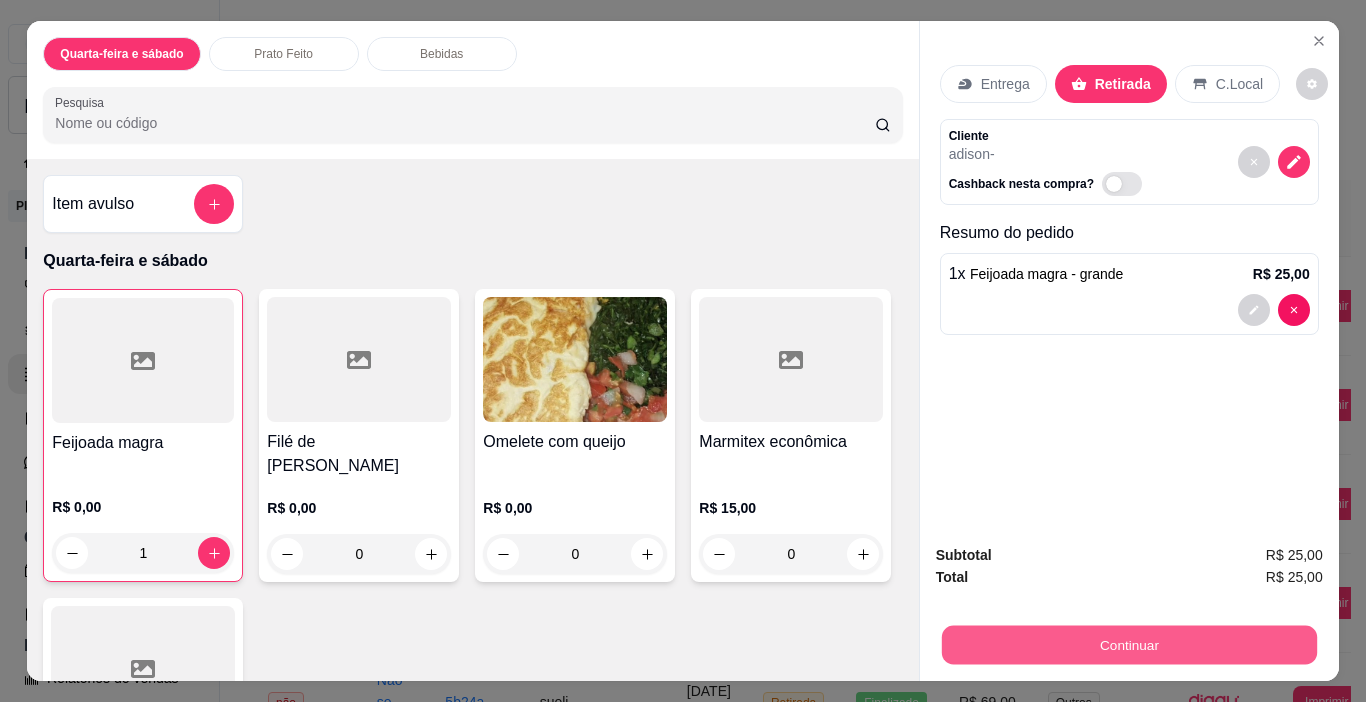click on "Continuar" at bounding box center [1128, 645] 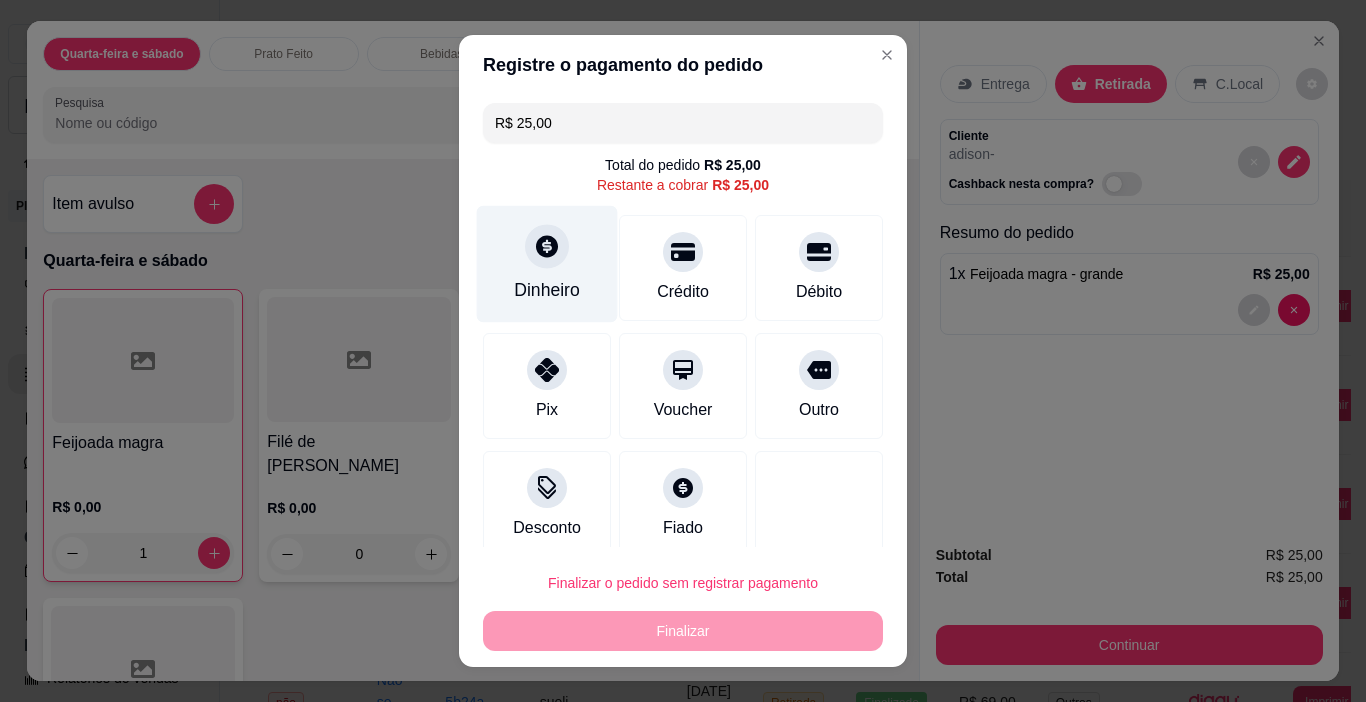 click on "Dinheiro" at bounding box center (547, 264) 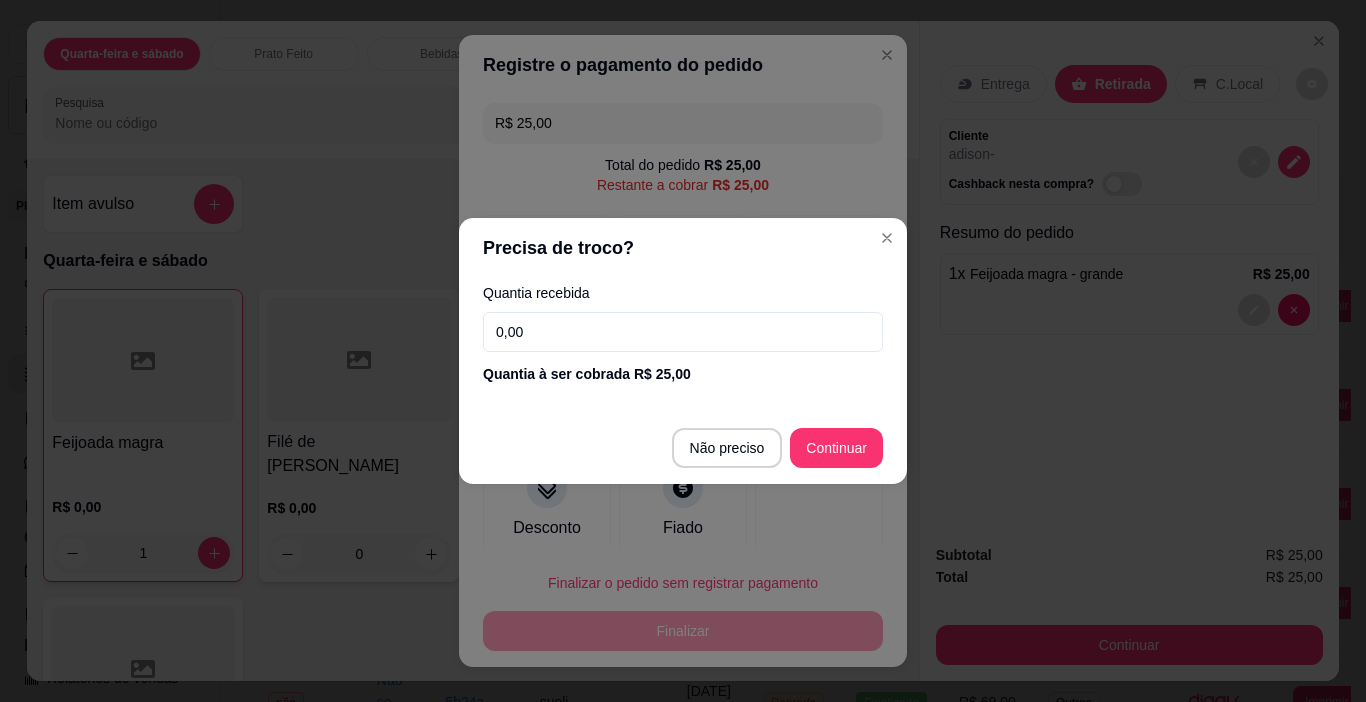click on "0,00" at bounding box center [683, 332] 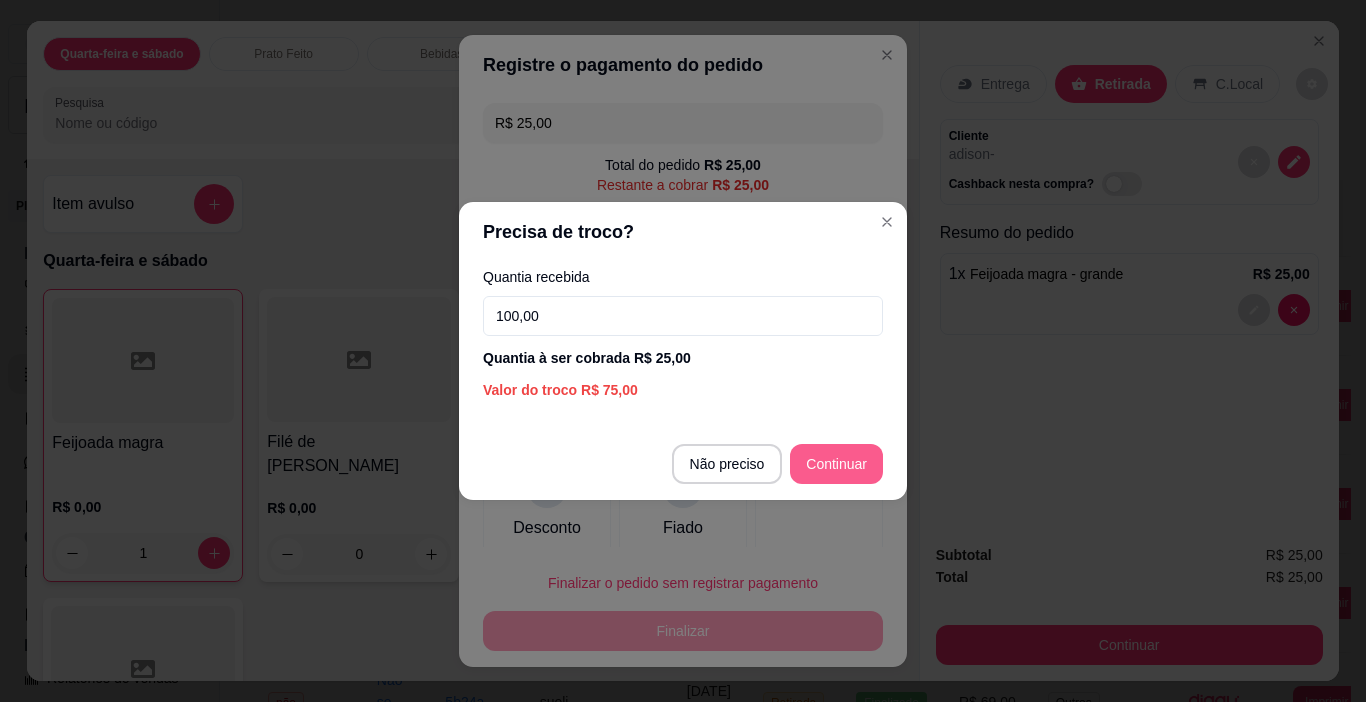 type on "100,00" 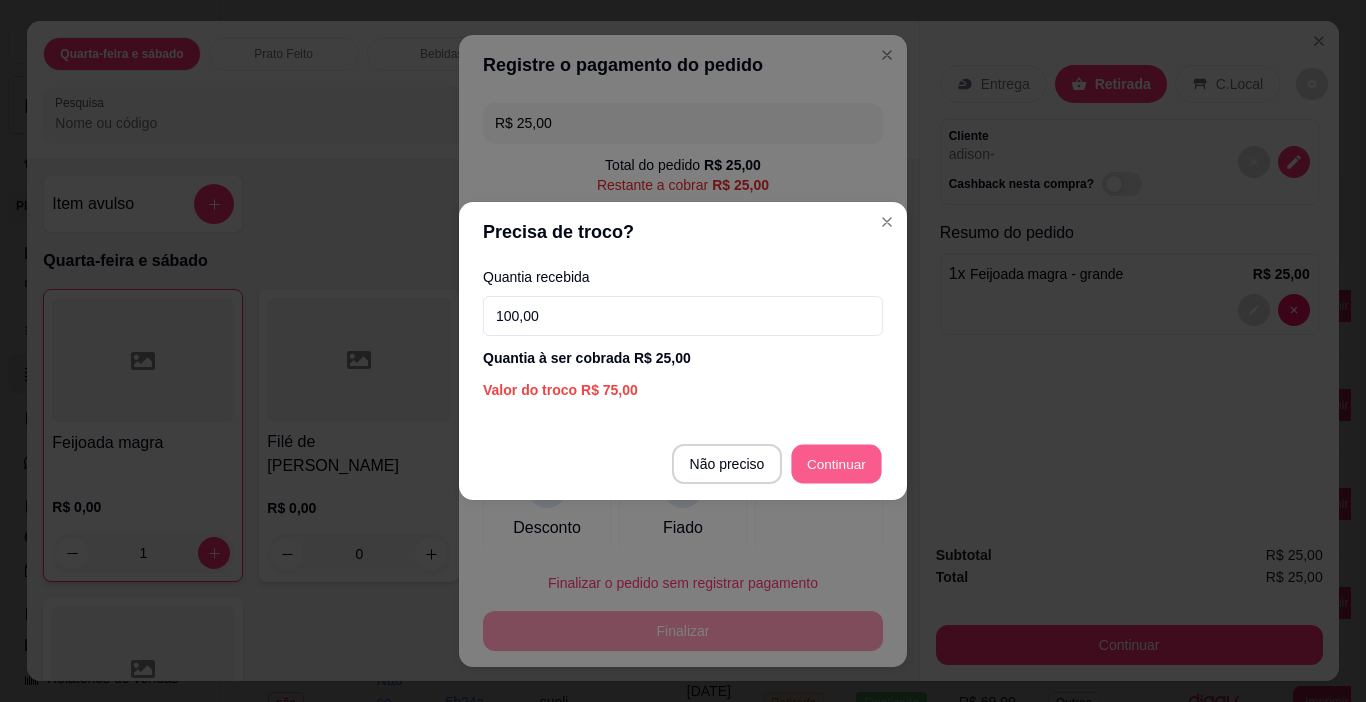 type on "R$ 0,00" 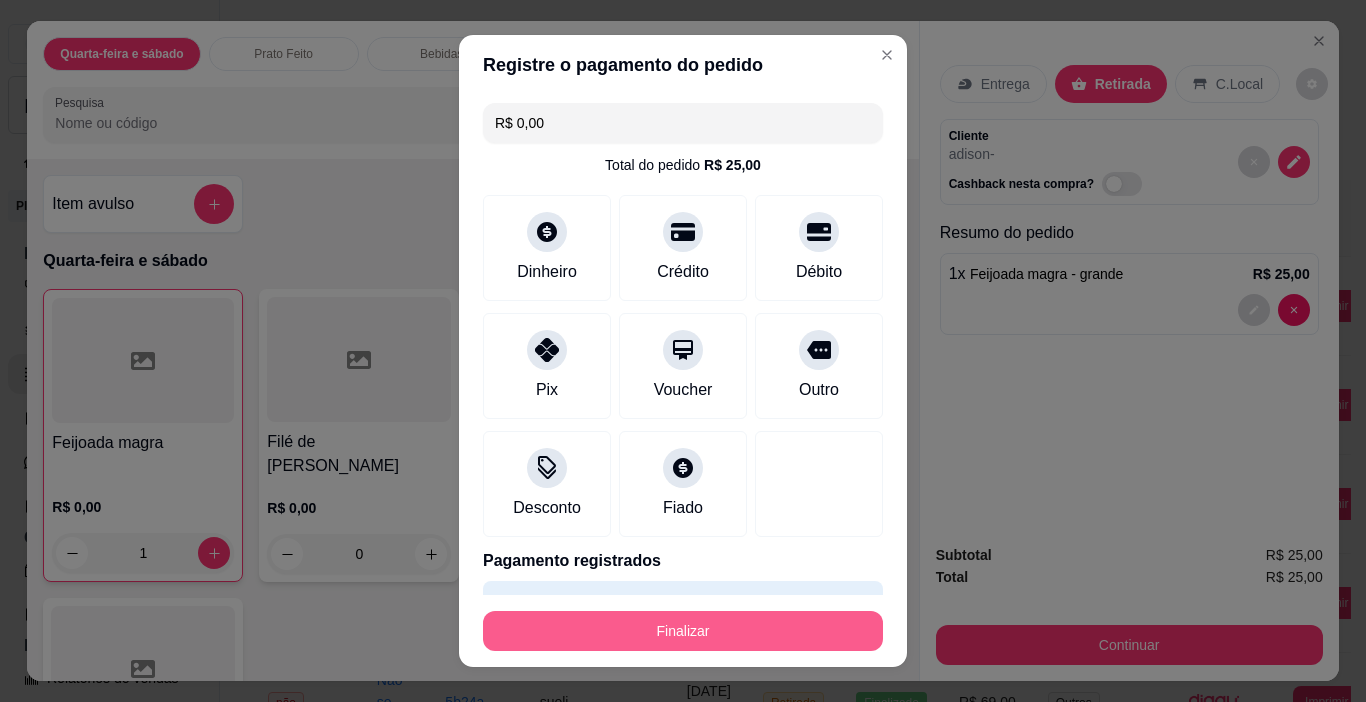 click on "Finalizar" at bounding box center [683, 631] 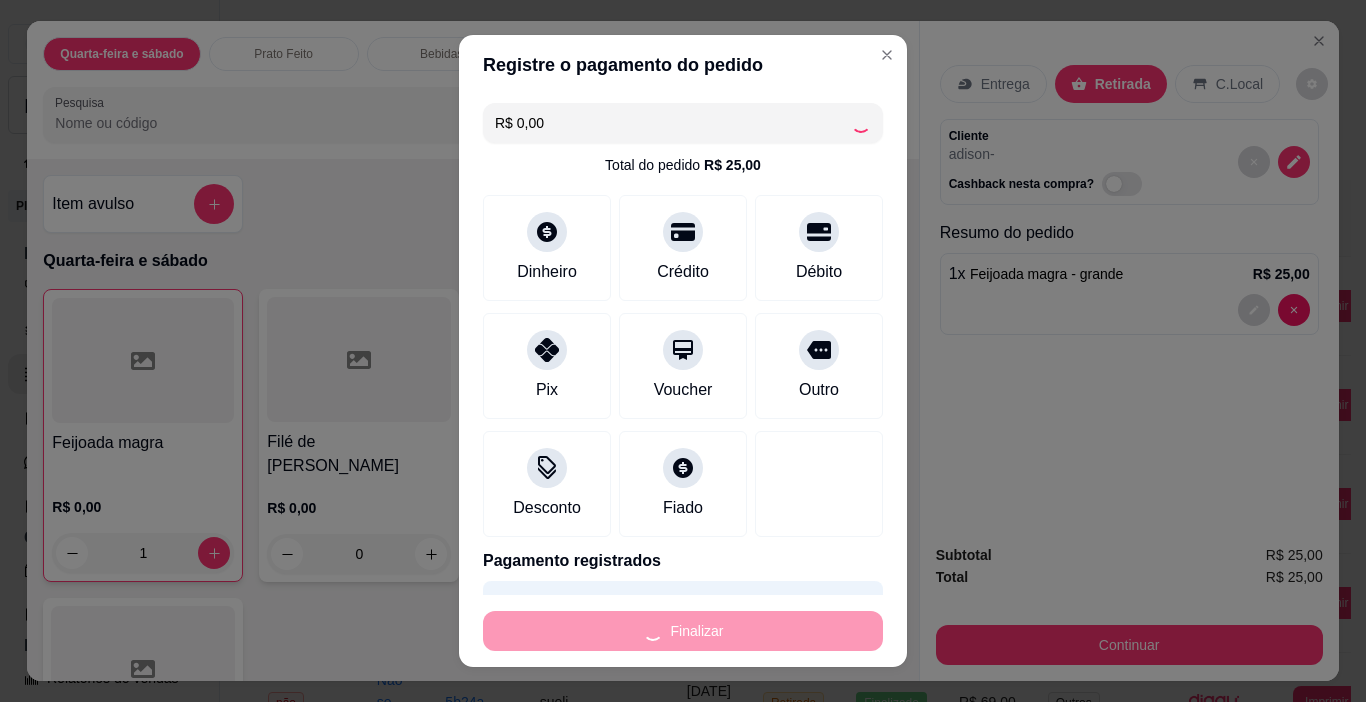 type on "0" 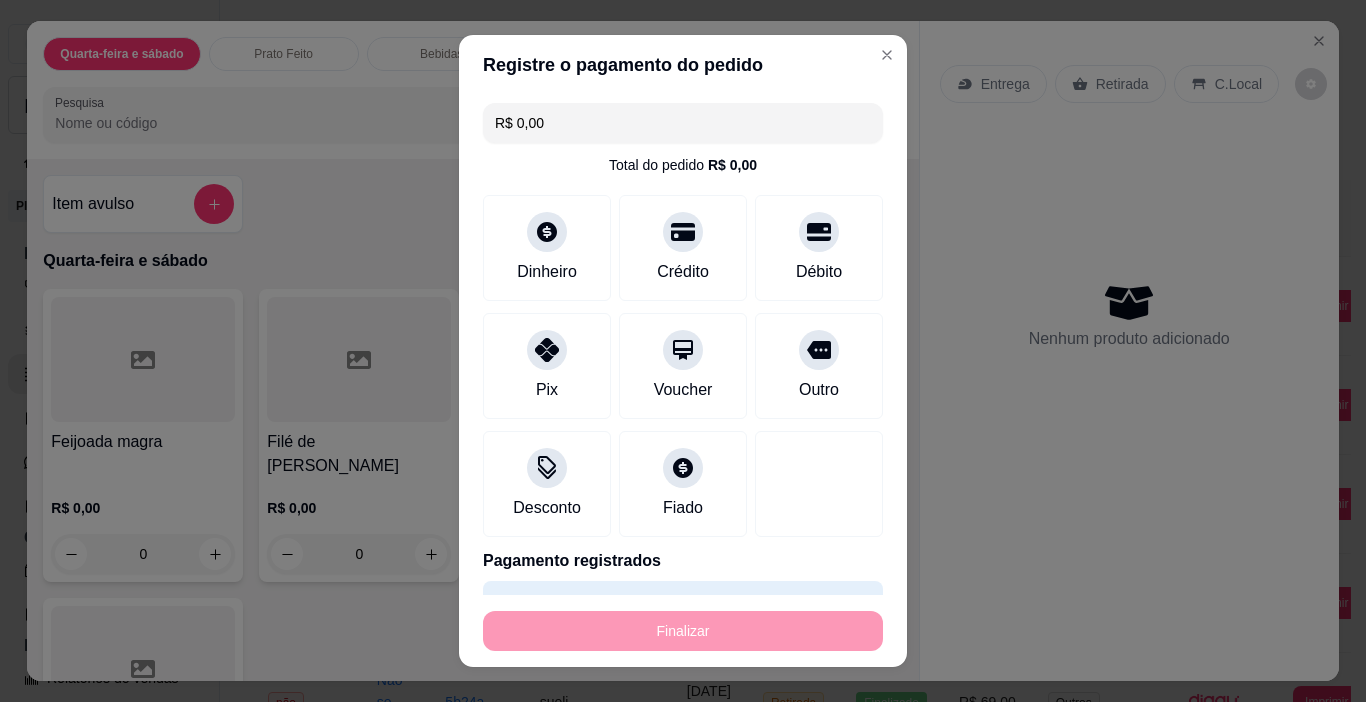 type on "-R$ 25,00" 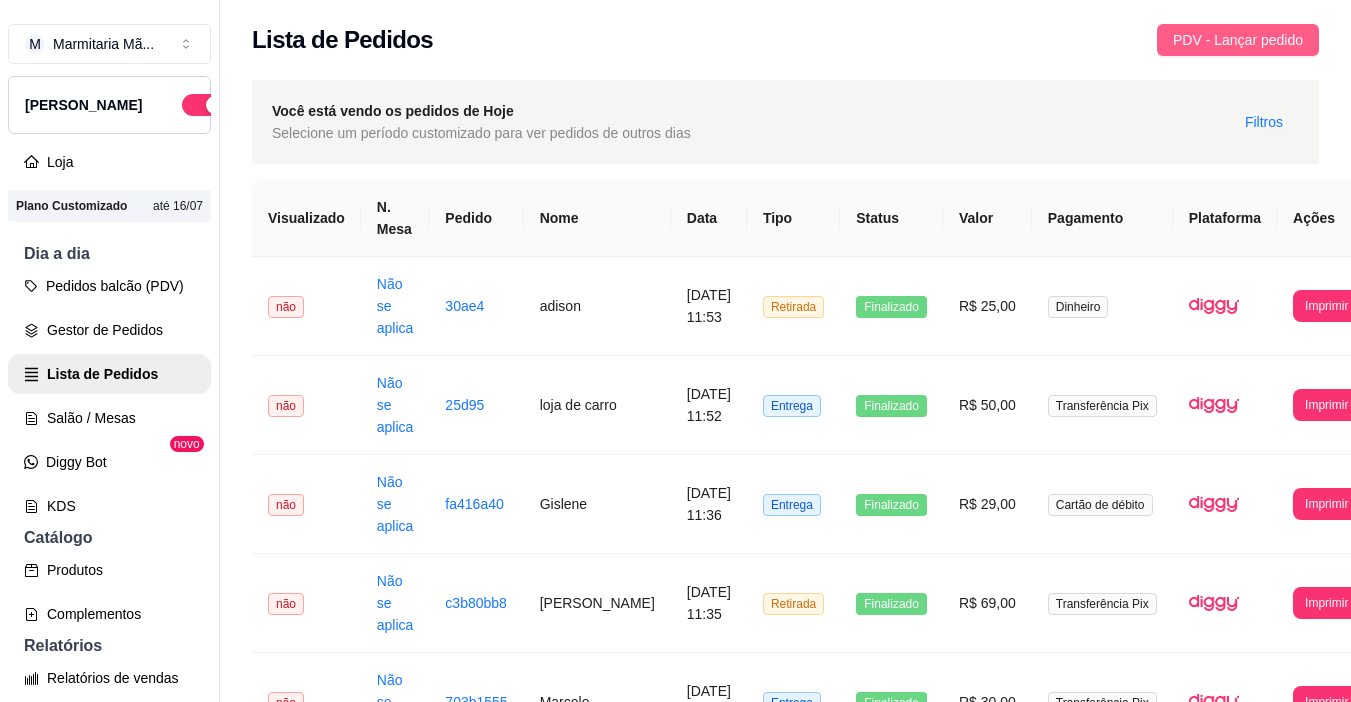 click on "PDV - Lançar pedido" at bounding box center (1238, 40) 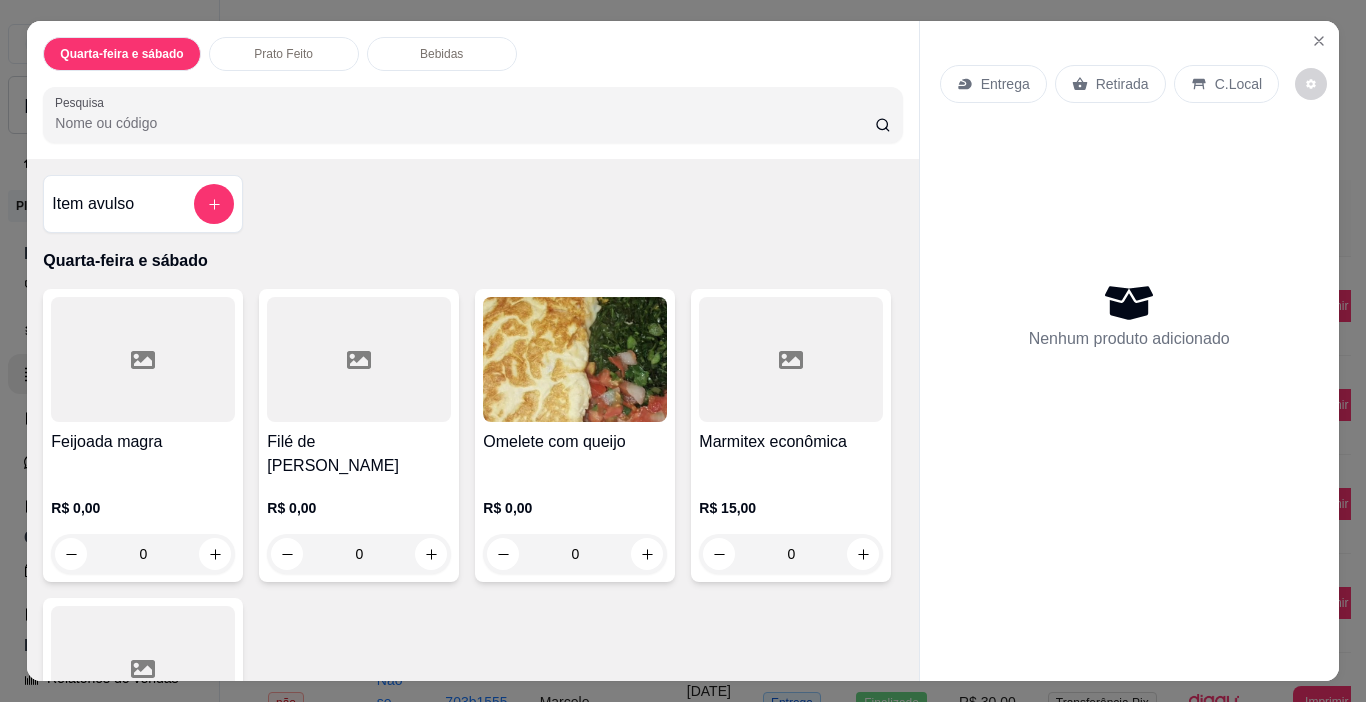 scroll, scrollTop: 0, scrollLeft: 0, axis: both 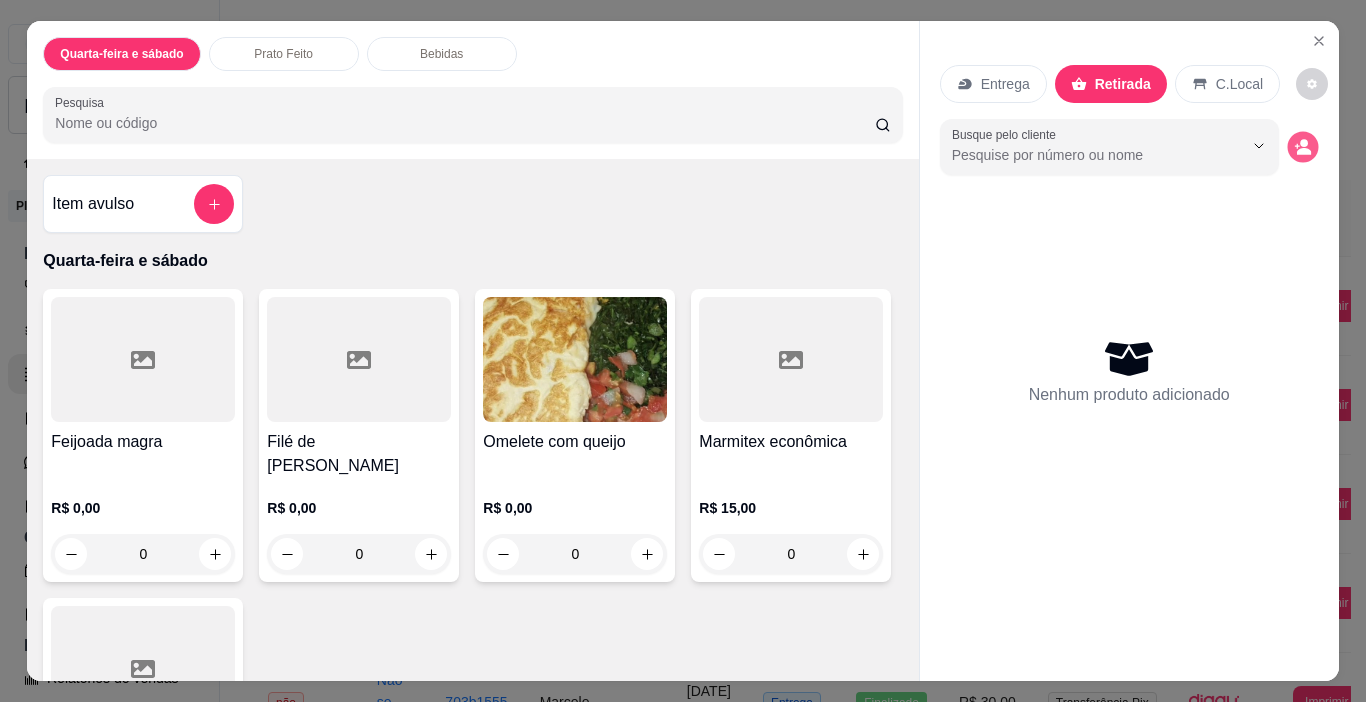 click at bounding box center (1302, 147) 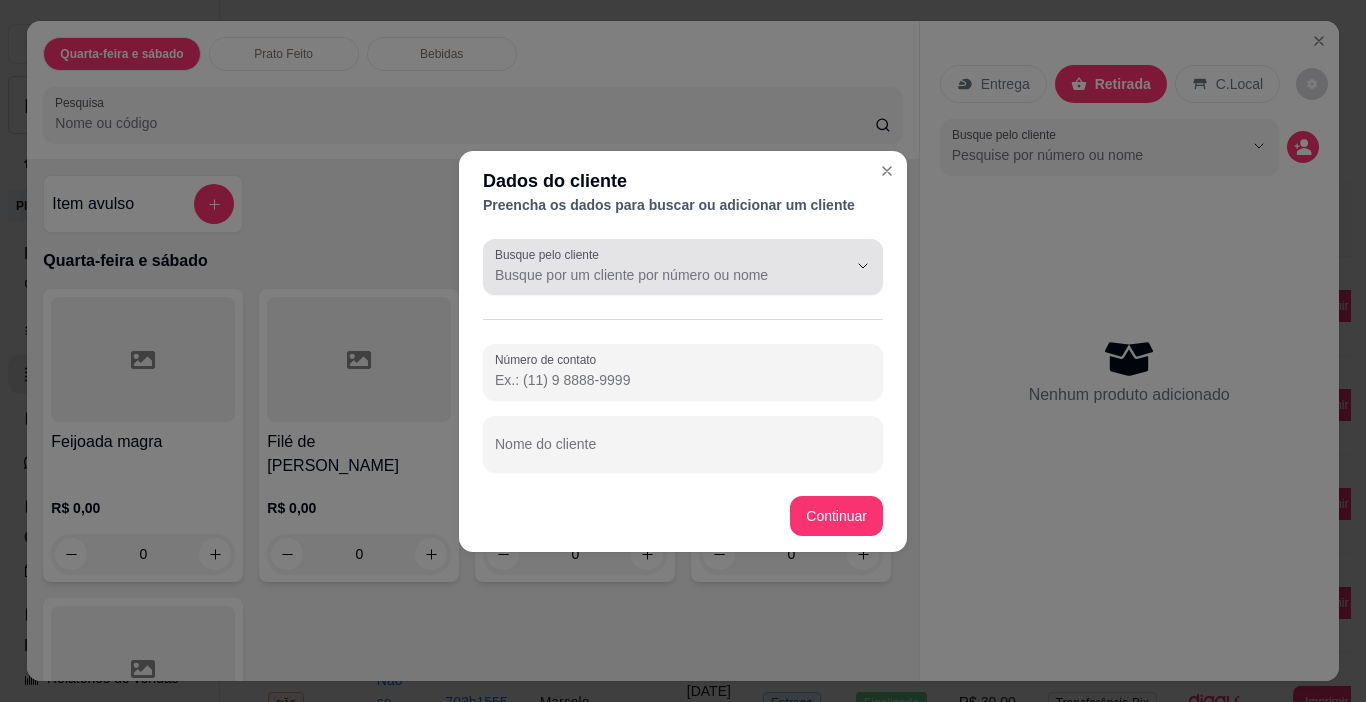 click on "Busque pelo cliente" at bounding box center (655, 275) 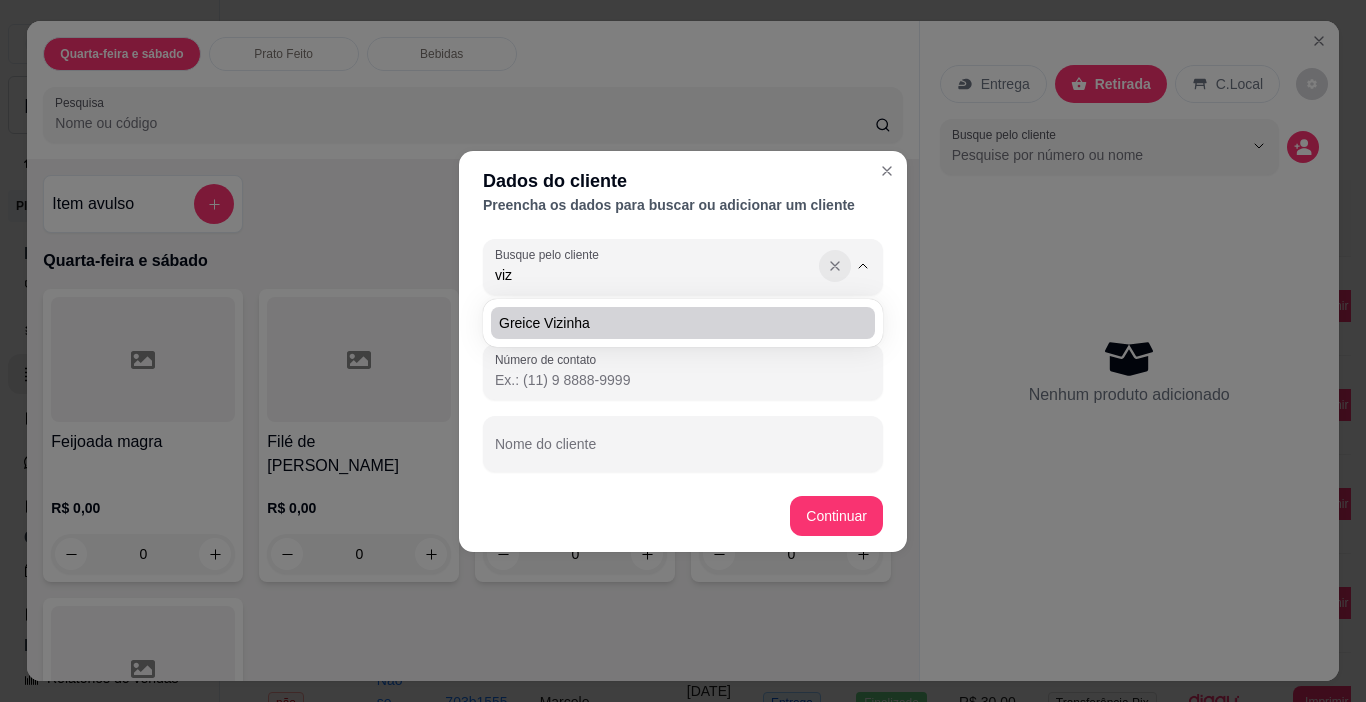 type on "viz" 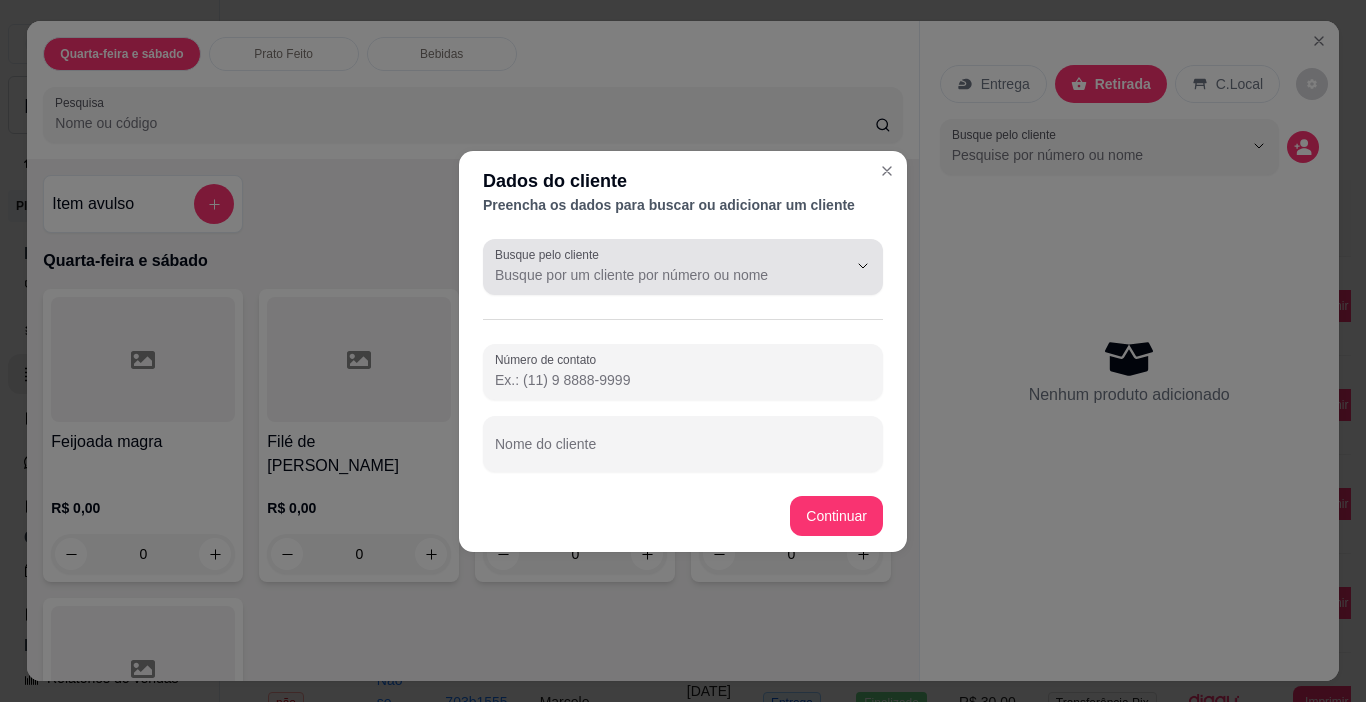 click 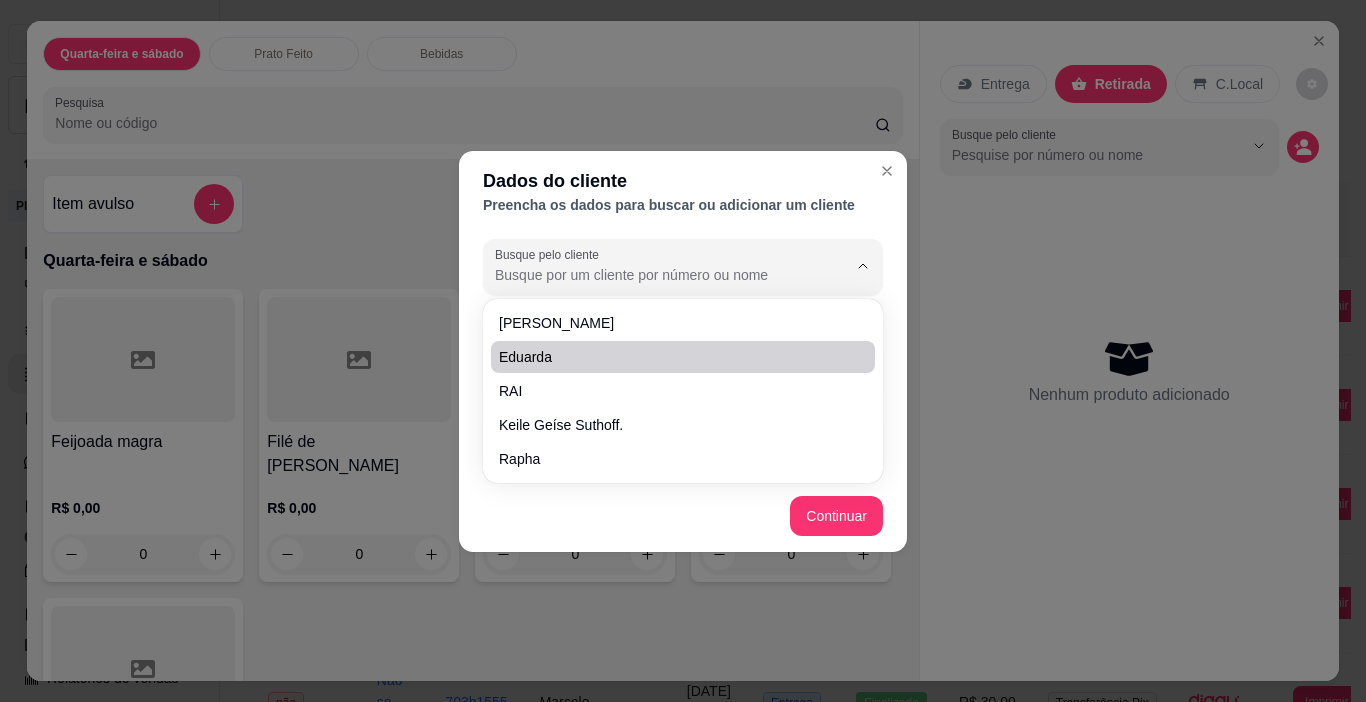 click on "Dados do cliente Preencha os dados para buscar ou adicionar um cliente Busque pelo cliente Número de contato Nome do cliente Continuar" at bounding box center [683, 351] 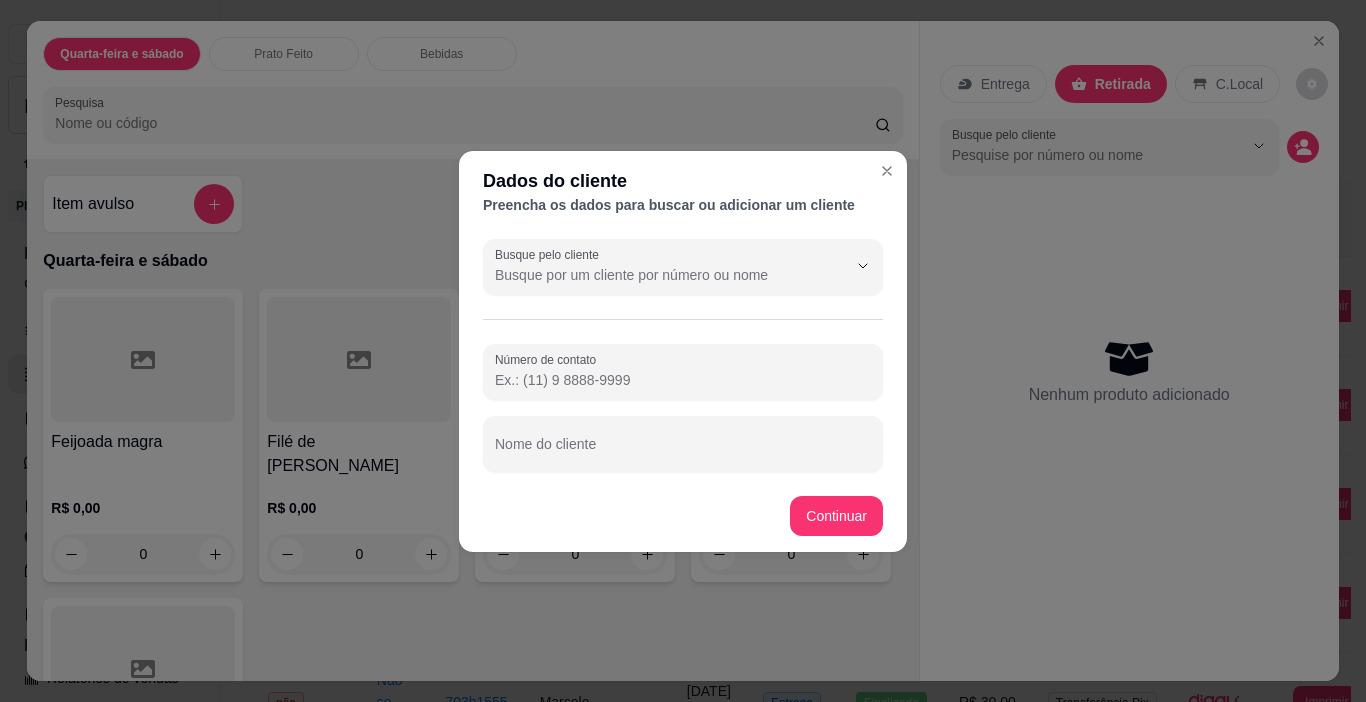 click on "Número de contato" at bounding box center (683, 380) 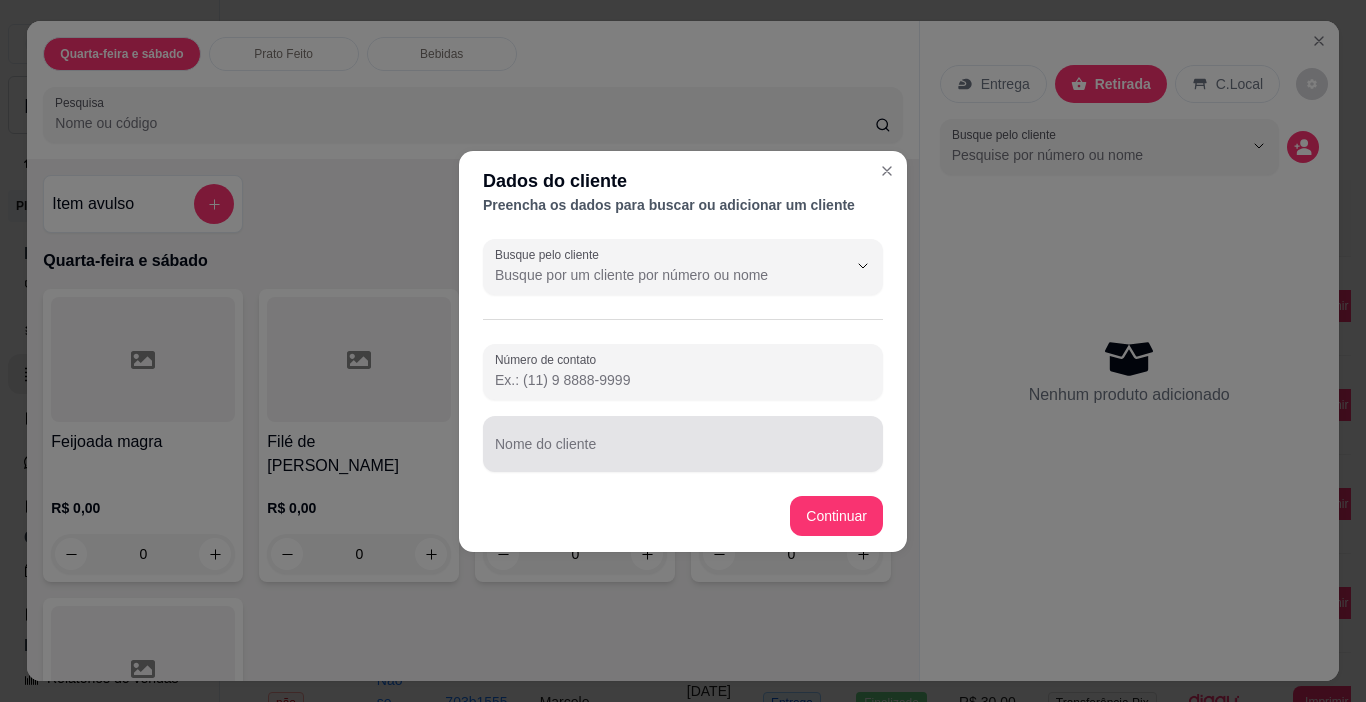 click on "Nome do cliente" at bounding box center (683, 444) 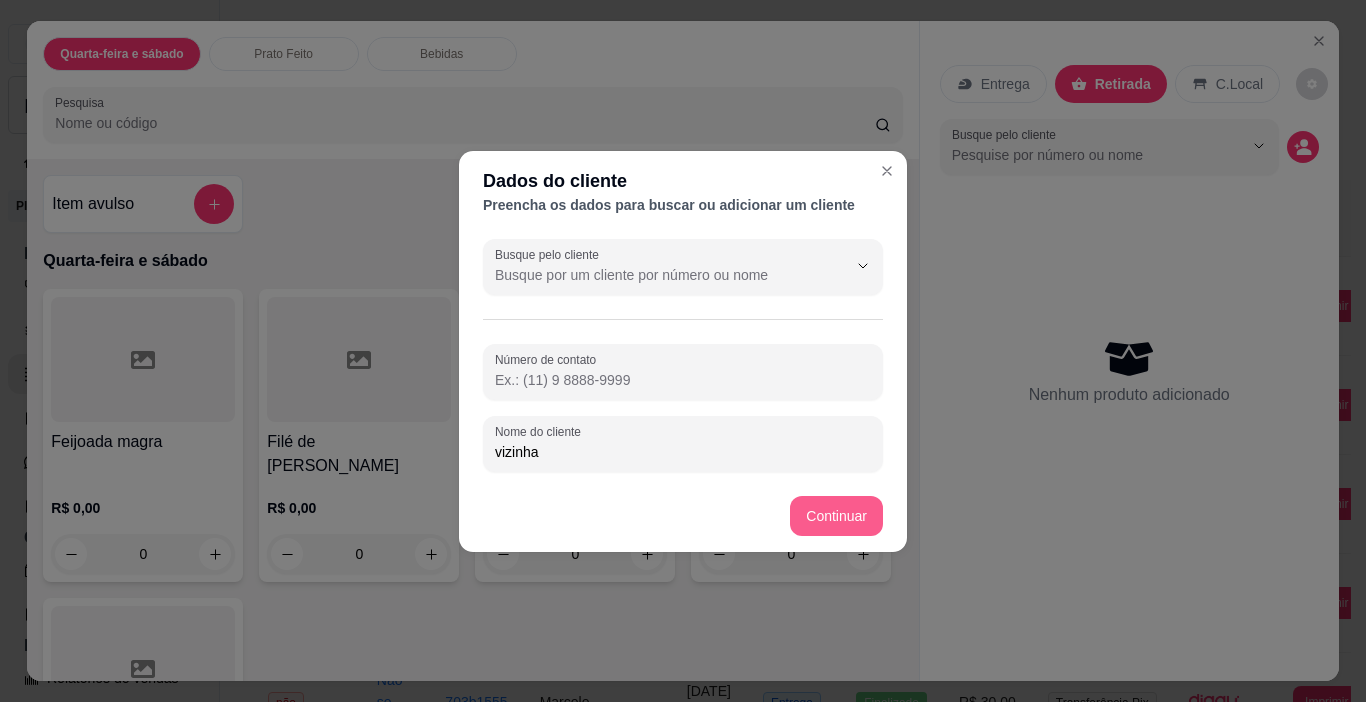 type on "vizinha" 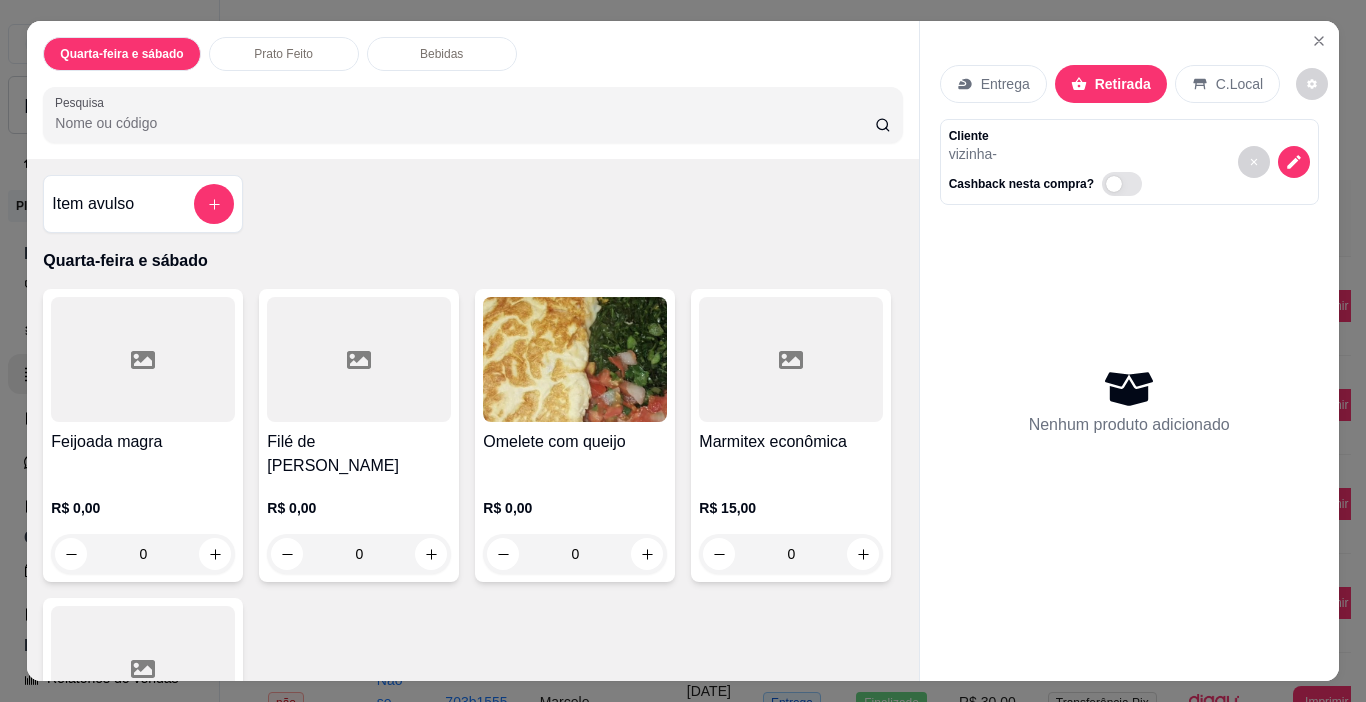 click on "R$ 0,00 0" at bounding box center [143, 526] 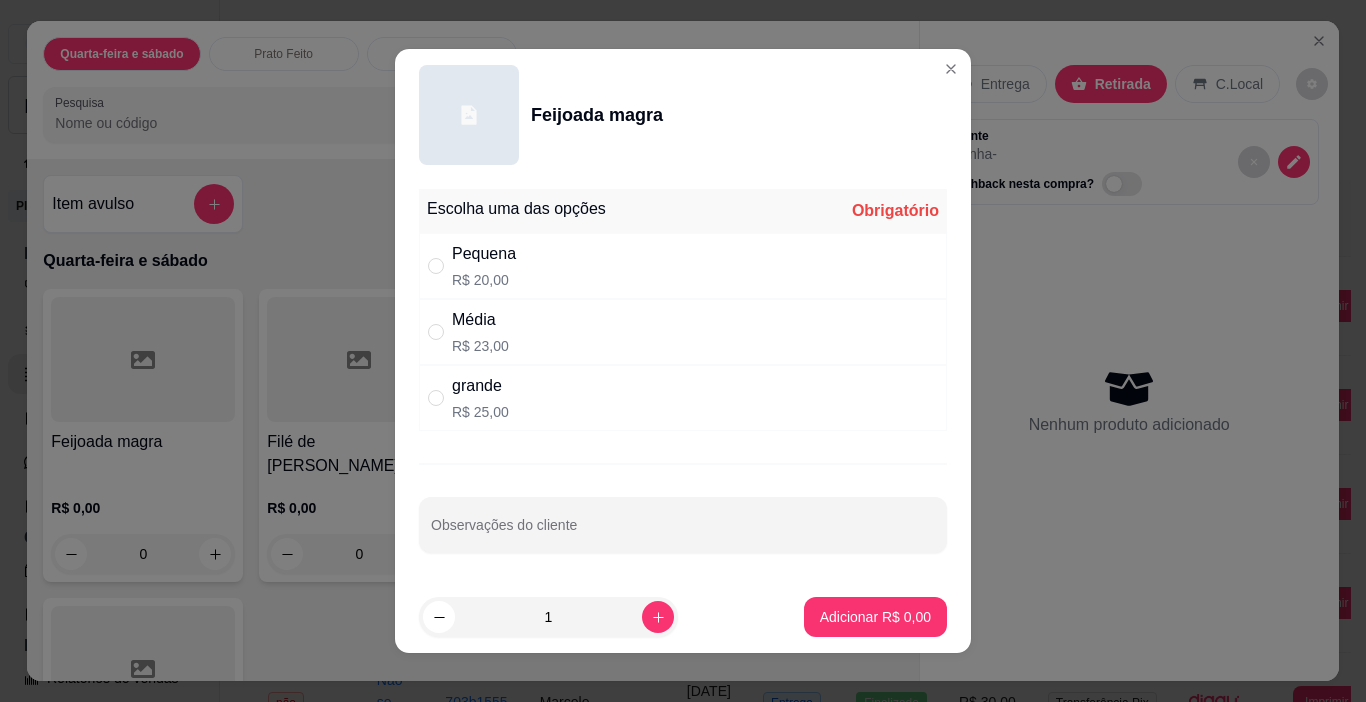 click on "Média" at bounding box center (480, 320) 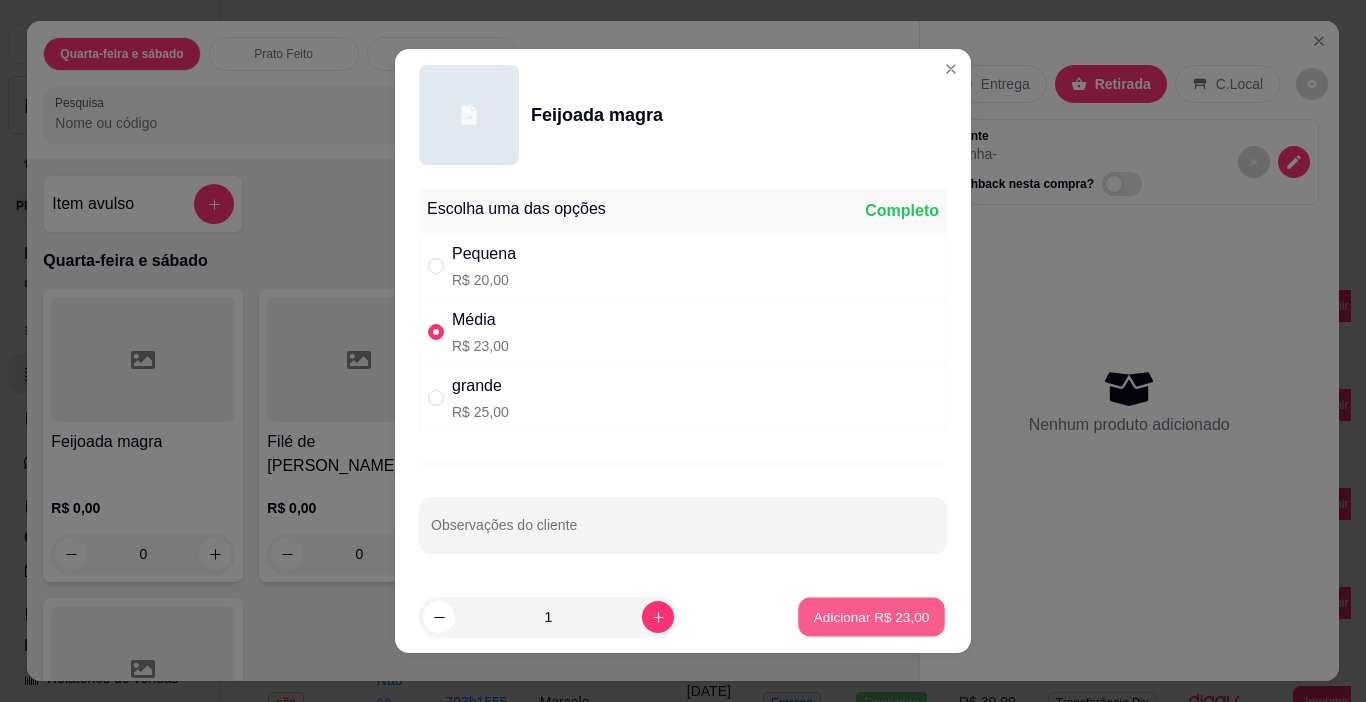 click on "Adicionar   R$ 23,00" at bounding box center (872, 616) 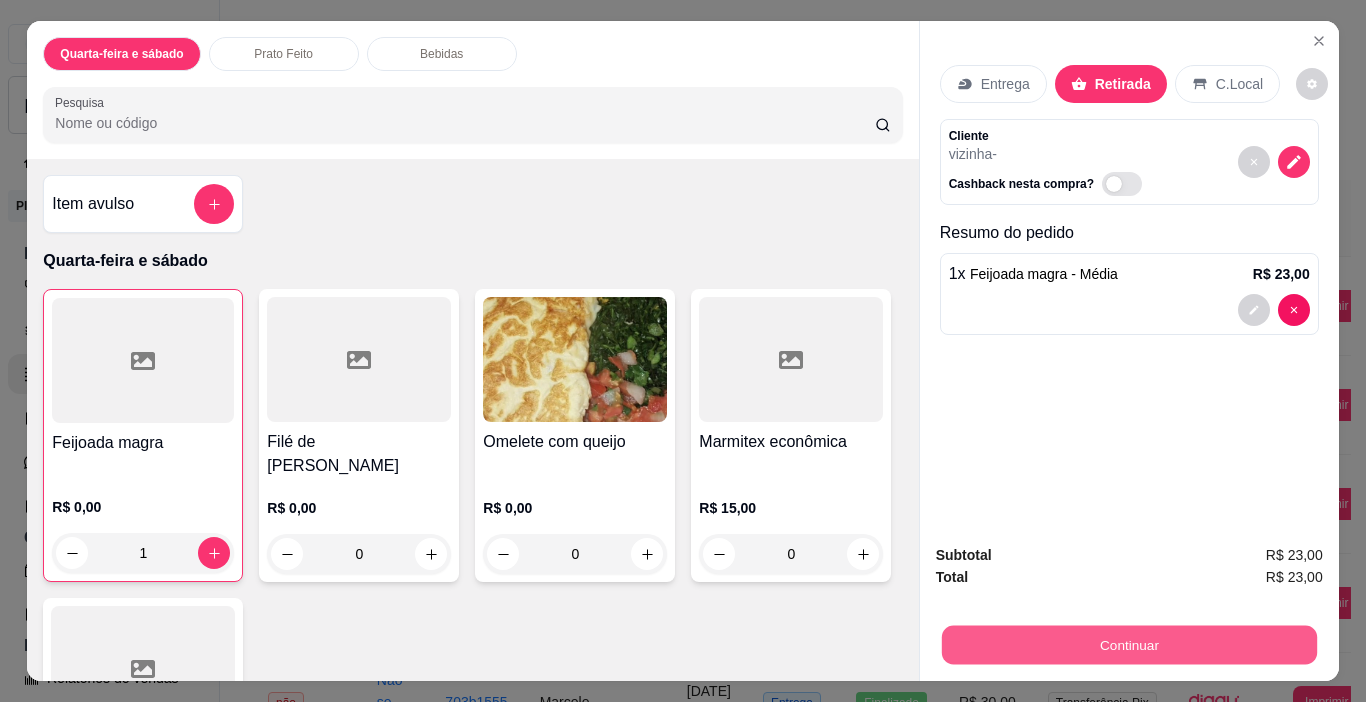 click on "Continuar" at bounding box center [1128, 645] 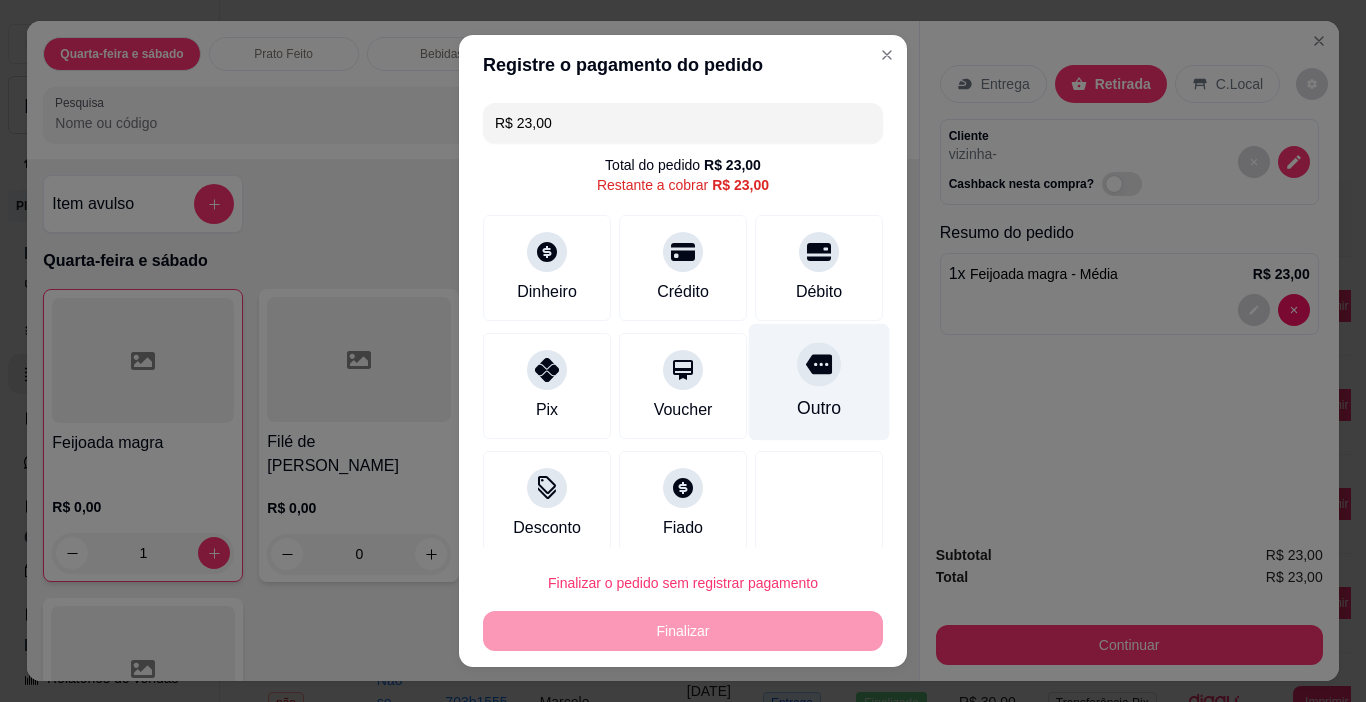 click on "Outro" at bounding box center (819, 408) 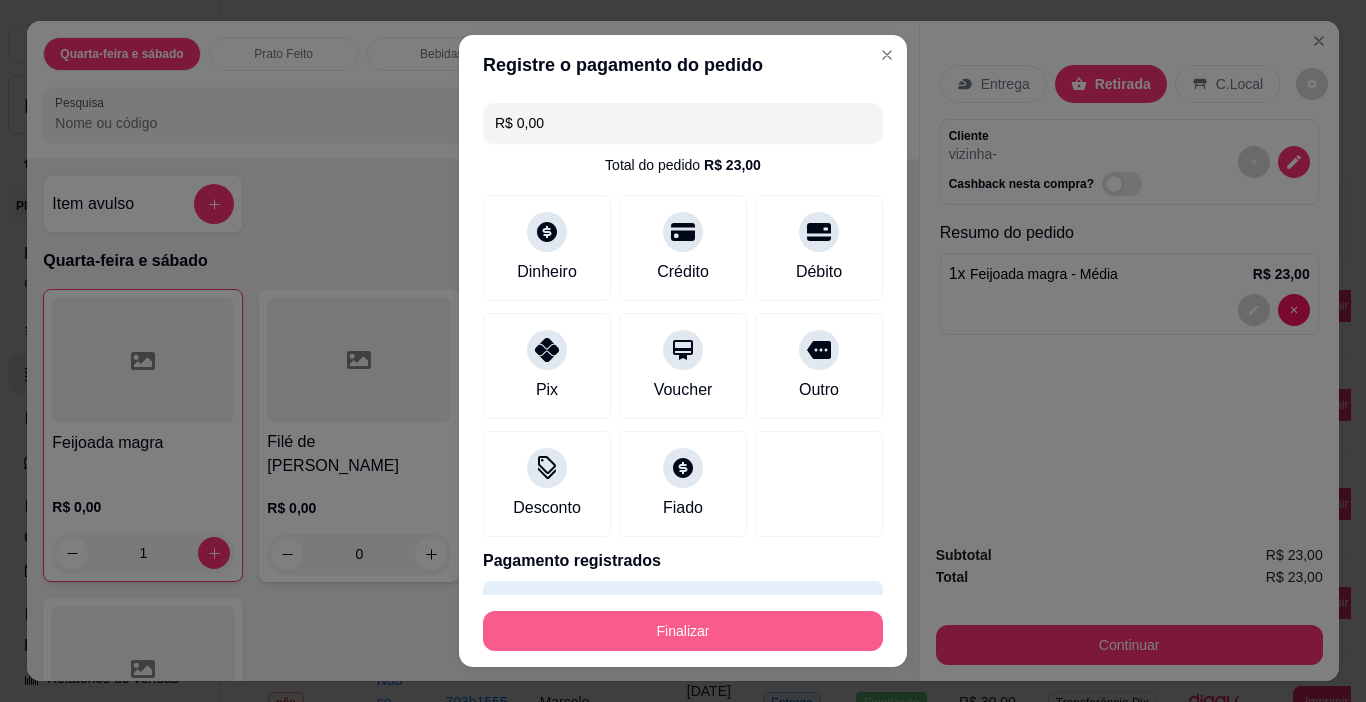 click on "Finalizar" at bounding box center [683, 631] 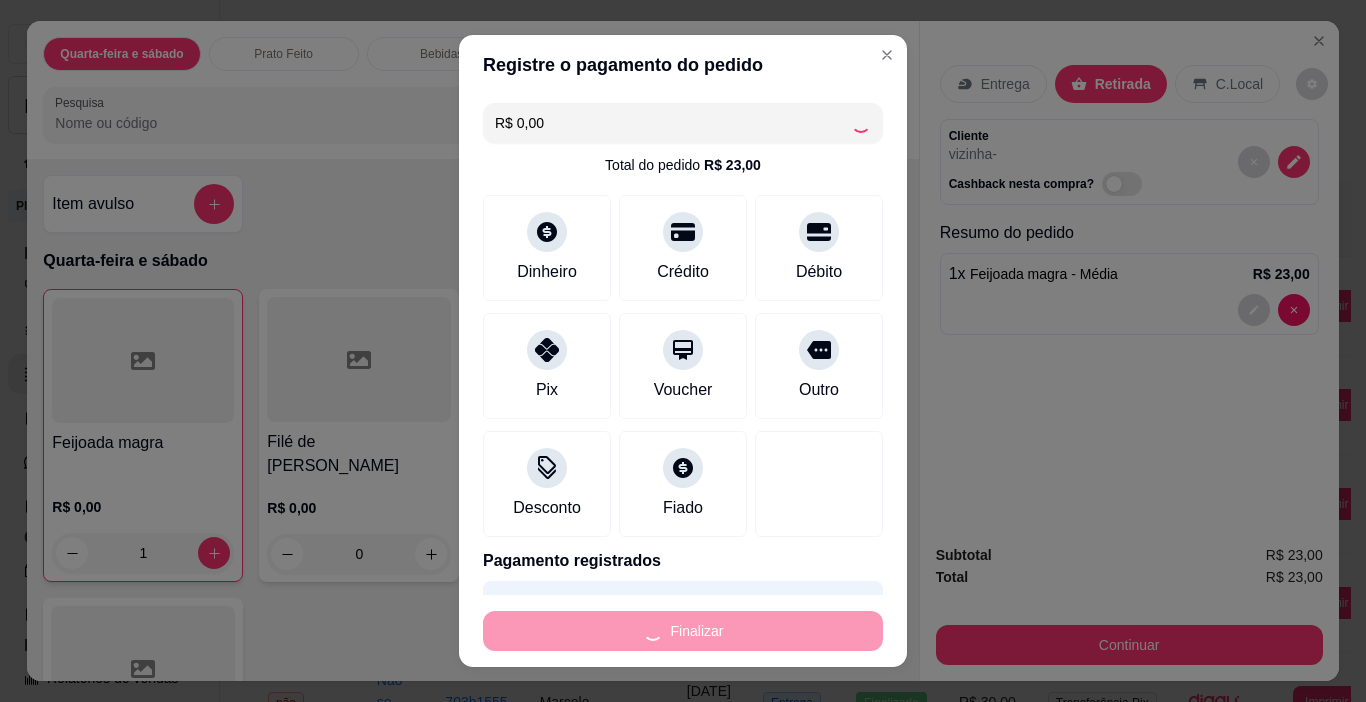type on "0" 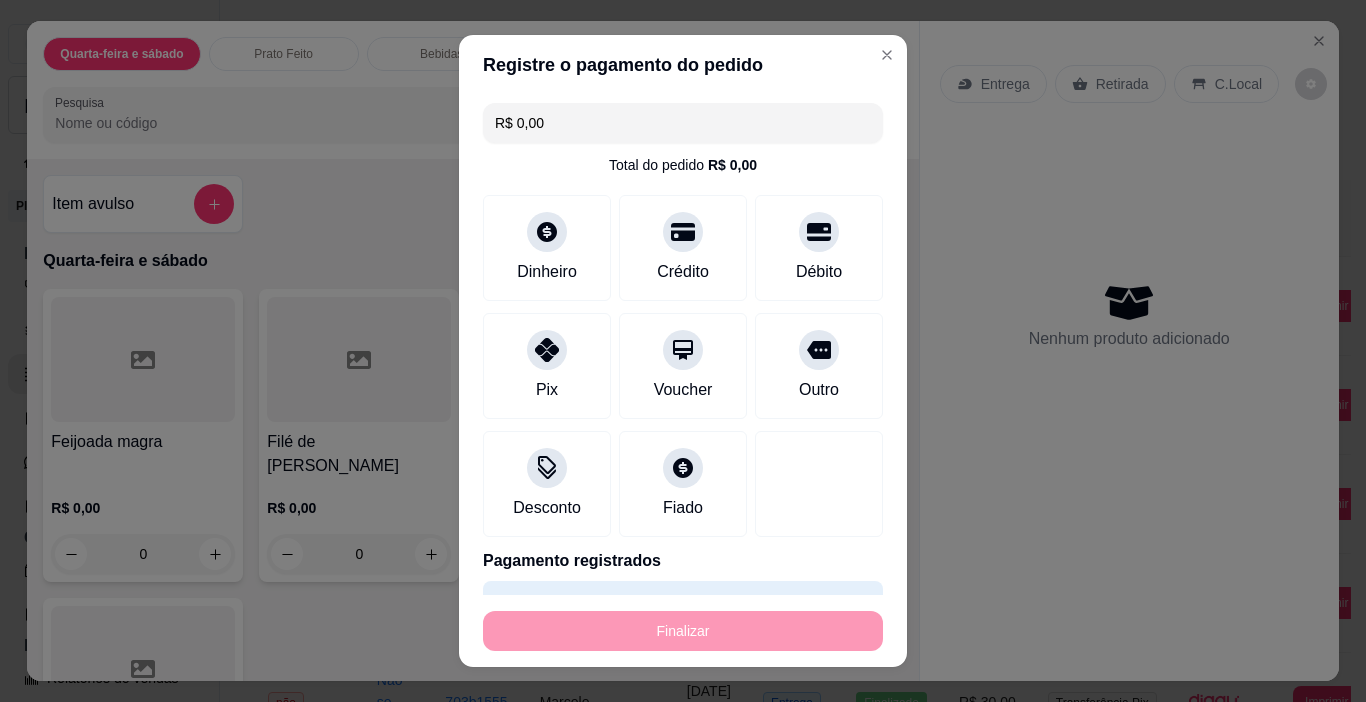 type on "-R$ 23,00" 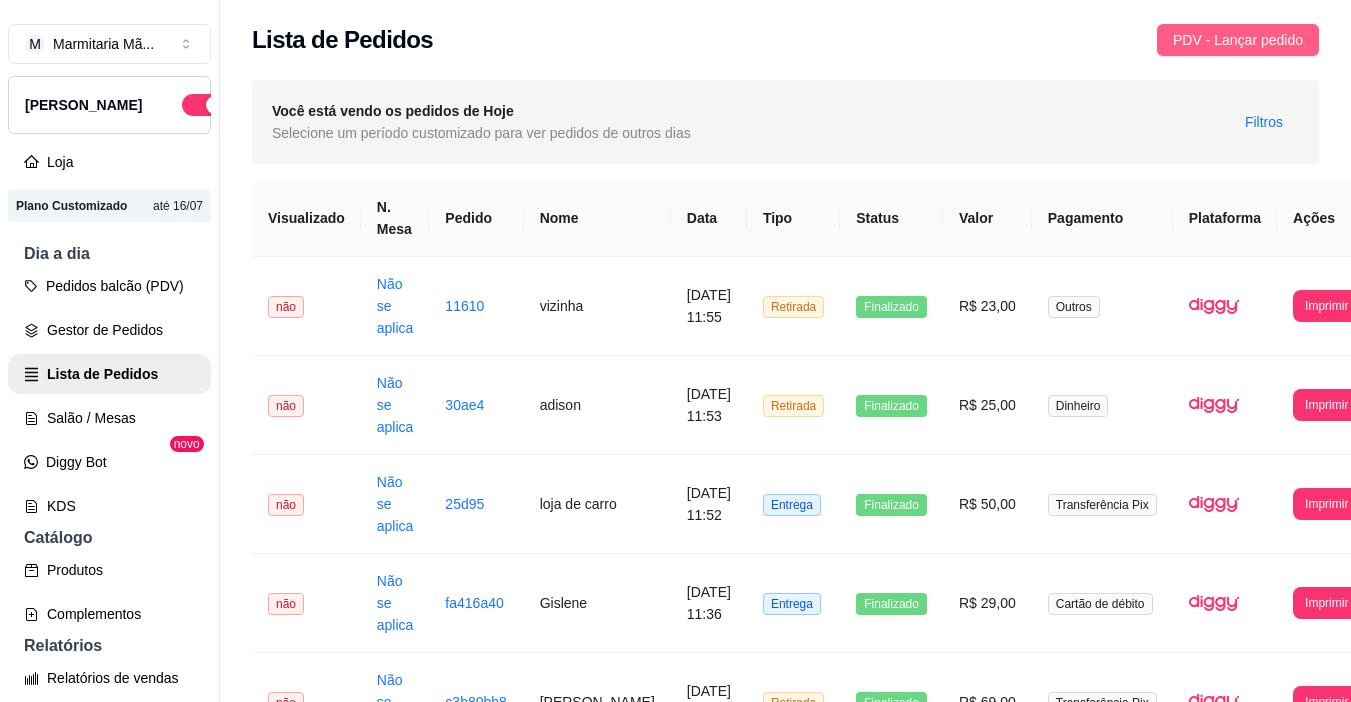click on "PDV - Lançar pedido" at bounding box center (1238, 40) 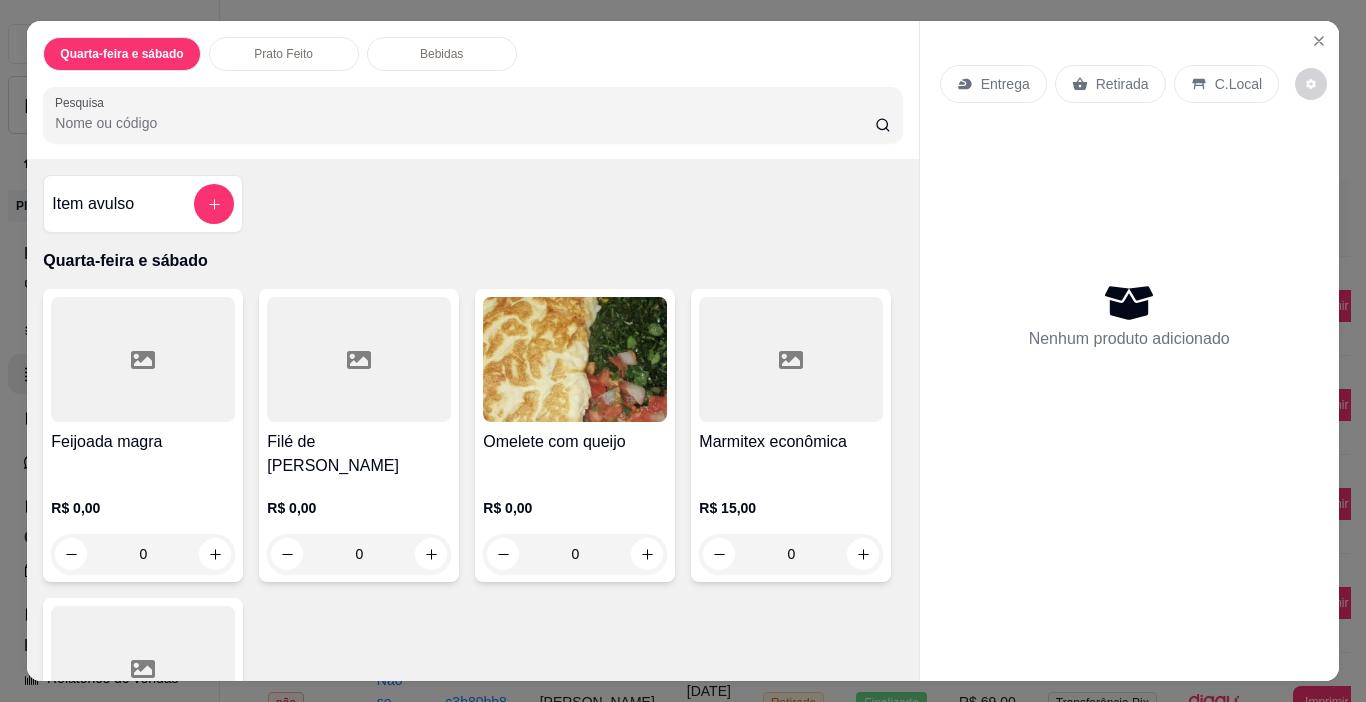 click on "R$ 0,00 0" at bounding box center (143, 526) 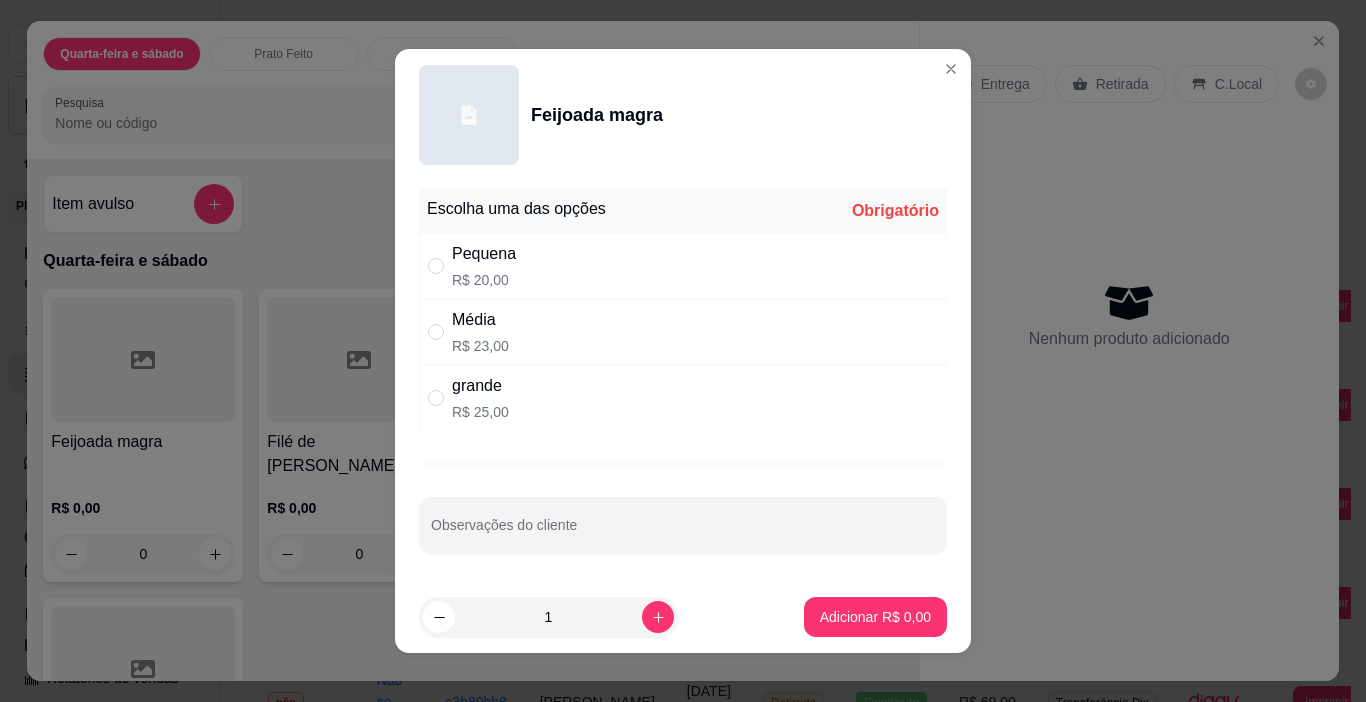 click on "grande R$ 25,00" at bounding box center [480, 398] 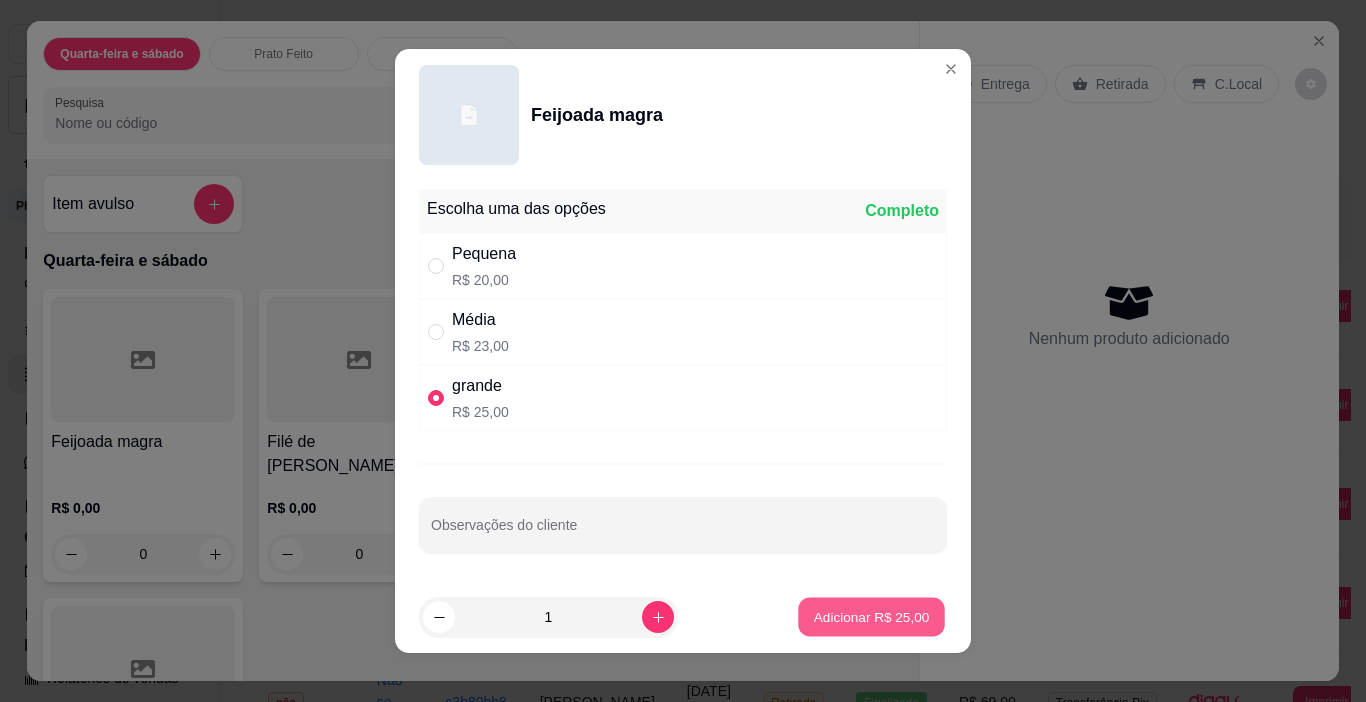 click on "Adicionar   R$ 25,00" at bounding box center (872, 616) 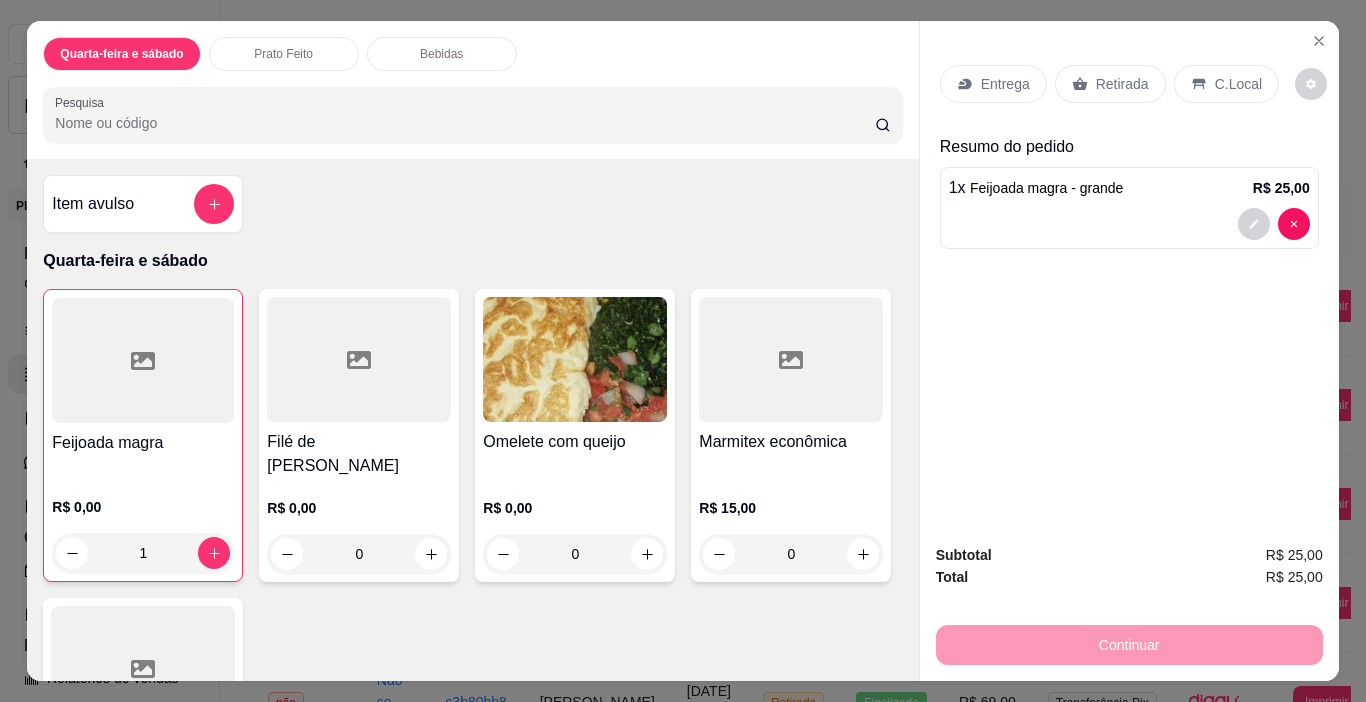 click on "Feijoada magra" at bounding box center [143, 443] 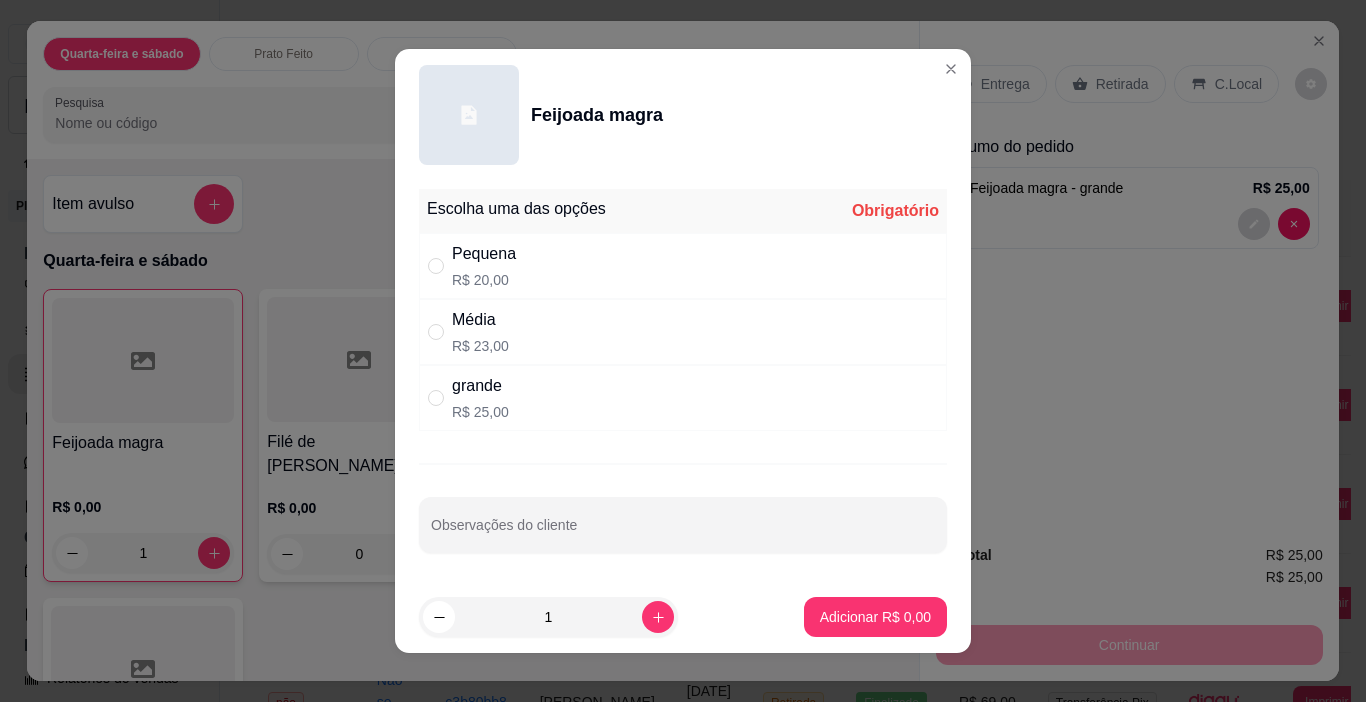 drag, startPoint x: 531, startPoint y: 267, endPoint x: 582, endPoint y: 323, distance: 75.74299 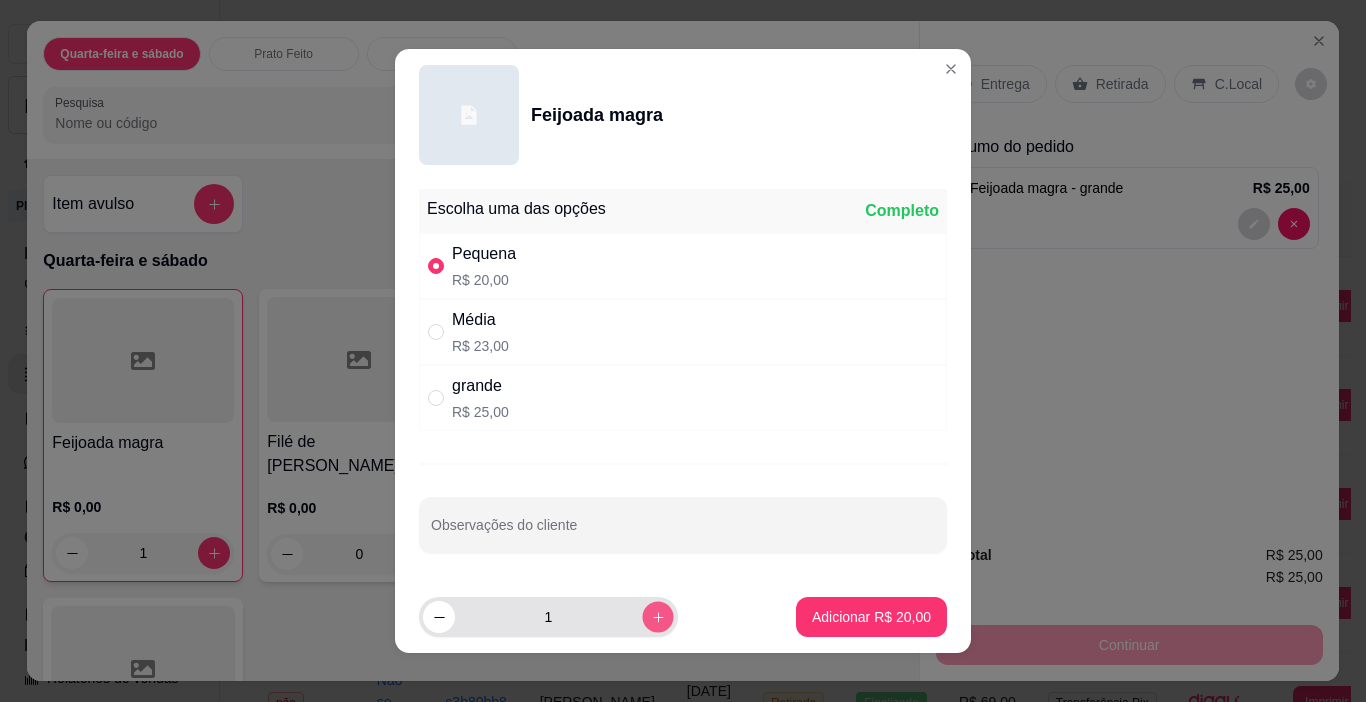 click 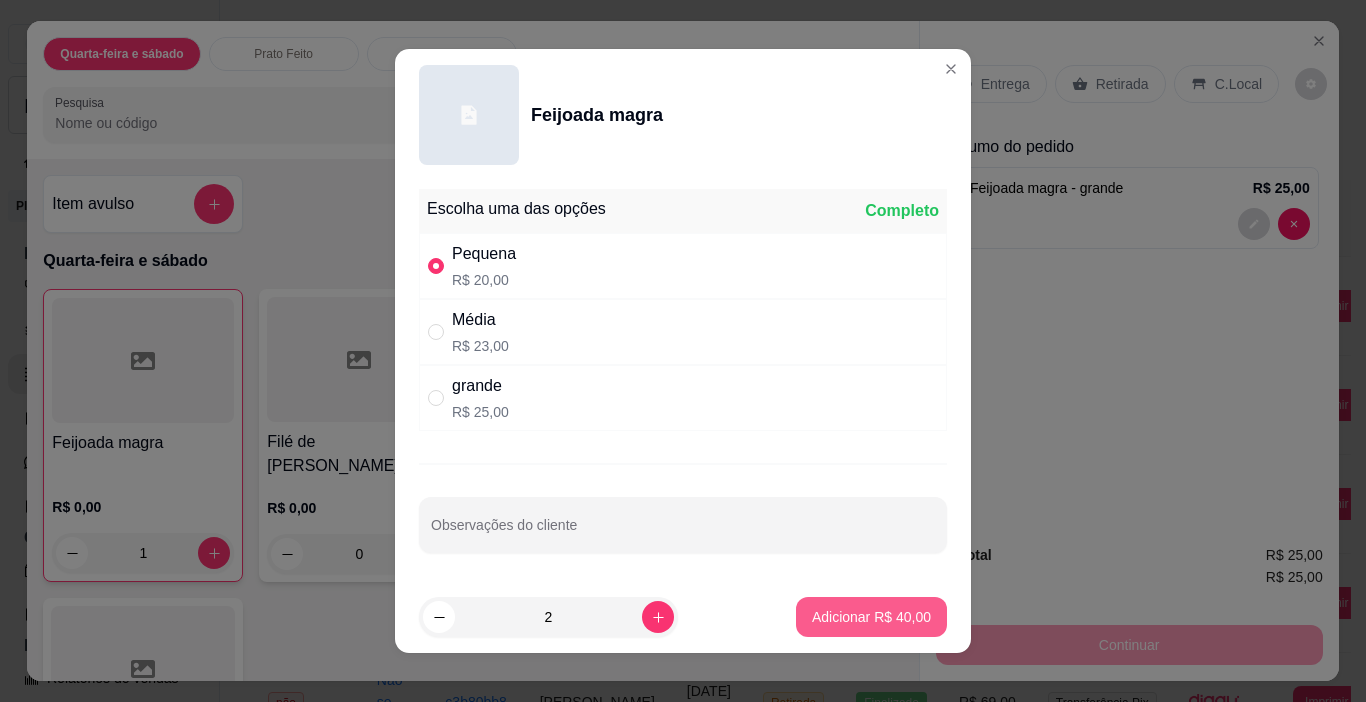 click on "Adicionar   R$ 40,00" at bounding box center (871, 617) 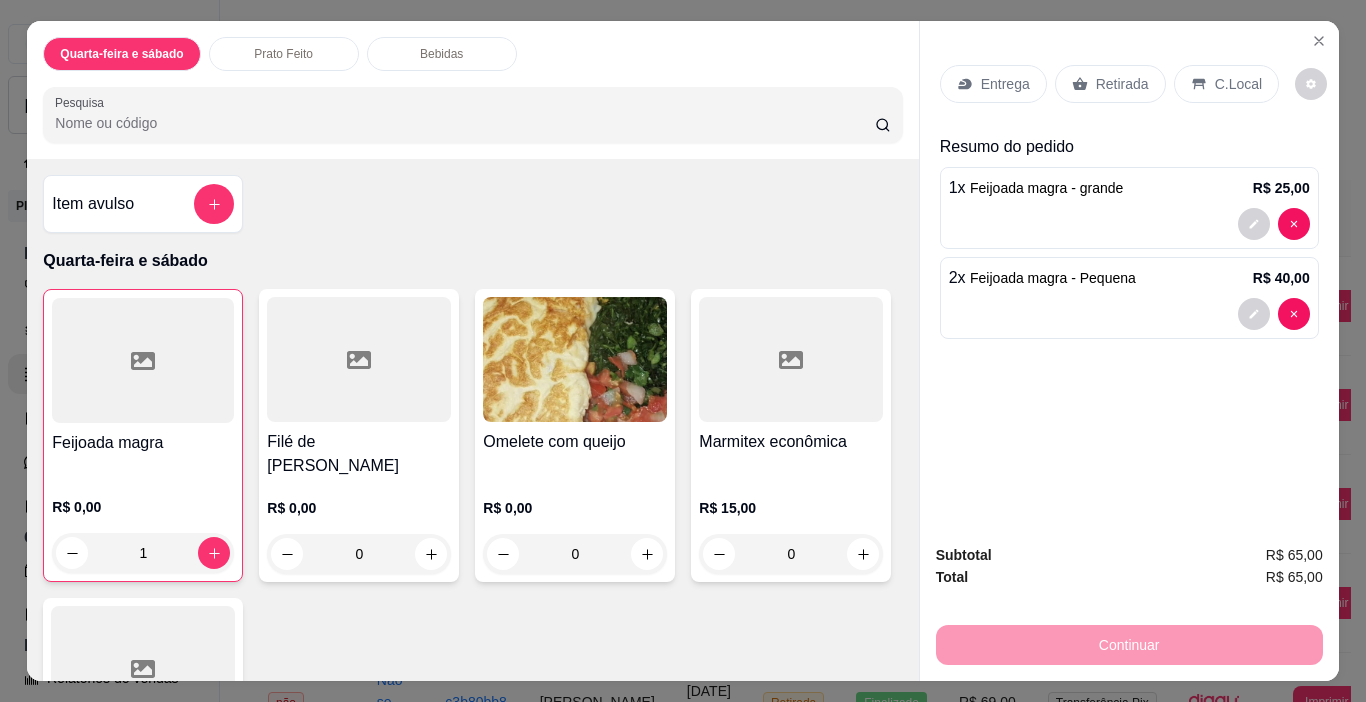 click on "R$ 0,00 0" at bounding box center [359, 536] 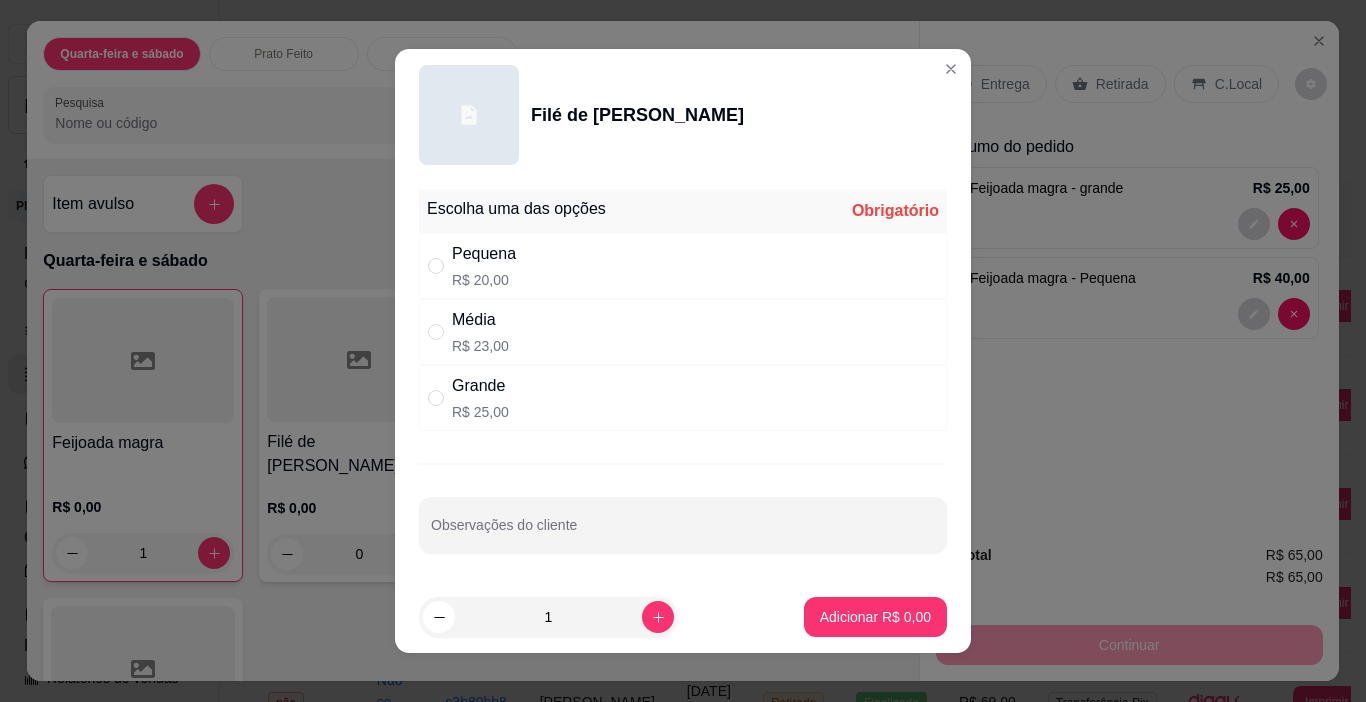 click on "R$ 20,00" at bounding box center (484, 280) 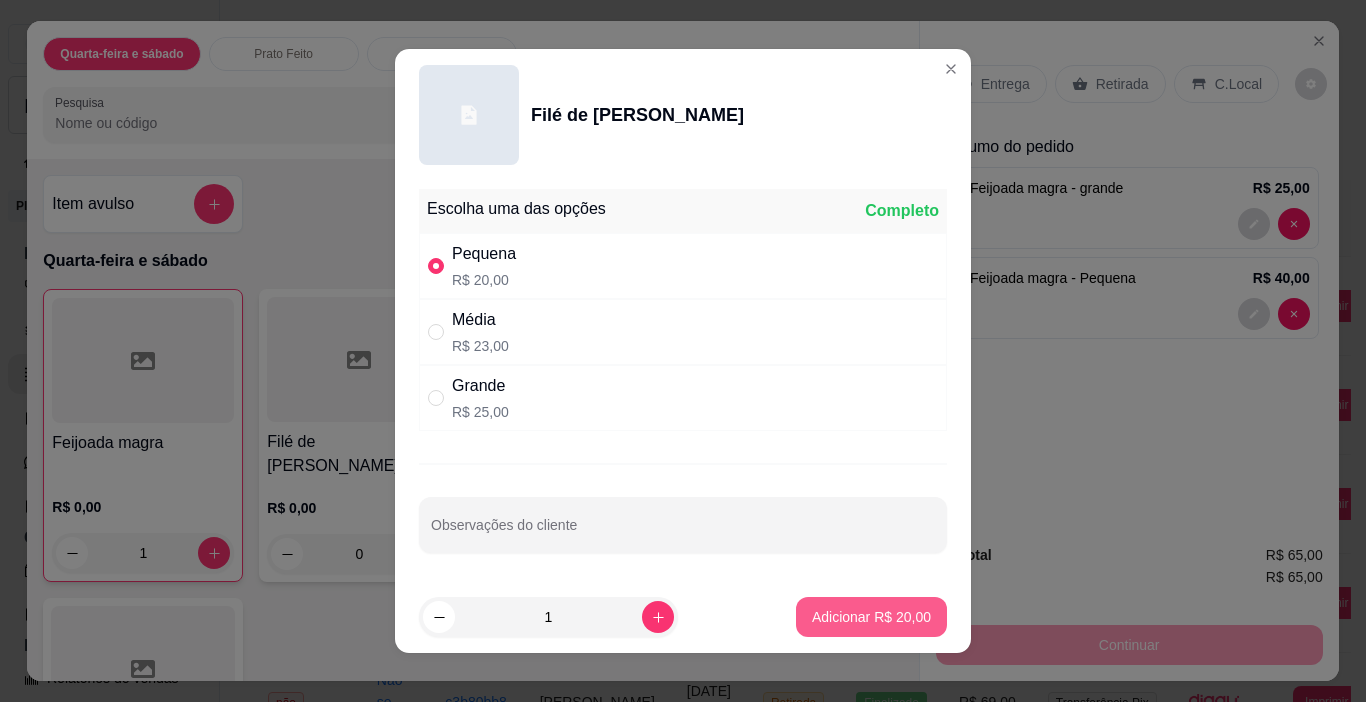 click on "Adicionar   R$ 20,00" at bounding box center (871, 617) 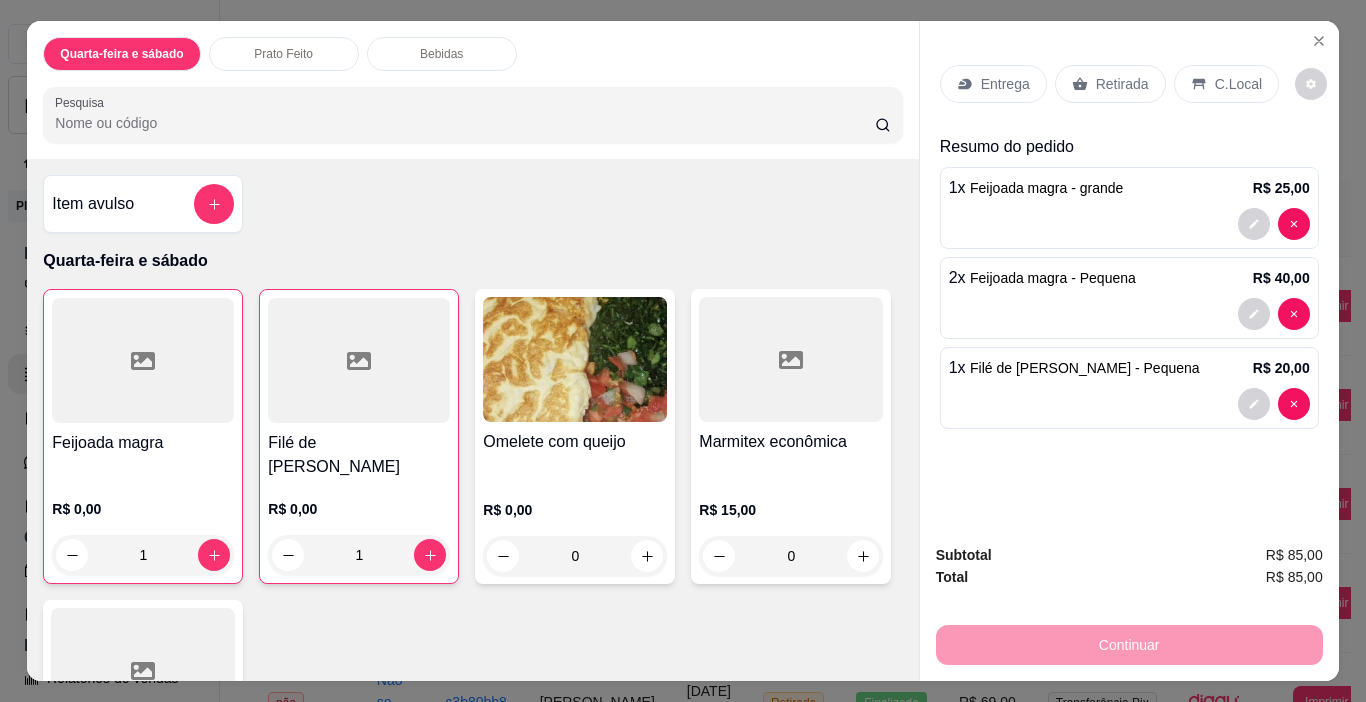 click on "Entrega" at bounding box center [1005, 84] 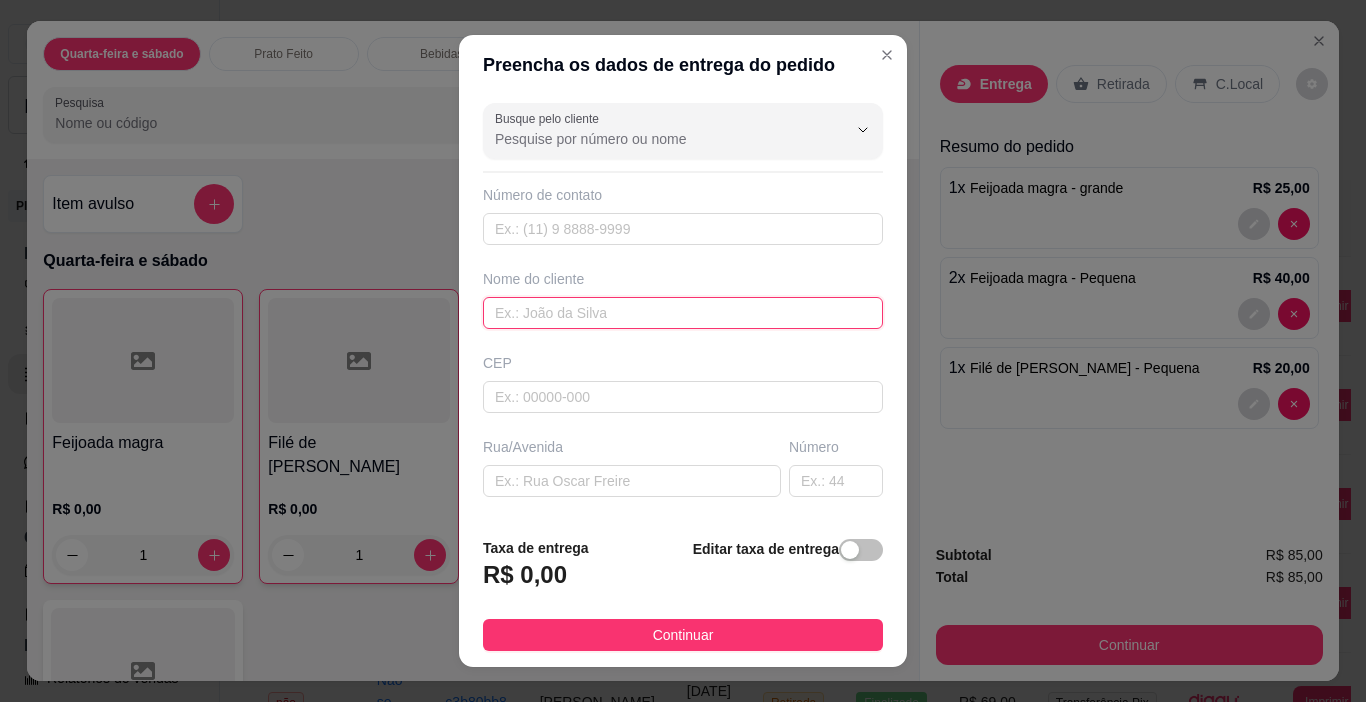 drag, startPoint x: 705, startPoint y: 319, endPoint x: 714, endPoint y: 304, distance: 17.492855 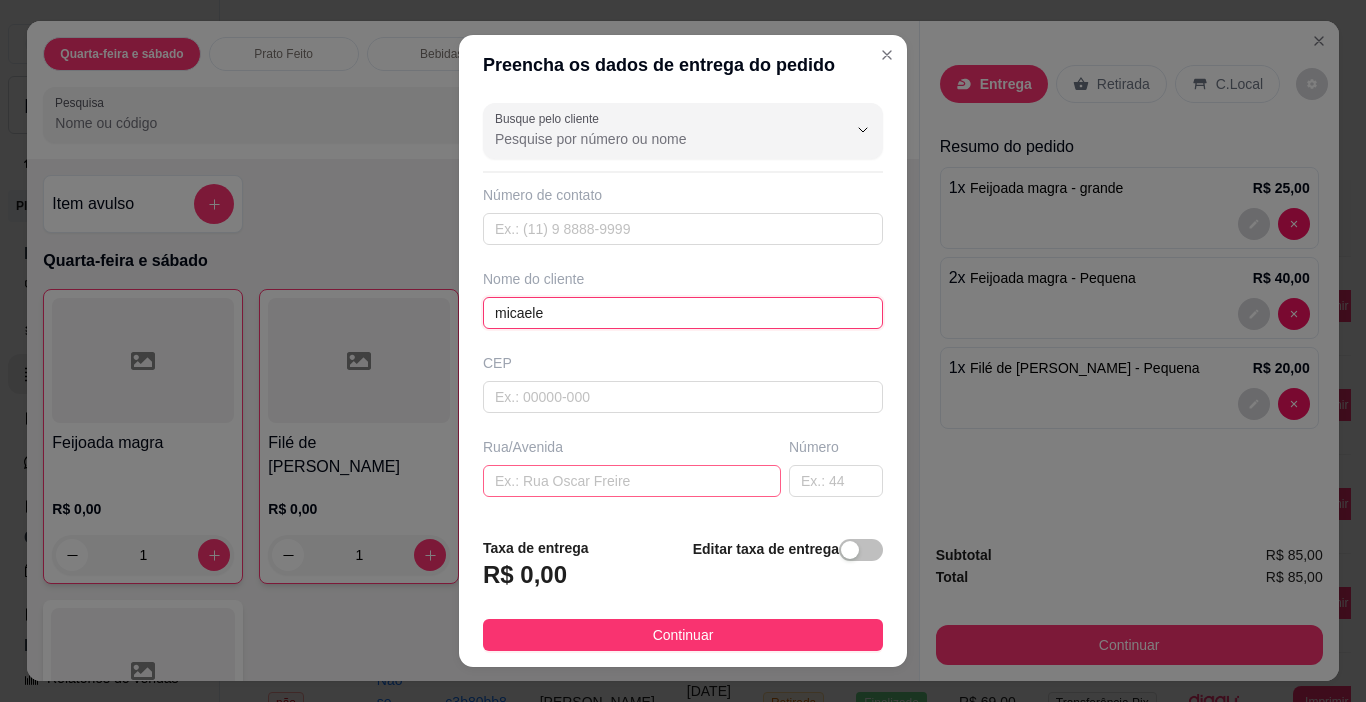 type on "micaele" 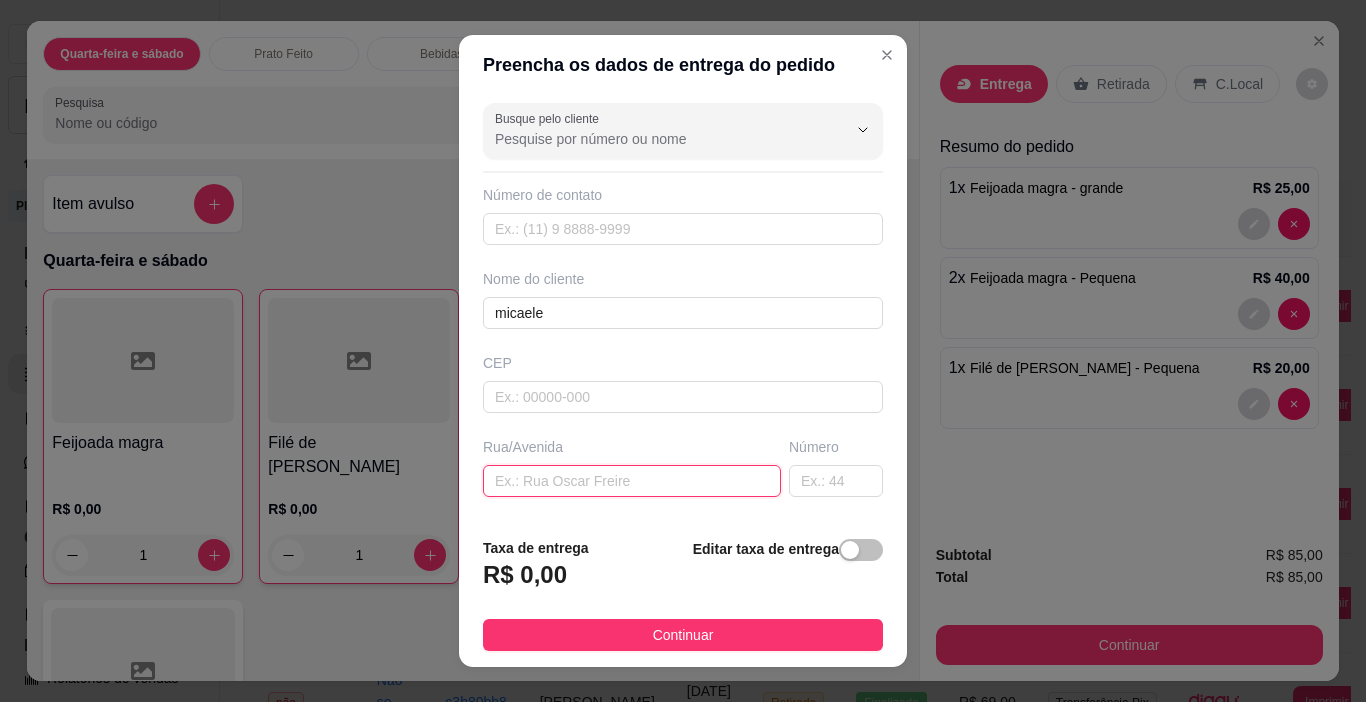 click at bounding box center (632, 481) 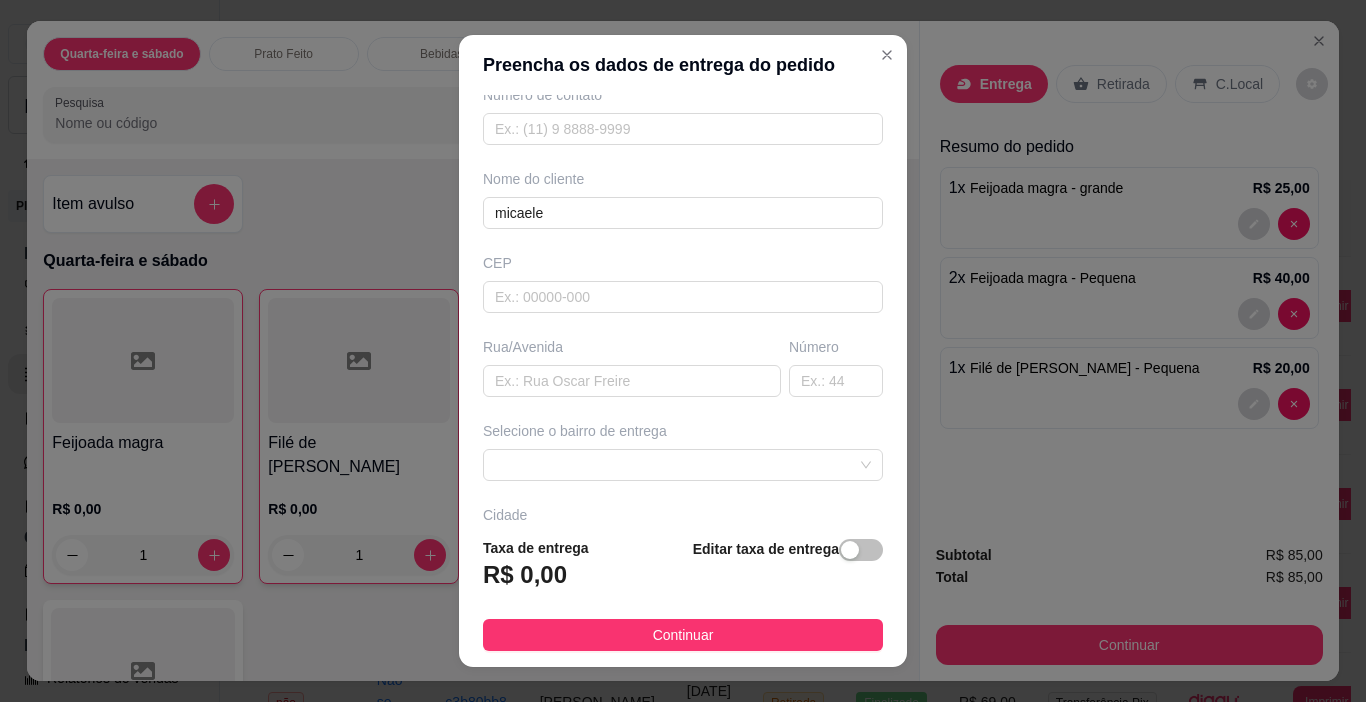 click on "Selecione o bairro de entrega" at bounding box center (683, 451) 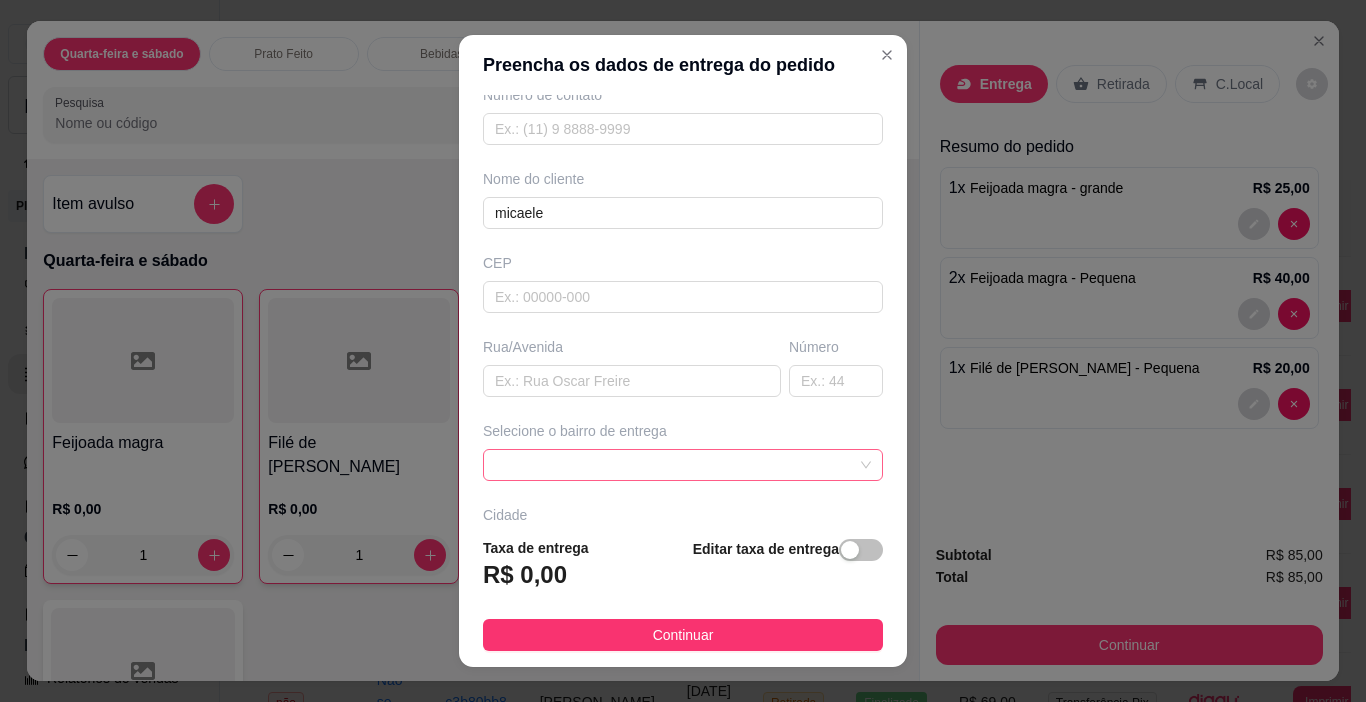 click at bounding box center [683, 465] 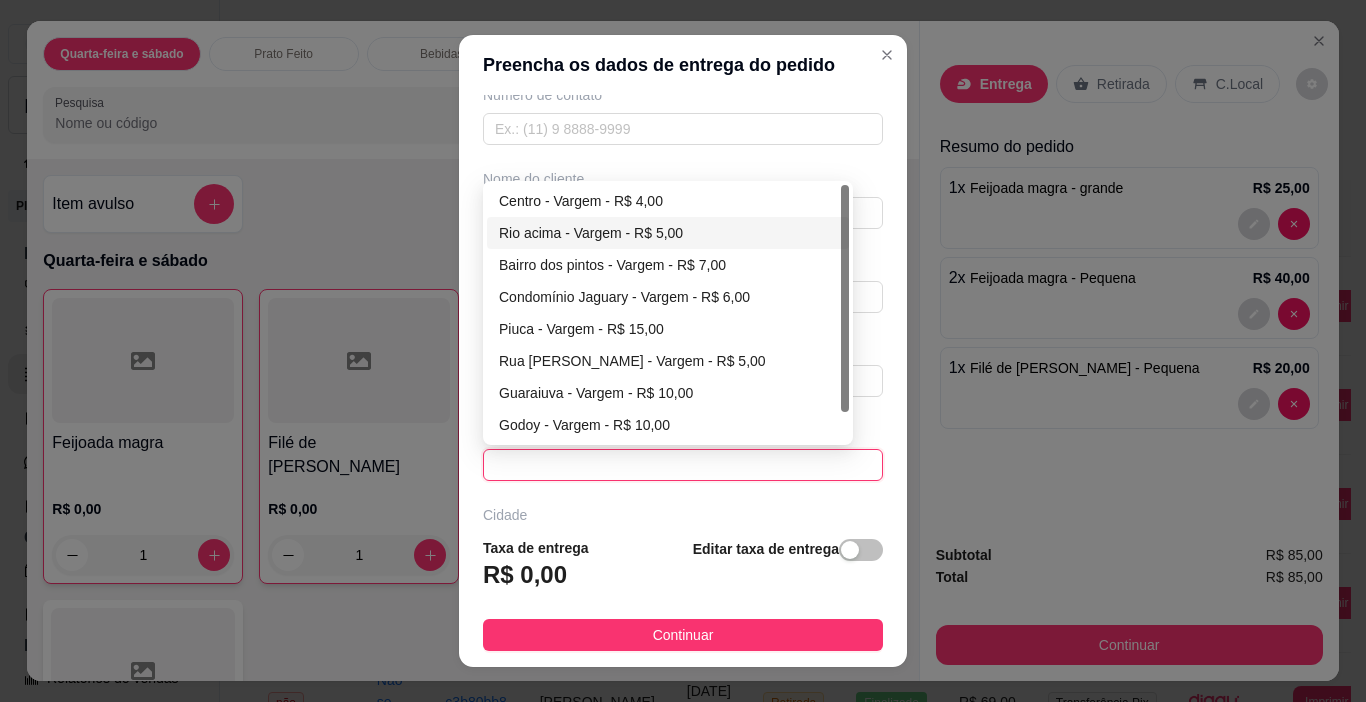 click on "Rio acima  - Vargem  -  R$ 5,00" at bounding box center [668, 233] 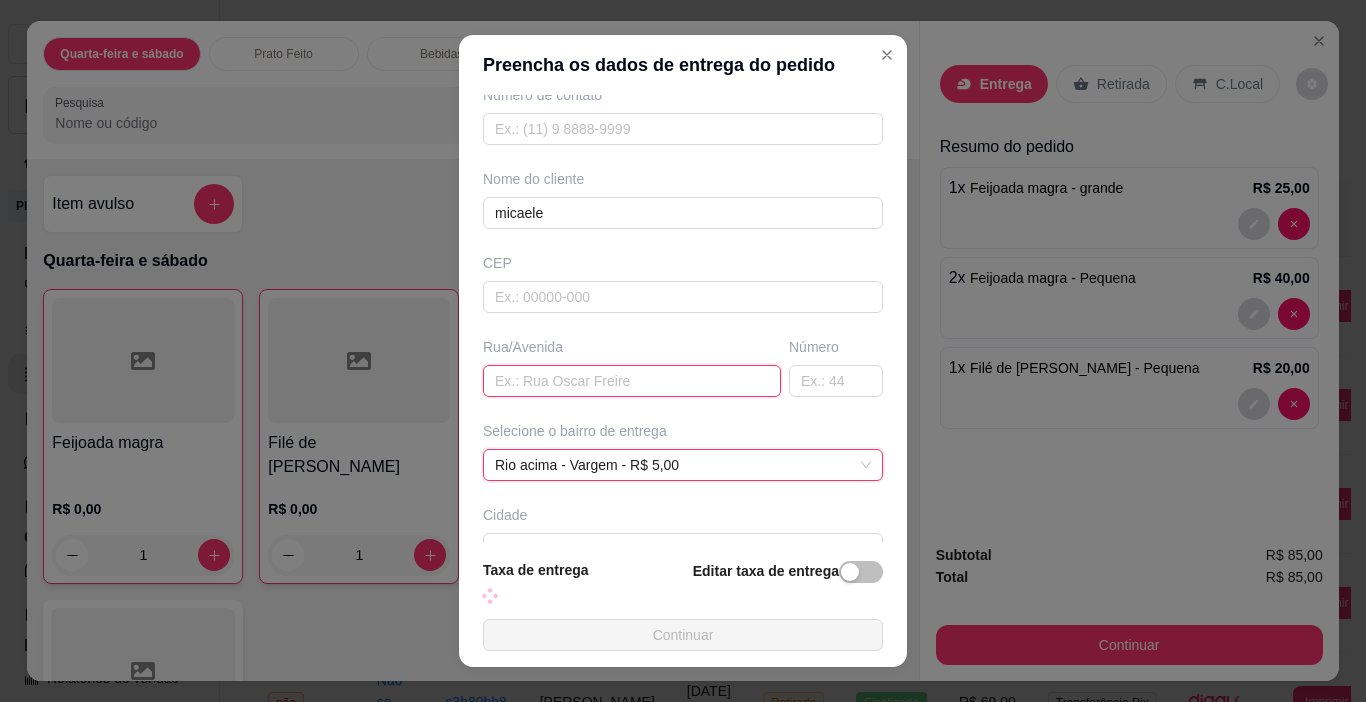 click at bounding box center (632, 381) 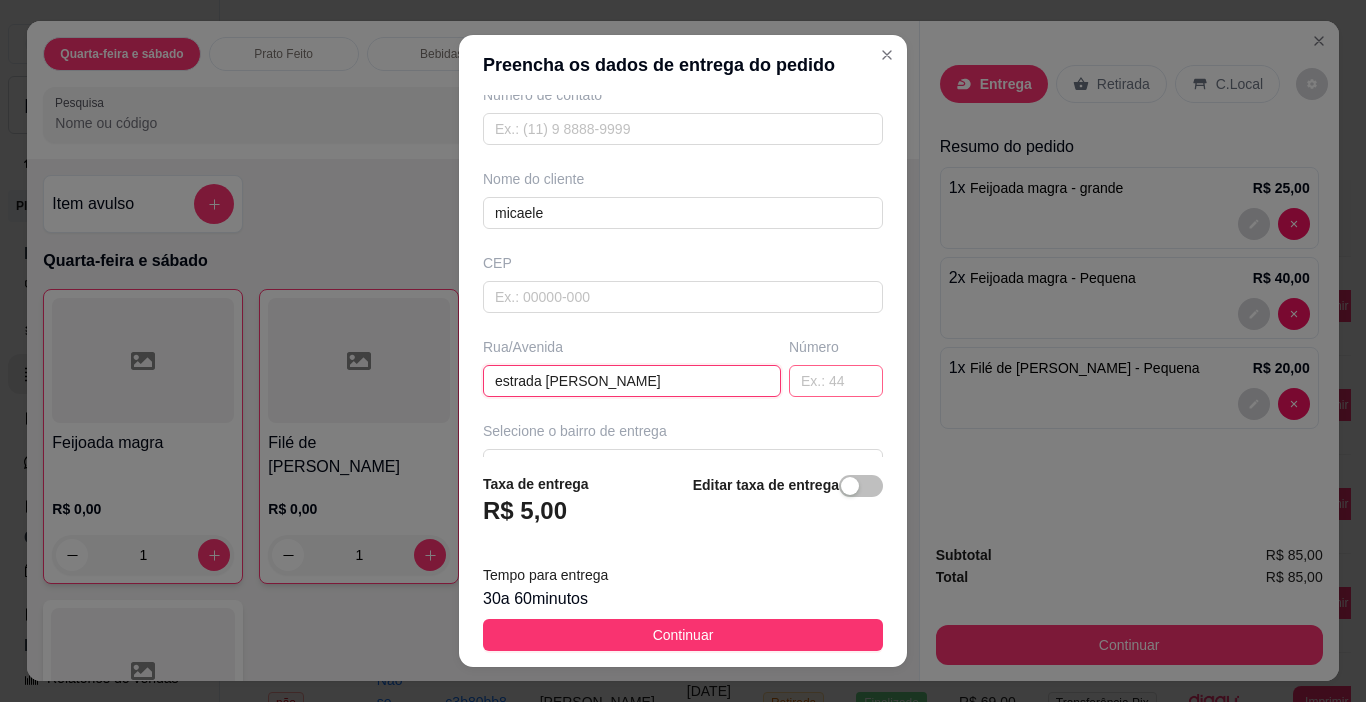 type on "estrada [PERSON_NAME]" 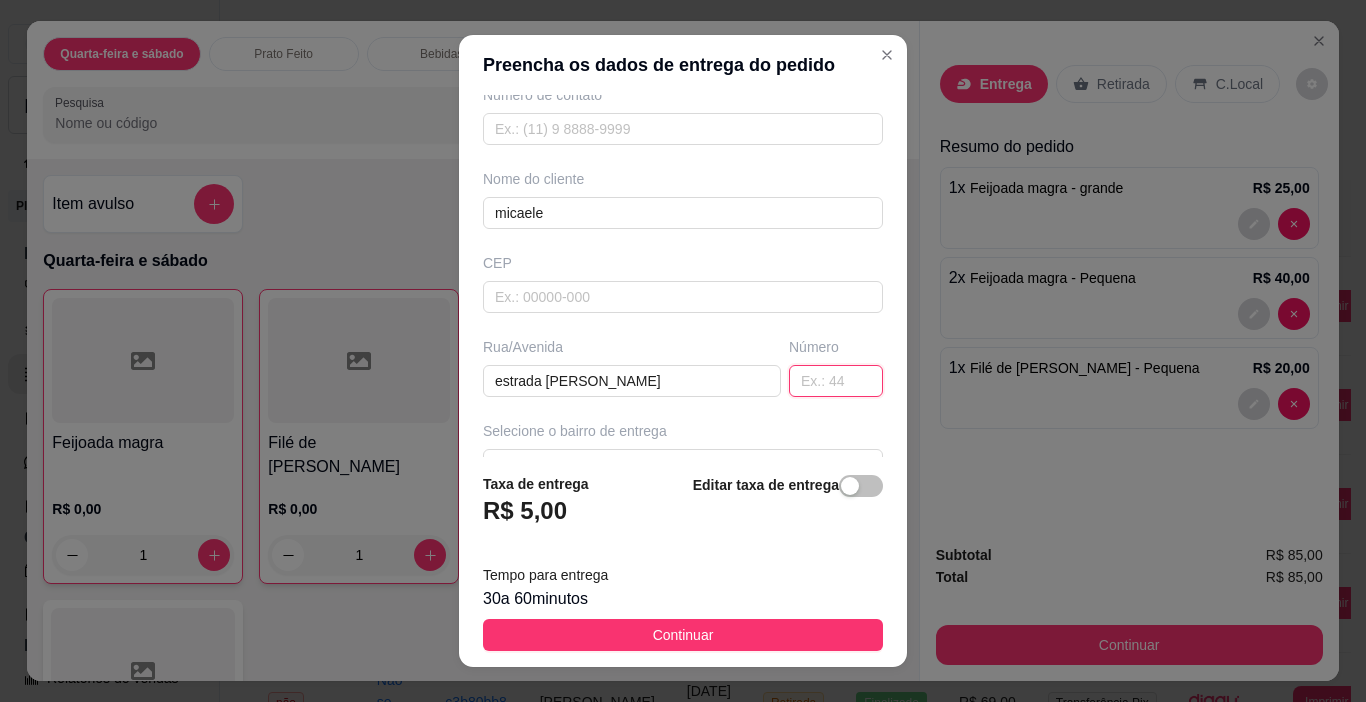 click at bounding box center (836, 381) 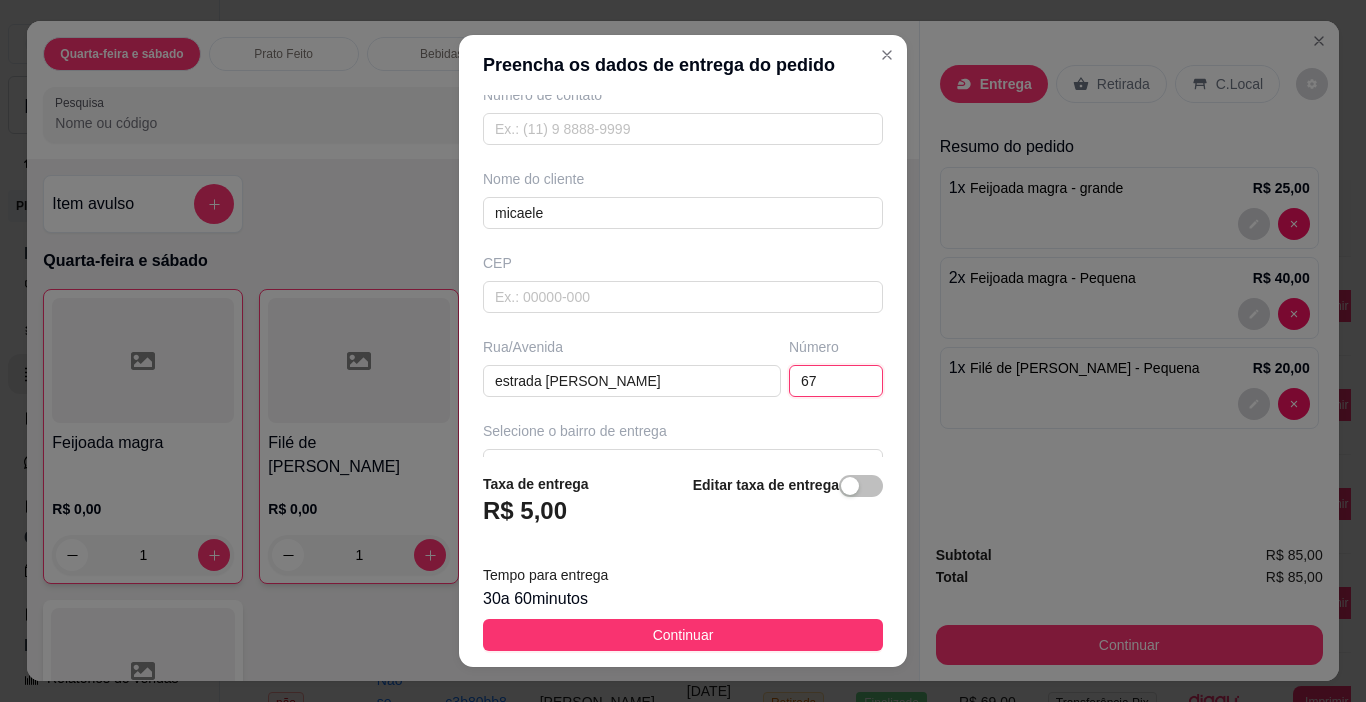 type on "675" 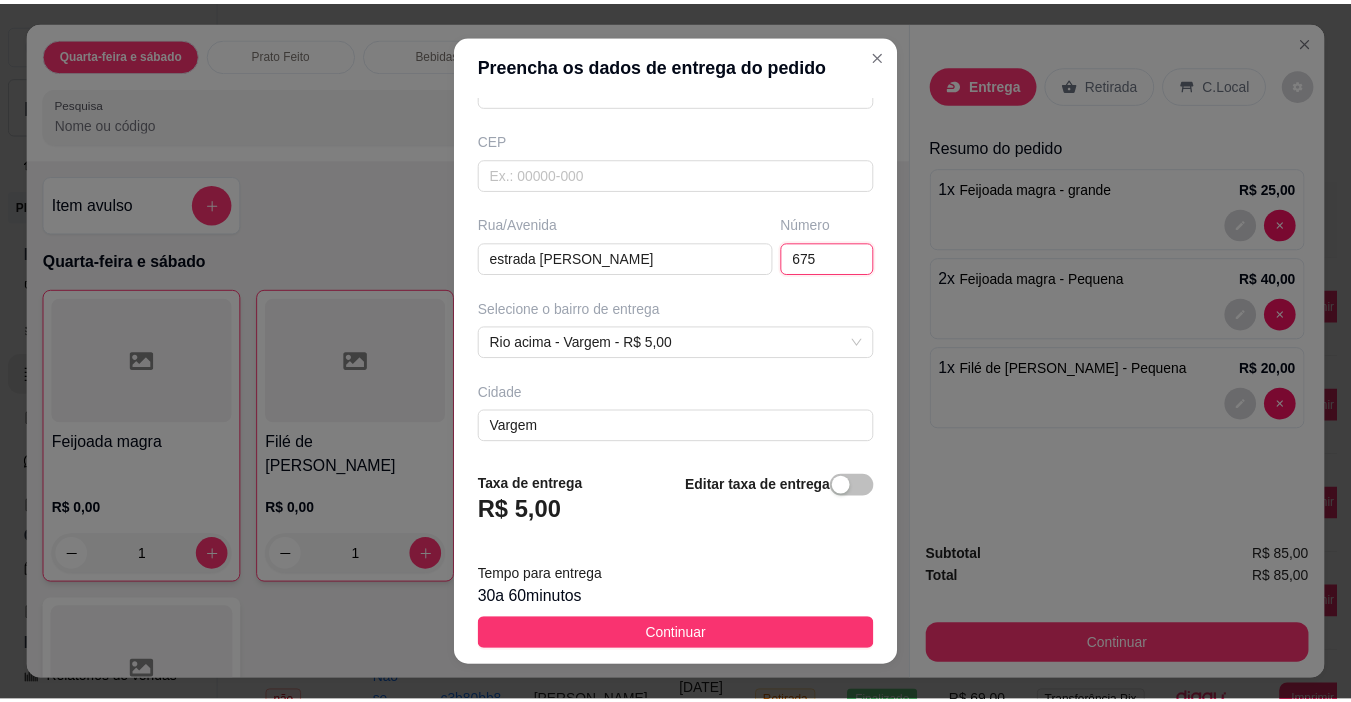 scroll, scrollTop: 312, scrollLeft: 0, axis: vertical 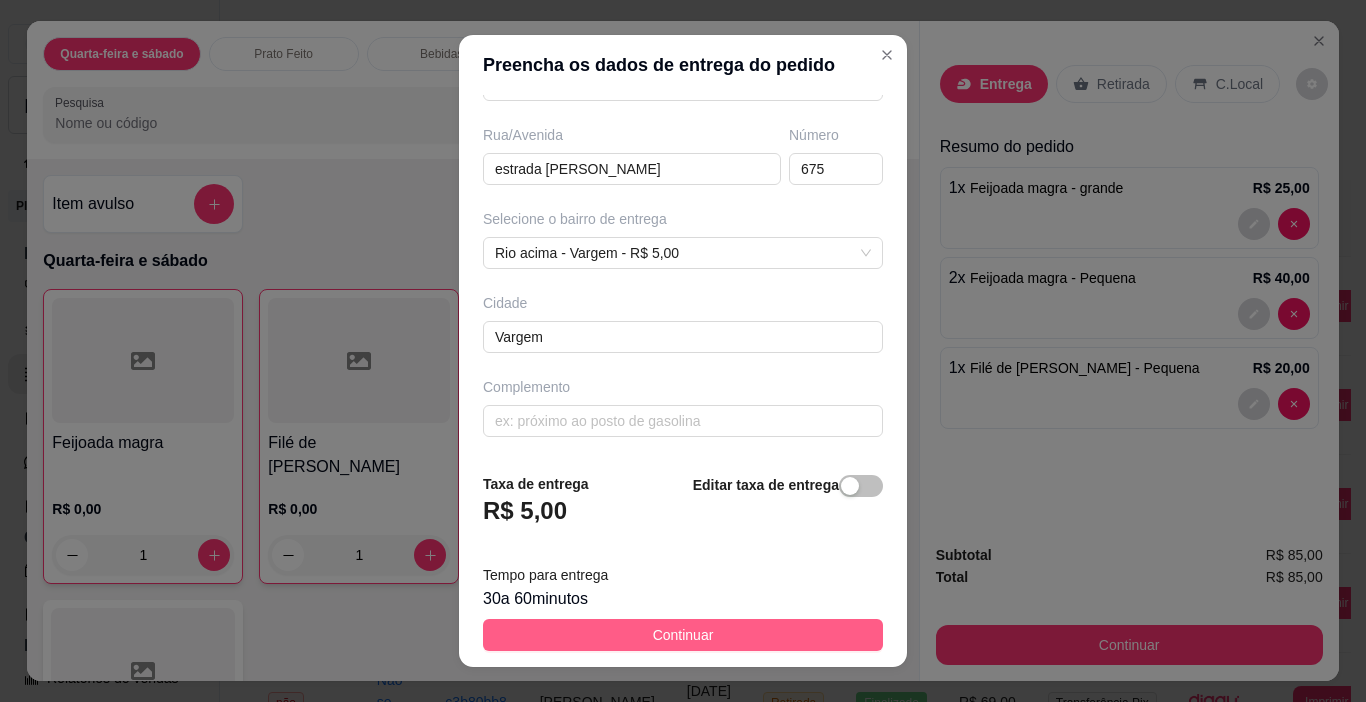 click on "Continuar" at bounding box center [683, 635] 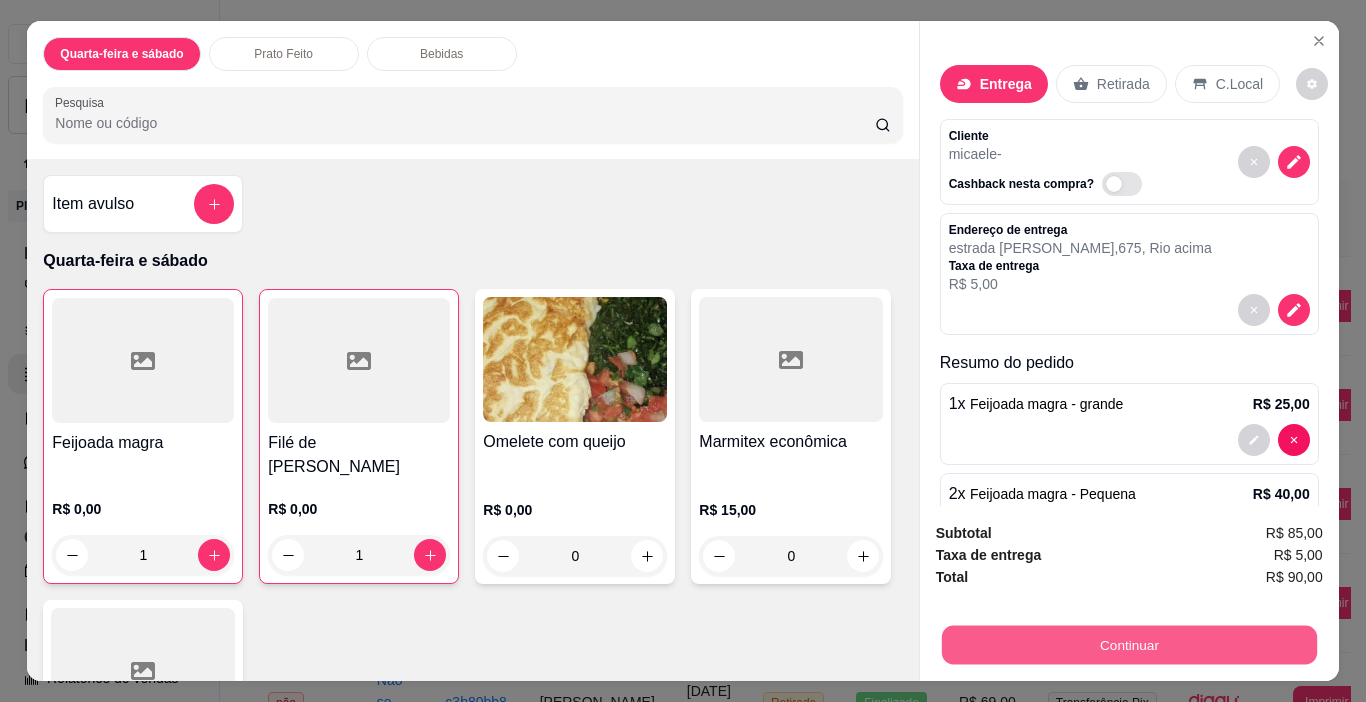 click on "Continuar" at bounding box center [1128, 645] 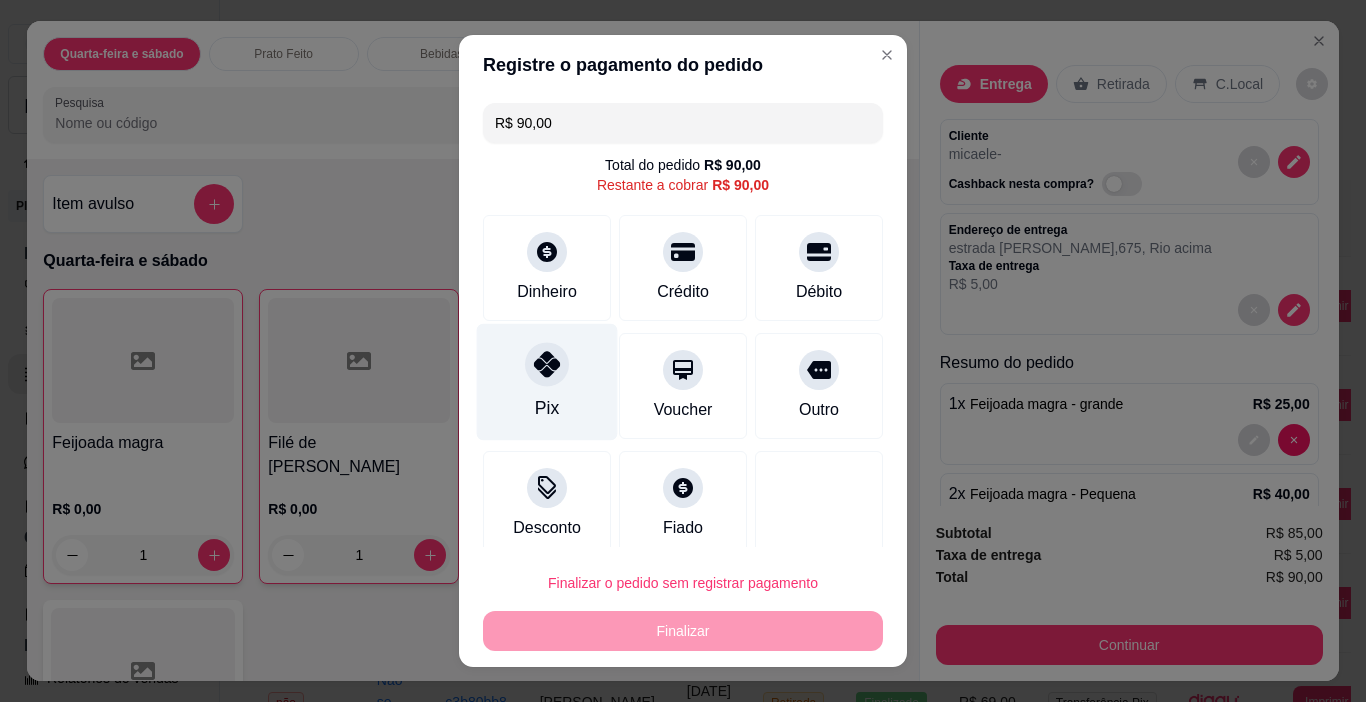 click on "Pix" at bounding box center (547, 382) 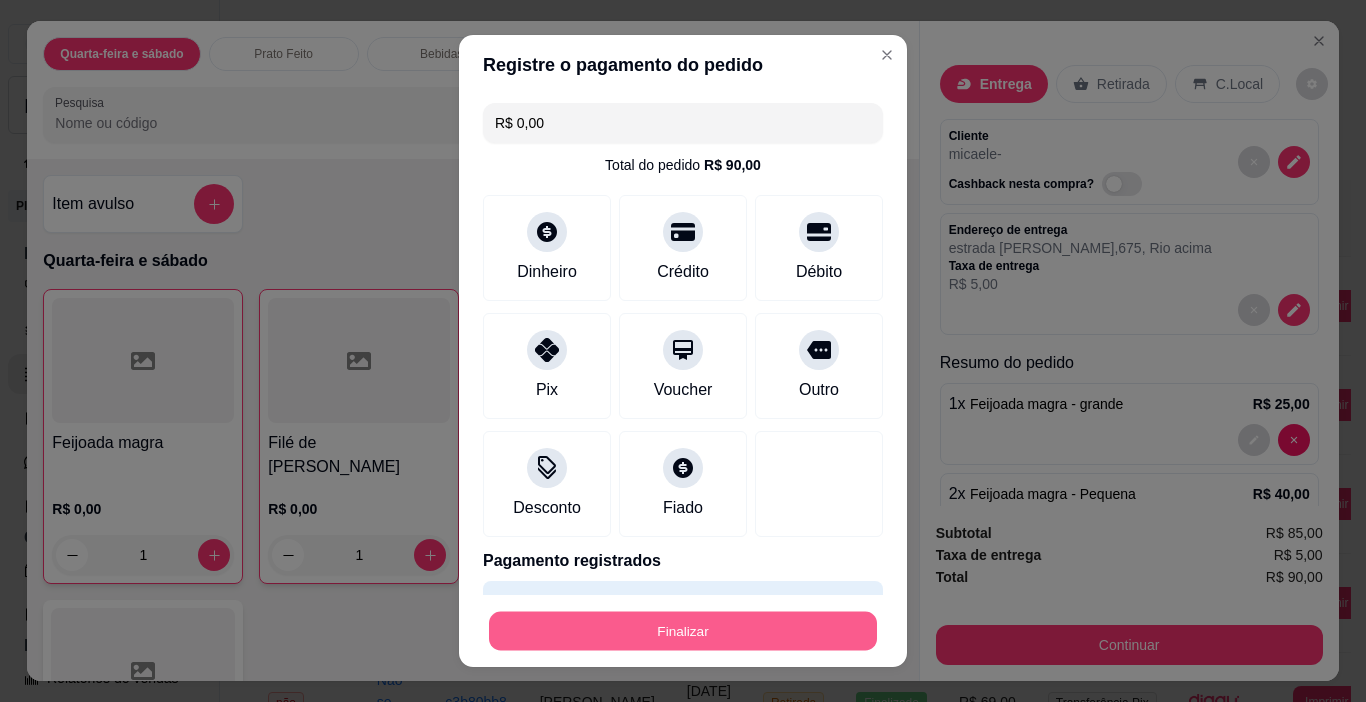 click on "Finalizar" at bounding box center (683, 631) 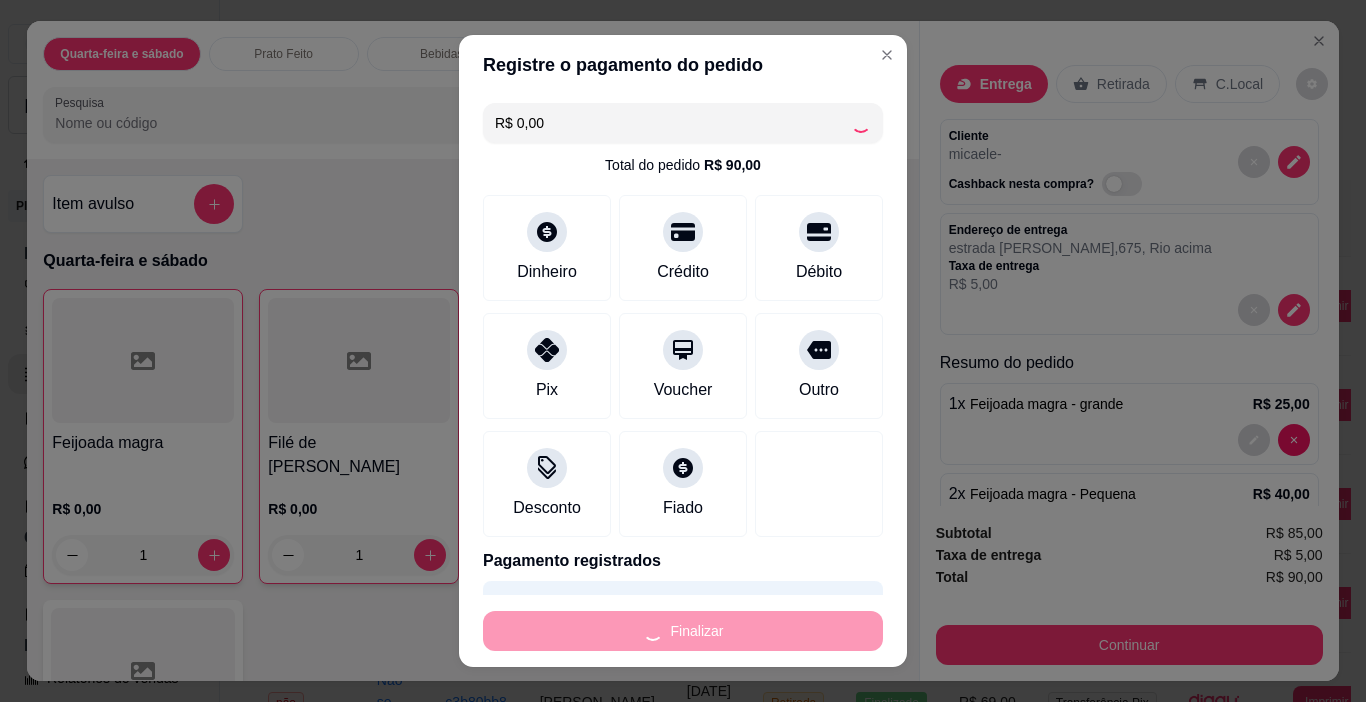 type on "0" 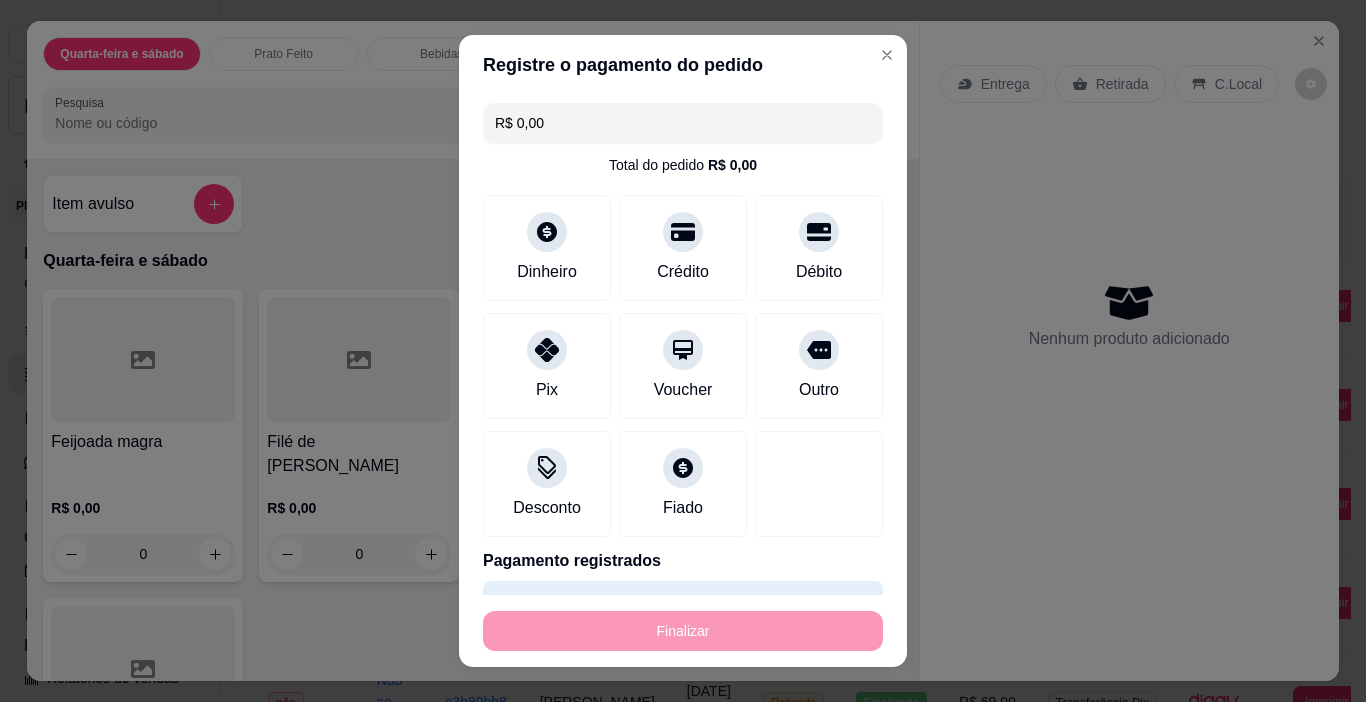 type on "-R$ 90,00" 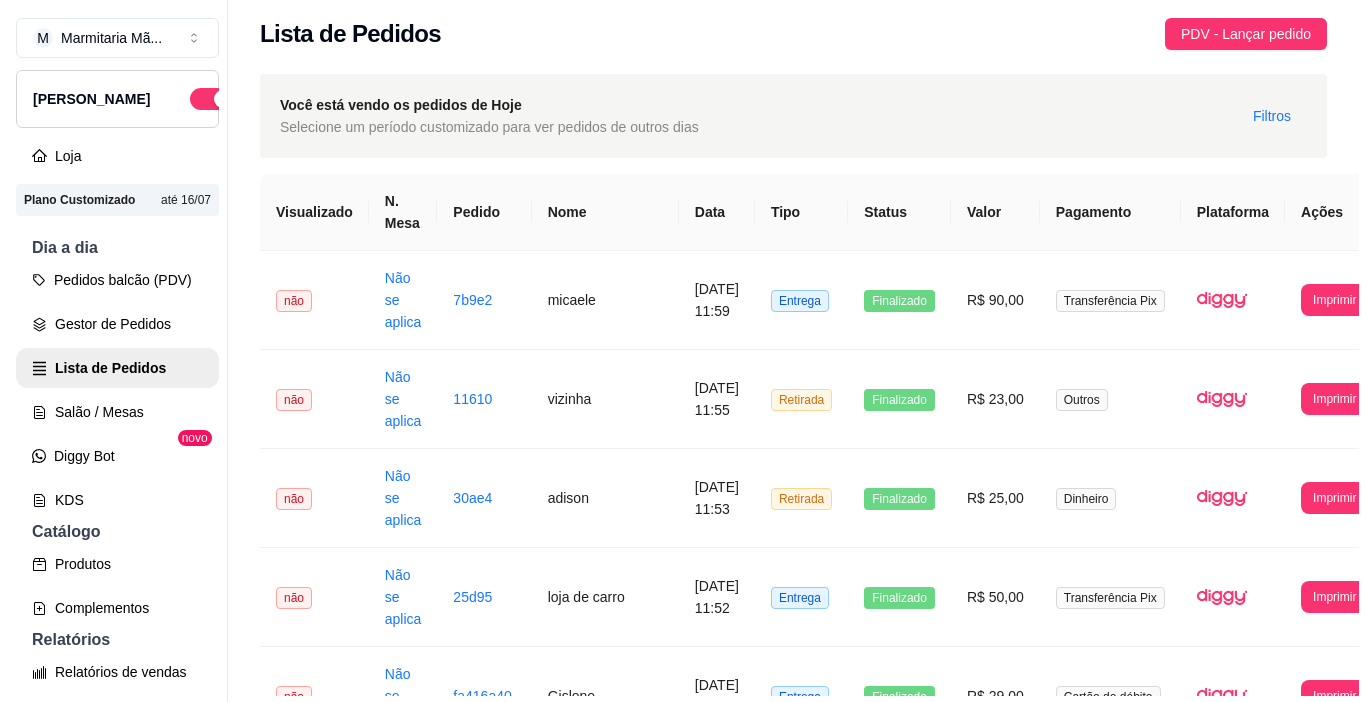 scroll, scrollTop: 0, scrollLeft: 0, axis: both 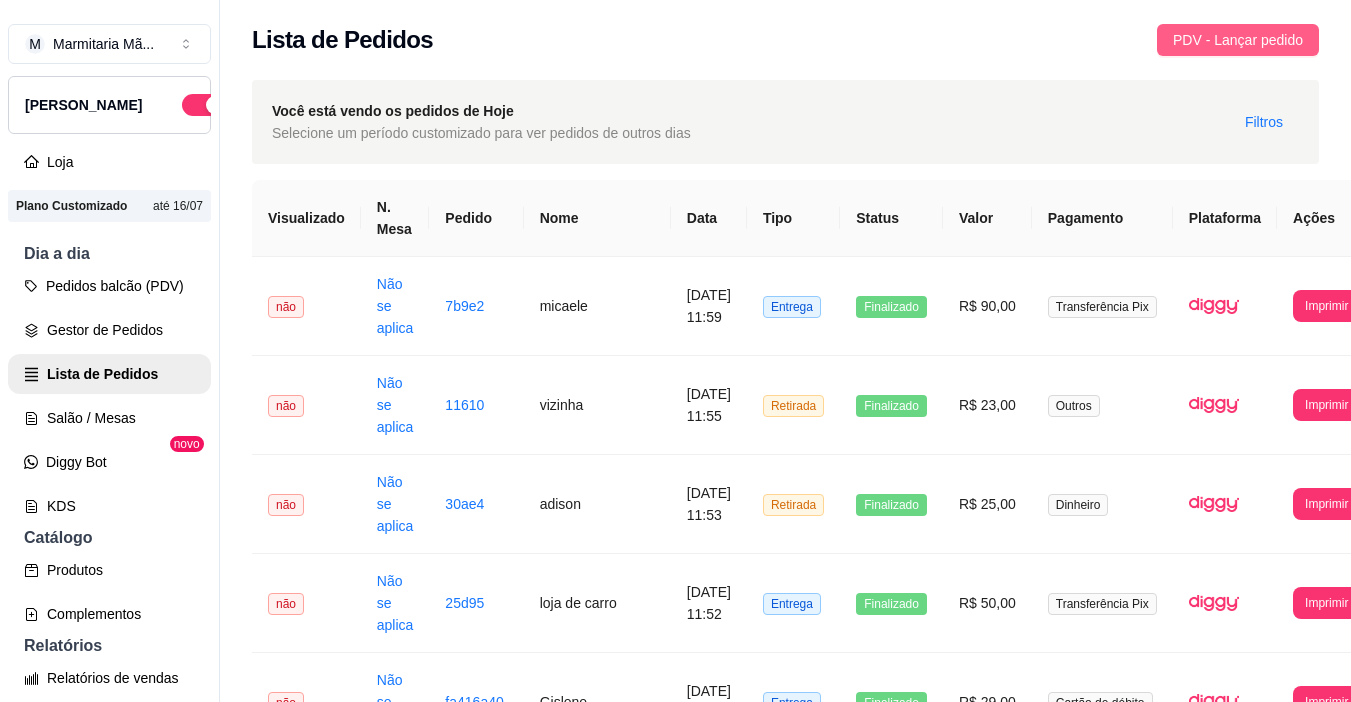 click on "PDV - Lançar pedido" at bounding box center [1238, 40] 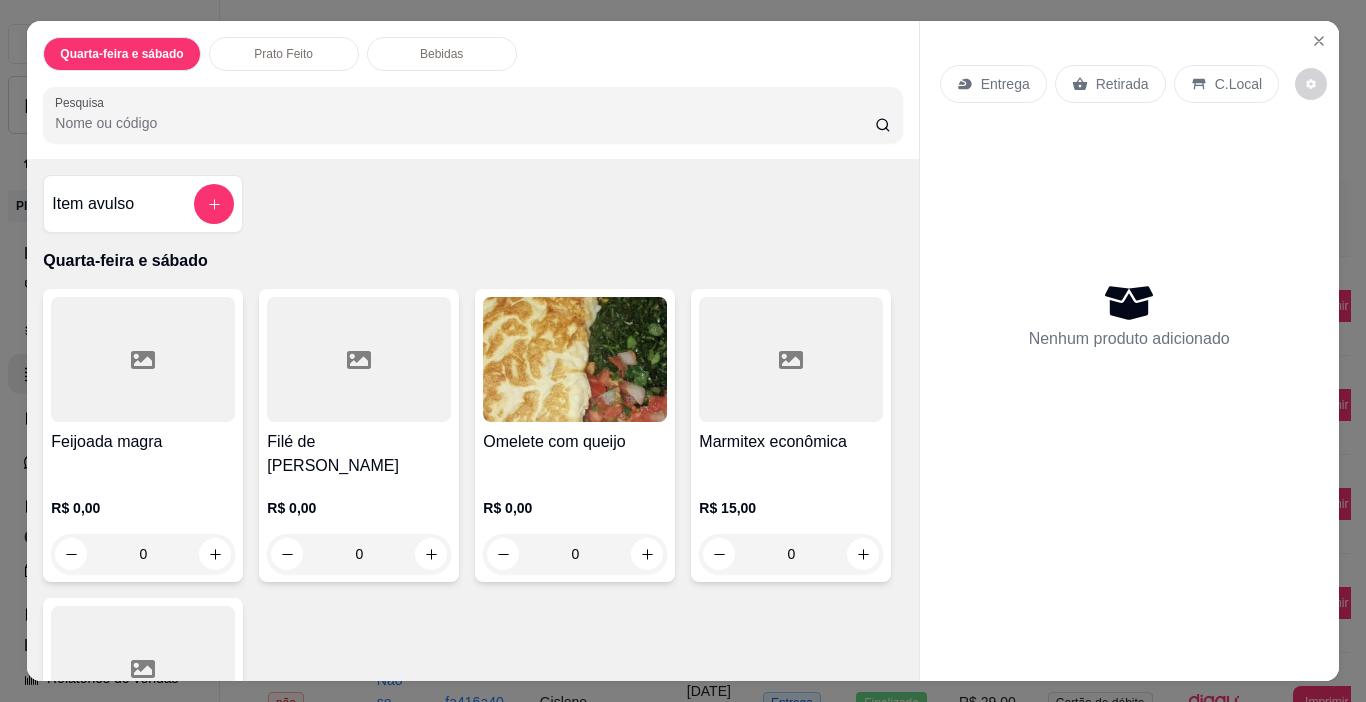 click on "Retirada" at bounding box center (1122, 84) 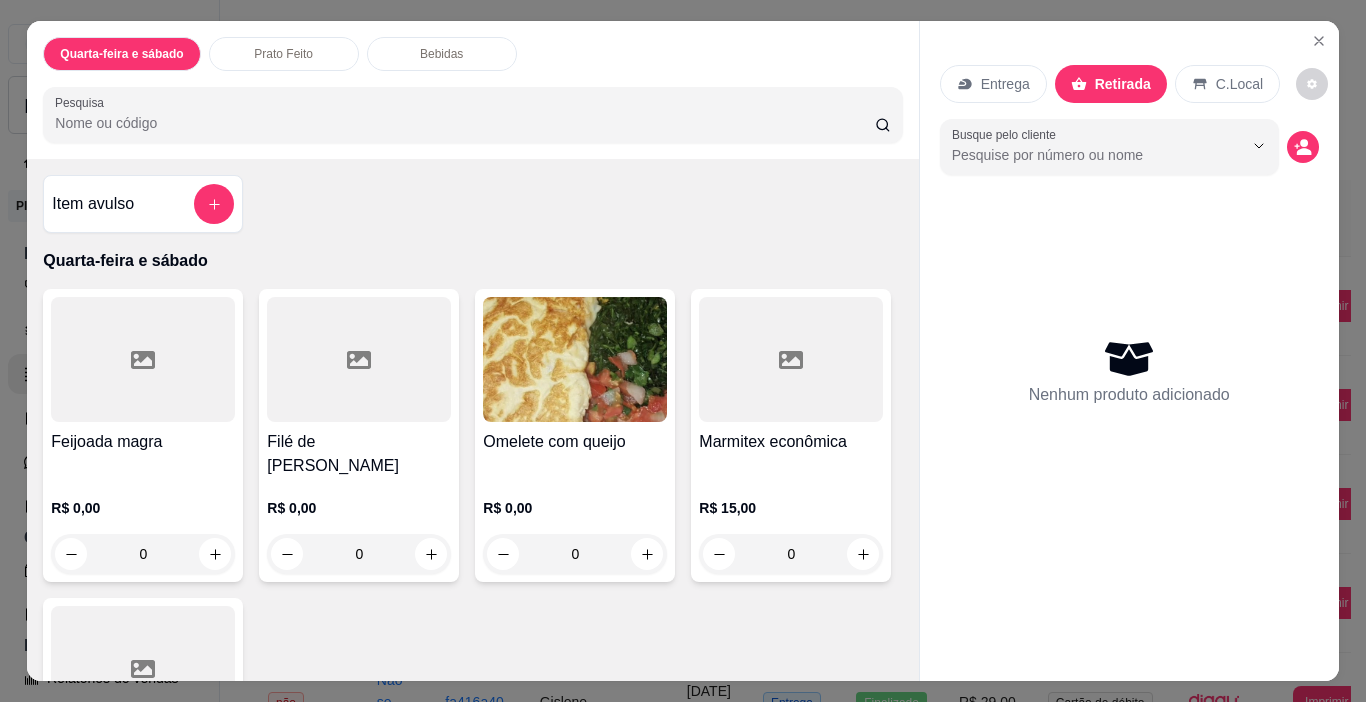 click at bounding box center [143, 359] 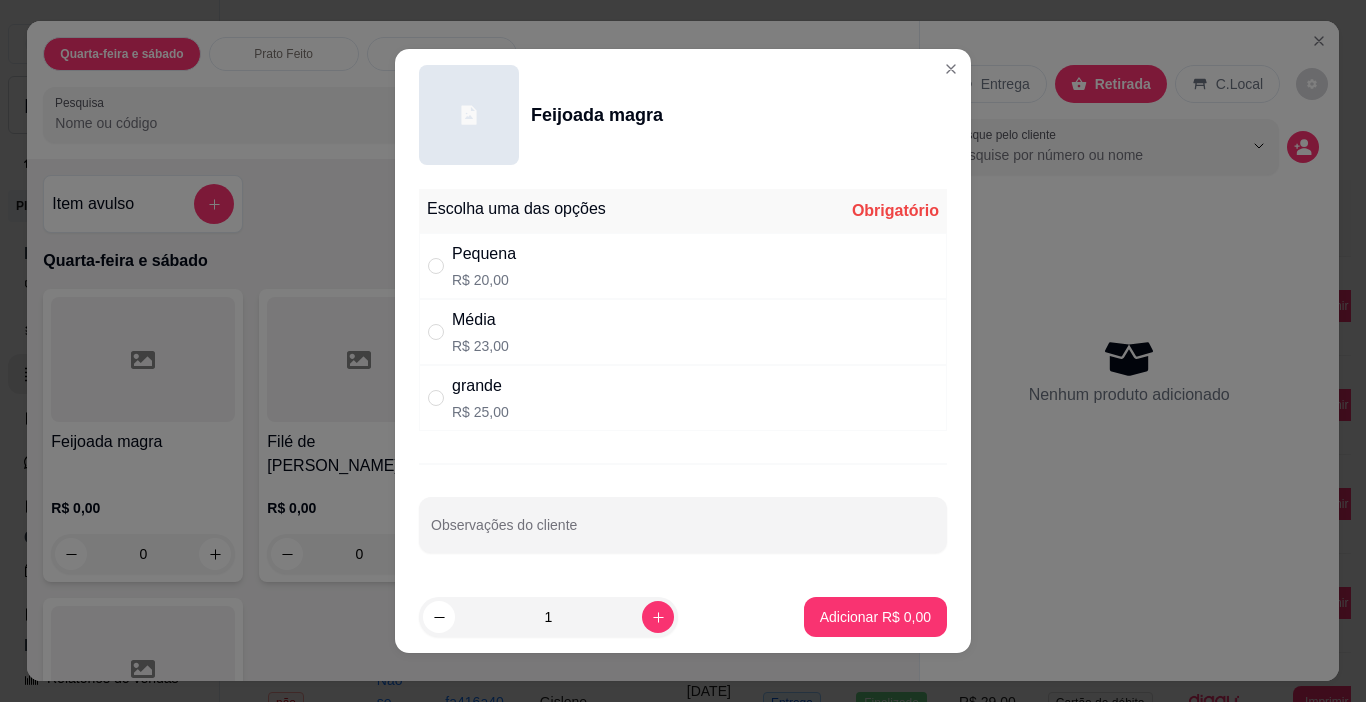 drag, startPoint x: 496, startPoint y: 260, endPoint x: 567, endPoint y: 297, distance: 80.06248 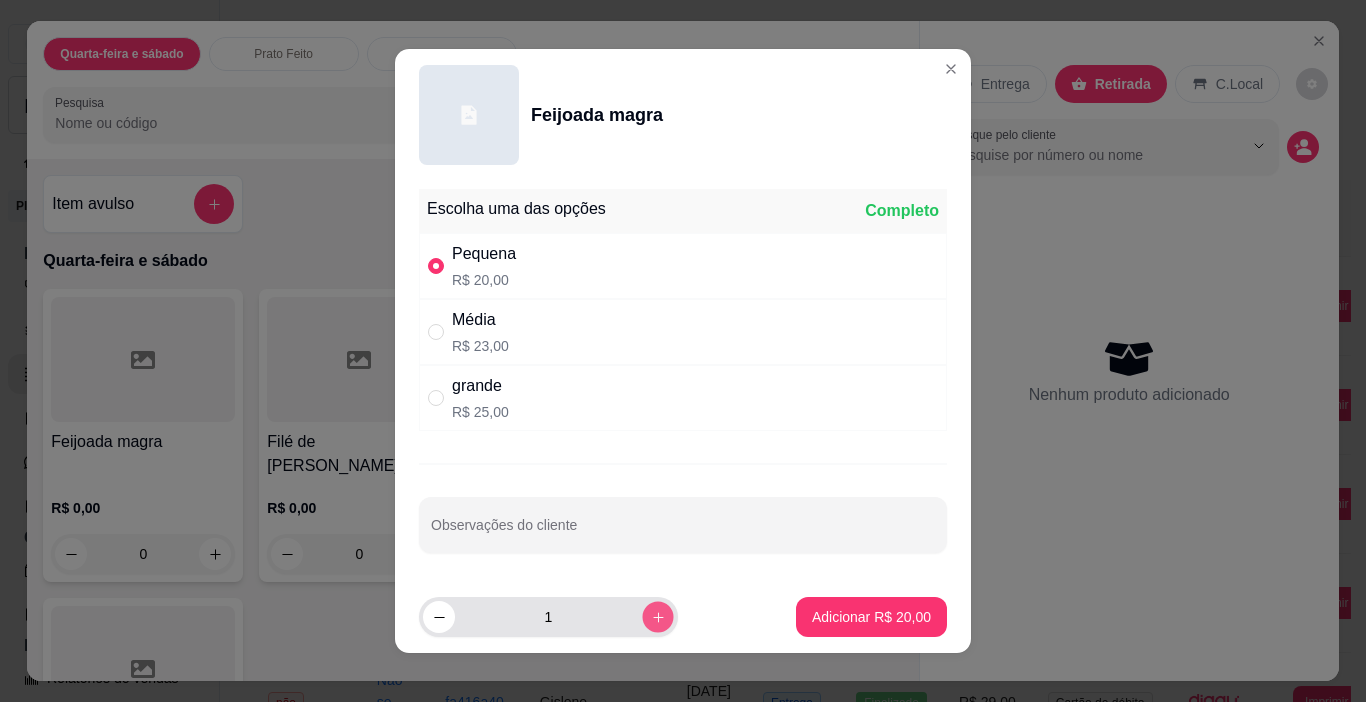 click at bounding box center [657, 616] 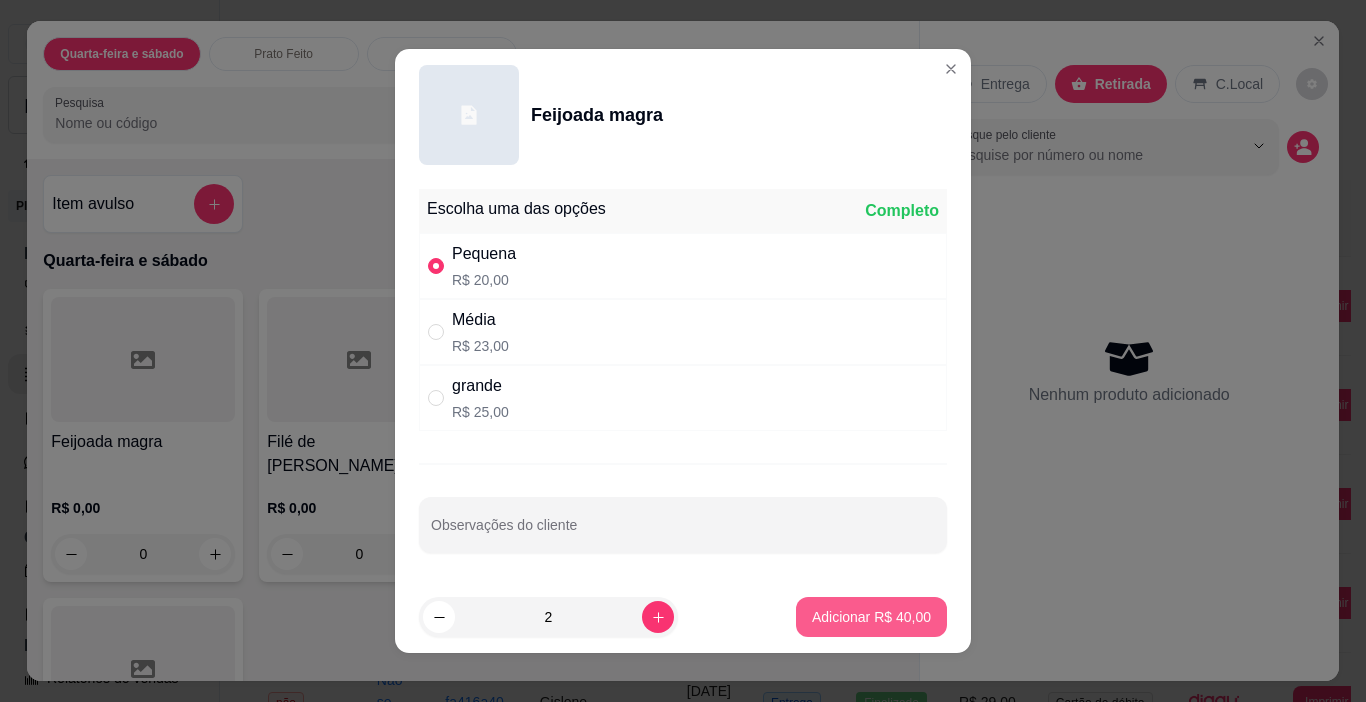 click on "Adicionar   R$ 40,00" at bounding box center [871, 617] 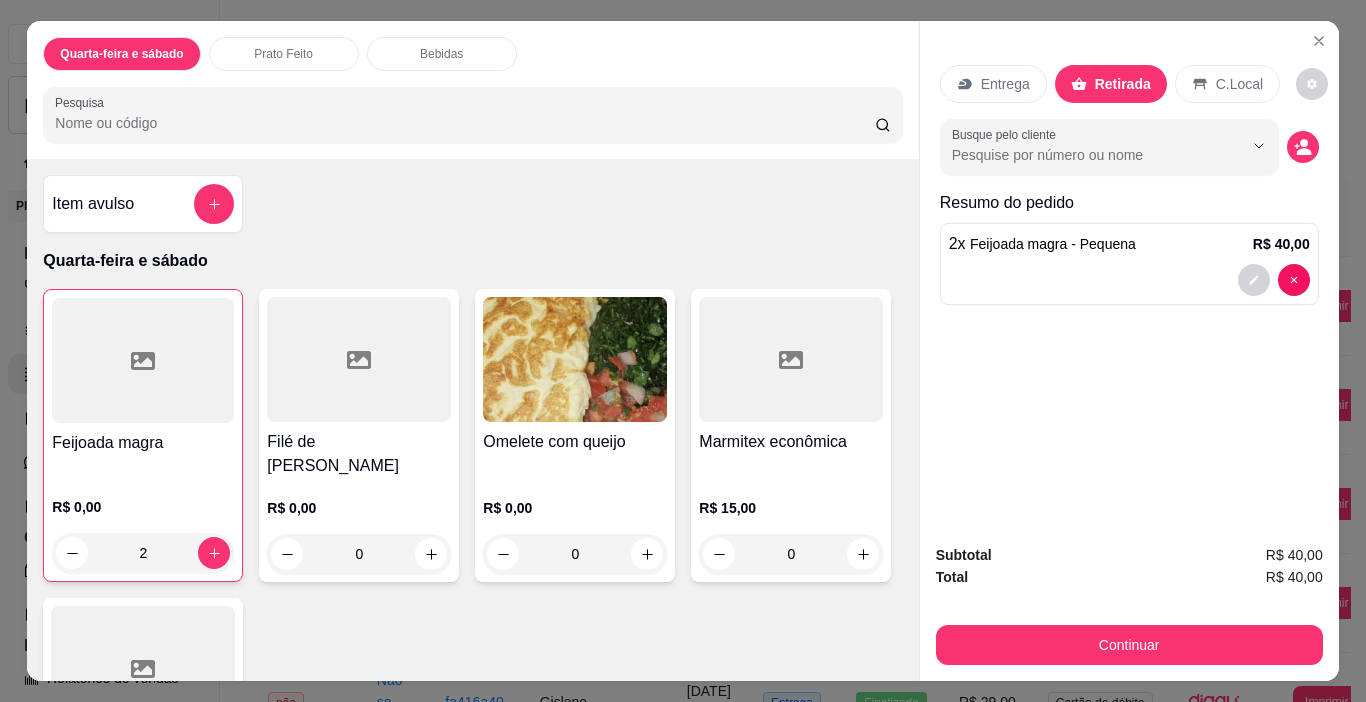 type on "2" 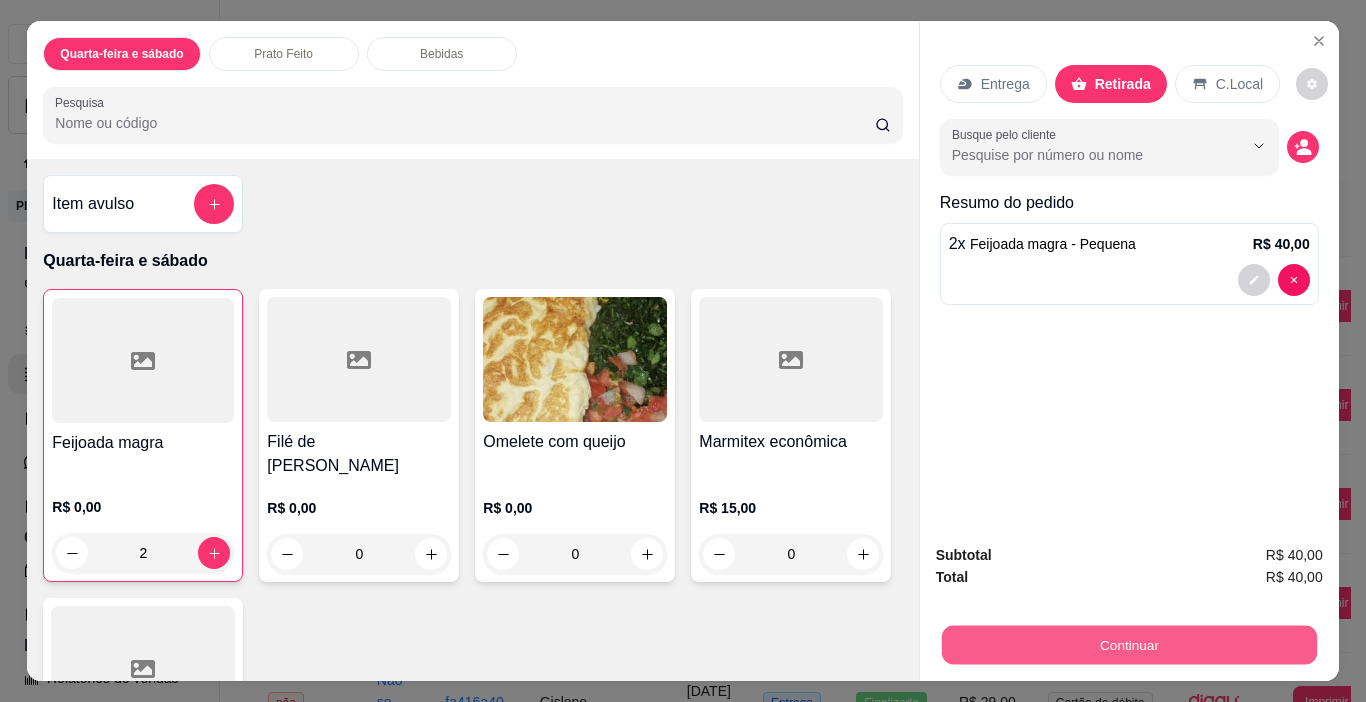 click on "Continuar" at bounding box center [1128, 645] 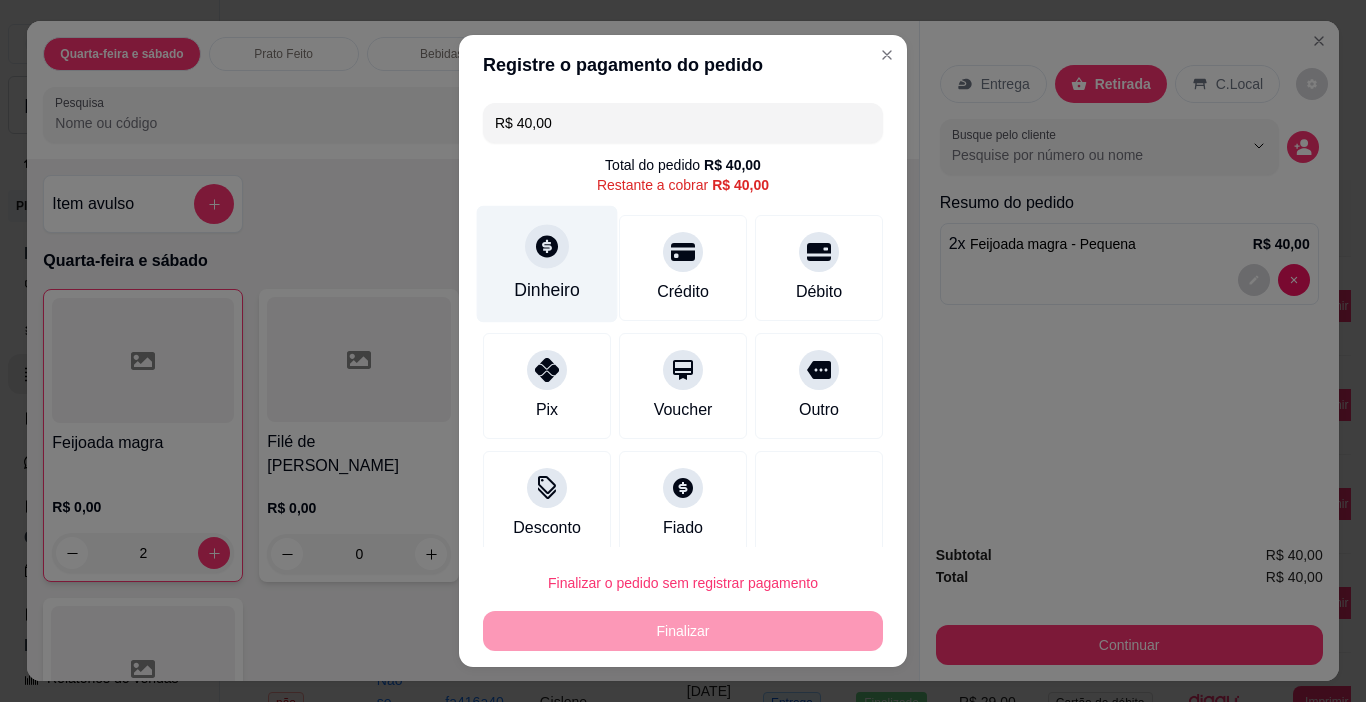 click at bounding box center (547, 247) 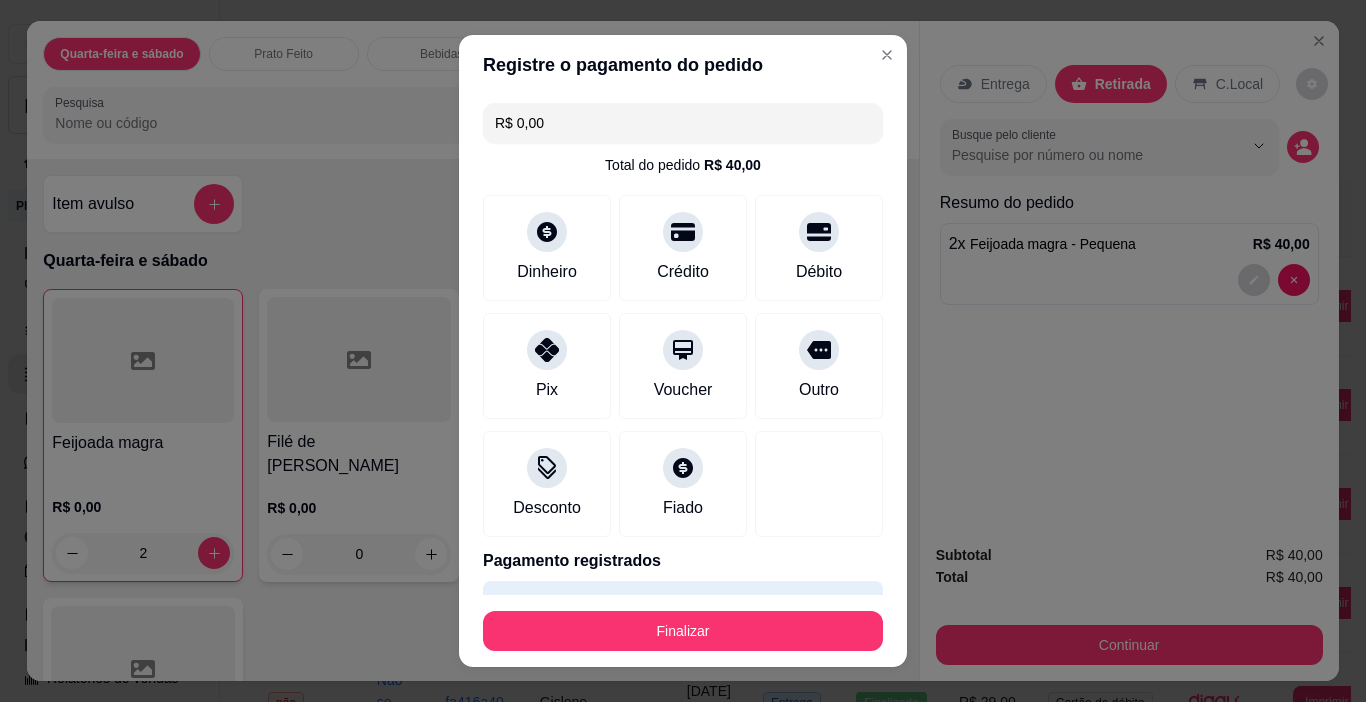 type on "R$ 0,00" 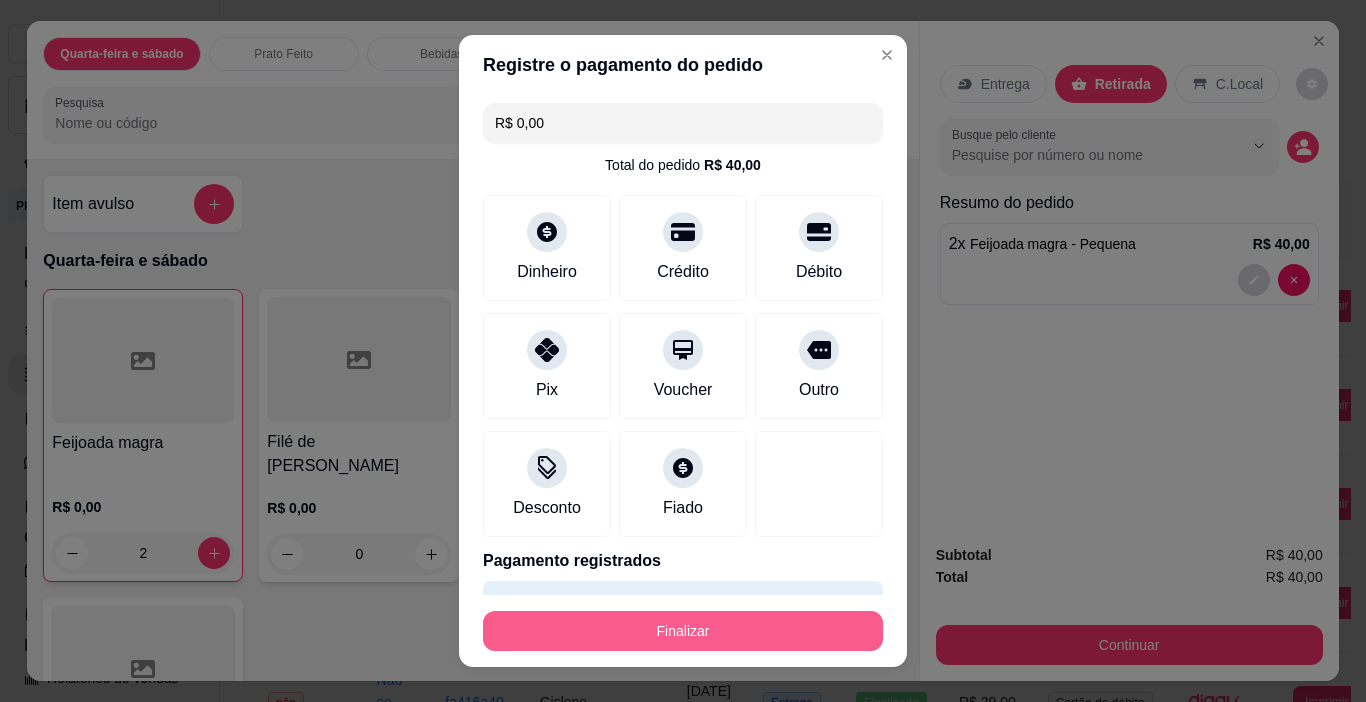 click on "Finalizar" at bounding box center [683, 631] 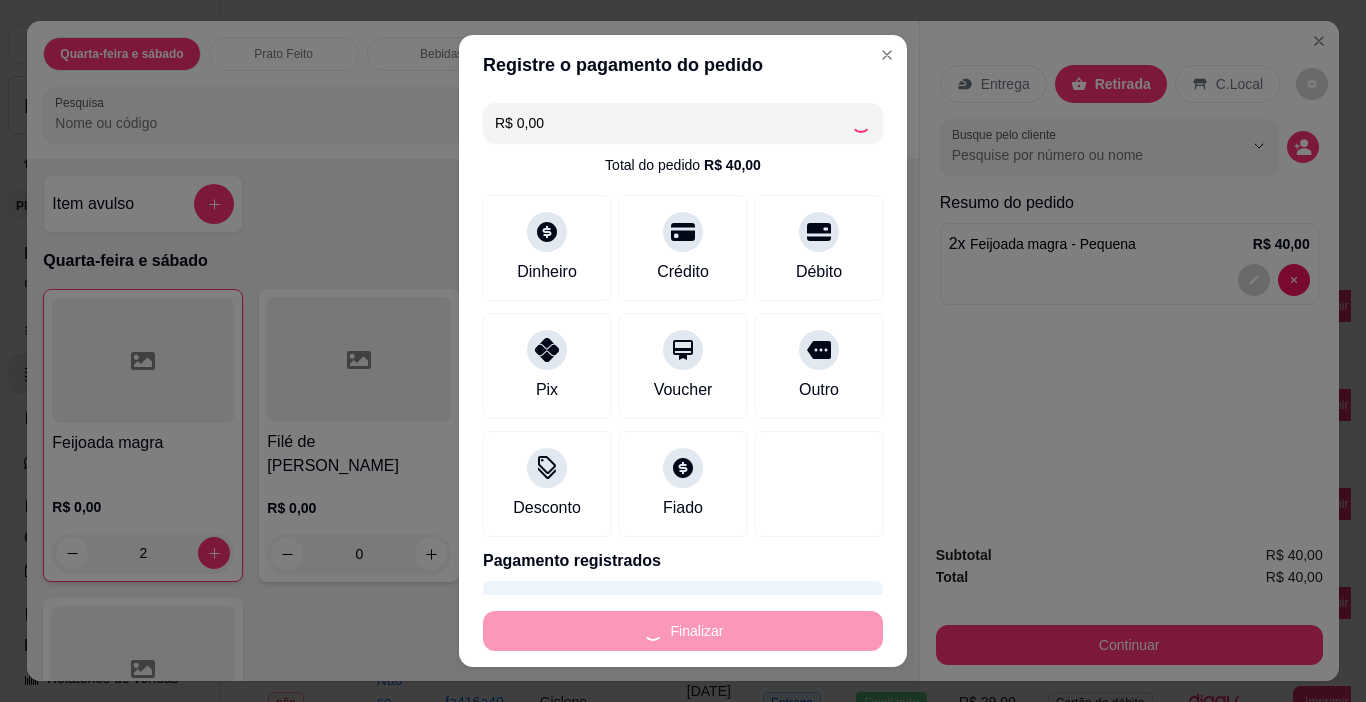 type on "0" 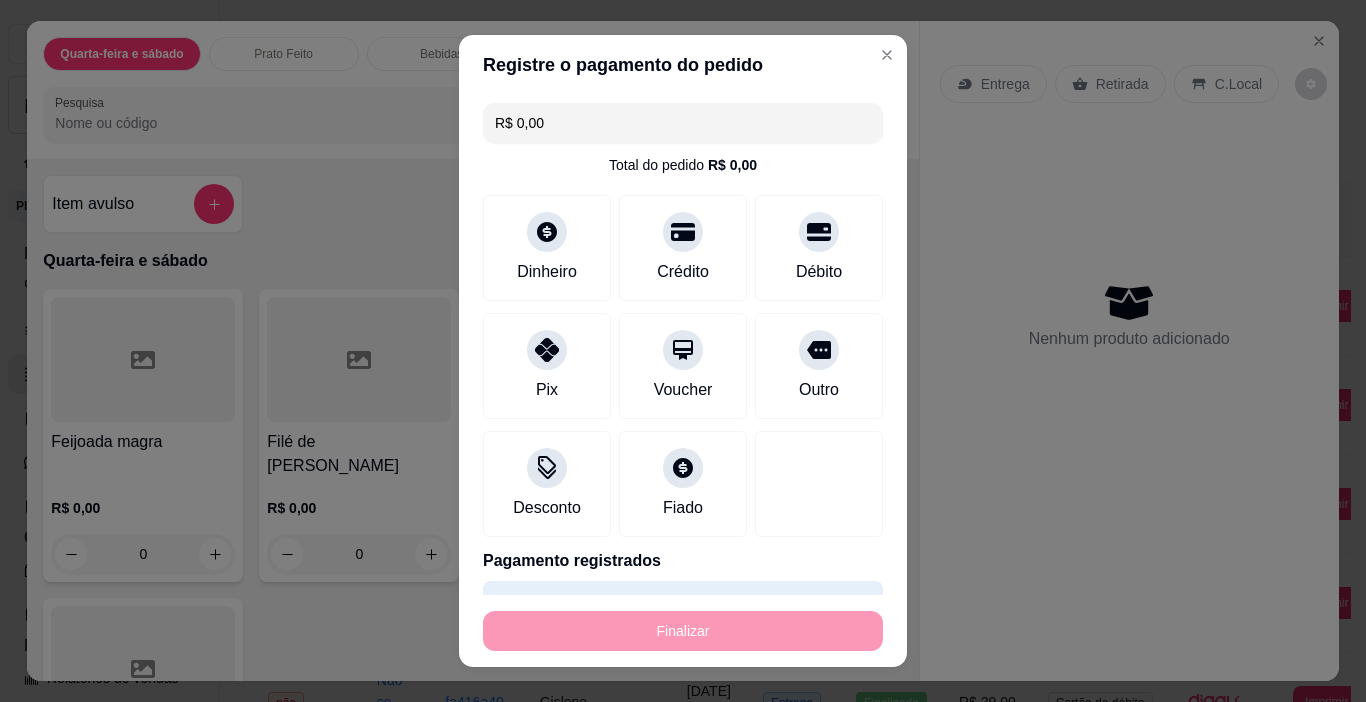 type on "-R$ 40,00" 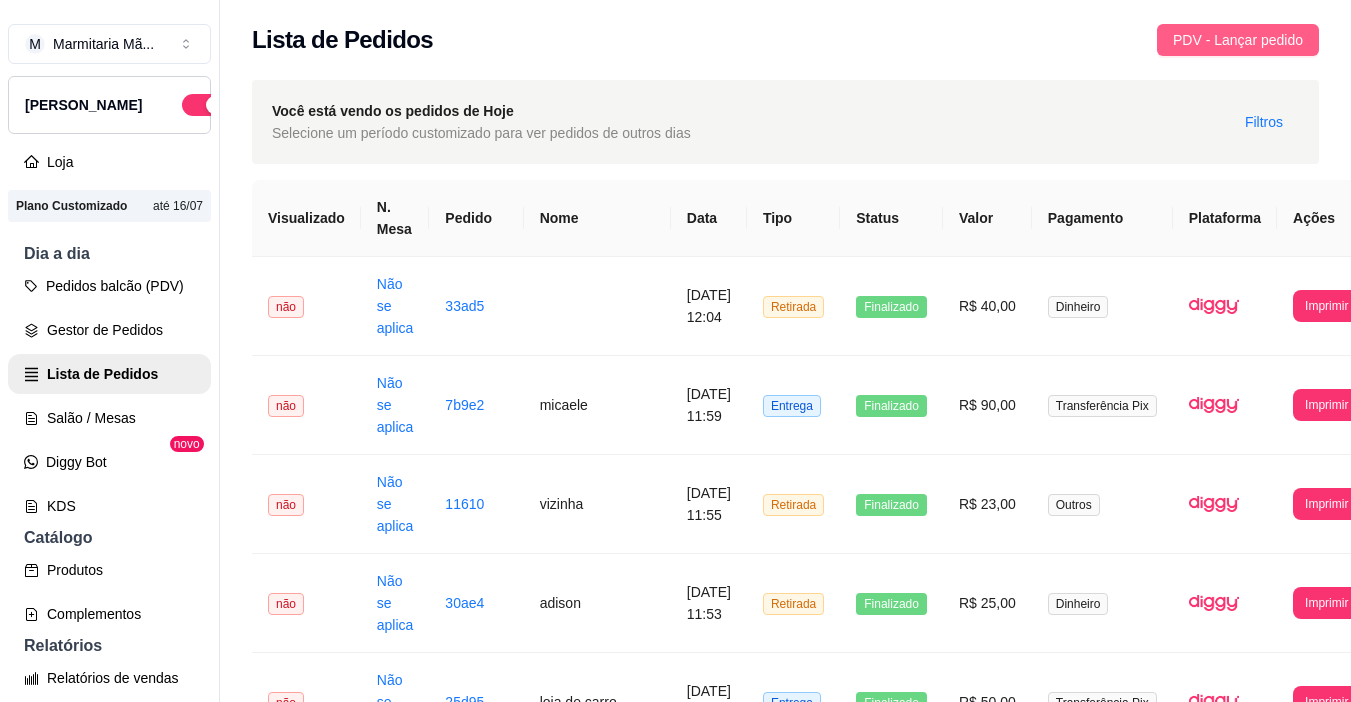 click on "PDV - Lançar pedido" at bounding box center [1238, 40] 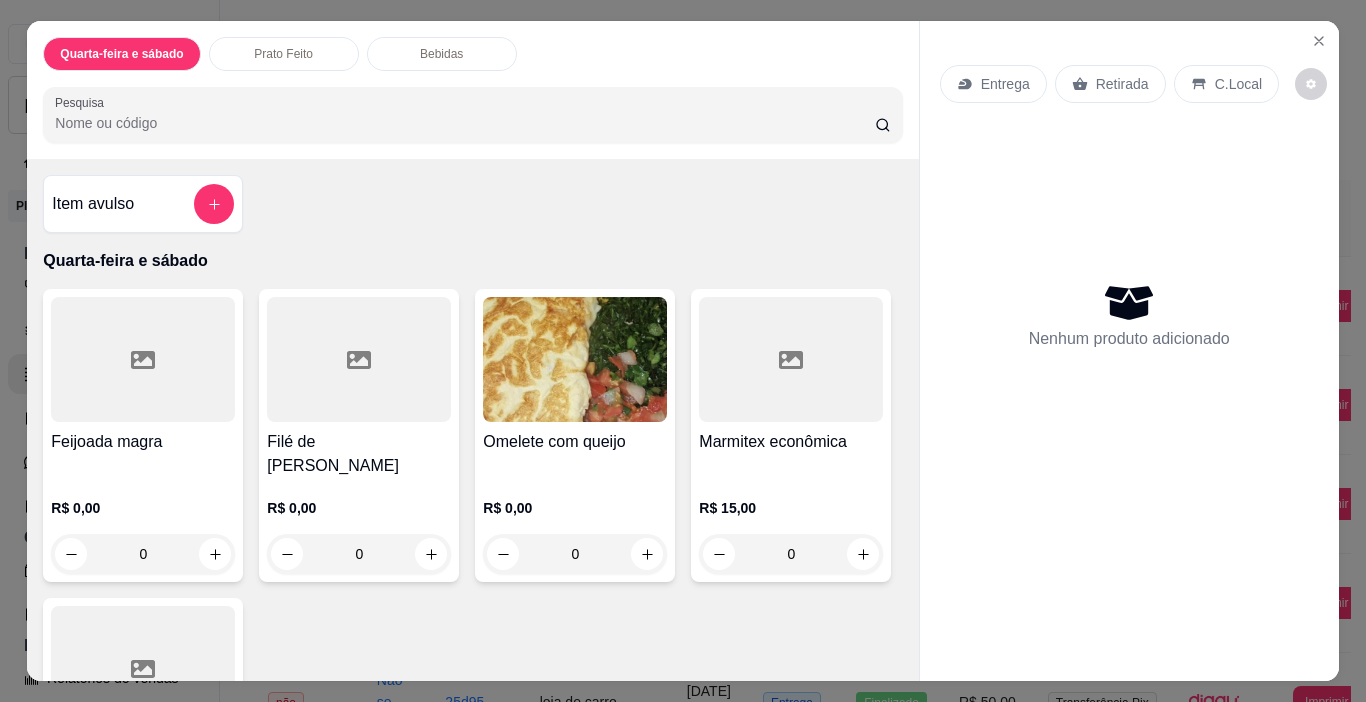 click on "Entrega" at bounding box center (1005, 84) 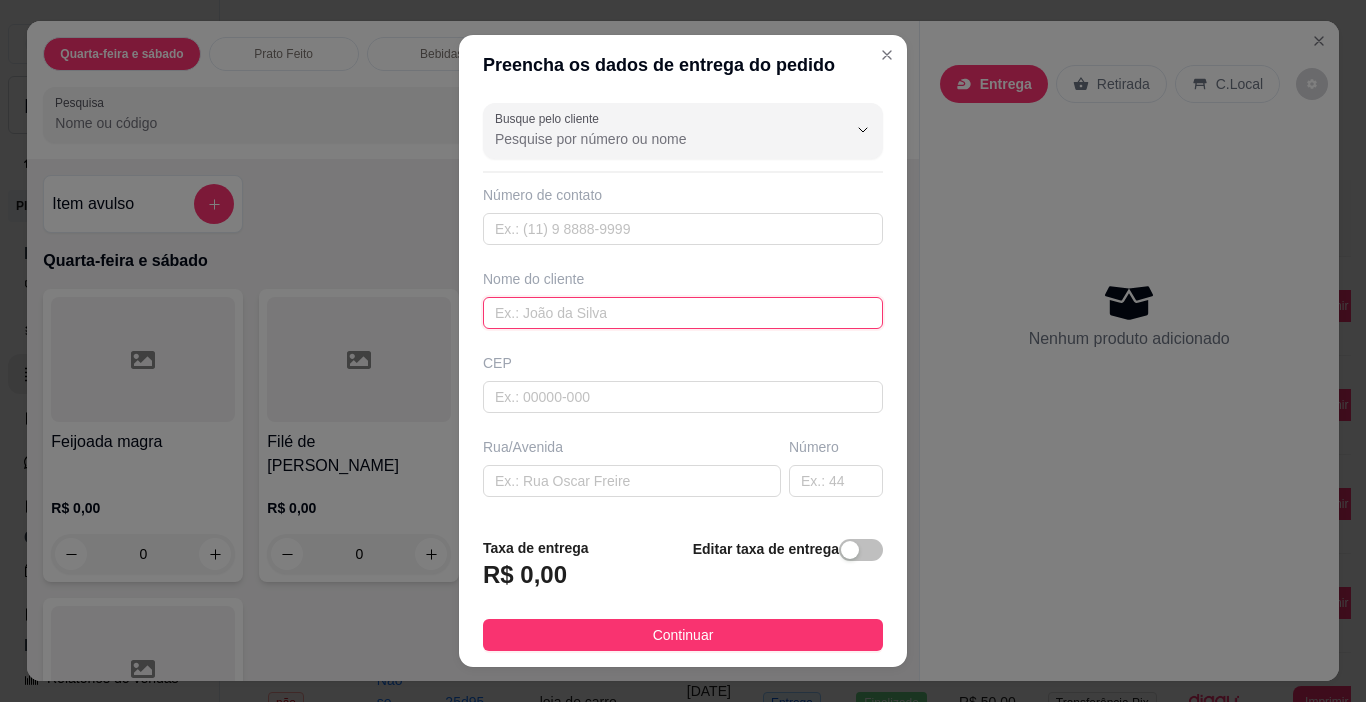 click at bounding box center [683, 313] 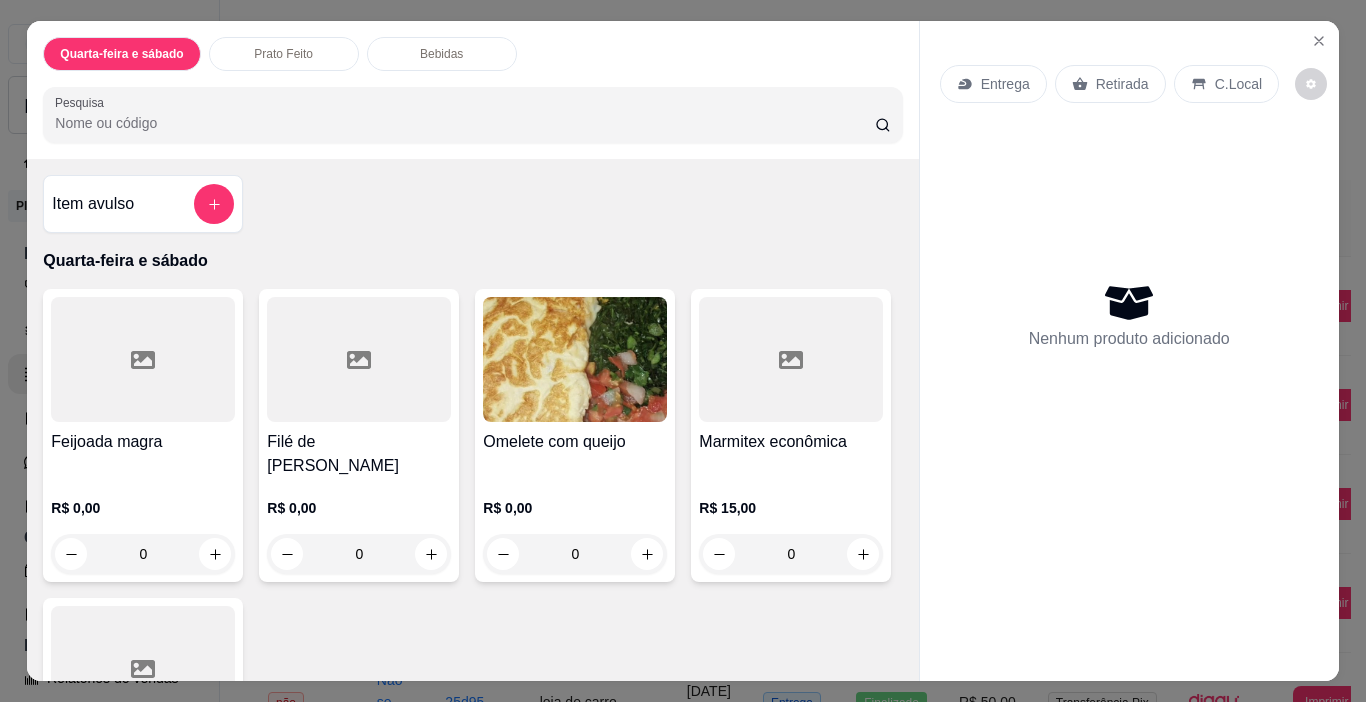click at bounding box center [143, 359] 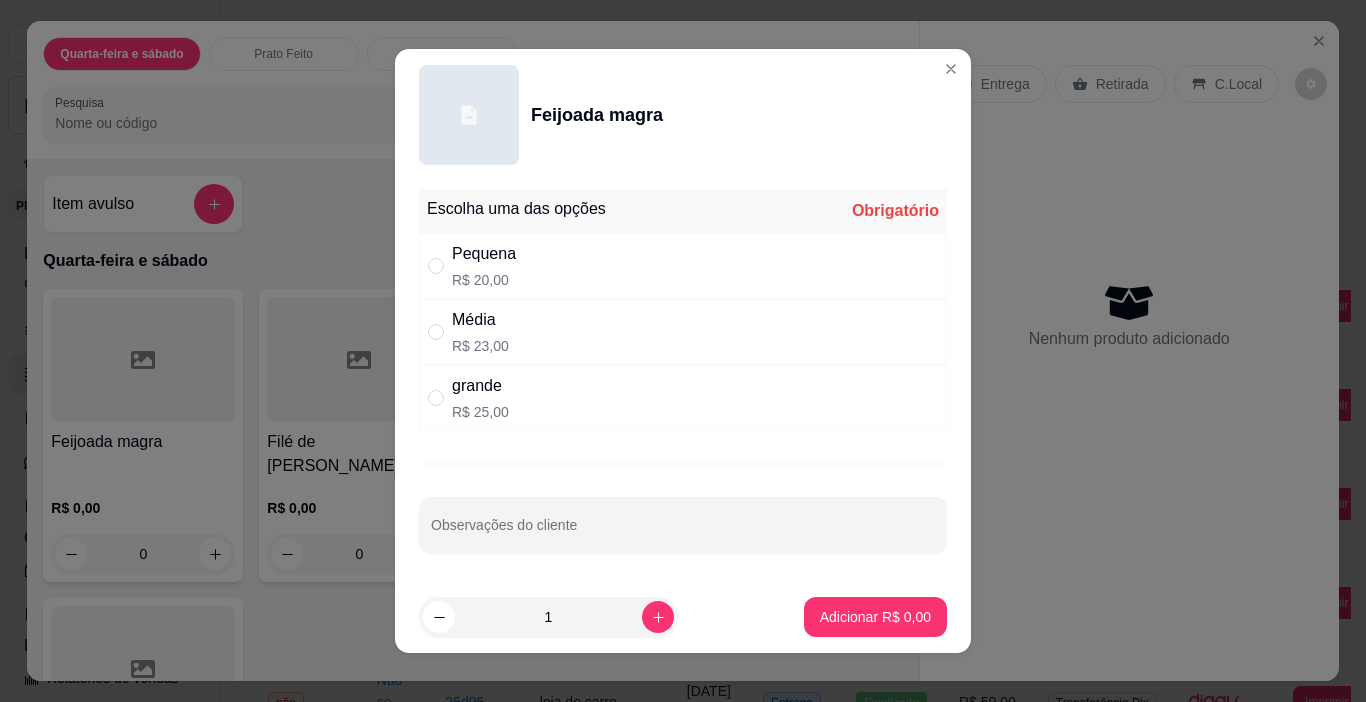 click on "Pequena" at bounding box center (484, 254) 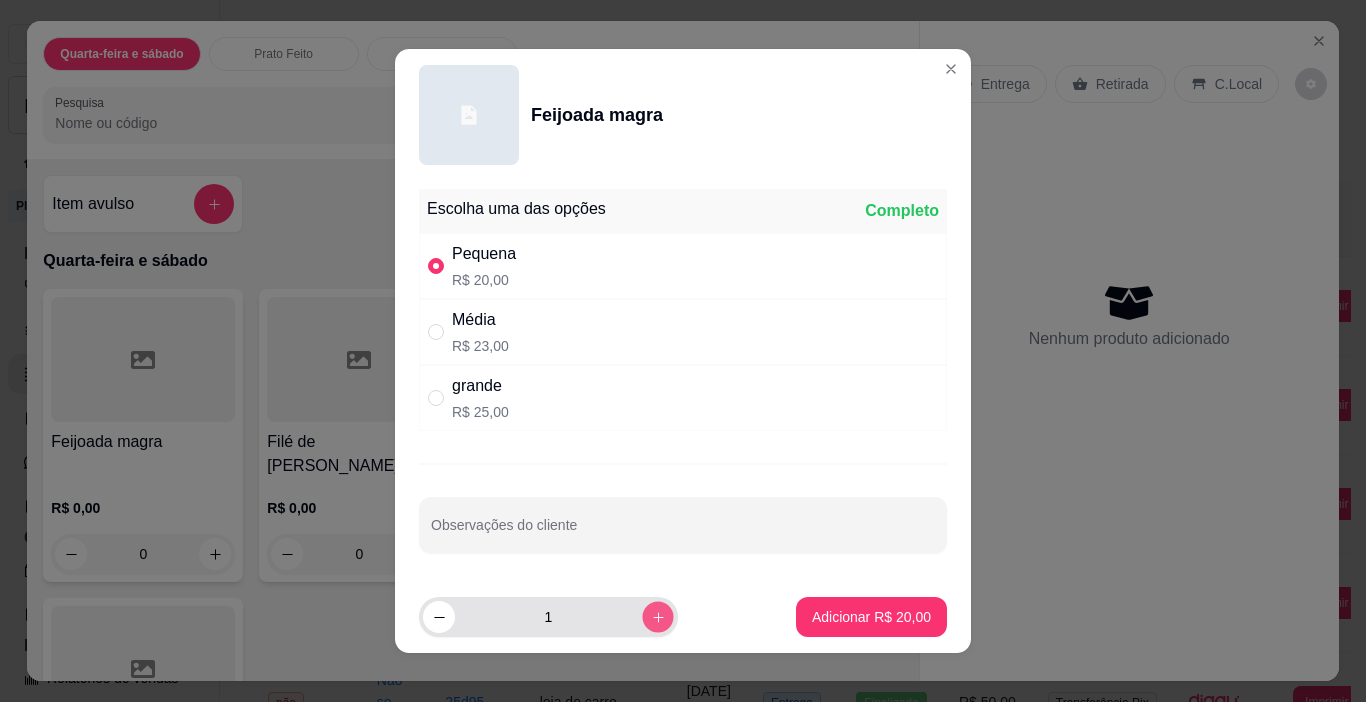 click 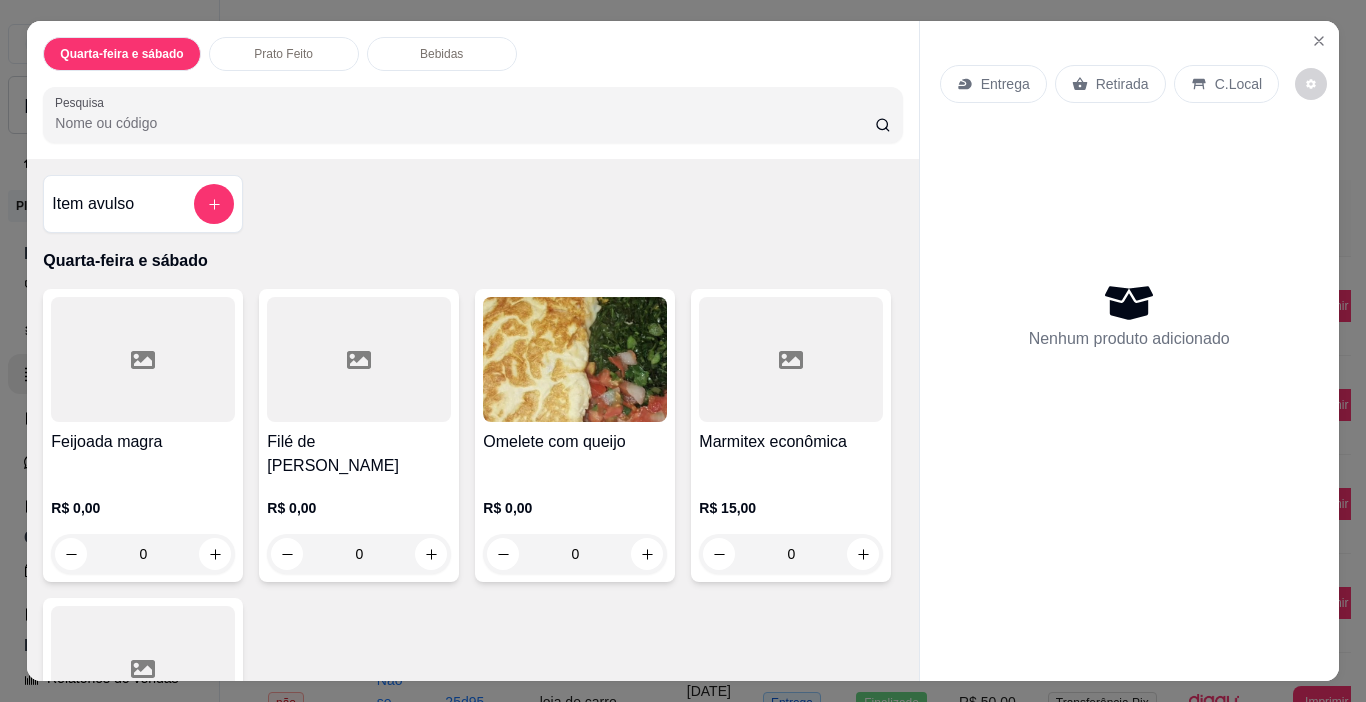 click at bounding box center (143, 359) 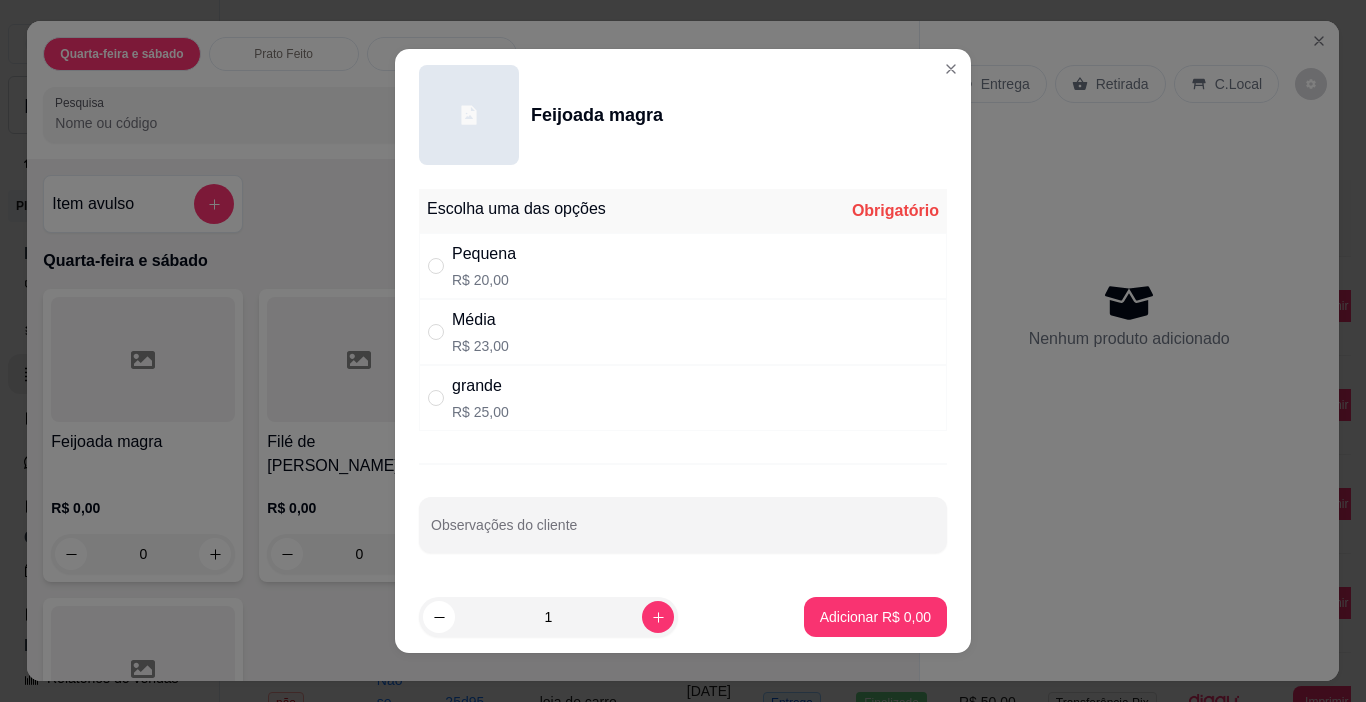 click on "Média  R$ 23,00" at bounding box center [683, 332] 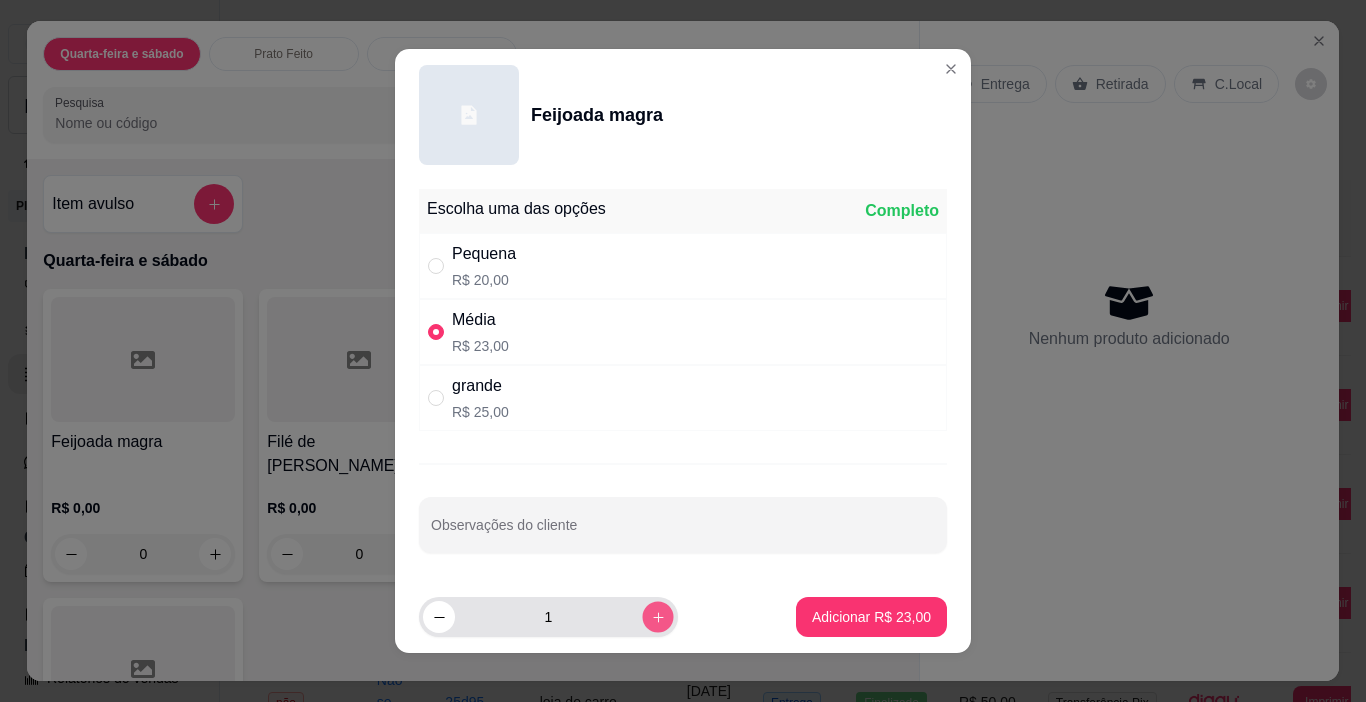 click at bounding box center [657, 616] 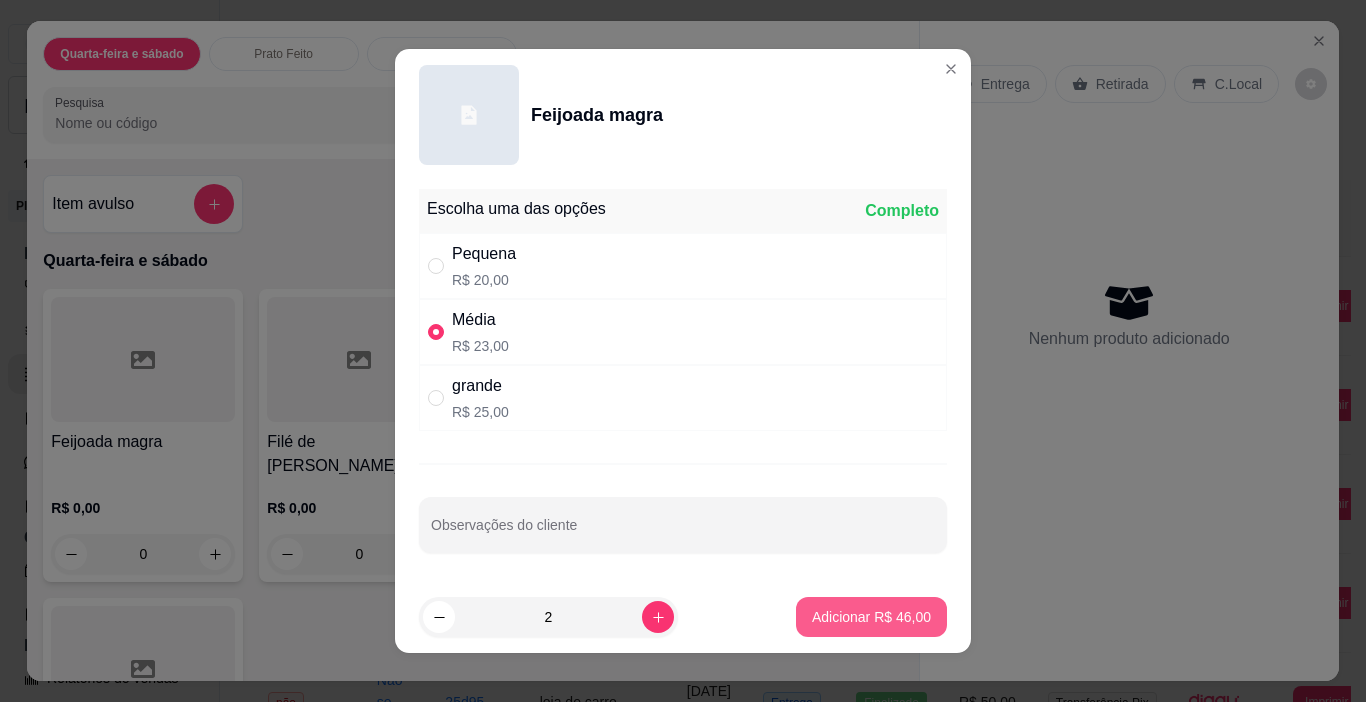 click on "Adicionar   R$ 46,00" at bounding box center (871, 617) 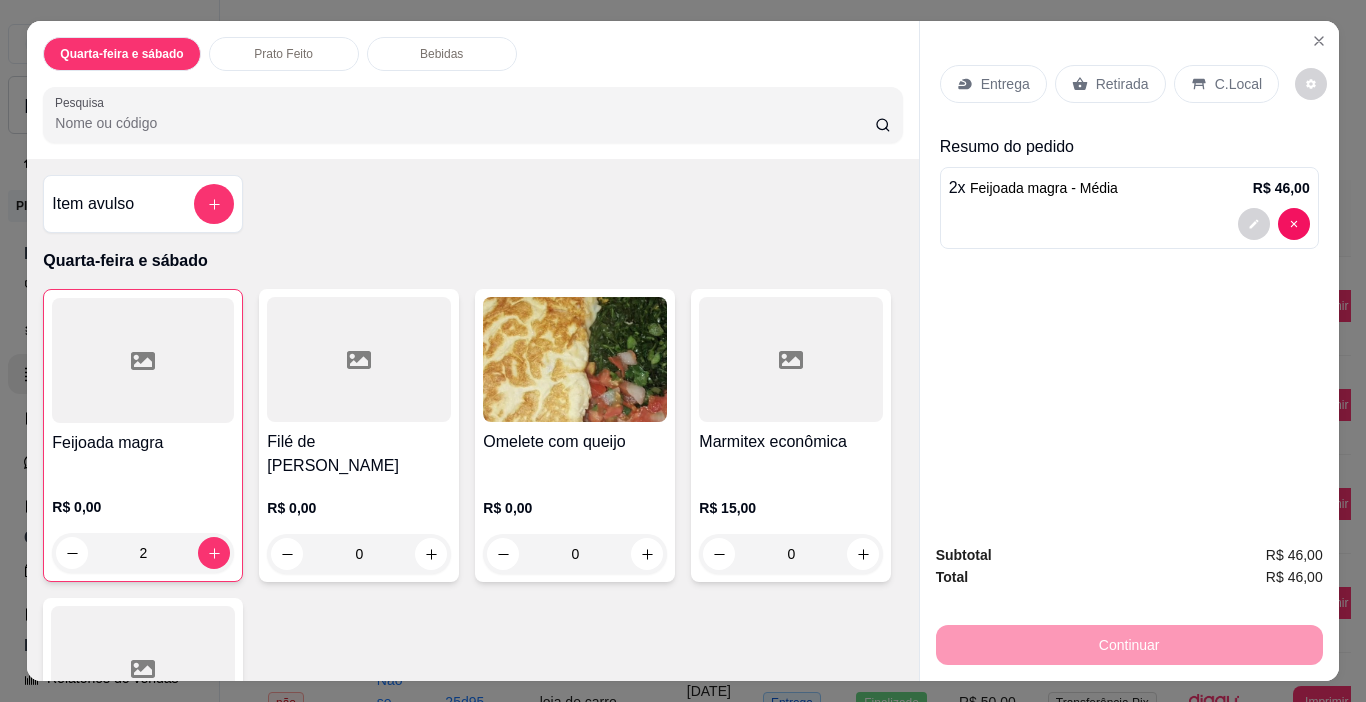 click on "Retirada" at bounding box center (1122, 84) 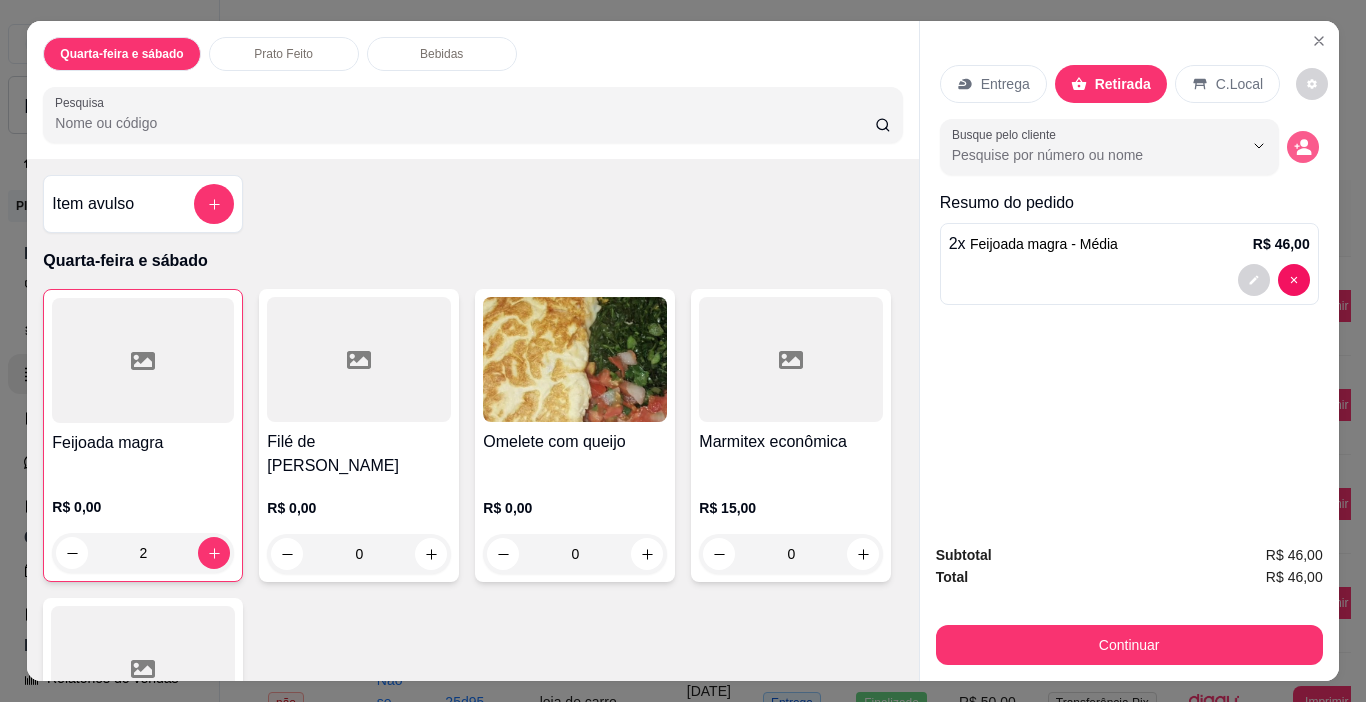 click 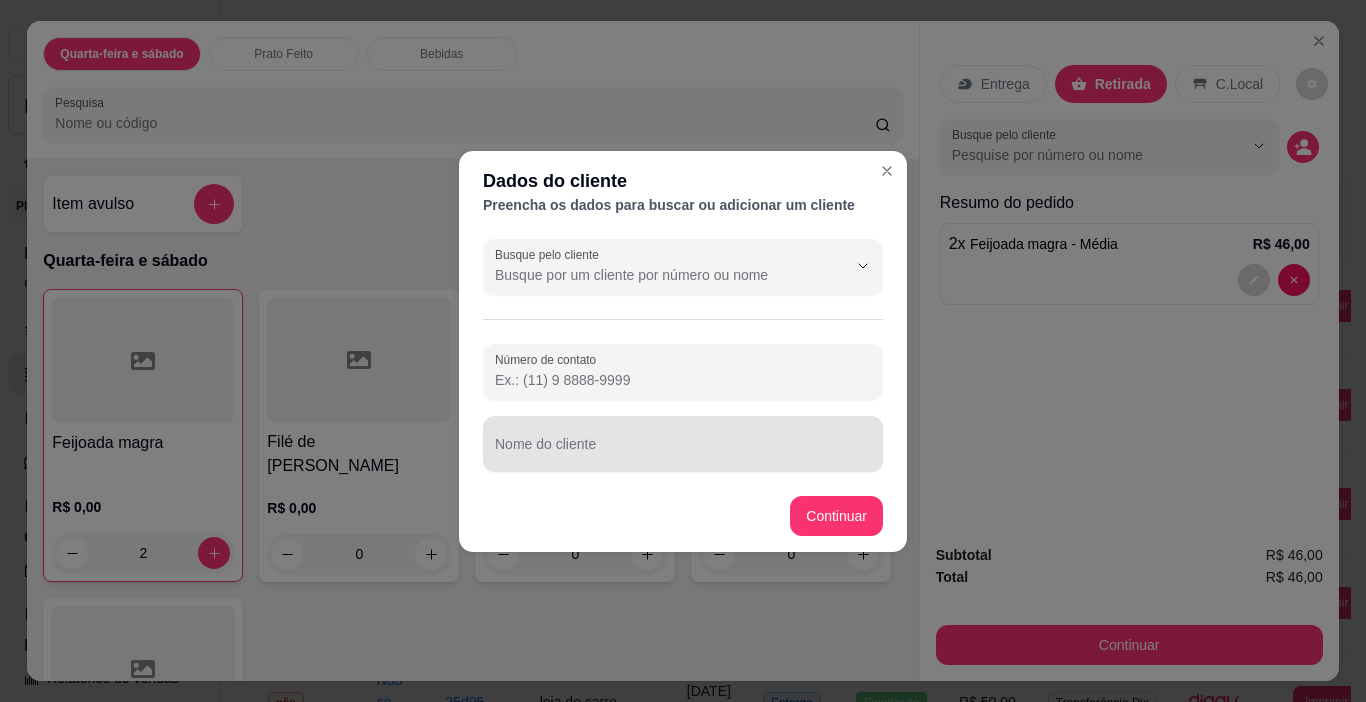 click at bounding box center [683, 444] 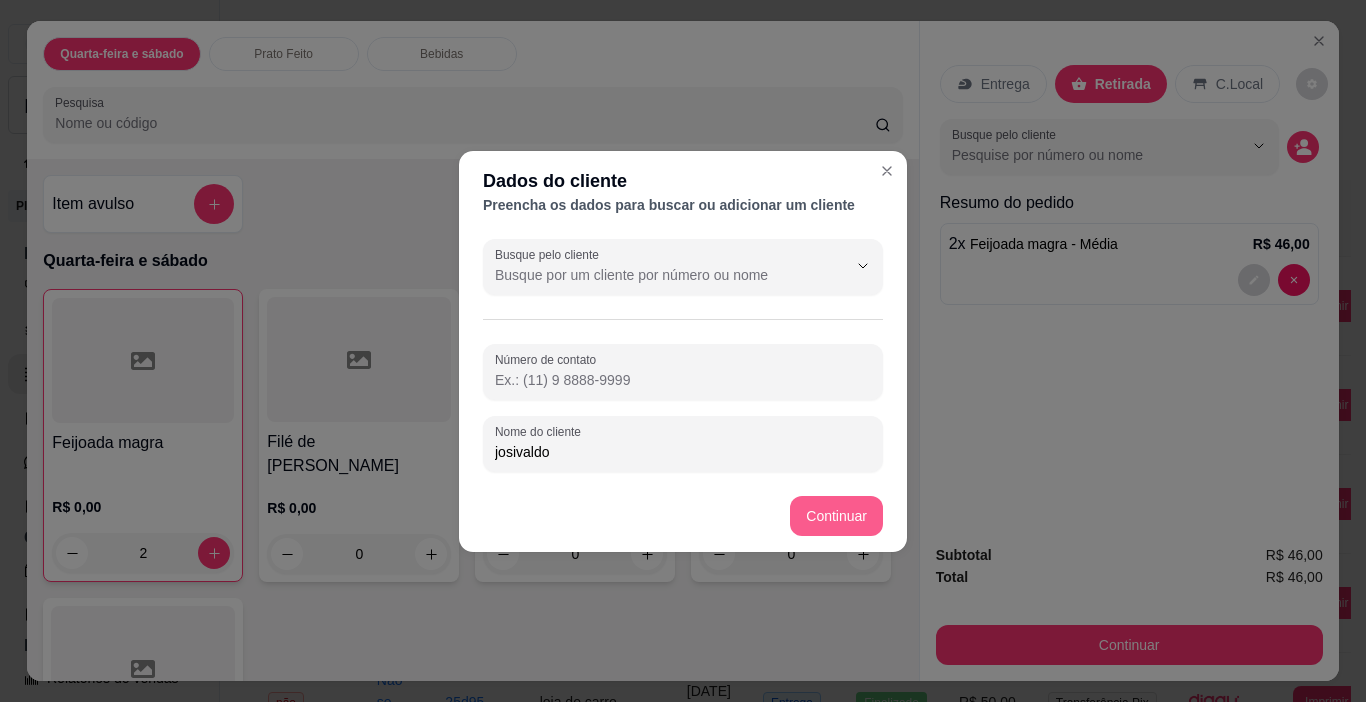 type on "josivaldo" 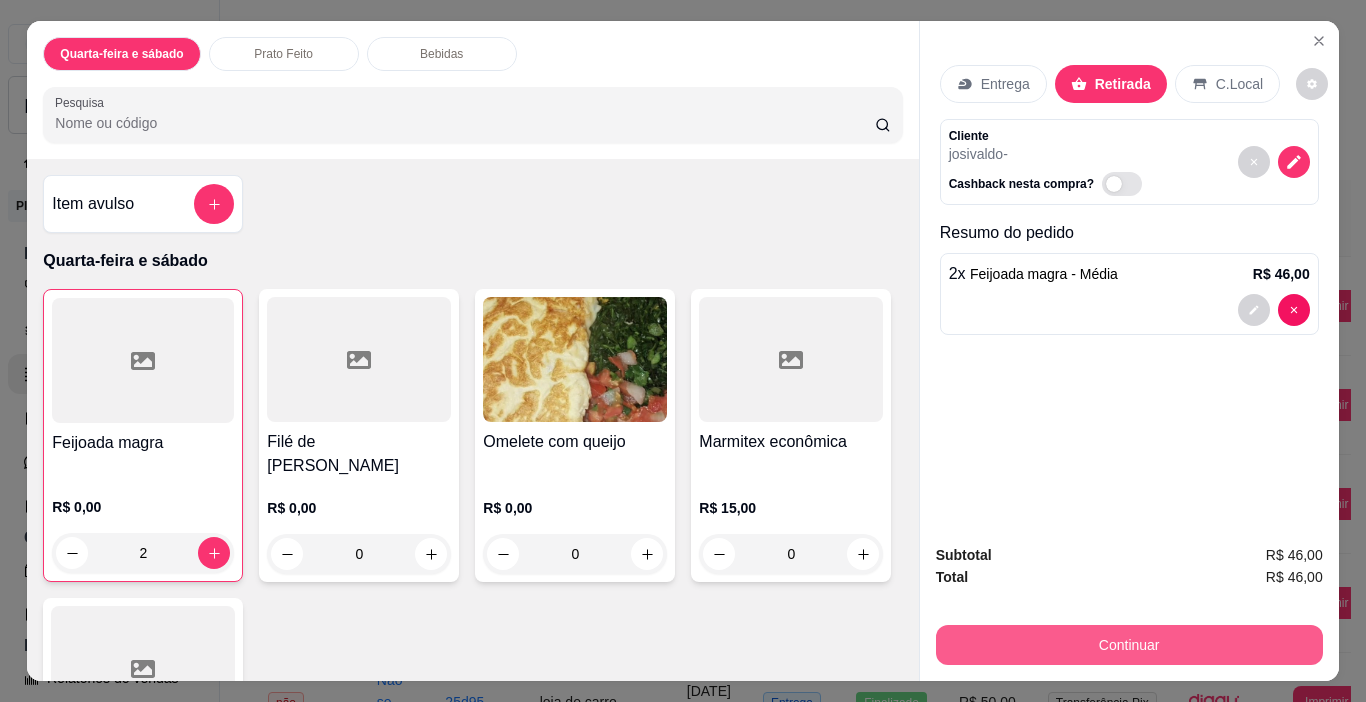 click on "Continuar" at bounding box center [1129, 645] 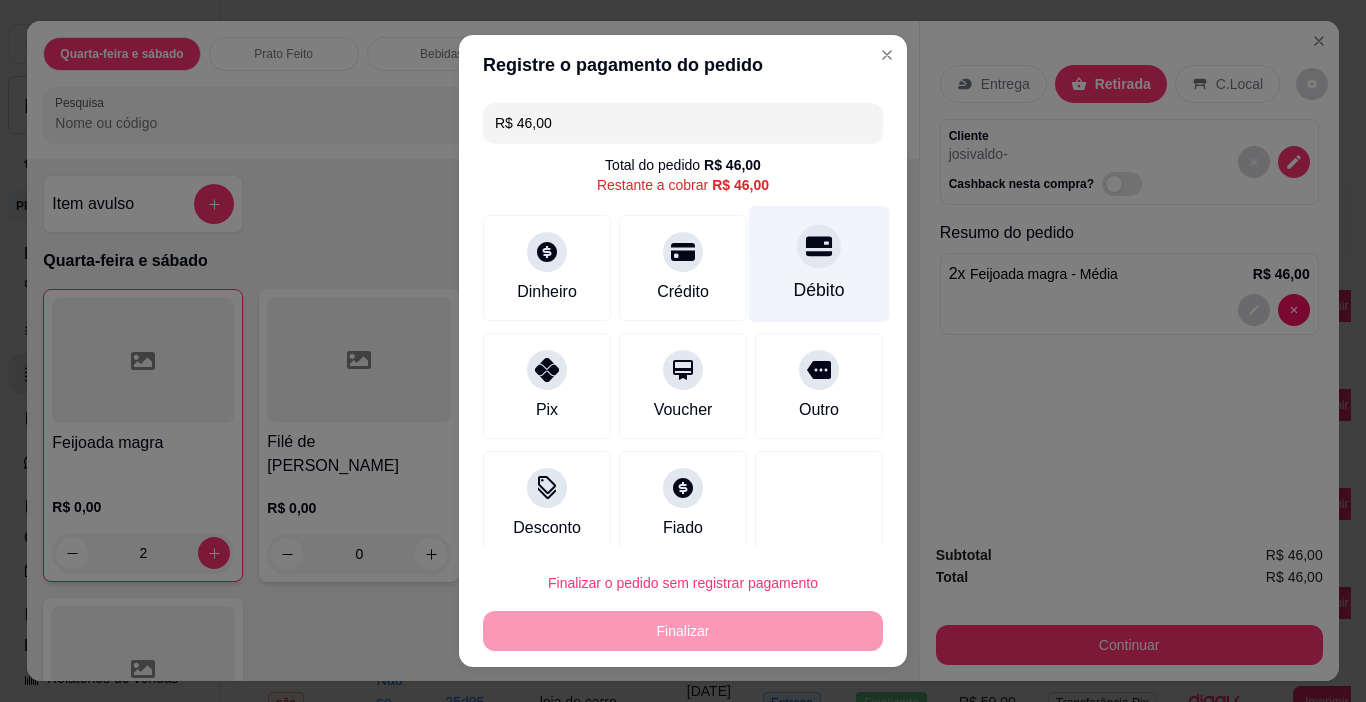 click at bounding box center (819, 247) 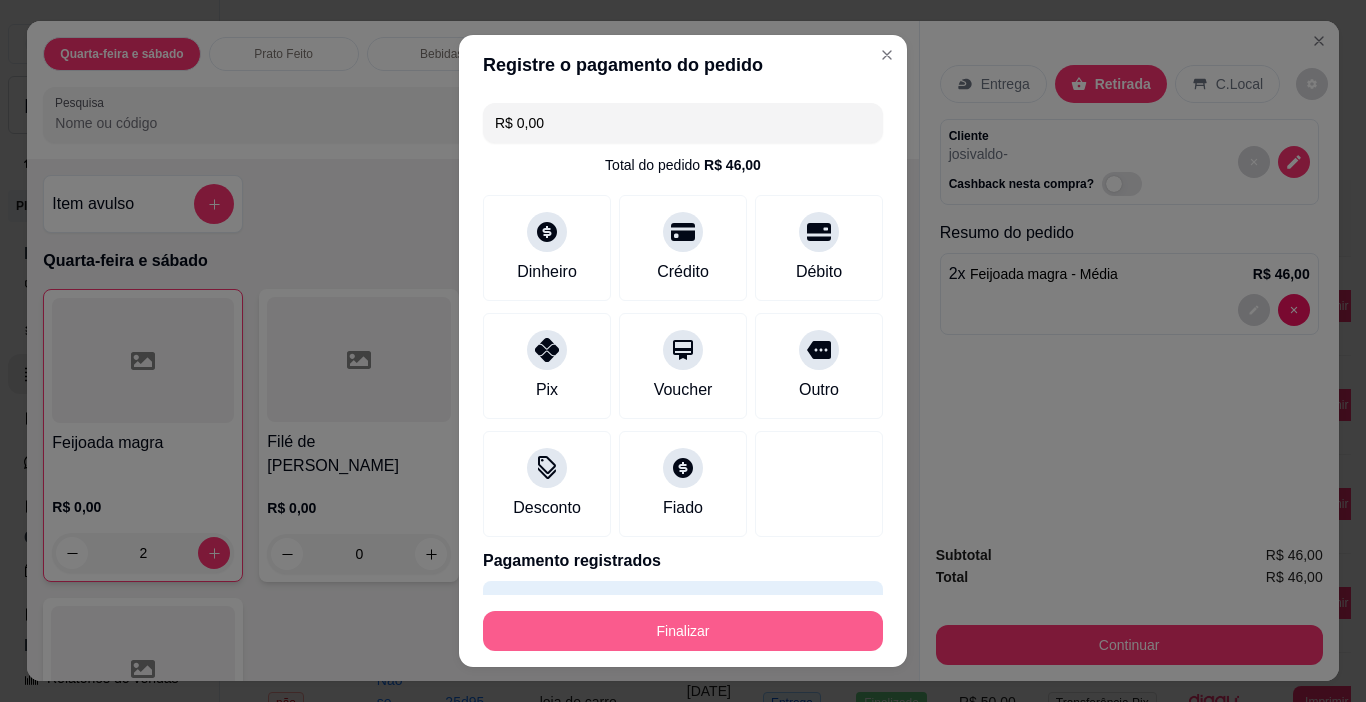 click on "Finalizar" at bounding box center (683, 631) 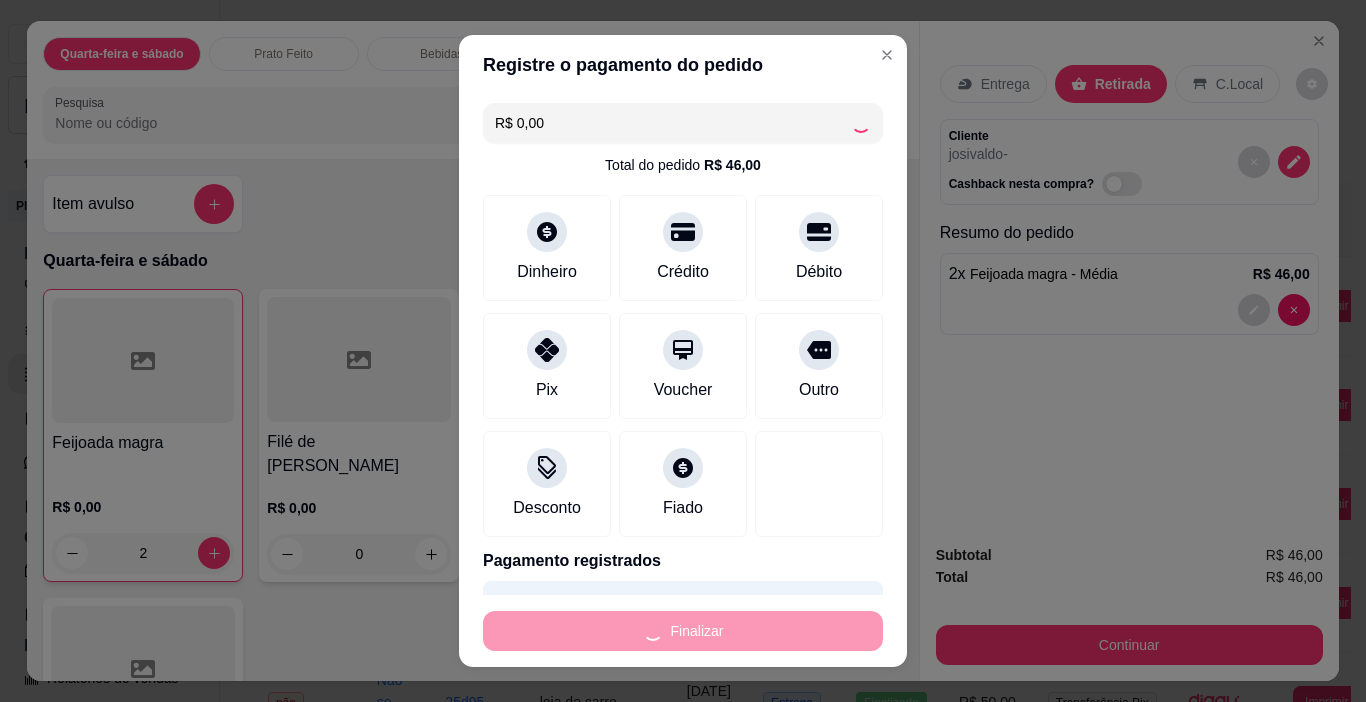 type on "0" 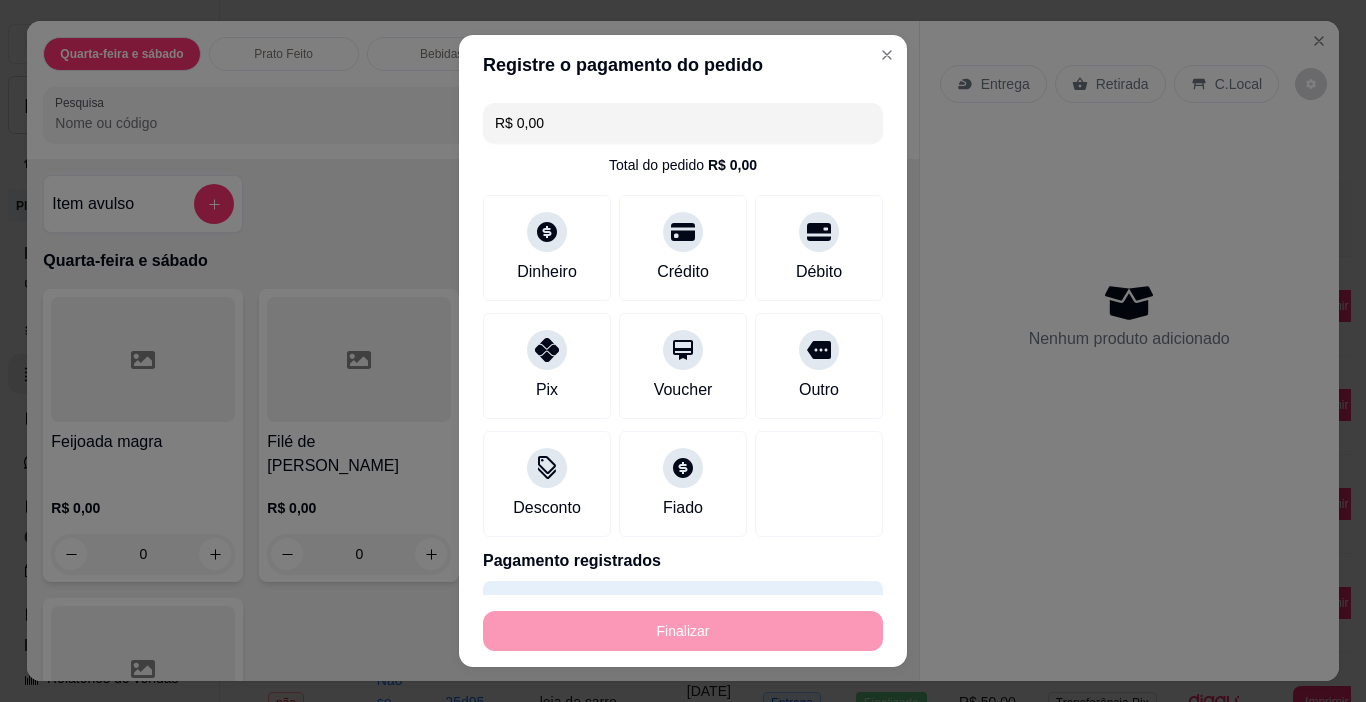 type on "-R$ 46,00" 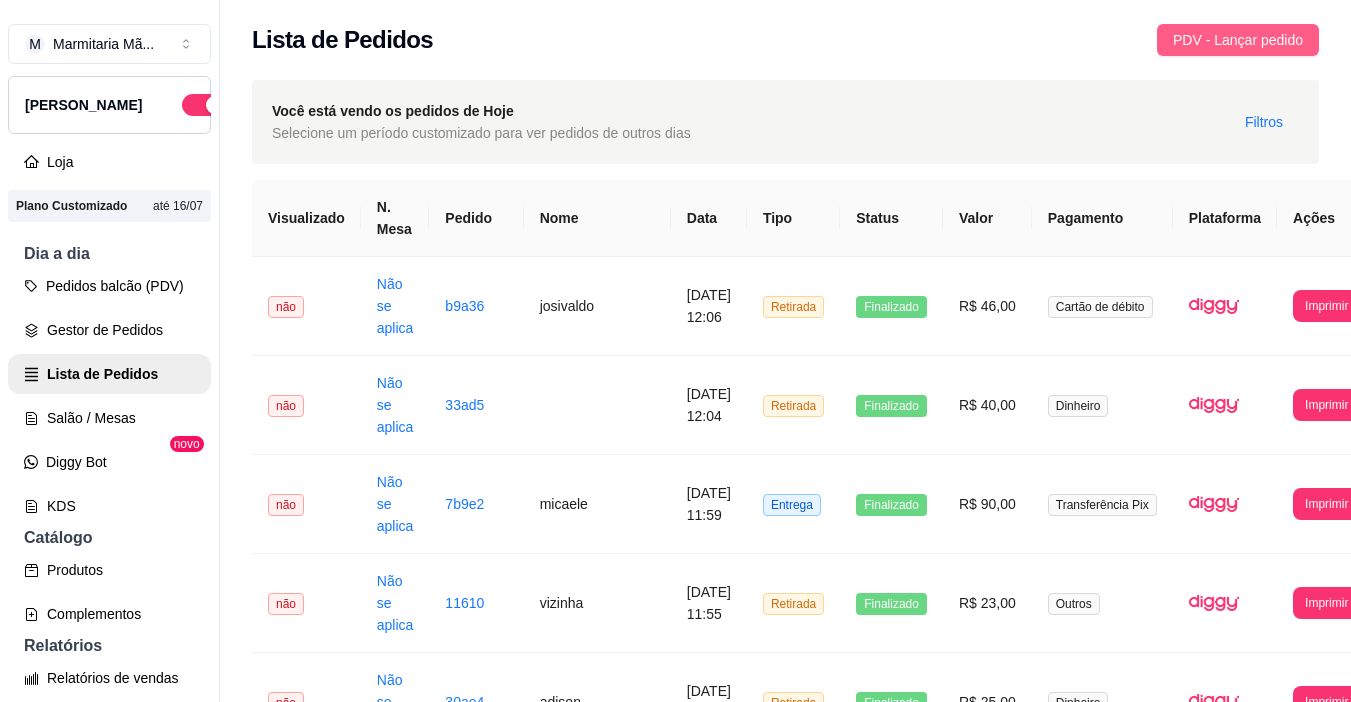 click on "PDV - Lançar pedido" at bounding box center [1238, 40] 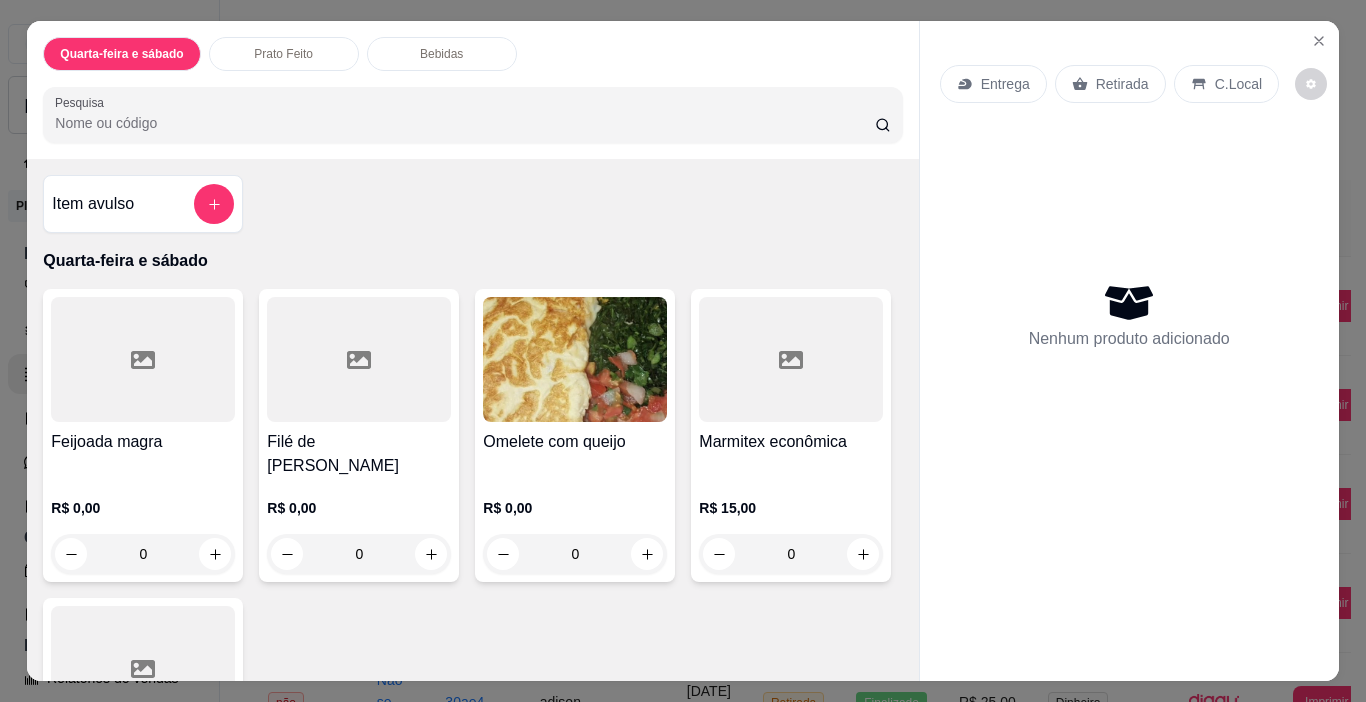 click on "Entrega" at bounding box center (1005, 84) 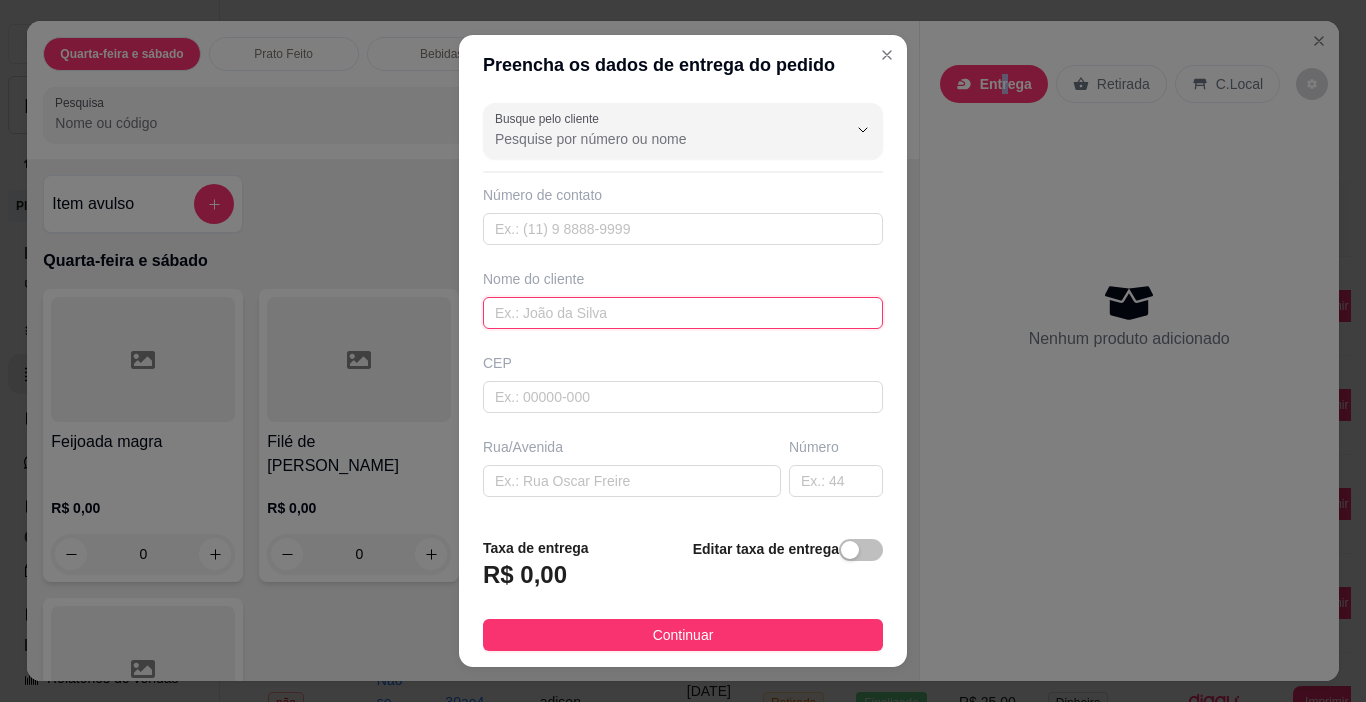 click at bounding box center (683, 313) 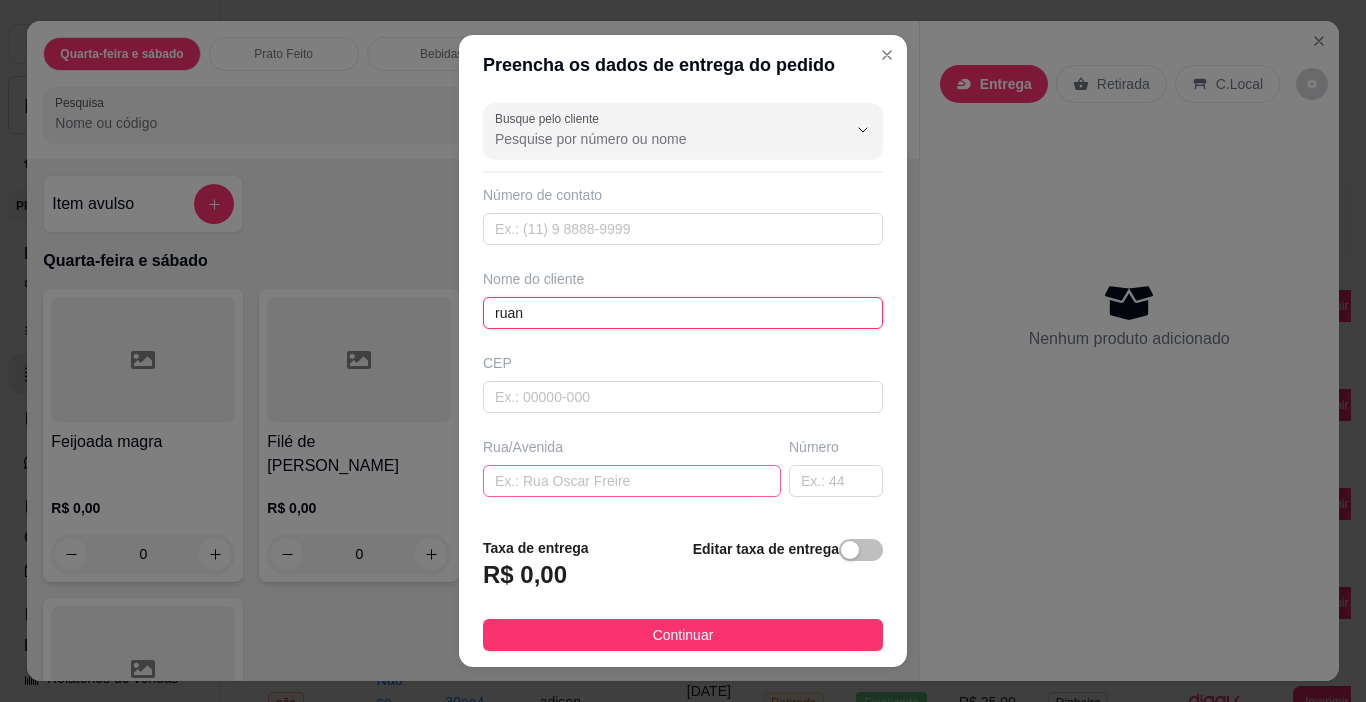 type on "ruan" 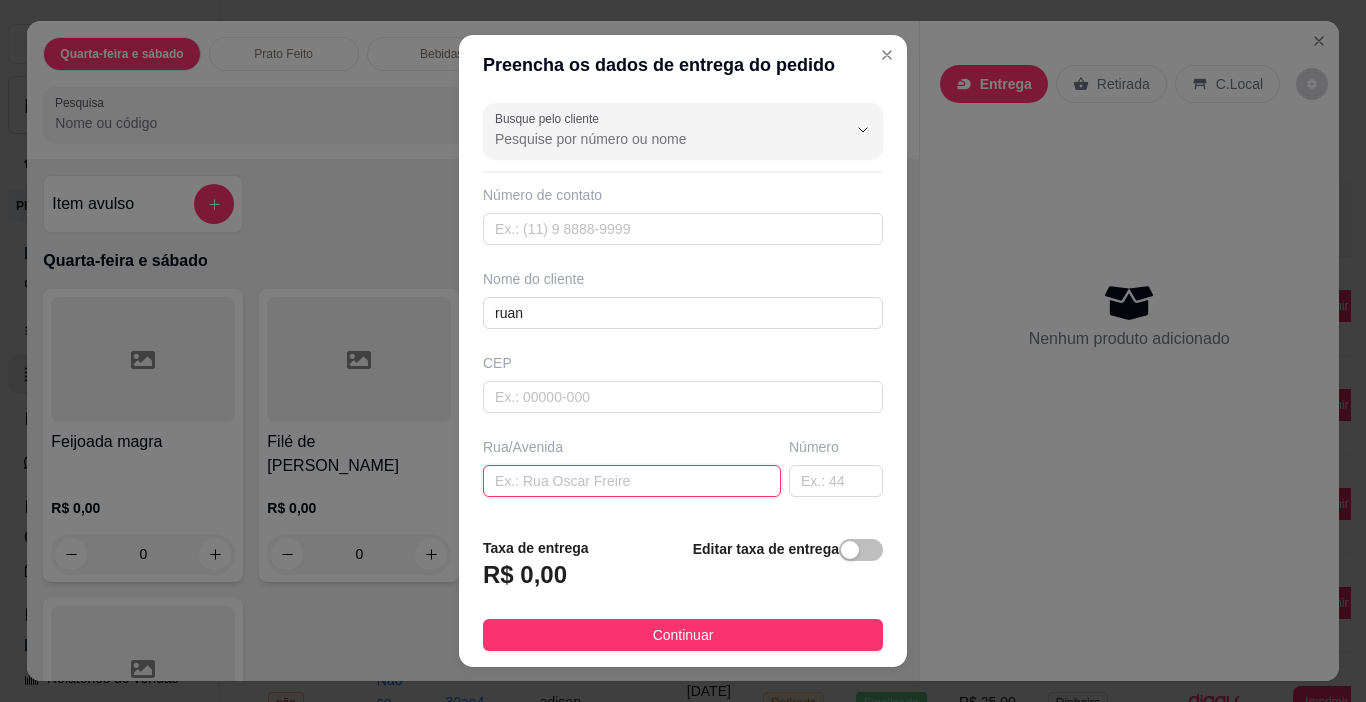 click at bounding box center (632, 481) 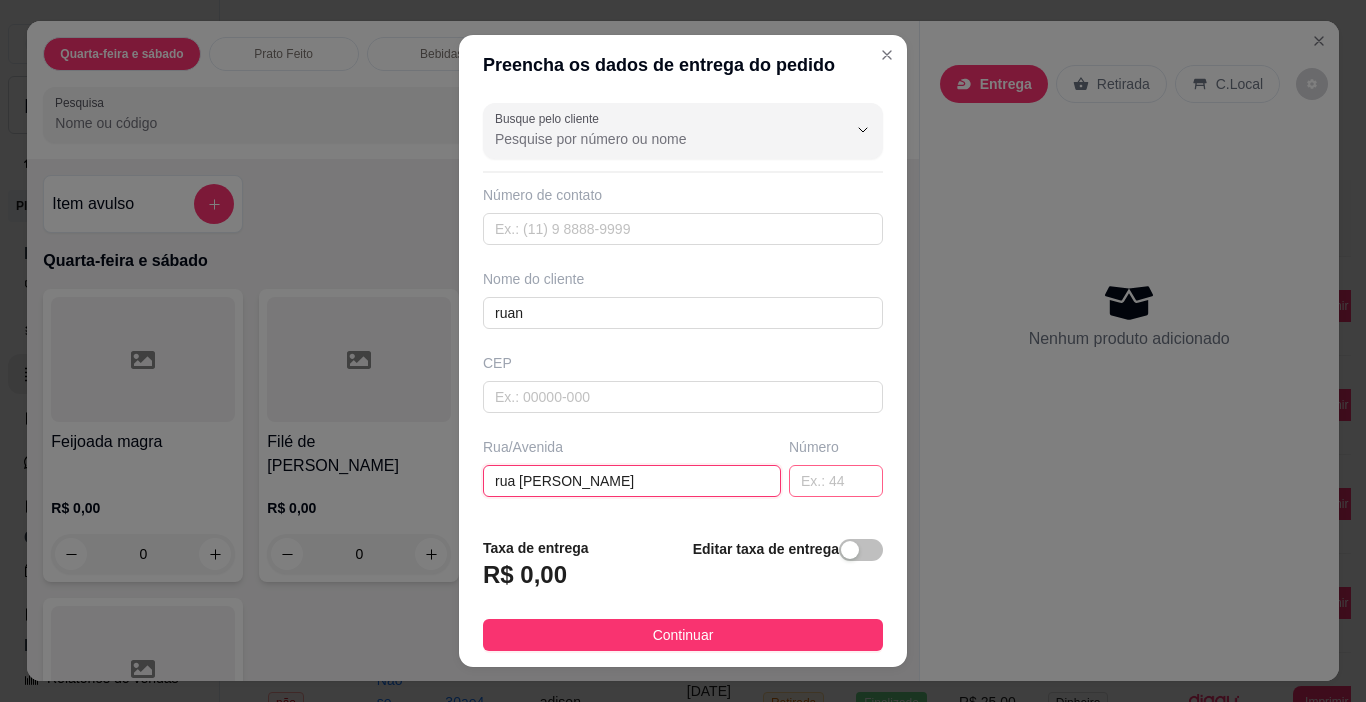 type on "rua [PERSON_NAME]" 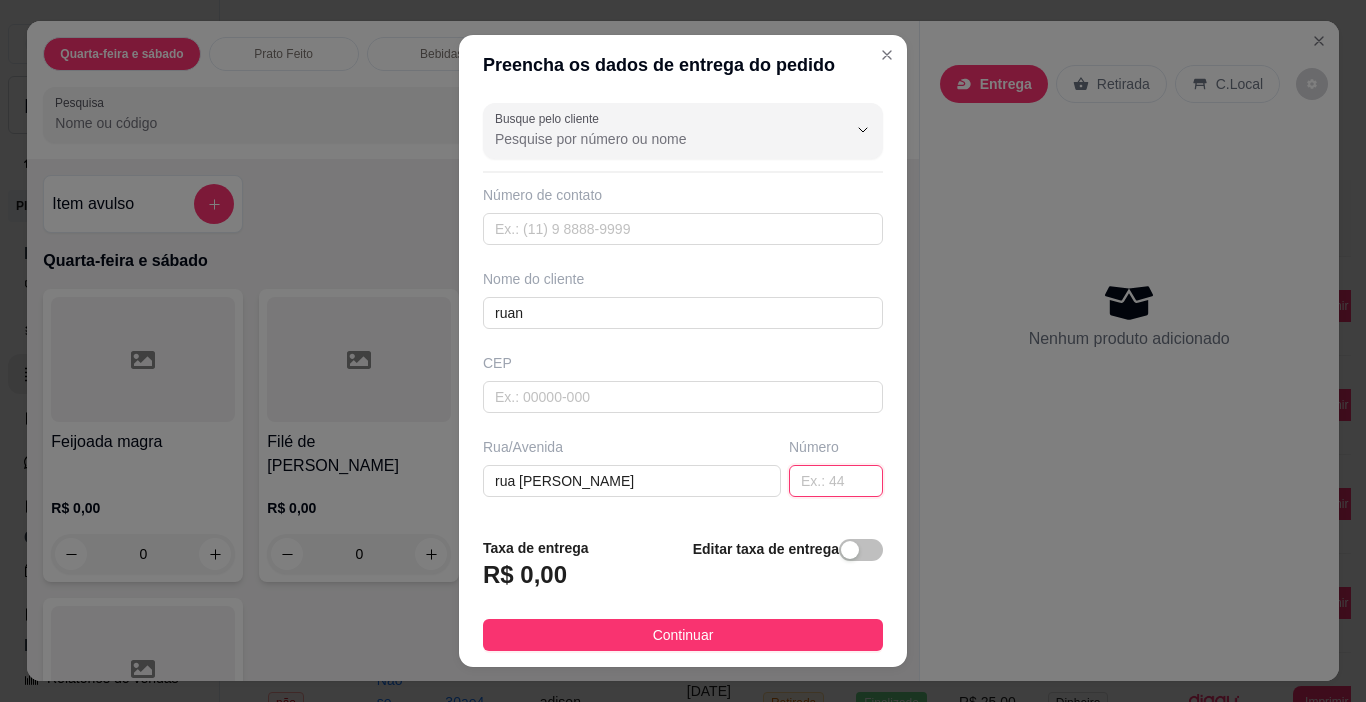 click at bounding box center (836, 481) 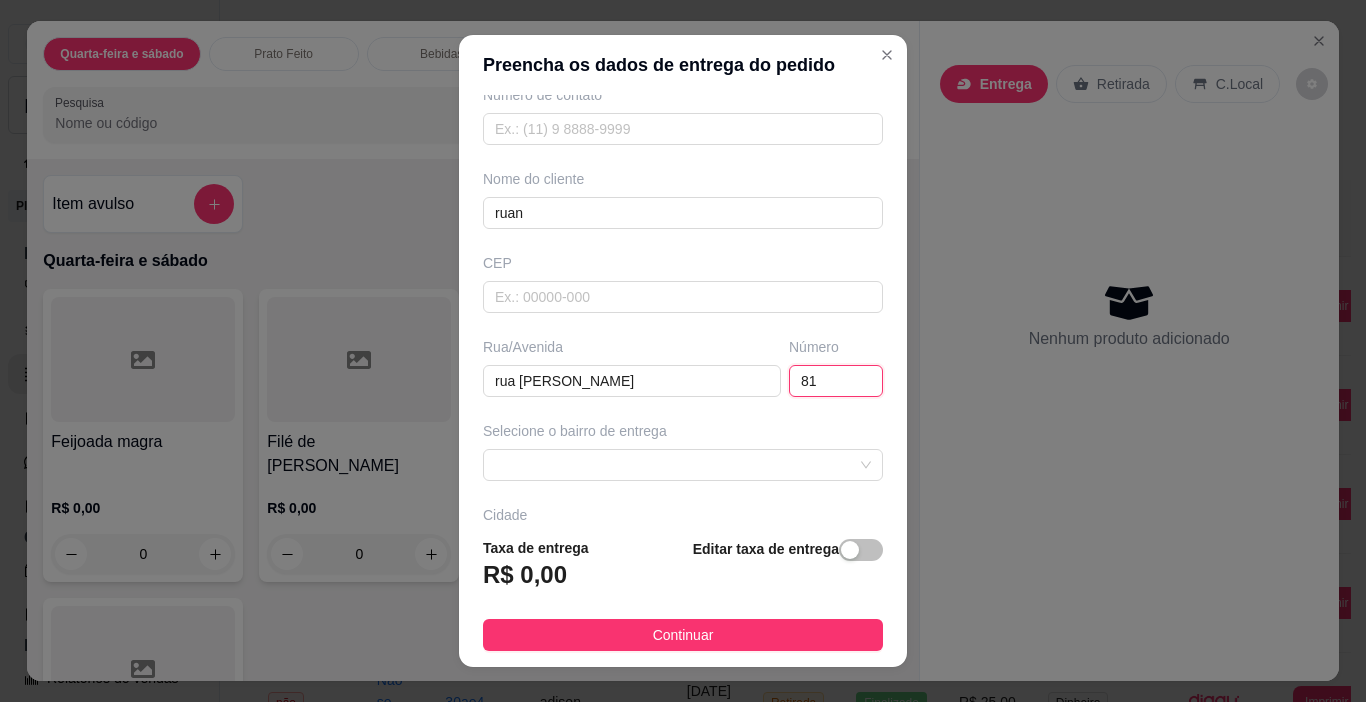 scroll, scrollTop: 200, scrollLeft: 0, axis: vertical 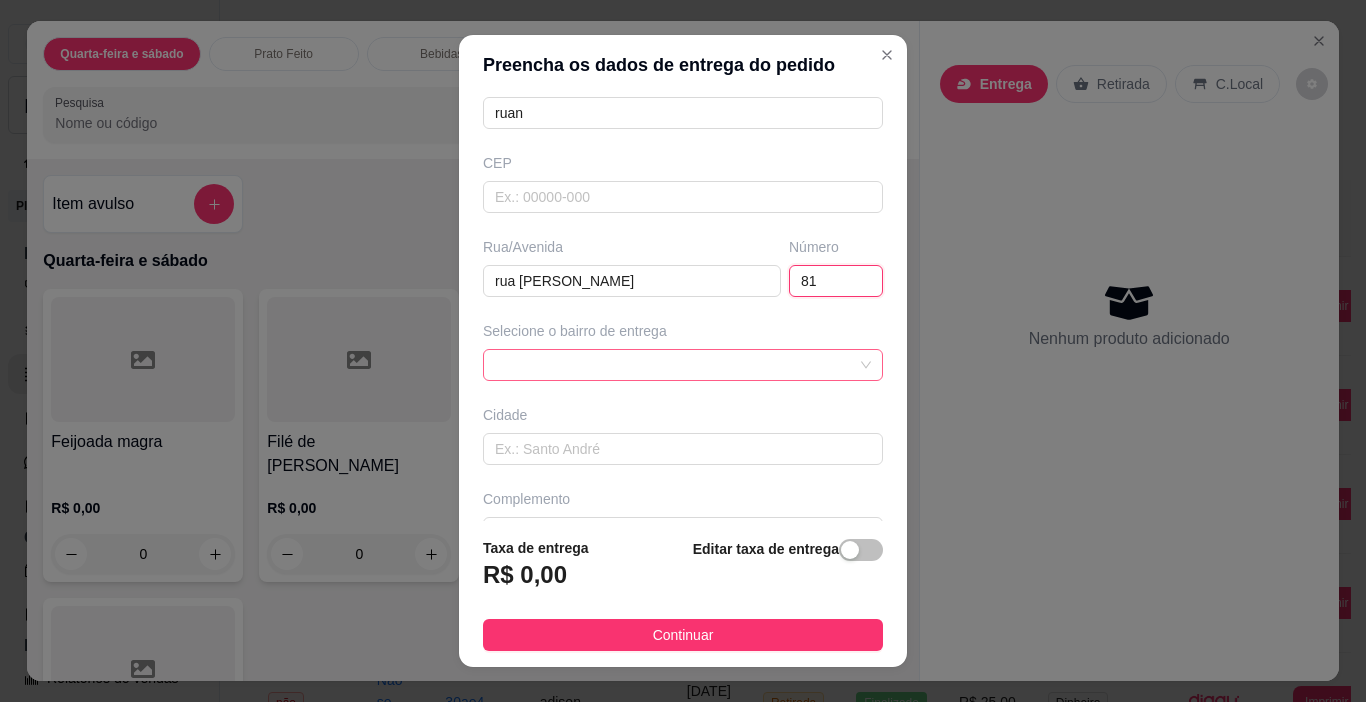 click at bounding box center [683, 365] 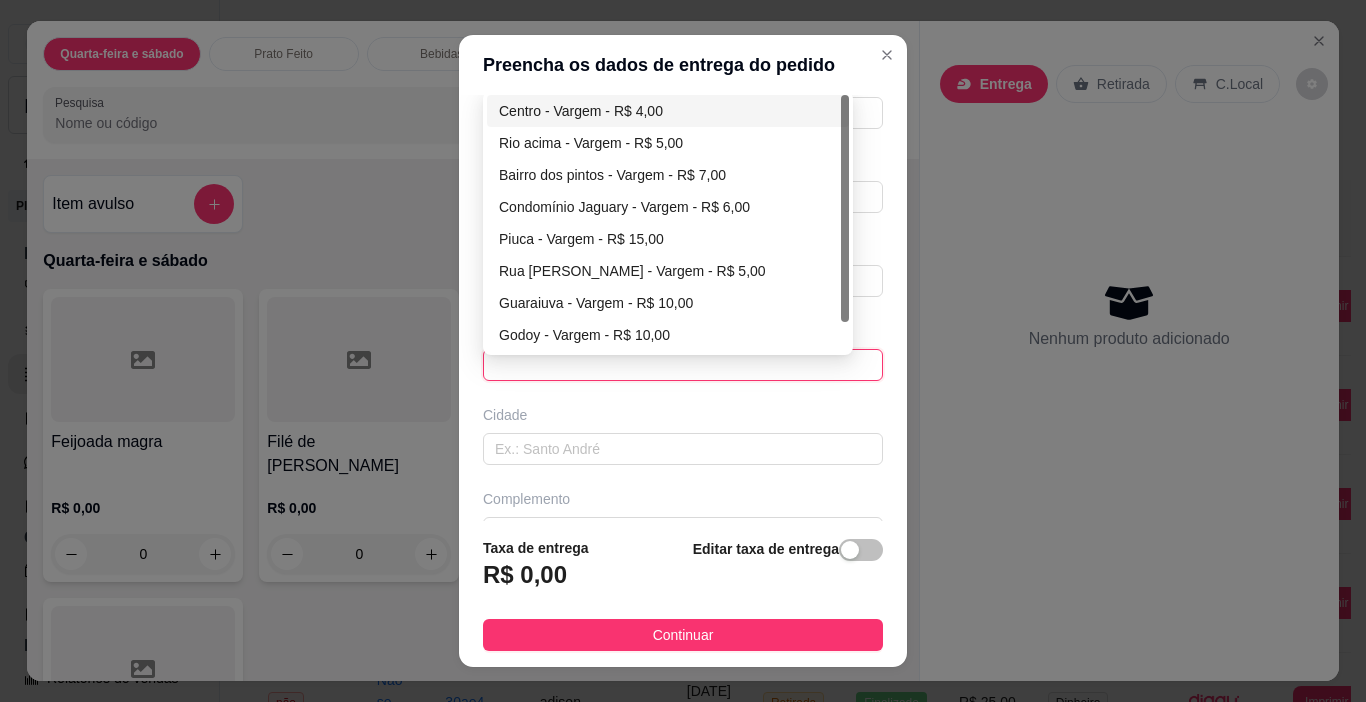click on "Centro - Vargem  -  R$ 4,00" at bounding box center (668, 111) 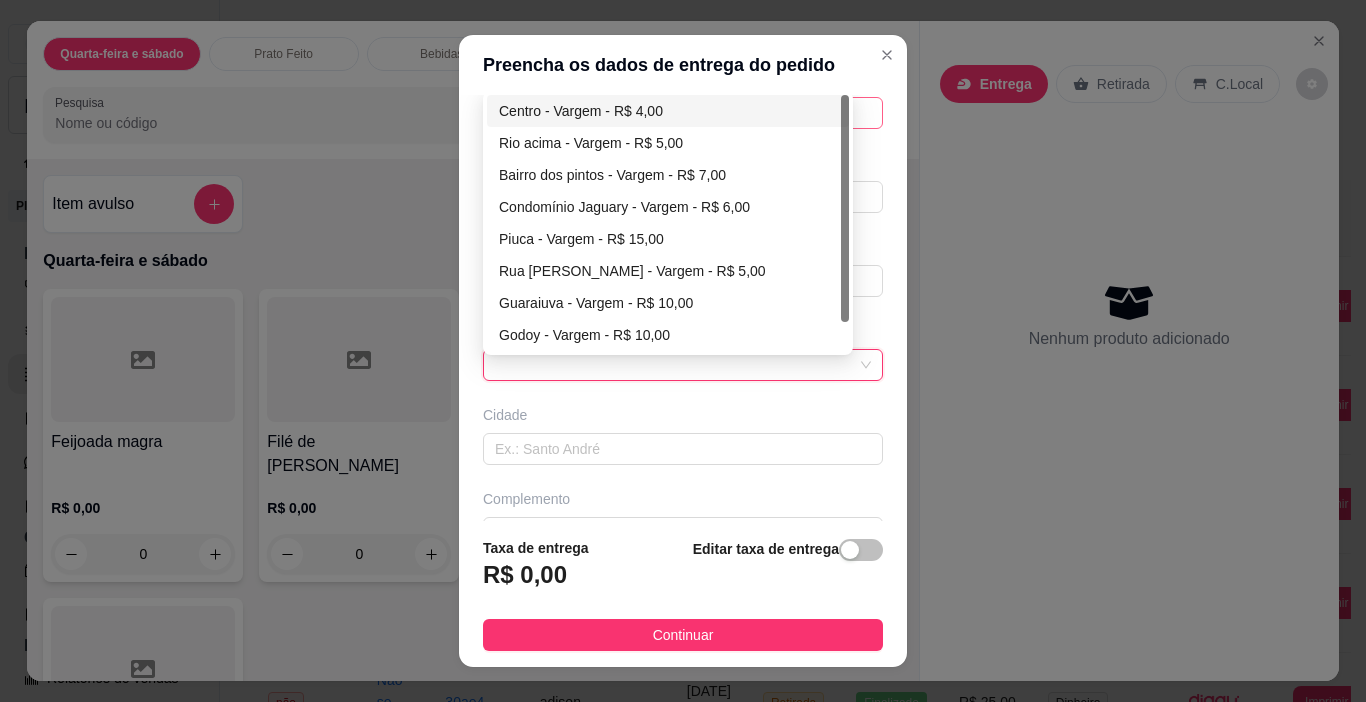 type on "Vargem" 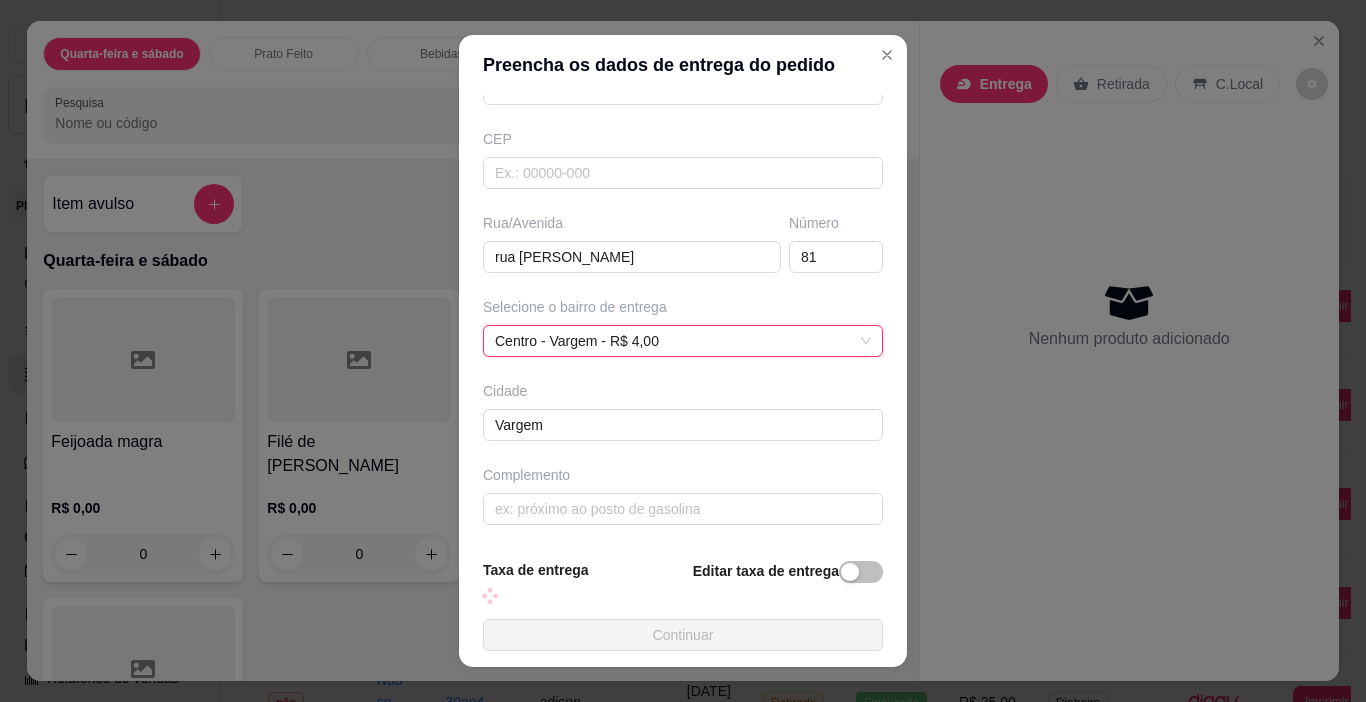 scroll, scrollTop: 226, scrollLeft: 0, axis: vertical 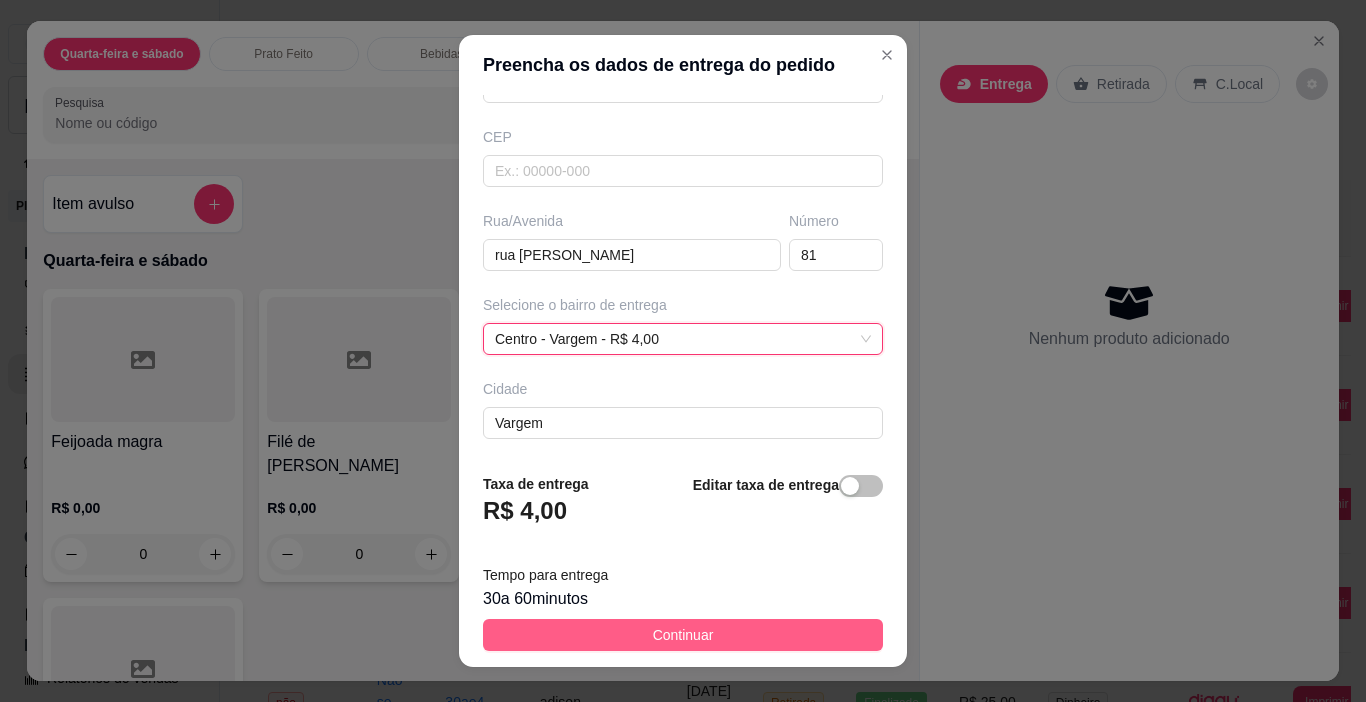 click on "Continuar" at bounding box center [683, 635] 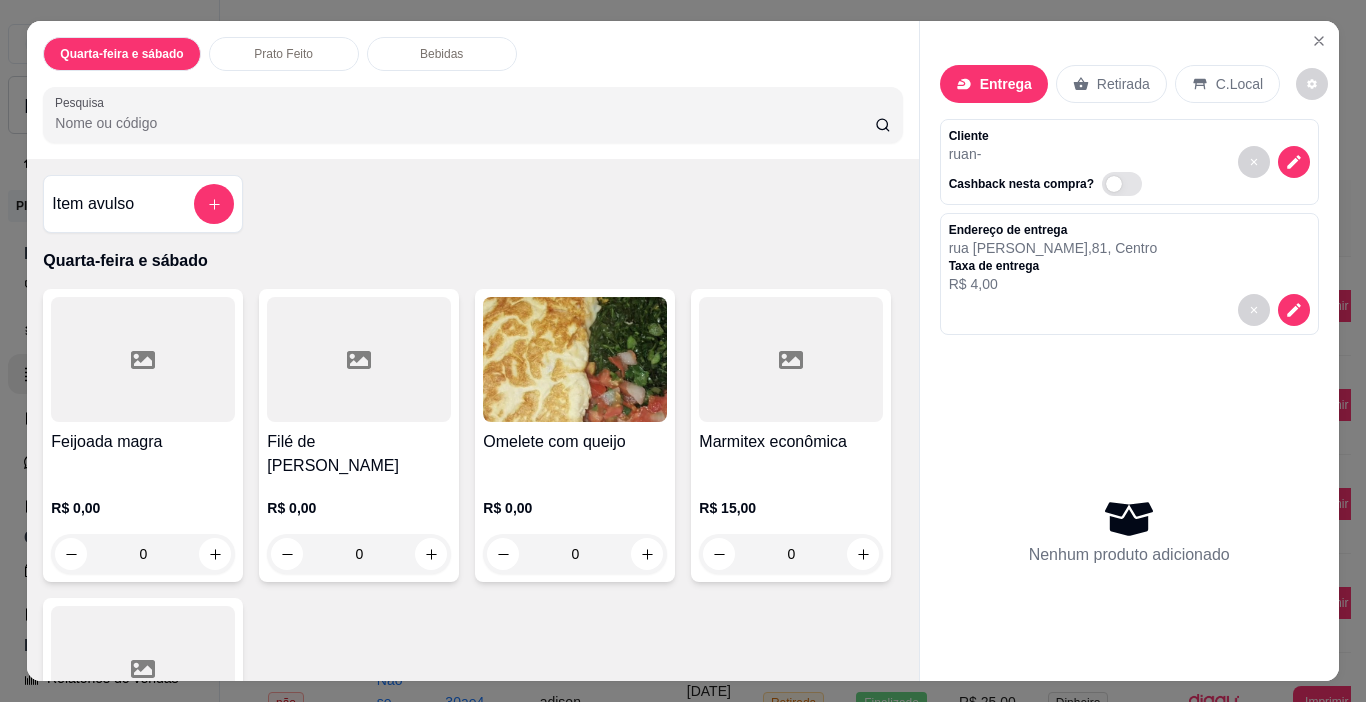 click on "Feijoada magra" at bounding box center [143, 442] 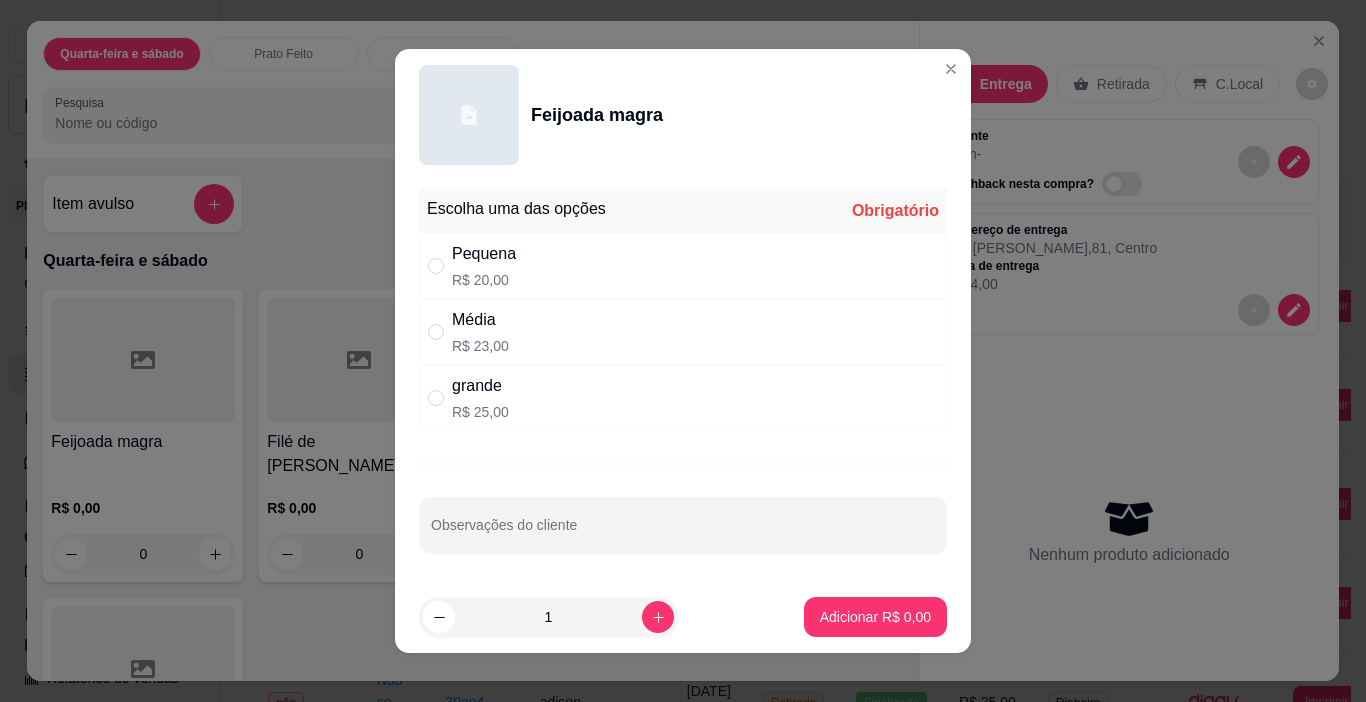 click on "Pequena  R$ 20,00" at bounding box center (683, 266) 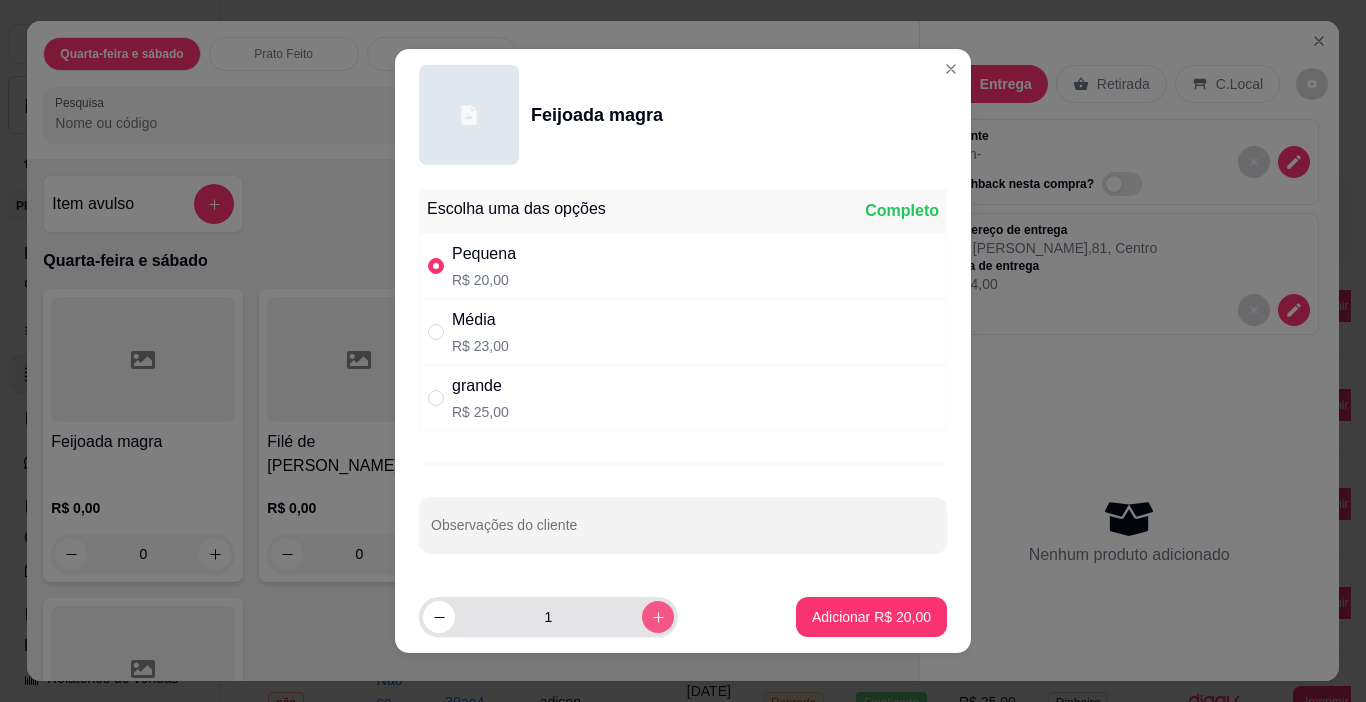 click 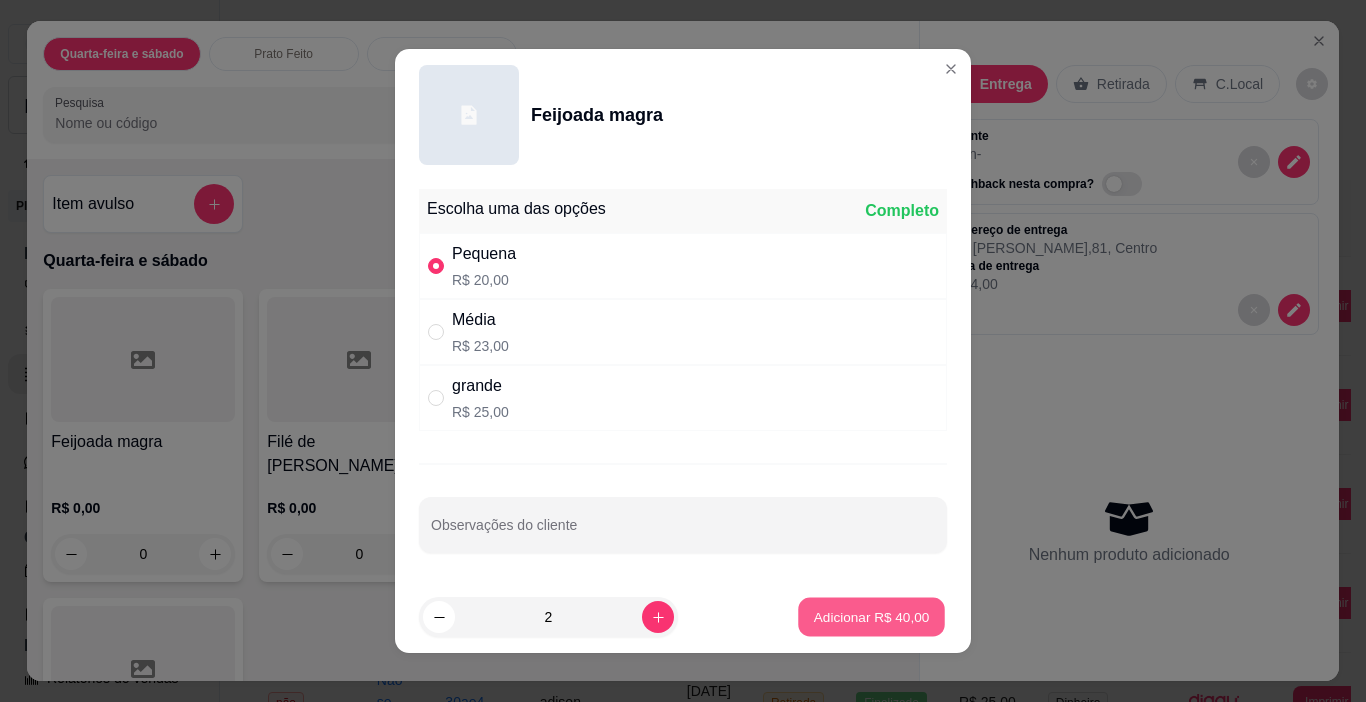 click on "Adicionar   R$ 40,00" at bounding box center [872, 616] 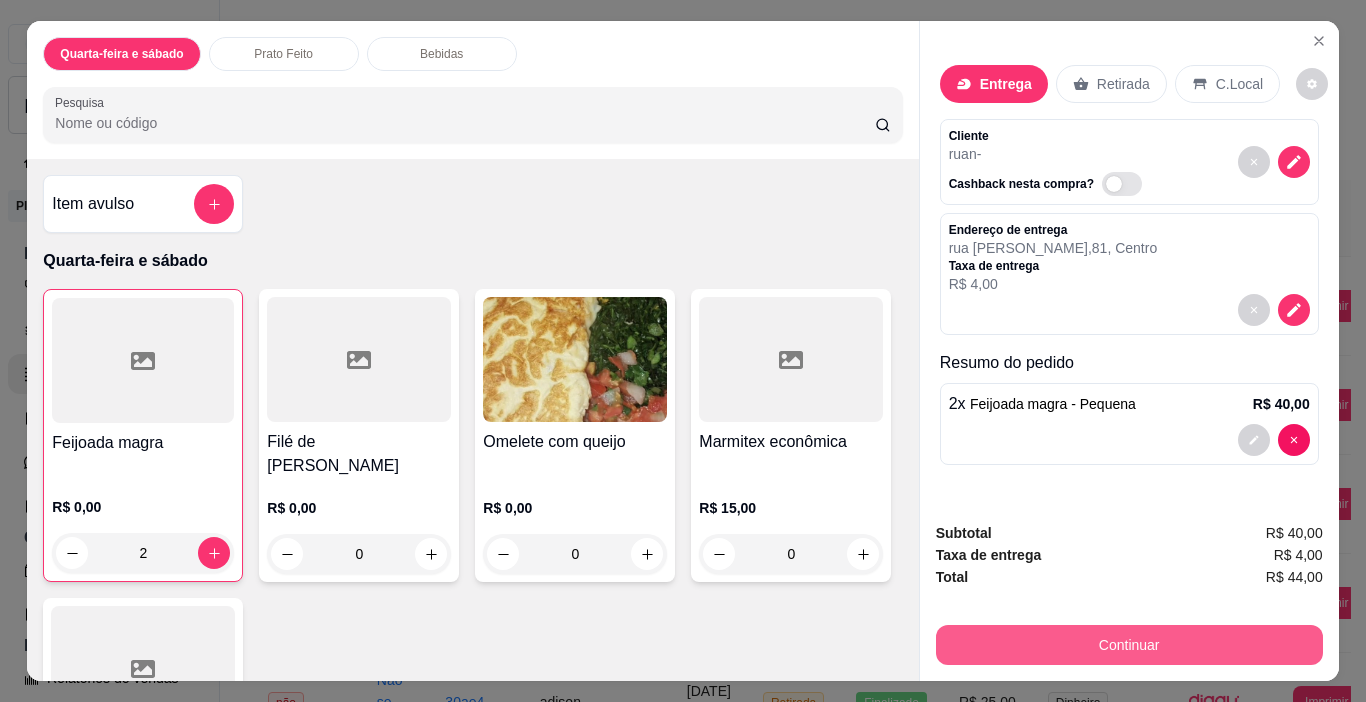 click on "Continuar" at bounding box center (1129, 645) 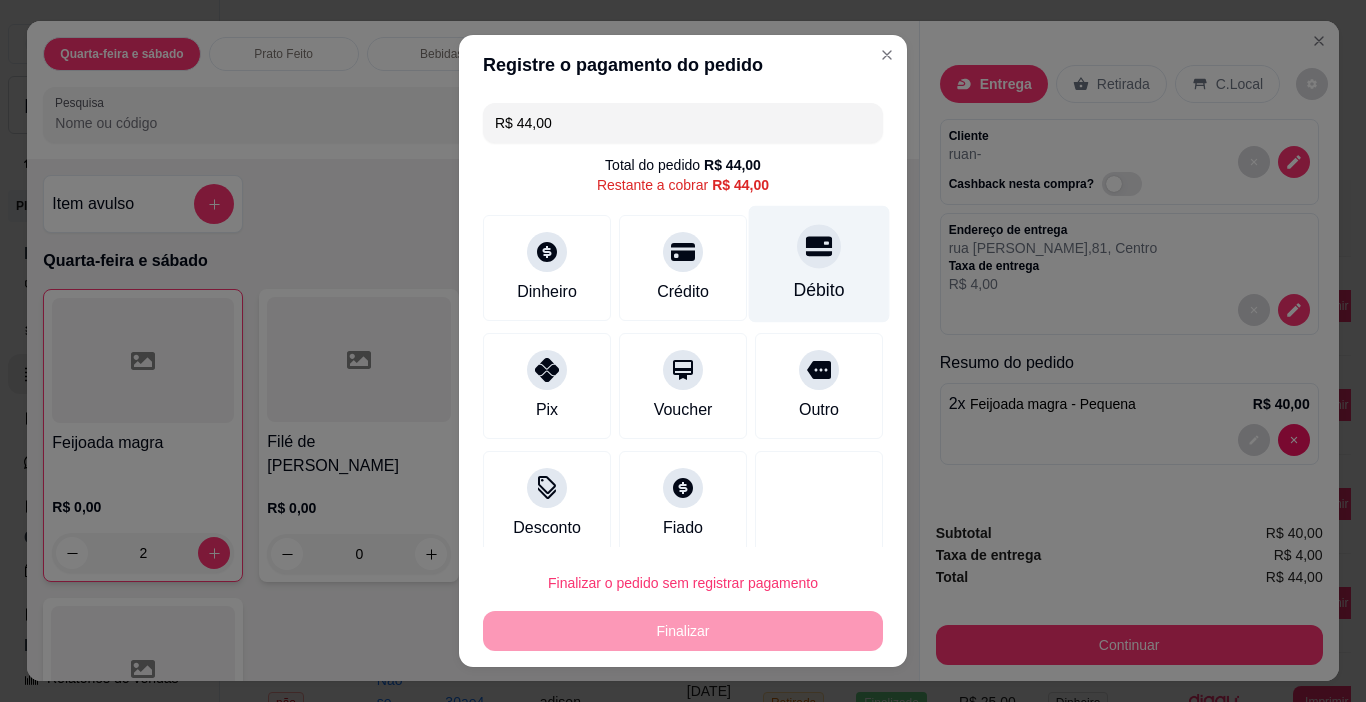 click on "Débito" at bounding box center [819, 264] 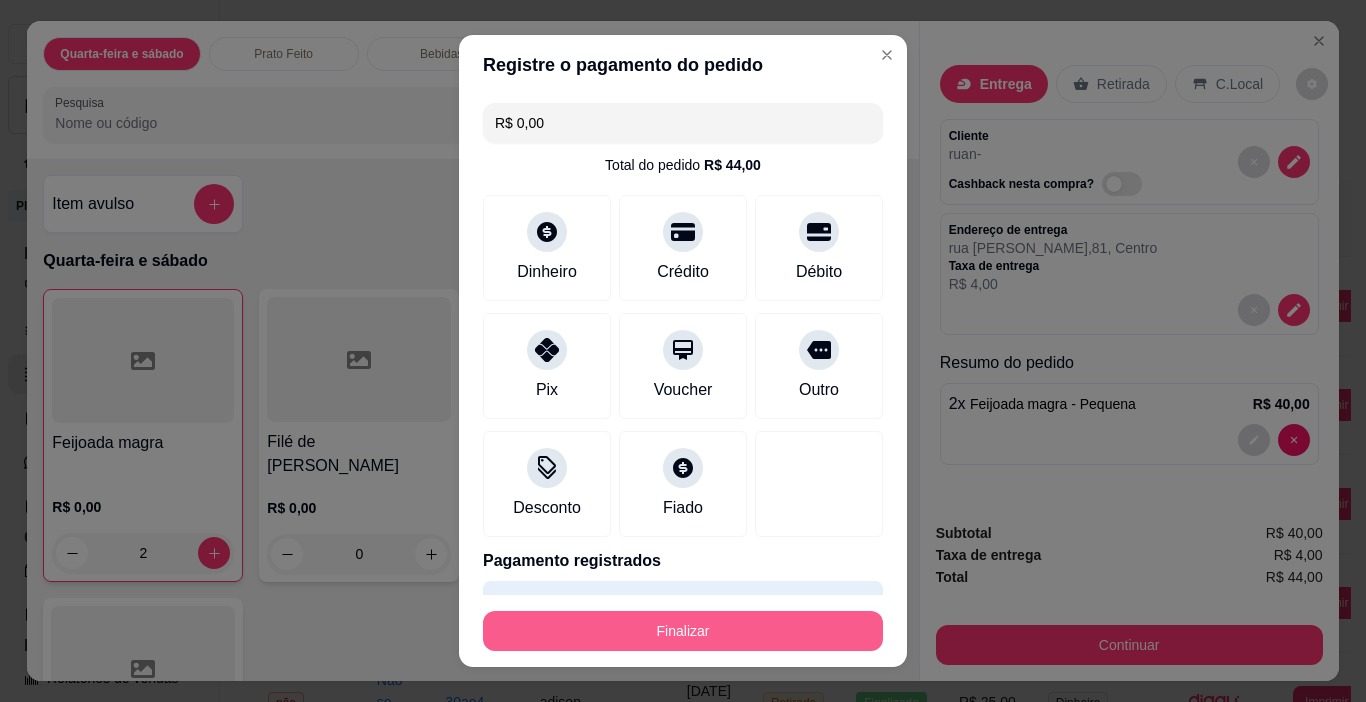 click on "Finalizar" at bounding box center [683, 631] 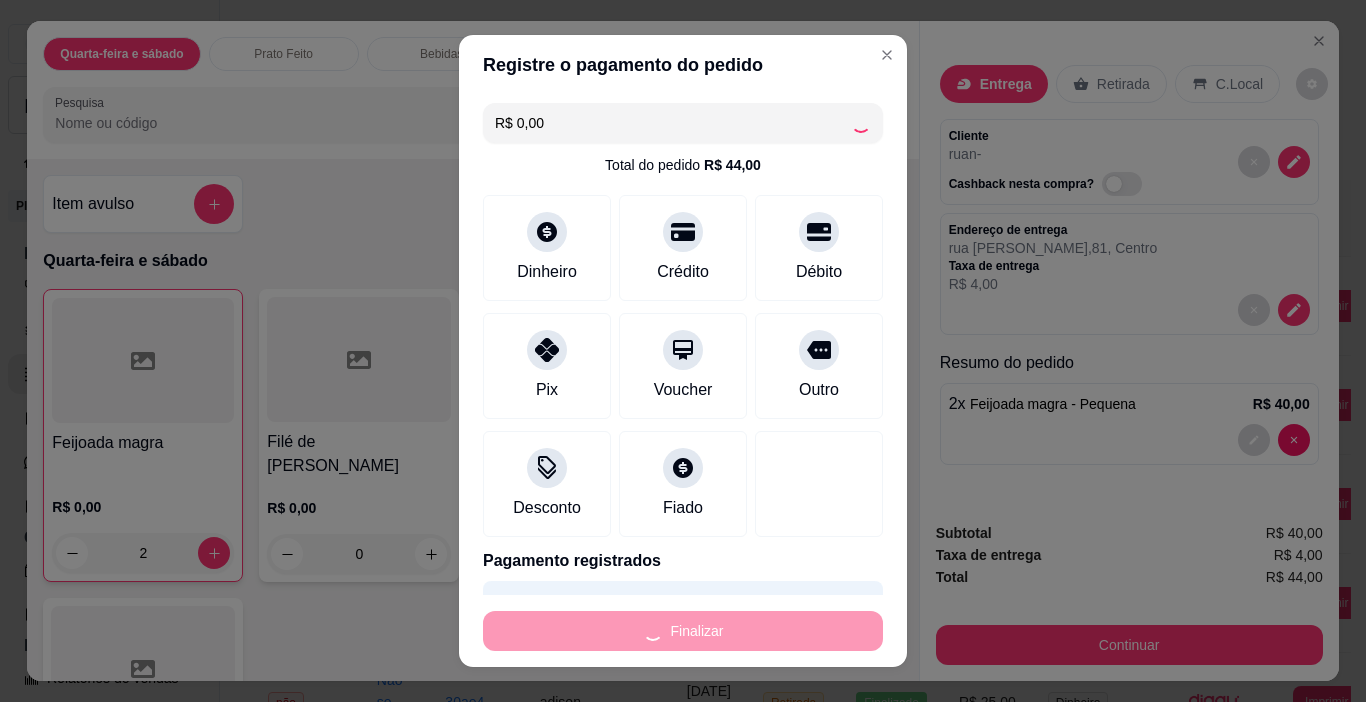type on "0" 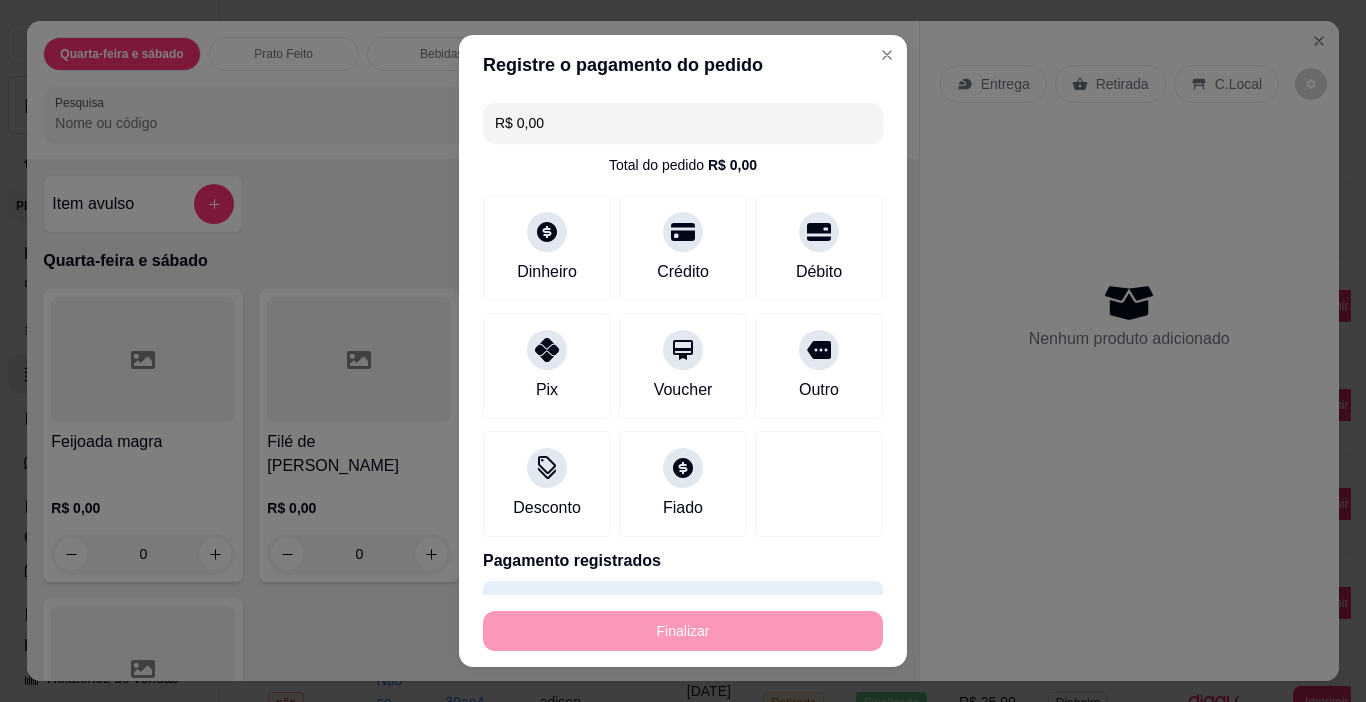 type on "-R$ 44,00" 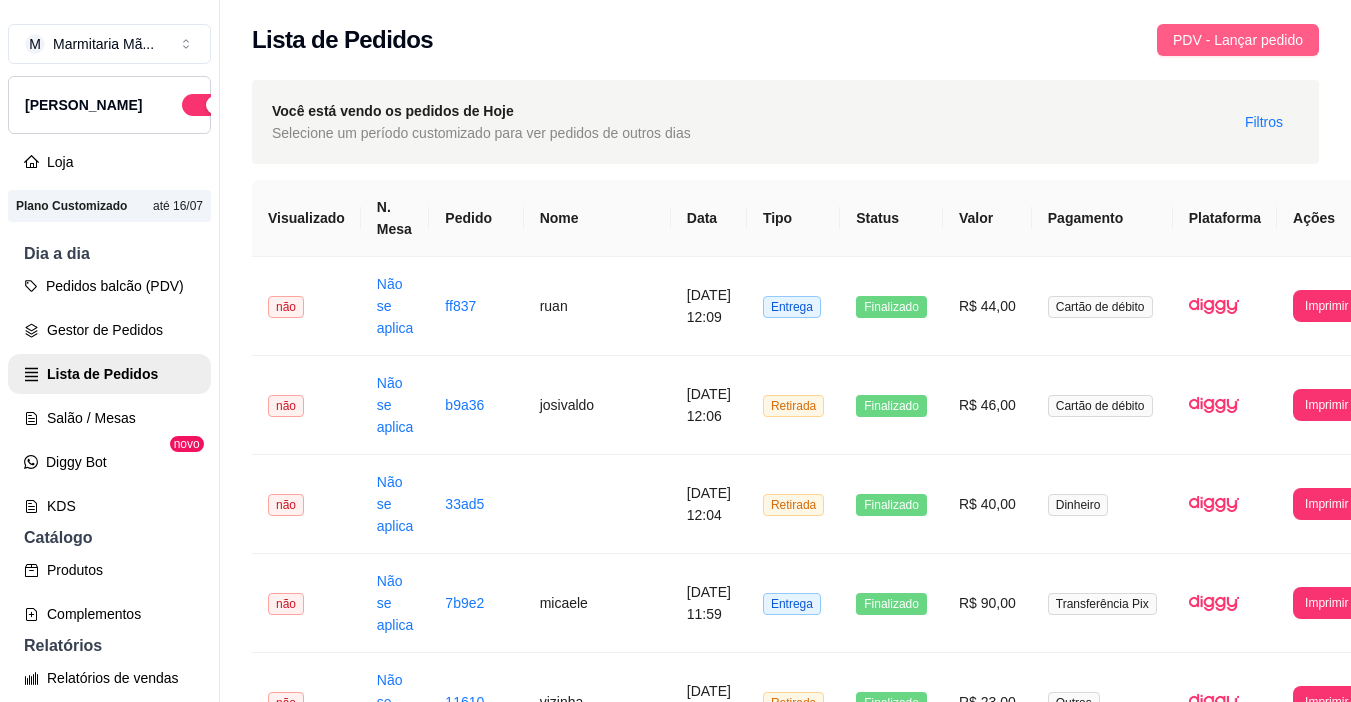 click on "PDV - Lançar pedido" at bounding box center [1238, 40] 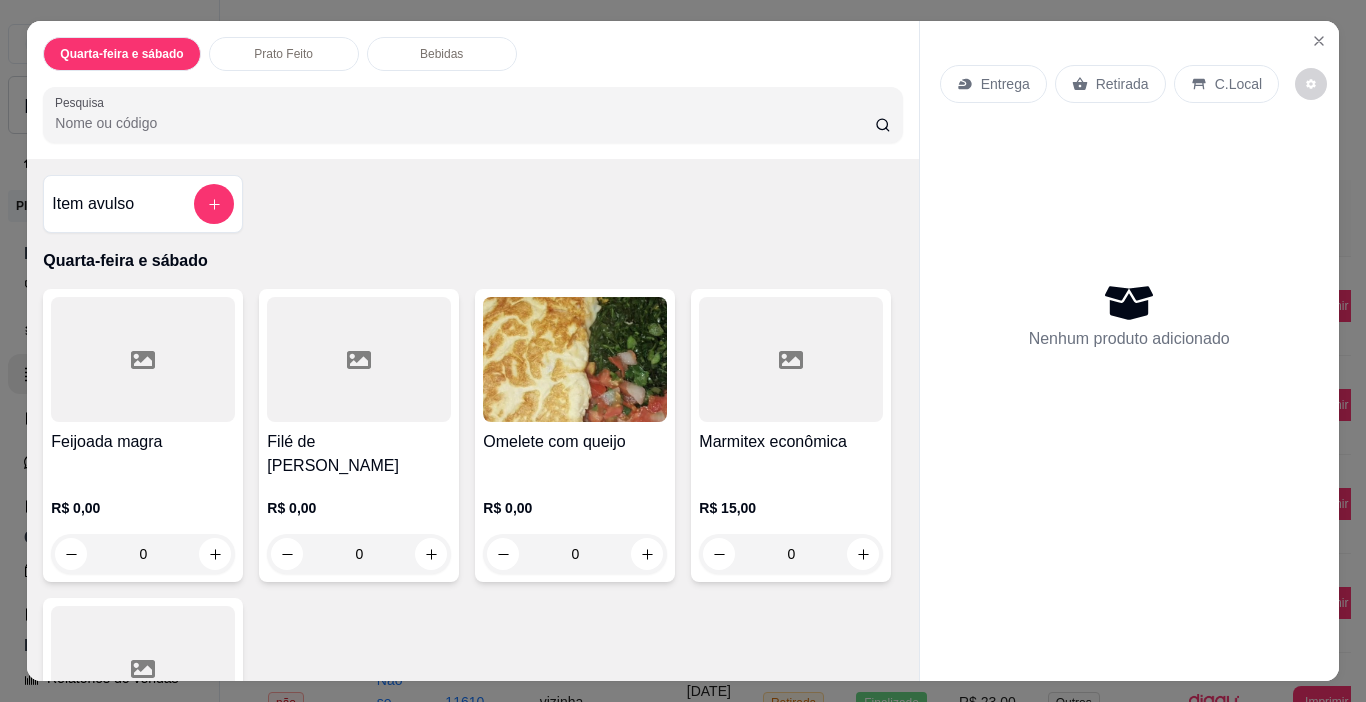 click on "Retirada" at bounding box center (1110, 84) 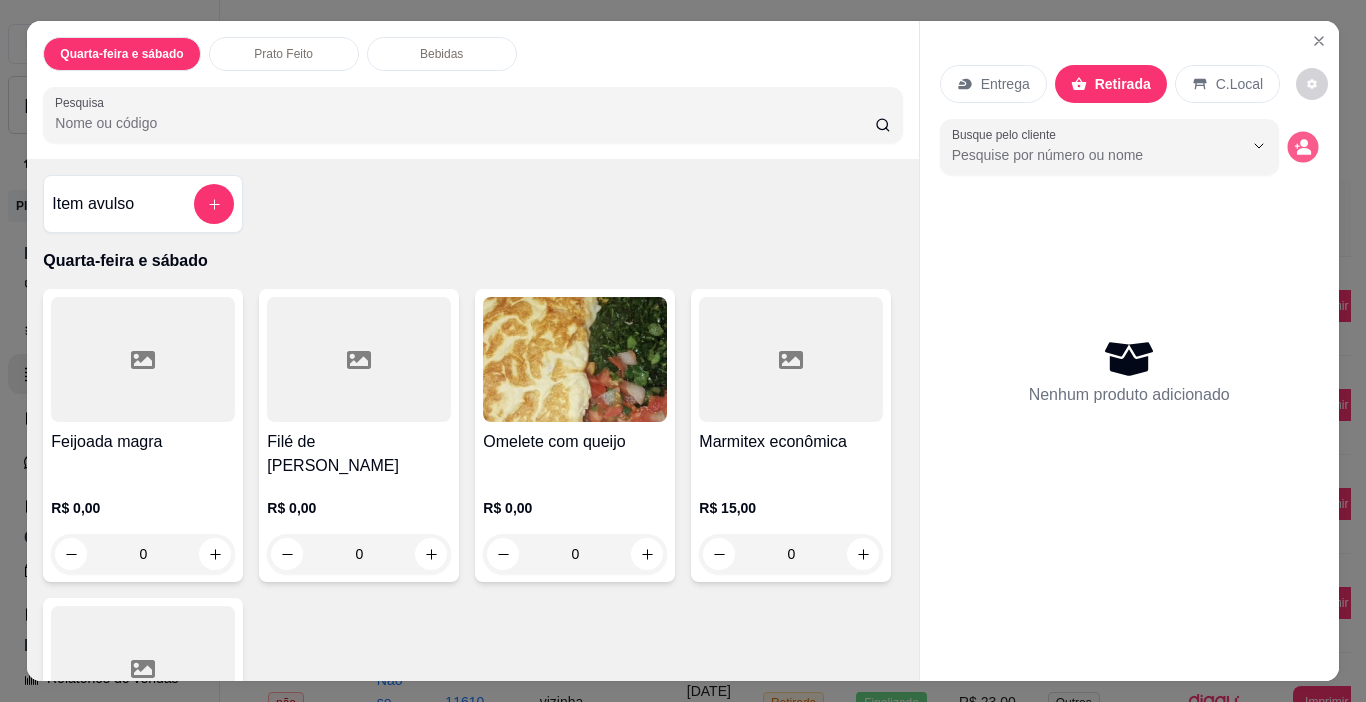 click 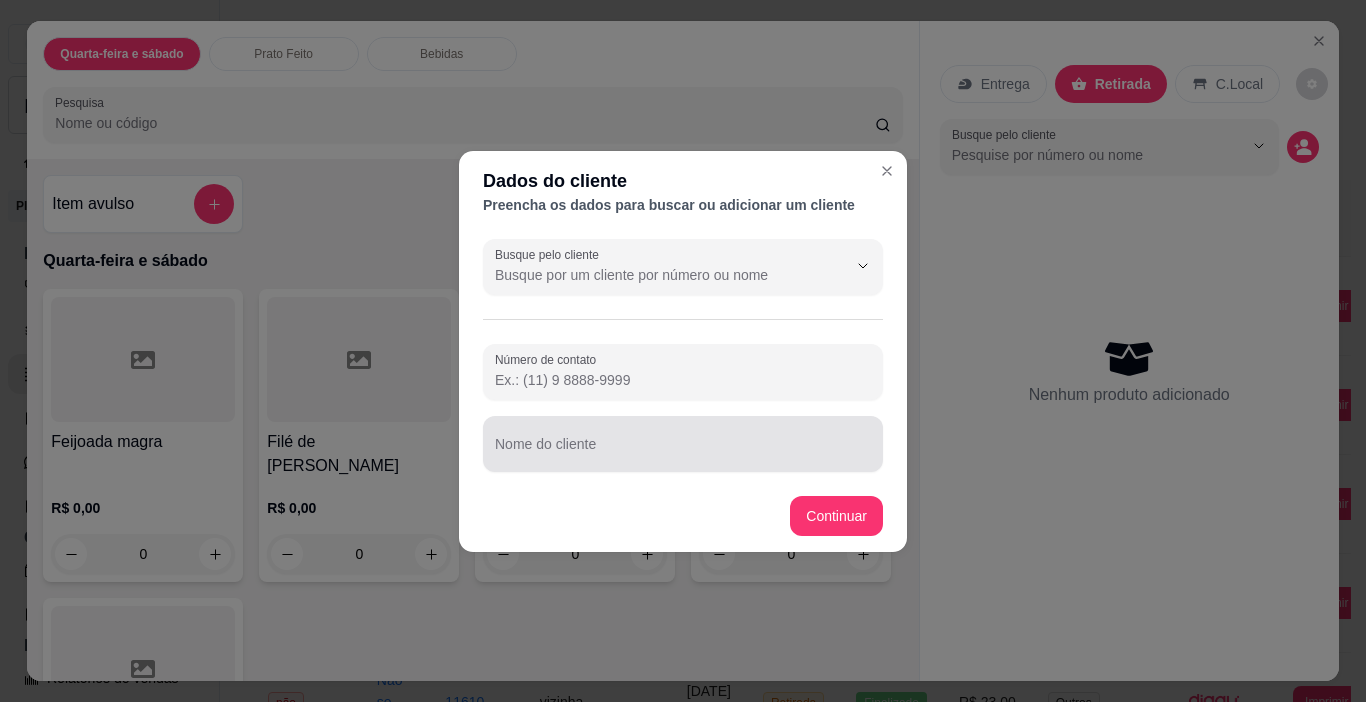 drag, startPoint x: 562, startPoint y: 448, endPoint x: 559, endPoint y: 461, distance: 13.341664 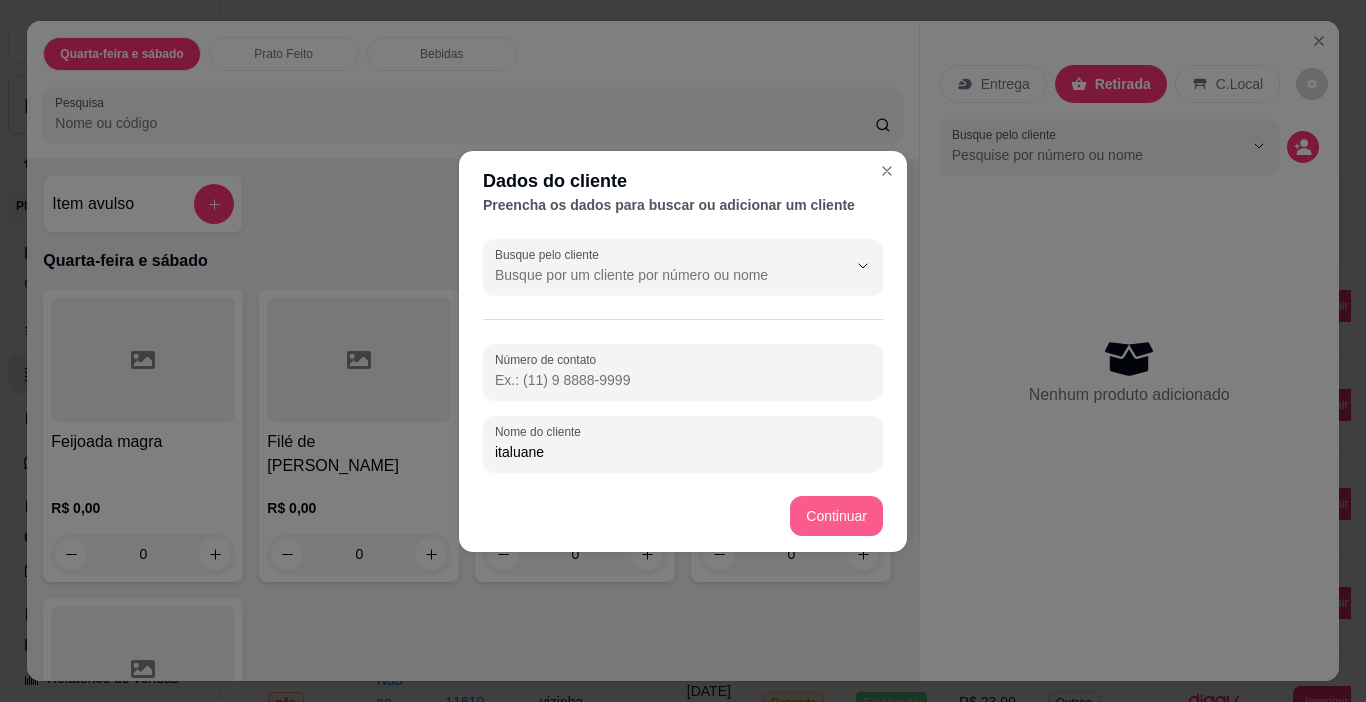 type on "italuane" 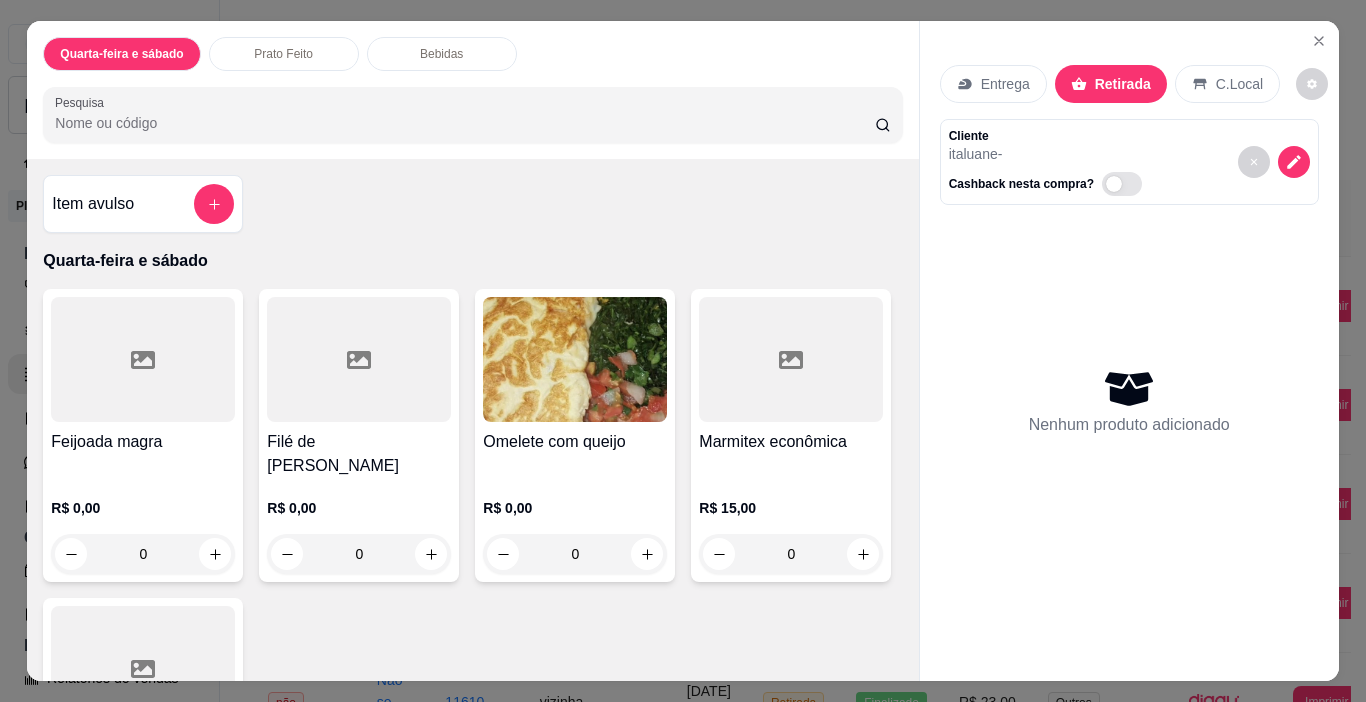click at bounding box center [143, 359] 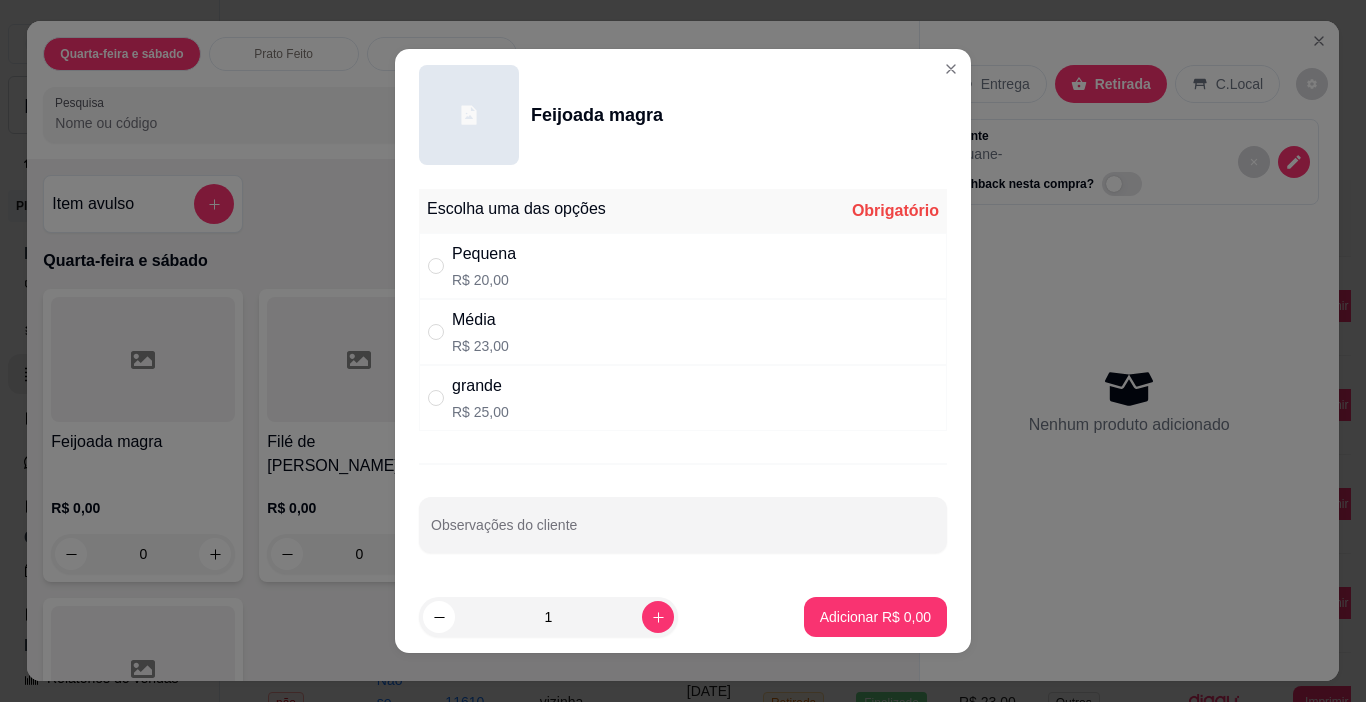 click on "Pequena  R$ 20,00" at bounding box center [683, 266] 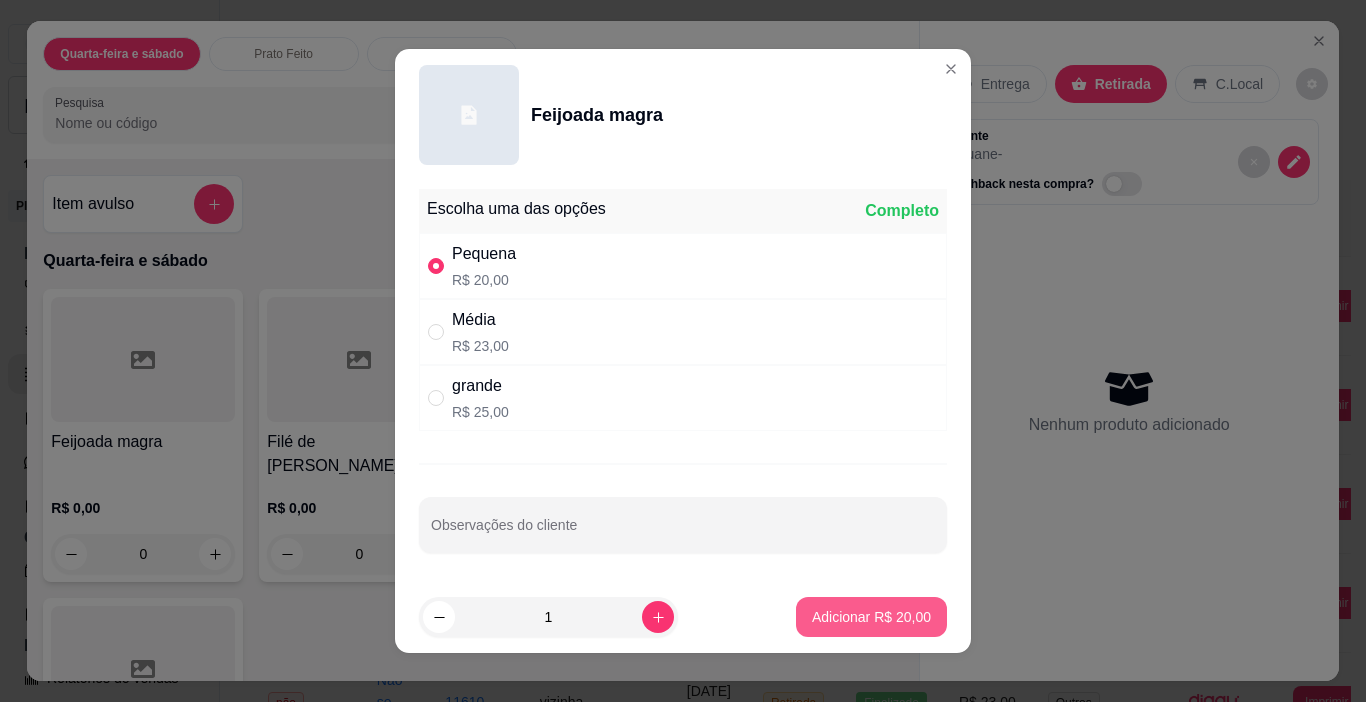 click on "Adicionar   R$ 20,00" at bounding box center (871, 617) 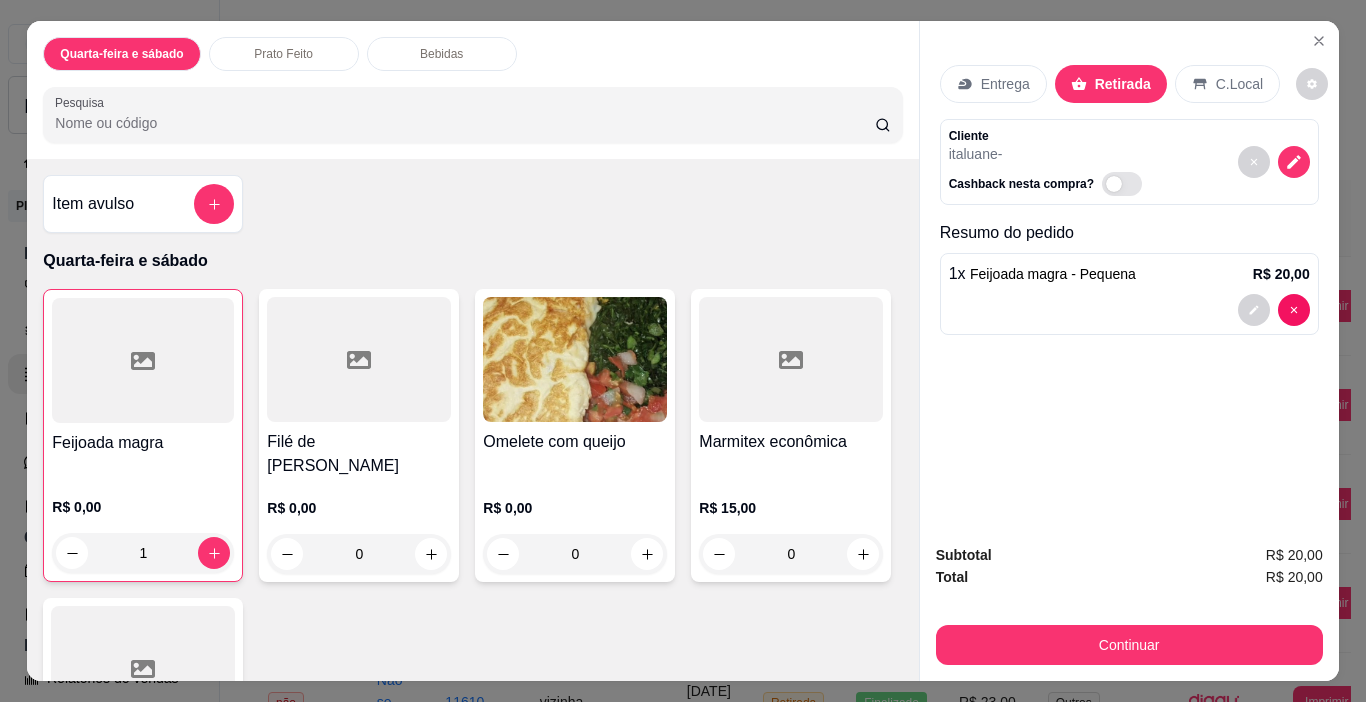 click on "Feijoada magra" at bounding box center [143, 443] 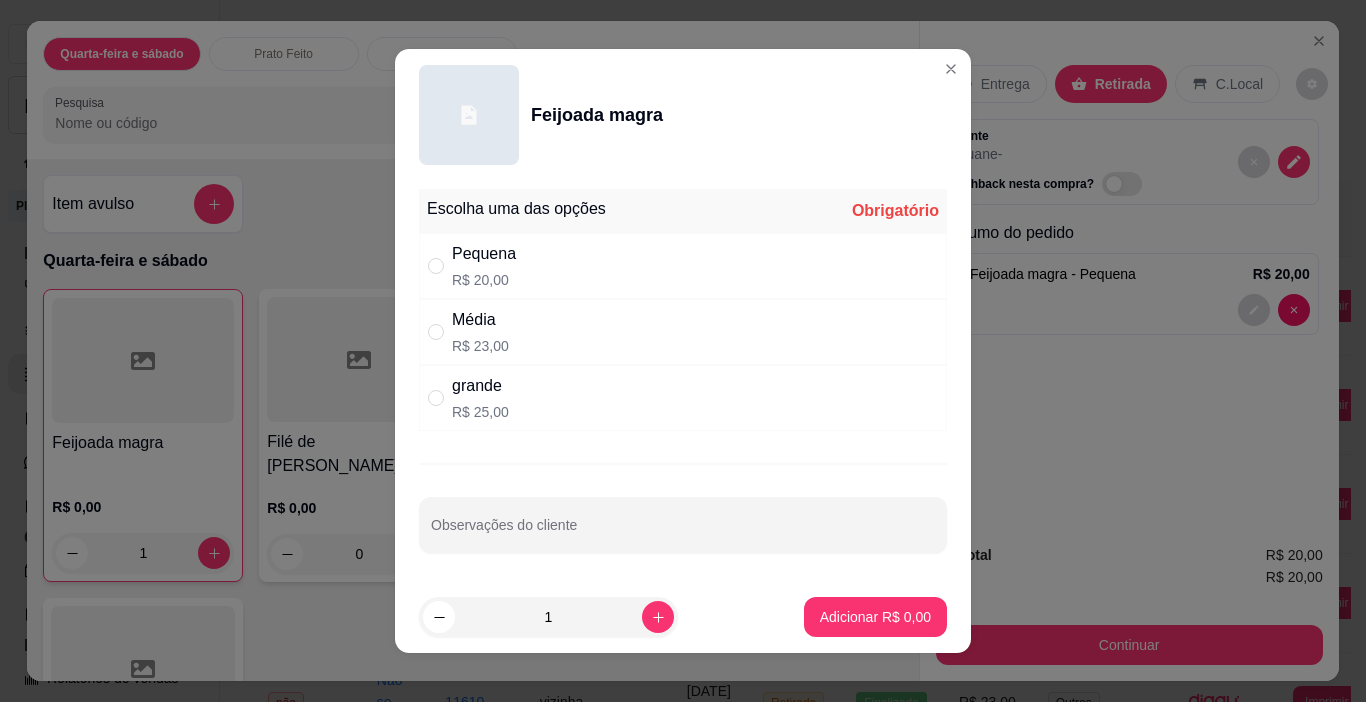 drag, startPoint x: 426, startPoint y: 321, endPoint x: 468, endPoint y: 375, distance: 68.41052 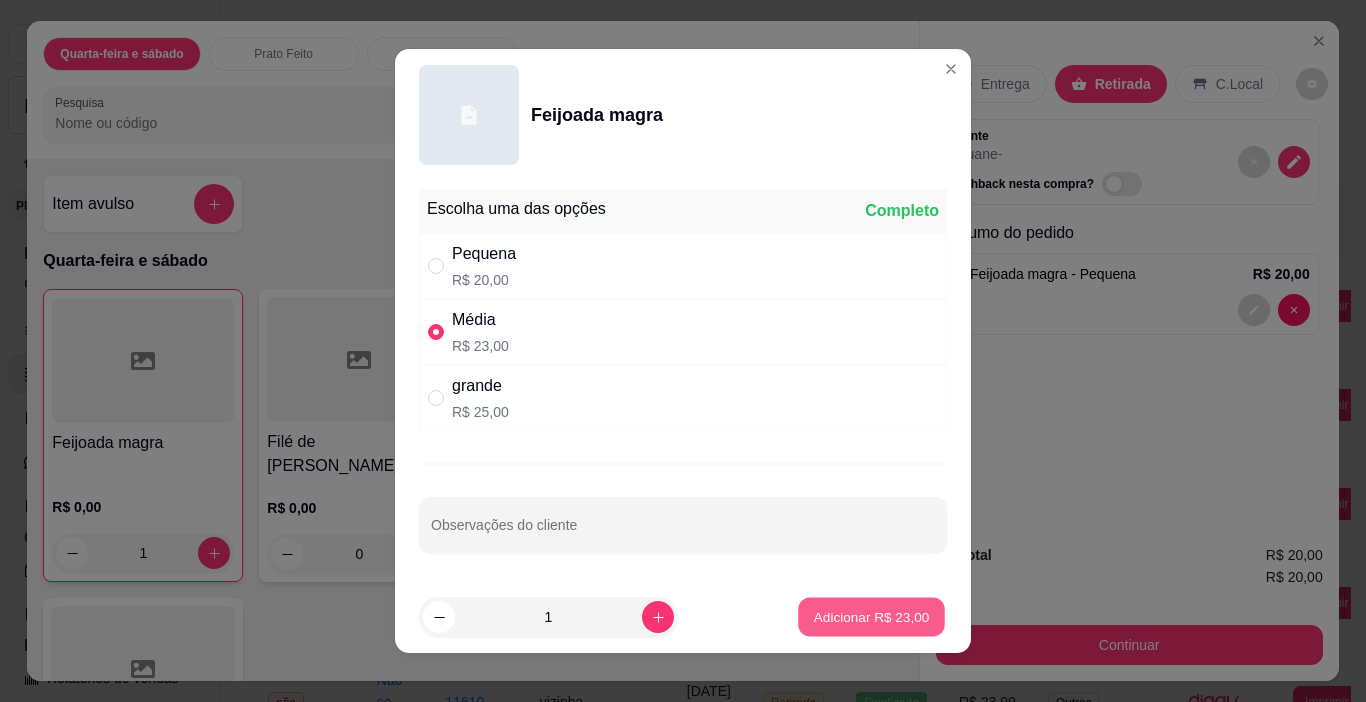 click on "Adicionar   R$ 23,00" at bounding box center [872, 616] 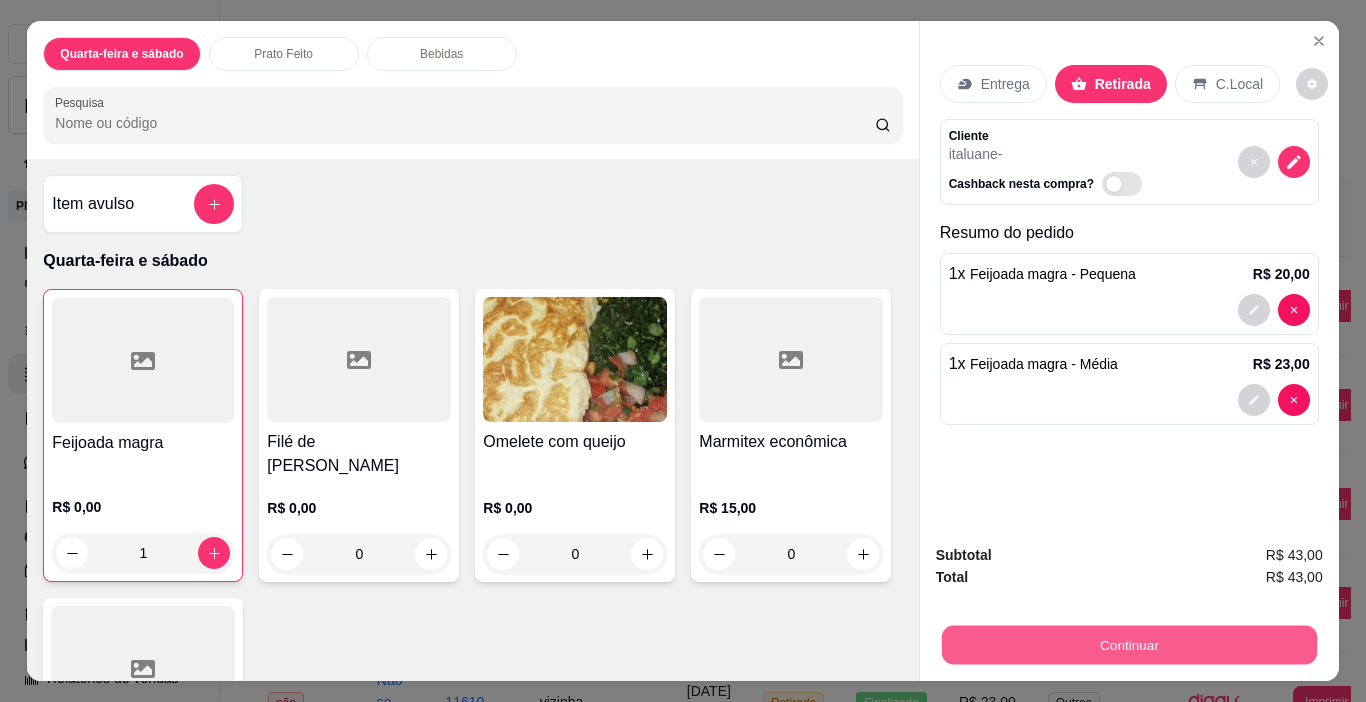 click on "Continuar" at bounding box center [1128, 645] 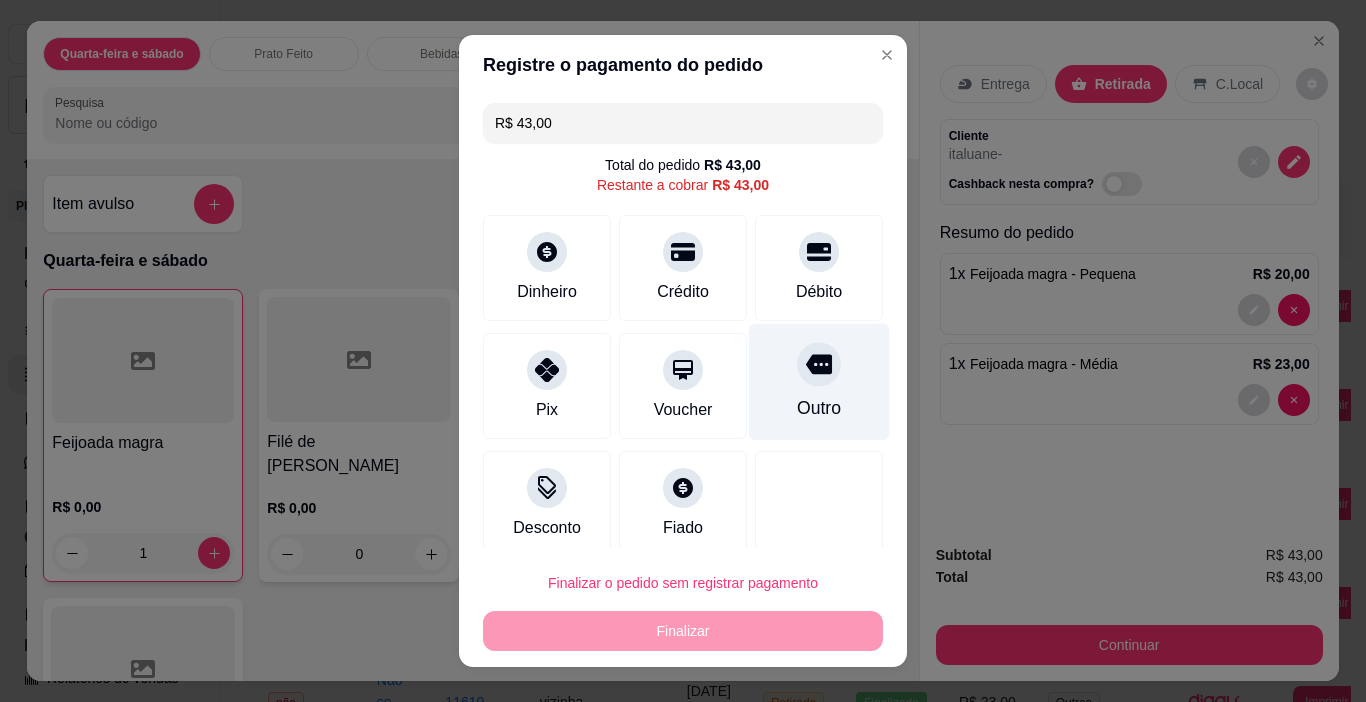 click on "Outro" at bounding box center [819, 382] 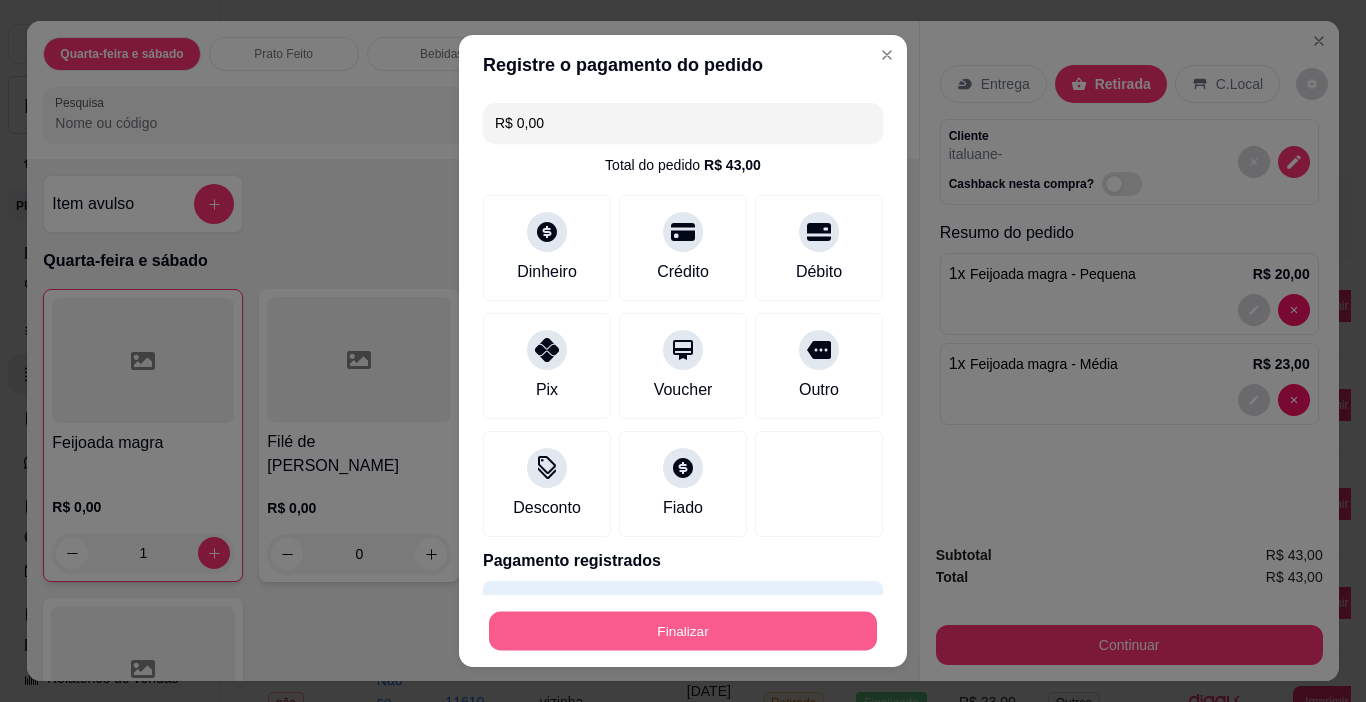 click on "Finalizar" at bounding box center (683, 631) 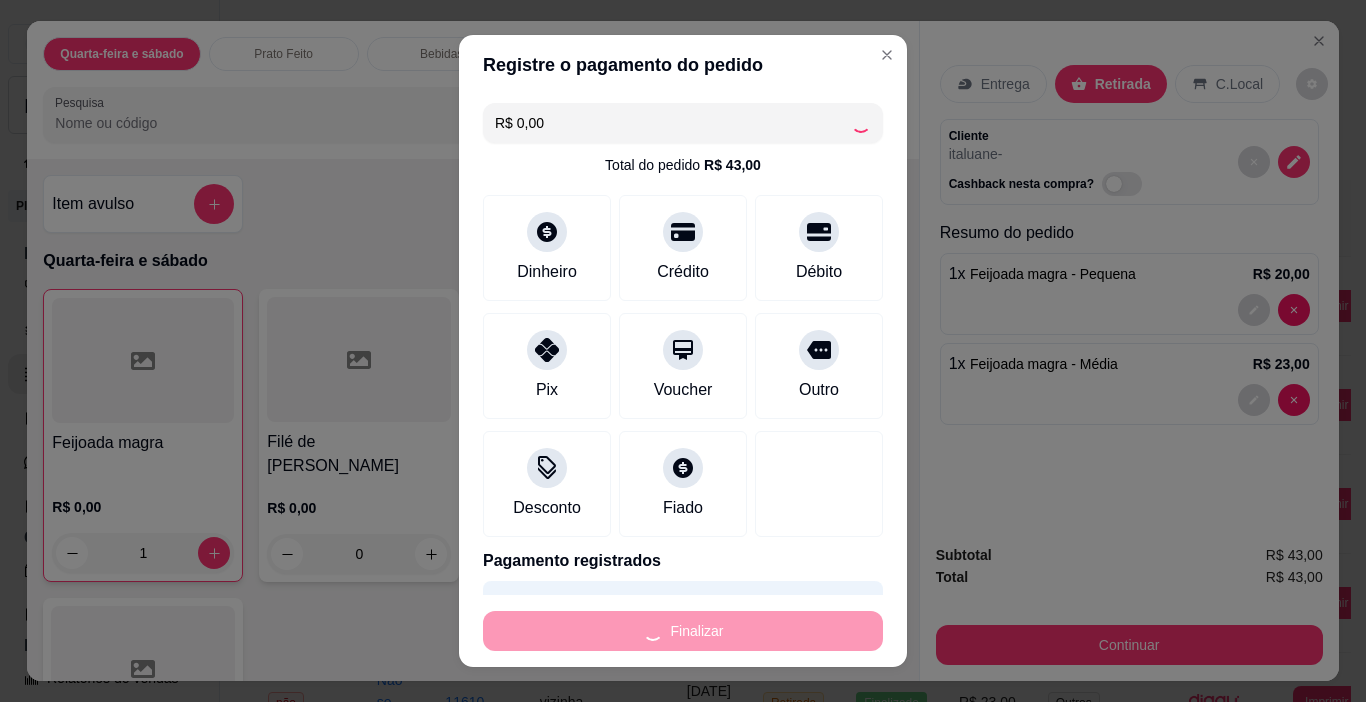 type on "0" 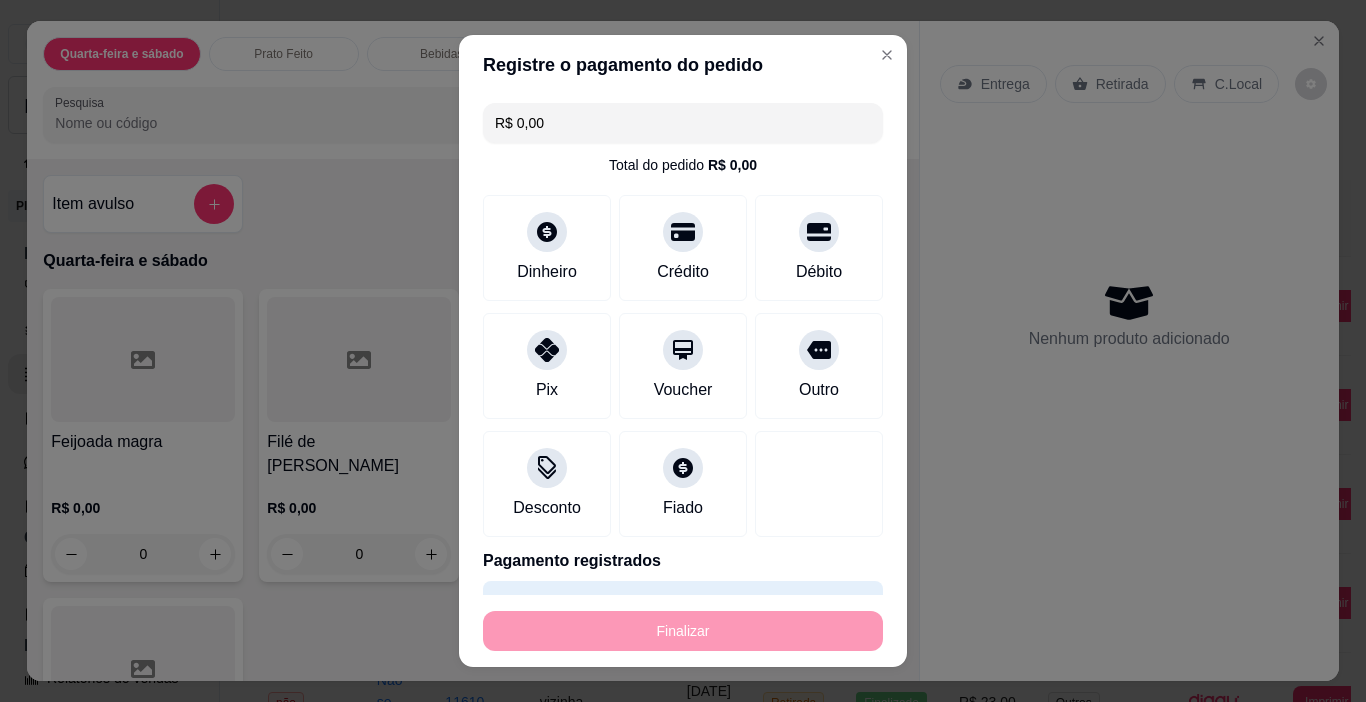 type on "-R$ 43,00" 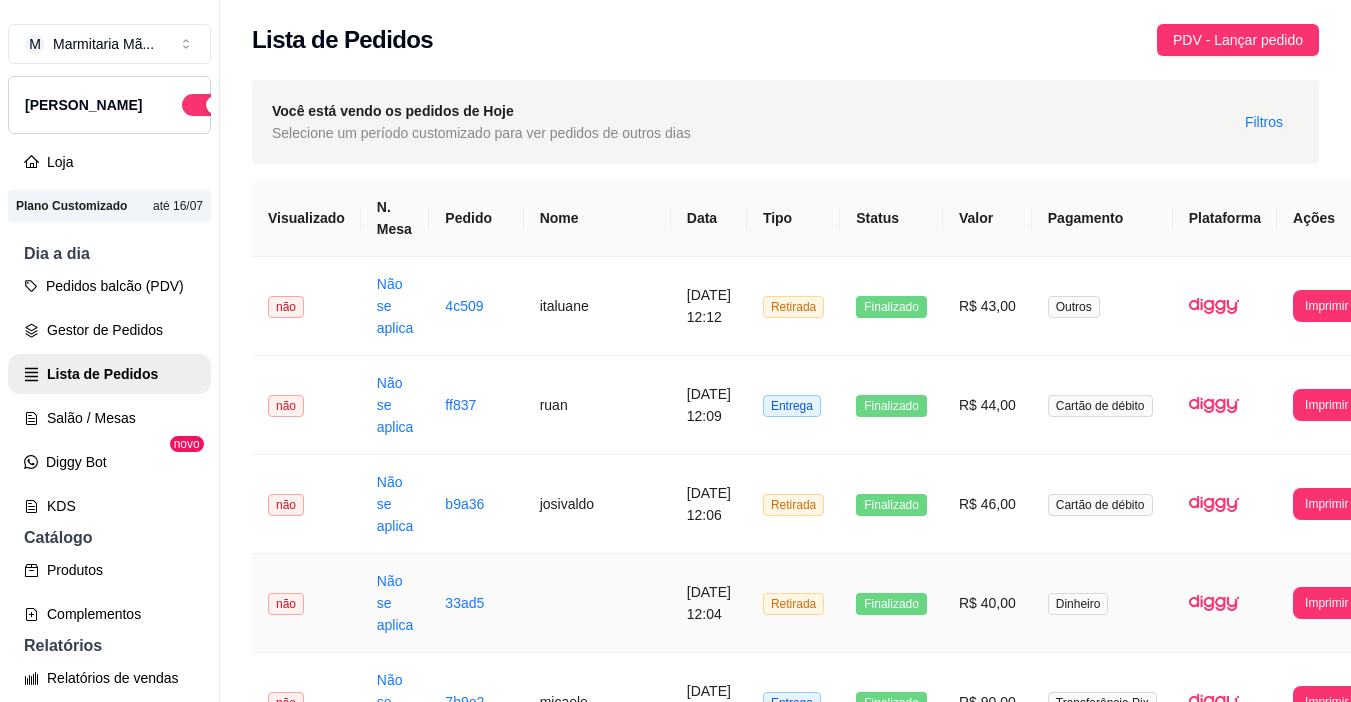 click on "Retirada" at bounding box center [793, 603] 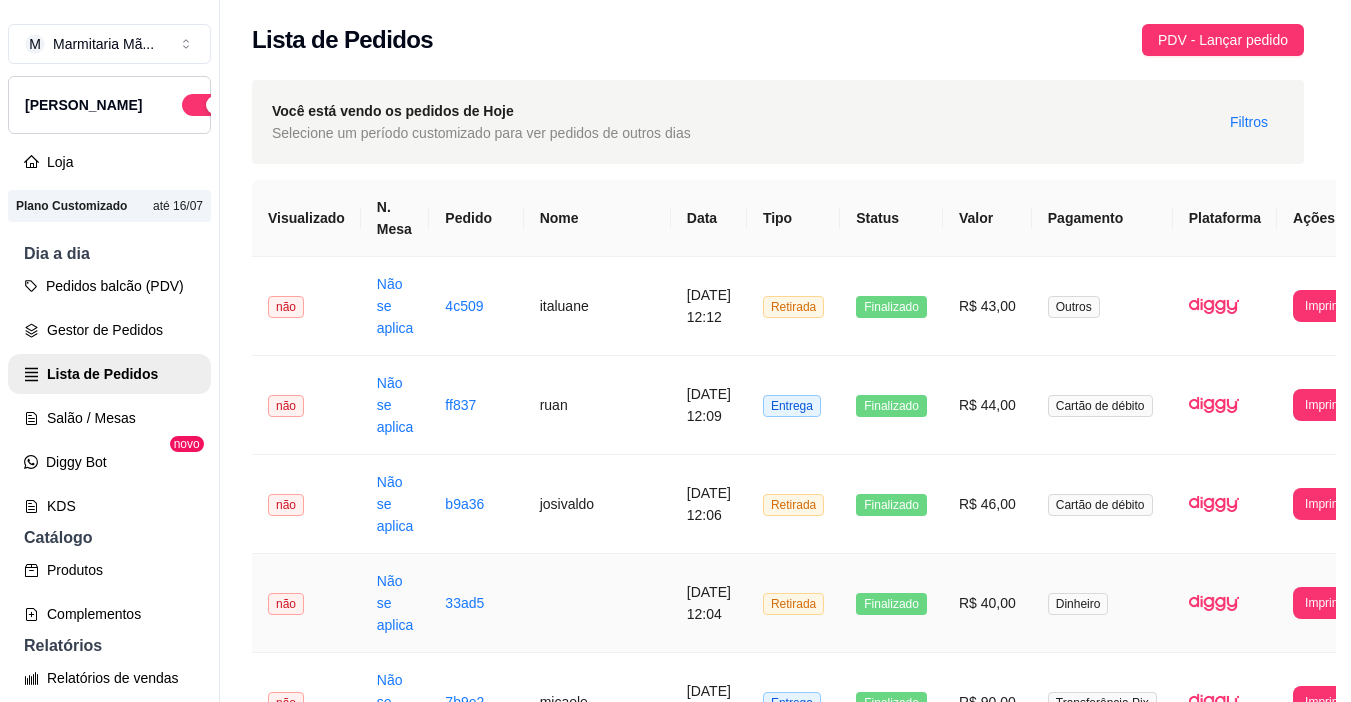 click on "Cancelar pedido" at bounding box center (714, 612) 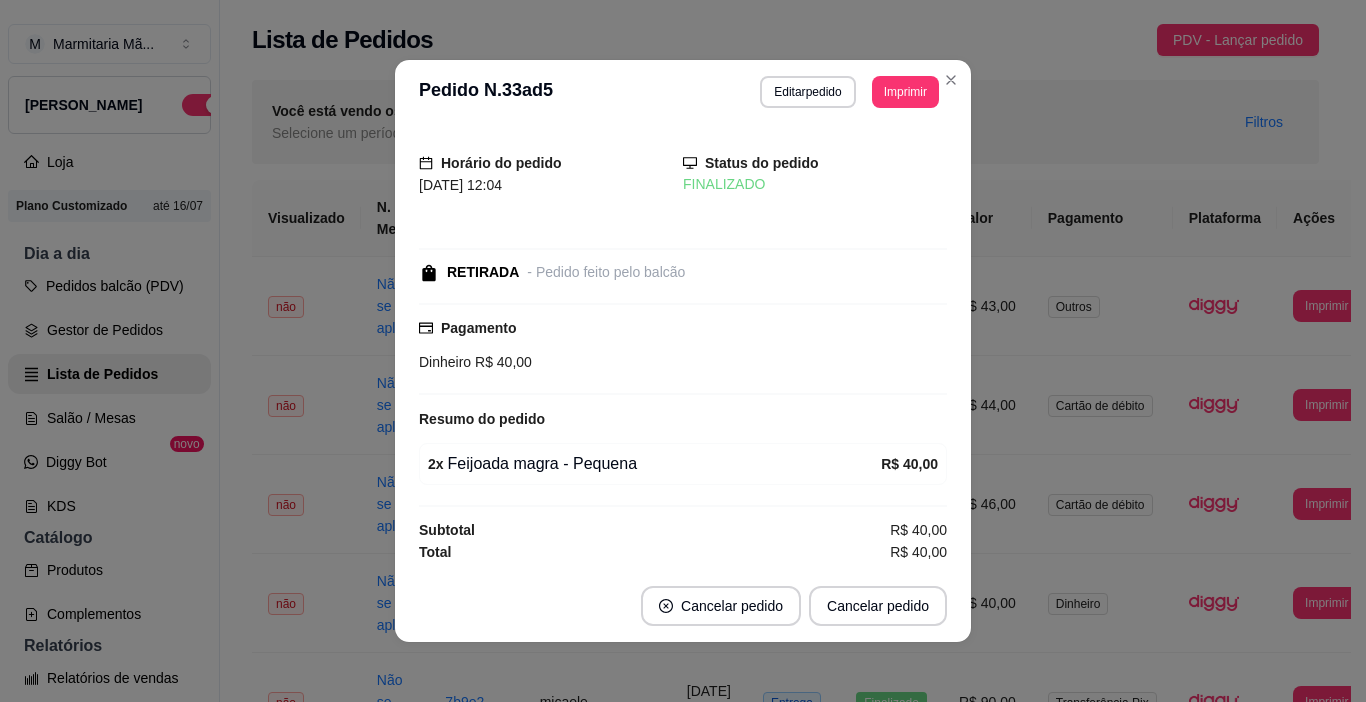 click on "Cancelar pedido Cancelar pedido" at bounding box center (683, 606) 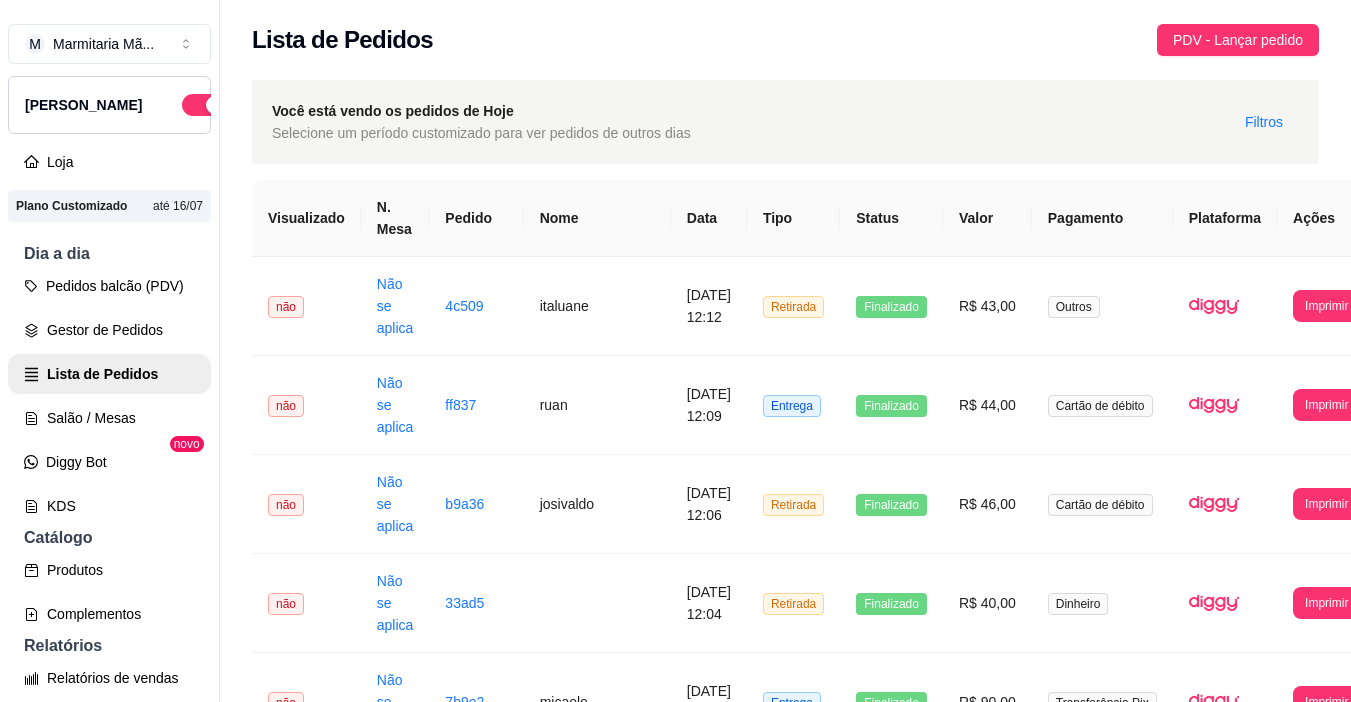 click on "Você está vendo os pedidos de   Hoje Selecione um período customizado para ver pedidos de outros dias Filtros" at bounding box center (785, 122) 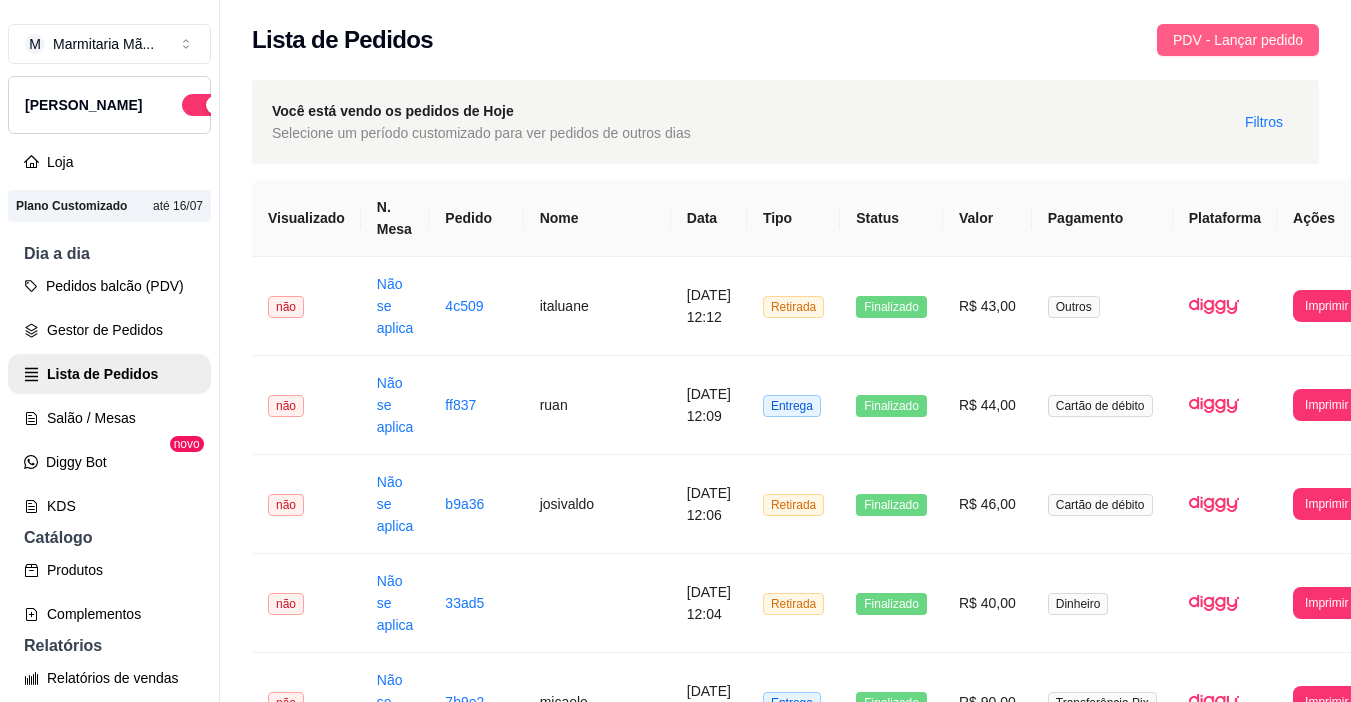 click on "PDV - Lançar pedido" at bounding box center [1238, 40] 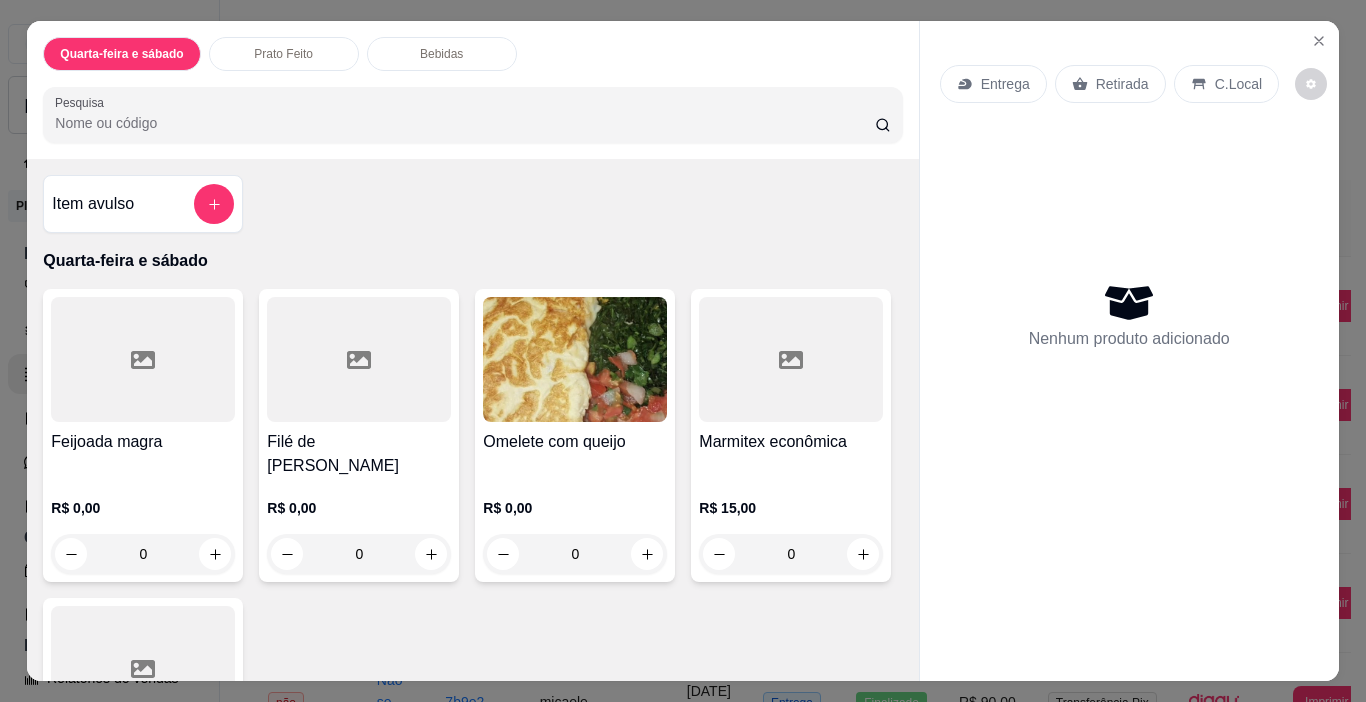click on "Entrega" at bounding box center [1005, 84] 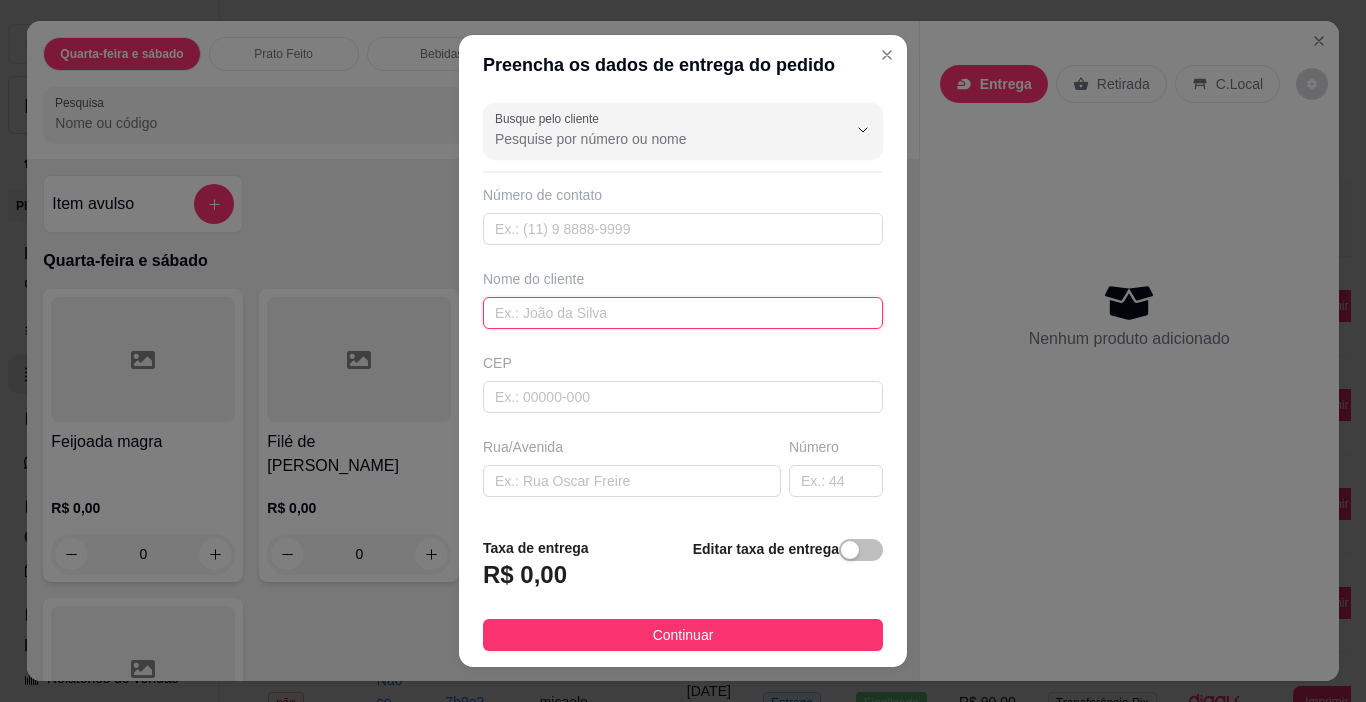 click at bounding box center (683, 313) 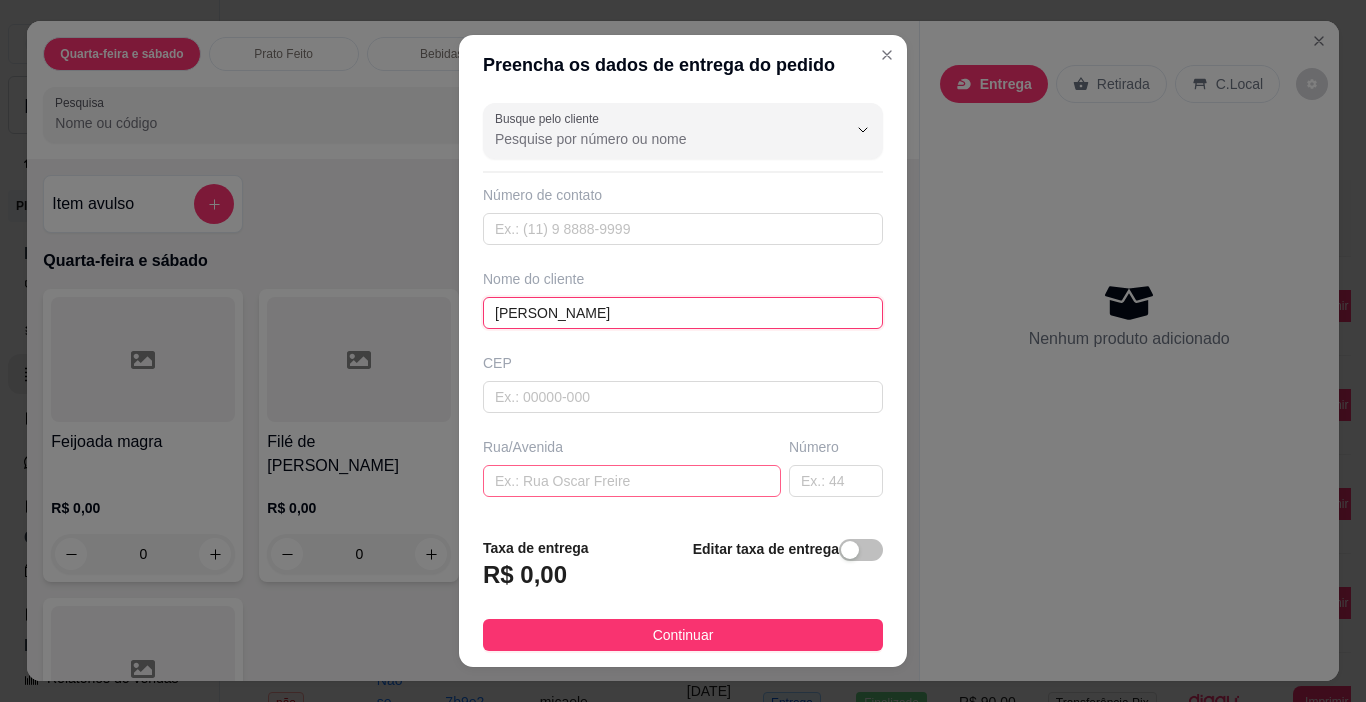 type on "[PERSON_NAME]" 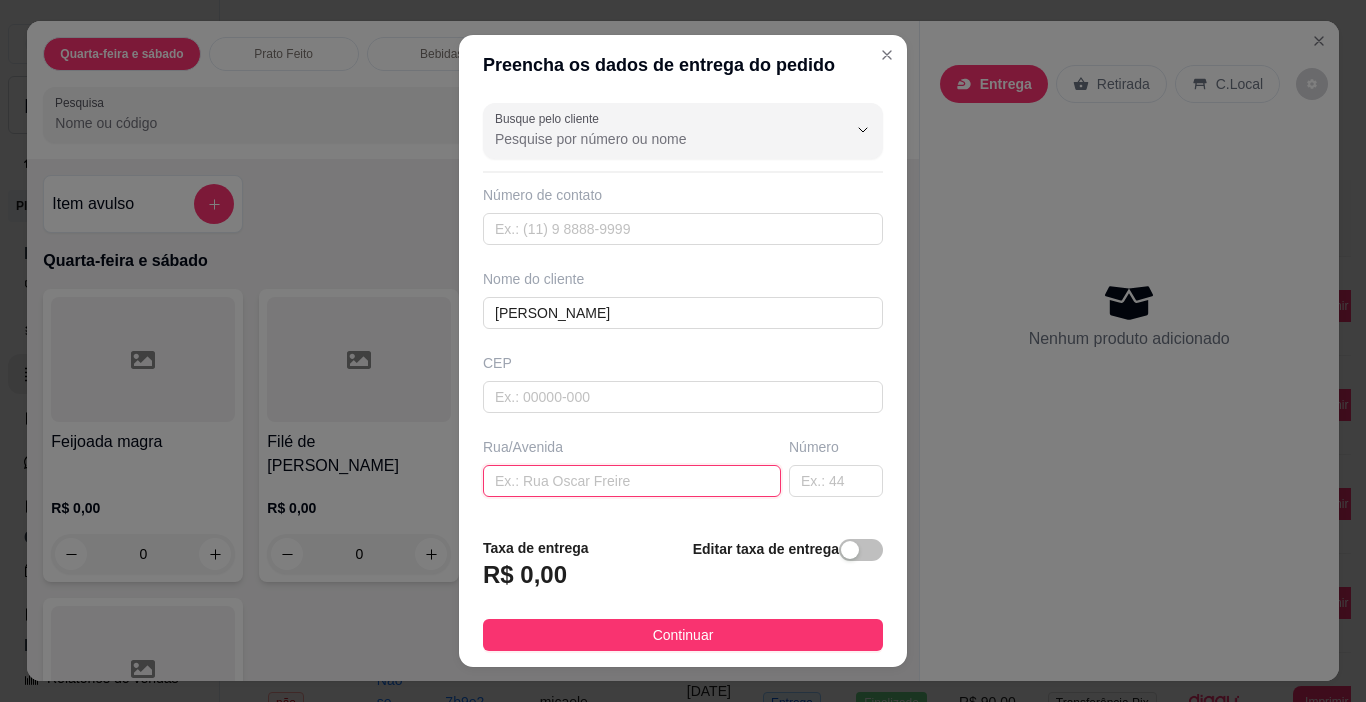 click at bounding box center [632, 481] 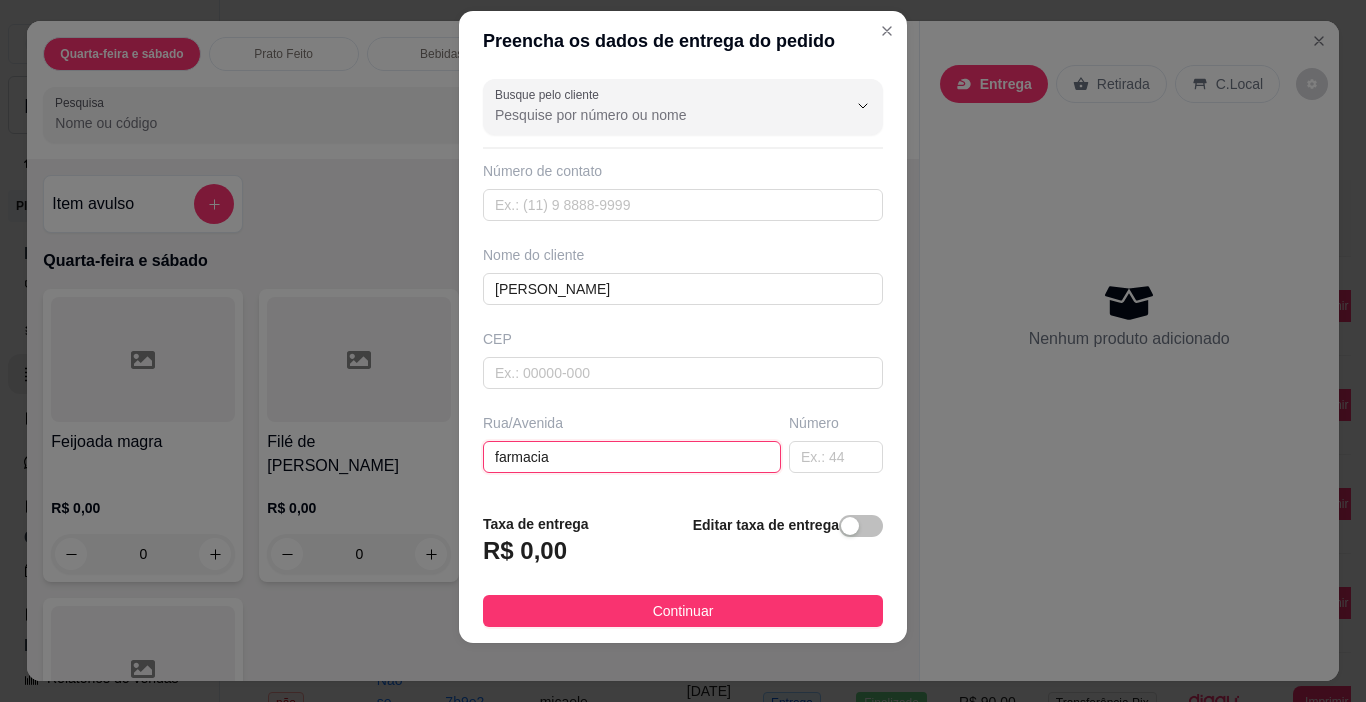 scroll, scrollTop: 29, scrollLeft: 0, axis: vertical 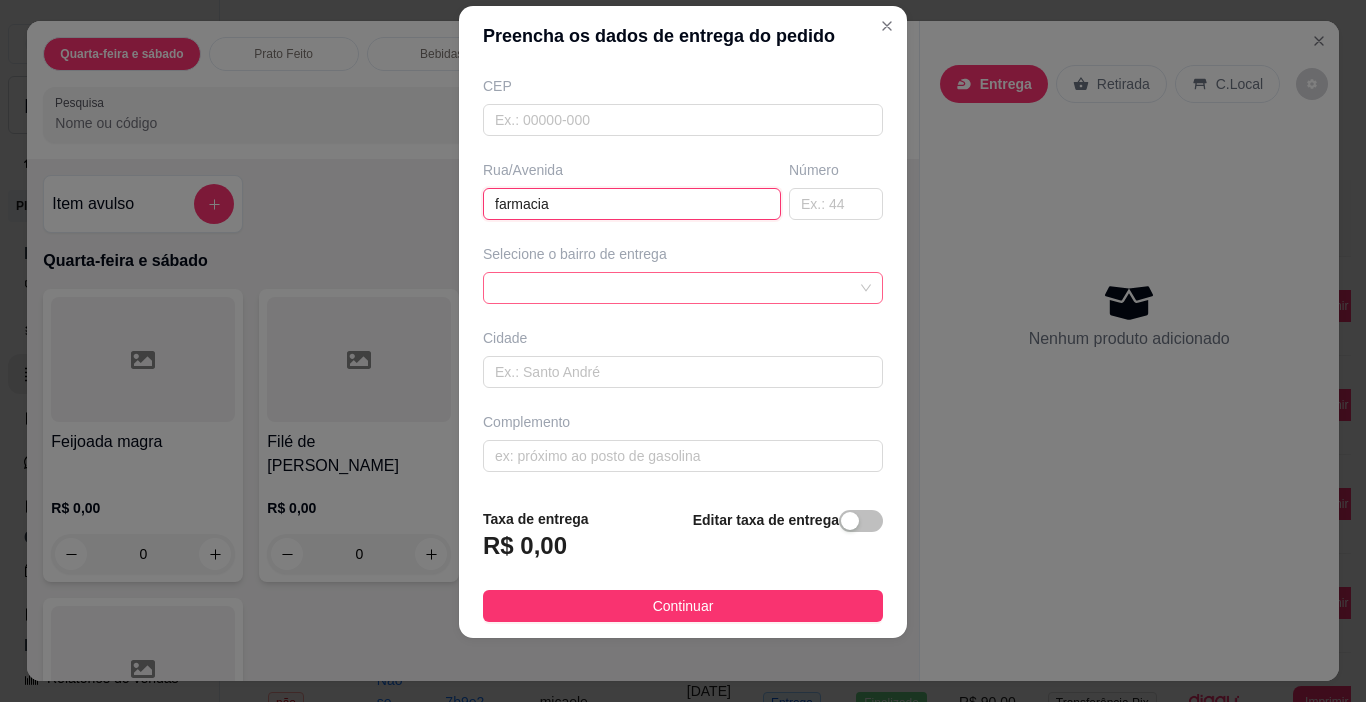 click at bounding box center (683, 288) 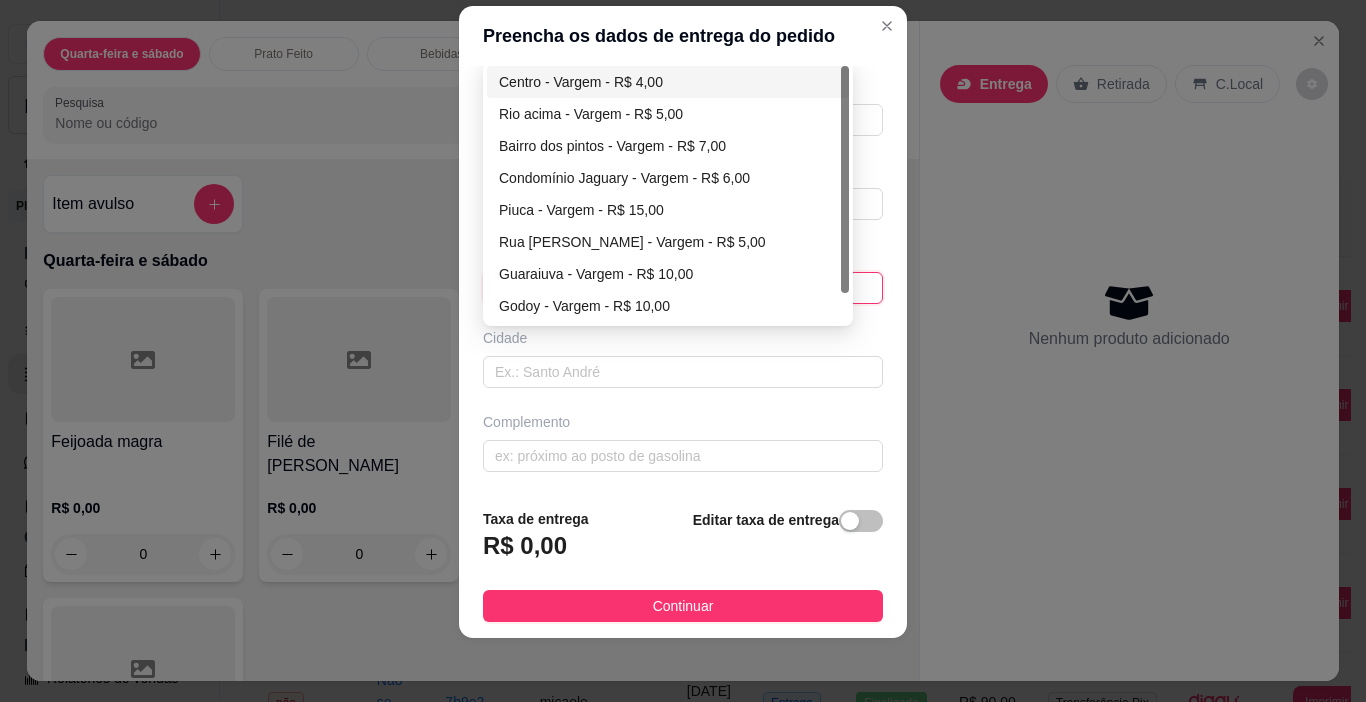 click on "Centro - Vargem  -  R$ 4,00" at bounding box center [668, 82] 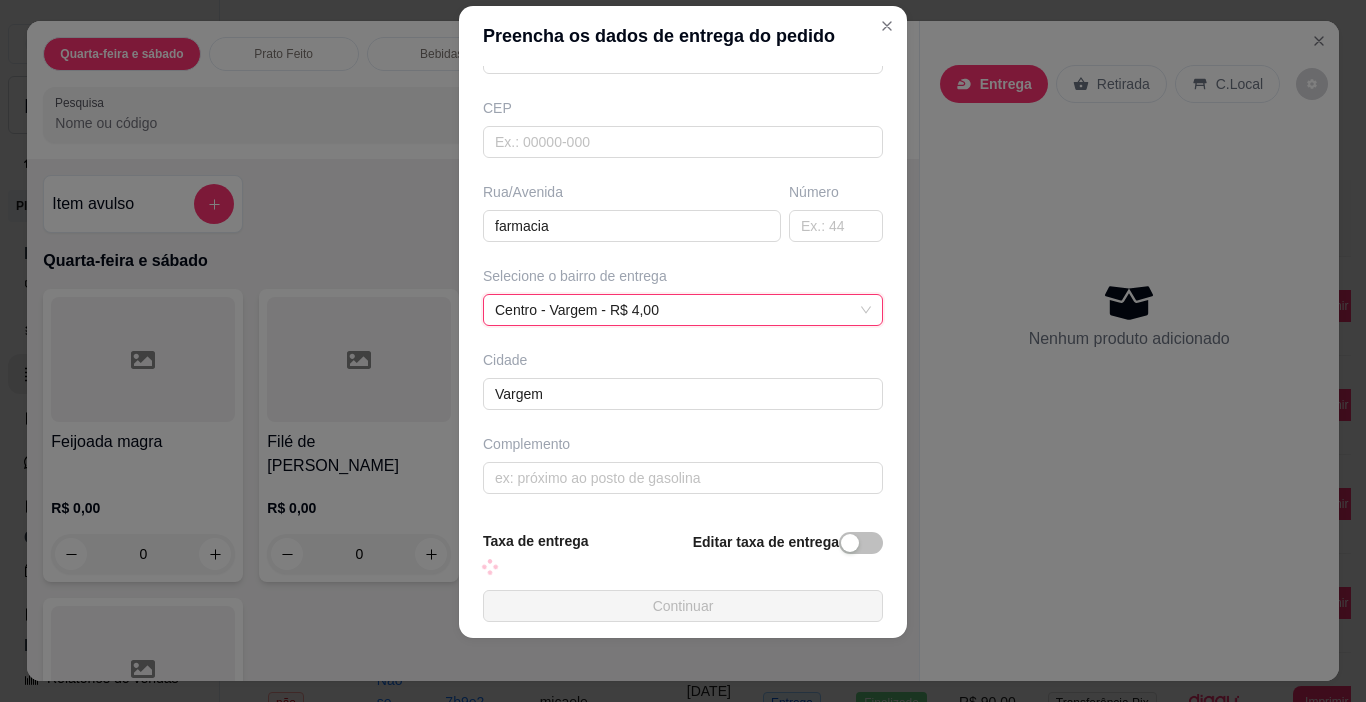 scroll, scrollTop: 248, scrollLeft: 0, axis: vertical 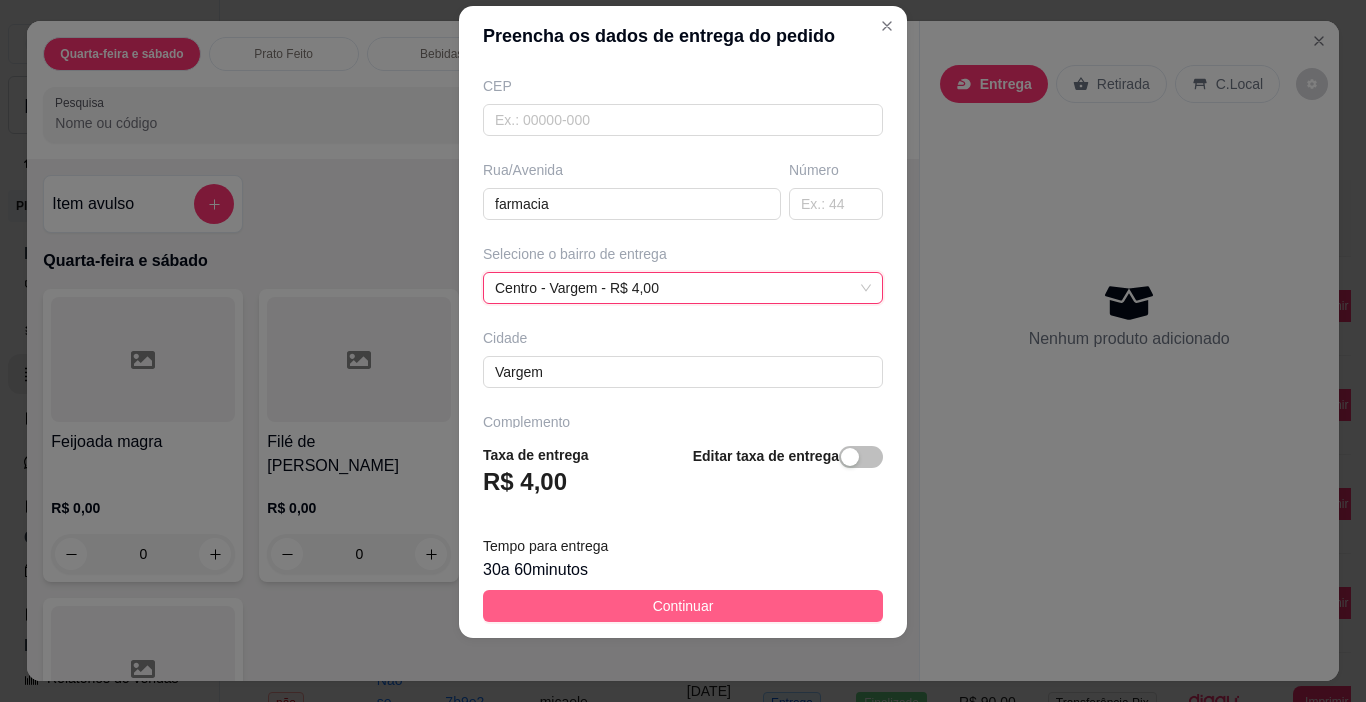 click on "Continuar" at bounding box center [683, 606] 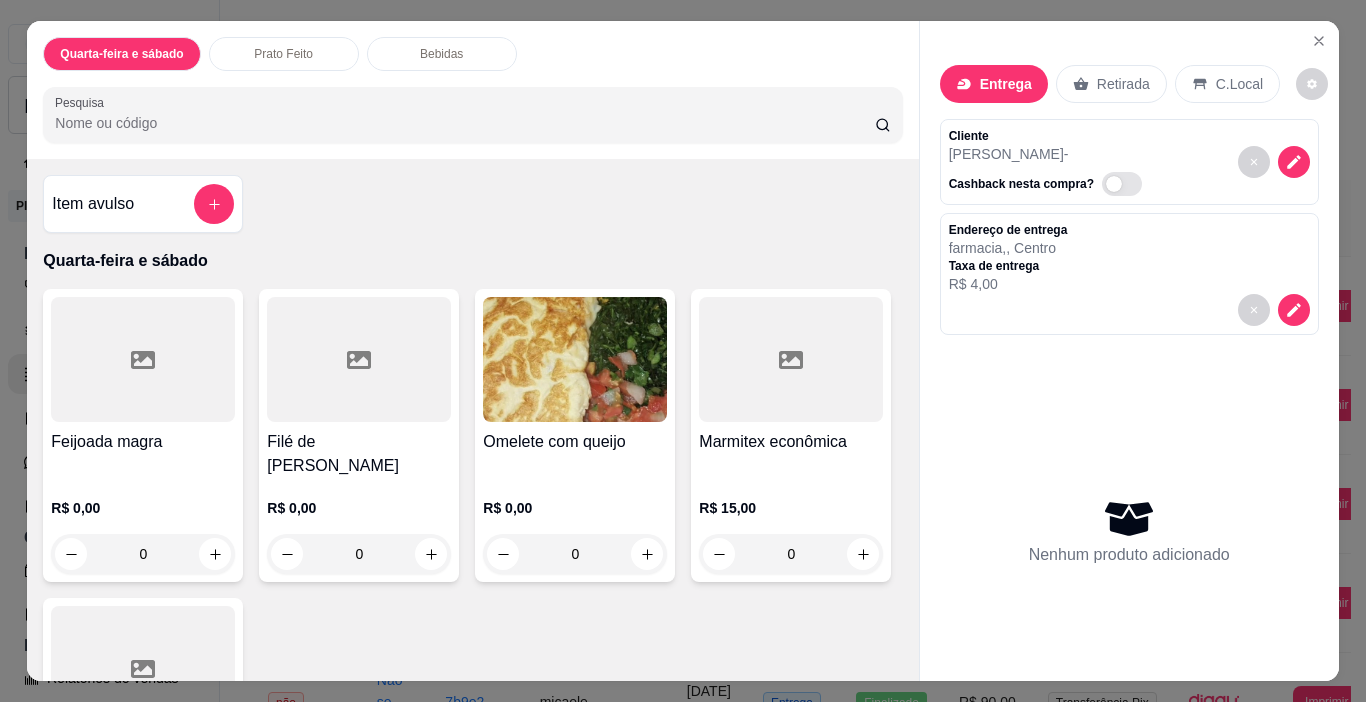 click on "Filé de [PERSON_NAME]    R$ 0,00 0" at bounding box center (359, 435) 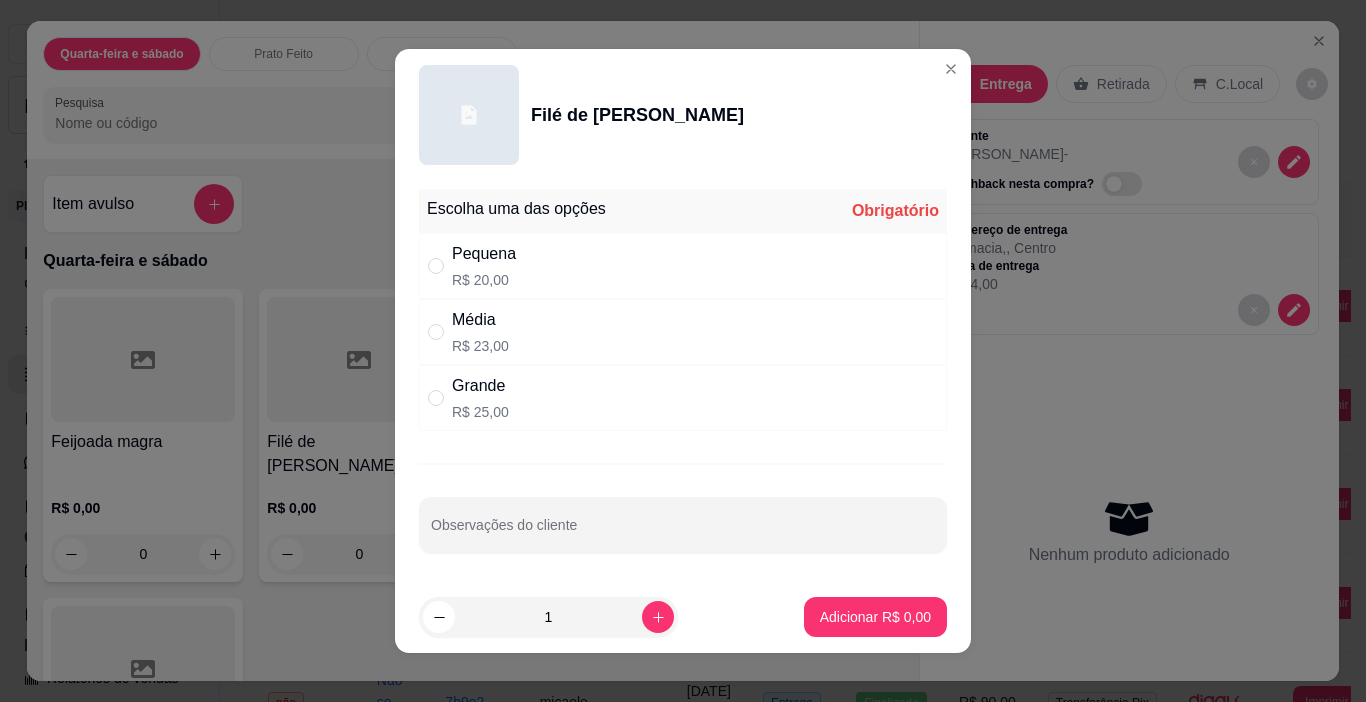 click at bounding box center (440, 266) 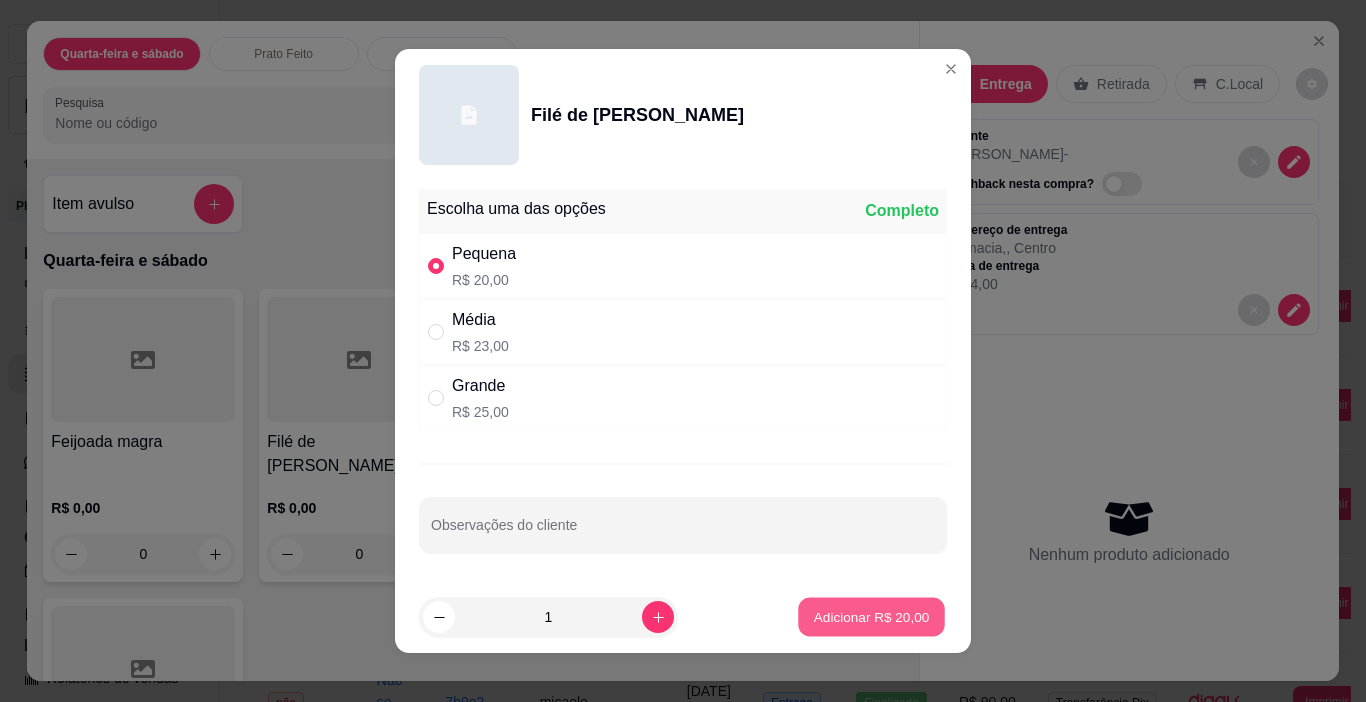 click on "Adicionar   R$ 20,00" at bounding box center (871, 617) 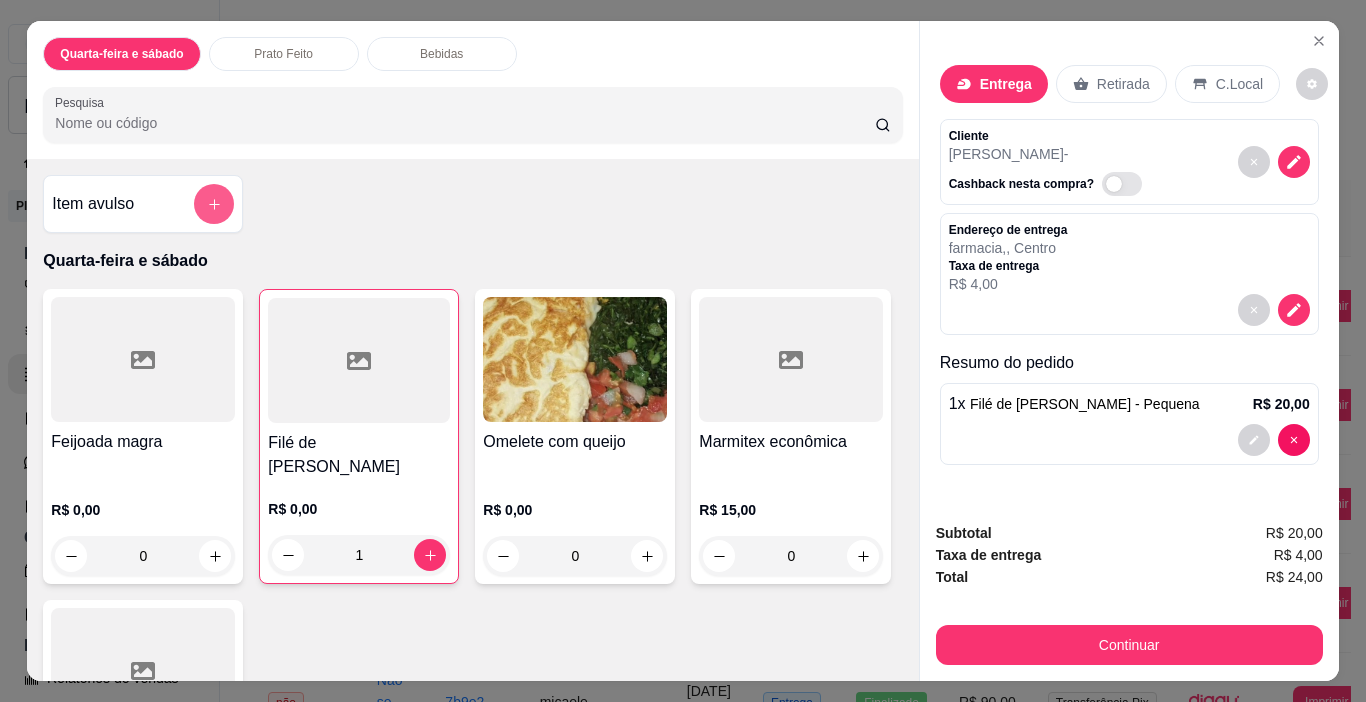 click at bounding box center [214, 204] 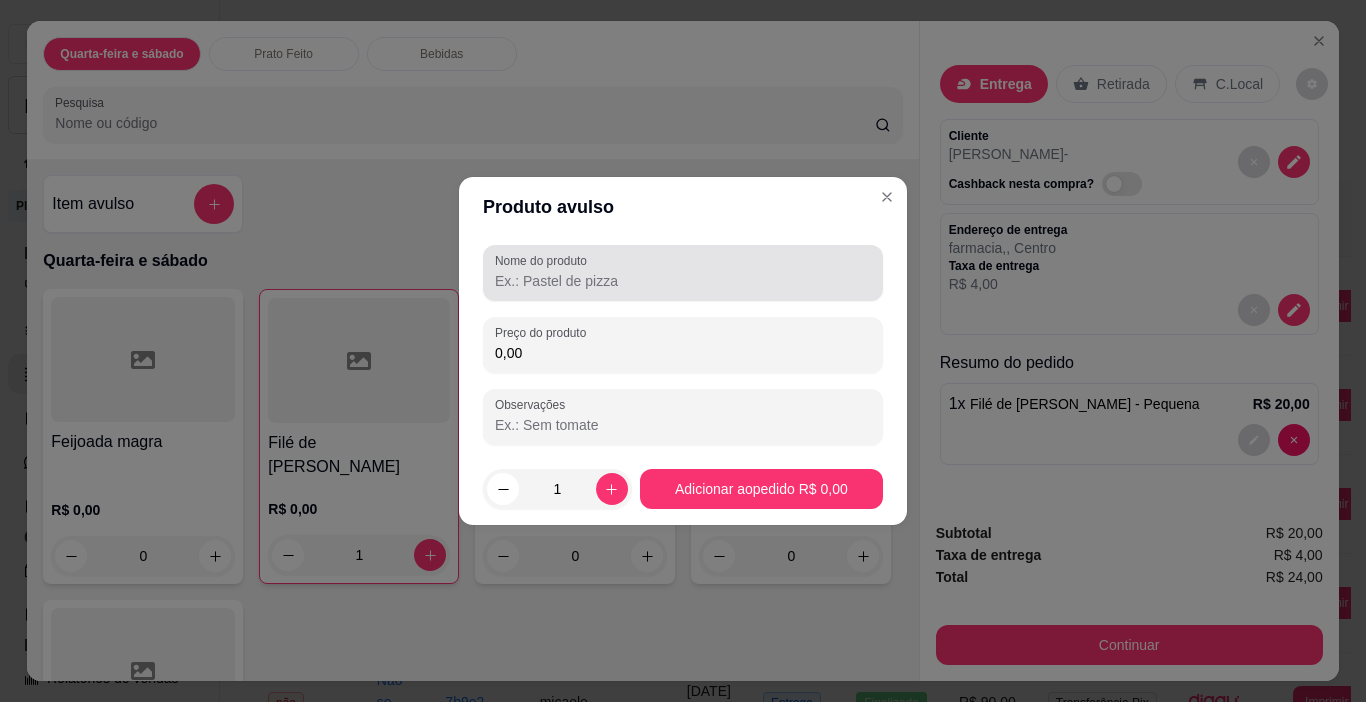 drag, startPoint x: 535, startPoint y: 289, endPoint x: 507, endPoint y: 326, distance: 46.400433 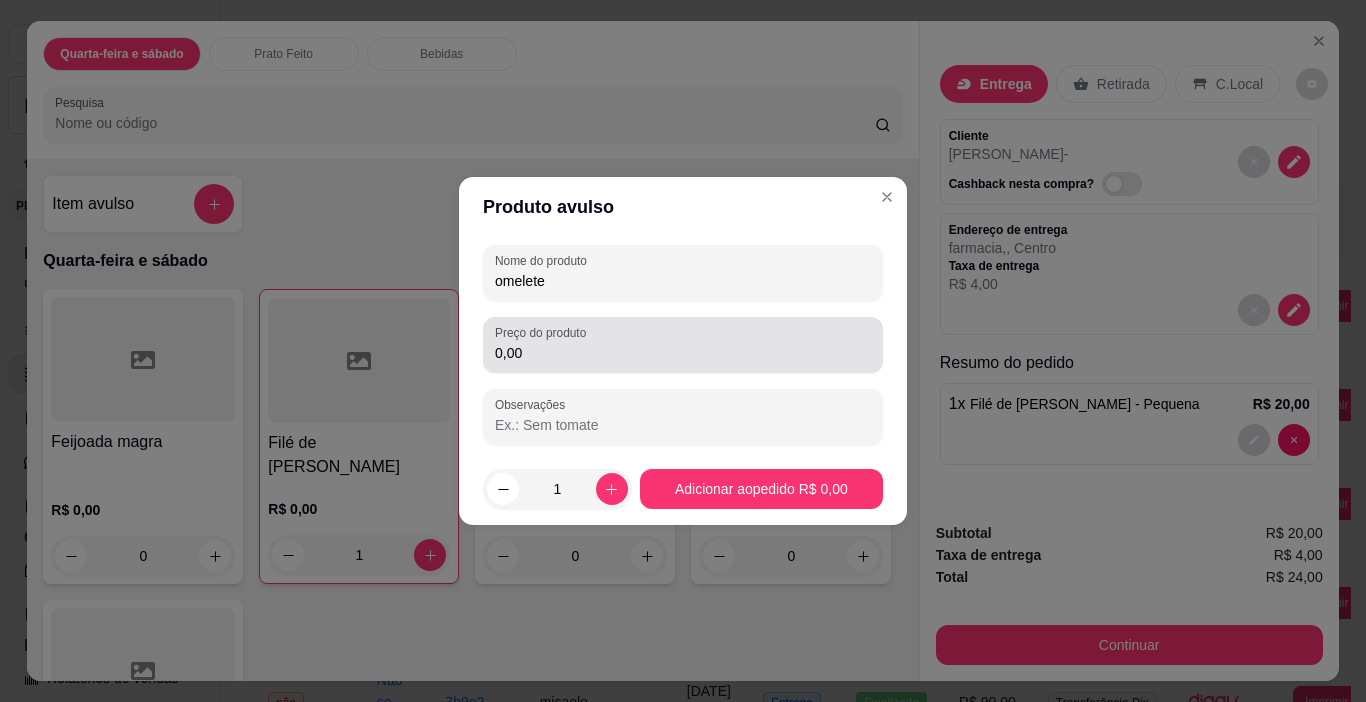 type on "omelete" 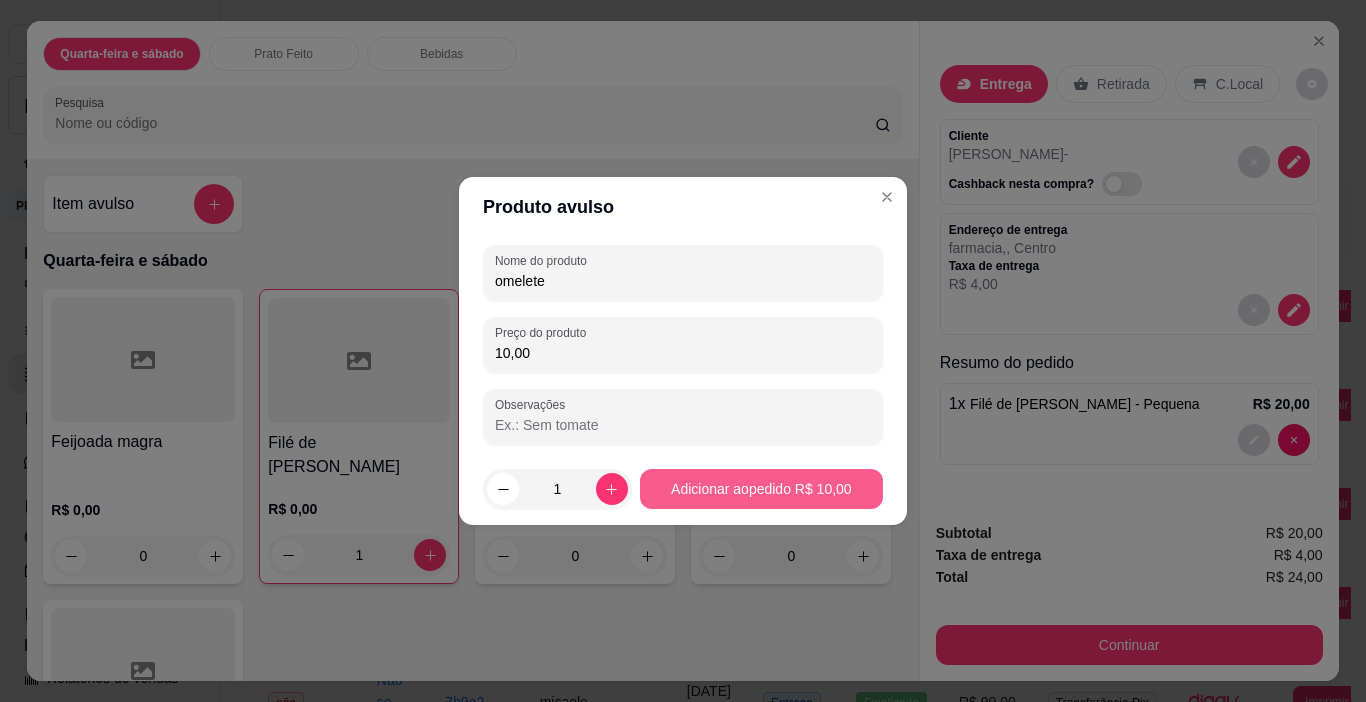 type on "10,00" 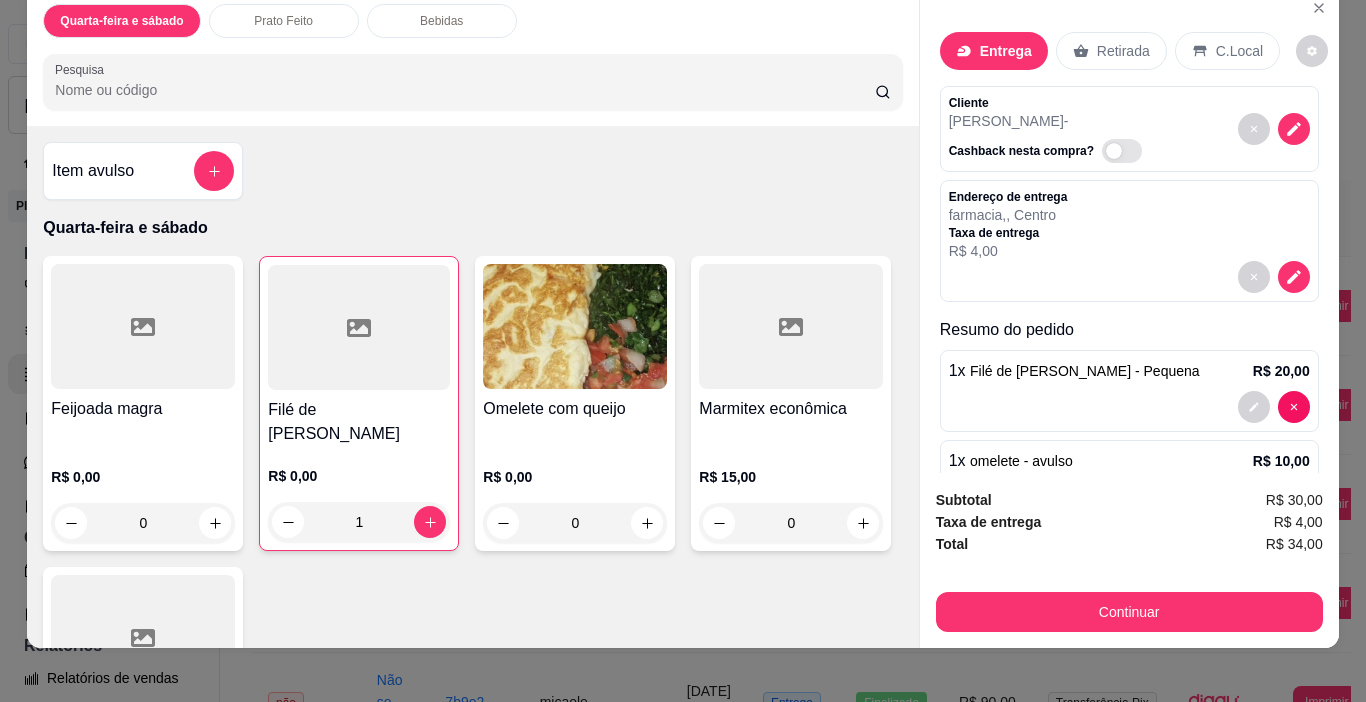 scroll, scrollTop: 50, scrollLeft: 0, axis: vertical 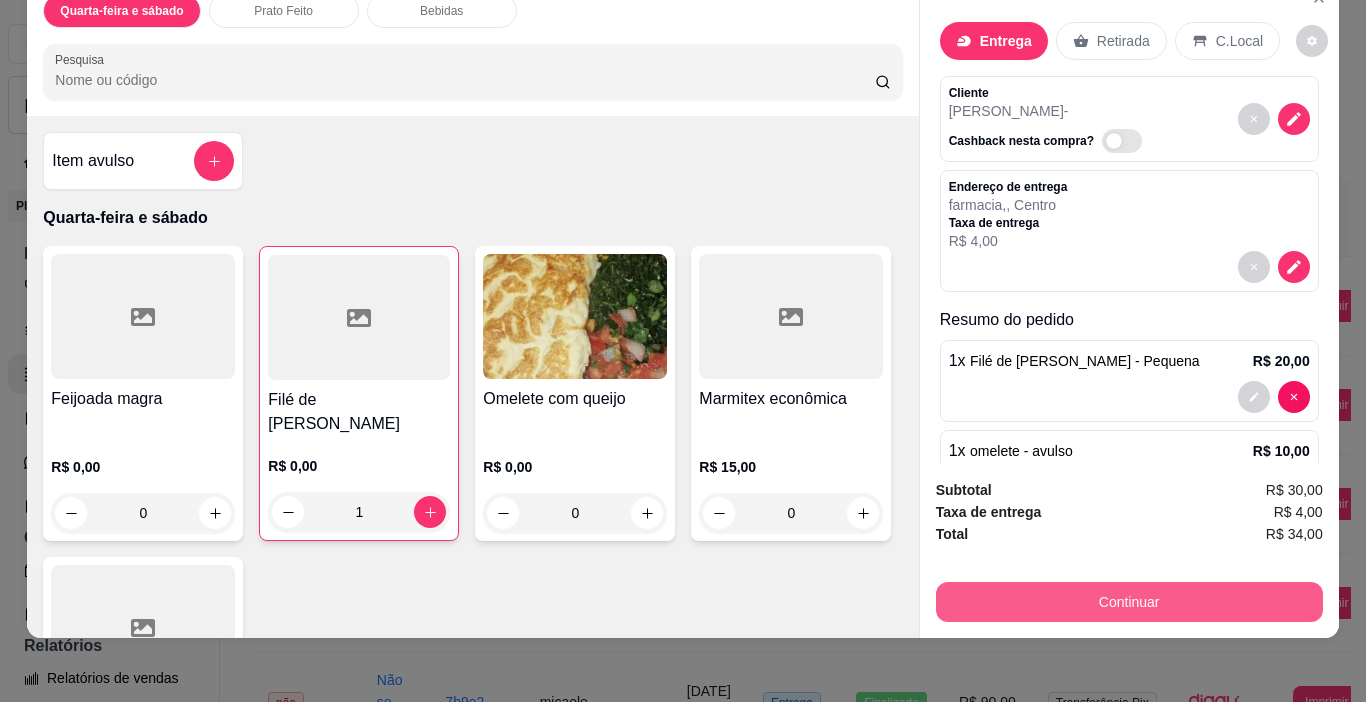 click on "Continuar" at bounding box center [1129, 602] 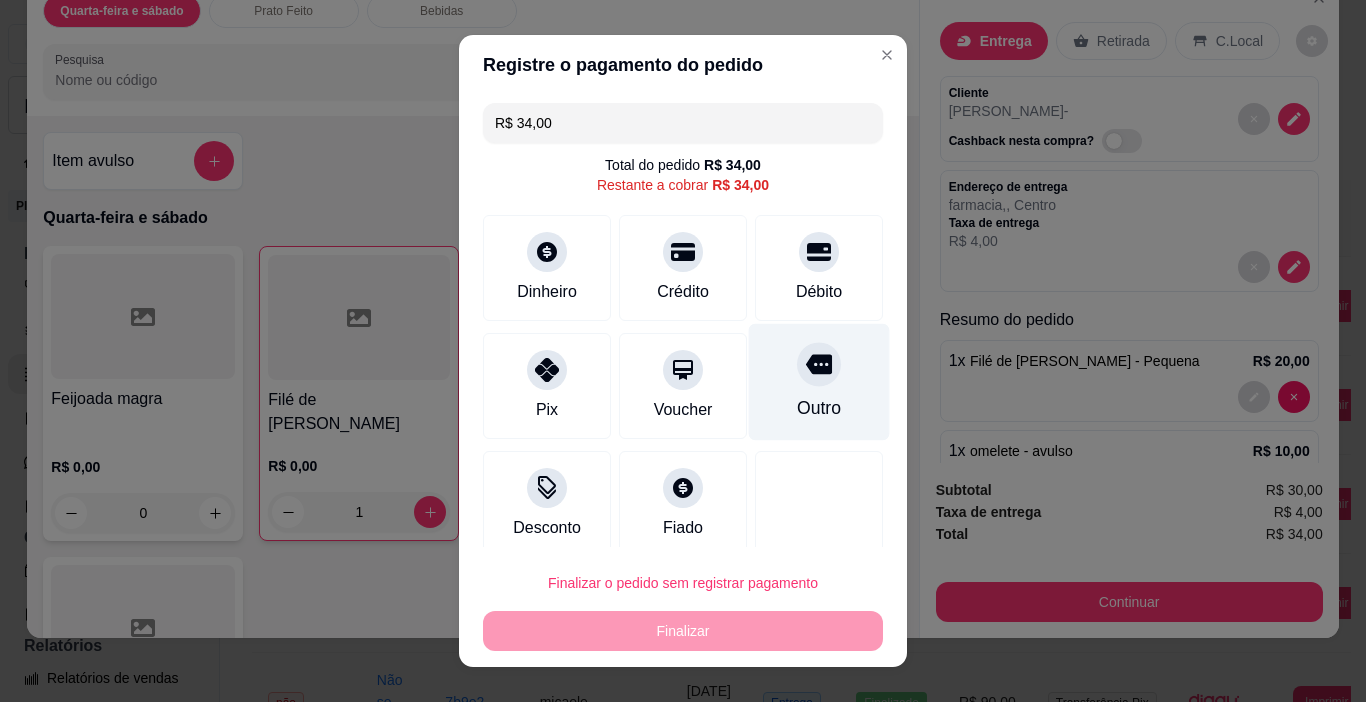click on "Outro" at bounding box center (819, 382) 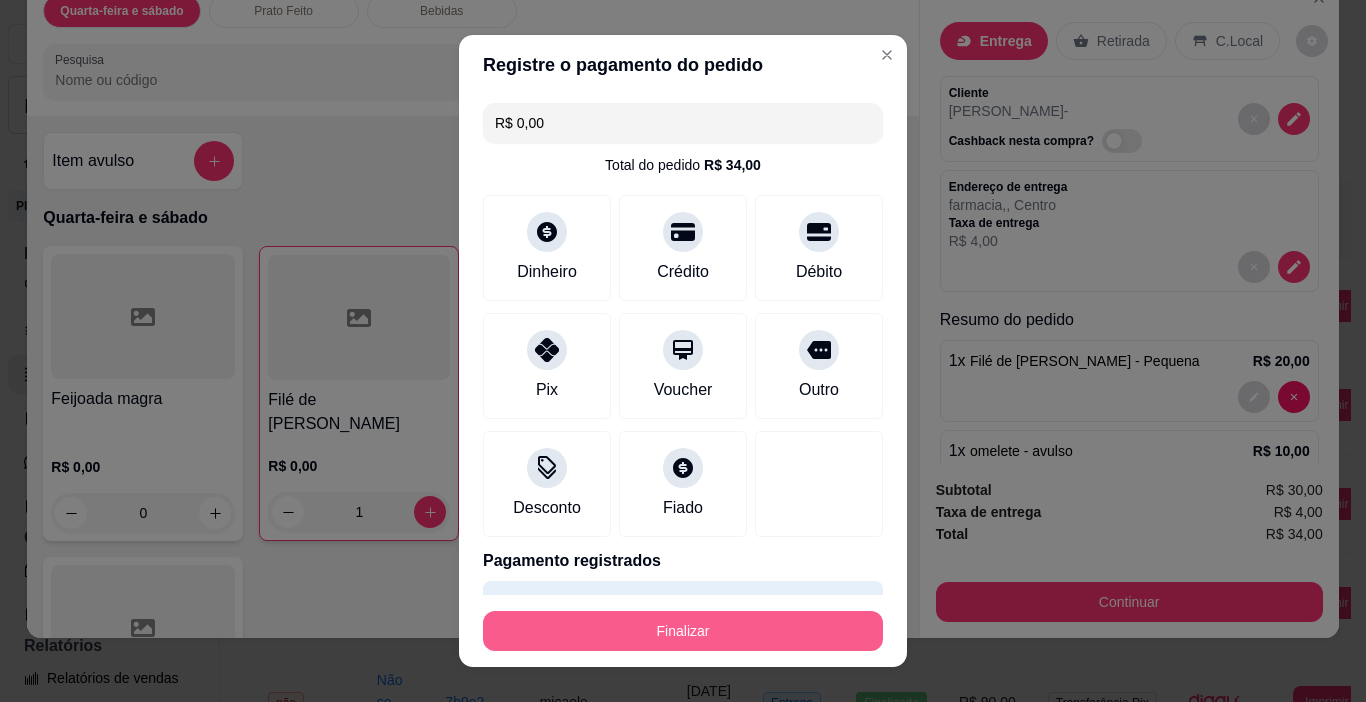 click on "Finalizar" at bounding box center [683, 631] 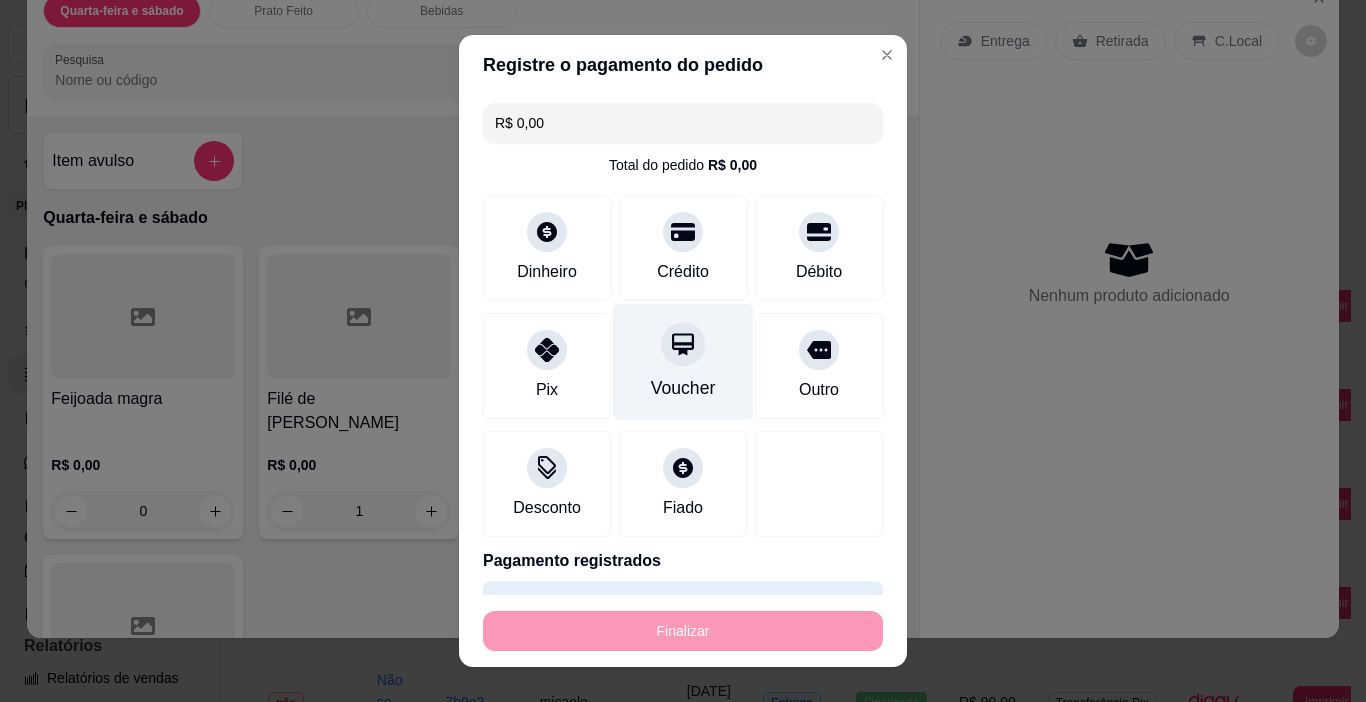 type on "0" 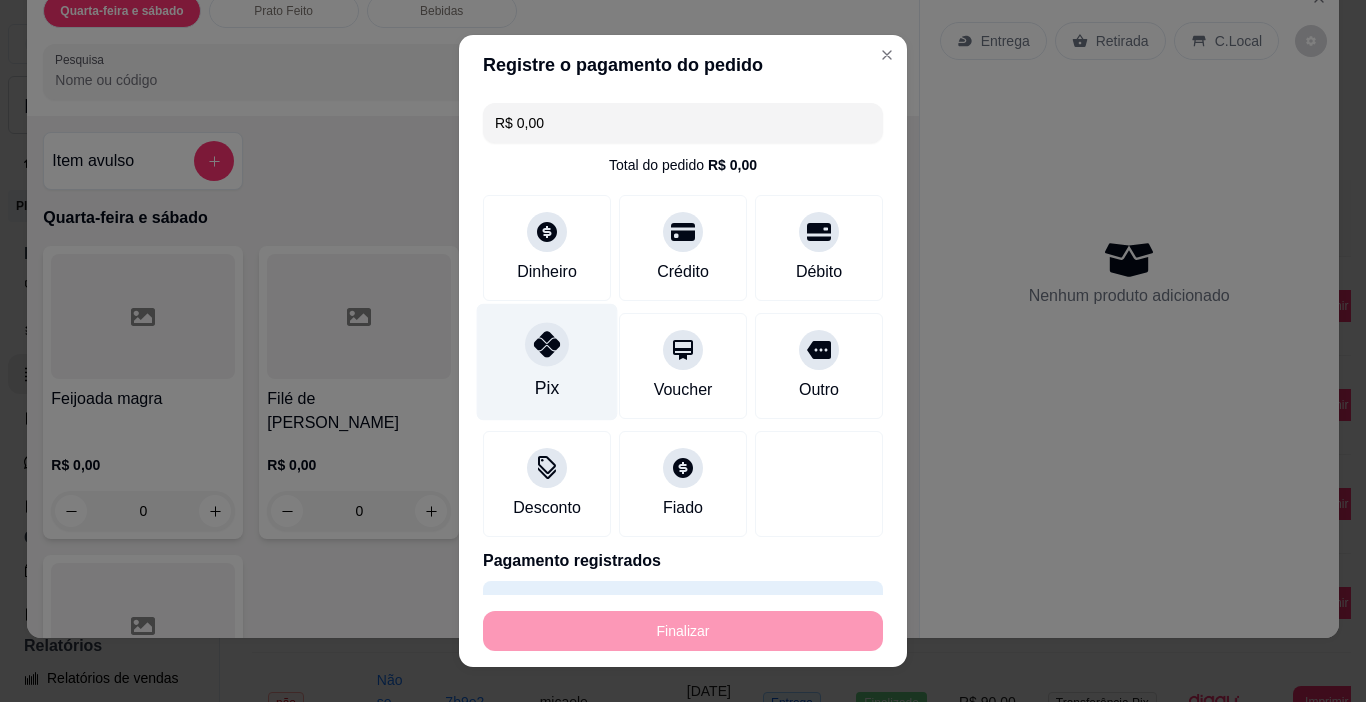 type on "-R$ 34,00" 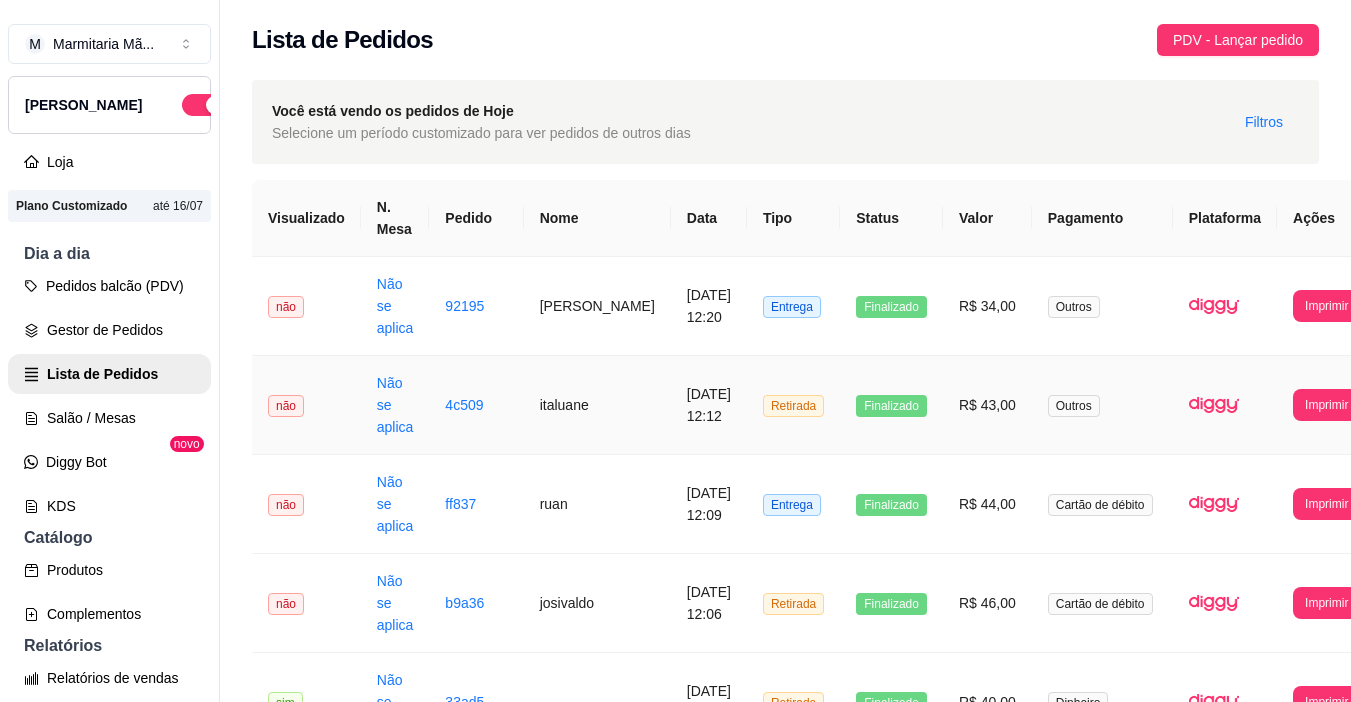 click on "italuane" at bounding box center (597, 405) 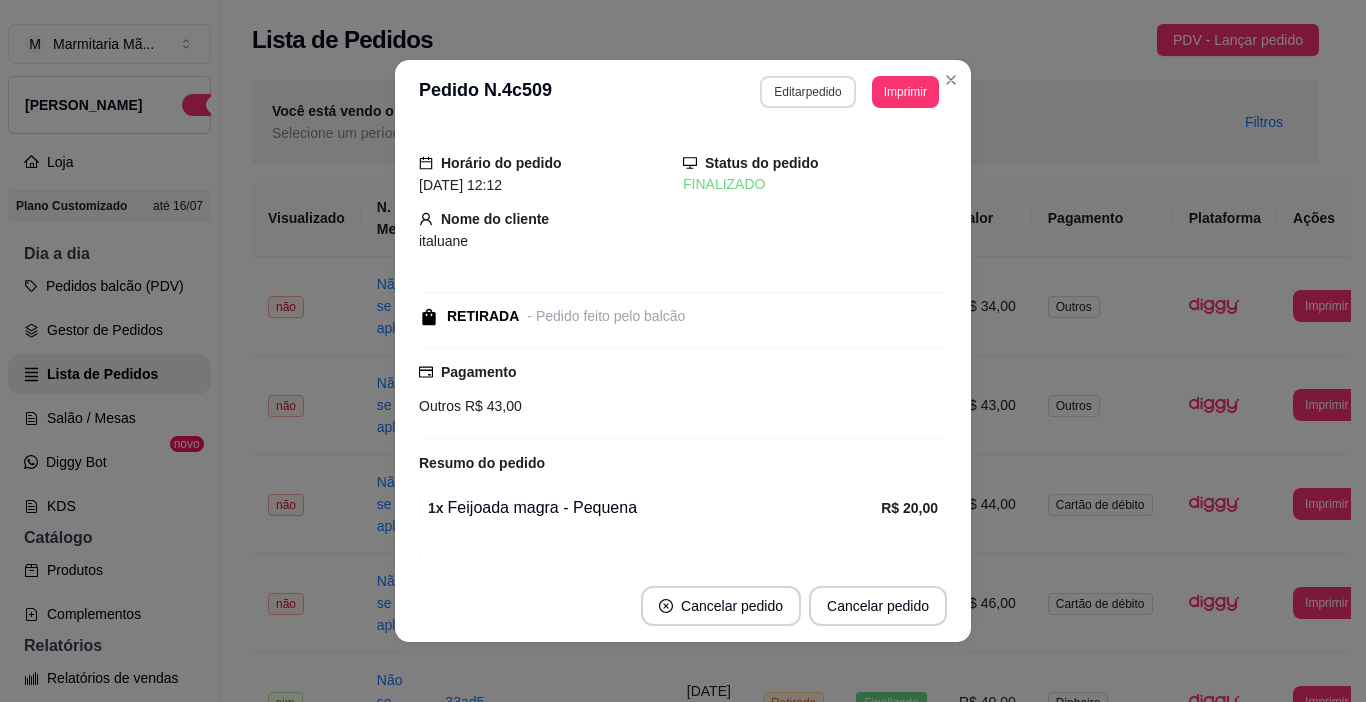 click on "Editar  pedido" at bounding box center [807, 92] 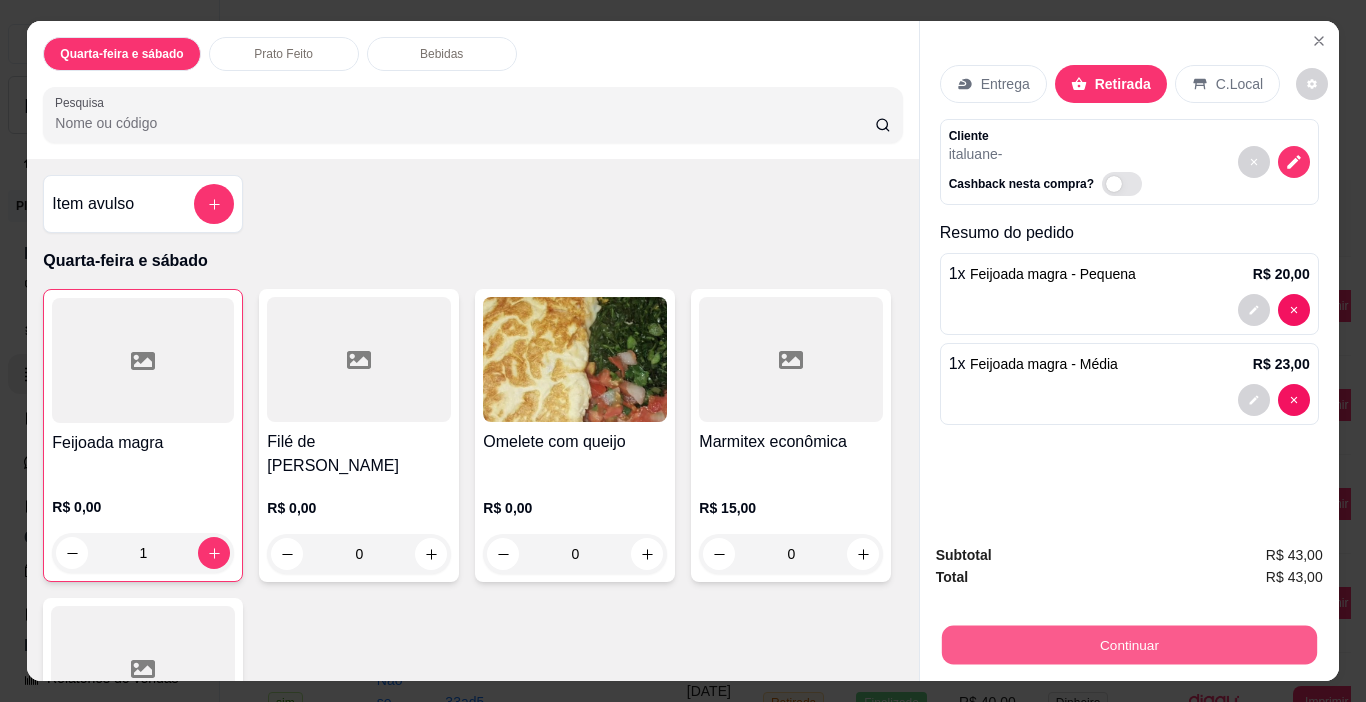 click on "Continuar" at bounding box center [1128, 645] 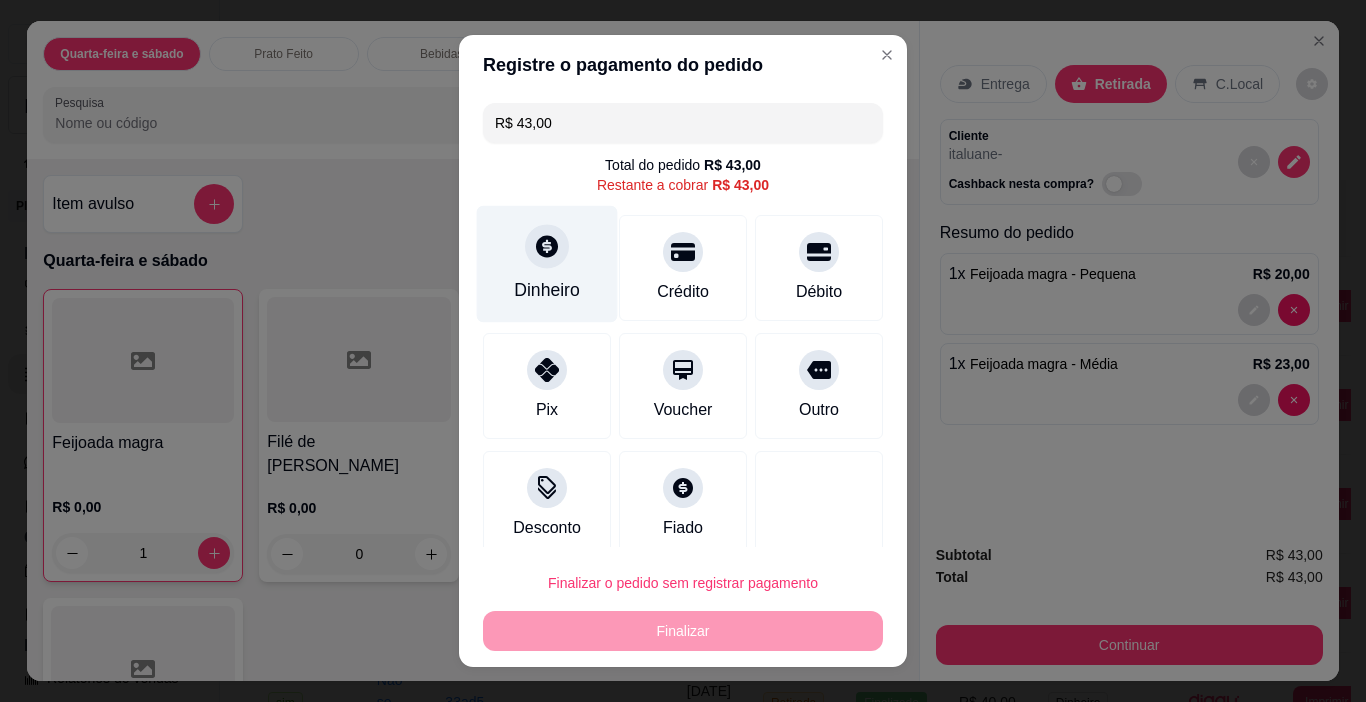 click at bounding box center [547, 247] 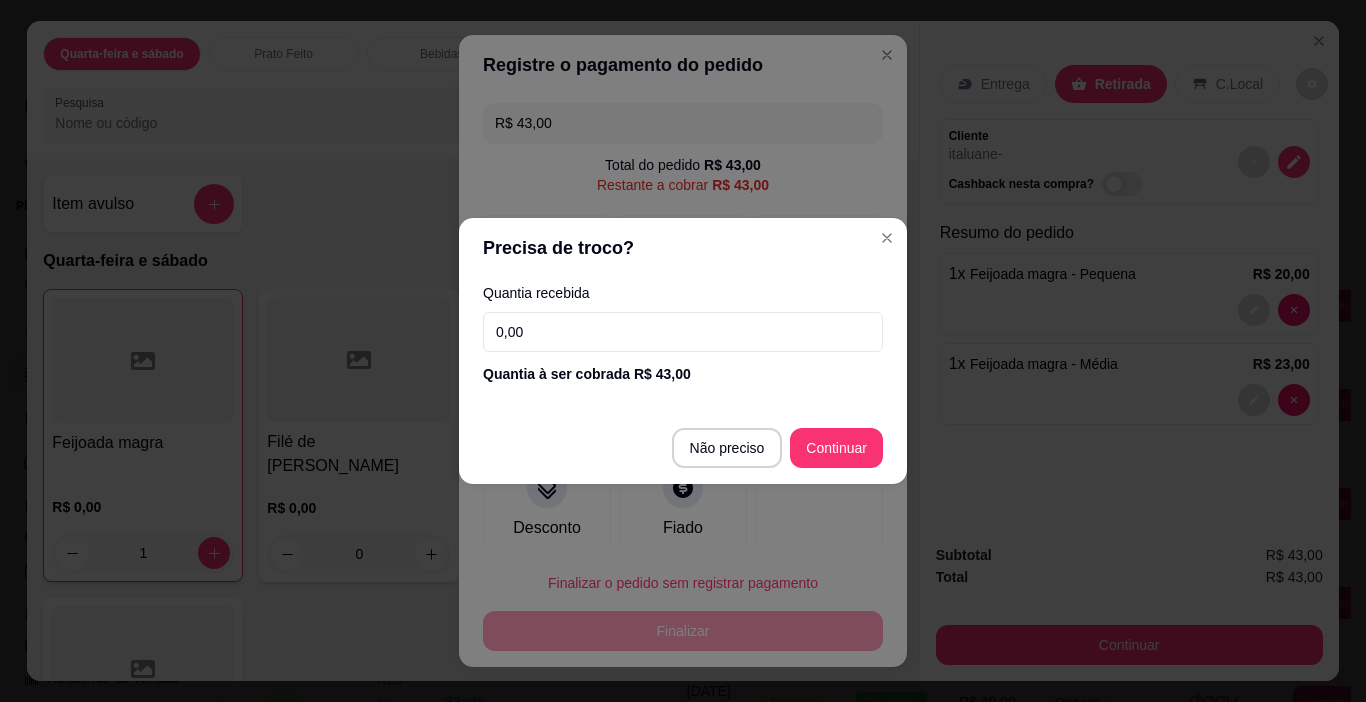 click on "0,00" at bounding box center (683, 332) 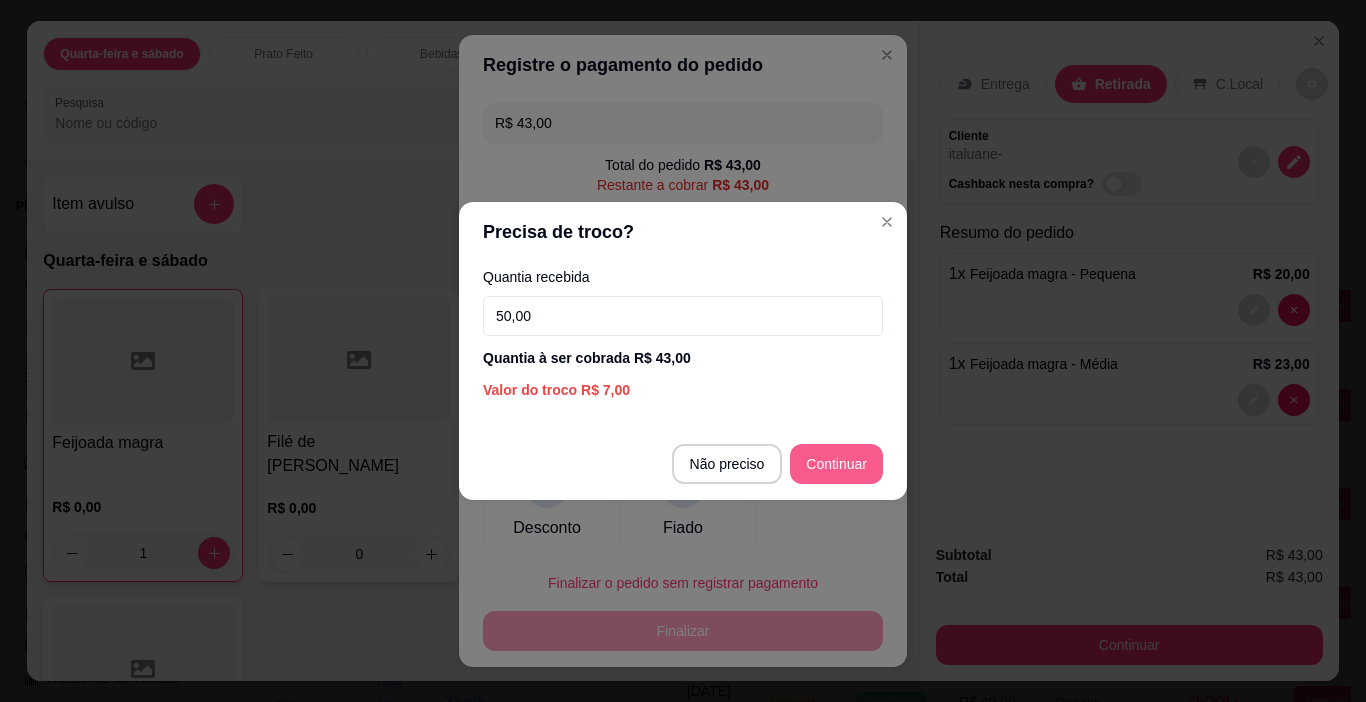 type on "50,00" 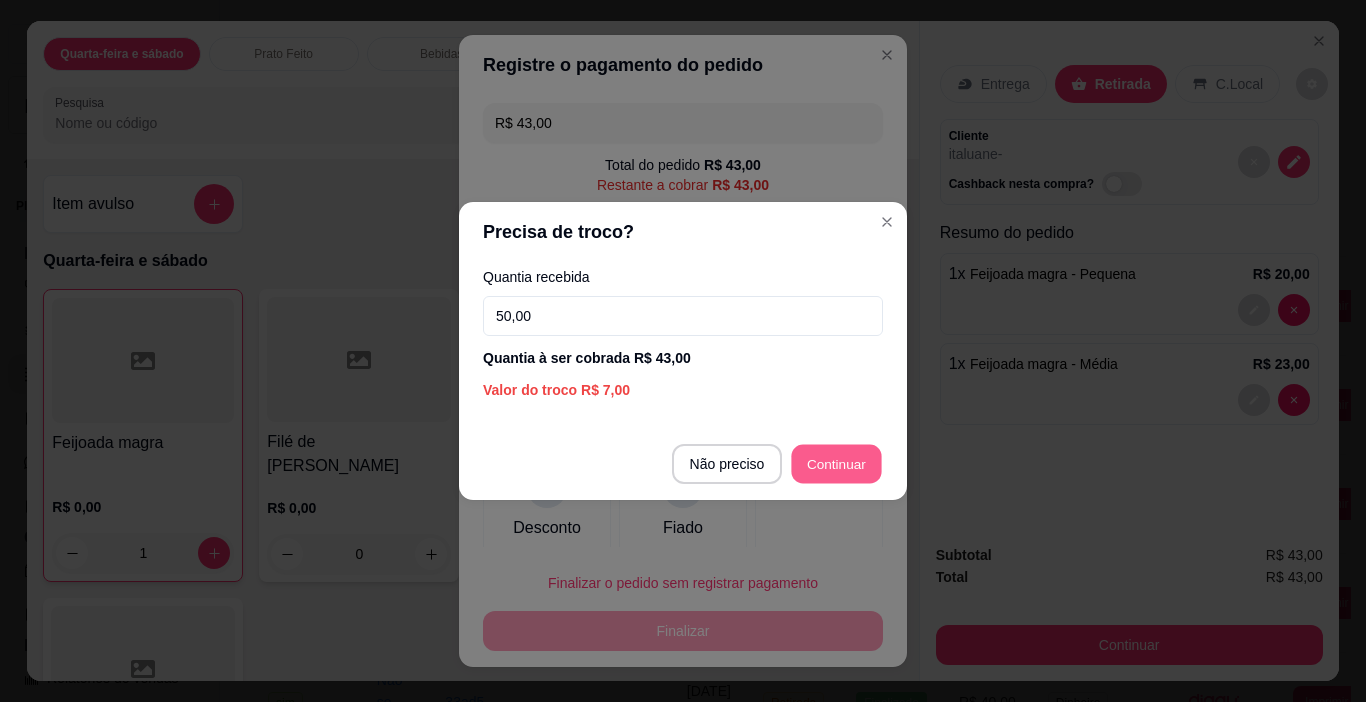 type on "R$ 0,00" 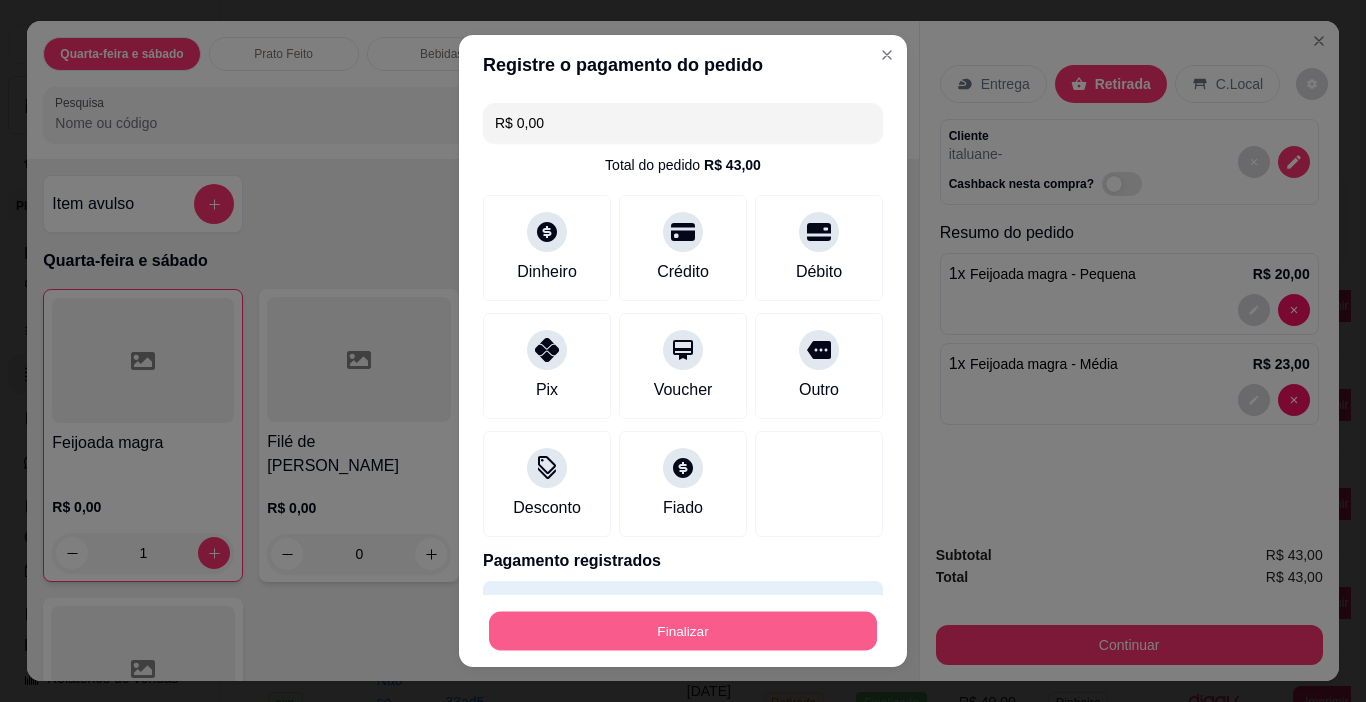 click on "Finalizar" at bounding box center (683, 631) 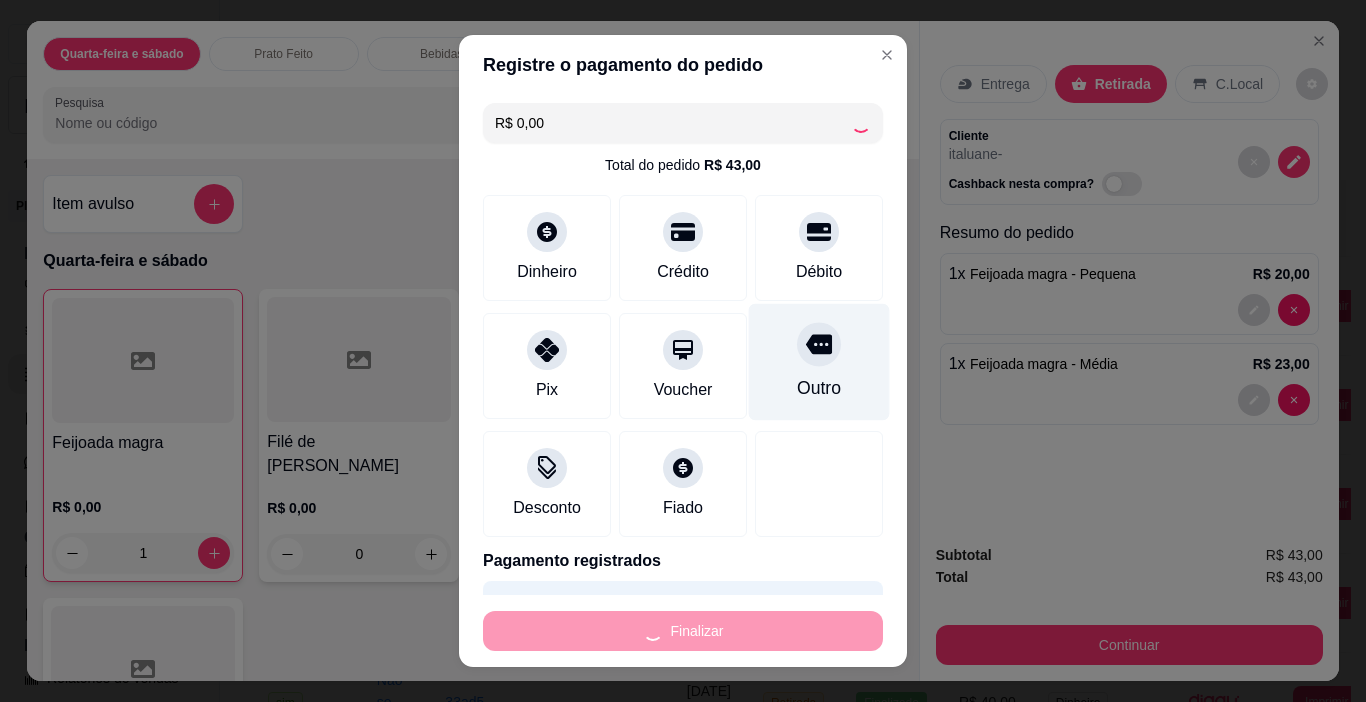 type on "0" 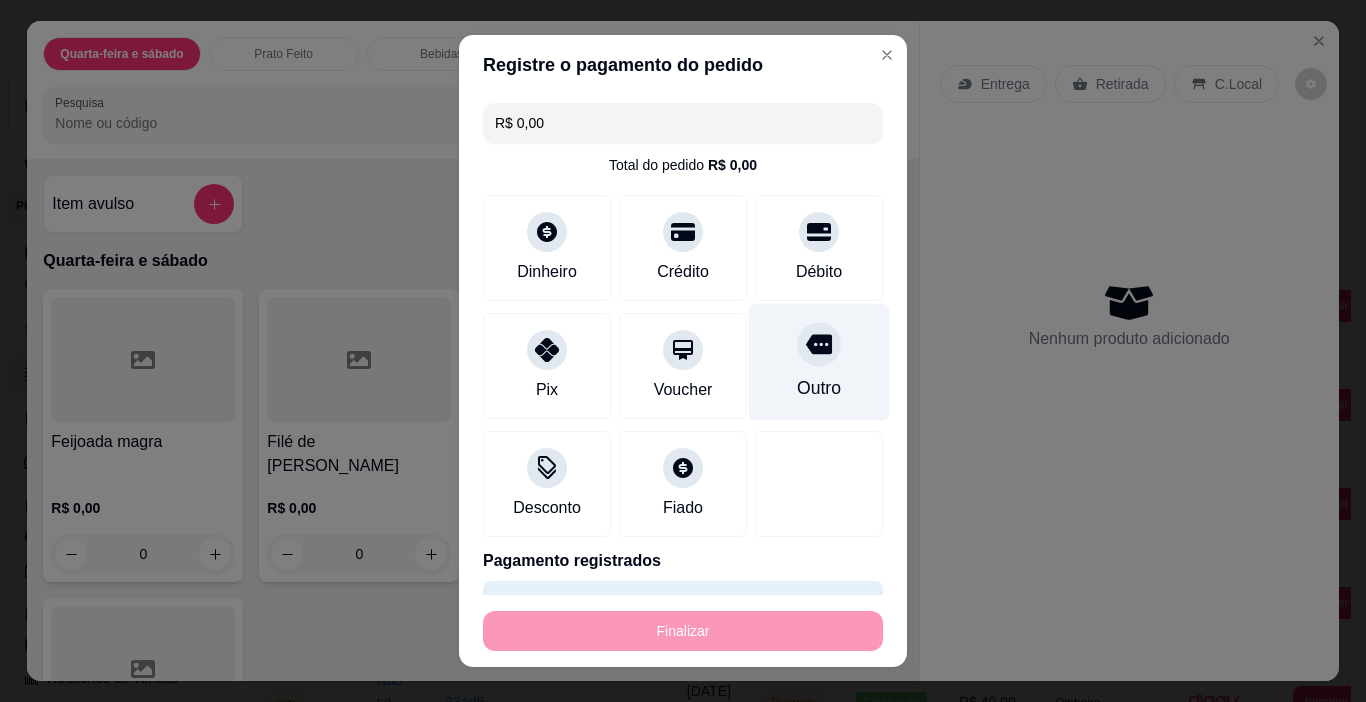 type on "-R$ 43,00" 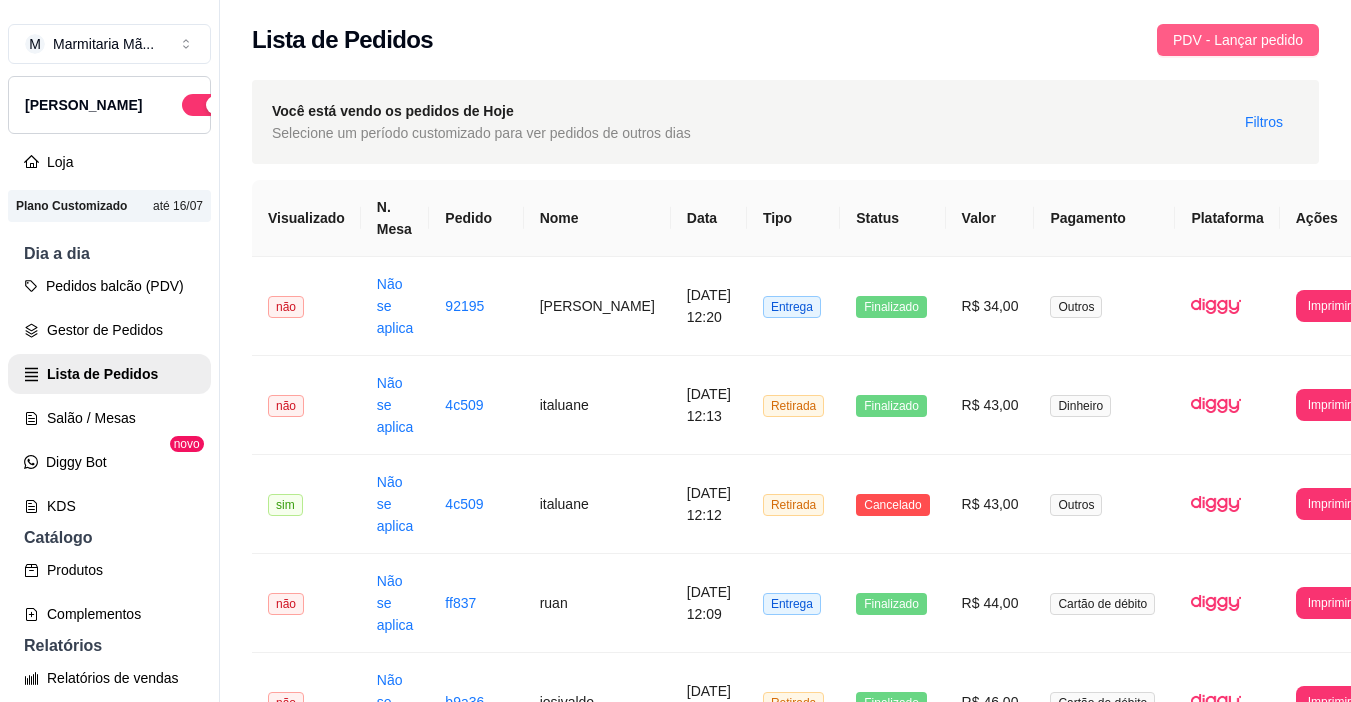 click on "PDV - Lançar pedido" at bounding box center [1238, 40] 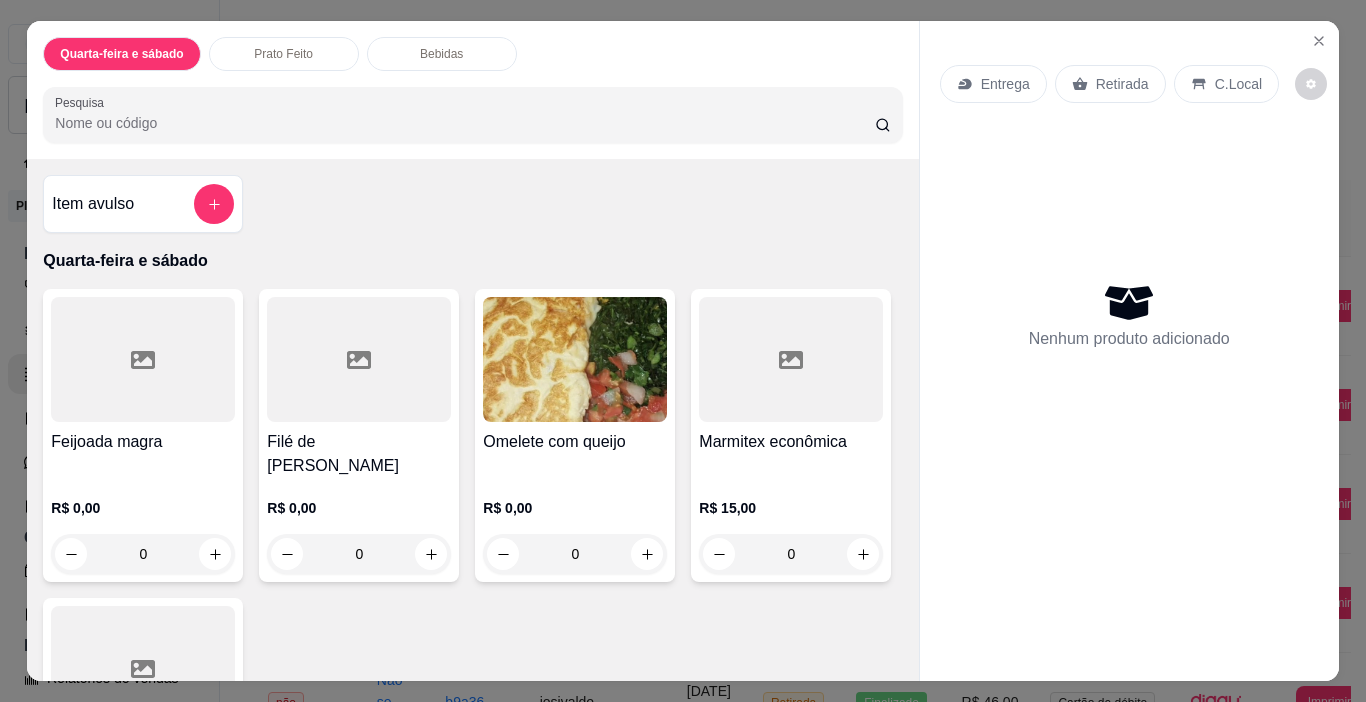 click at bounding box center (143, 359) 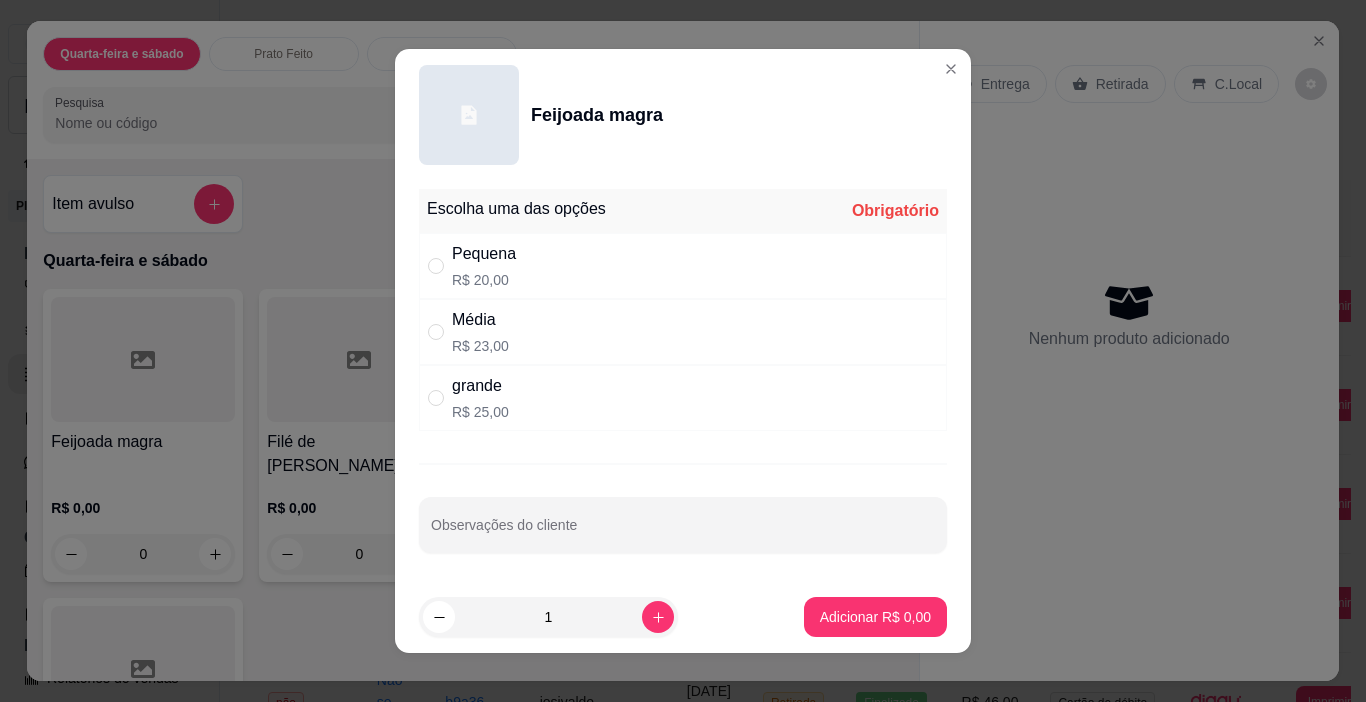 click on "grande" at bounding box center (480, 386) 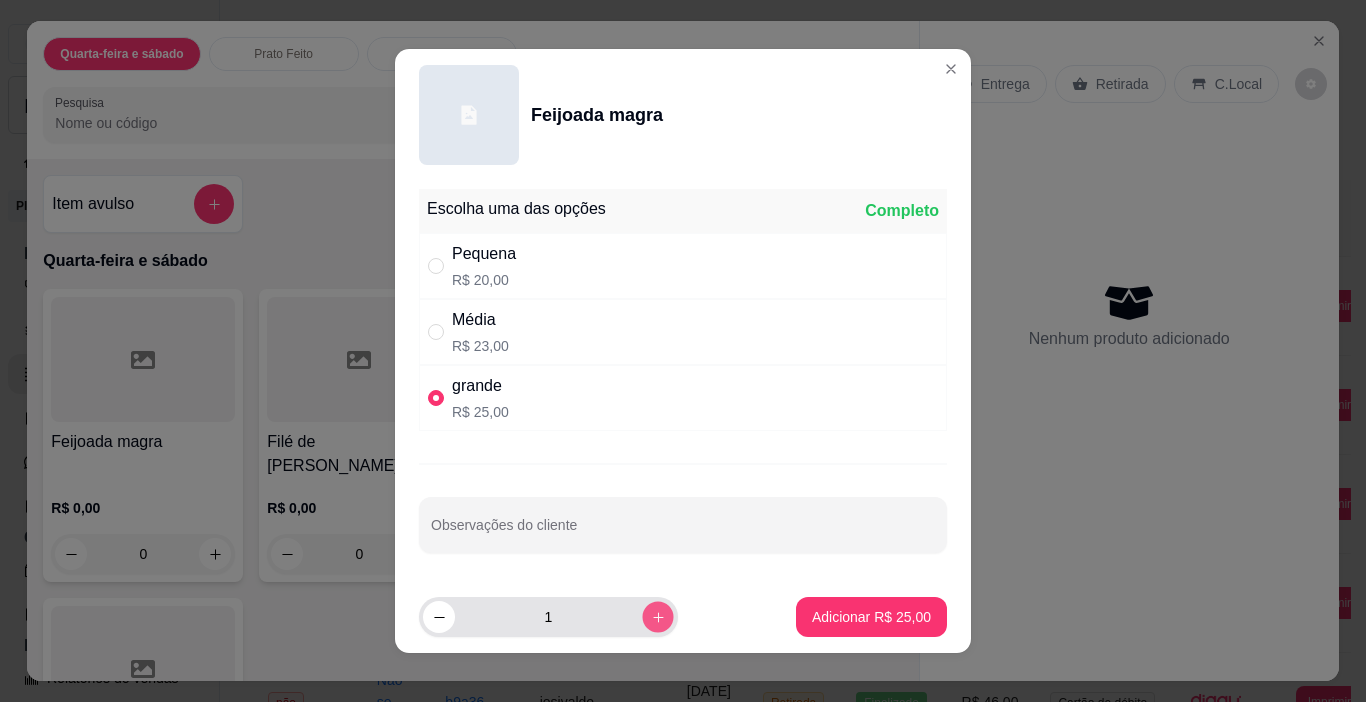 click at bounding box center [657, 616] 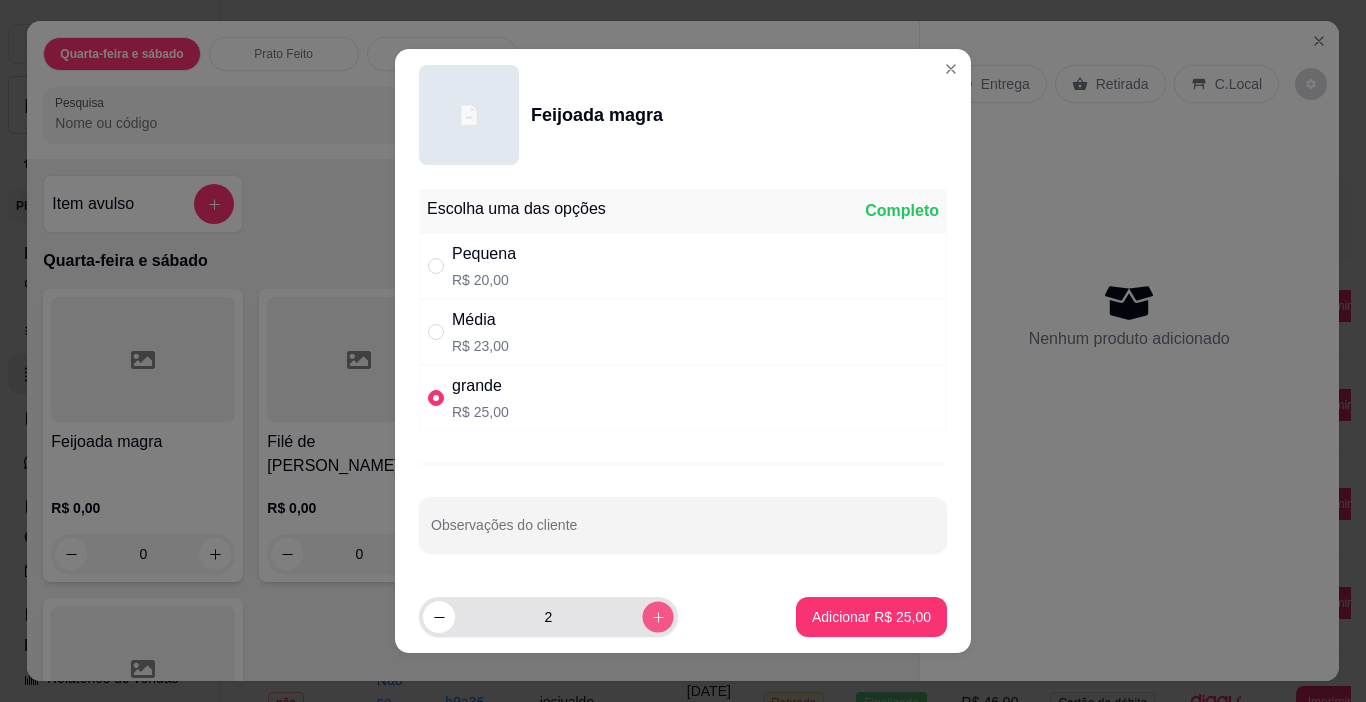 click at bounding box center (657, 616) 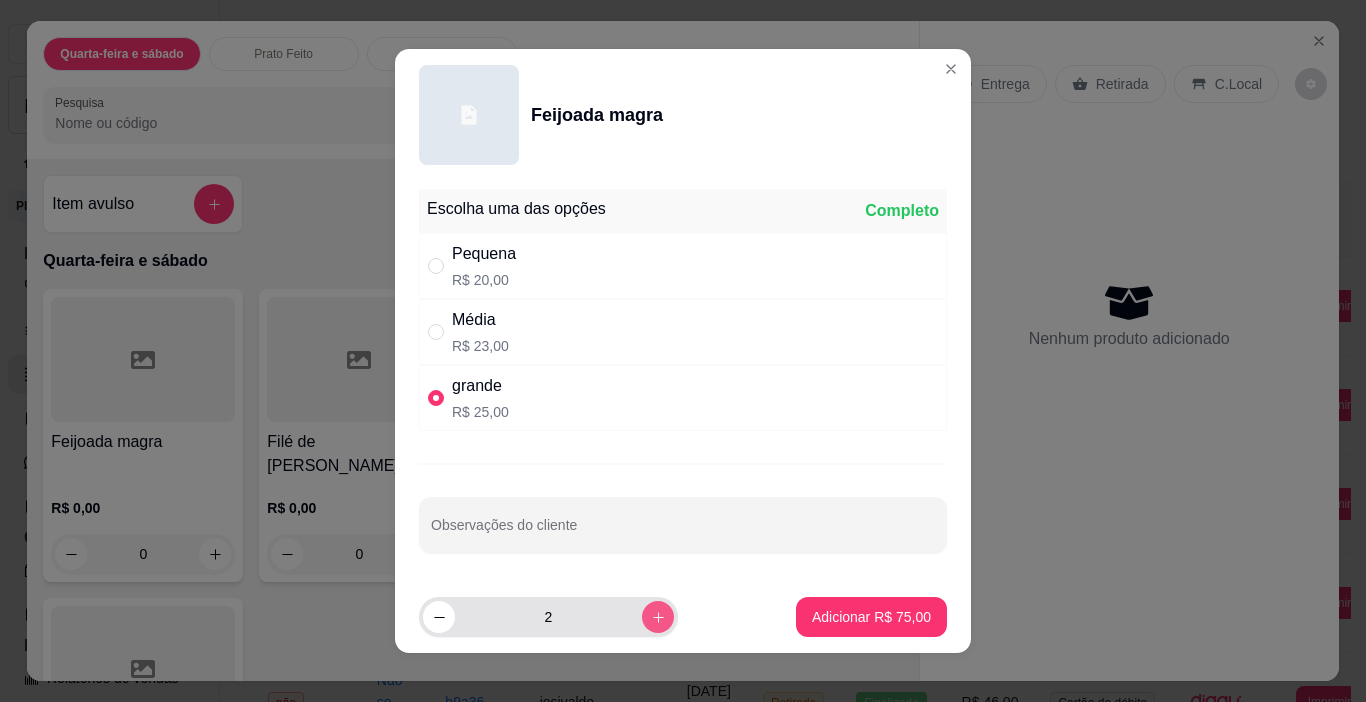 type on "3" 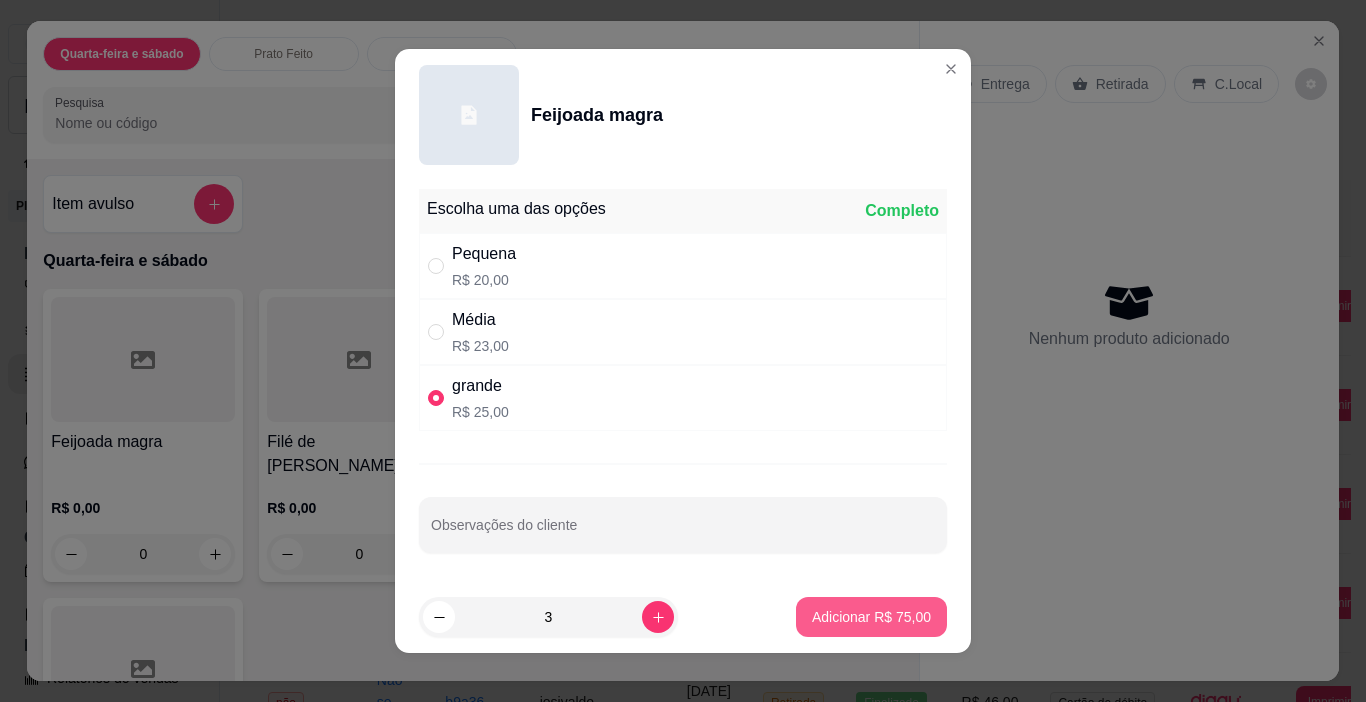 click on "Adicionar   R$ 75,00" at bounding box center [871, 617] 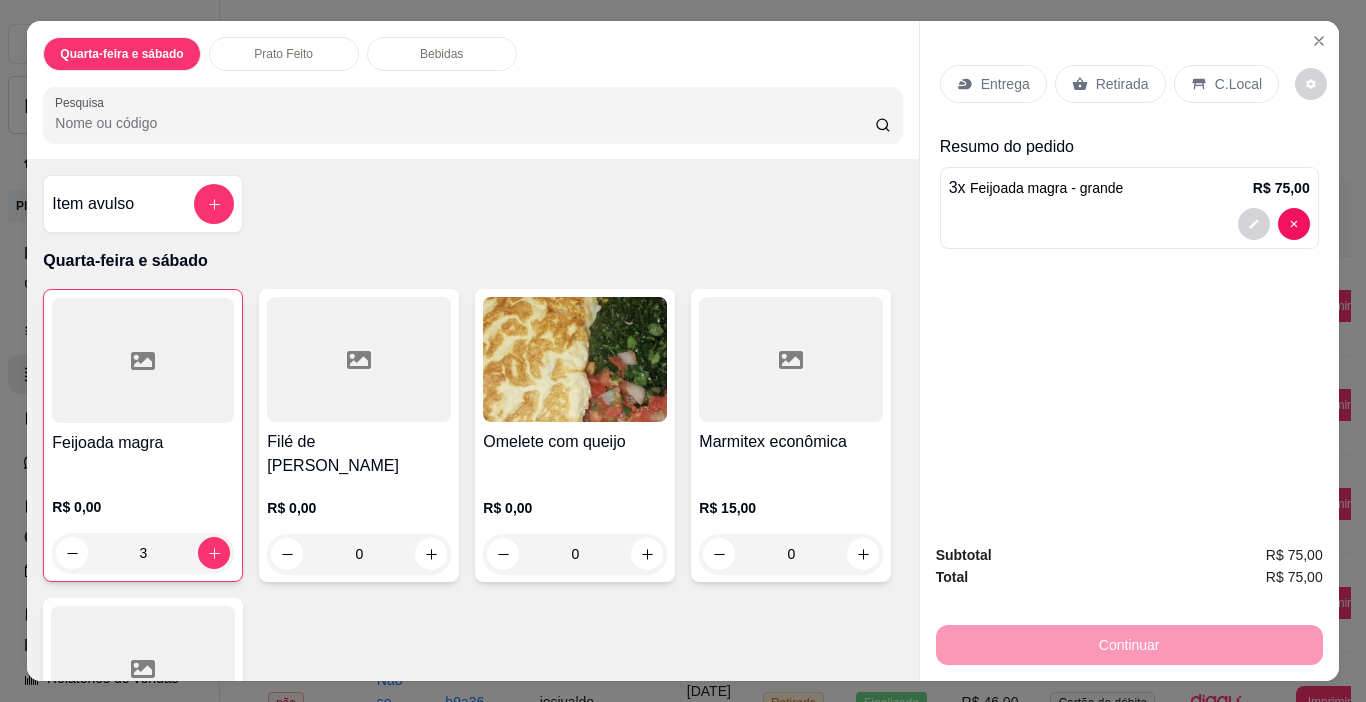 type on "3" 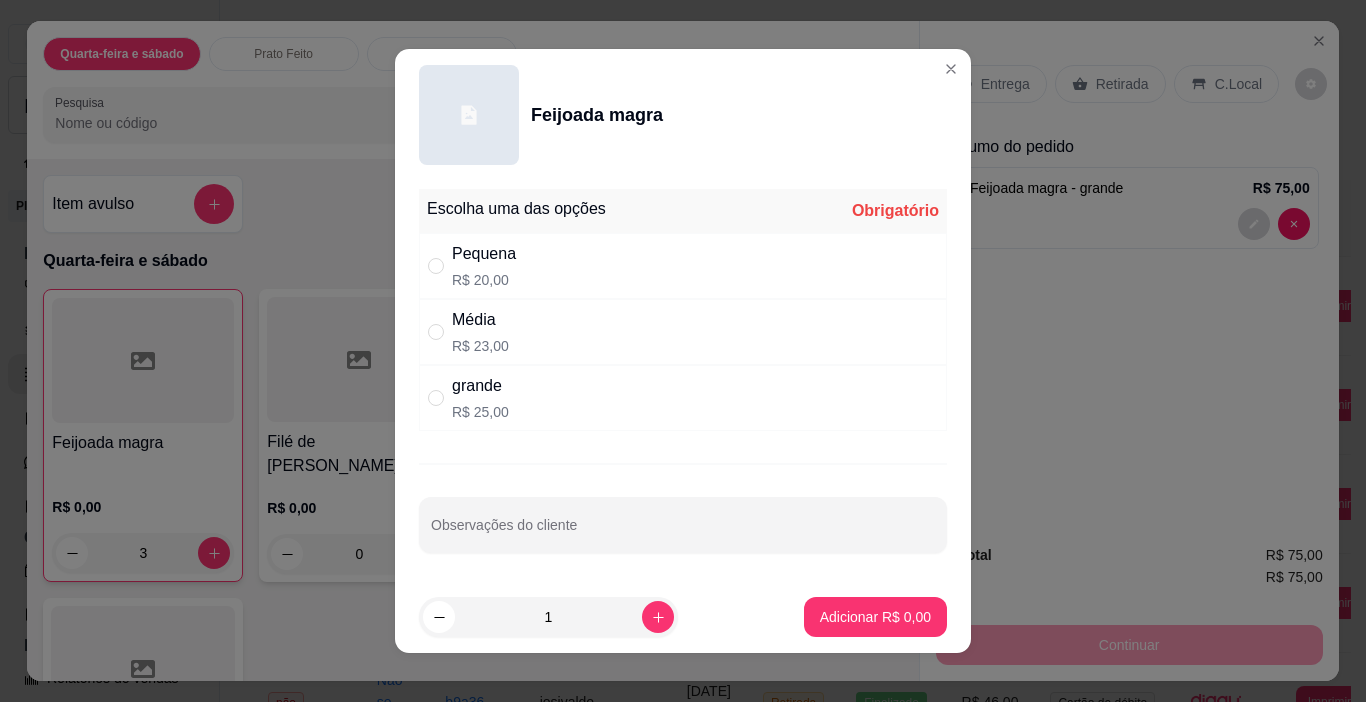 drag, startPoint x: 458, startPoint y: 342, endPoint x: 461, endPoint y: 370, distance: 28.160255 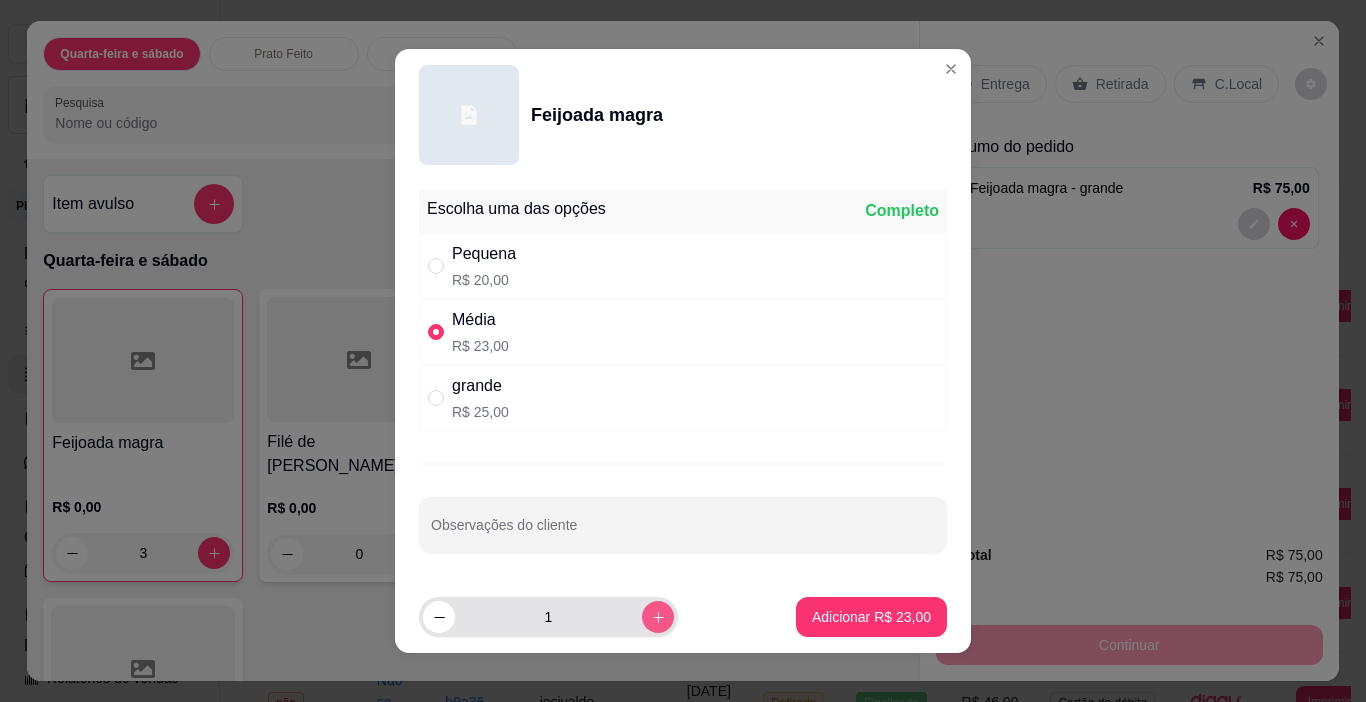 click at bounding box center (658, 617) 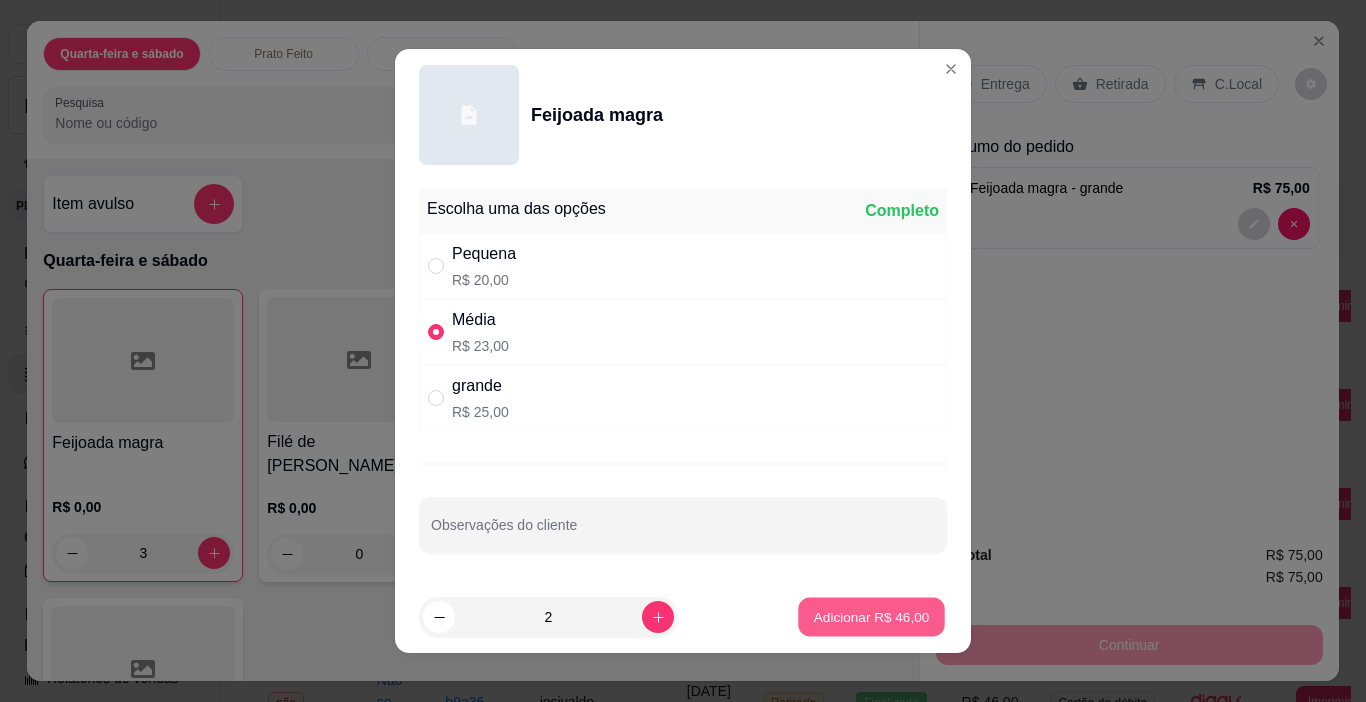 click on "Adicionar   R$ 46,00" at bounding box center [872, 616] 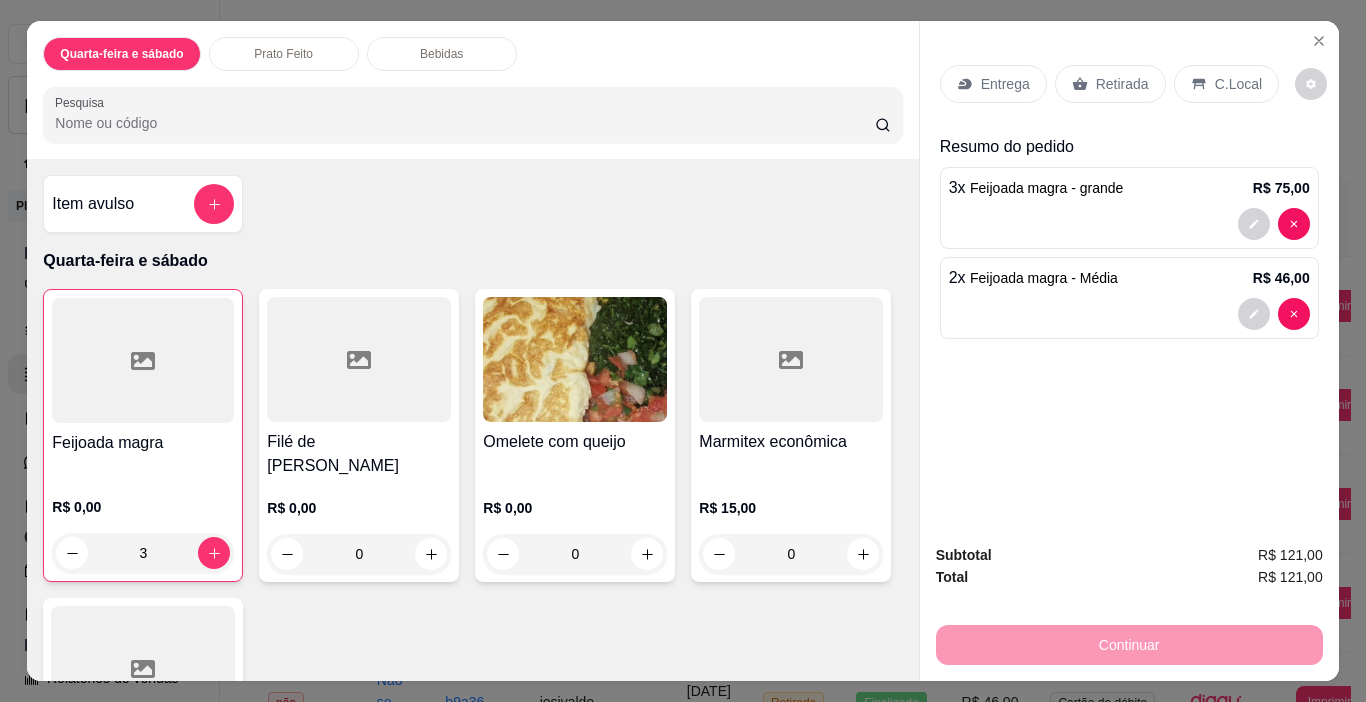click on "Entrega" at bounding box center (1005, 84) 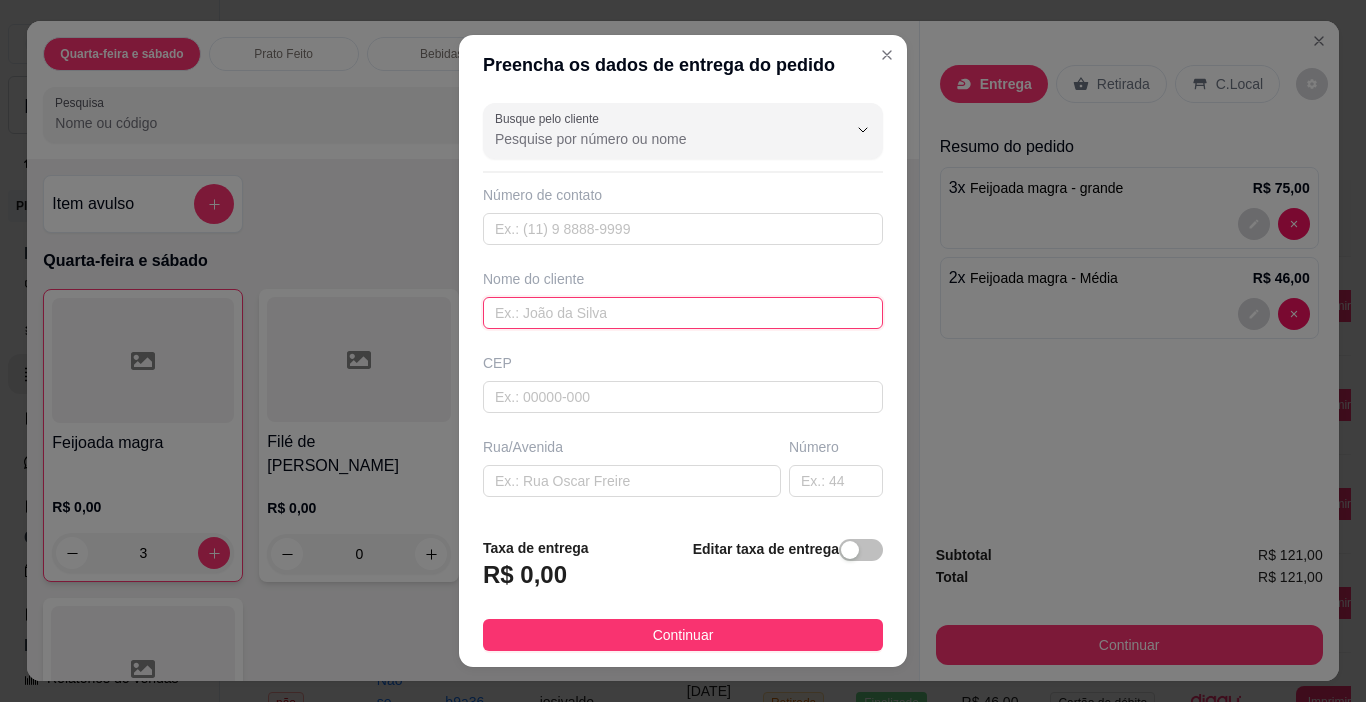 click at bounding box center [683, 313] 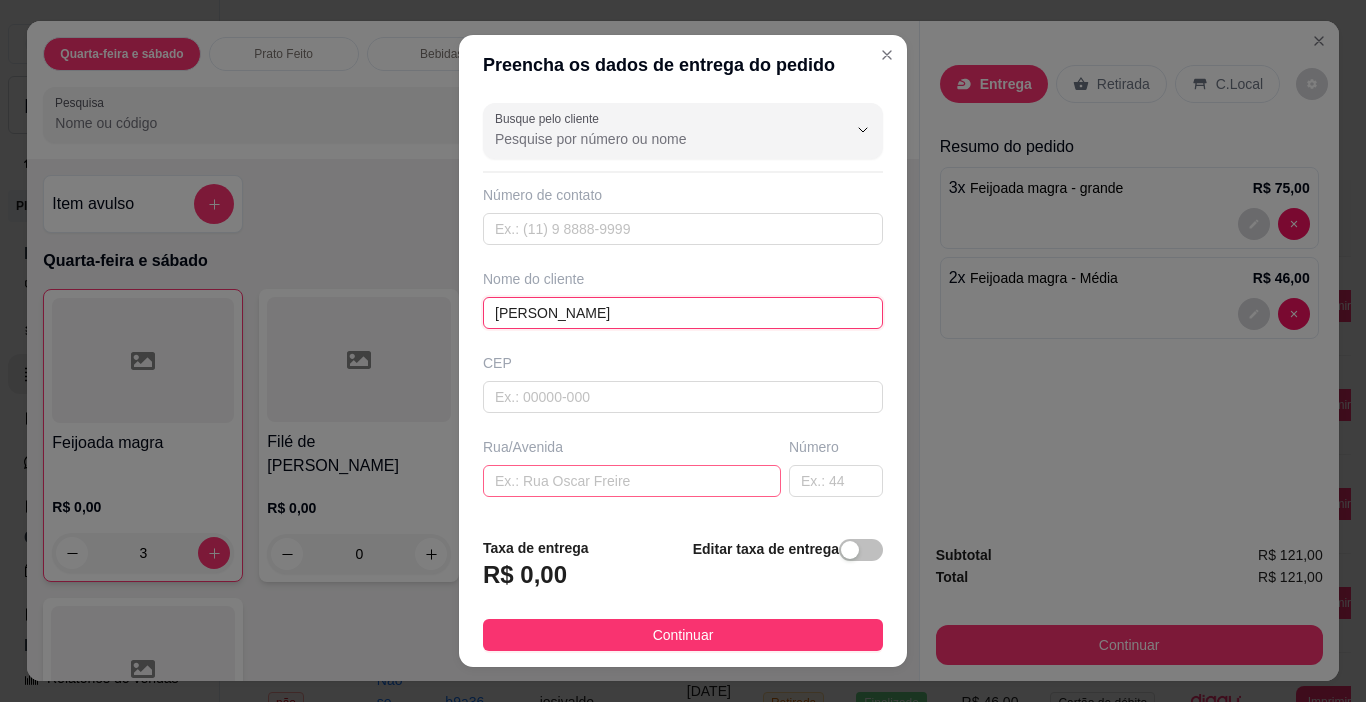 type on "[PERSON_NAME]" 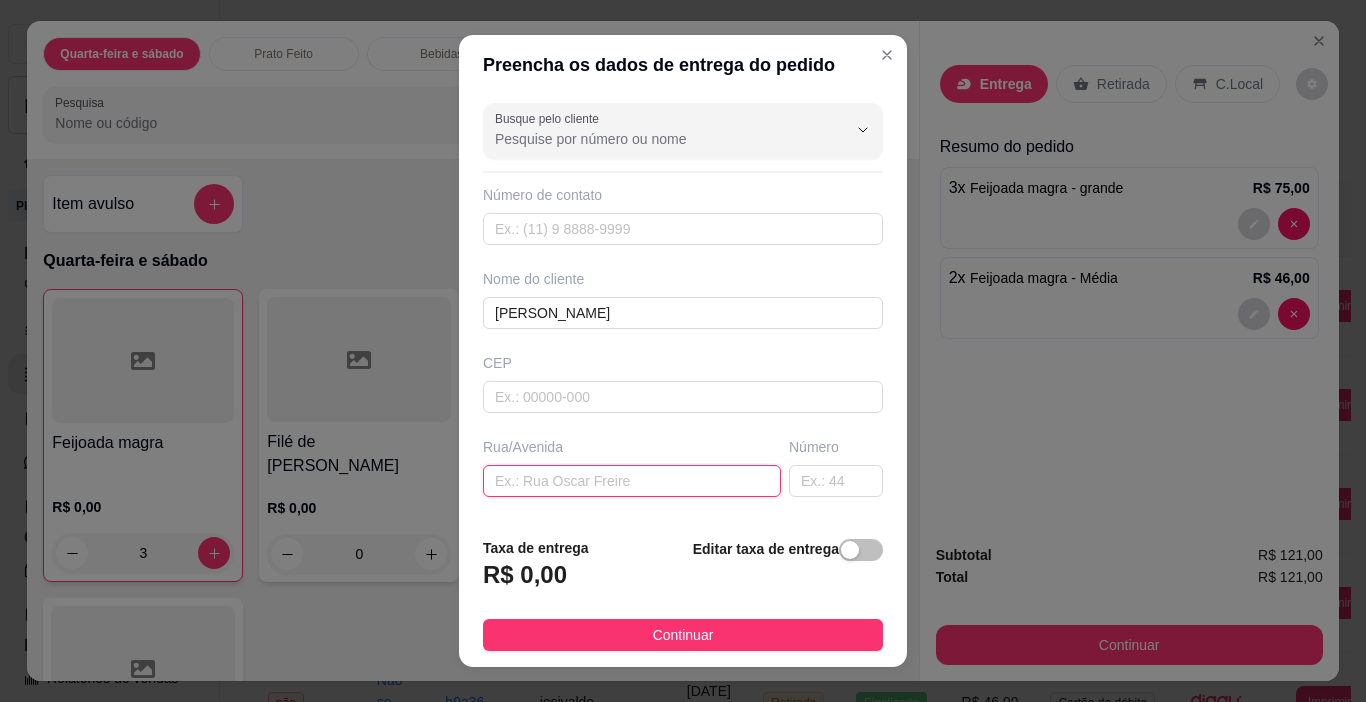 click at bounding box center (632, 481) 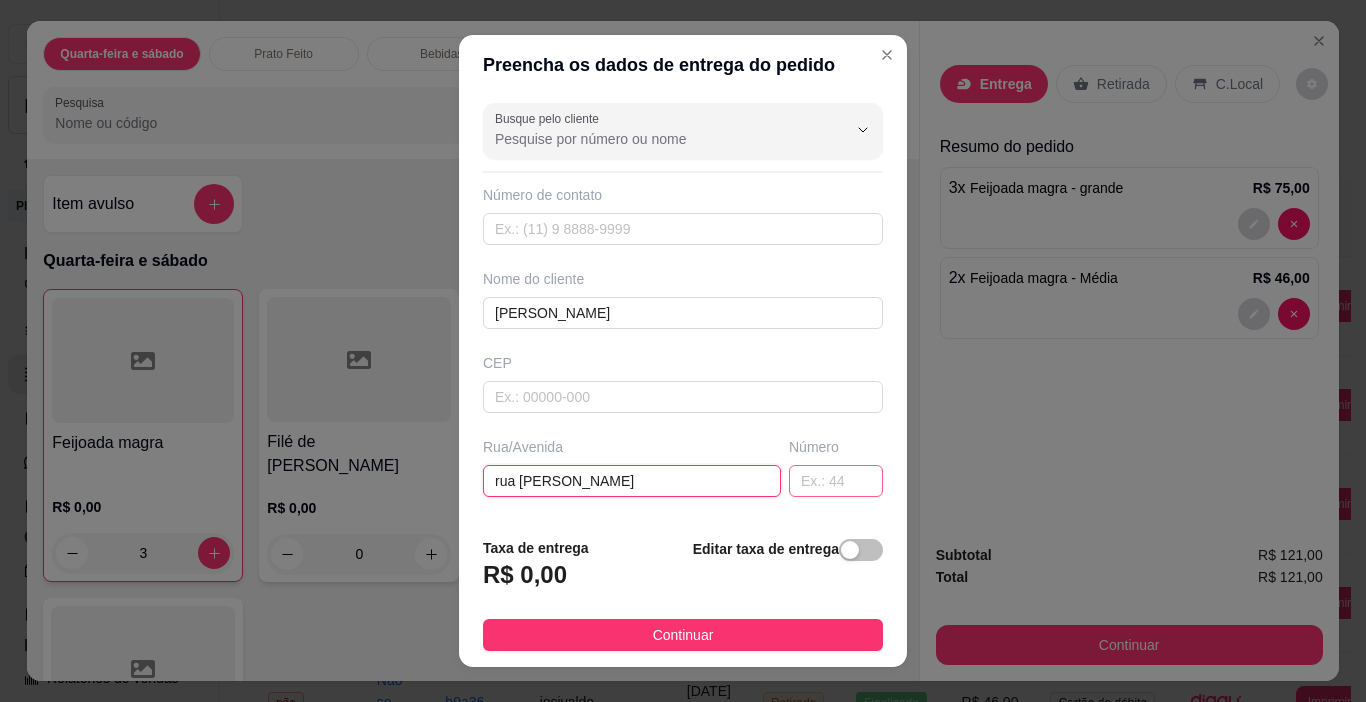 type on "rua [PERSON_NAME]" 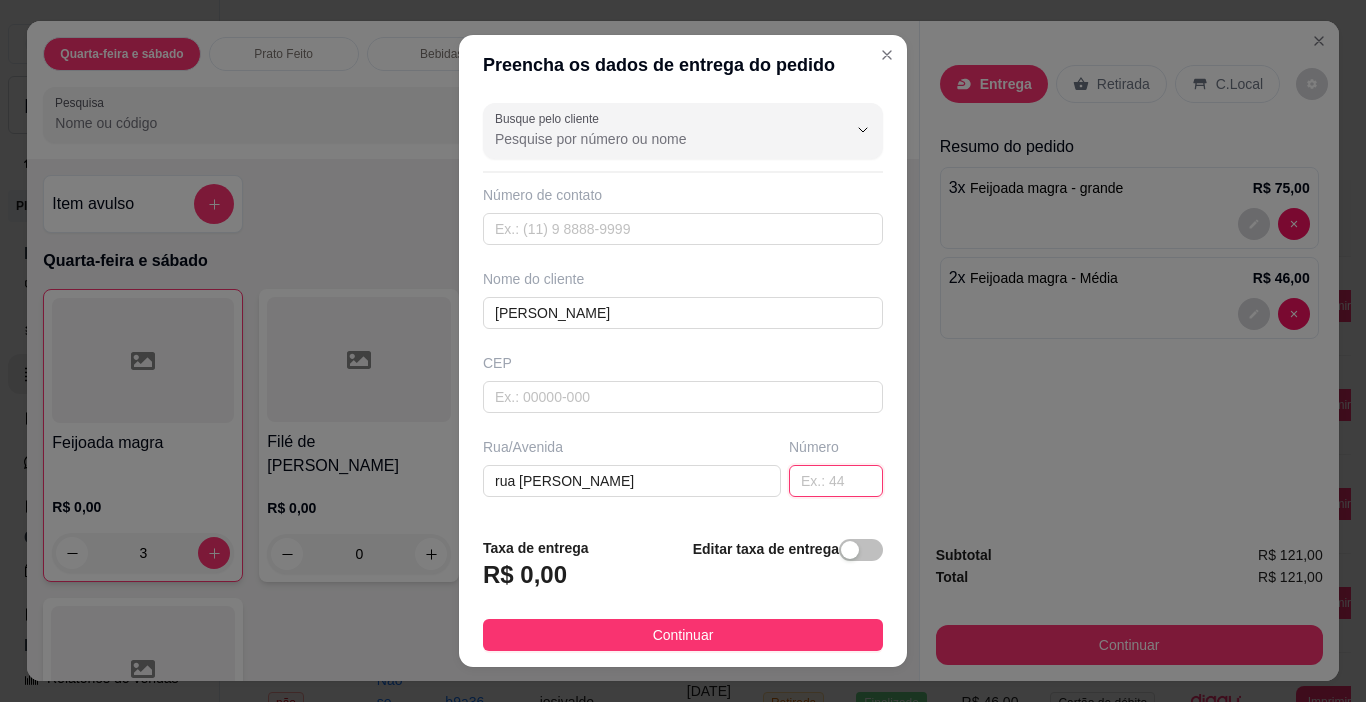 click at bounding box center [836, 481] 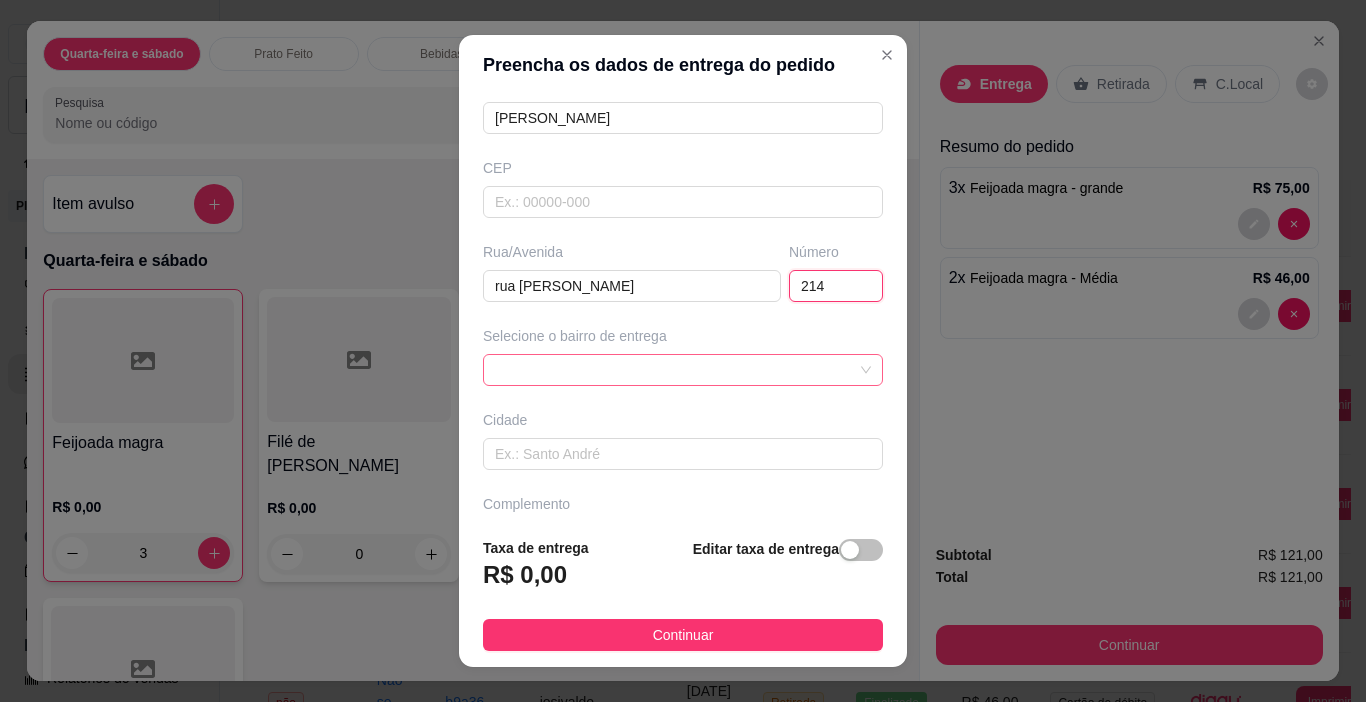 scroll, scrollTop: 200, scrollLeft: 0, axis: vertical 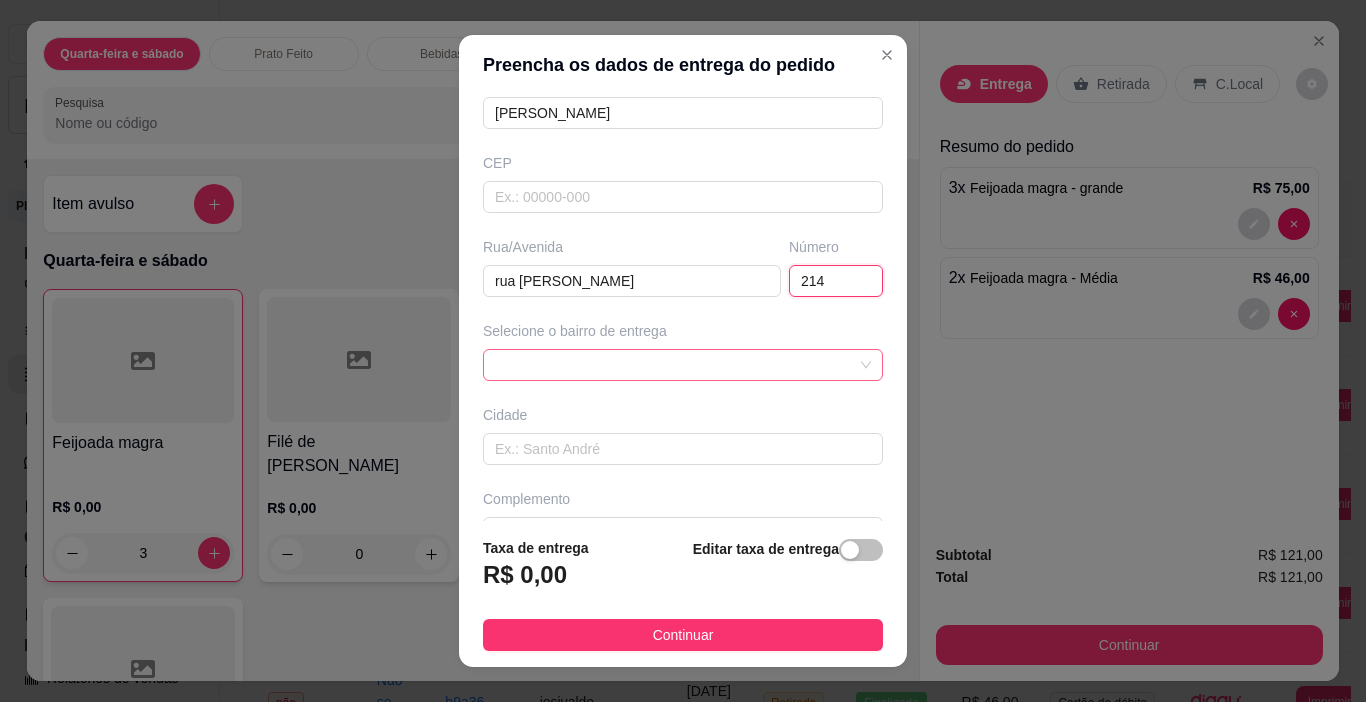 click at bounding box center [683, 365] 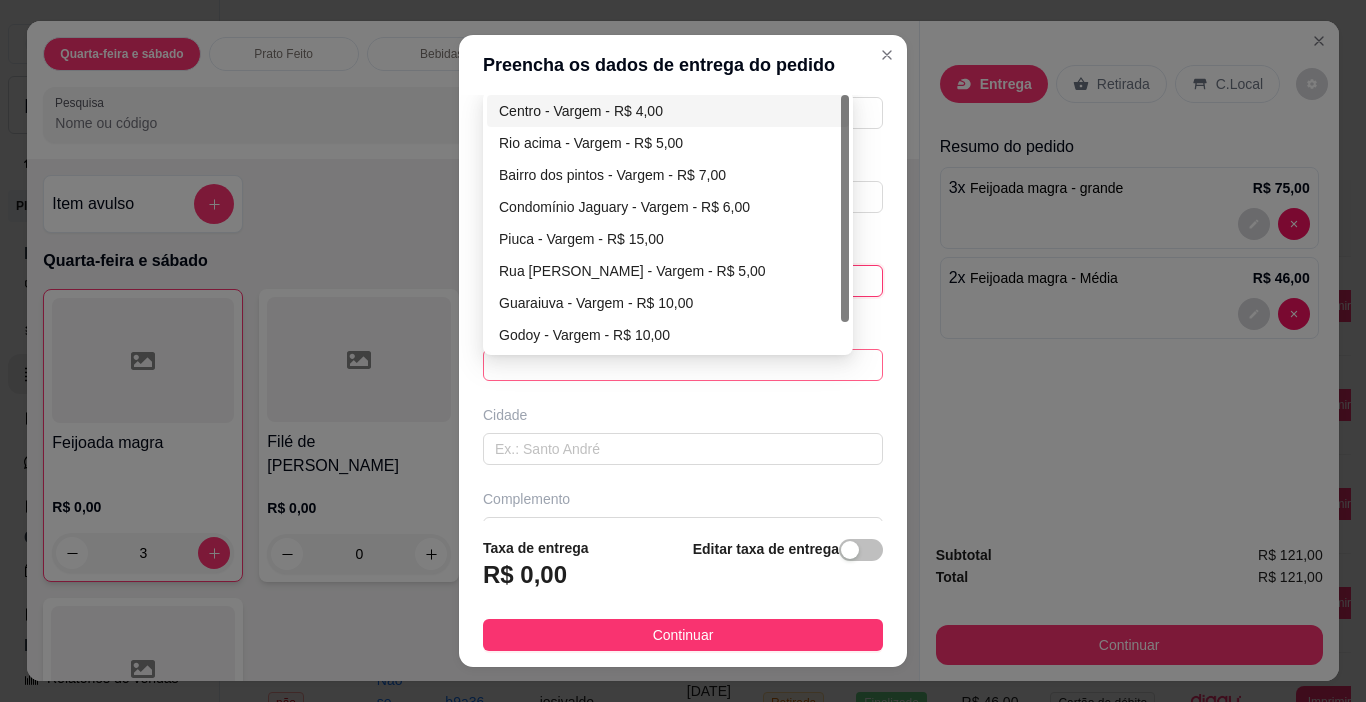 type on "214" 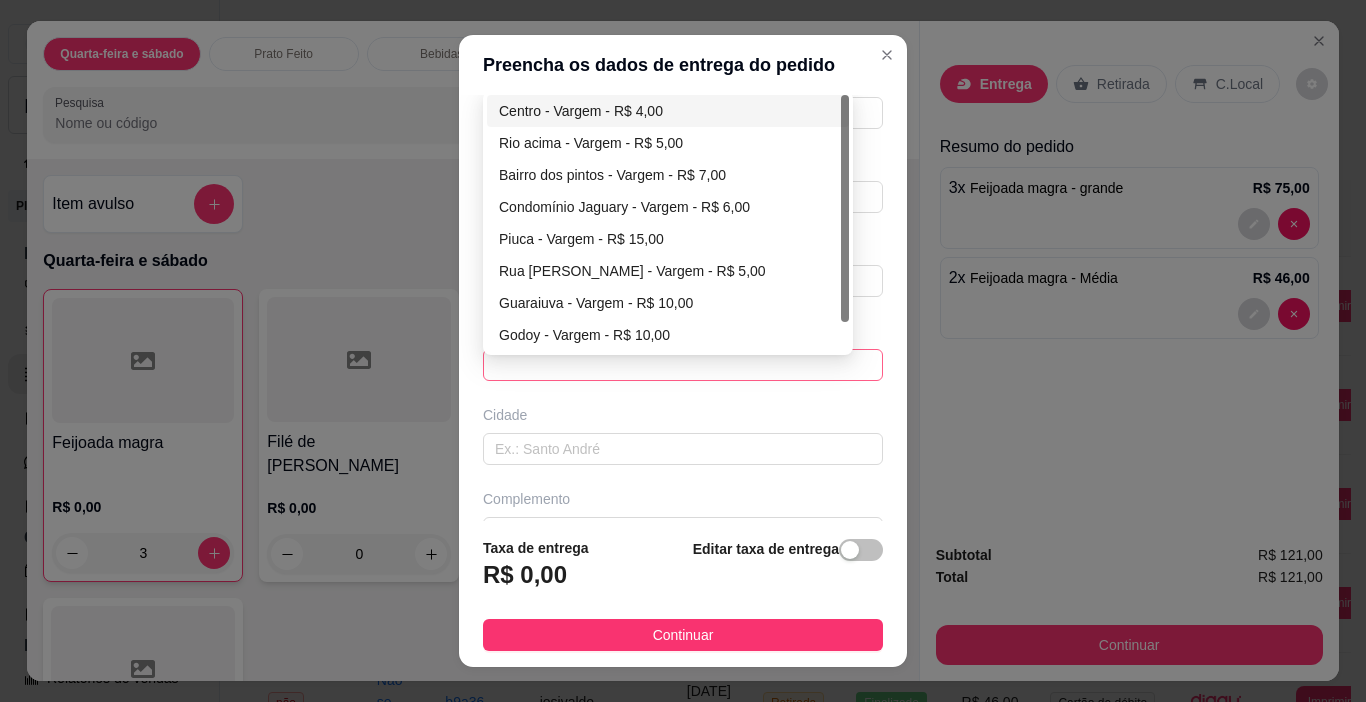click on "Centro - Vargem  -  R$ 4,00" at bounding box center (668, 111) 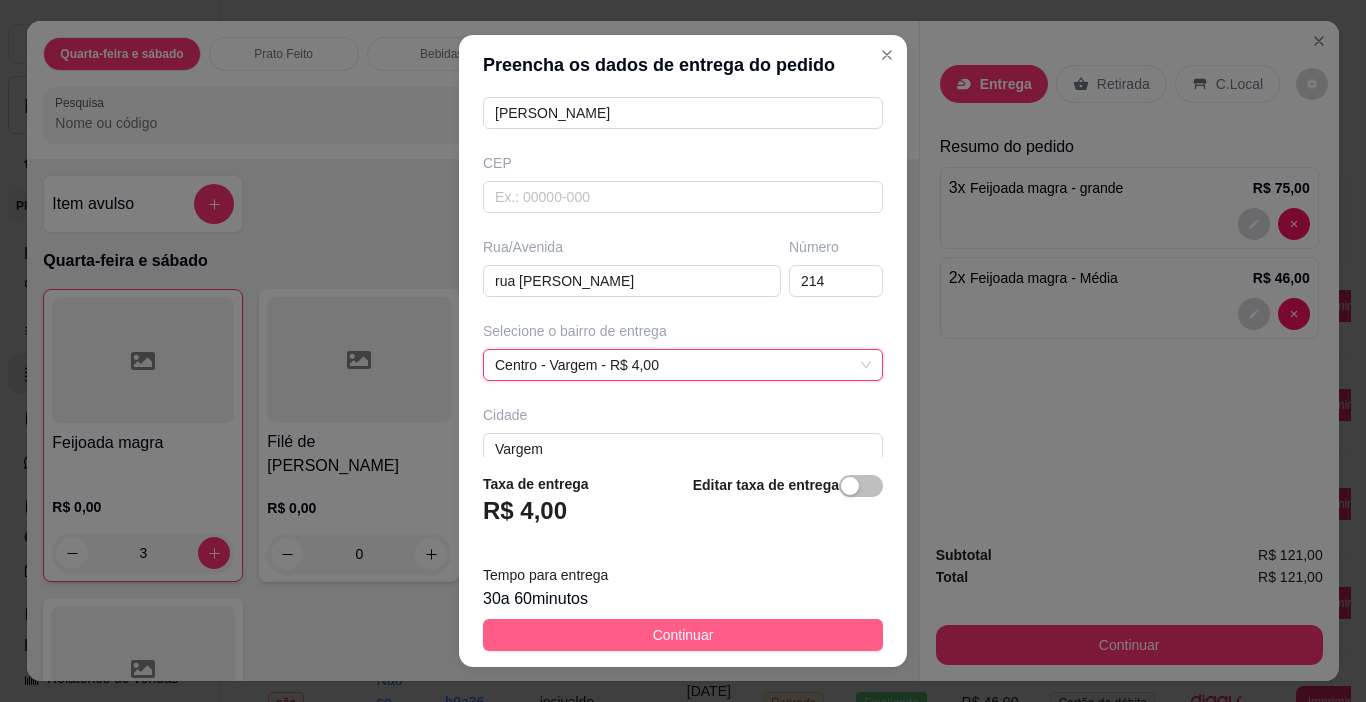 click on "Continuar" at bounding box center (683, 635) 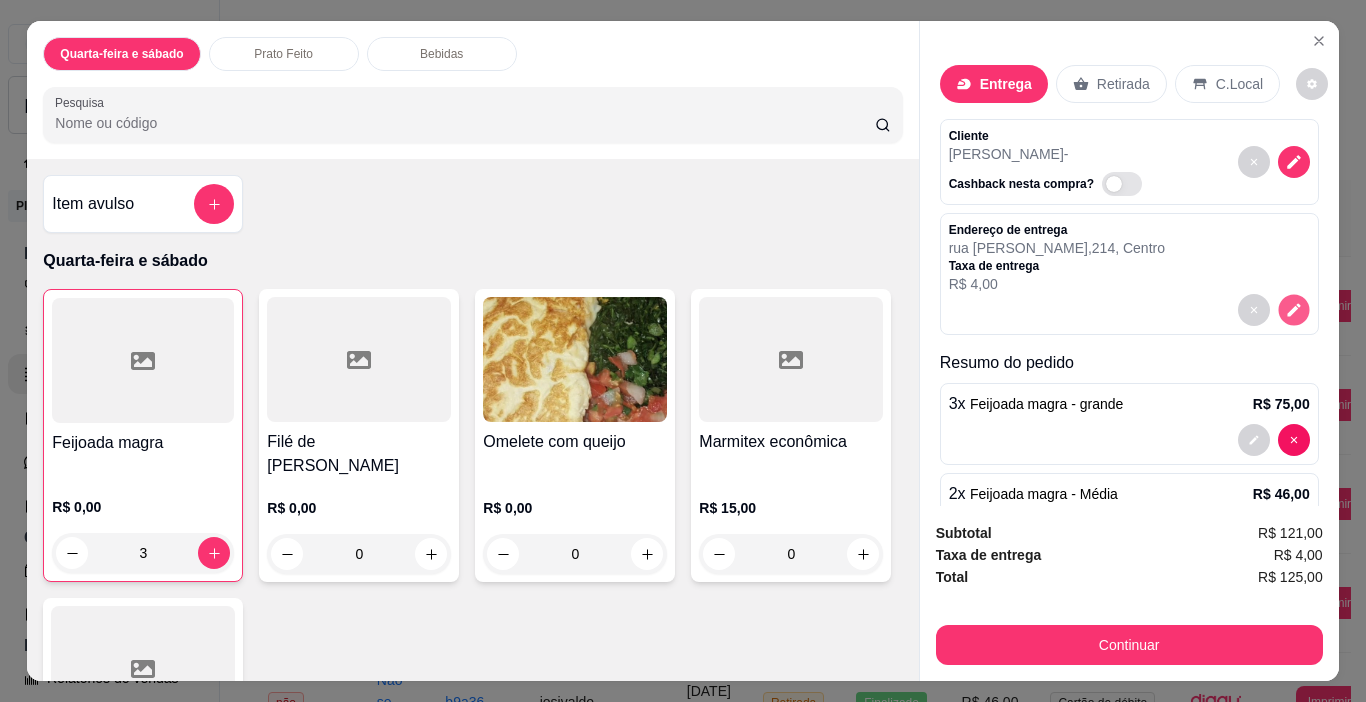 click at bounding box center [1293, 310] 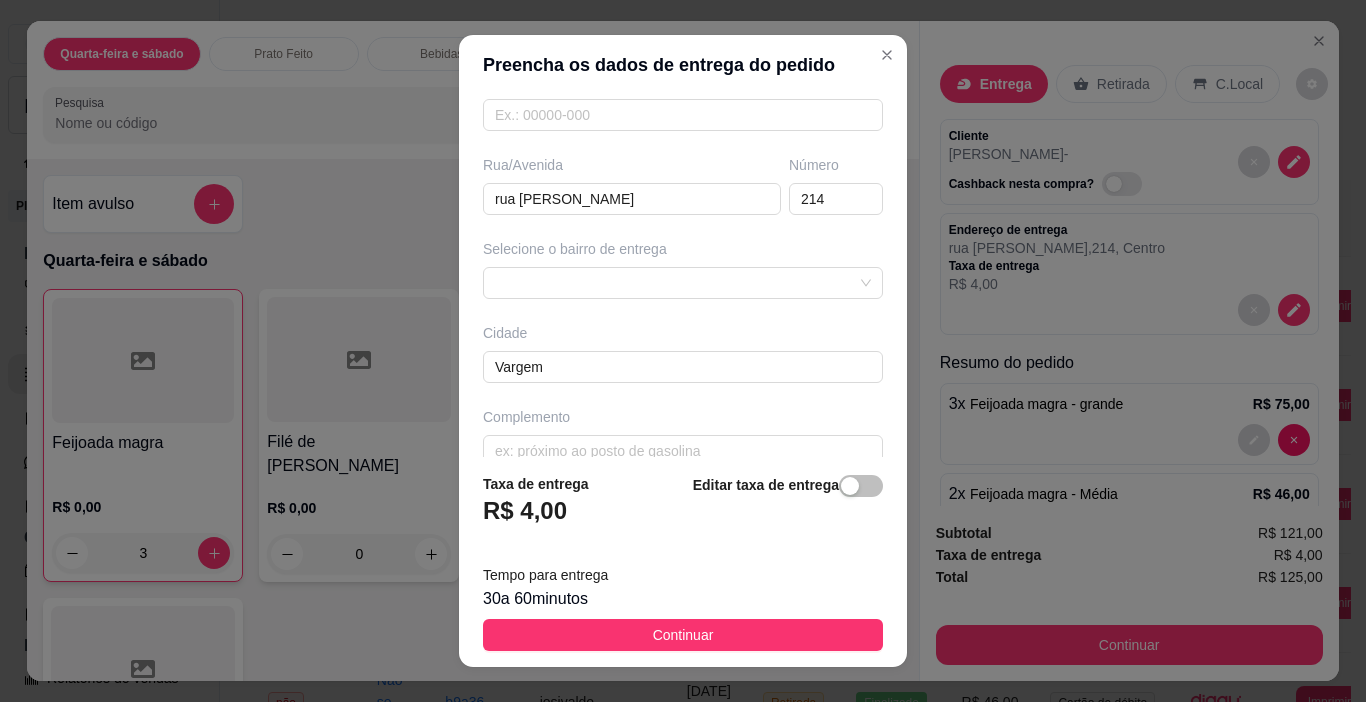 scroll, scrollTop: 312, scrollLeft: 0, axis: vertical 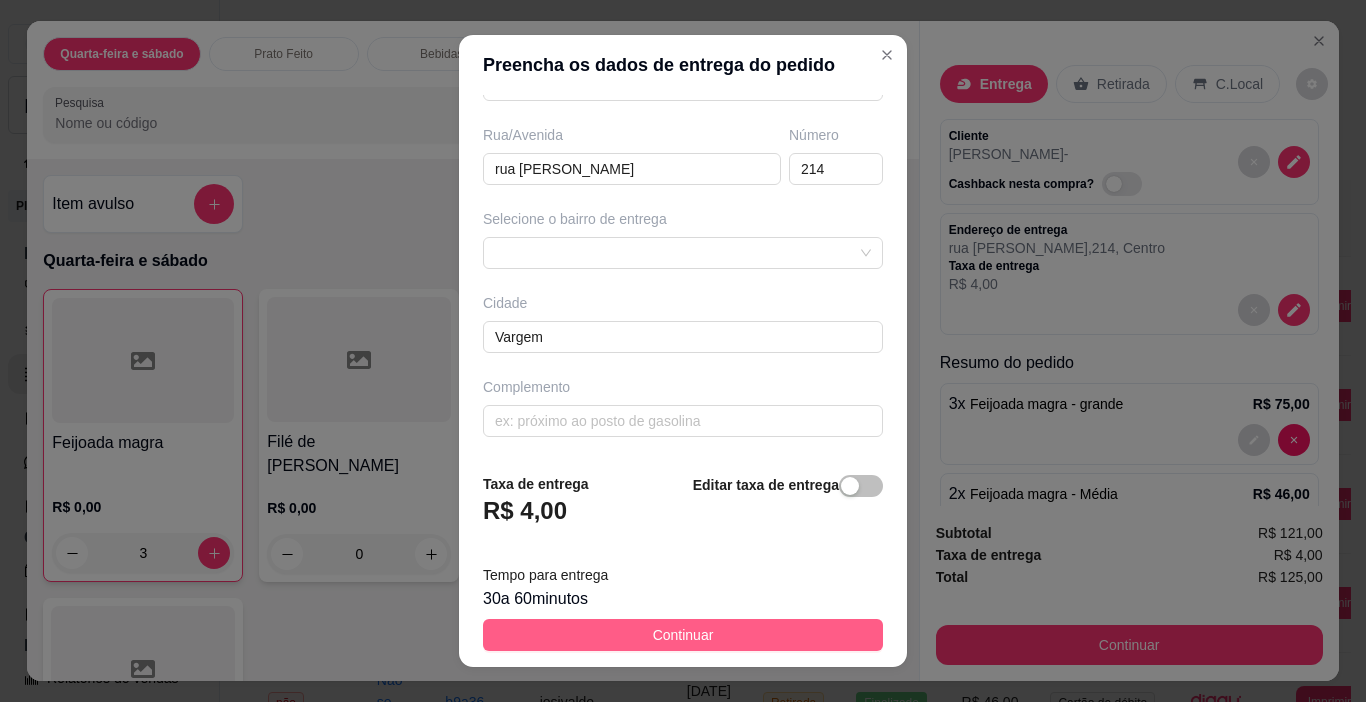 click on "Continuar" at bounding box center [683, 635] 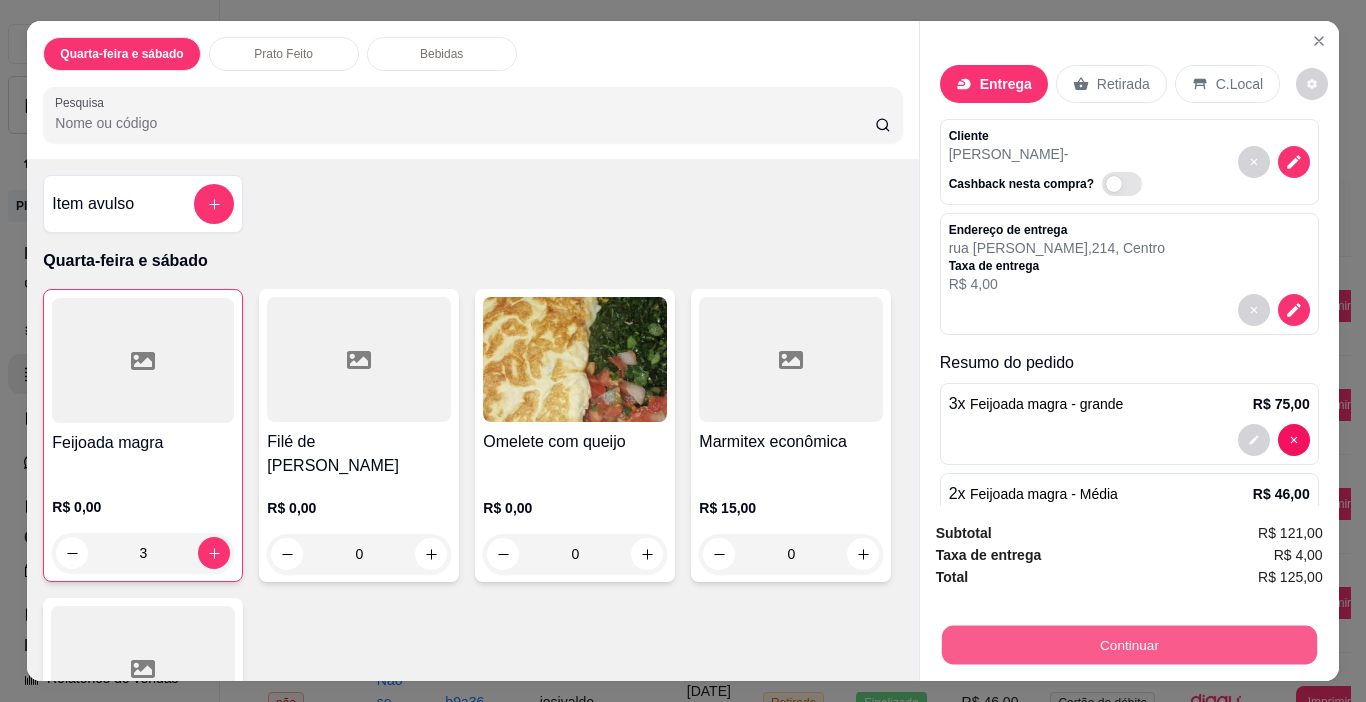 click on "Continuar" at bounding box center [1128, 645] 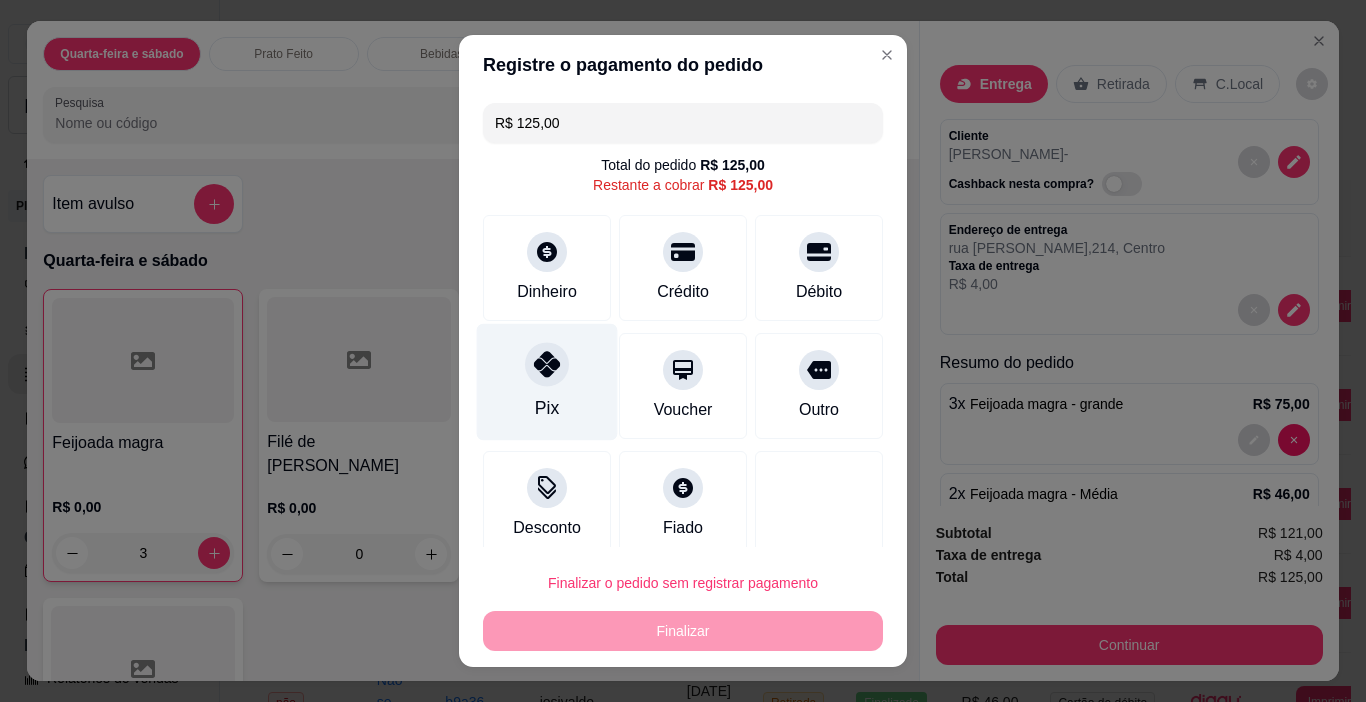 click 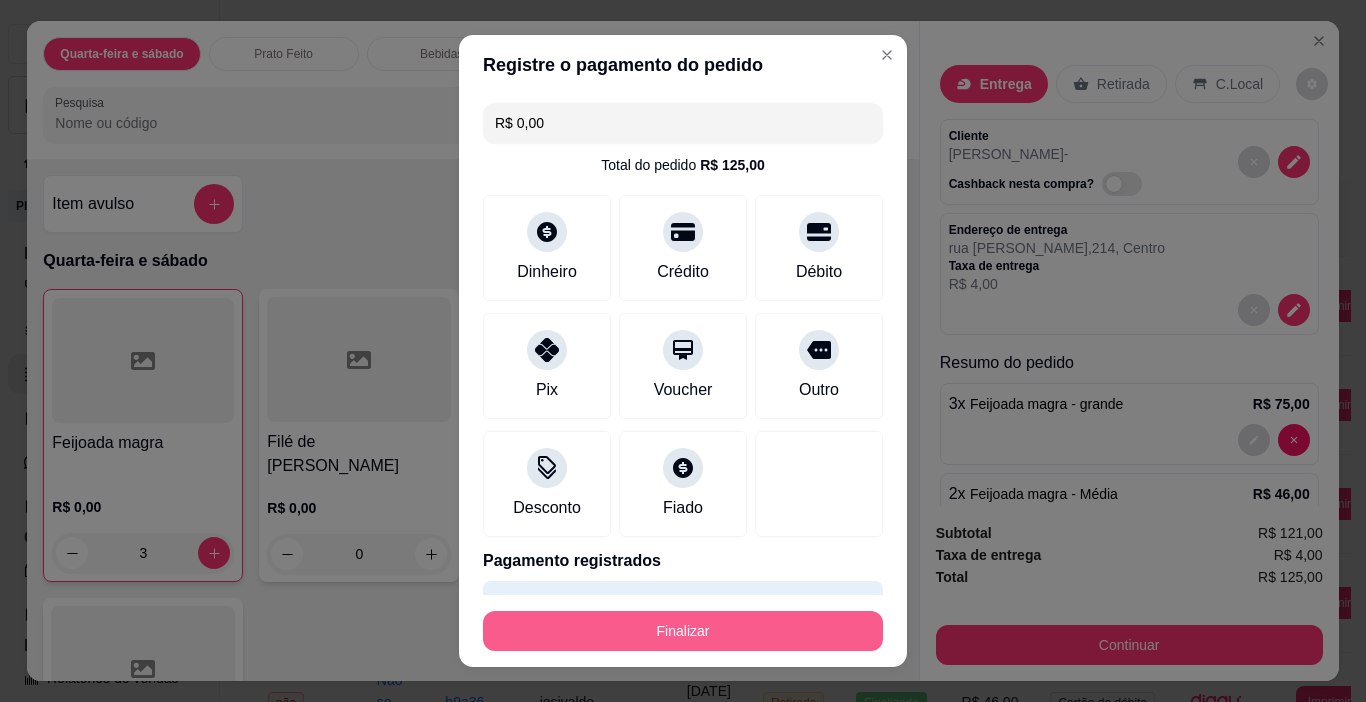 click on "Finalizar" at bounding box center [683, 631] 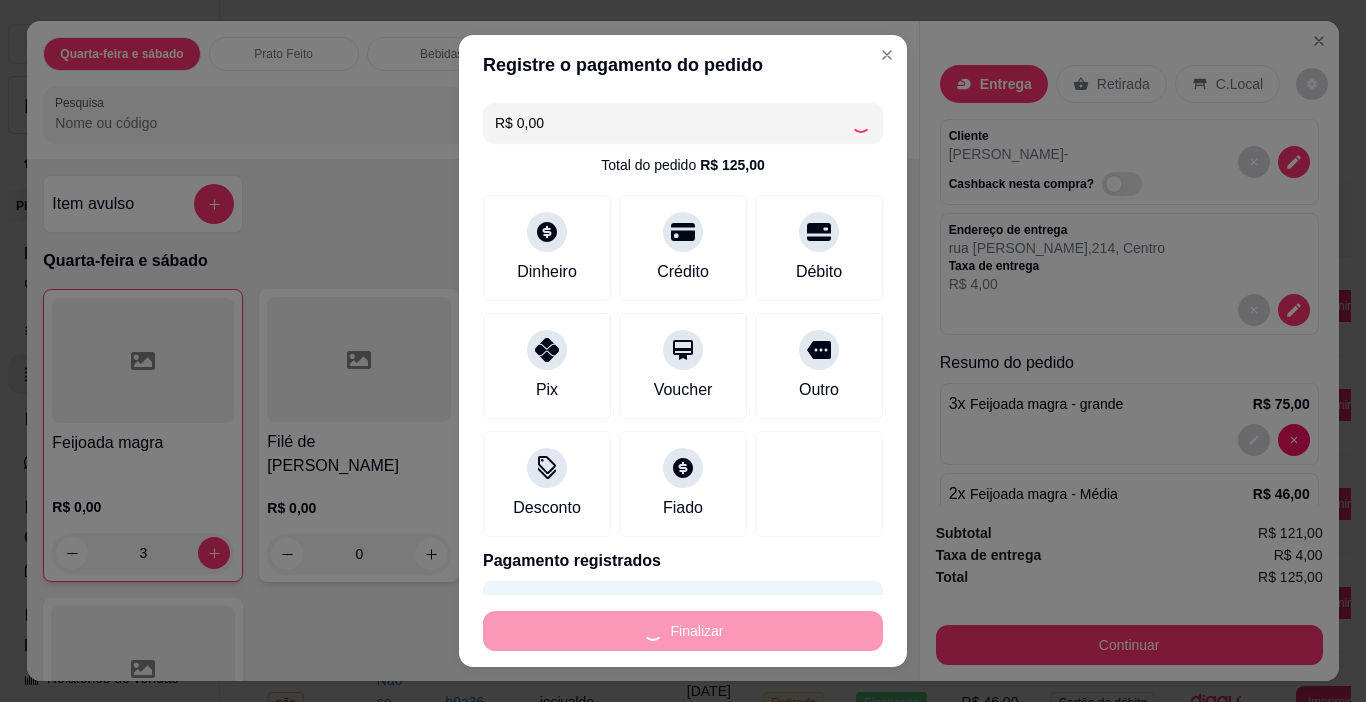 type on "0" 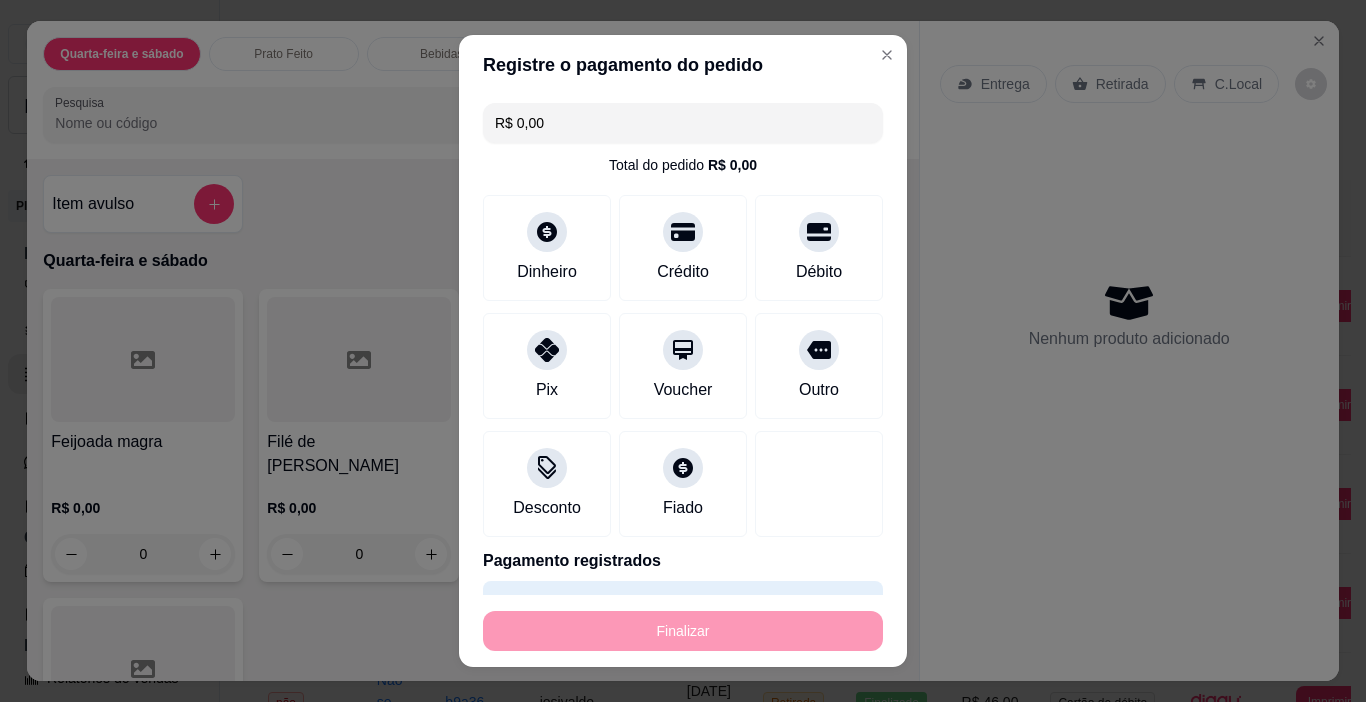 type on "-R$ 125,00" 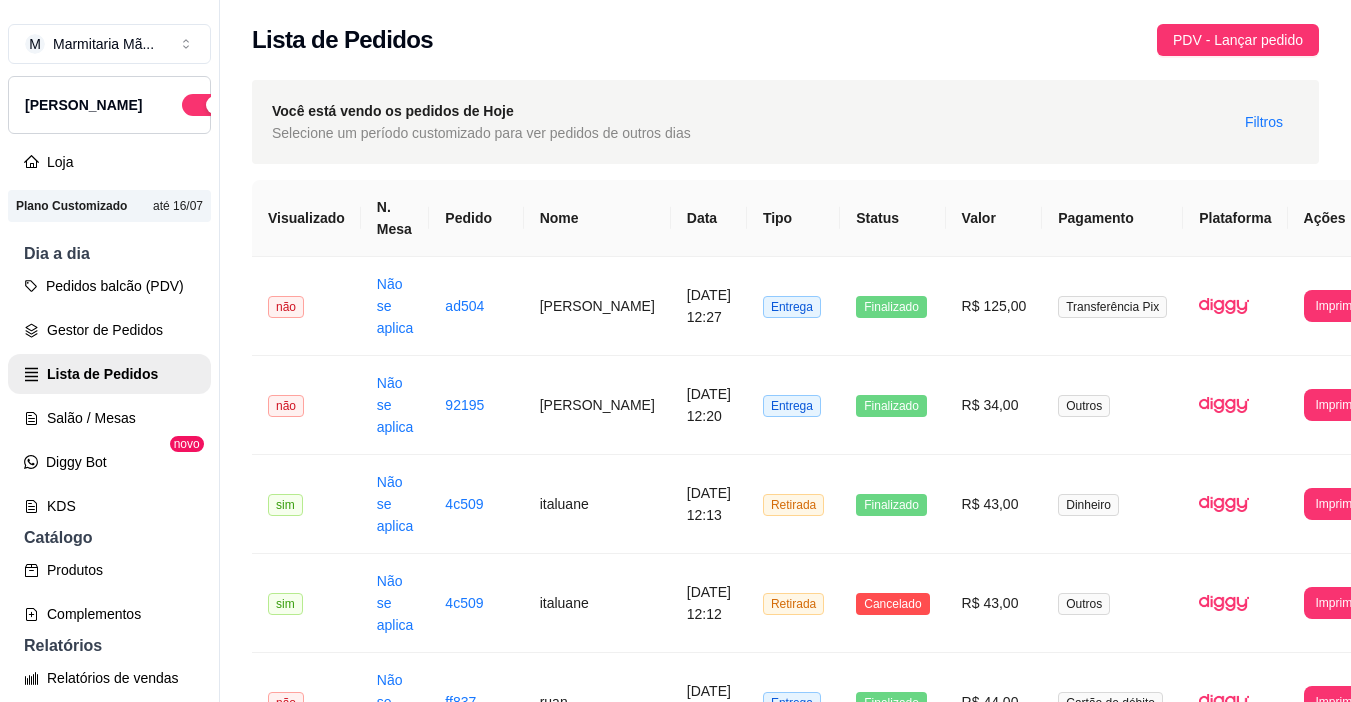 click on "Lista de Pedidos PDV - Lançar pedido" at bounding box center [785, 34] 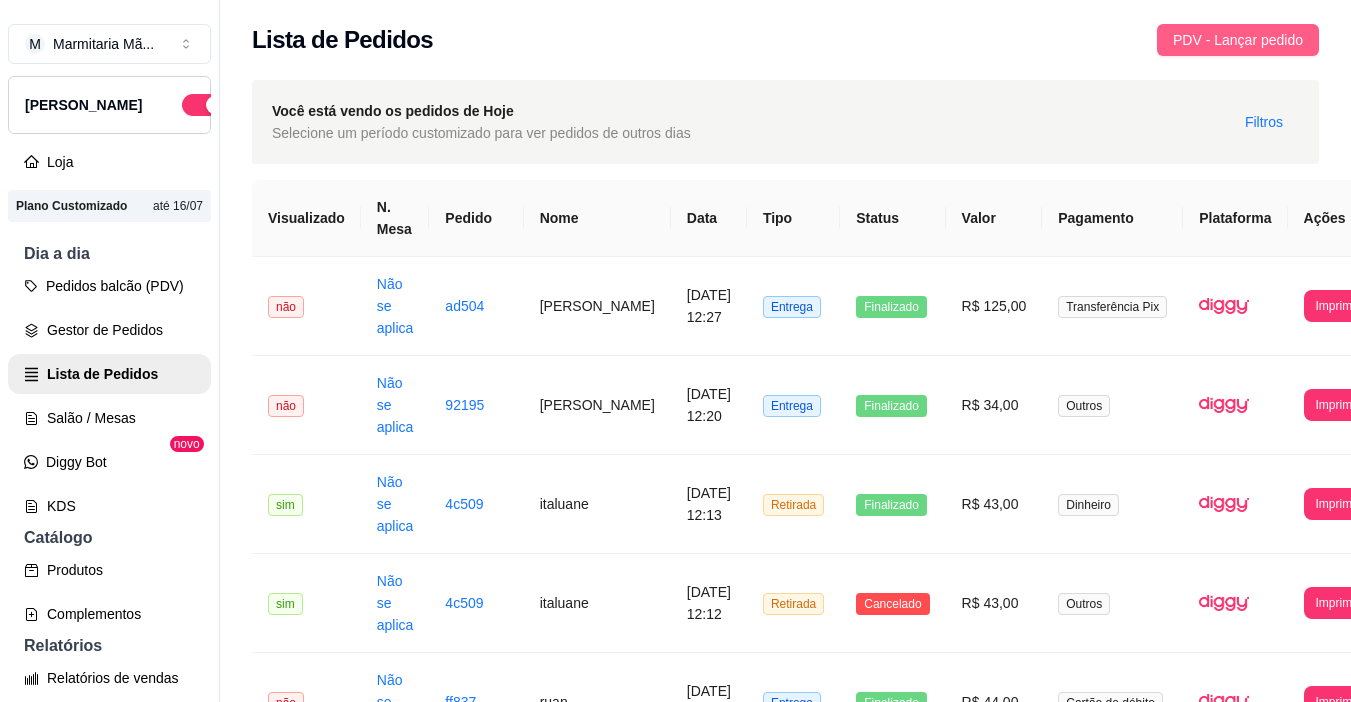 click on "PDV - Lançar pedido" at bounding box center [1238, 40] 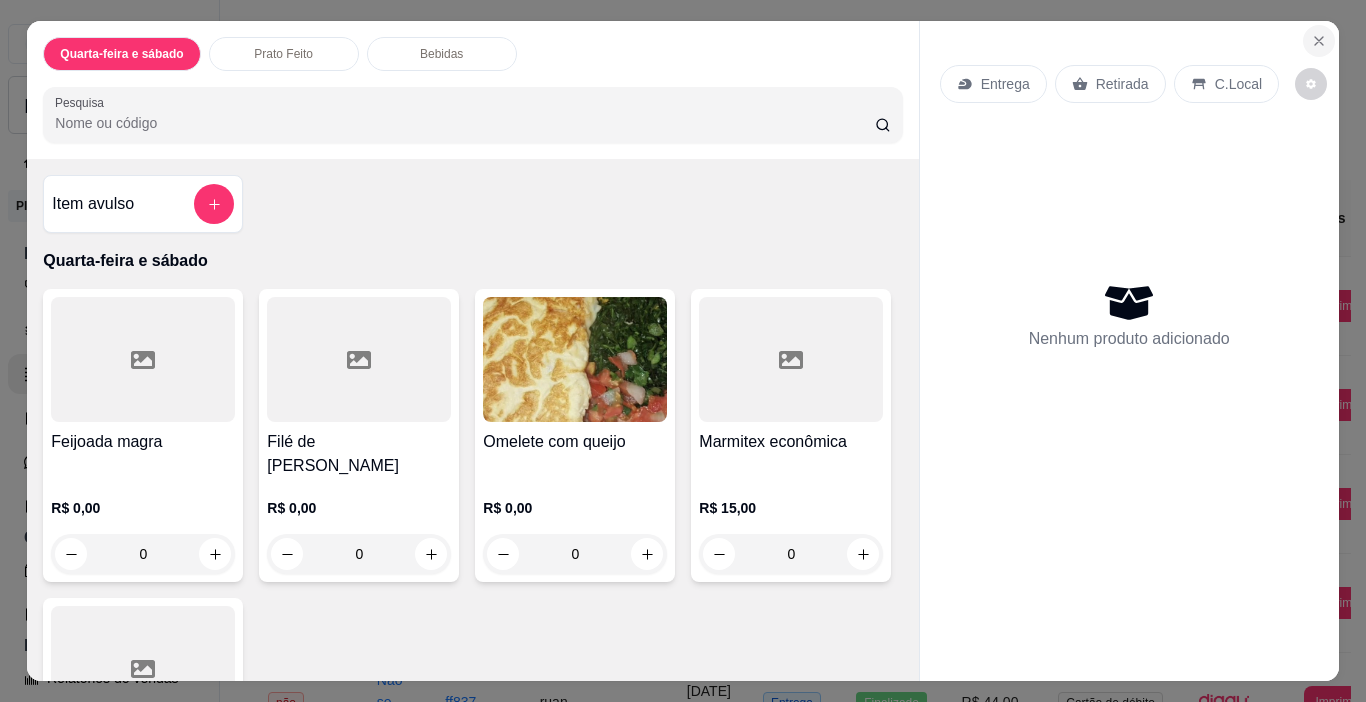 click 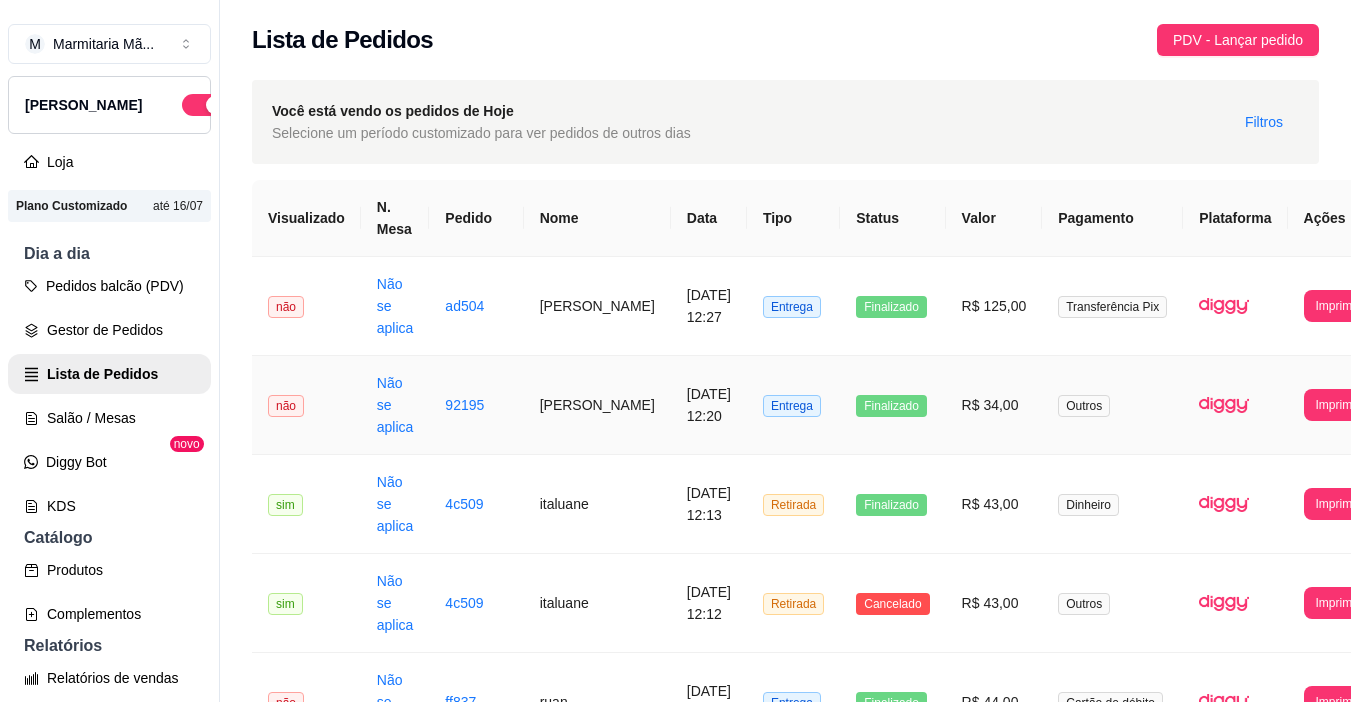 click on "[PERSON_NAME]" at bounding box center (597, 405) 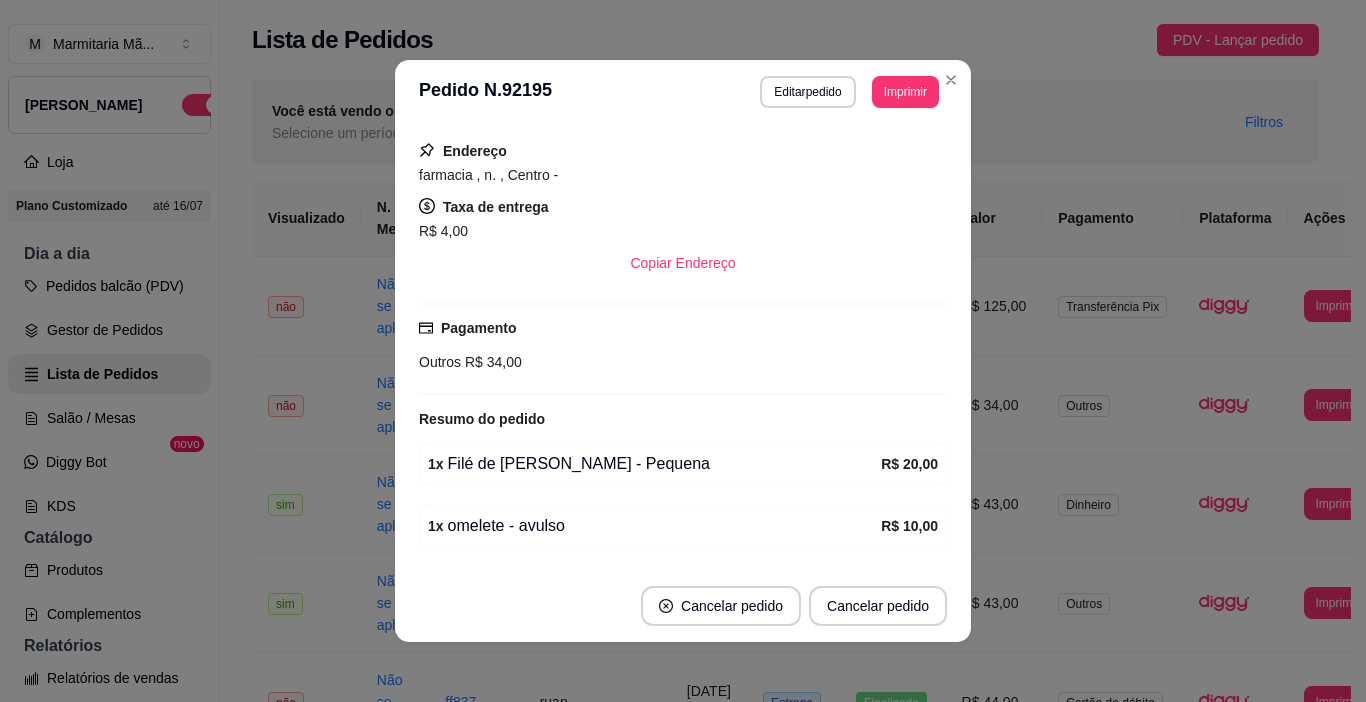 scroll, scrollTop: 263, scrollLeft: 0, axis: vertical 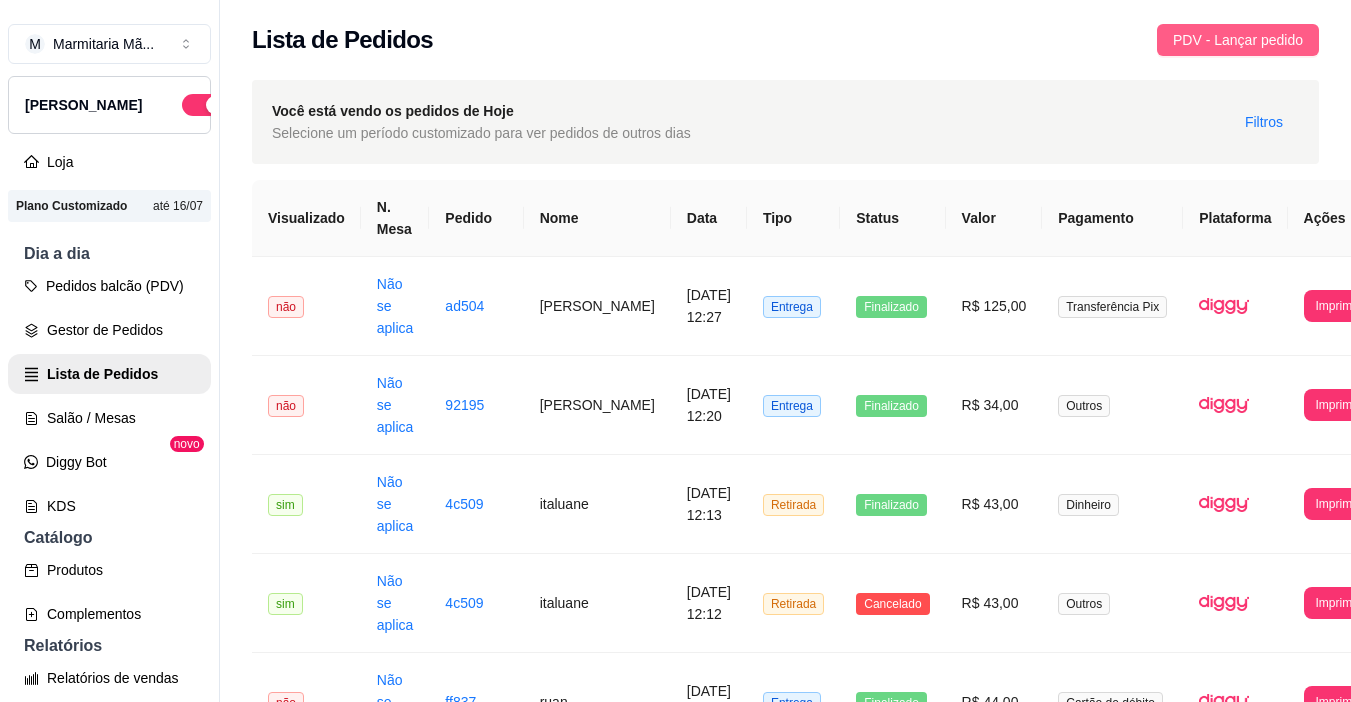 click on "PDV - Lançar pedido" at bounding box center (1238, 40) 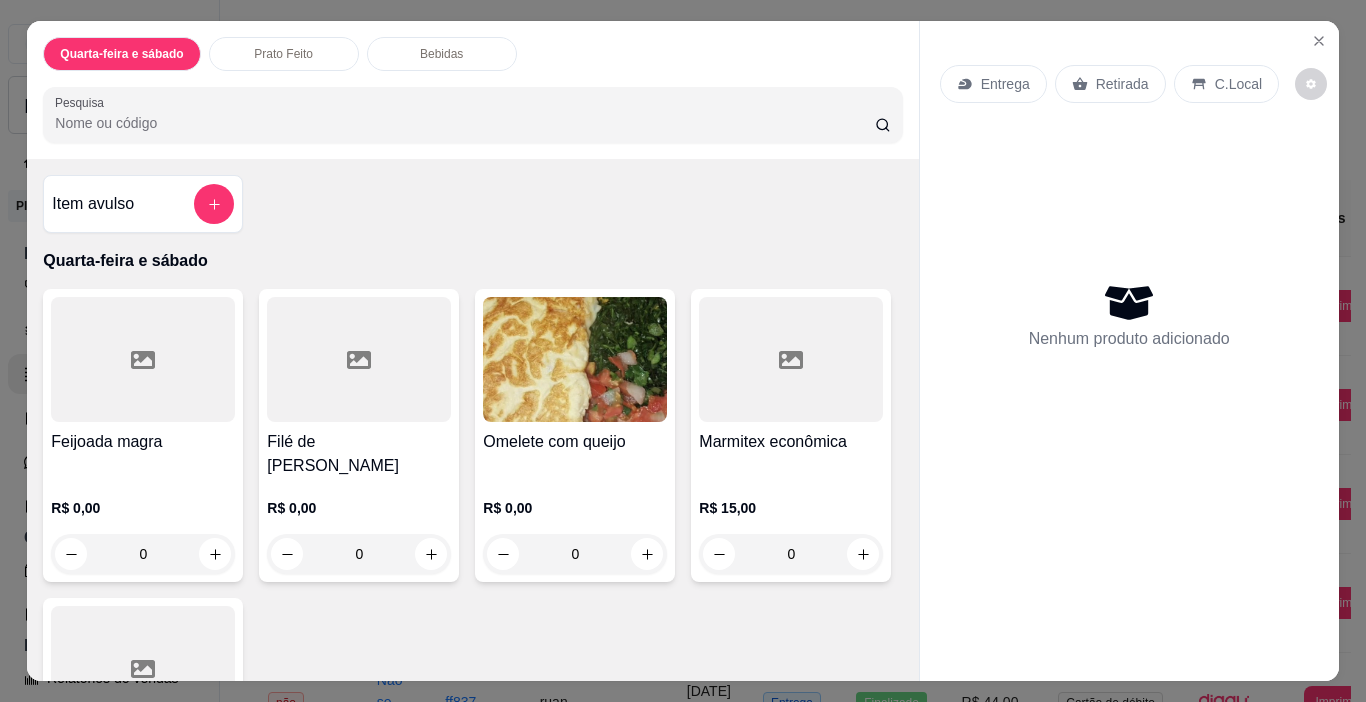 click at bounding box center [143, 359] 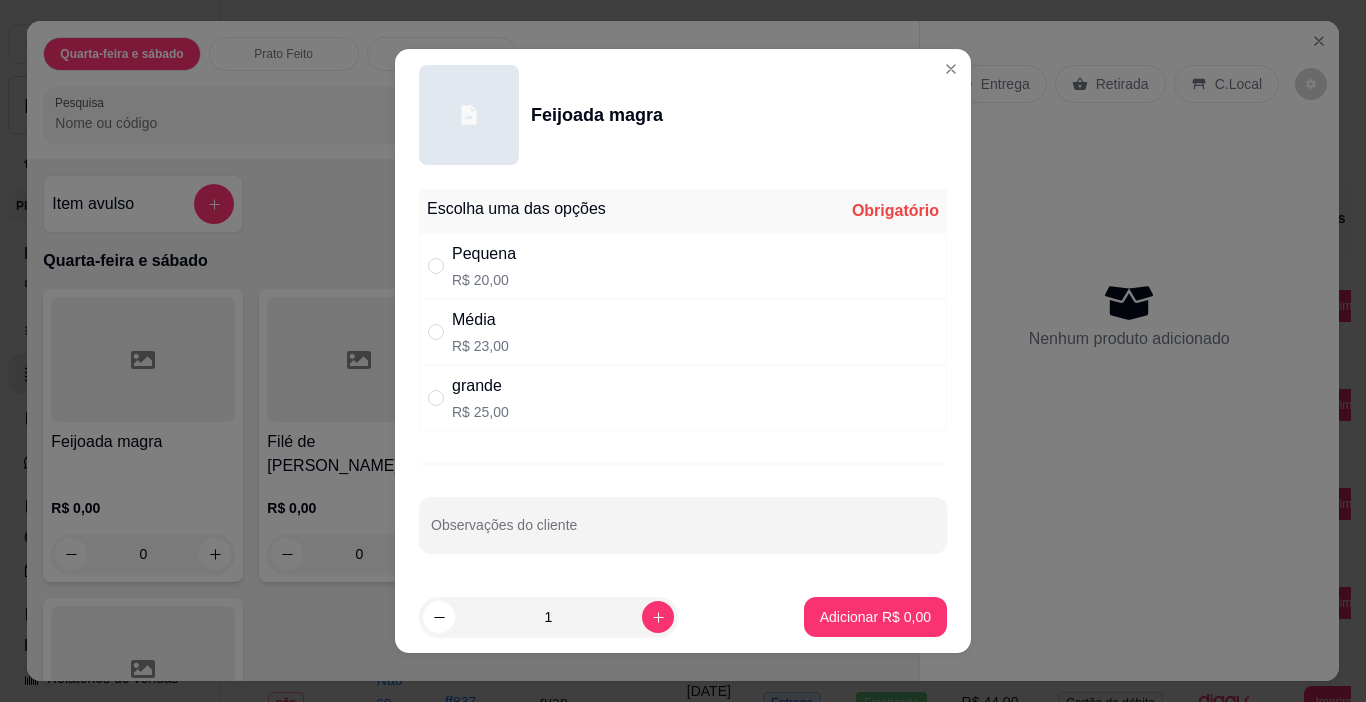 click on "grande R$ 25,00" at bounding box center [683, 398] 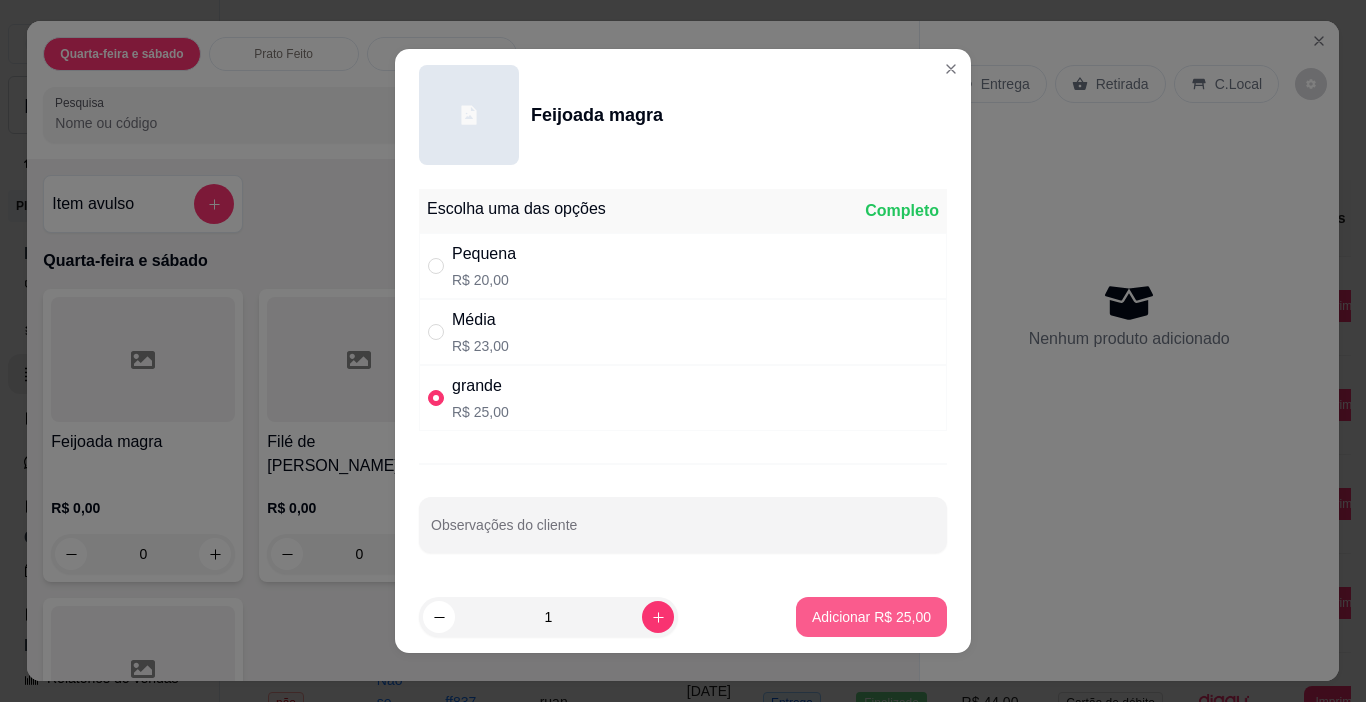 click on "Adicionar   R$ 25,00" at bounding box center (871, 617) 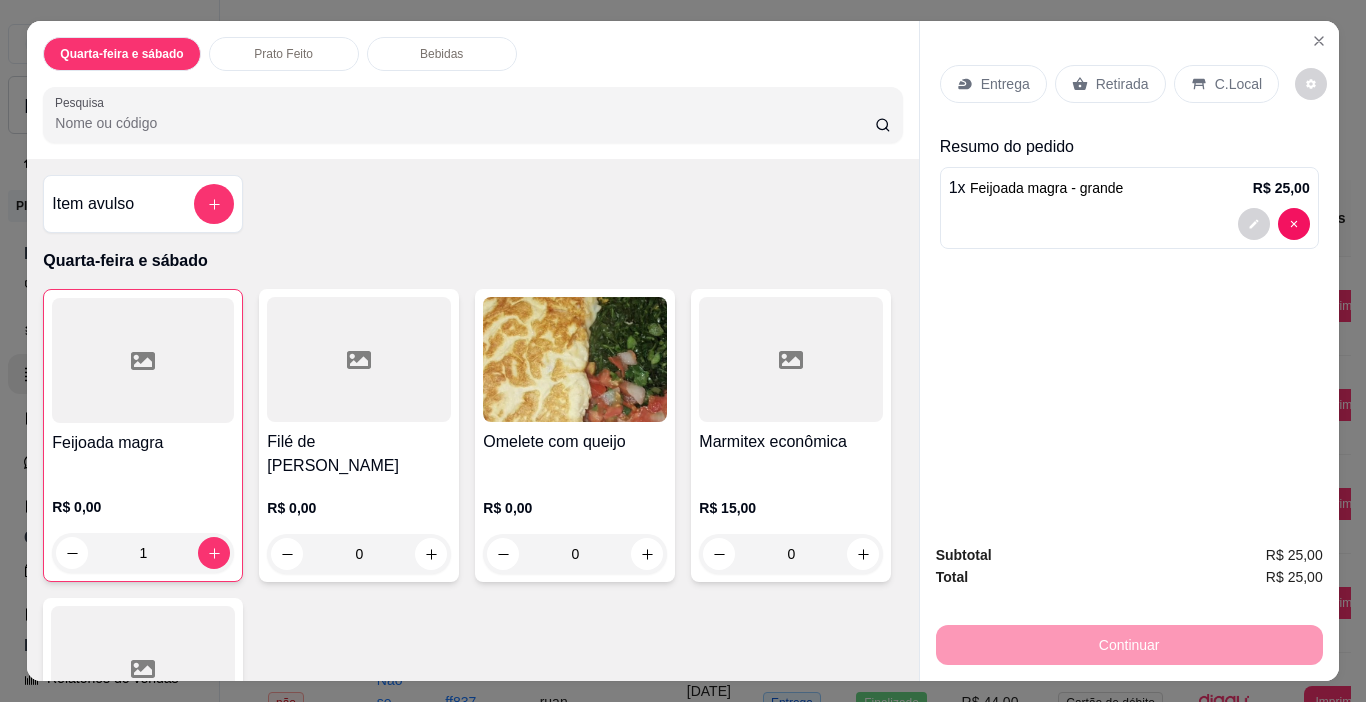 click on "Retirada" at bounding box center (1122, 84) 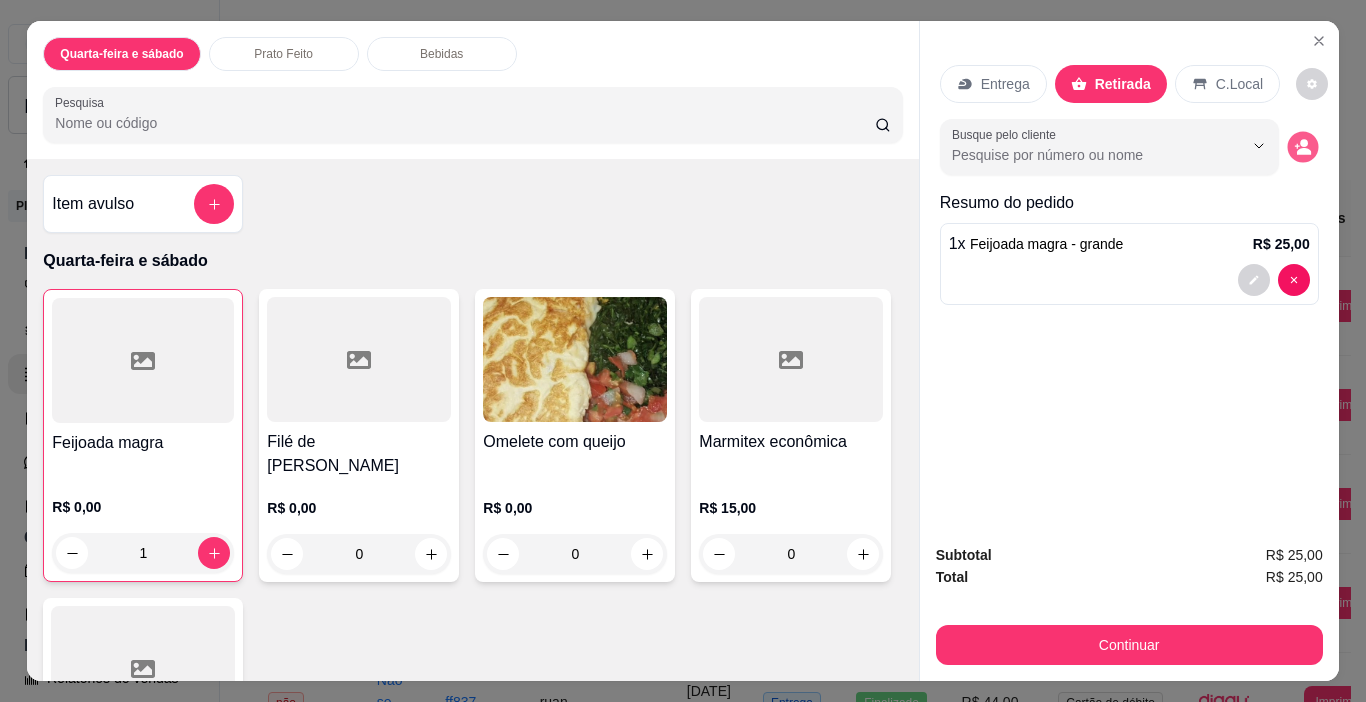 click 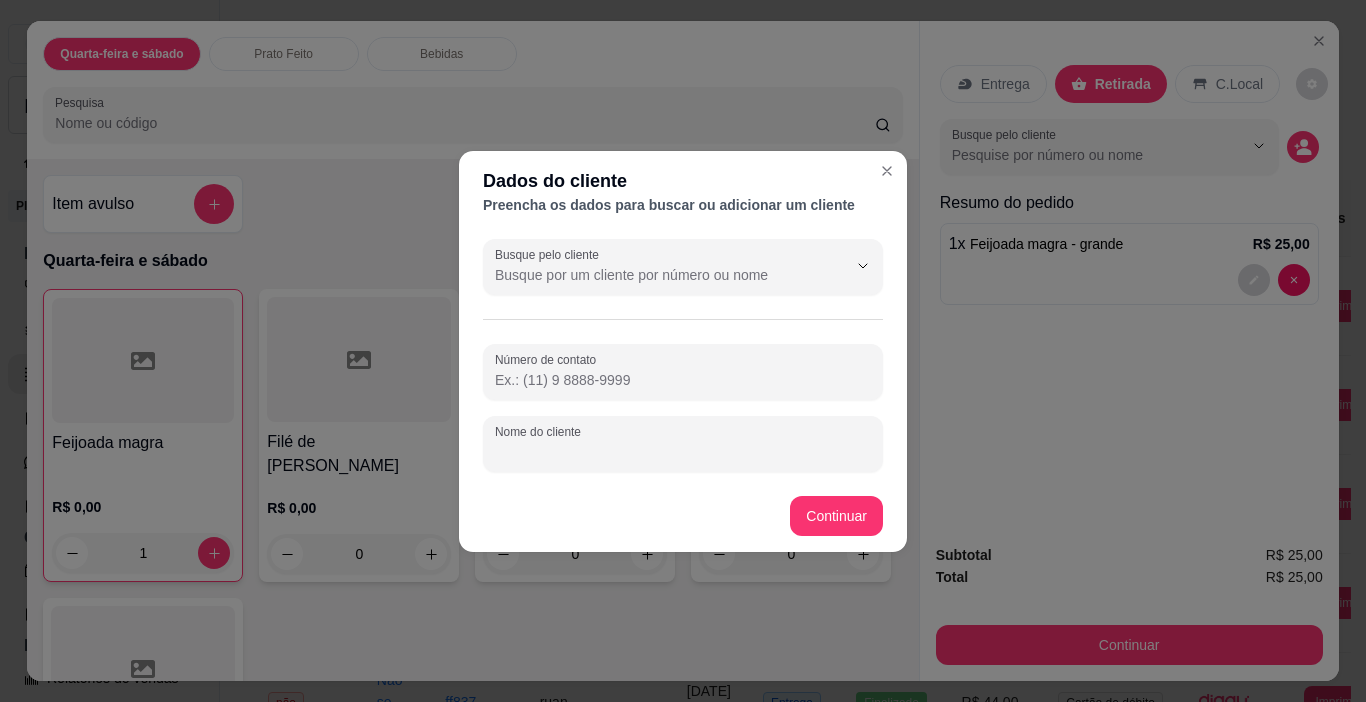click on "Nome do cliente" at bounding box center [683, 452] 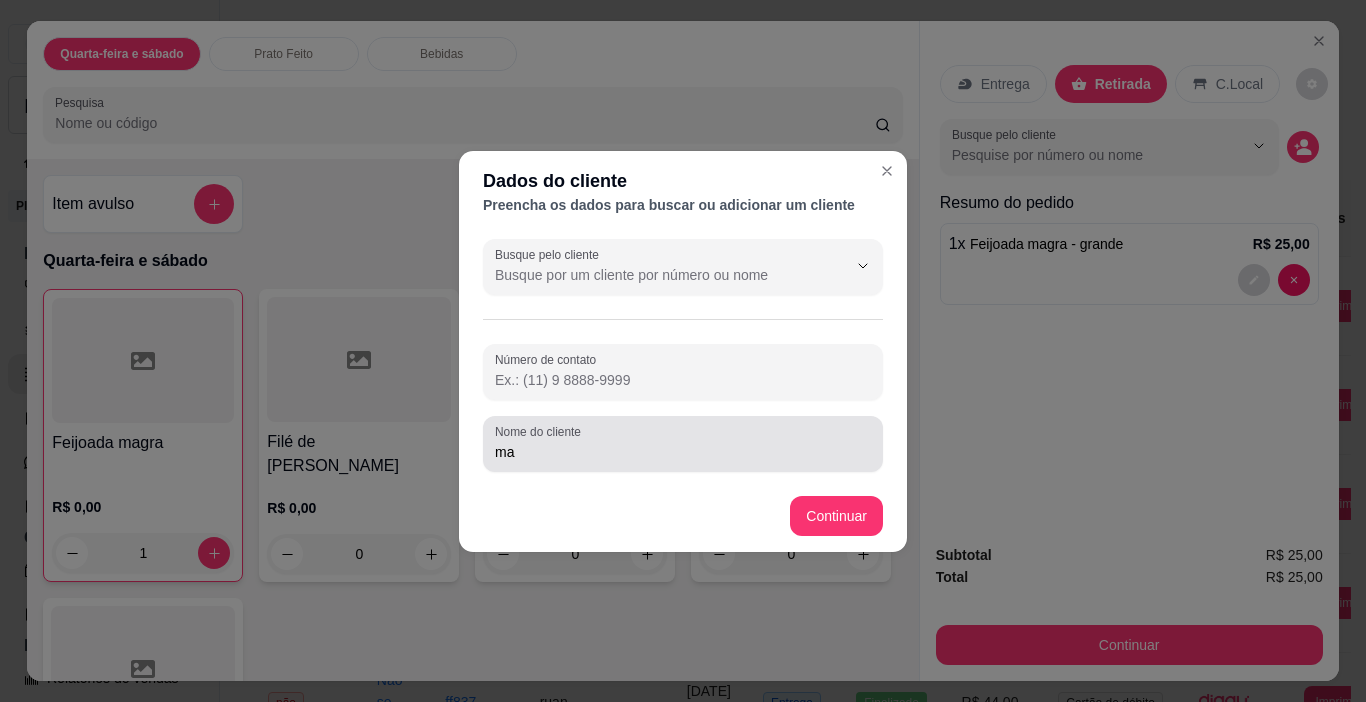 click on "Nome do cliente ma" at bounding box center (683, 444) 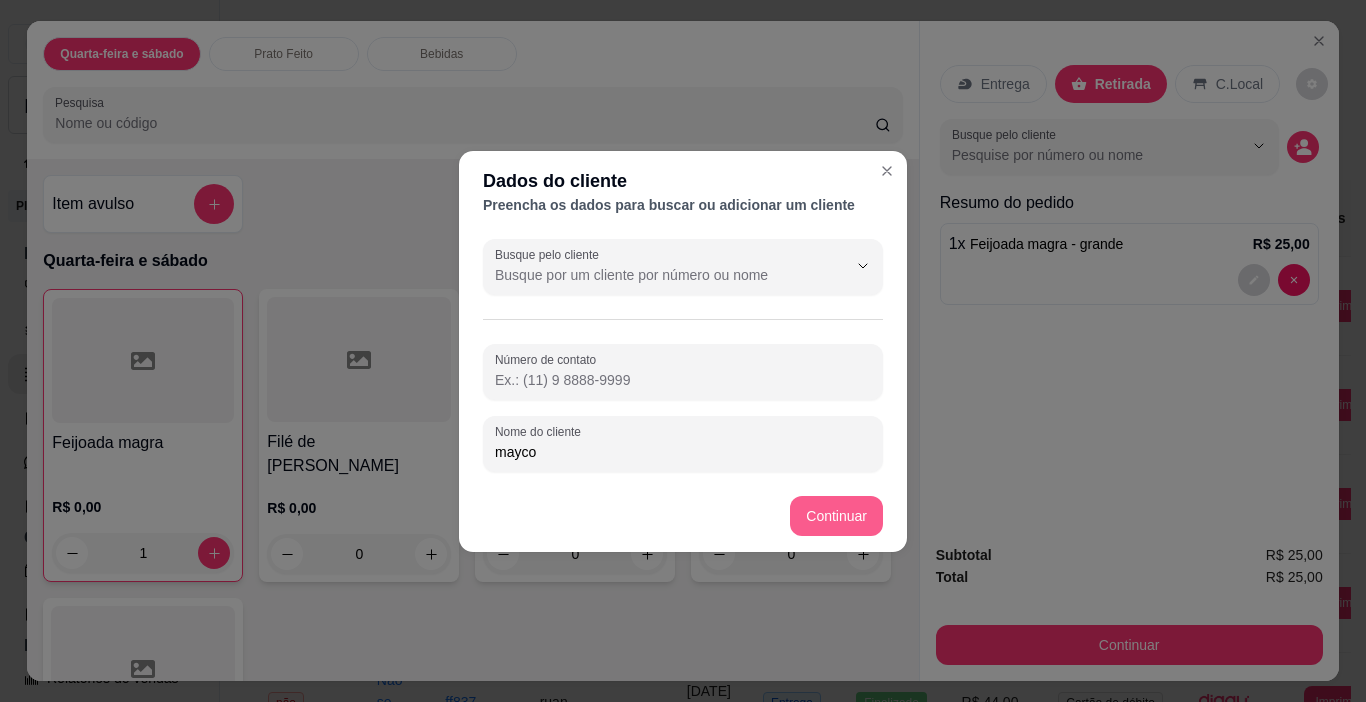 type on "mayco" 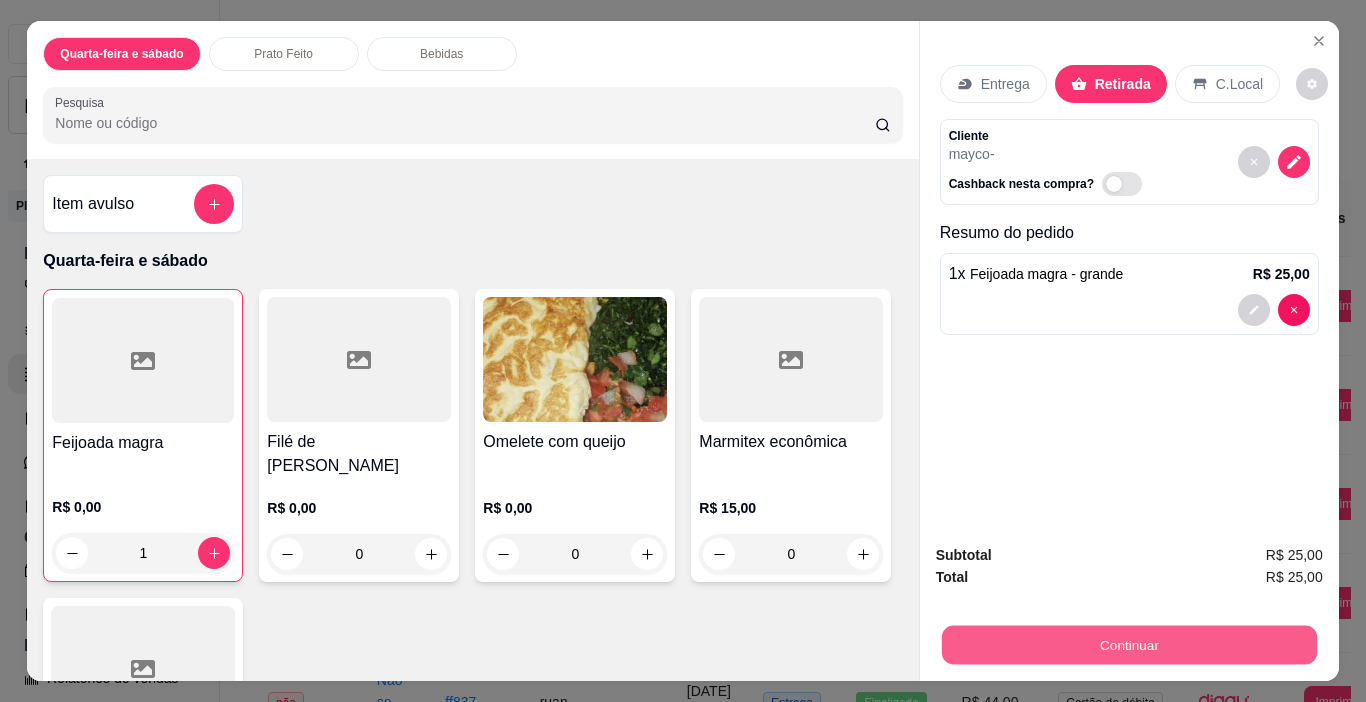 click on "Continuar" at bounding box center (1128, 645) 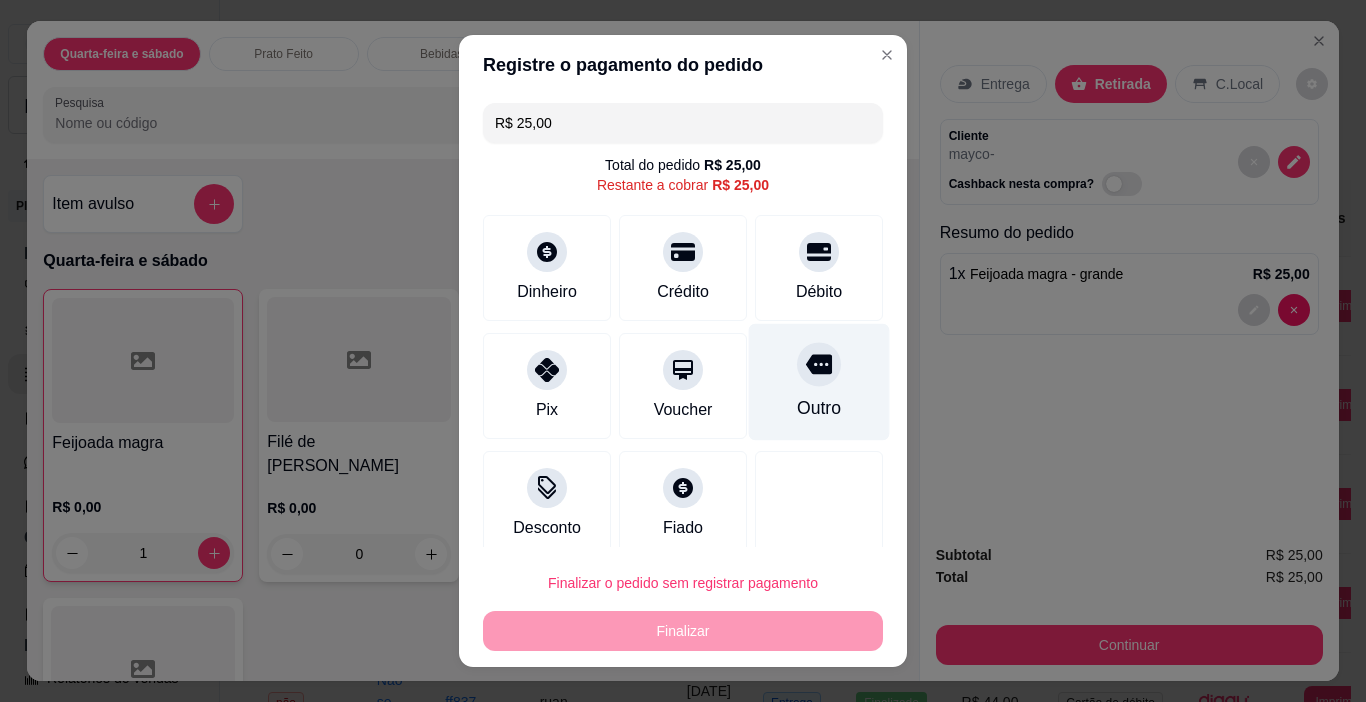 click on "Outro" at bounding box center [819, 382] 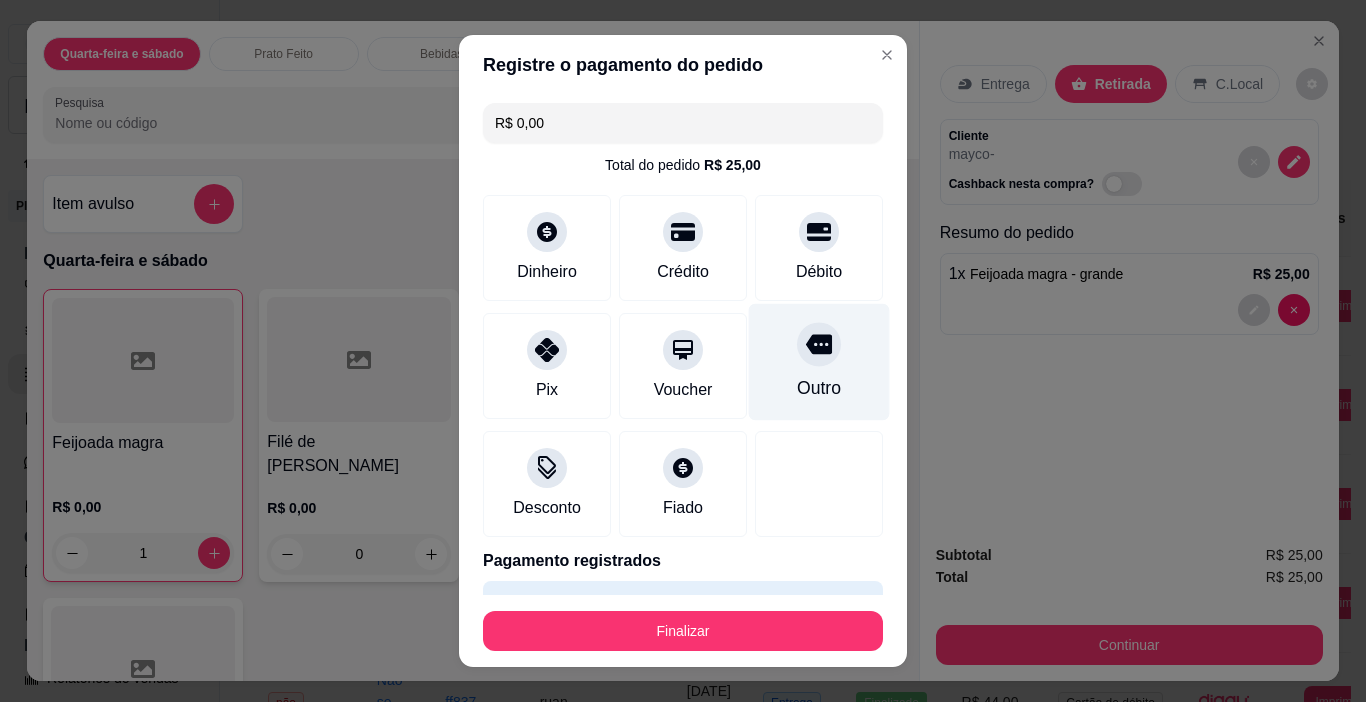 type on "R$ 0,00" 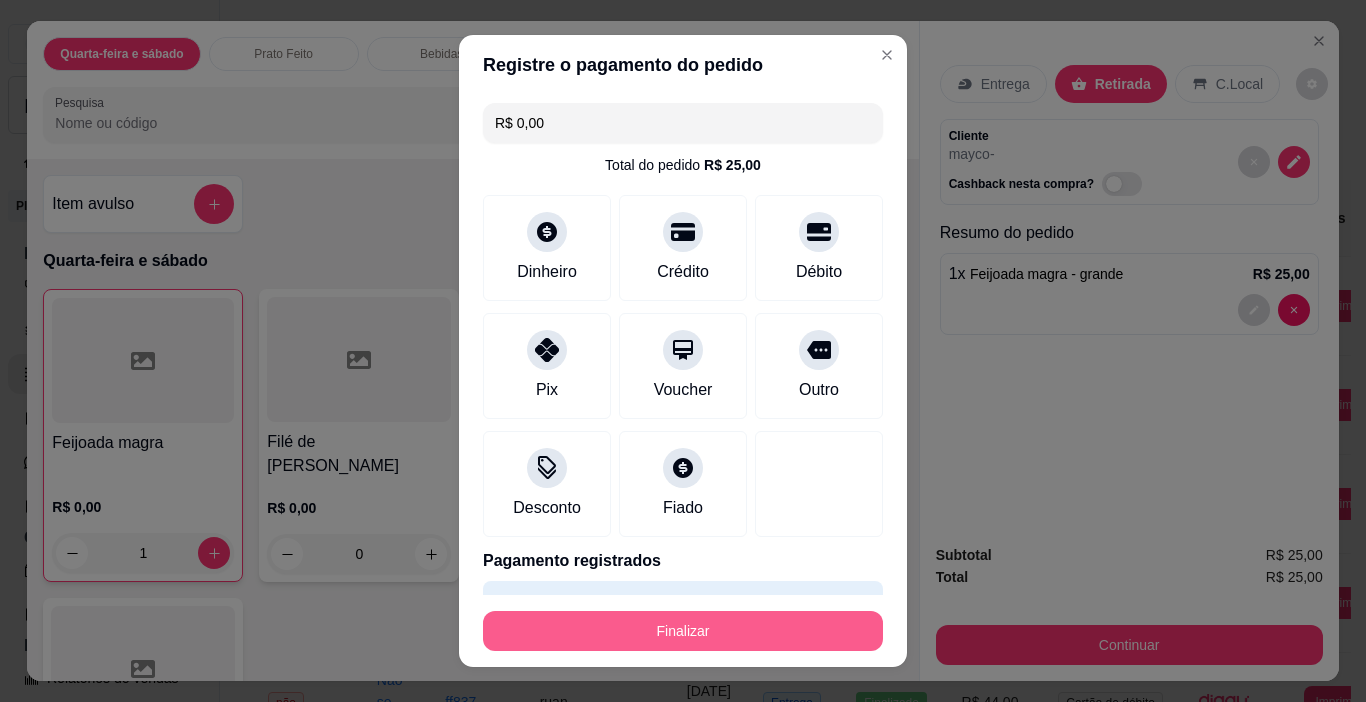 click on "Finalizar" at bounding box center [683, 631] 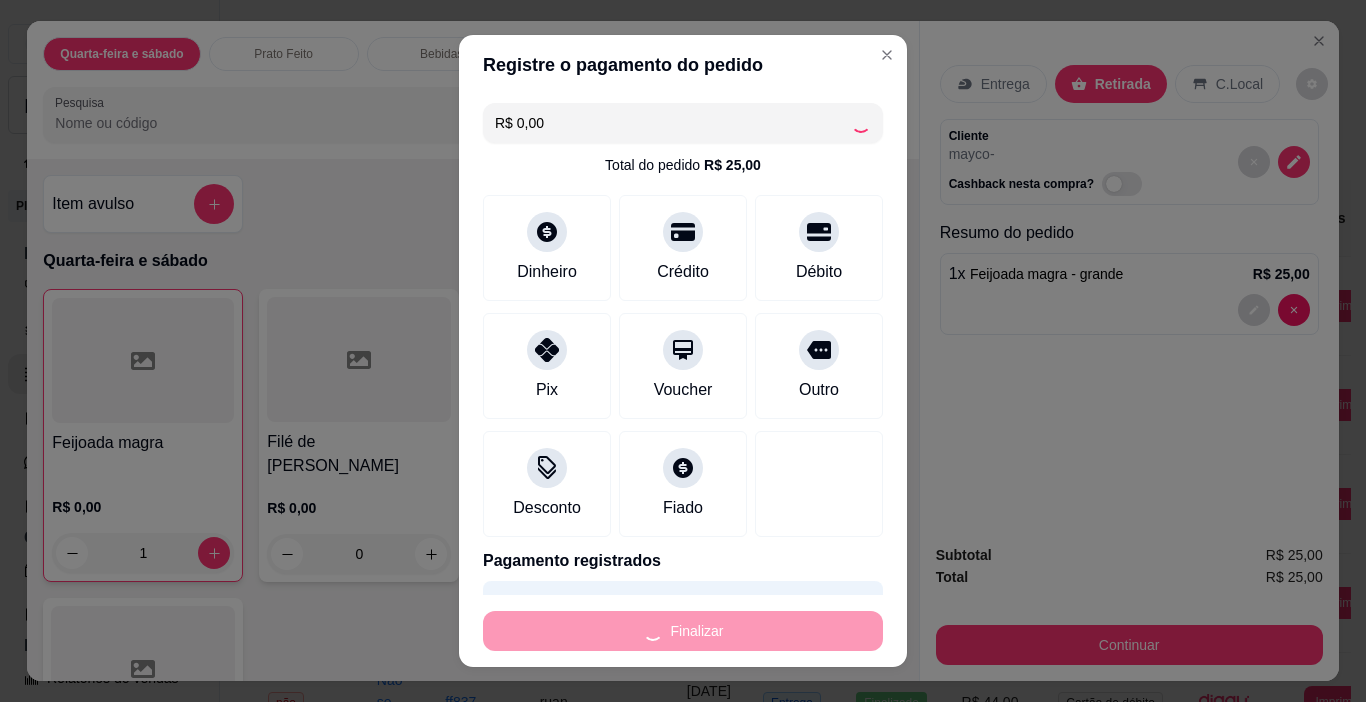 type on "0" 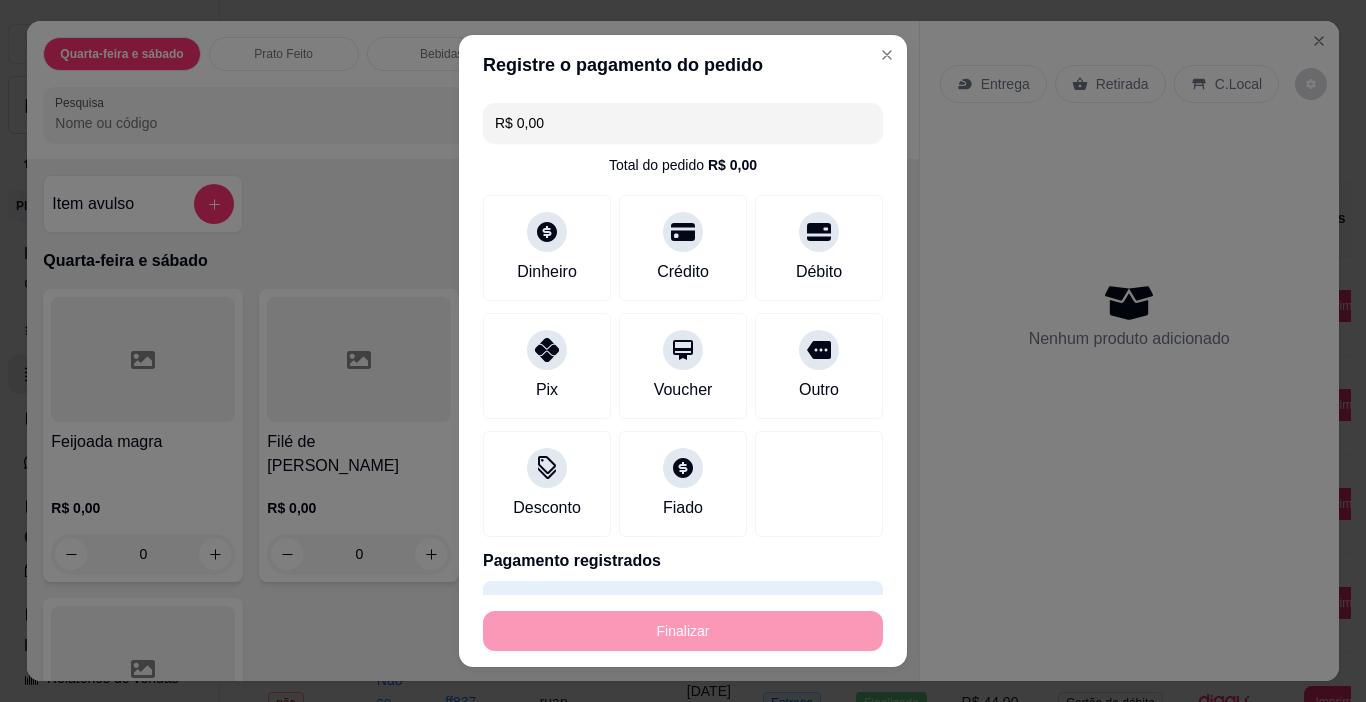 type on "-R$ 25,00" 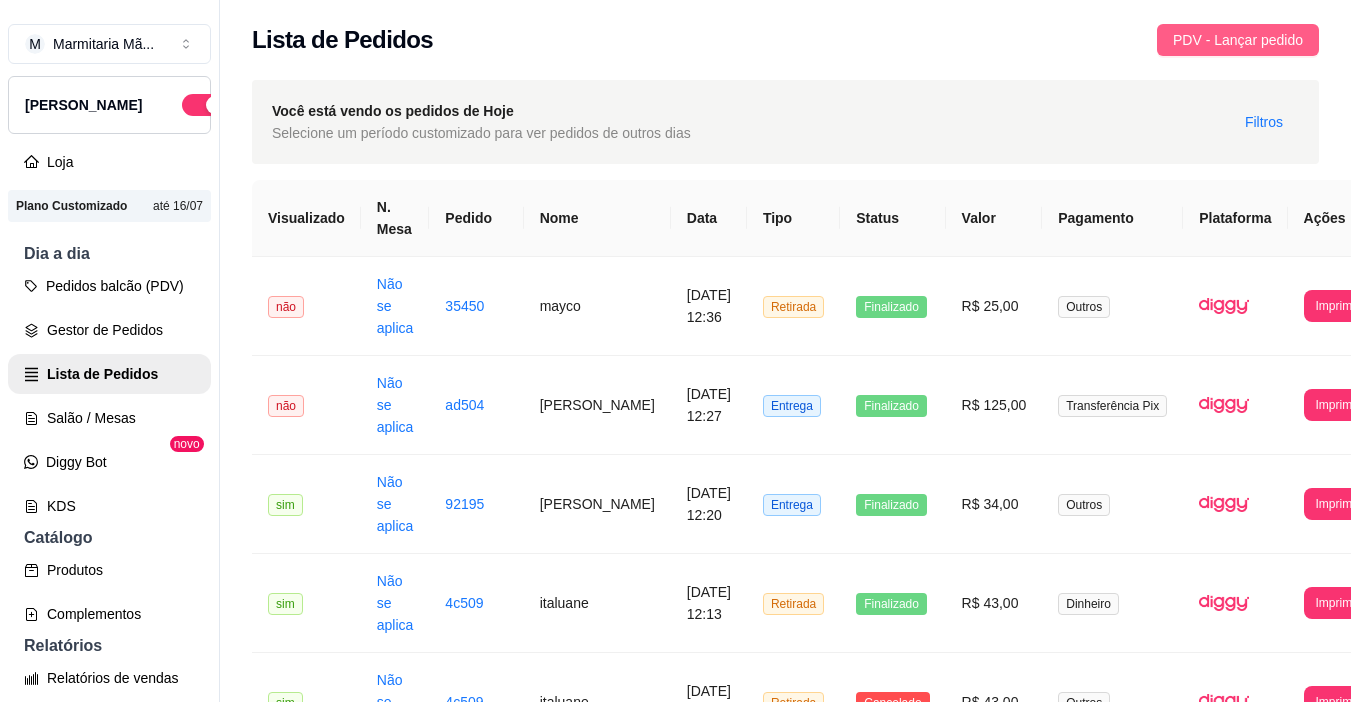 click on "PDV - Lançar pedido" at bounding box center (1238, 40) 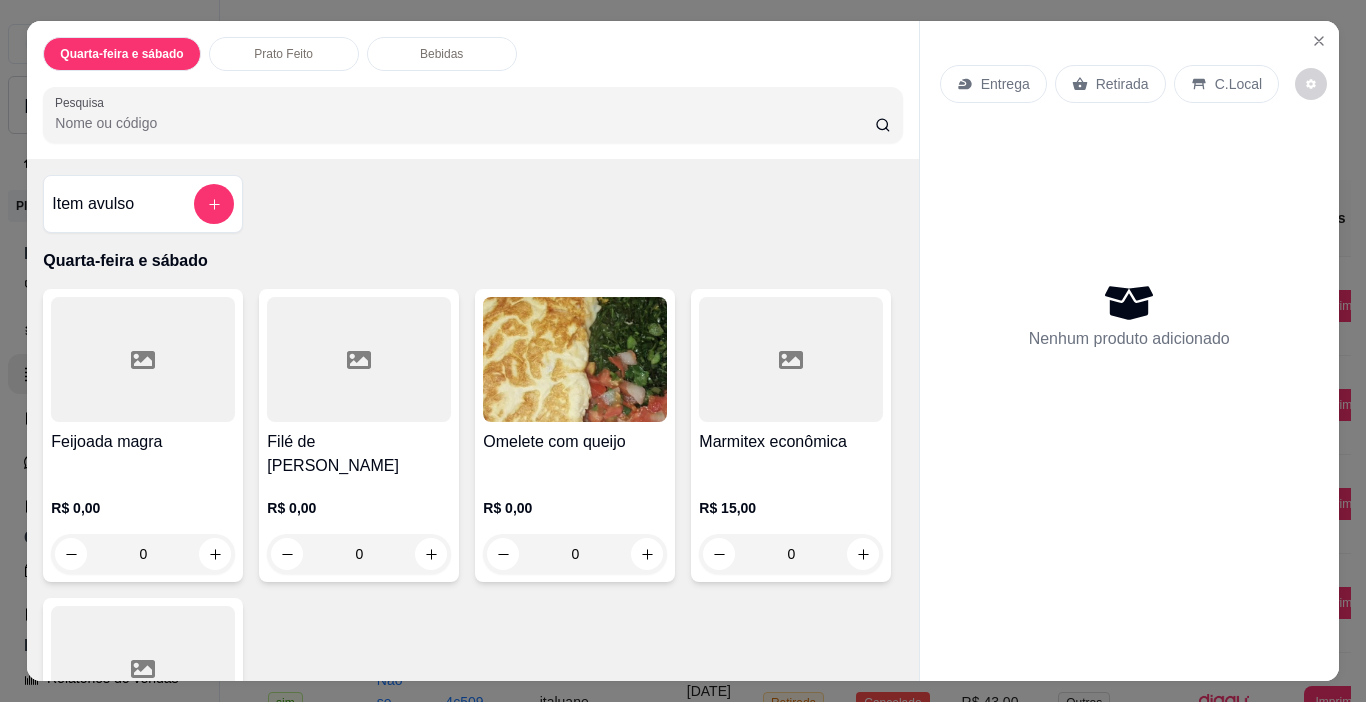 click on "R$ 0,00 0" at bounding box center [143, 526] 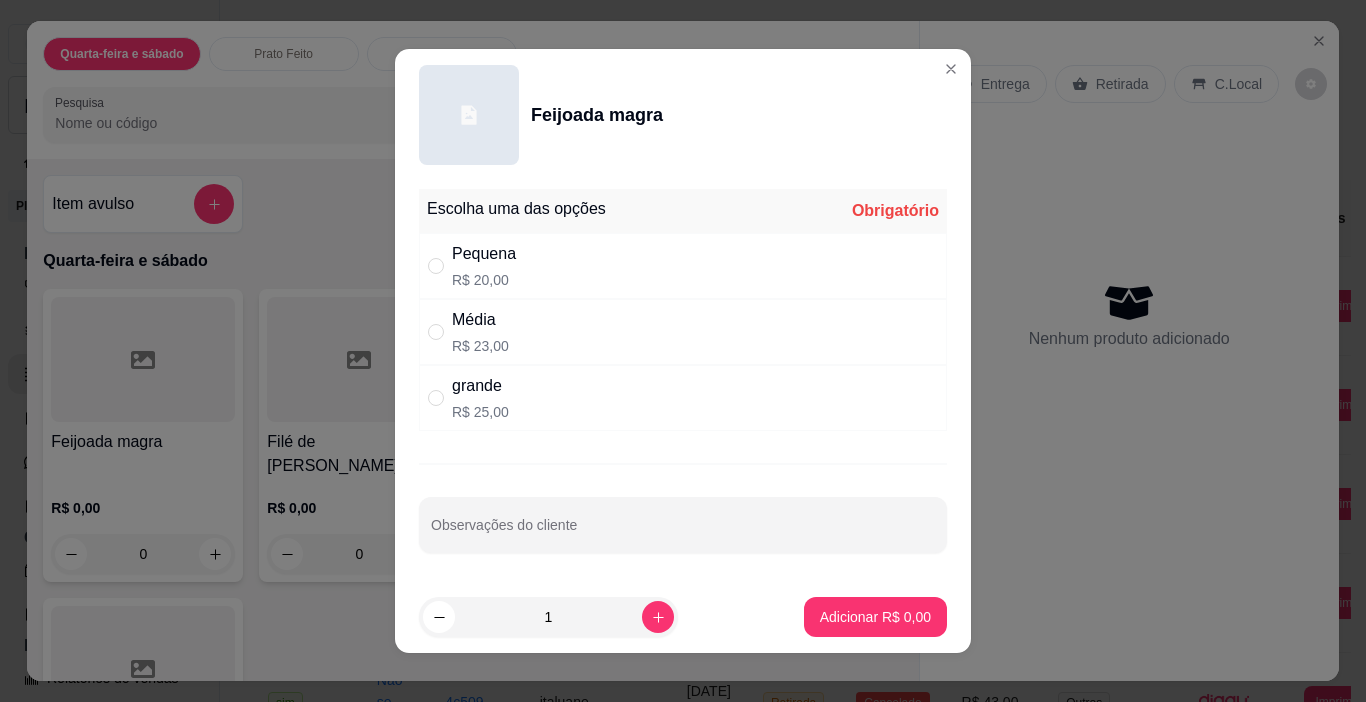 drag, startPoint x: 455, startPoint y: 405, endPoint x: 516, endPoint y: 455, distance: 78.873314 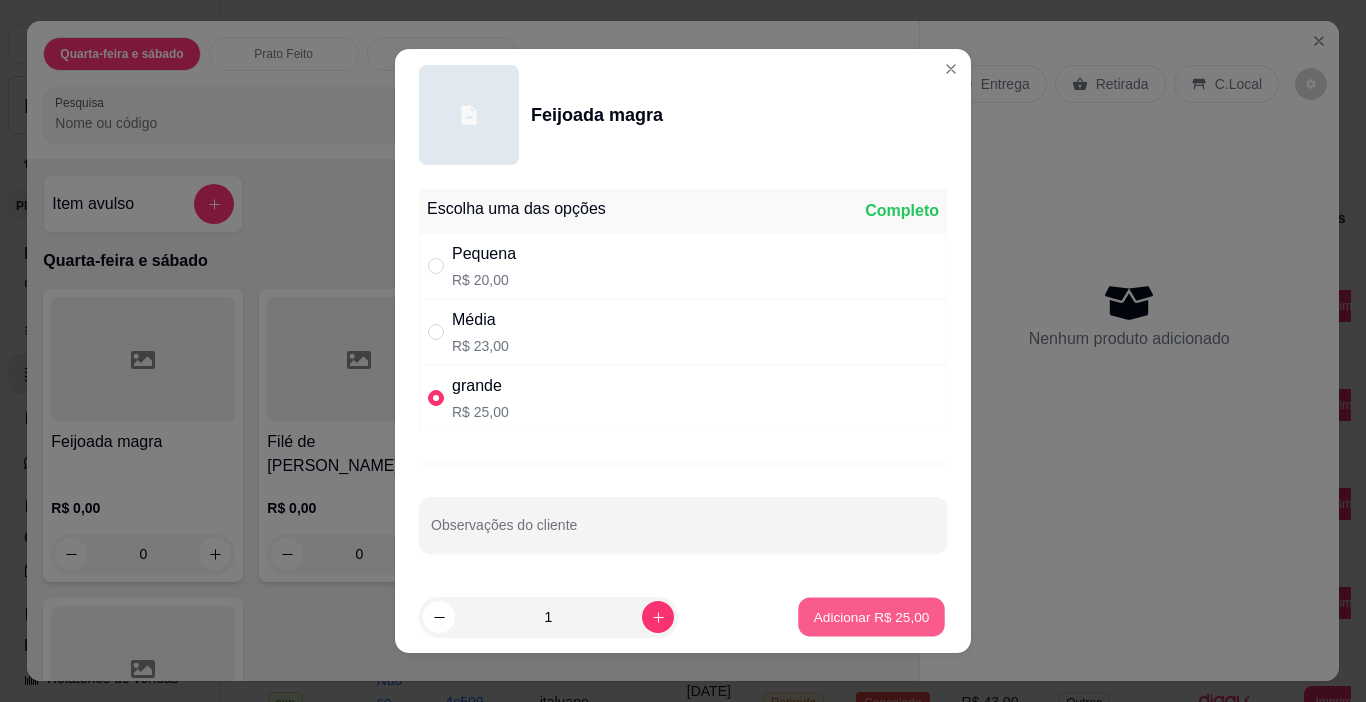click on "Adicionar   R$ 25,00" at bounding box center [872, 616] 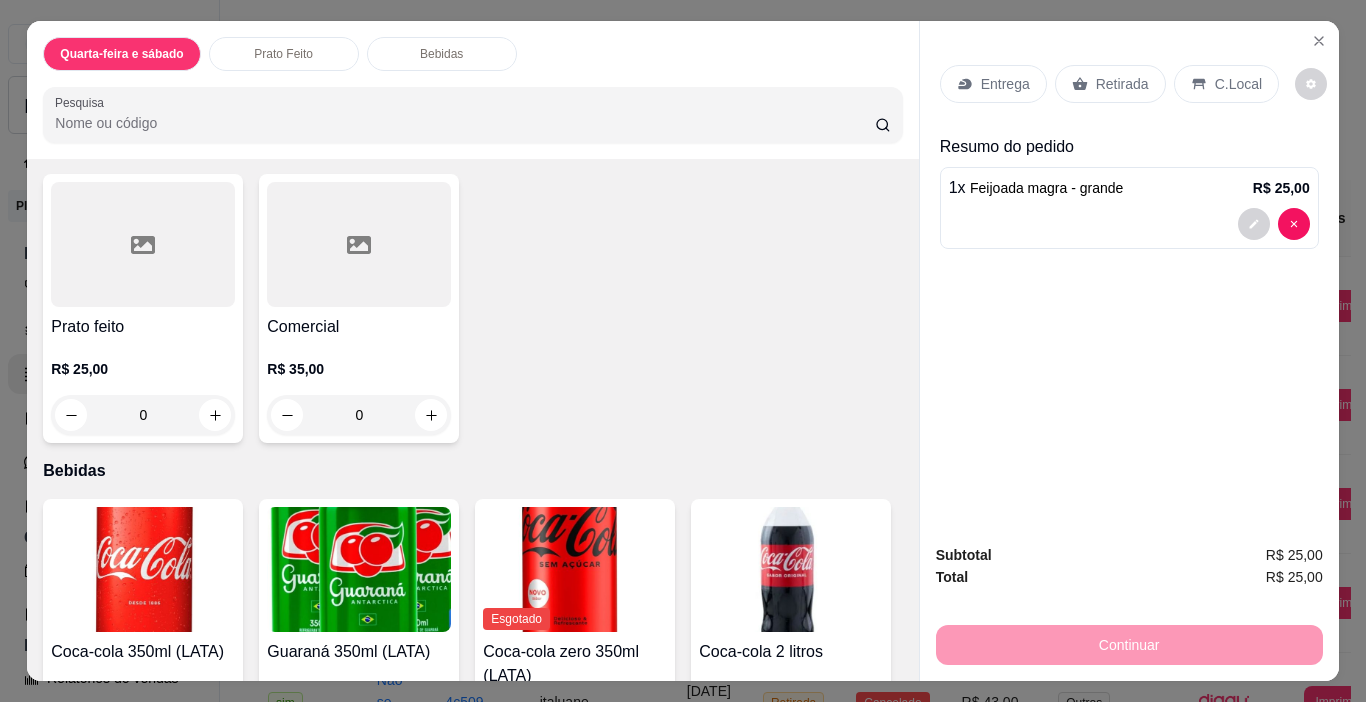 scroll, scrollTop: 600, scrollLeft: 0, axis: vertical 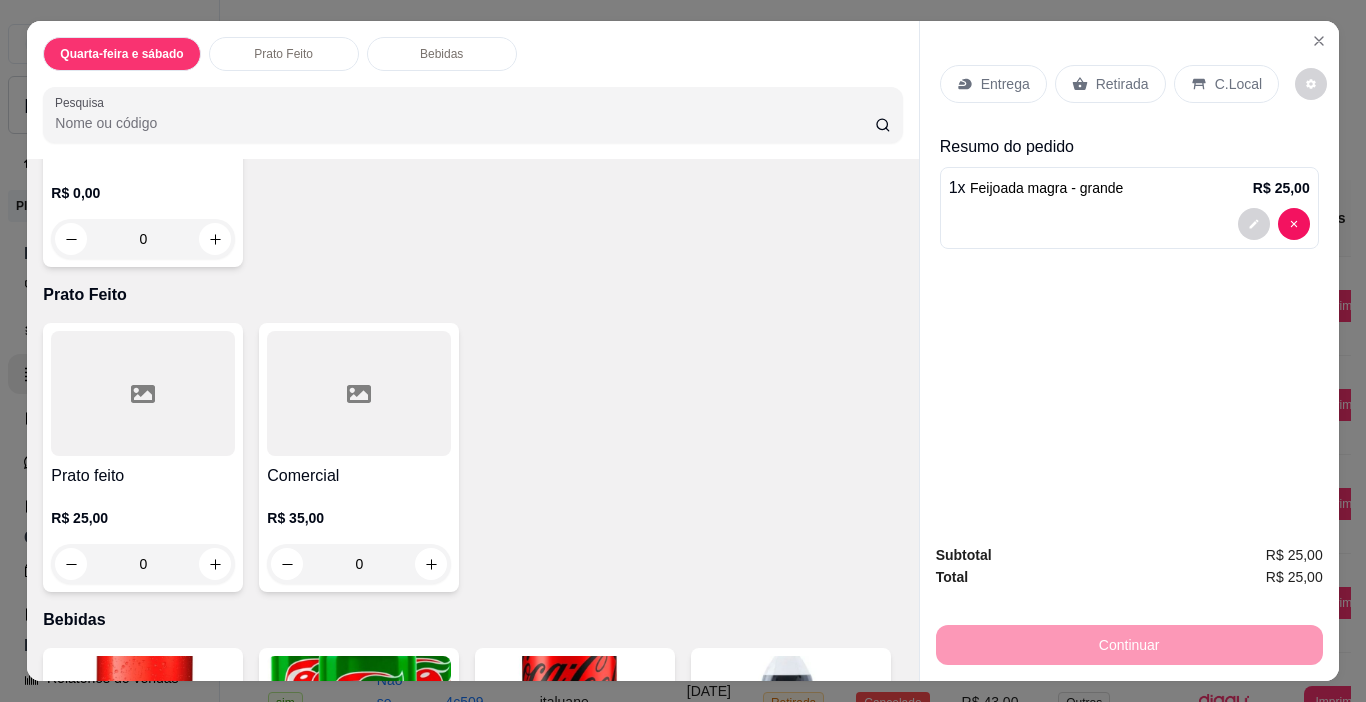 click on "Entrega" at bounding box center [1005, 84] 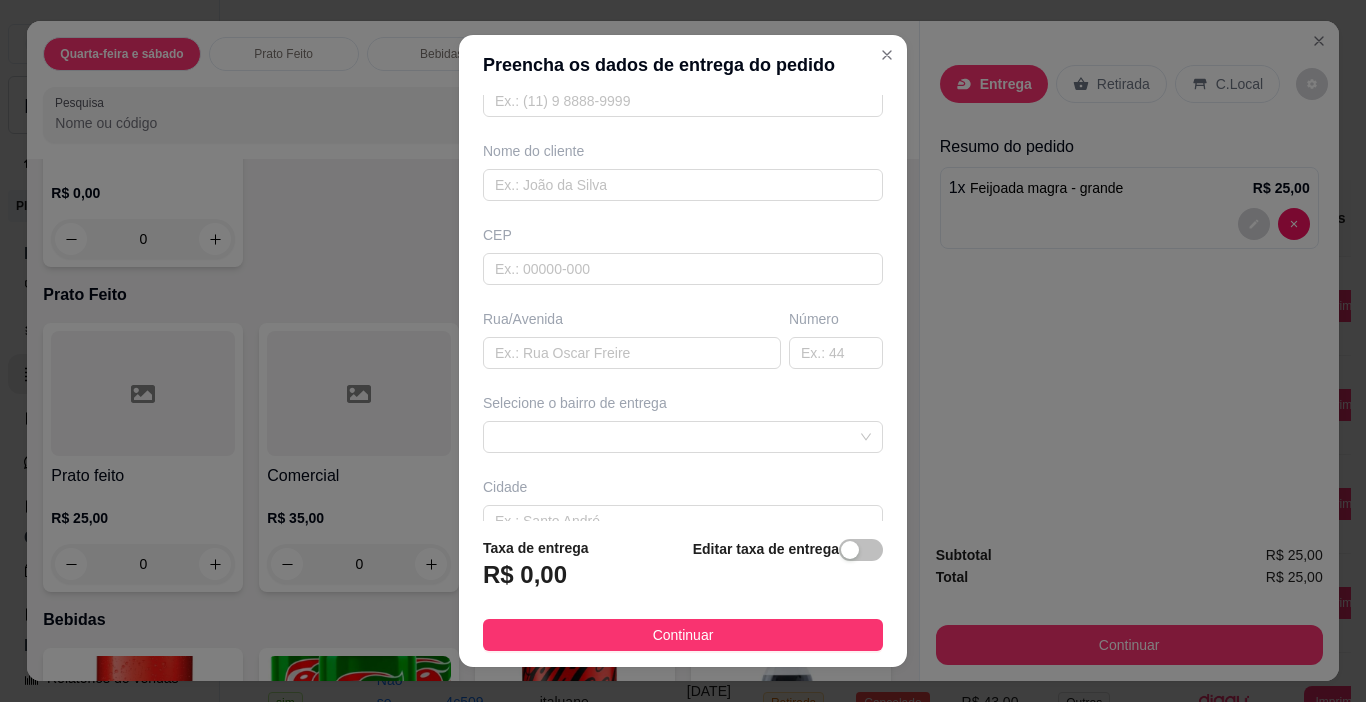 scroll, scrollTop: 200, scrollLeft: 0, axis: vertical 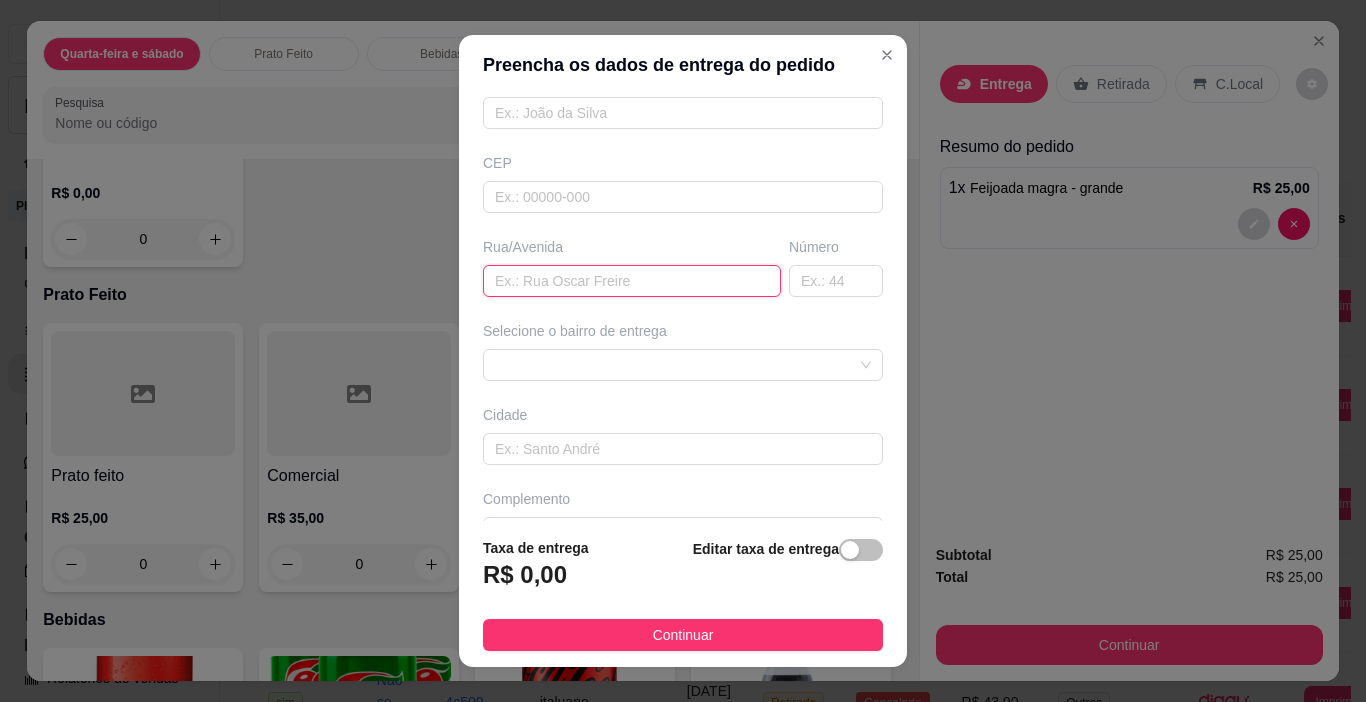 click at bounding box center [632, 281] 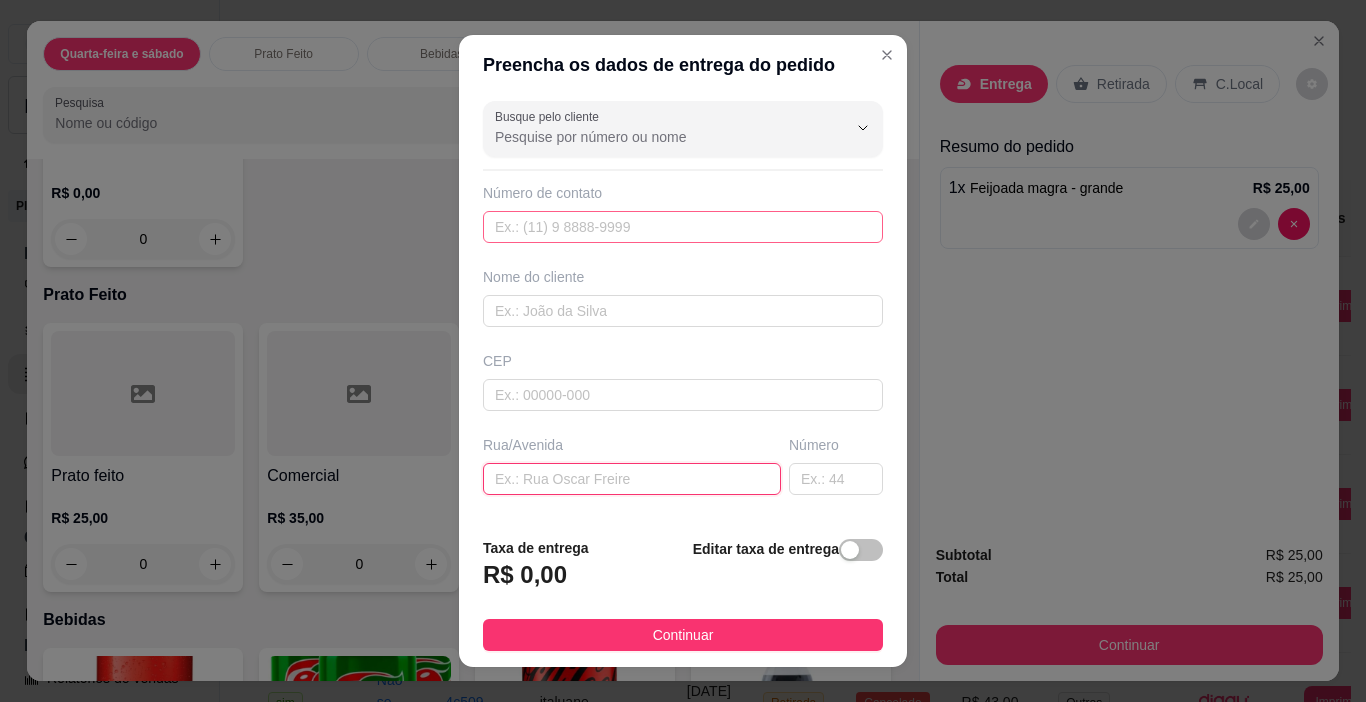 scroll, scrollTop: 0, scrollLeft: 0, axis: both 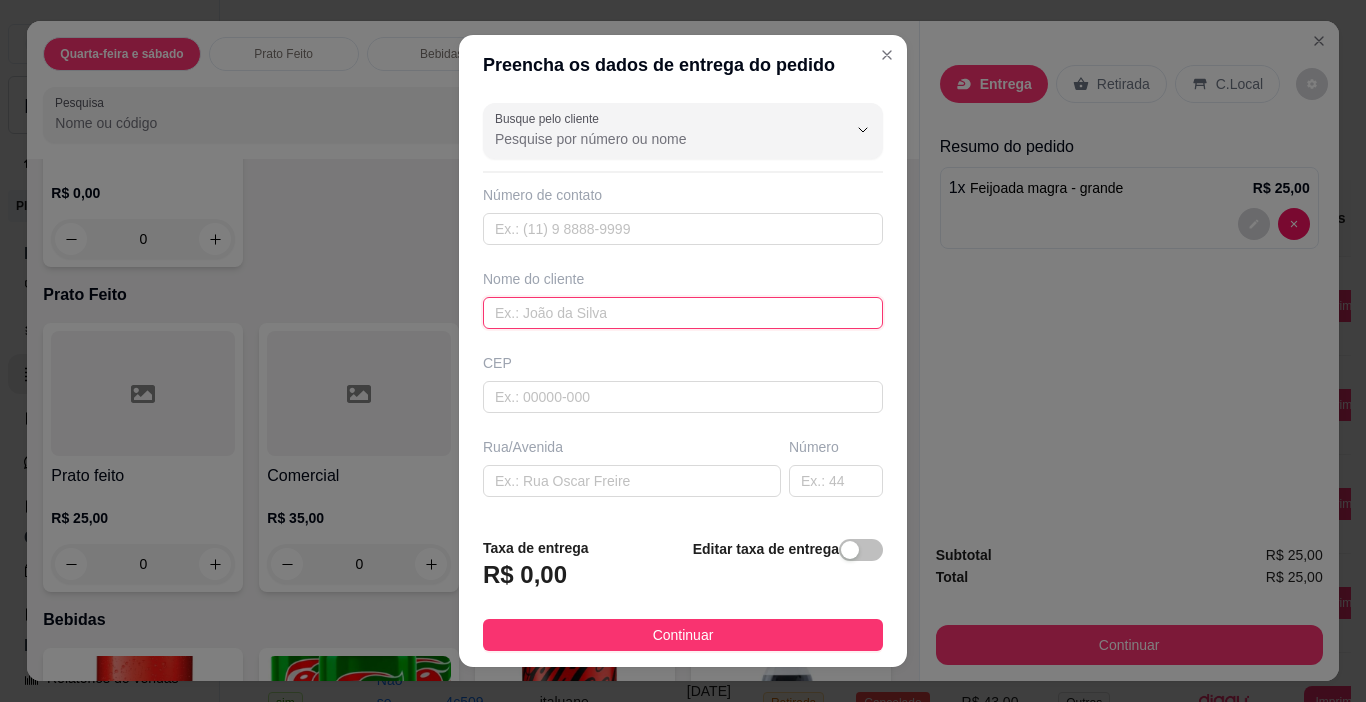 click at bounding box center (683, 313) 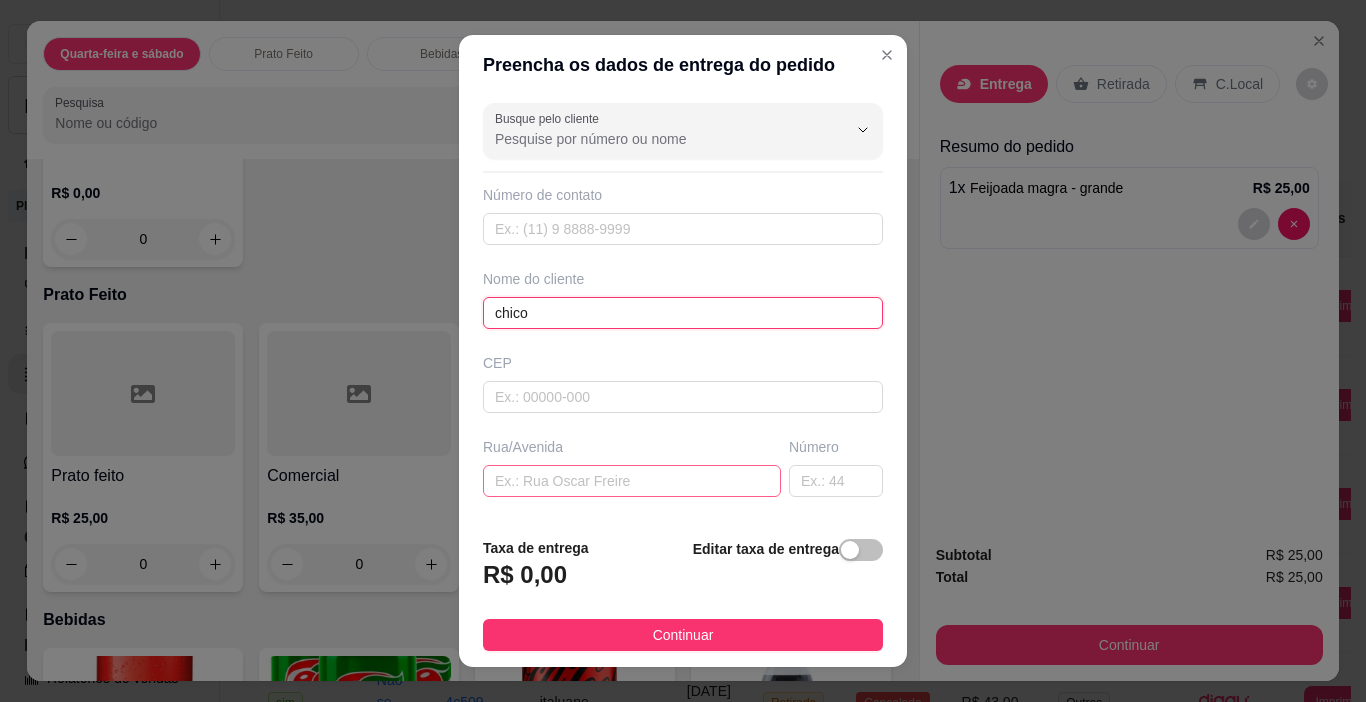 scroll, scrollTop: 100, scrollLeft: 0, axis: vertical 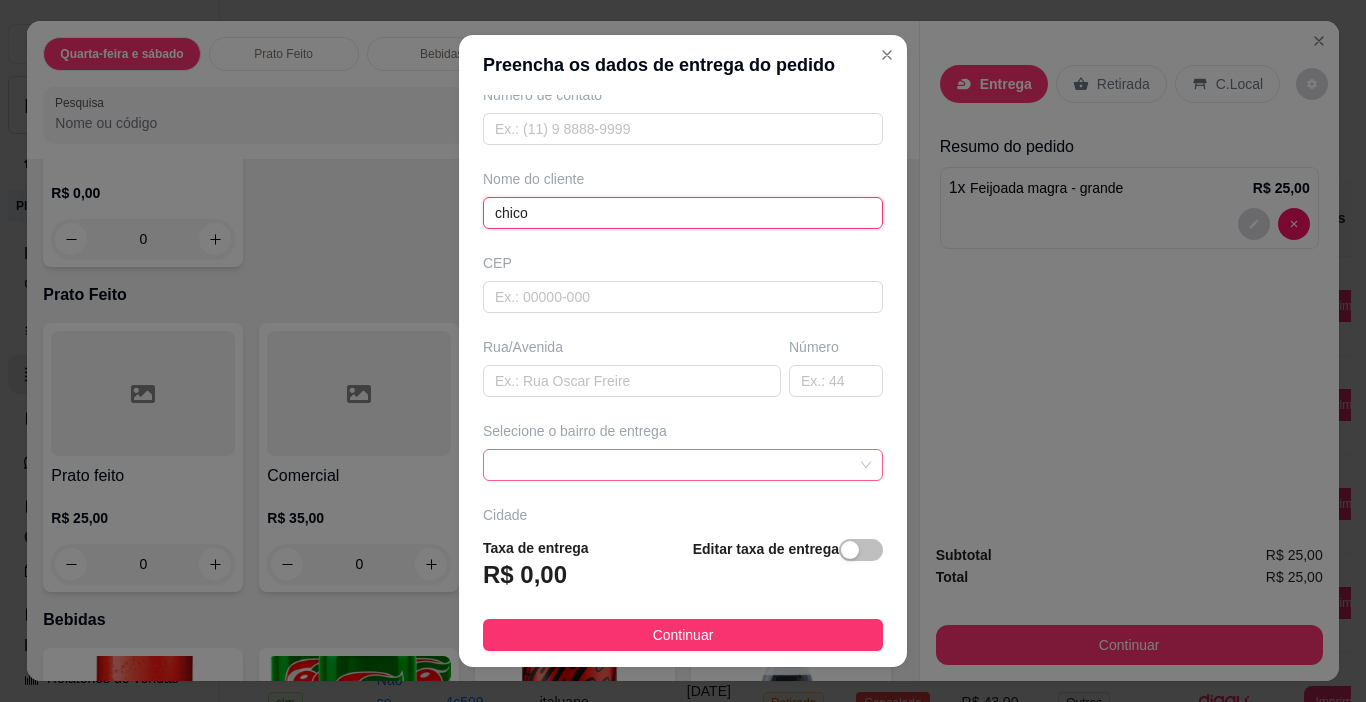 click at bounding box center (683, 465) 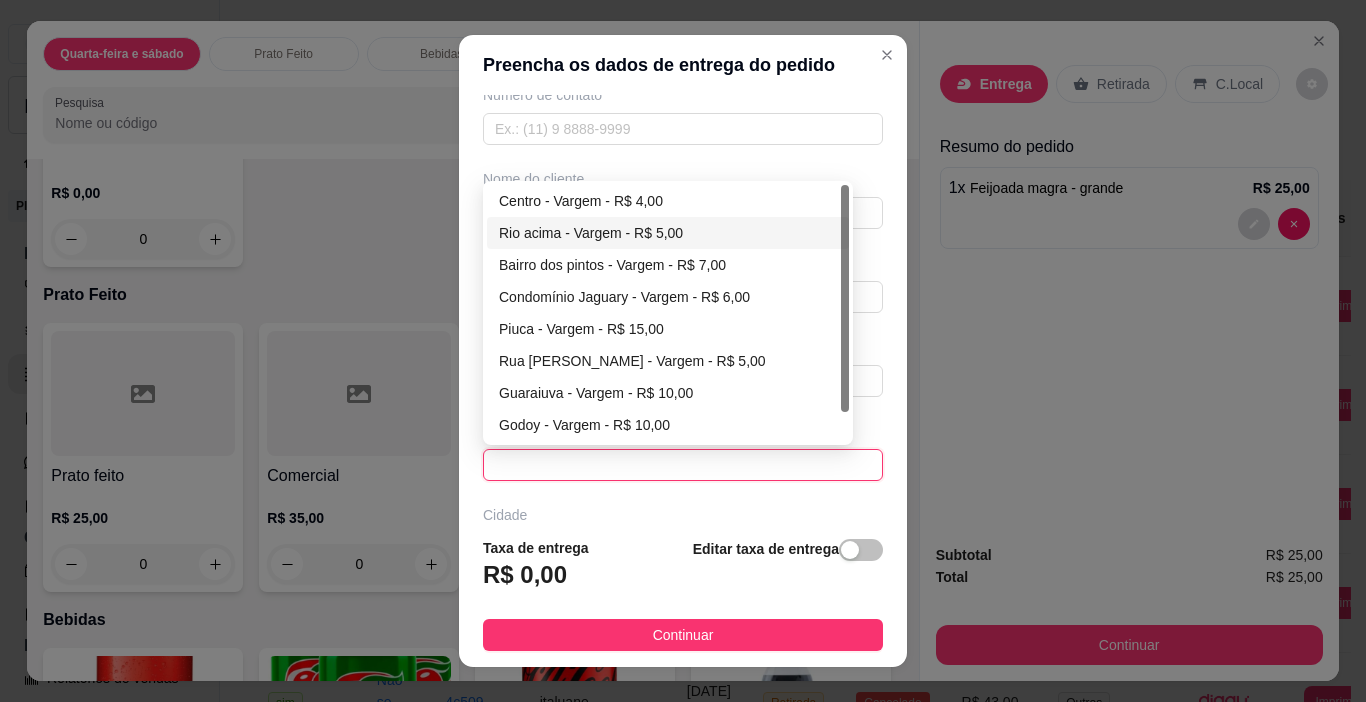 click on "Rio acima  - Vargem  -  R$ 5,00" at bounding box center (668, 233) 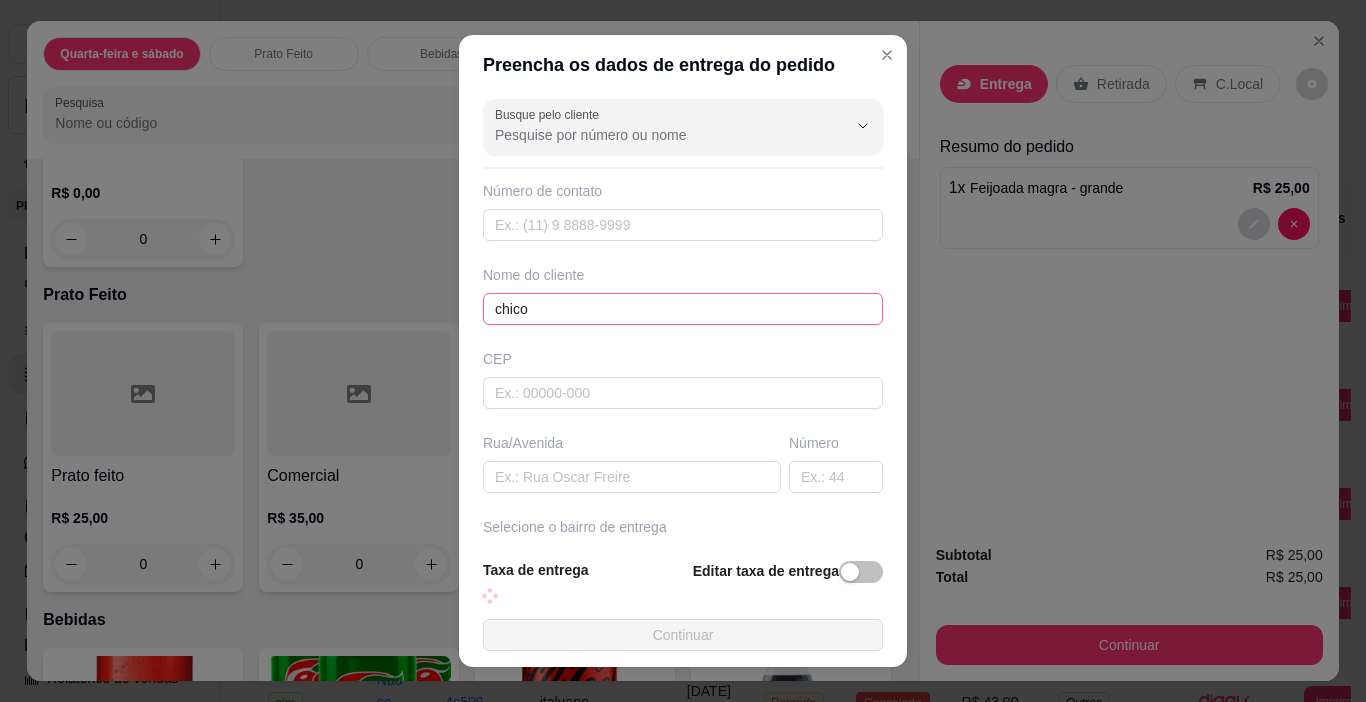 scroll, scrollTop: 0, scrollLeft: 0, axis: both 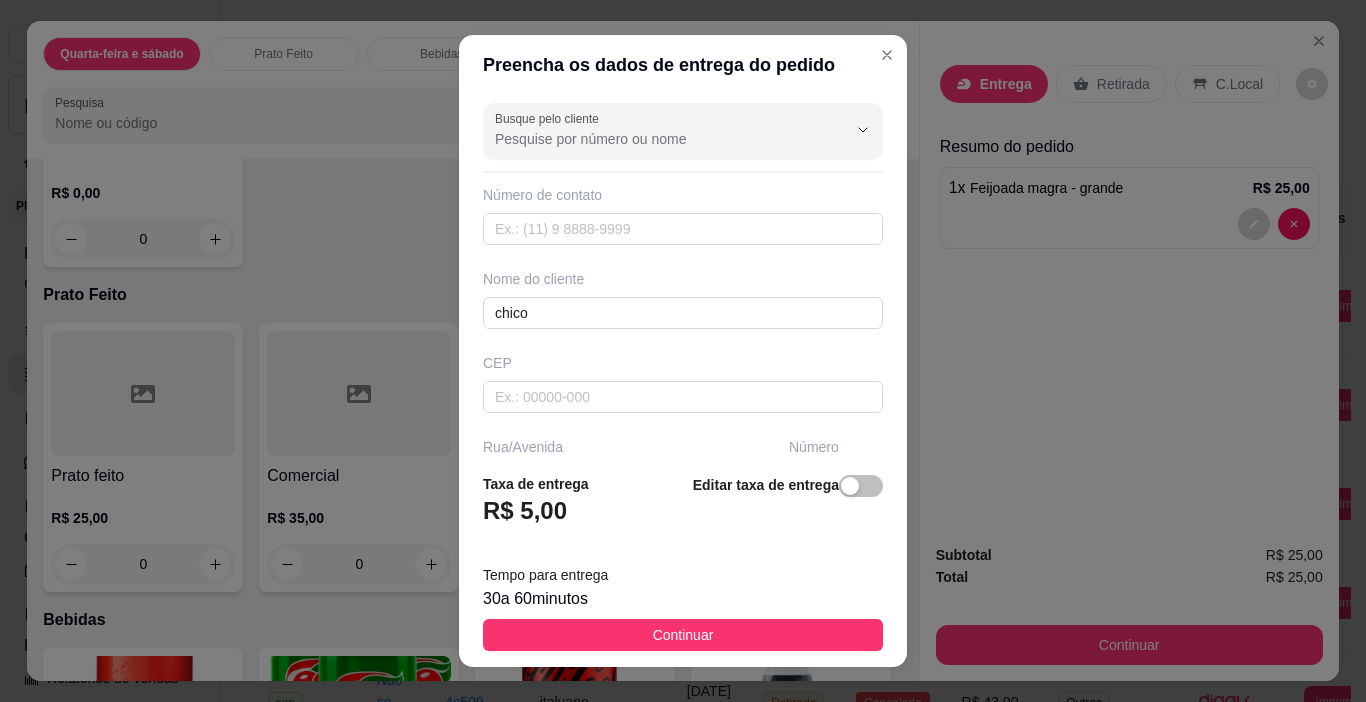 click on "Busque pelo cliente" at bounding box center [655, 139] 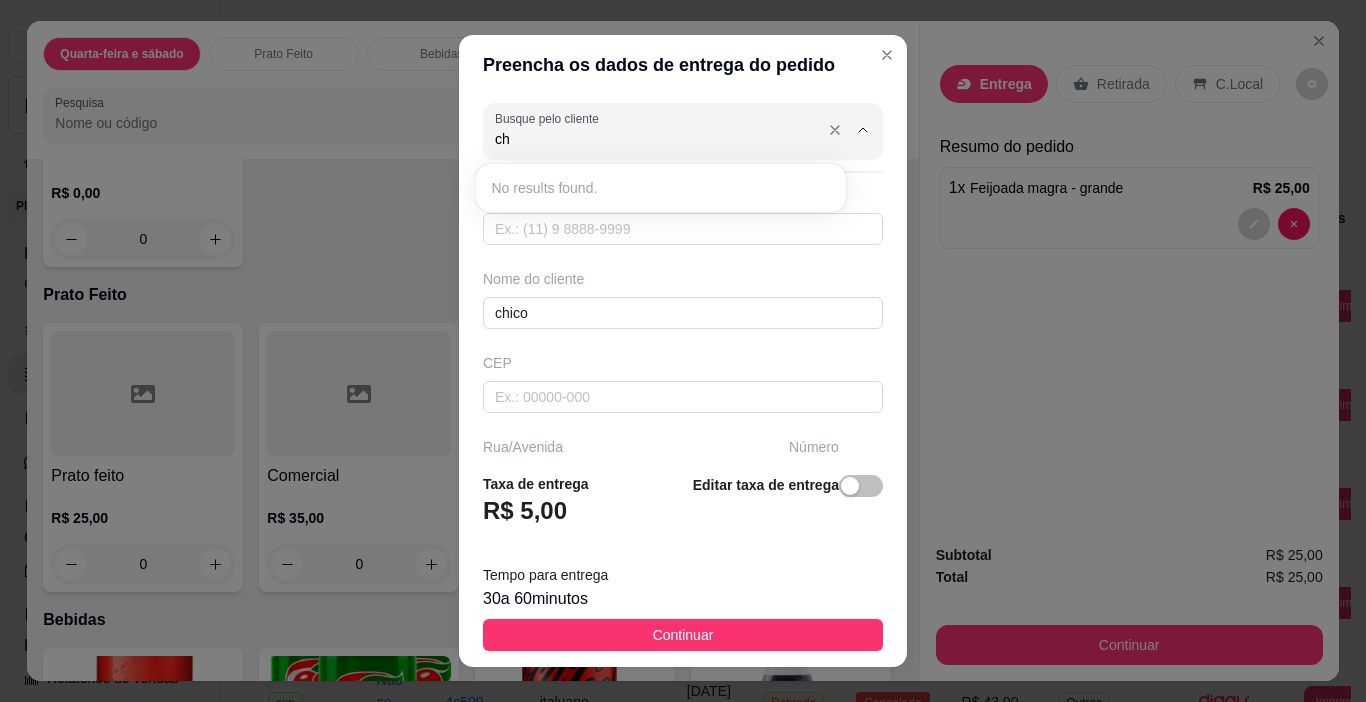 type on "c" 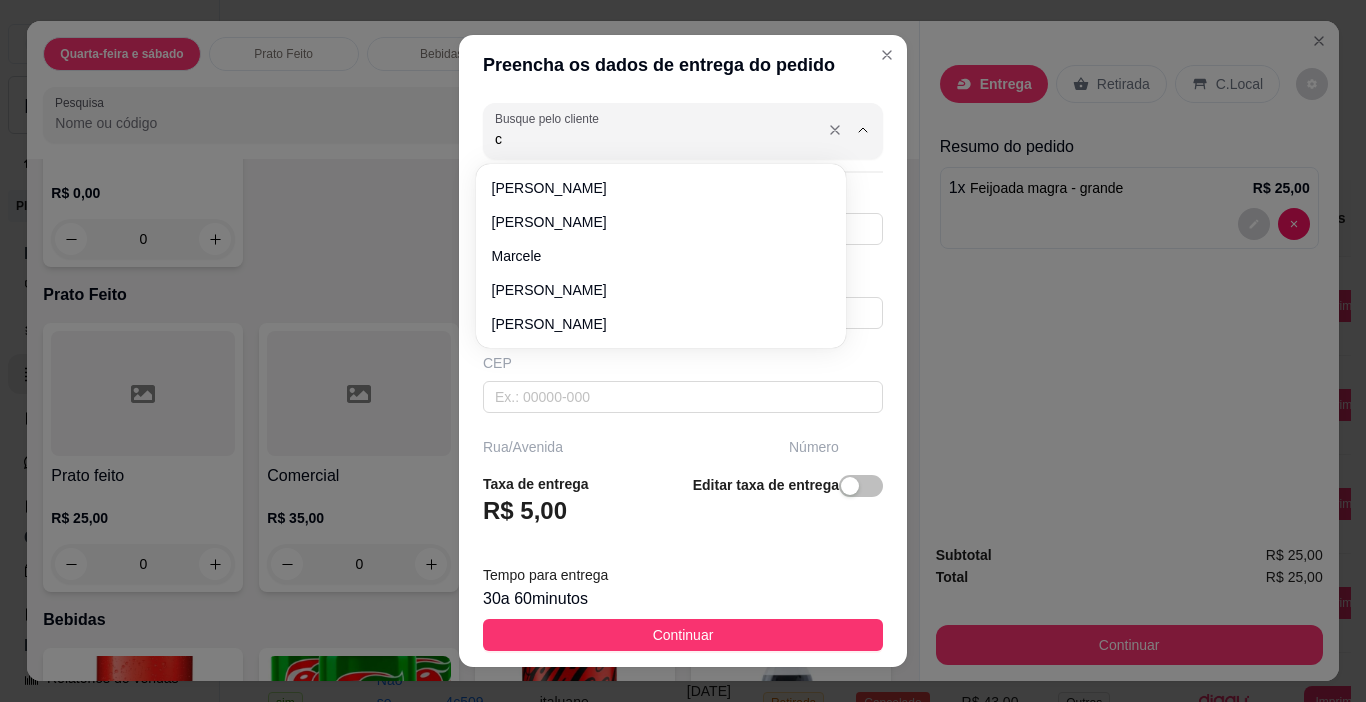 type 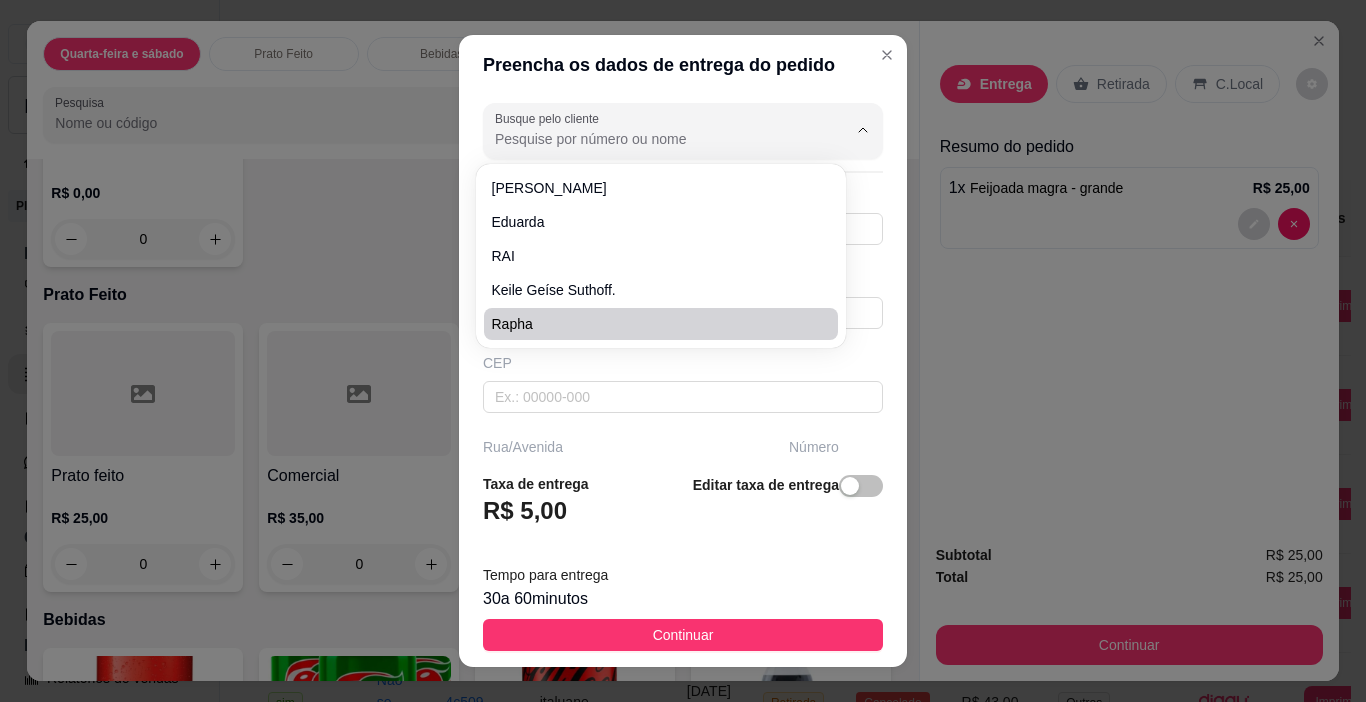 click on "Rua/Avenida" at bounding box center (632, 447) 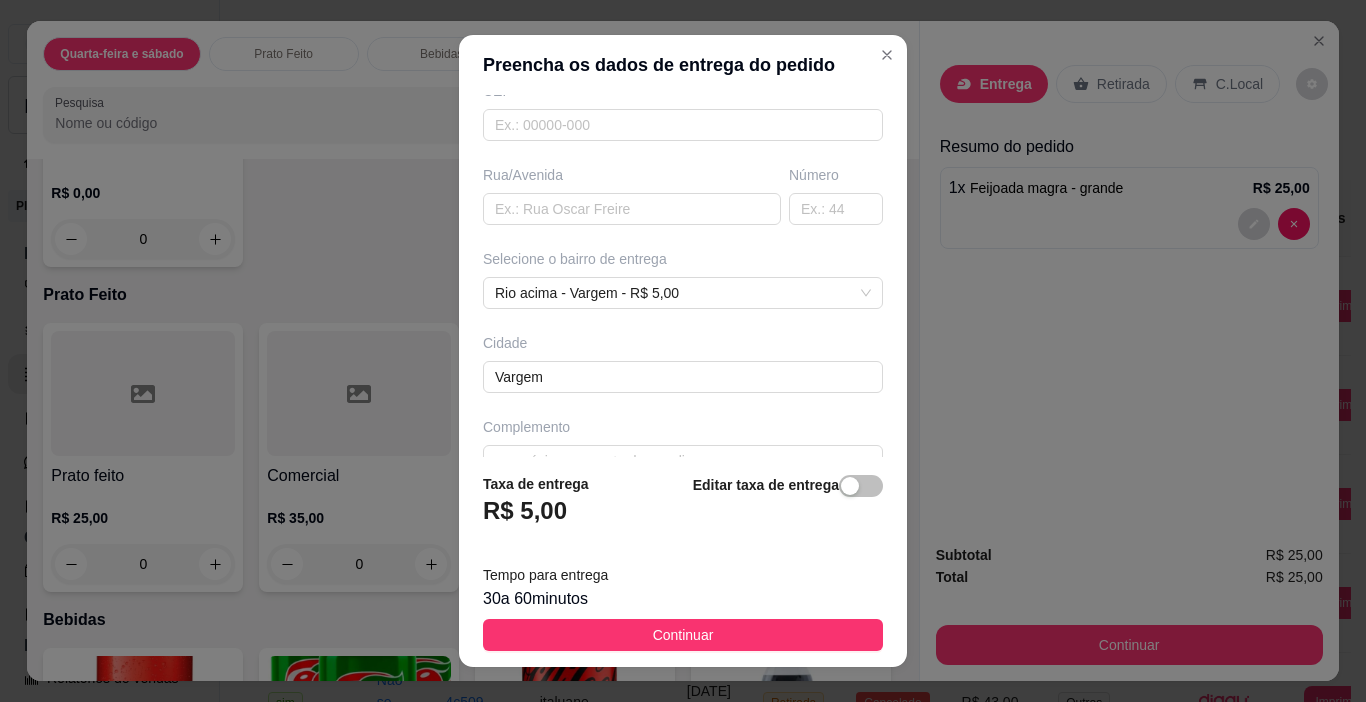 scroll, scrollTop: 300, scrollLeft: 0, axis: vertical 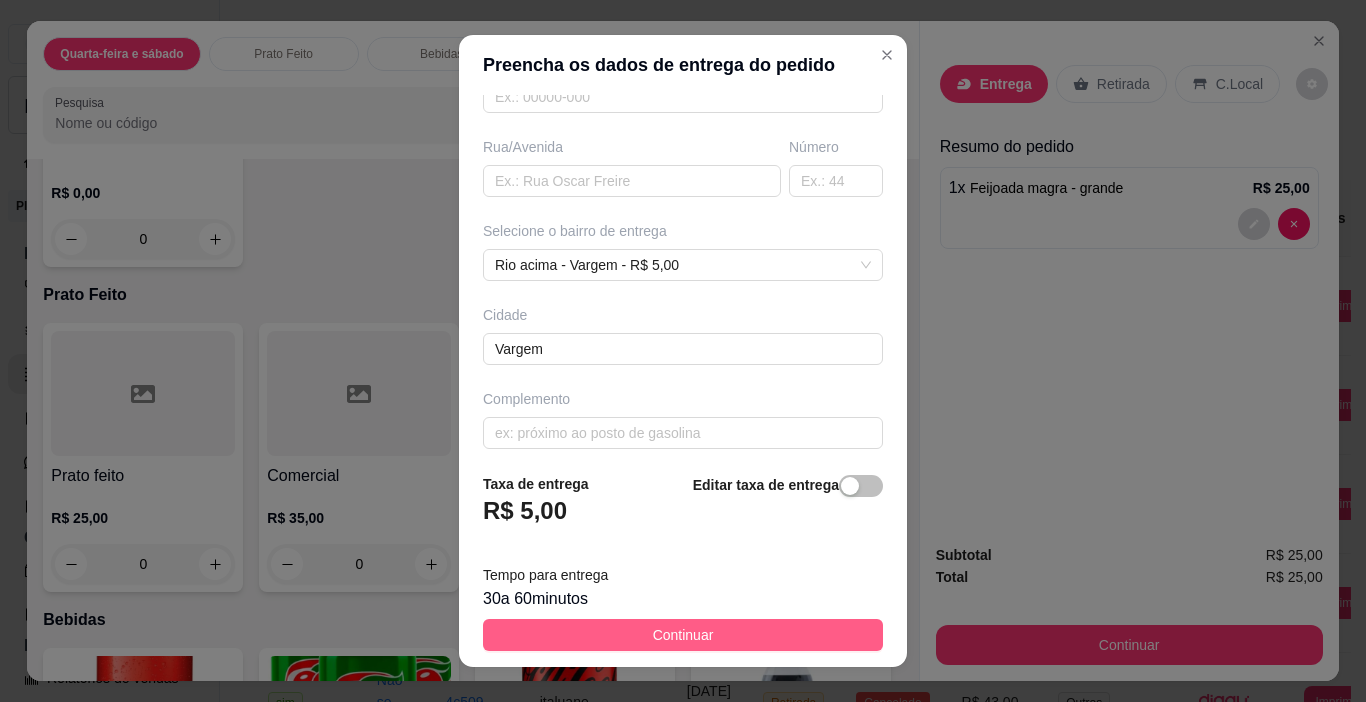 click on "Continuar" at bounding box center (683, 635) 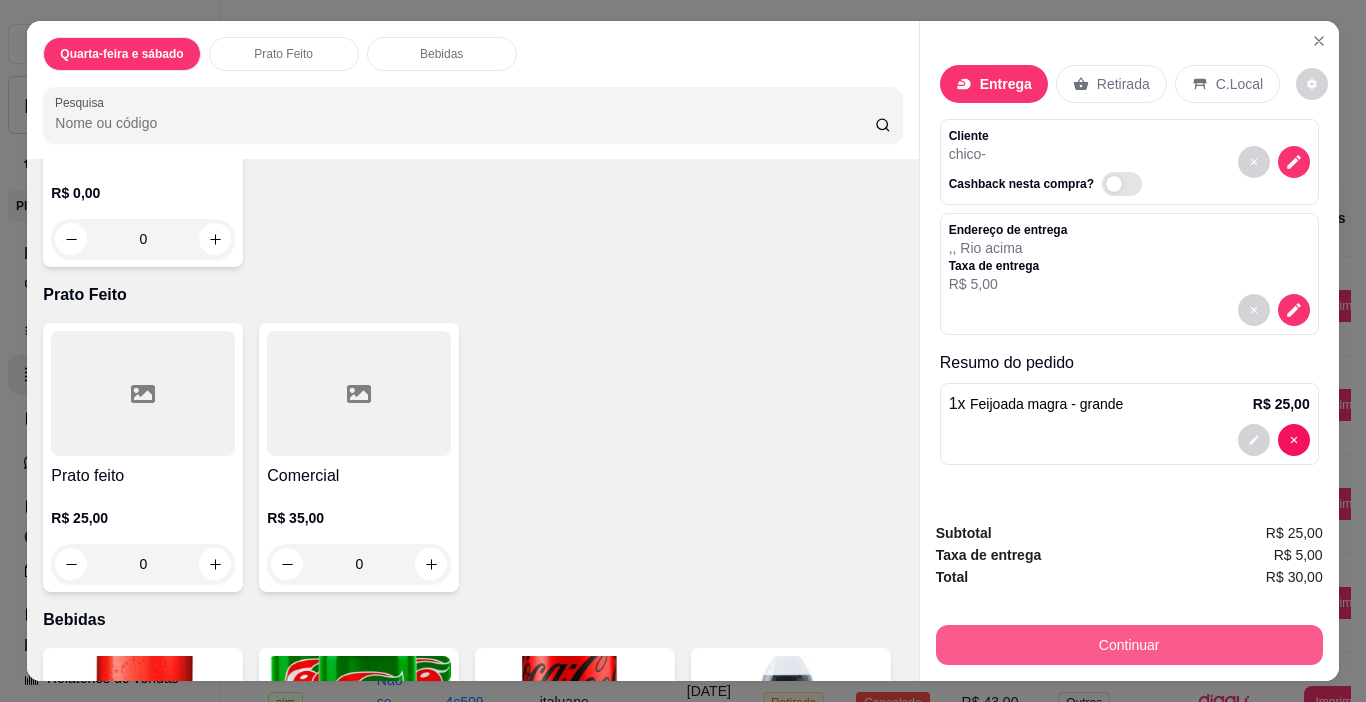 click on "Continuar" at bounding box center (1129, 645) 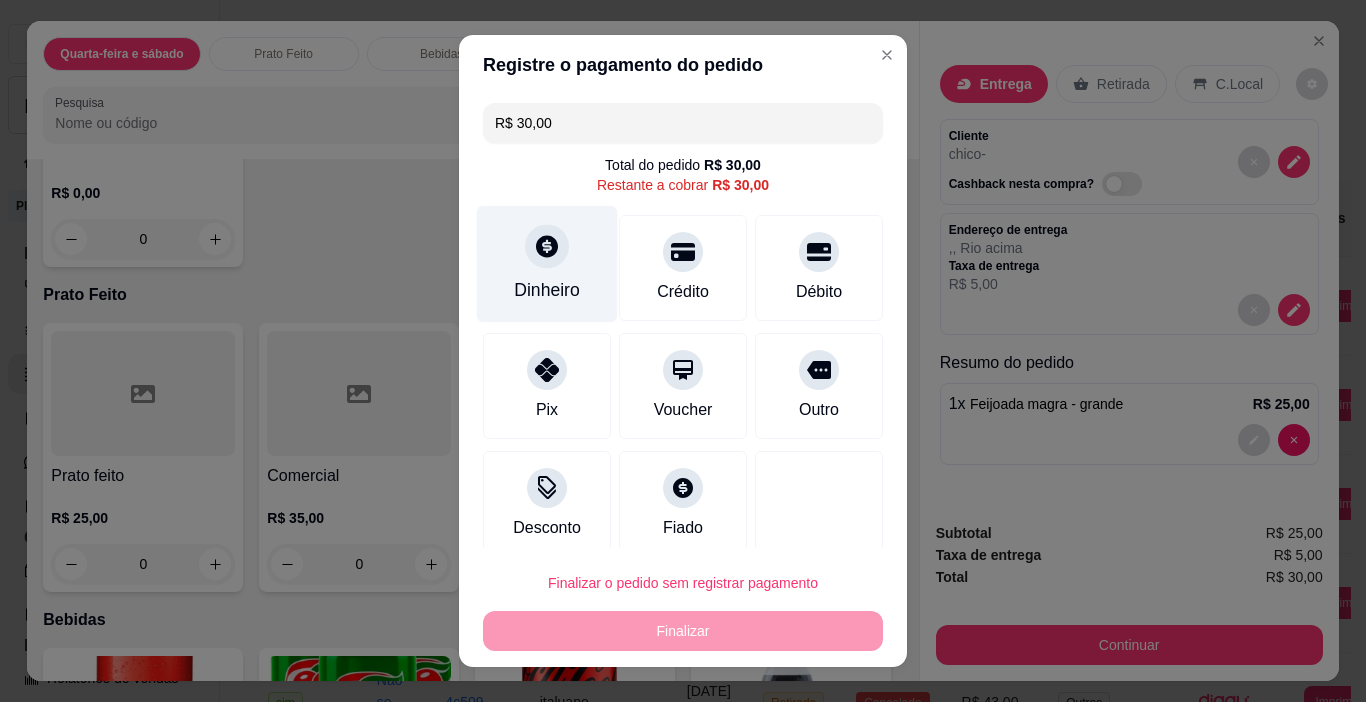 click on "Dinheiro" at bounding box center [547, 290] 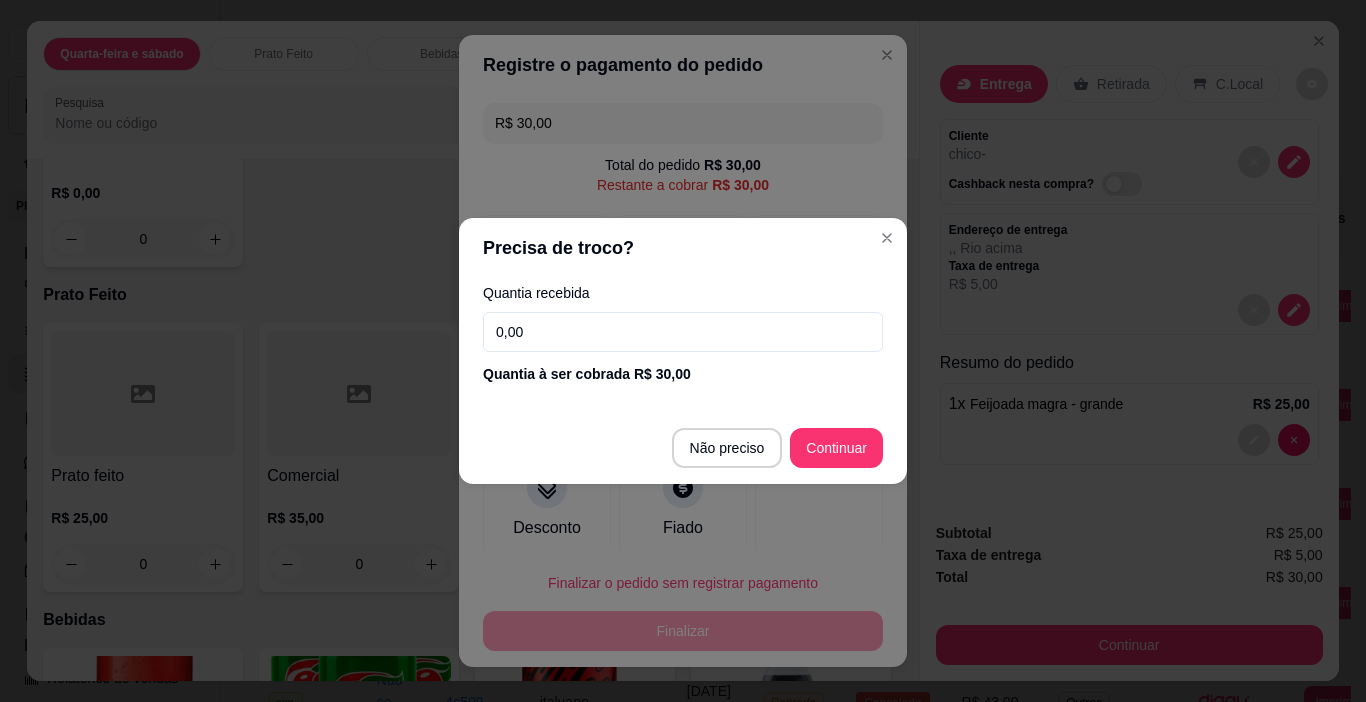 click on "0,00" at bounding box center (683, 332) 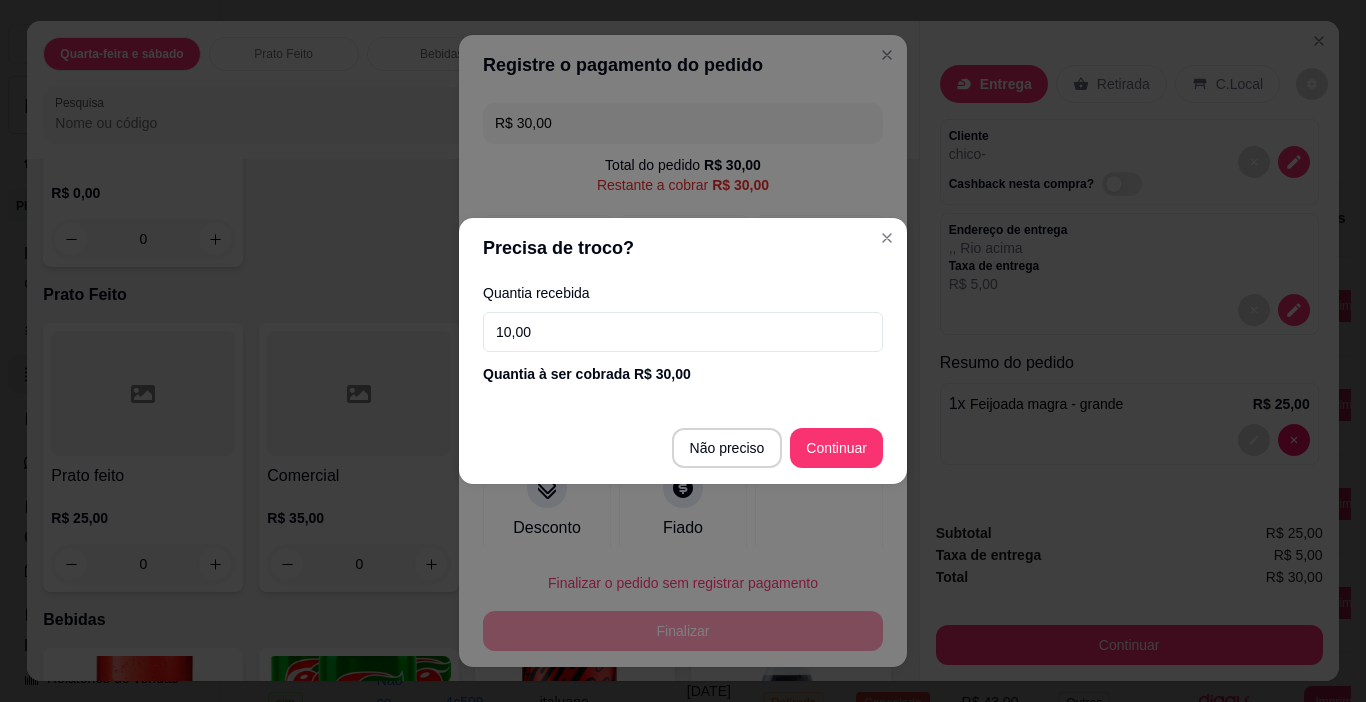type on "100,00" 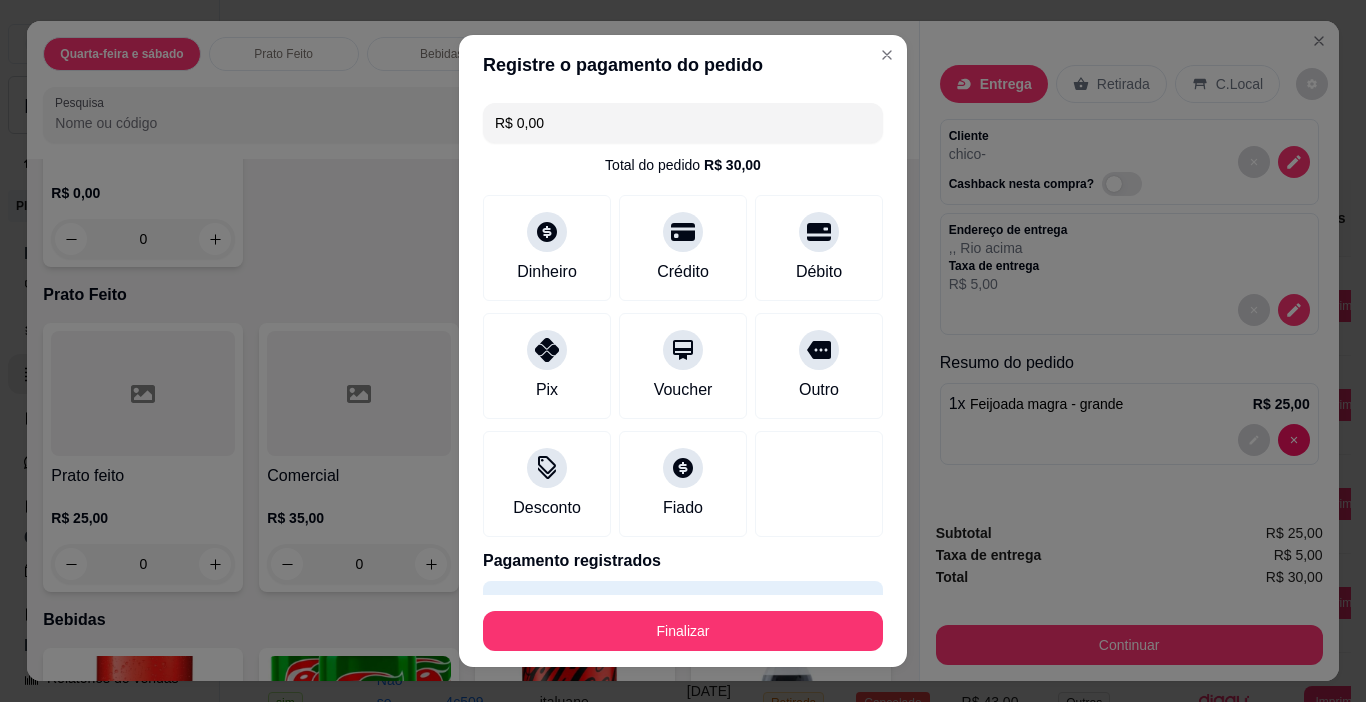 type on "R$ 0,00" 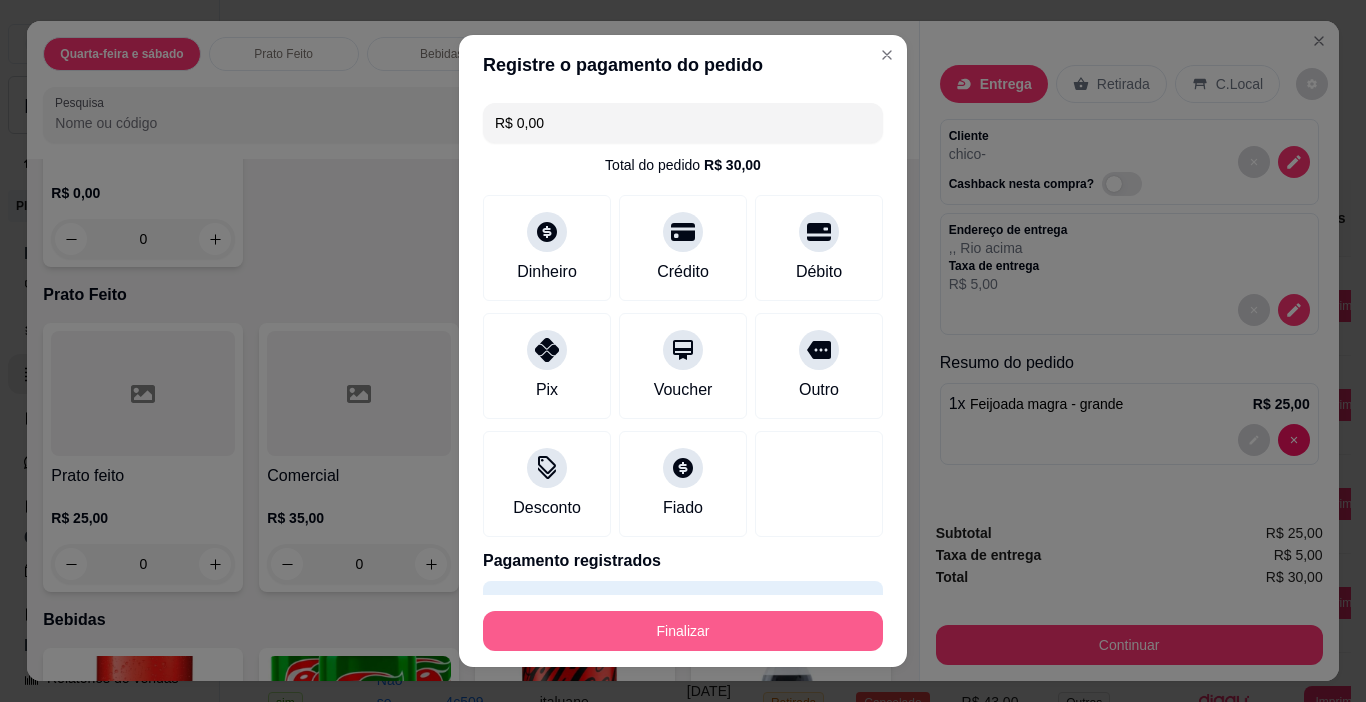 click on "Finalizar" at bounding box center [683, 631] 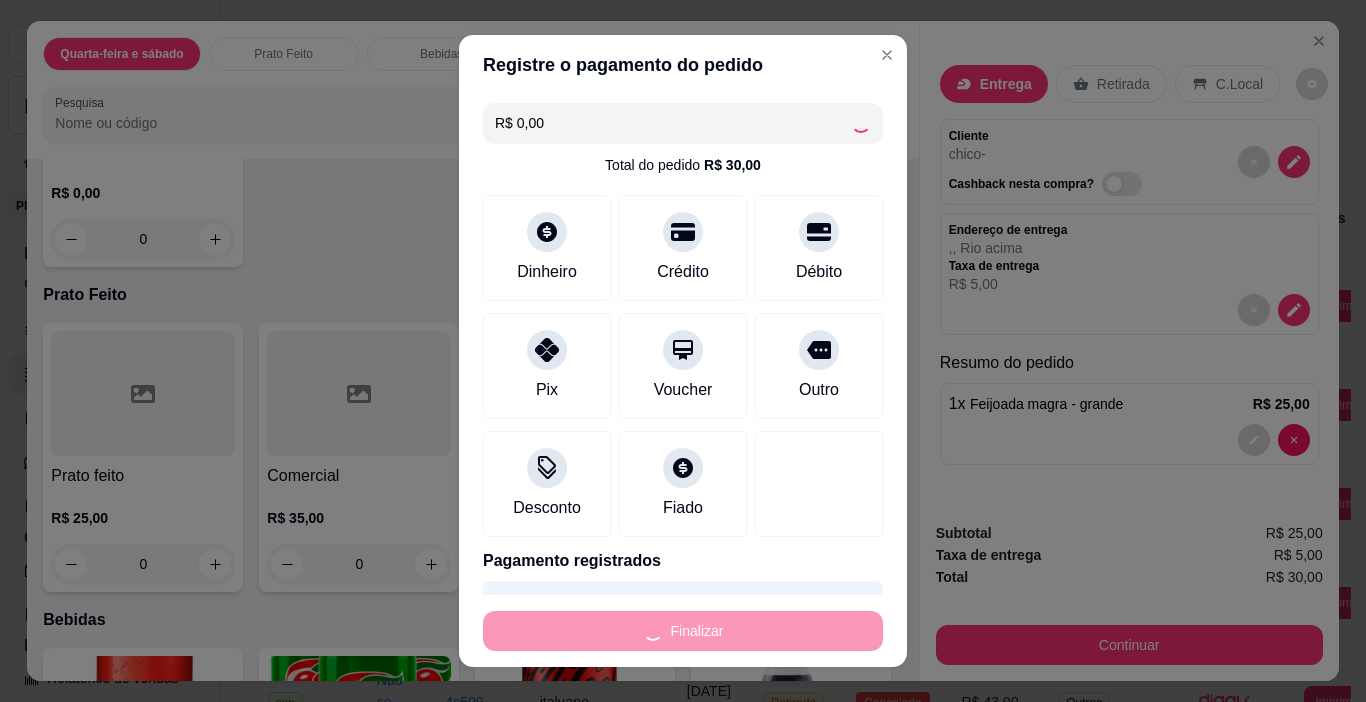 type on "0" 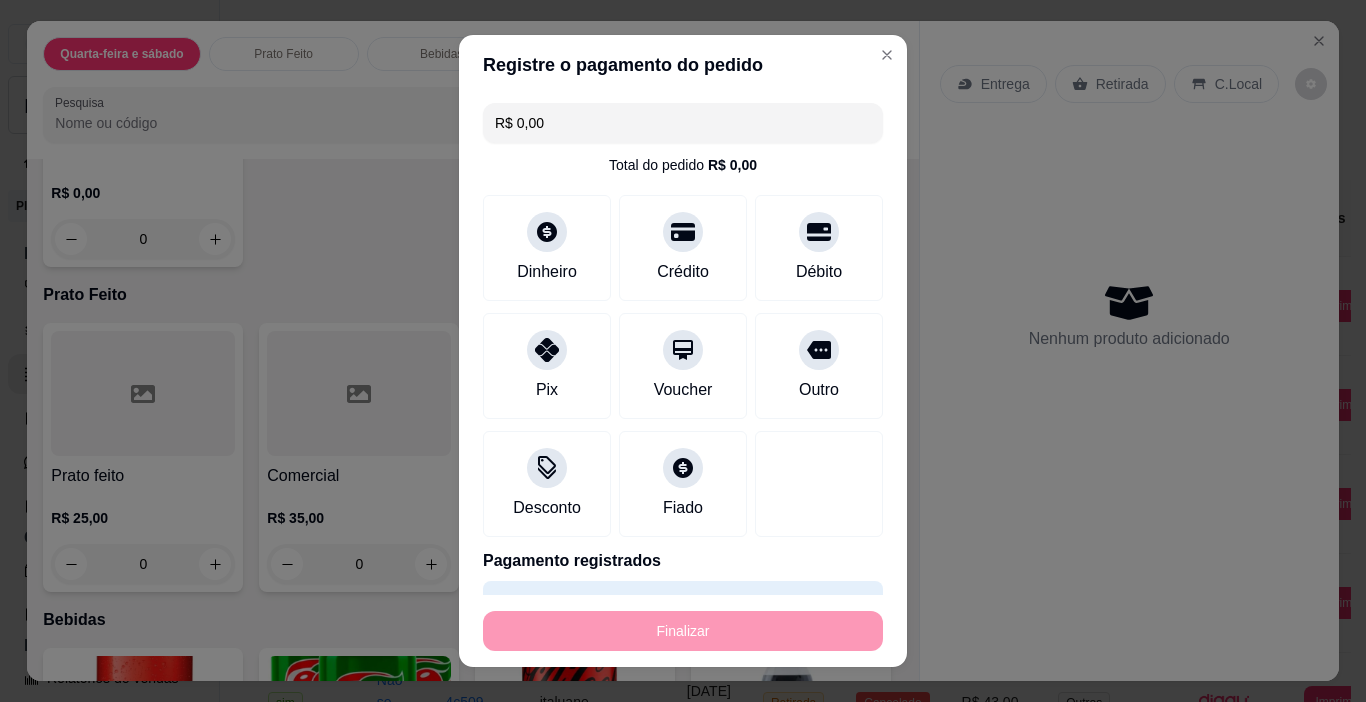 type on "-R$ 30,00" 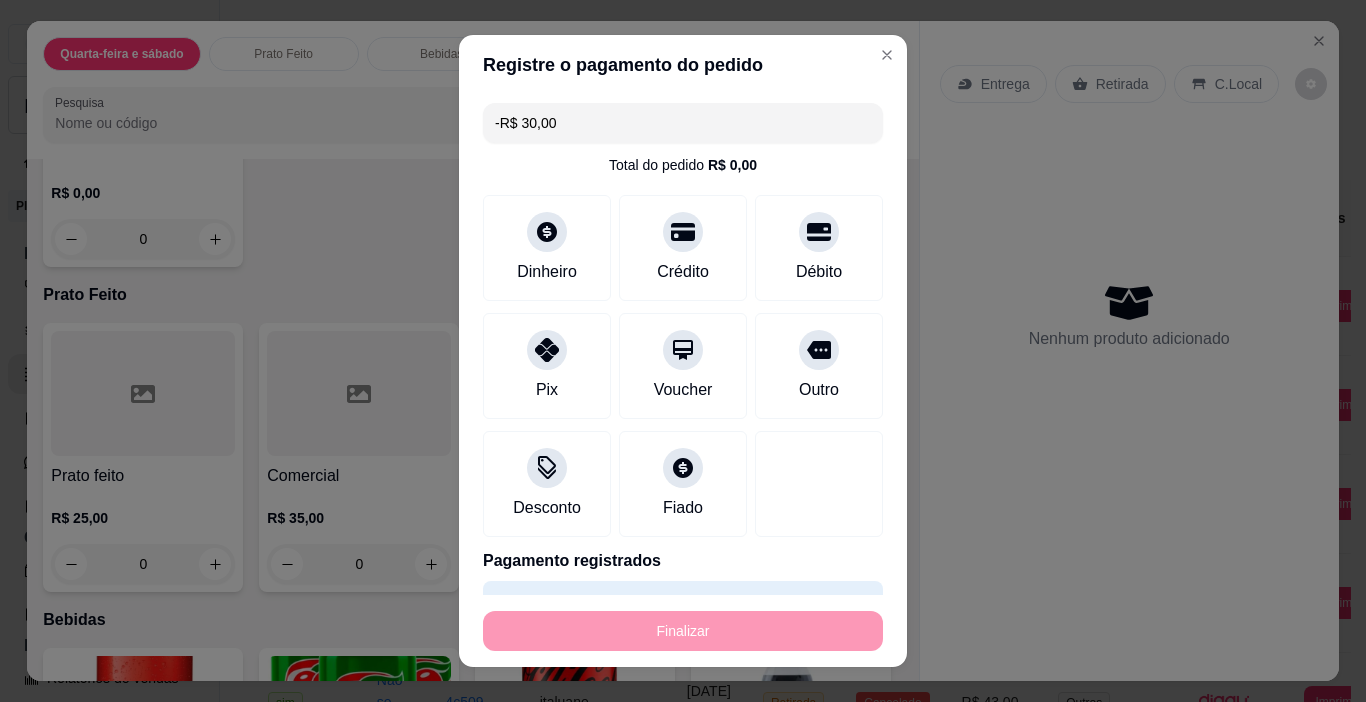 scroll, scrollTop: 598, scrollLeft: 0, axis: vertical 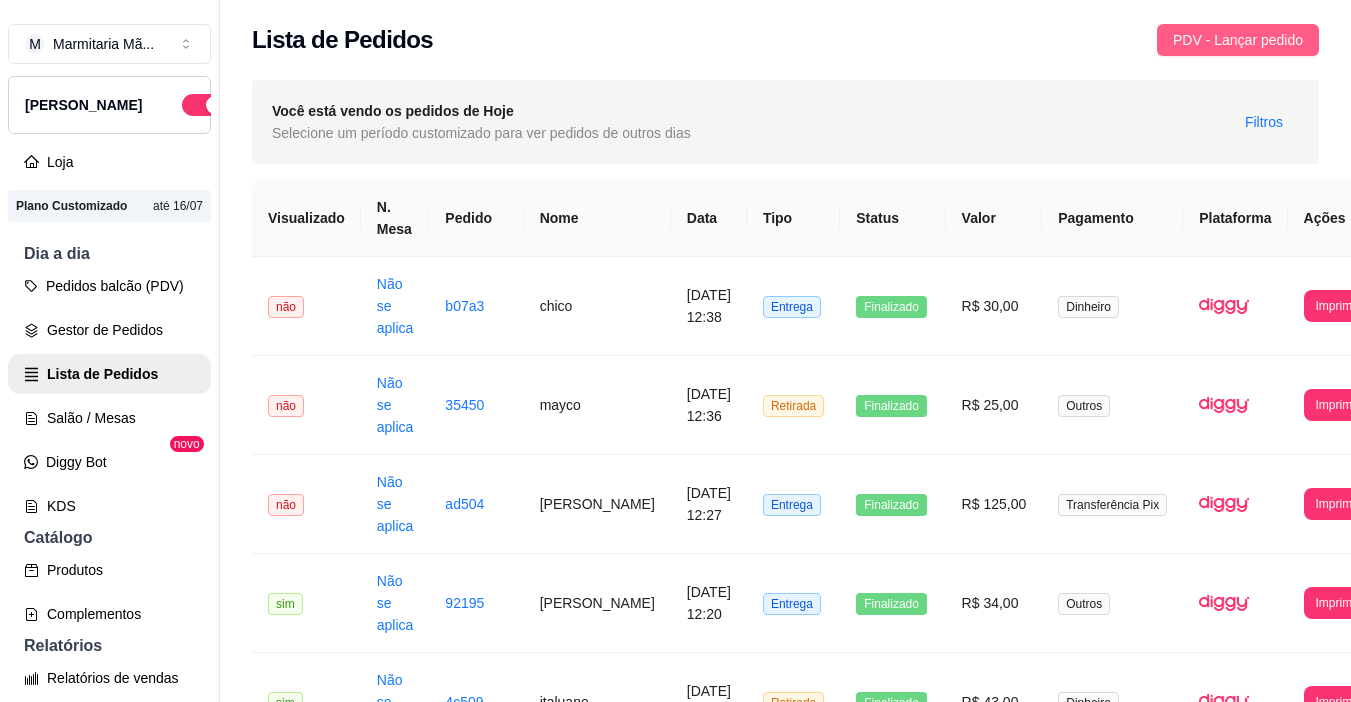 click on "PDV - Lançar pedido" at bounding box center [1238, 40] 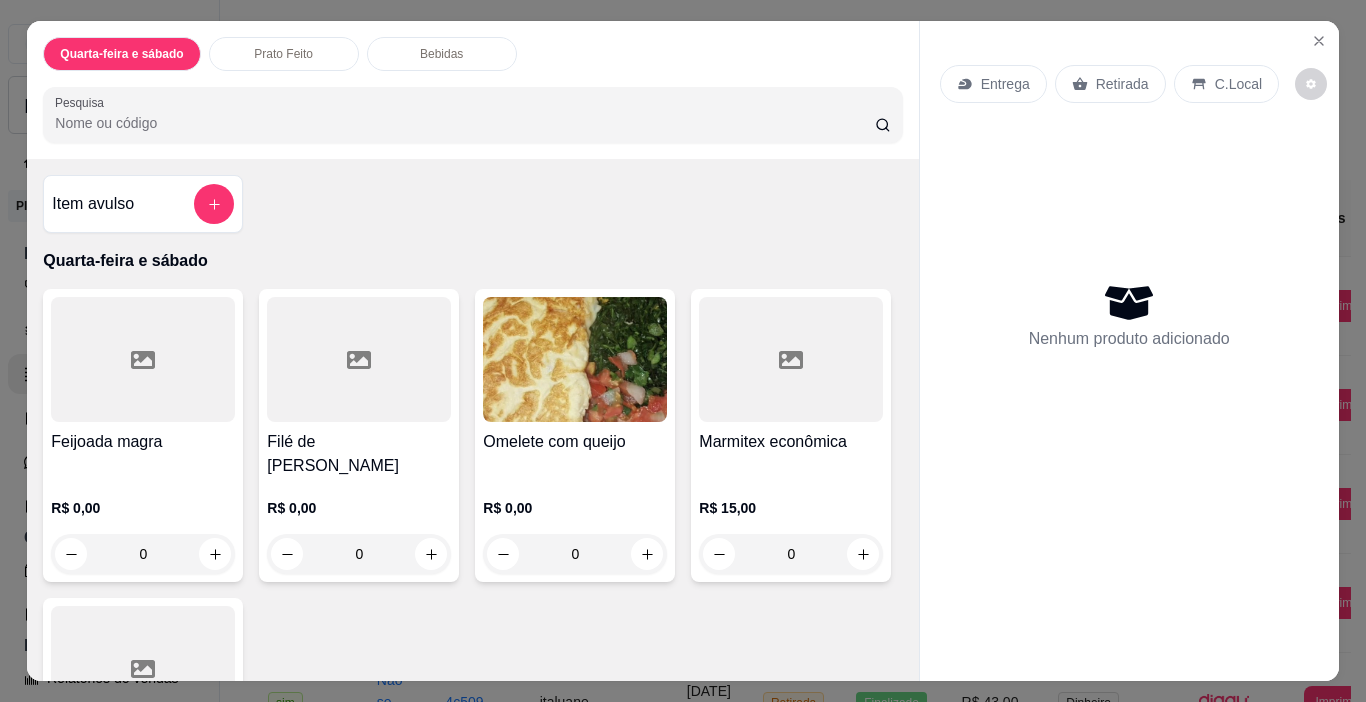 click on "Entrega" at bounding box center (993, 84) 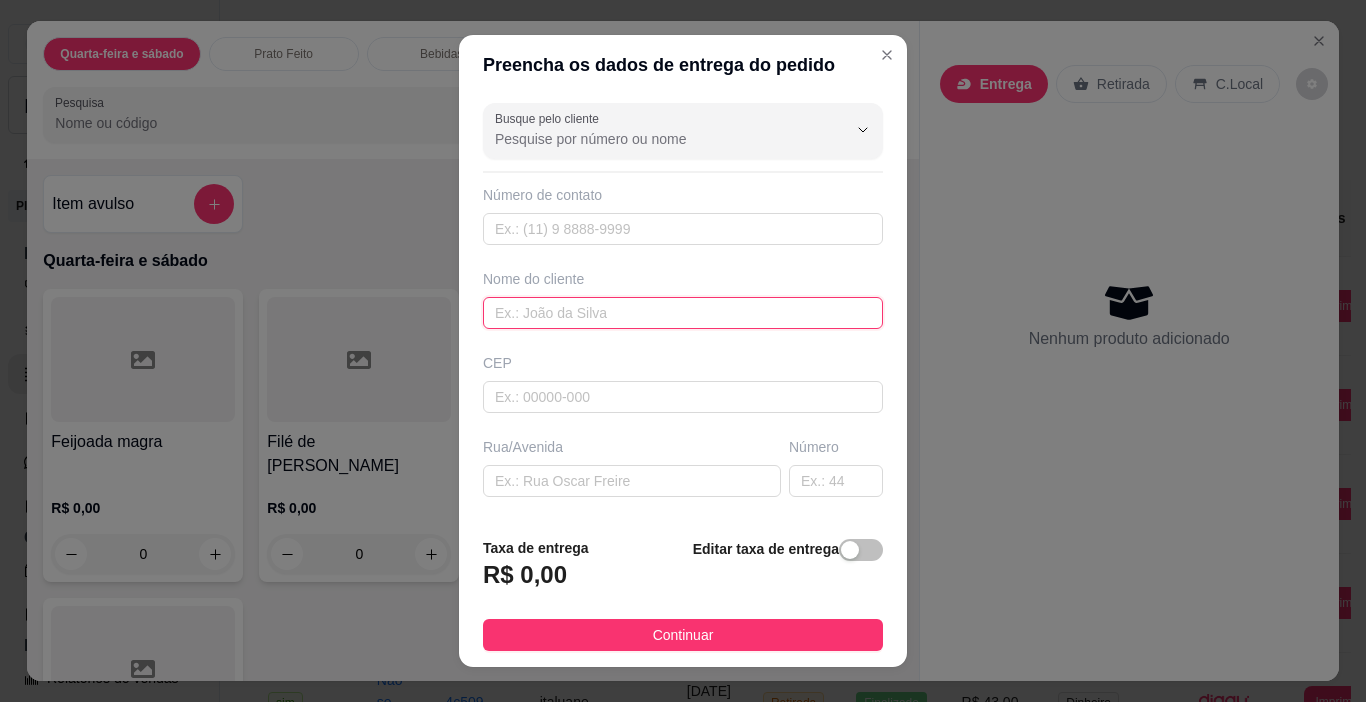 click at bounding box center [683, 313] 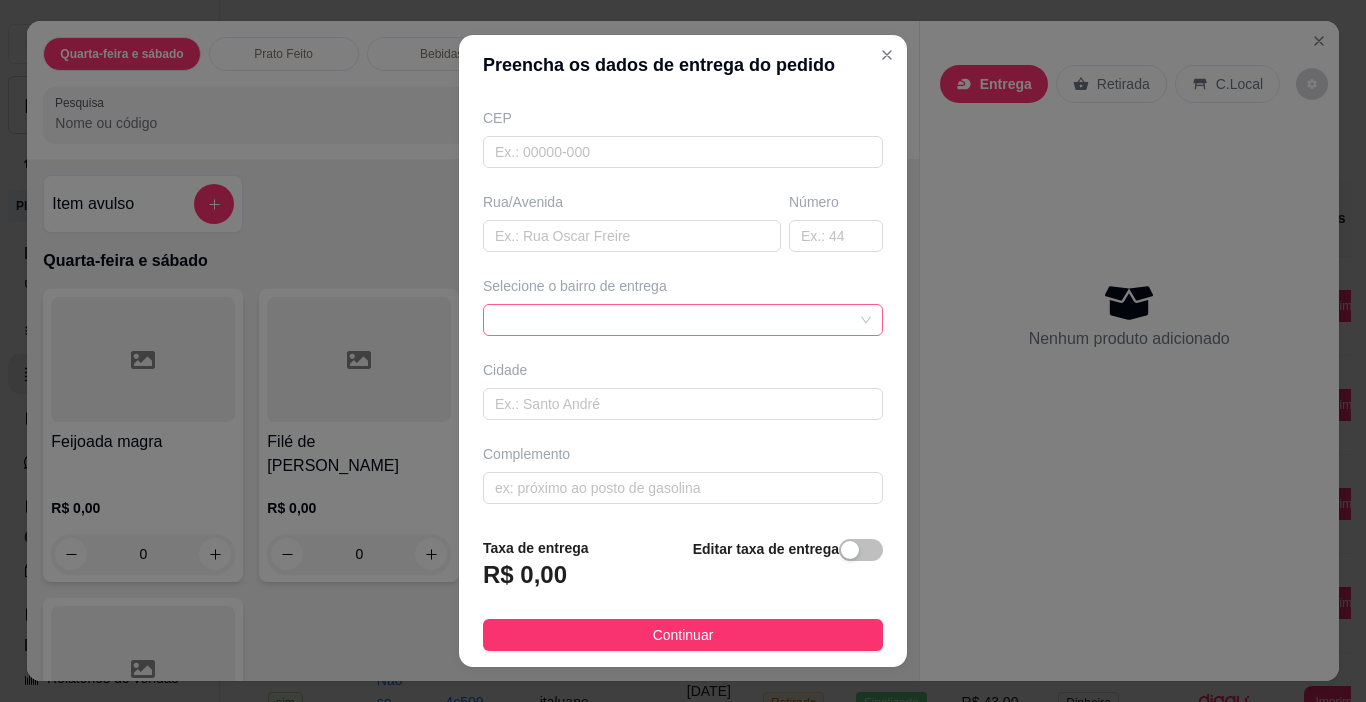 scroll, scrollTop: 248, scrollLeft: 0, axis: vertical 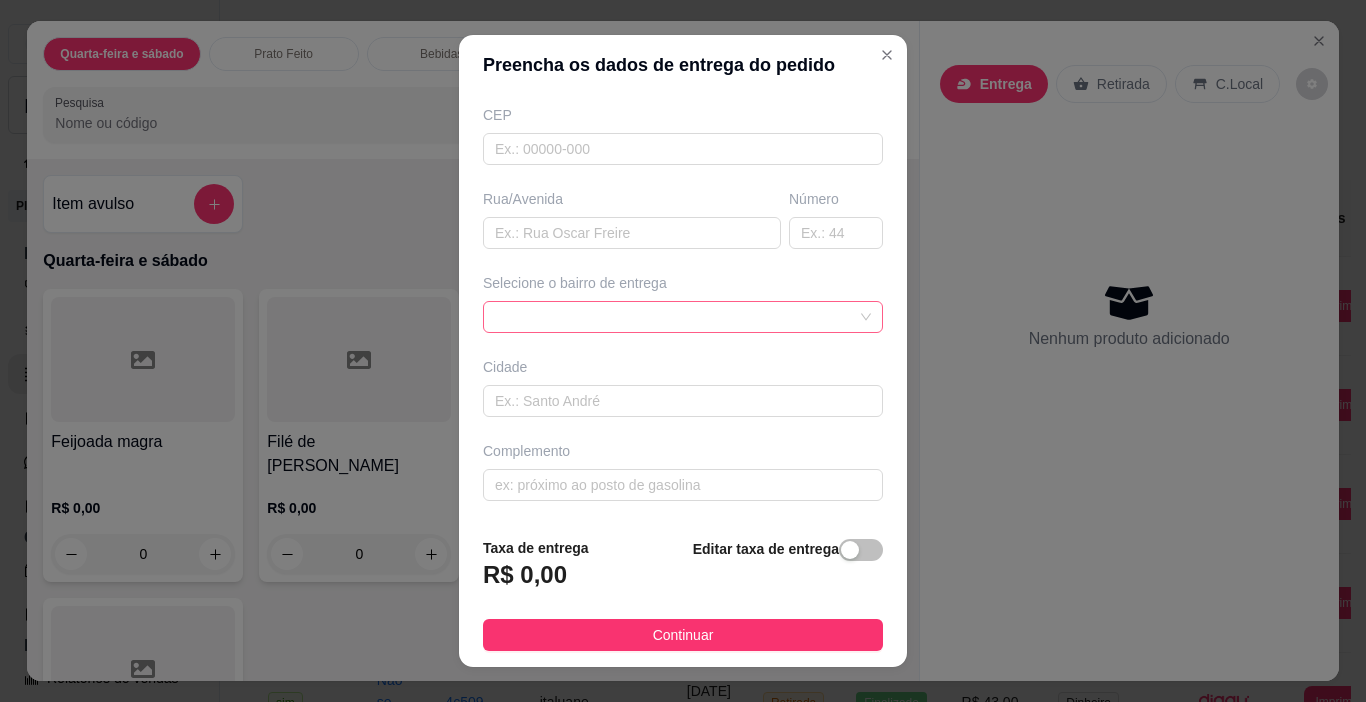 click at bounding box center [683, 317] 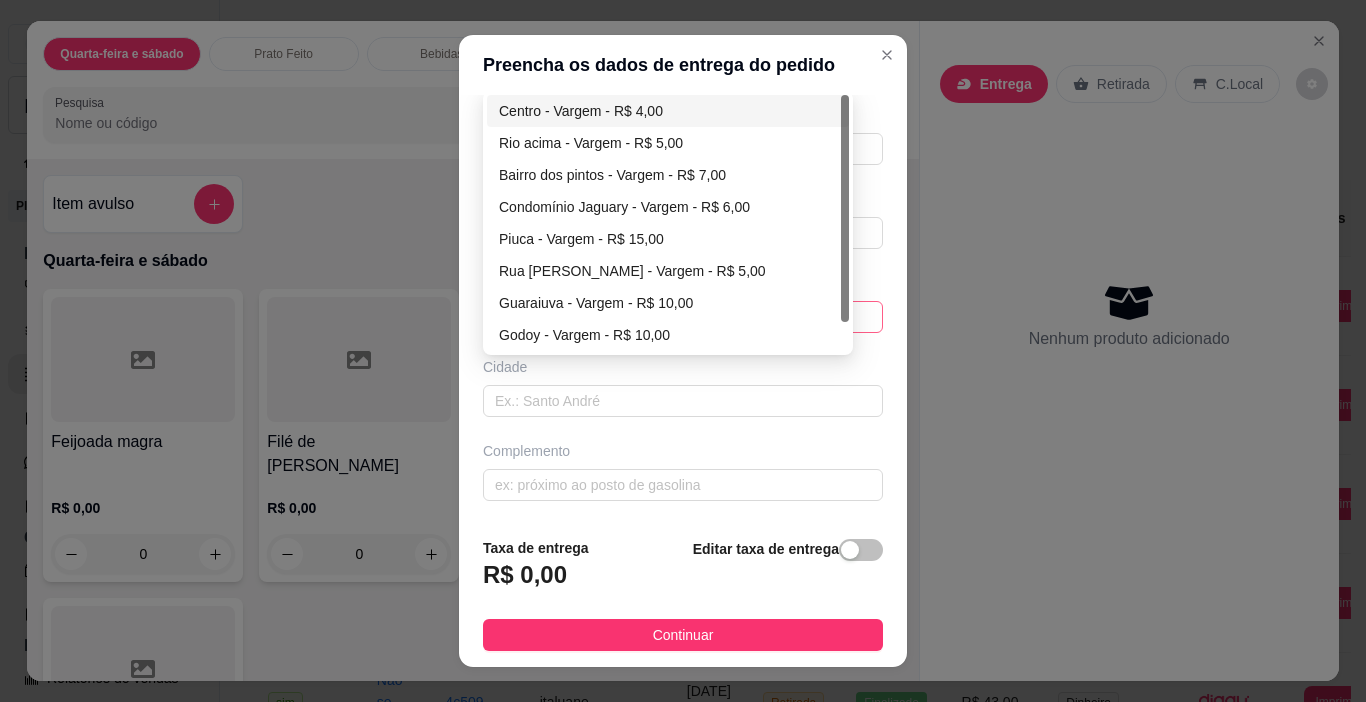 type on "loja de carro" 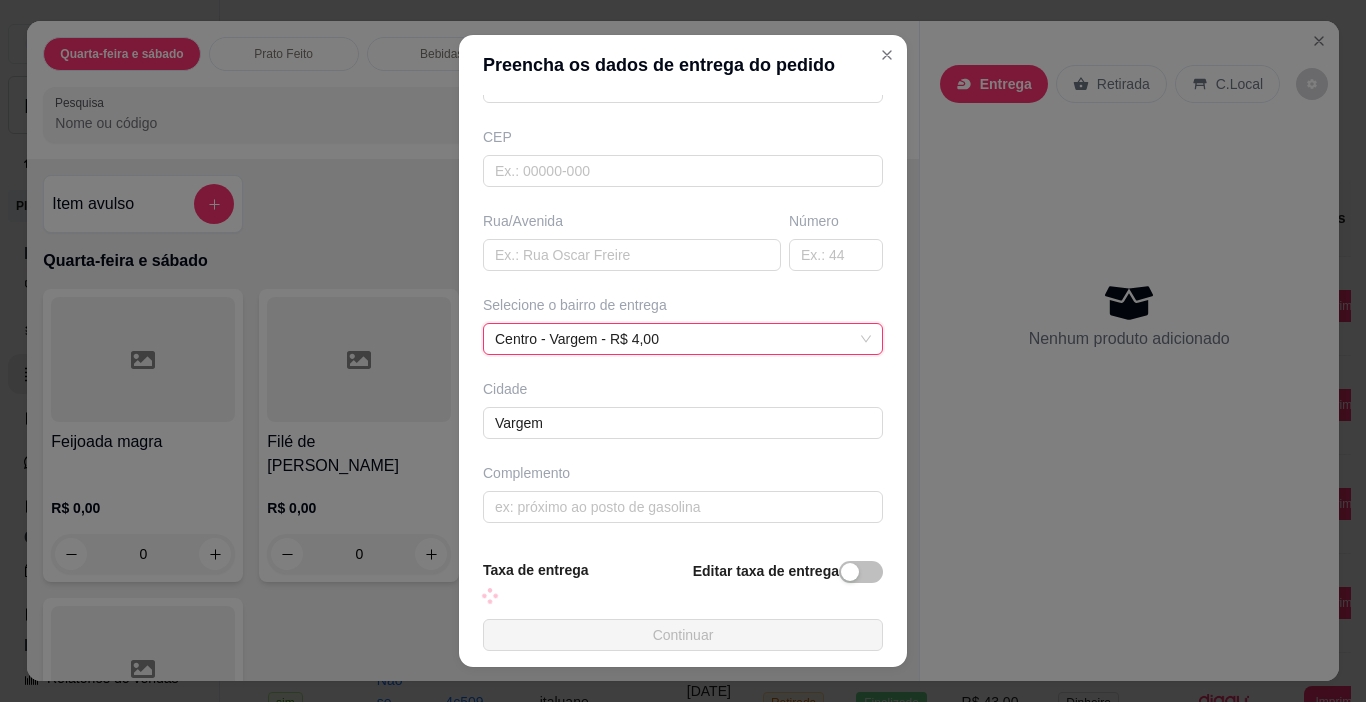 scroll, scrollTop: 248, scrollLeft: 0, axis: vertical 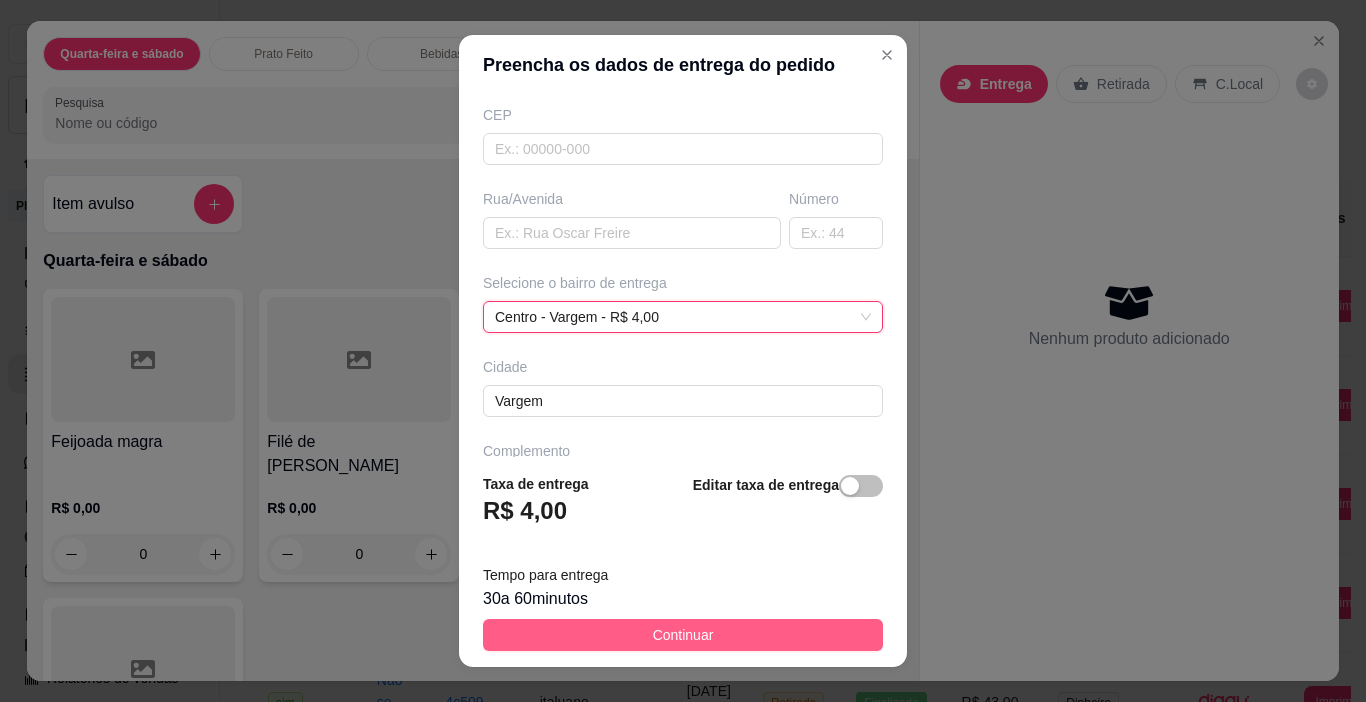 click on "Continuar" at bounding box center [683, 635] 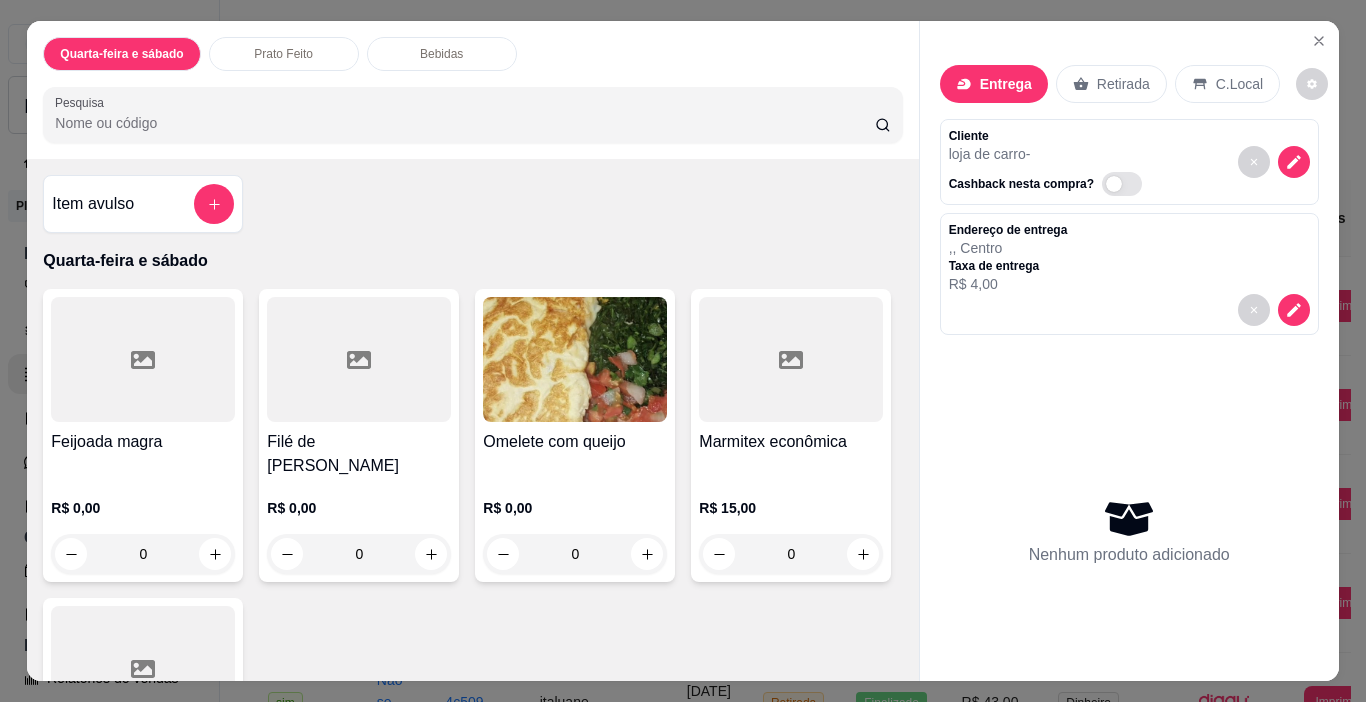 click at bounding box center [143, 359] 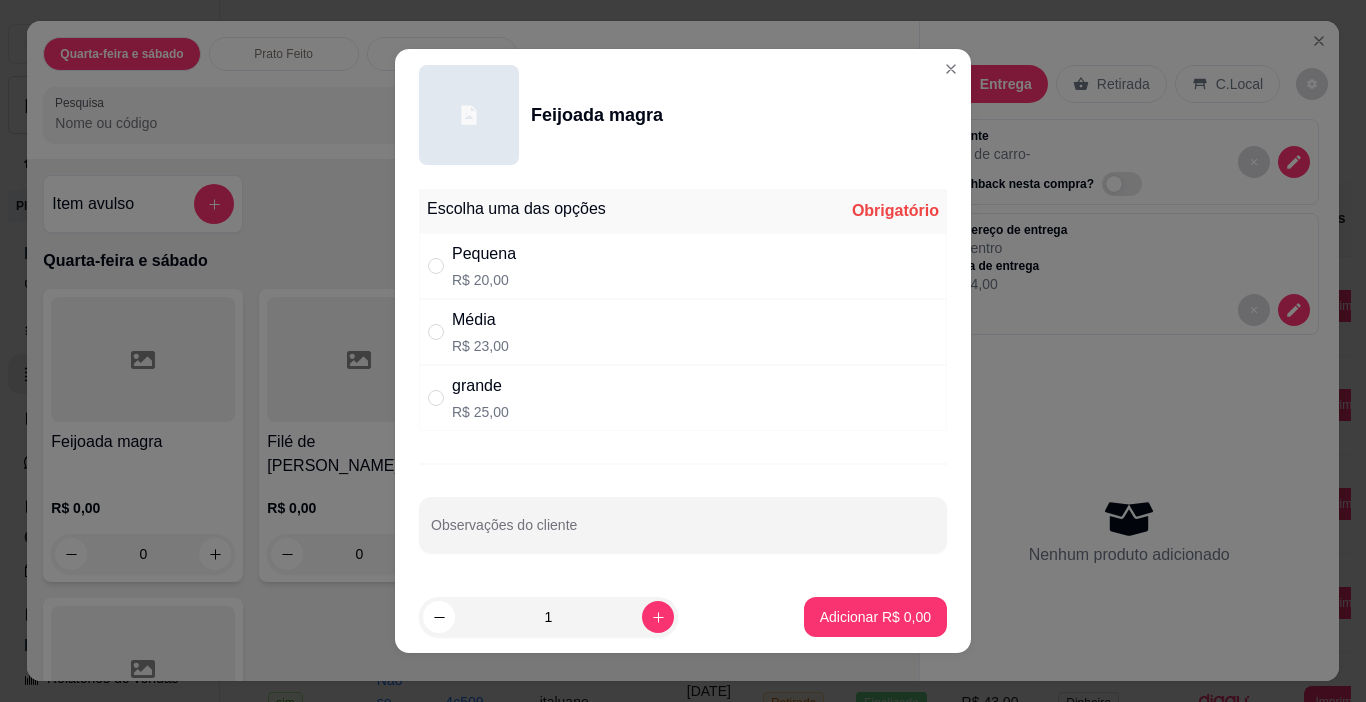 click on "Média  R$ 23,00" at bounding box center [683, 332] 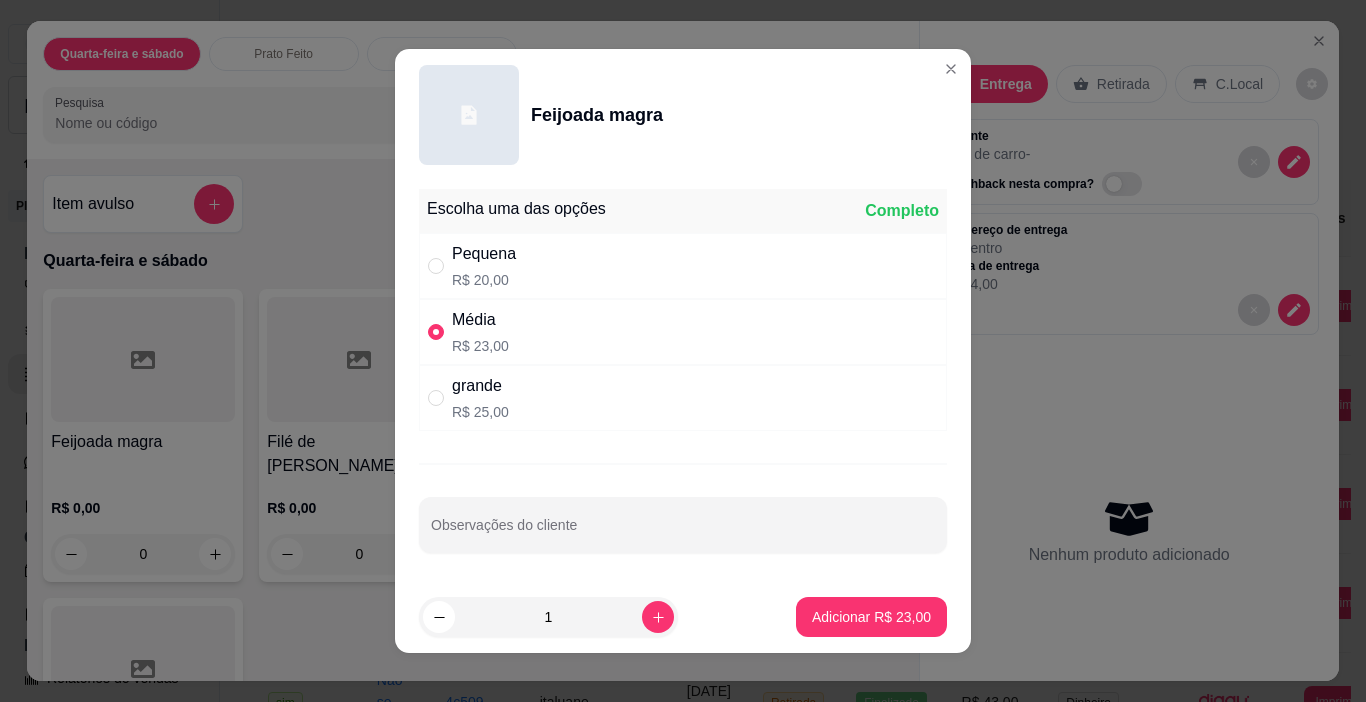 click on "Adicionar   R$ 23,00" at bounding box center (871, 617) 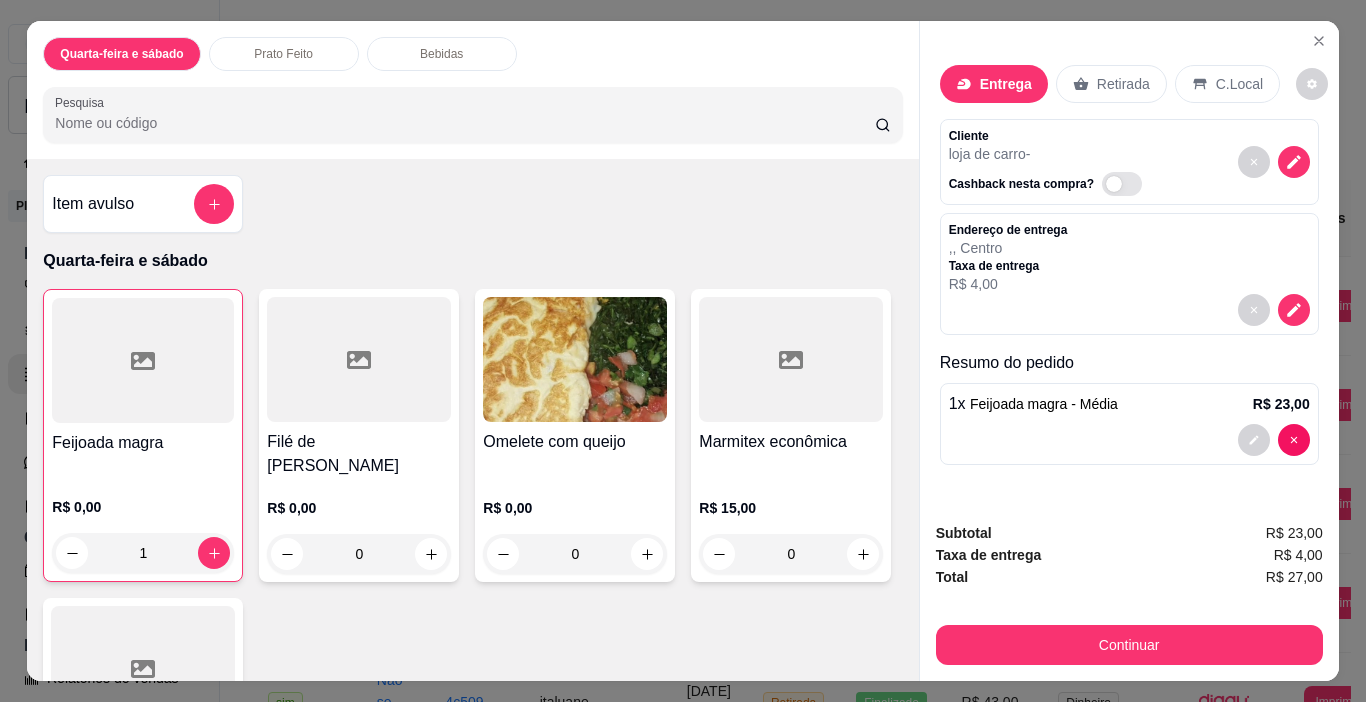 type on "1" 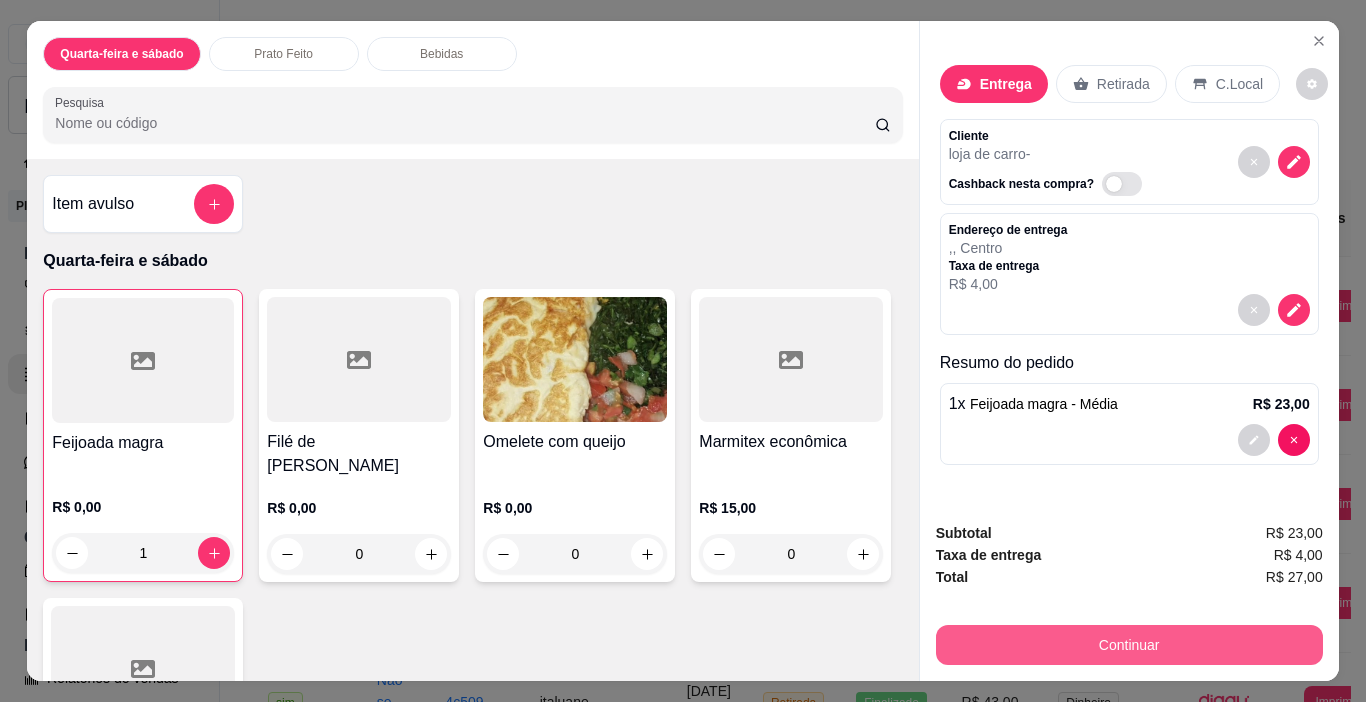 click on "Continuar" at bounding box center [1129, 645] 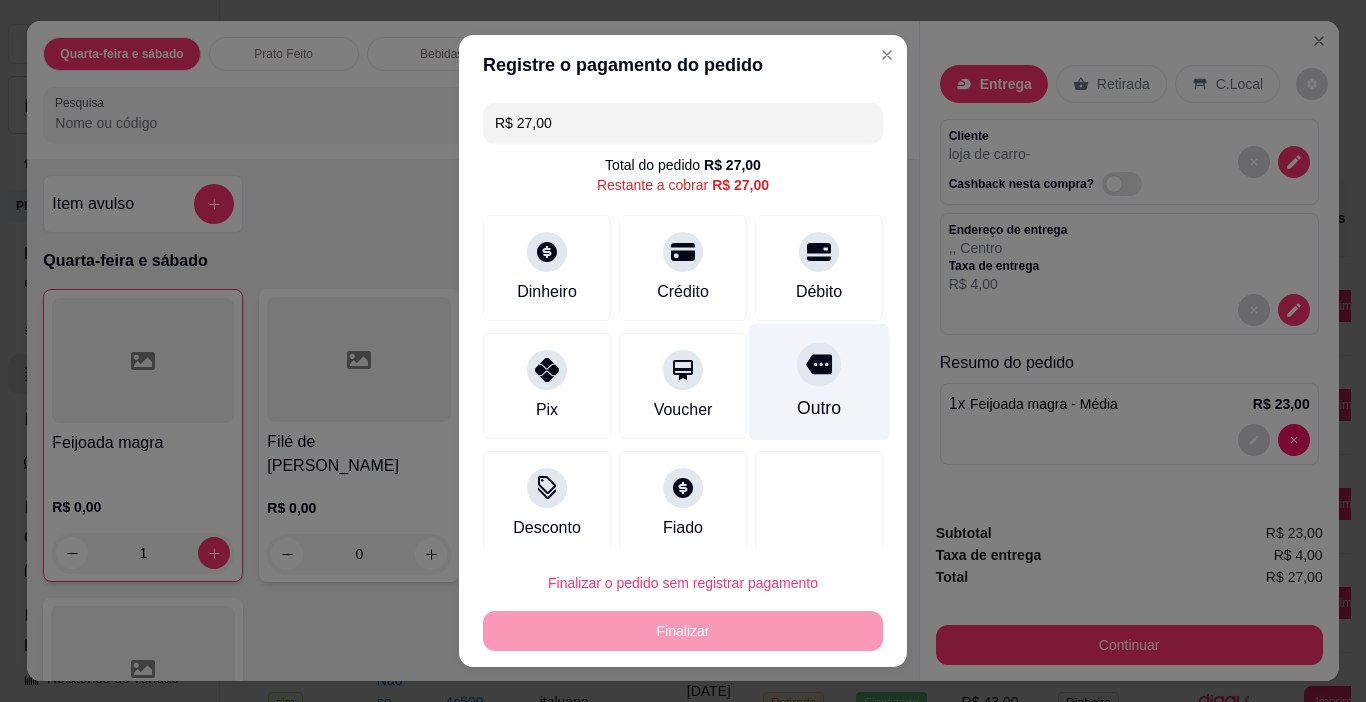 click 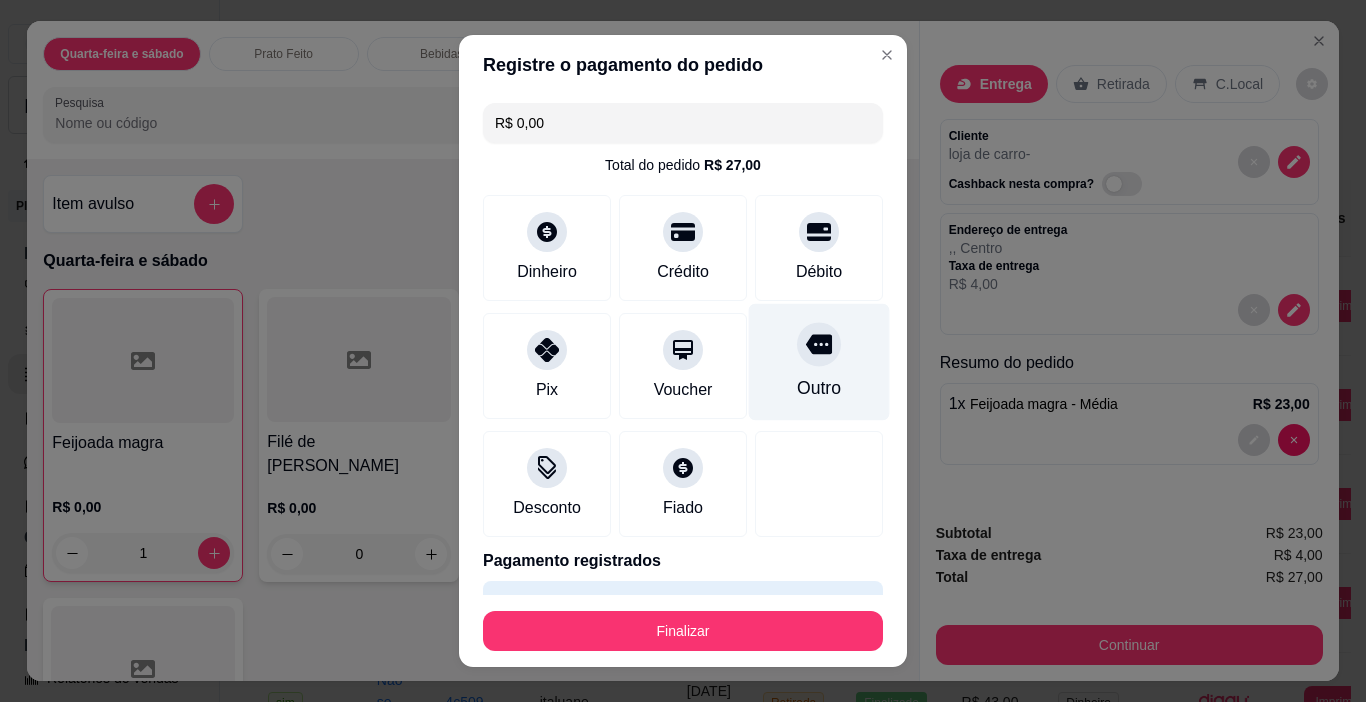 type on "R$ 0,00" 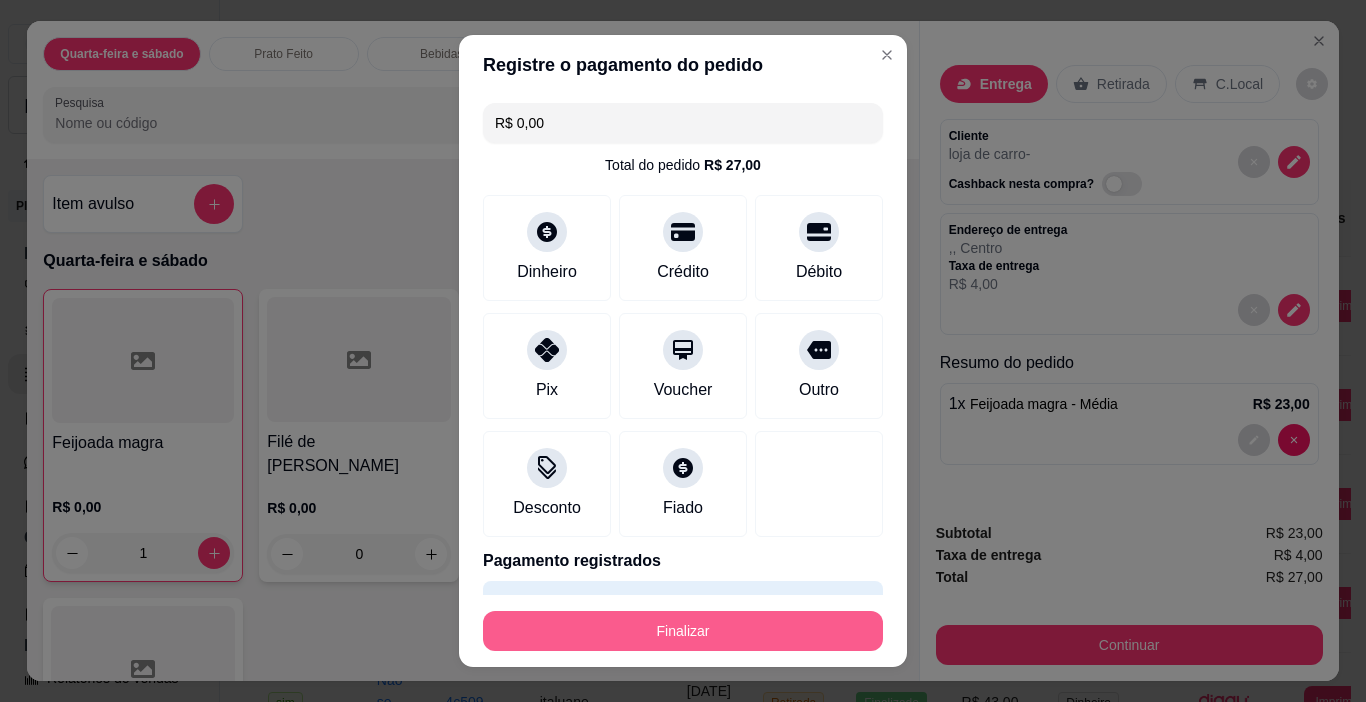 click on "Finalizar" at bounding box center [683, 631] 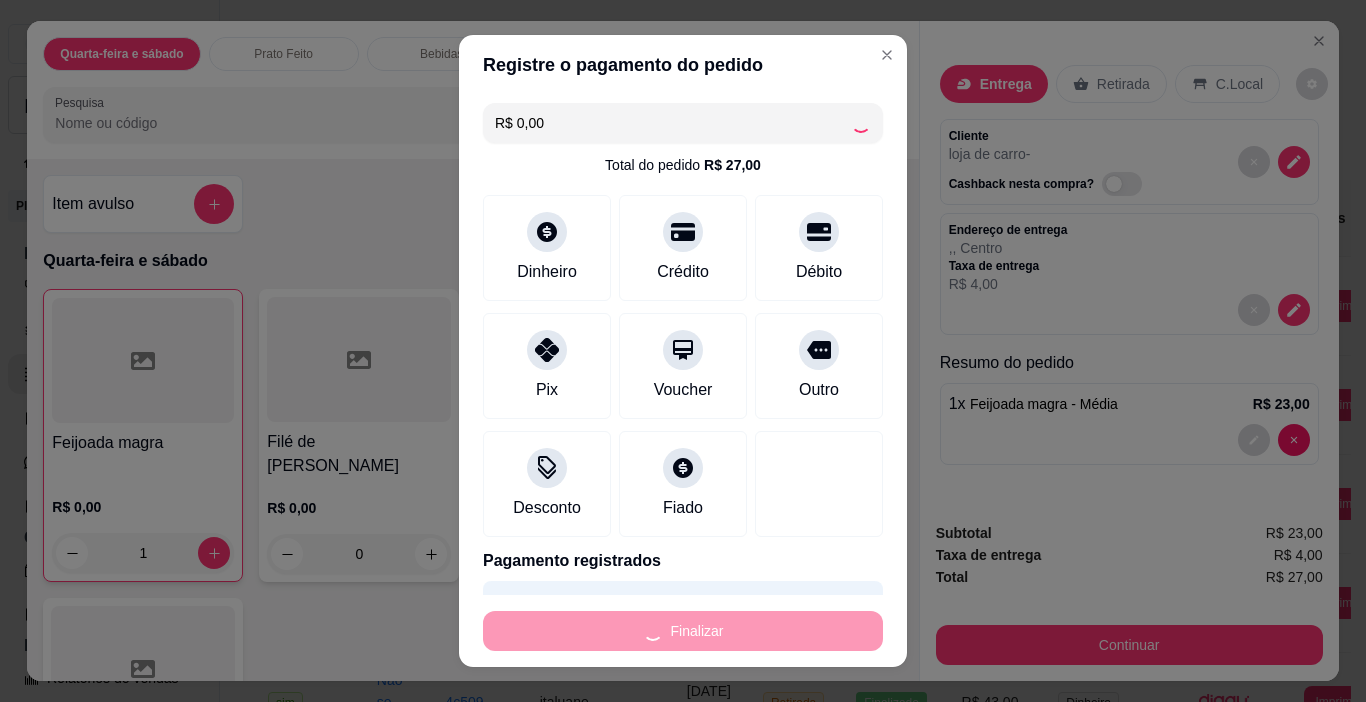 type on "0" 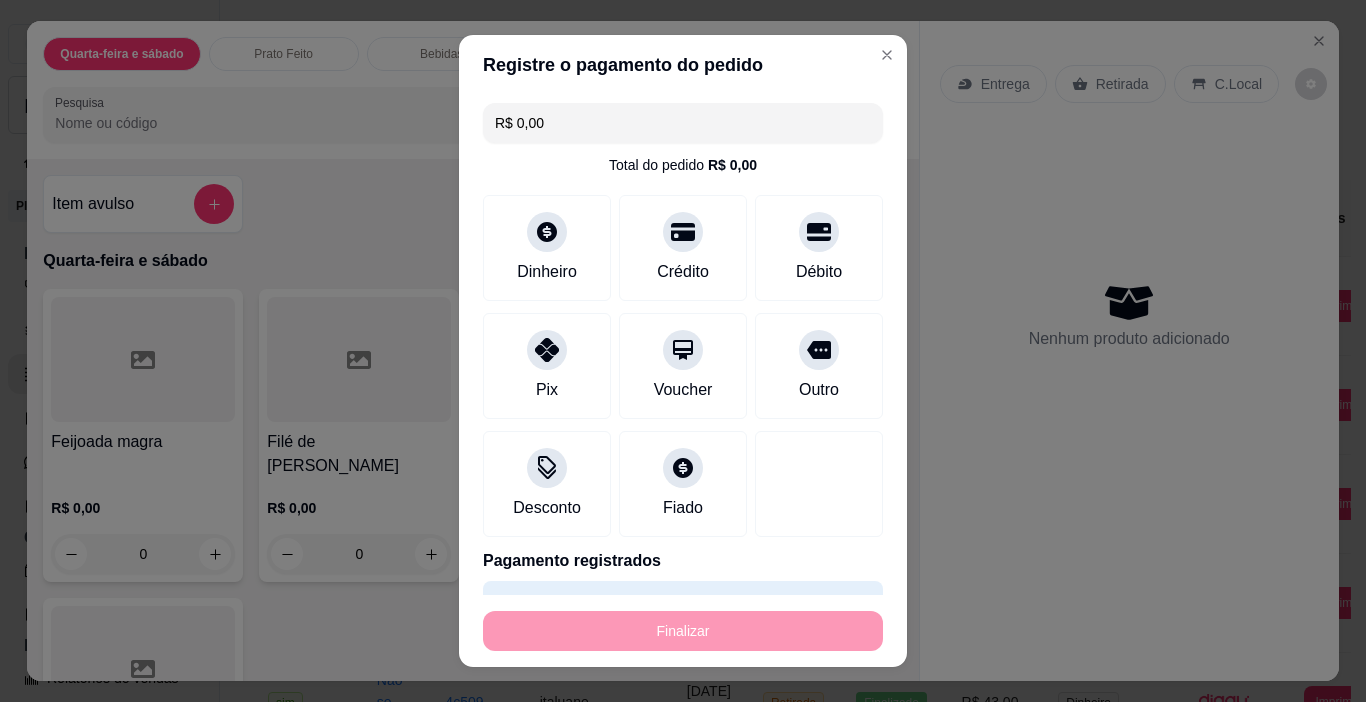 type on "-R$ 27,00" 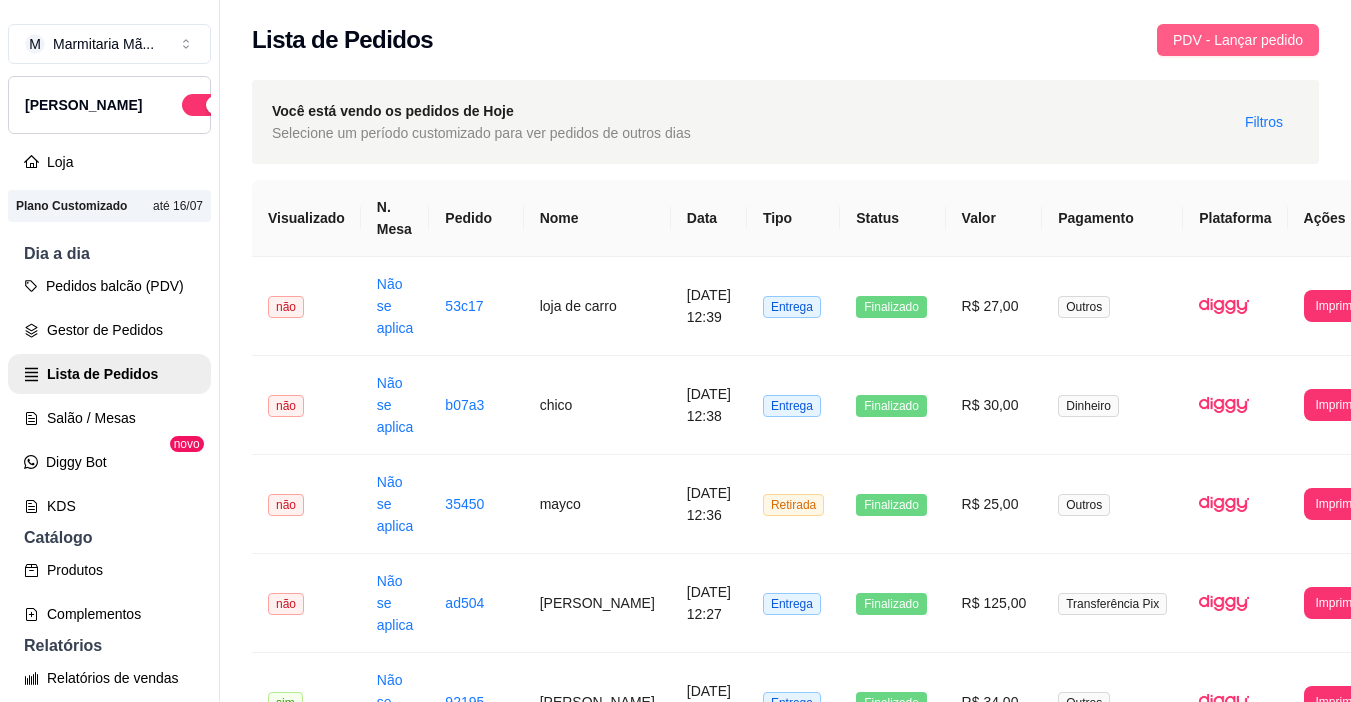 click on "PDV - Lançar pedido" at bounding box center [1238, 40] 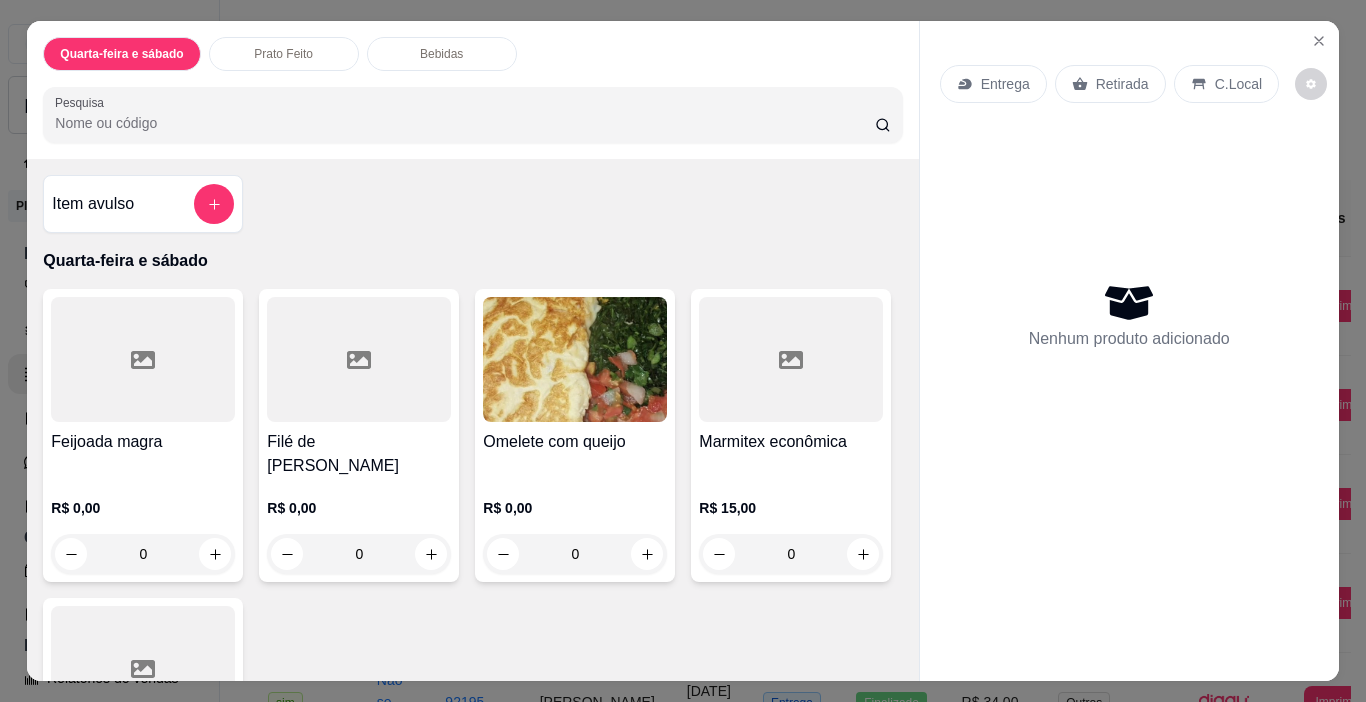 click on "R$ 0,00" at bounding box center [143, 508] 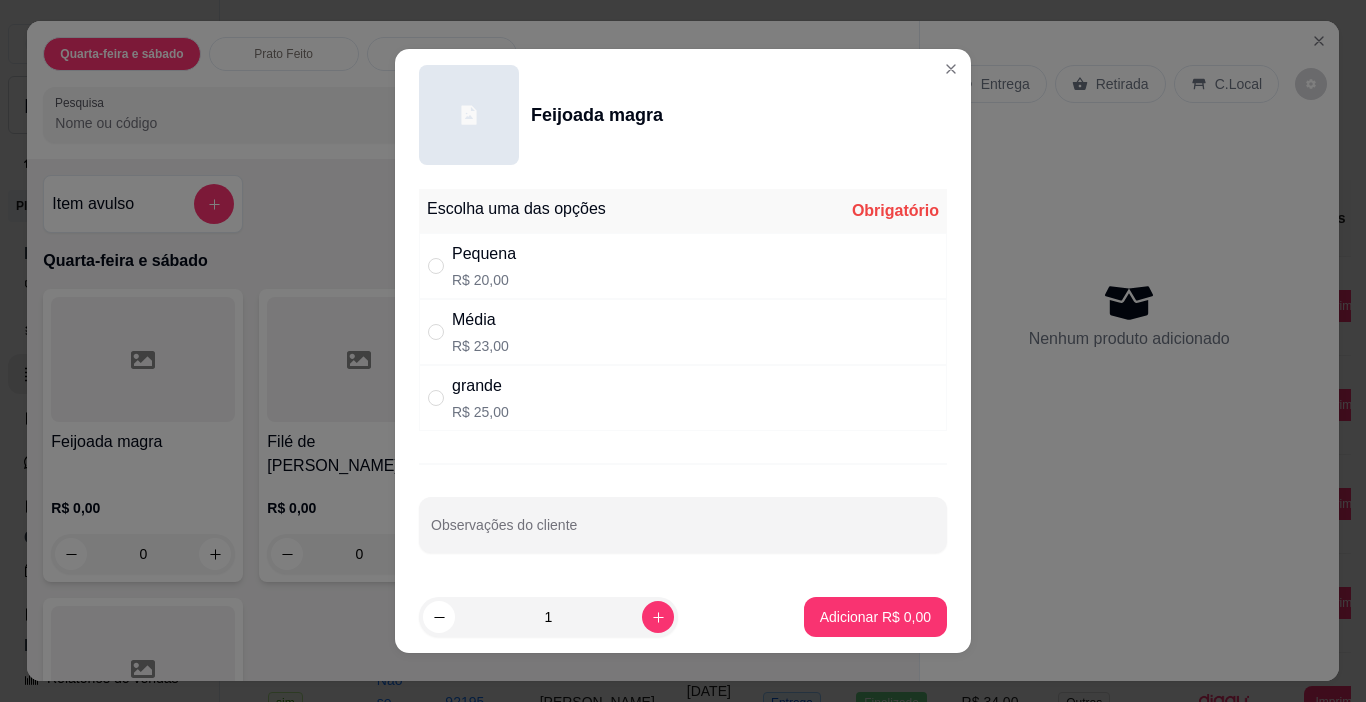 click on "Média  R$ 23,00" at bounding box center [683, 332] 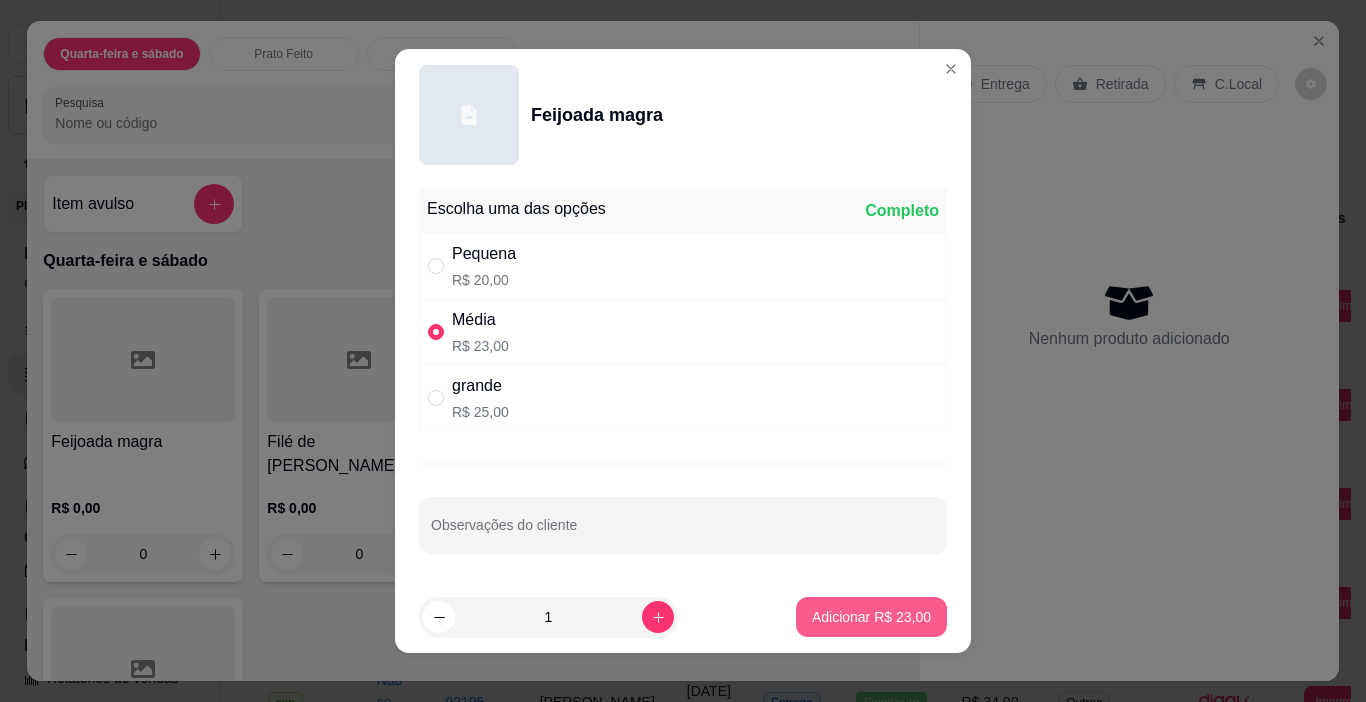click on "Adicionar   R$ 23,00" at bounding box center (871, 617) 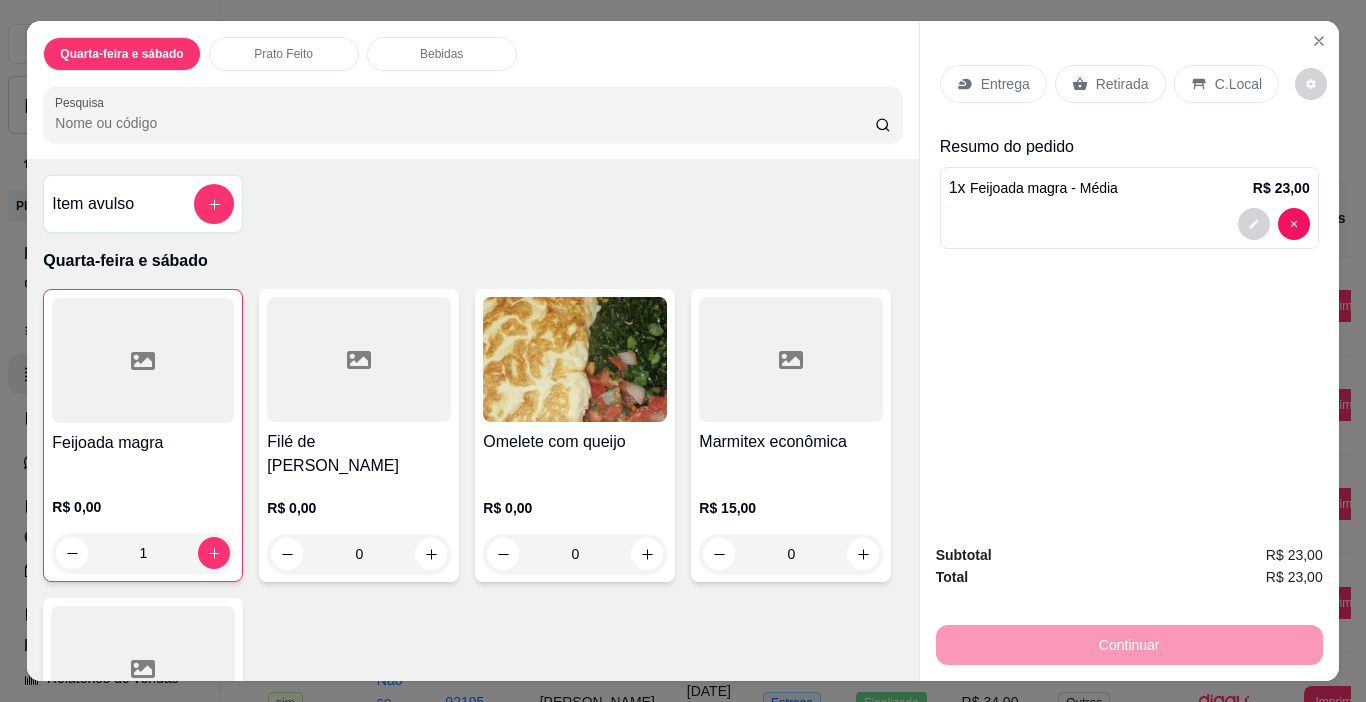 click on "Entrega" at bounding box center (993, 84) 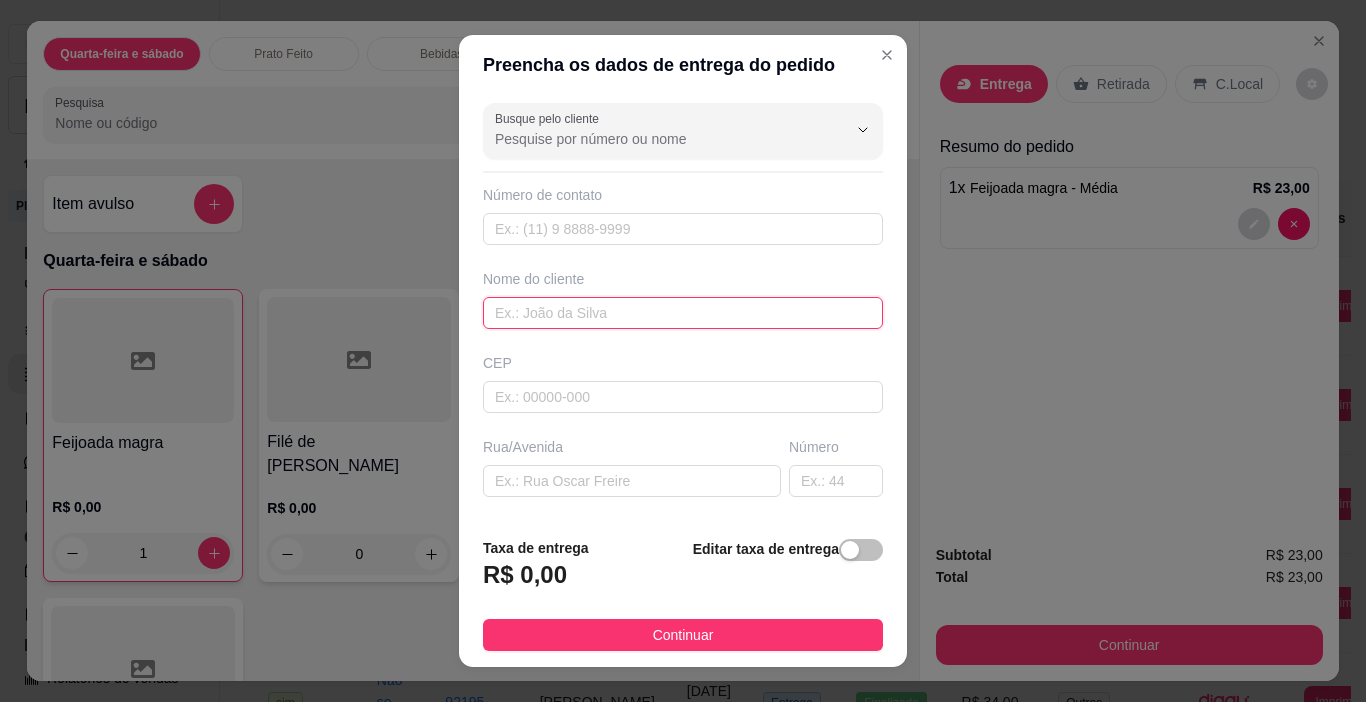 click at bounding box center (683, 313) 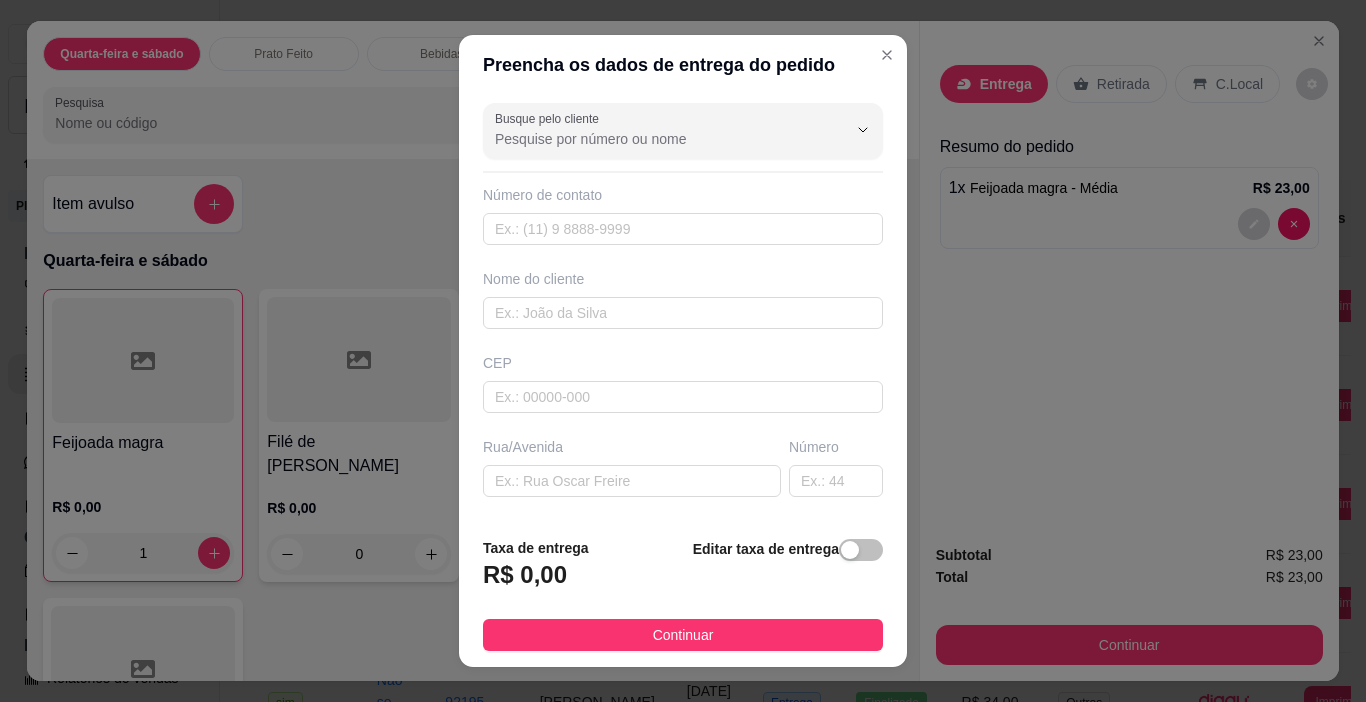 click on "Busque pelo cliente Número de contato Nome do cliente CEP Rua/[GEOGRAPHIC_DATA] o bairro de entrega [GEOGRAPHIC_DATA]" at bounding box center (683, 308) 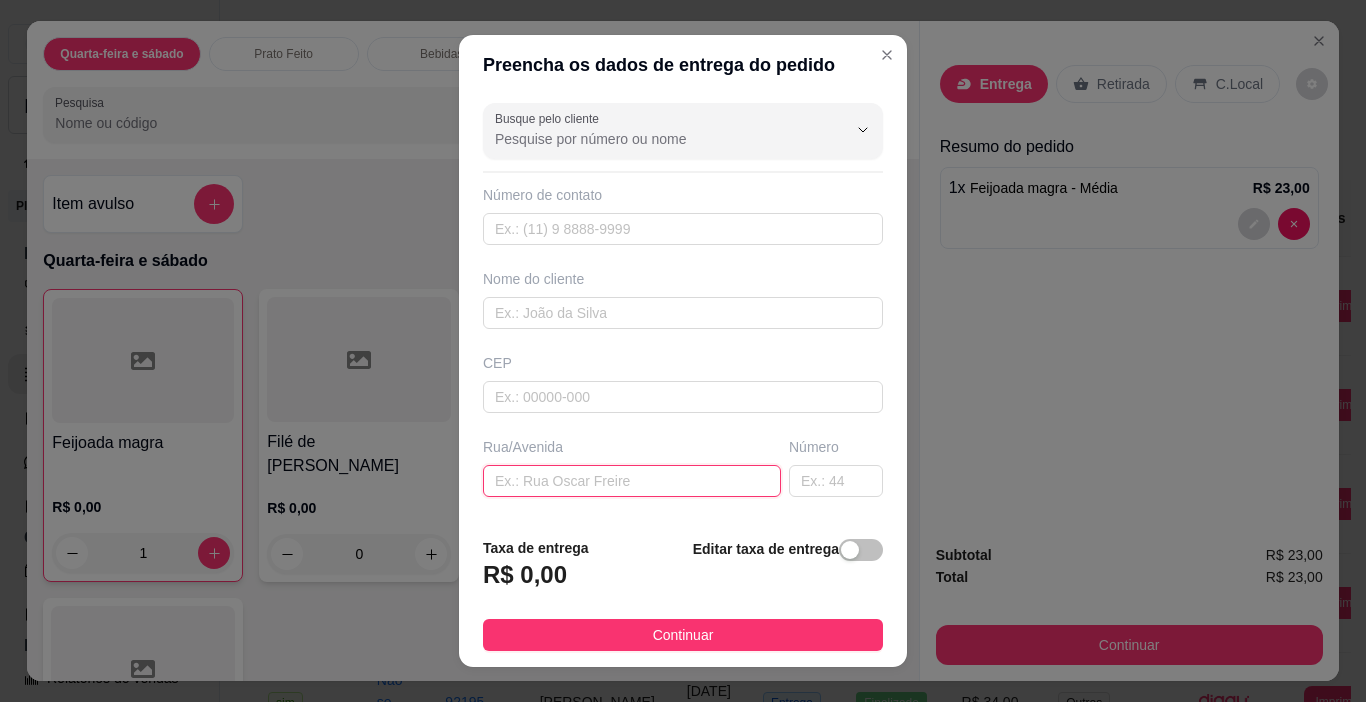click at bounding box center [632, 481] 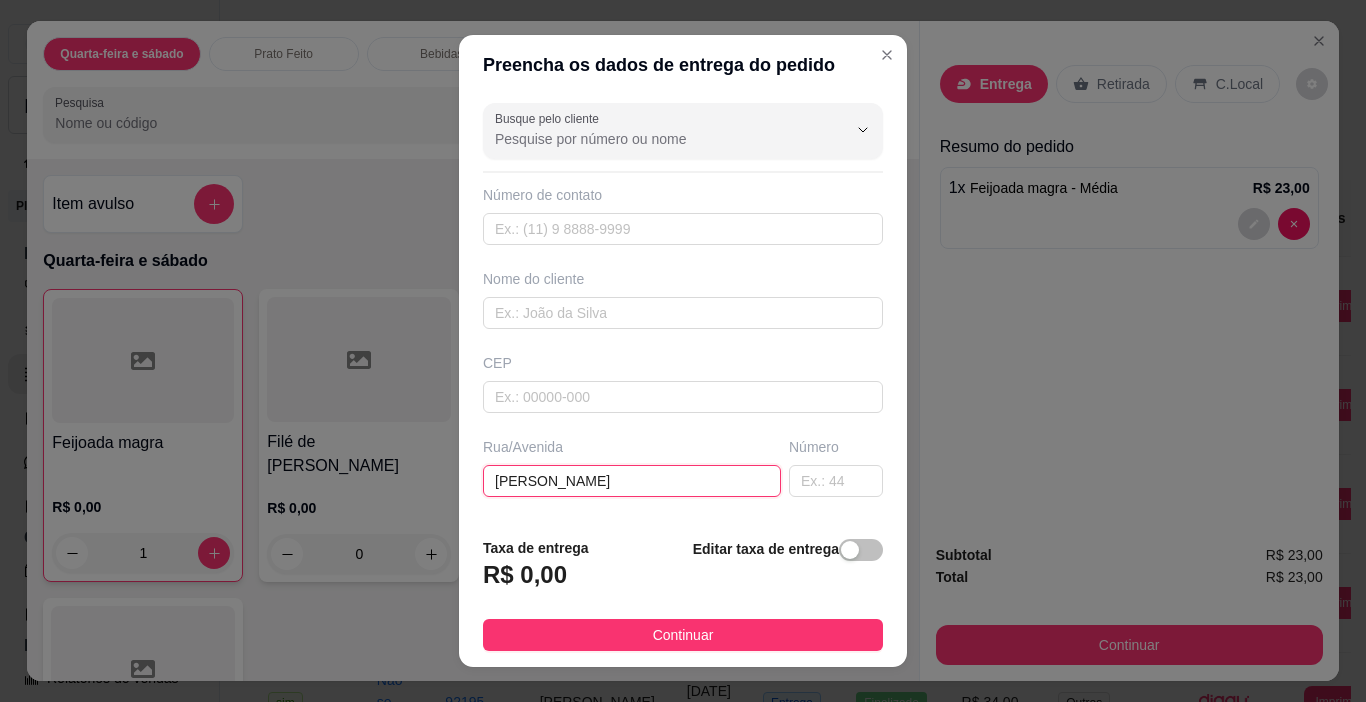 type on "[PERSON_NAME]" 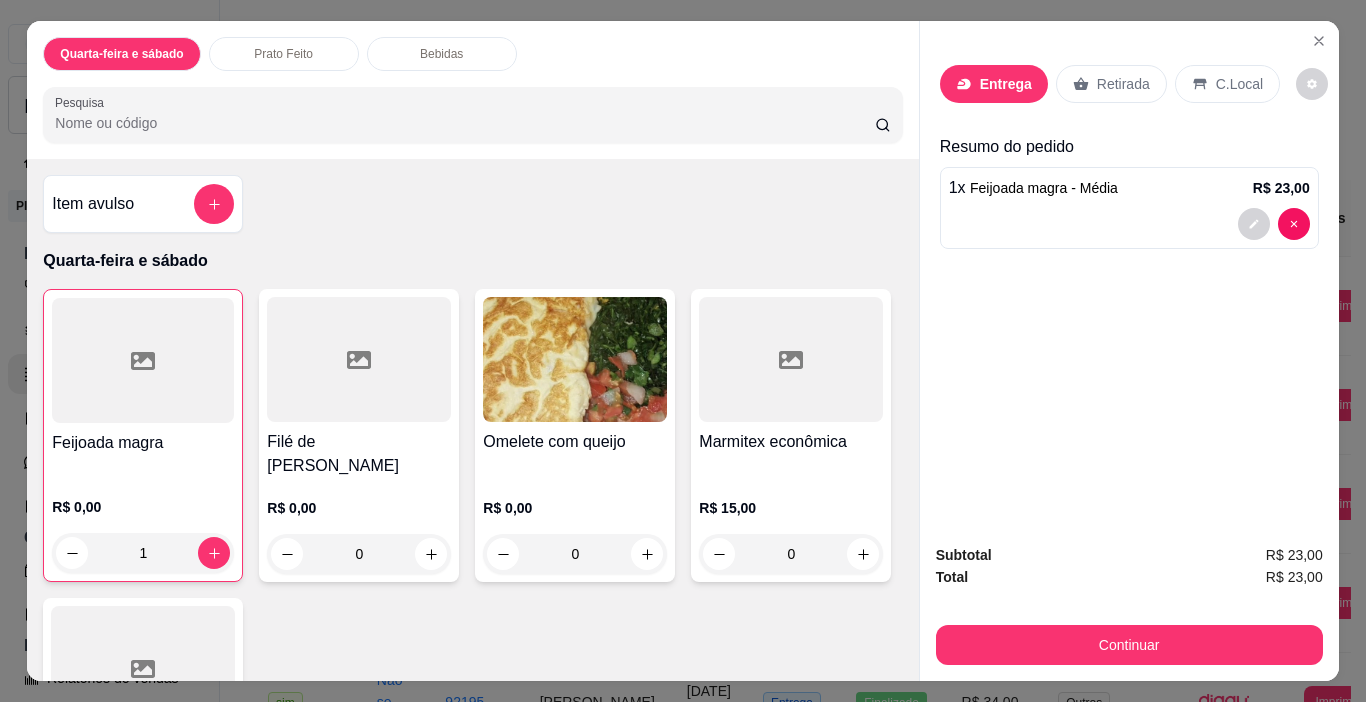 click on "Entrega" at bounding box center (1006, 84) 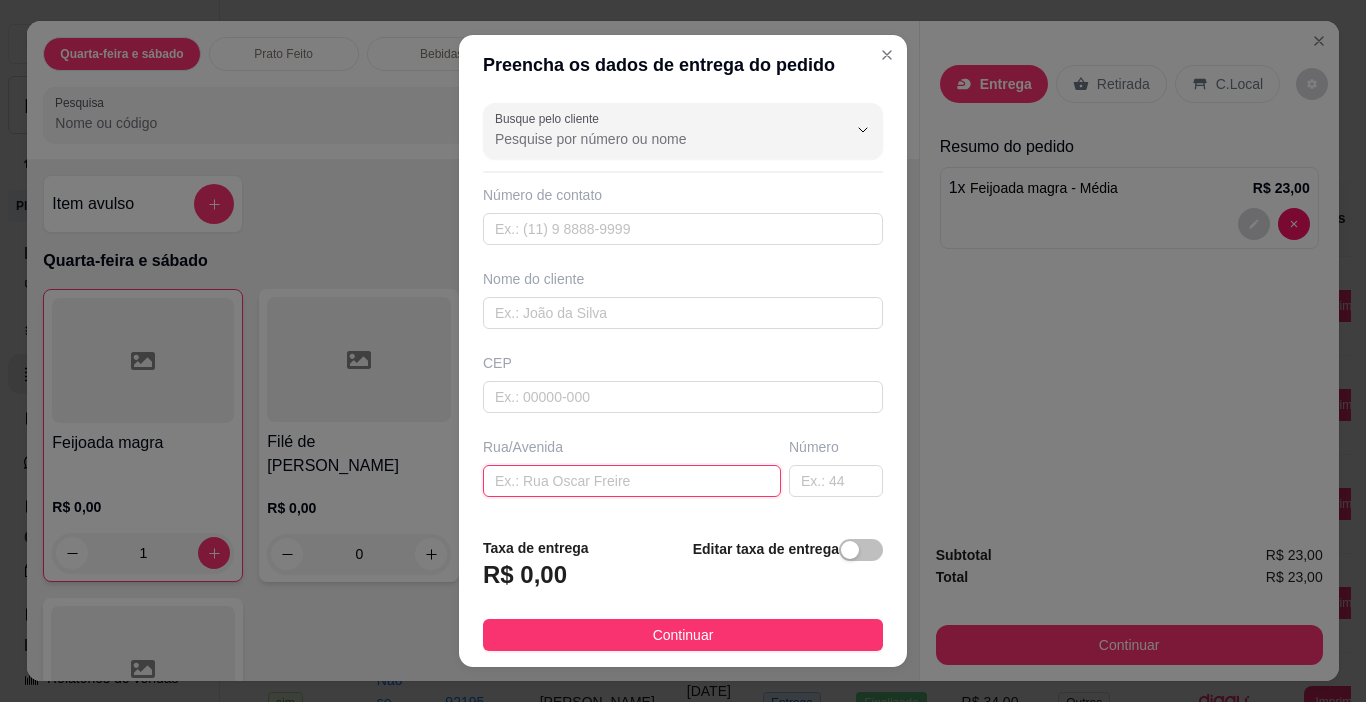 click at bounding box center [632, 481] 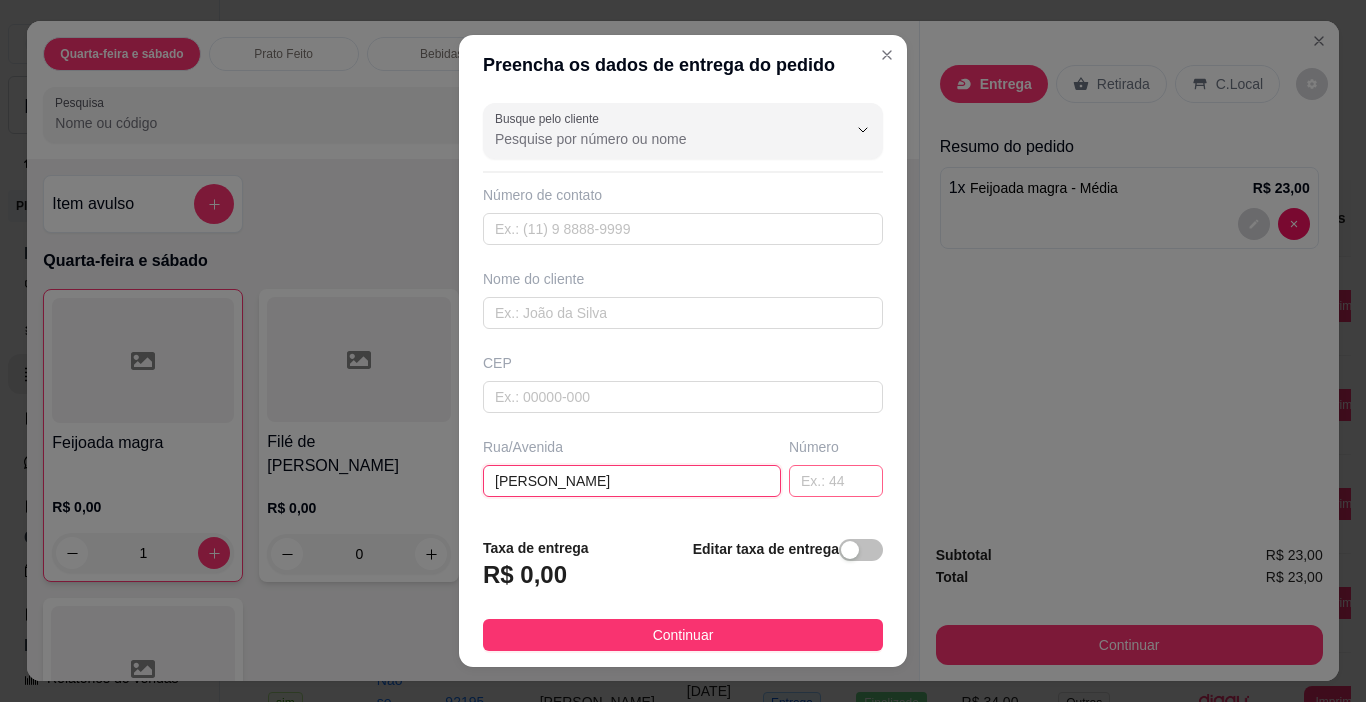 type on "[PERSON_NAME]" 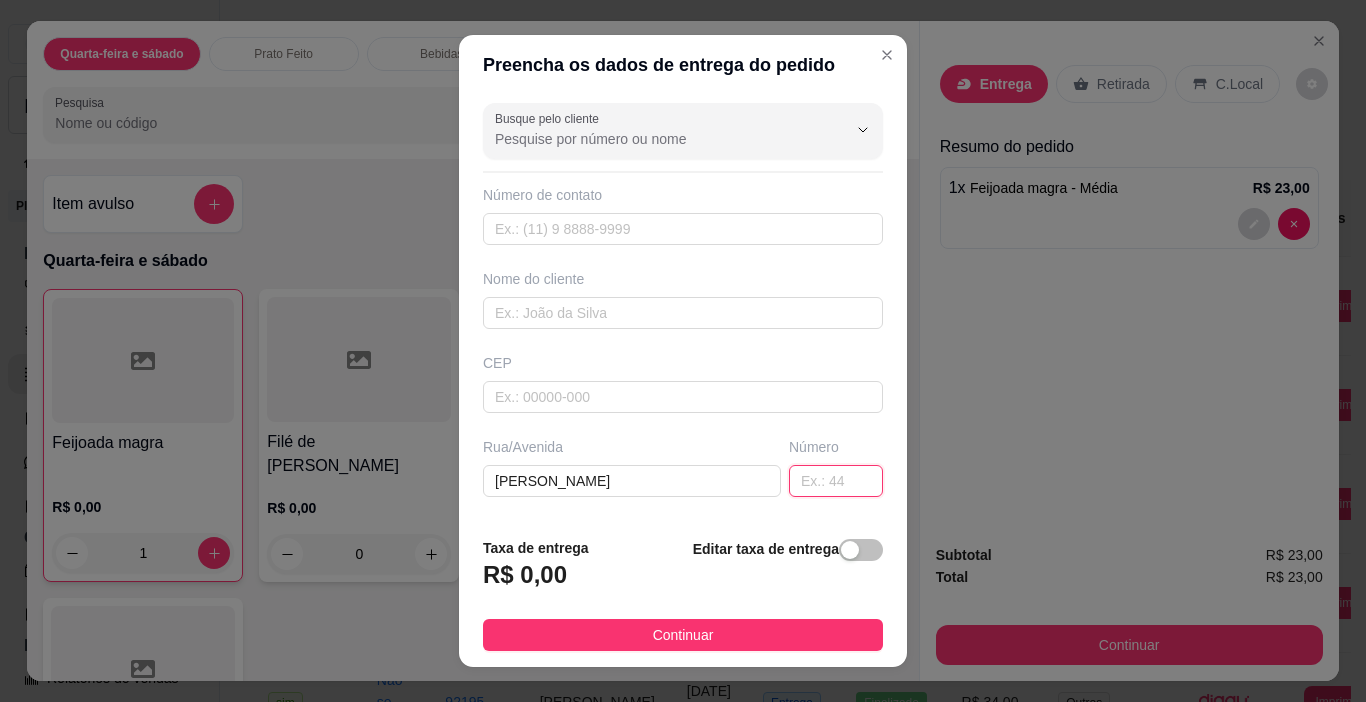 click at bounding box center [836, 481] 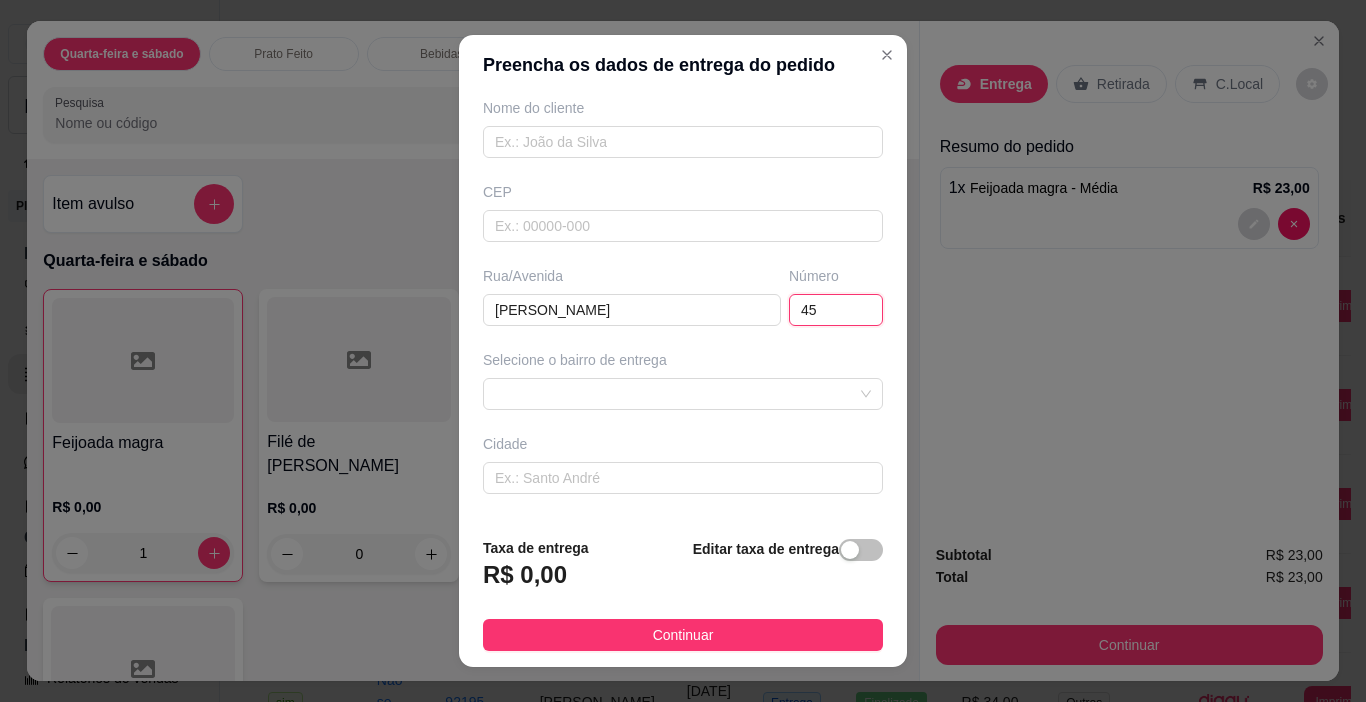 scroll, scrollTop: 200, scrollLeft: 0, axis: vertical 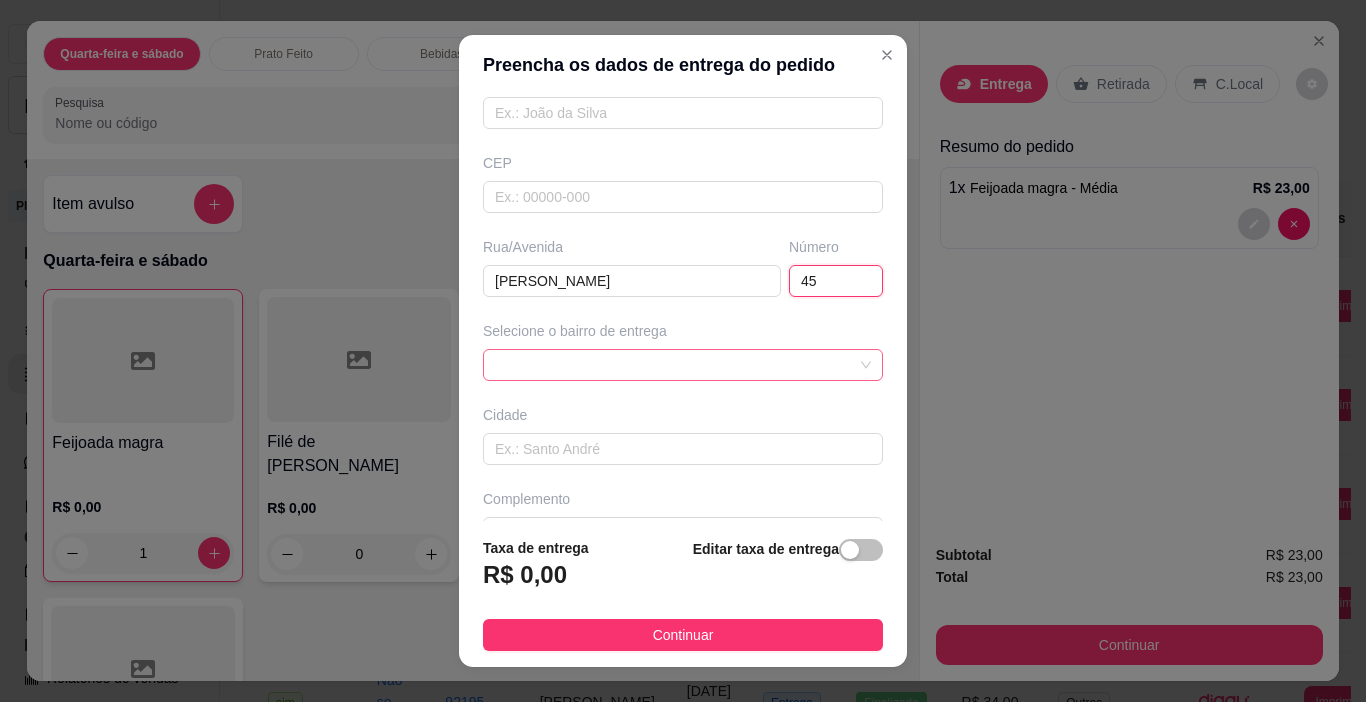 click at bounding box center (683, 365) 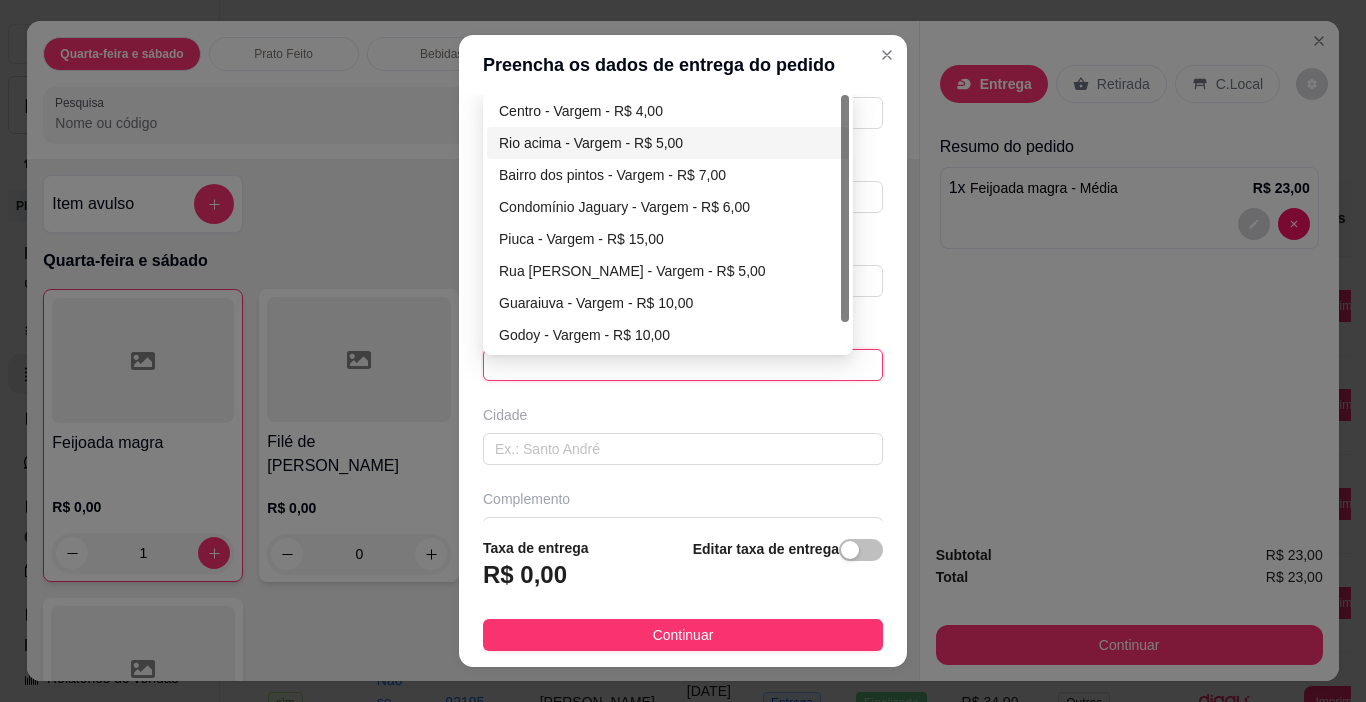 click on "Rio acima  - Vargem  -  R$ 5,00" at bounding box center (668, 143) 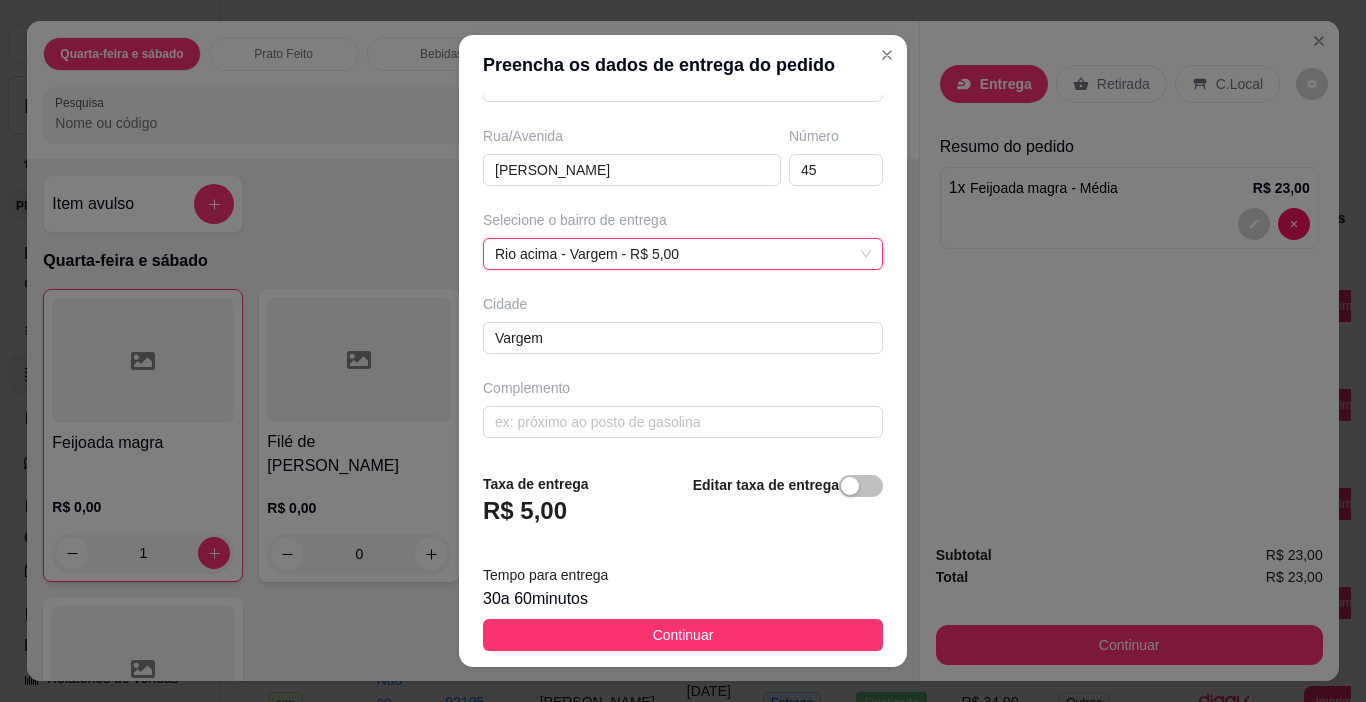scroll, scrollTop: 312, scrollLeft: 0, axis: vertical 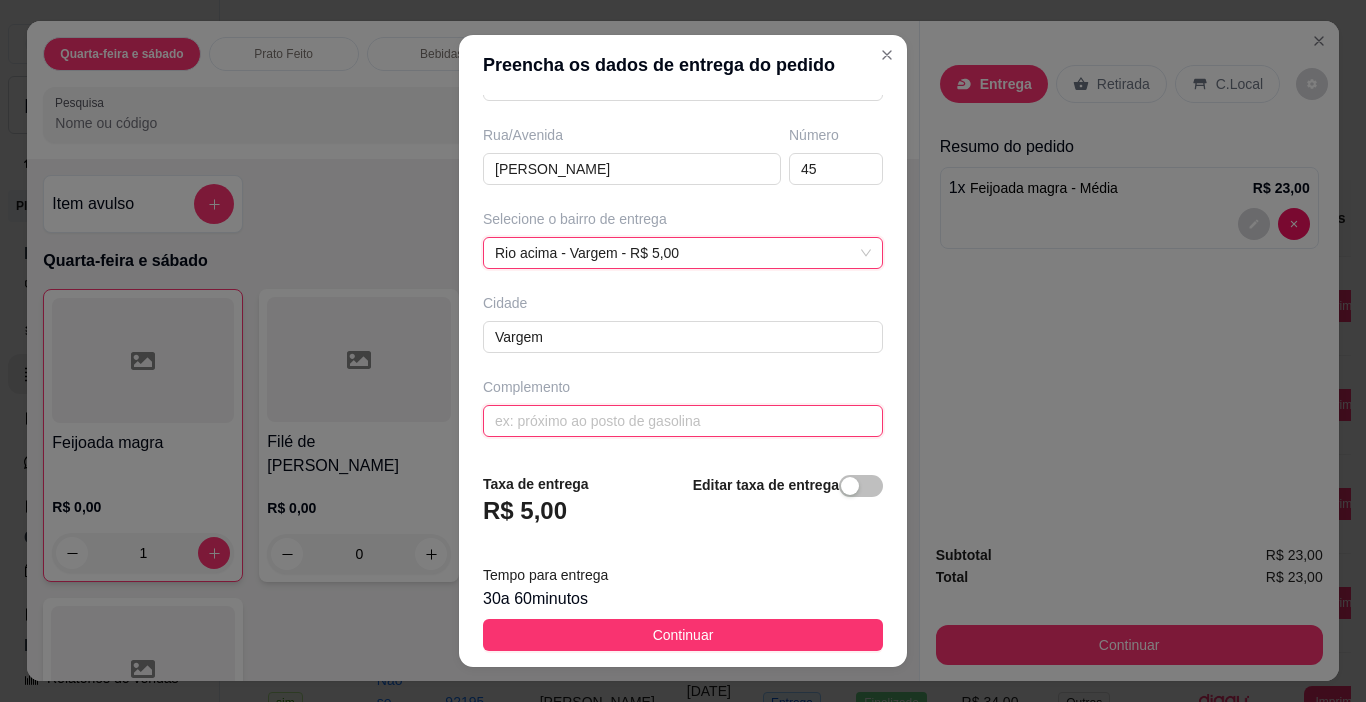 click at bounding box center [683, 421] 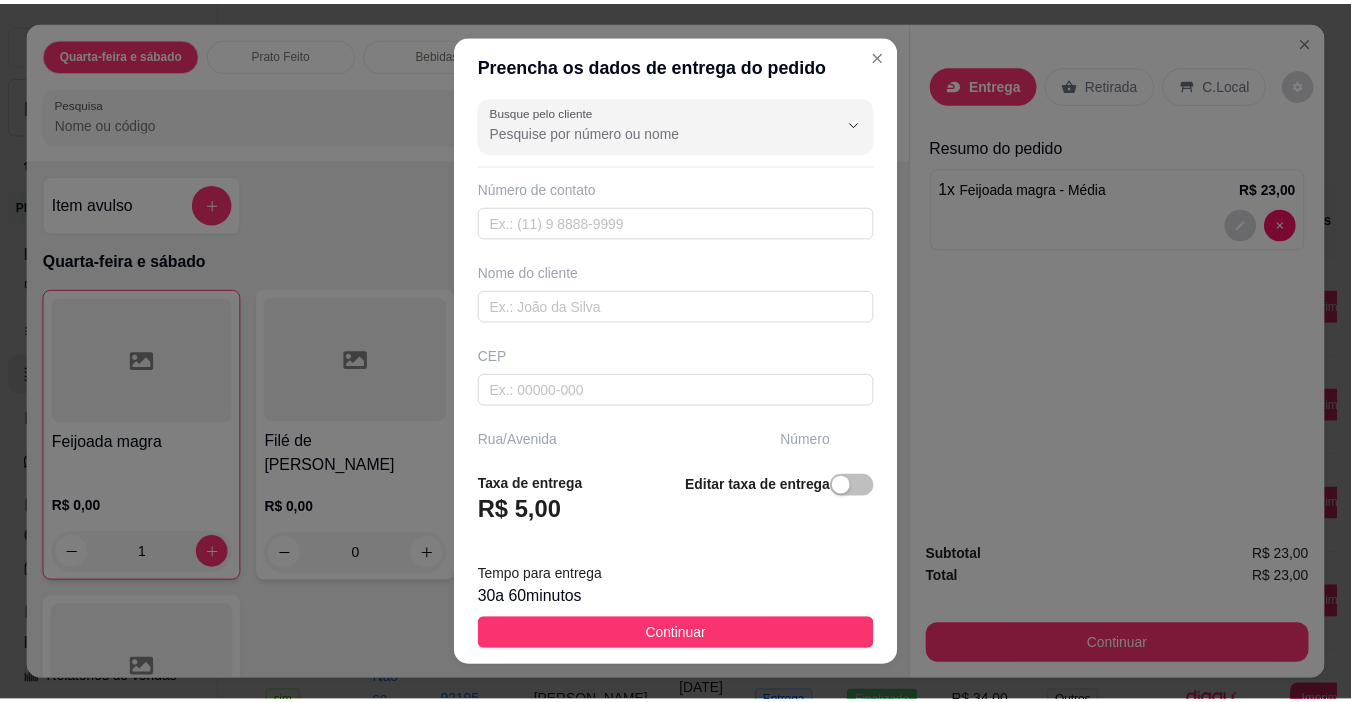scroll, scrollTop: 0, scrollLeft: 0, axis: both 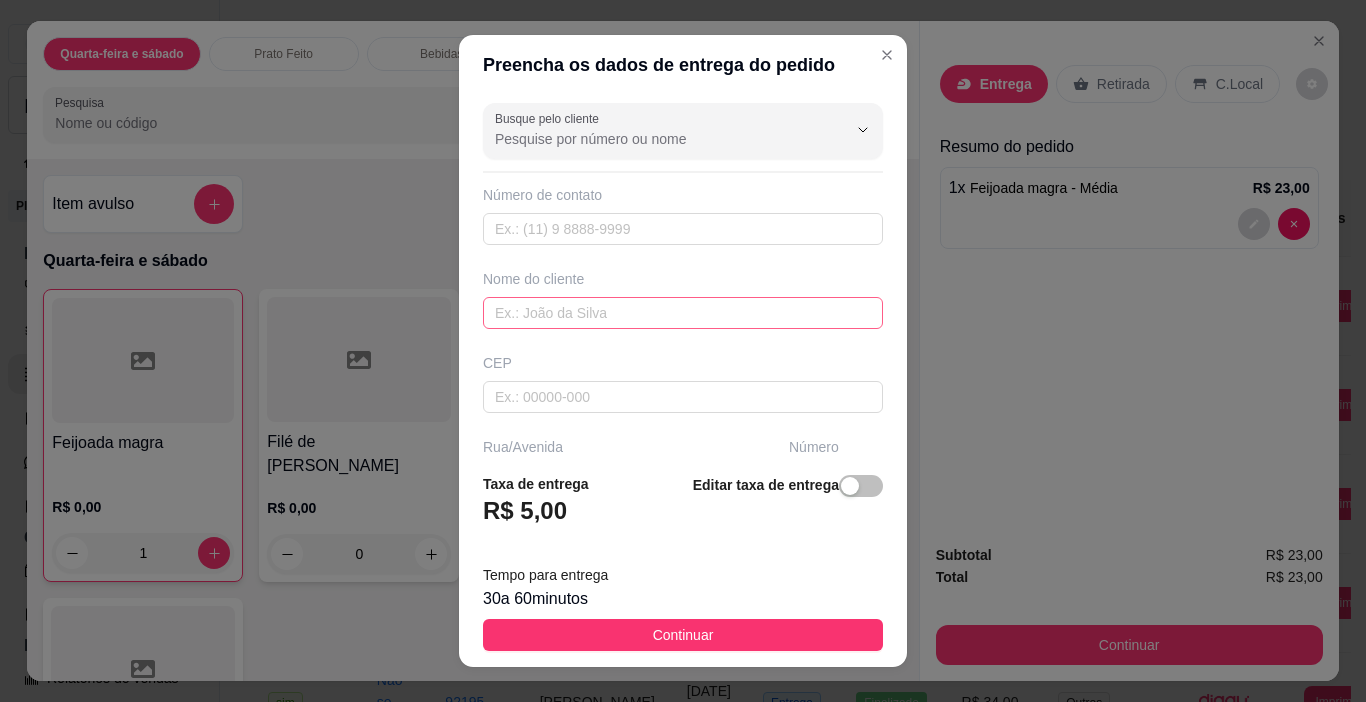type on "casa do cotezinho" 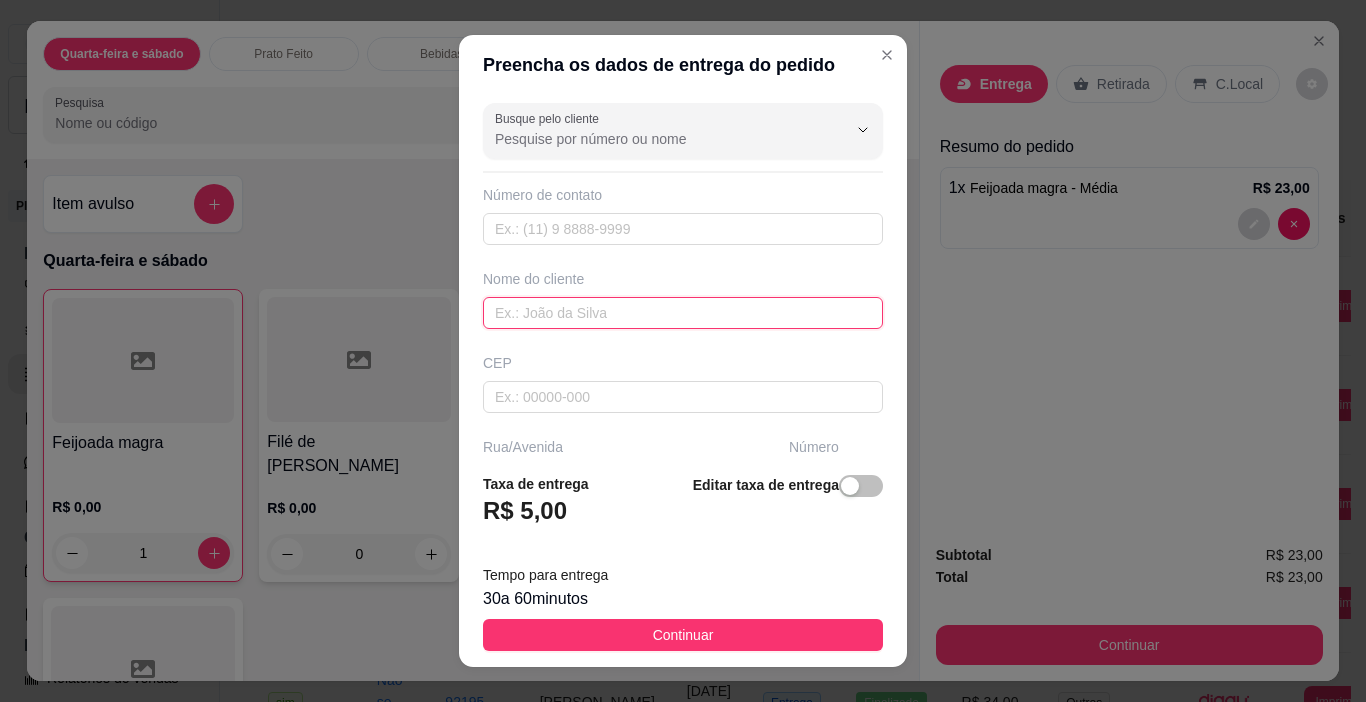 click at bounding box center [683, 313] 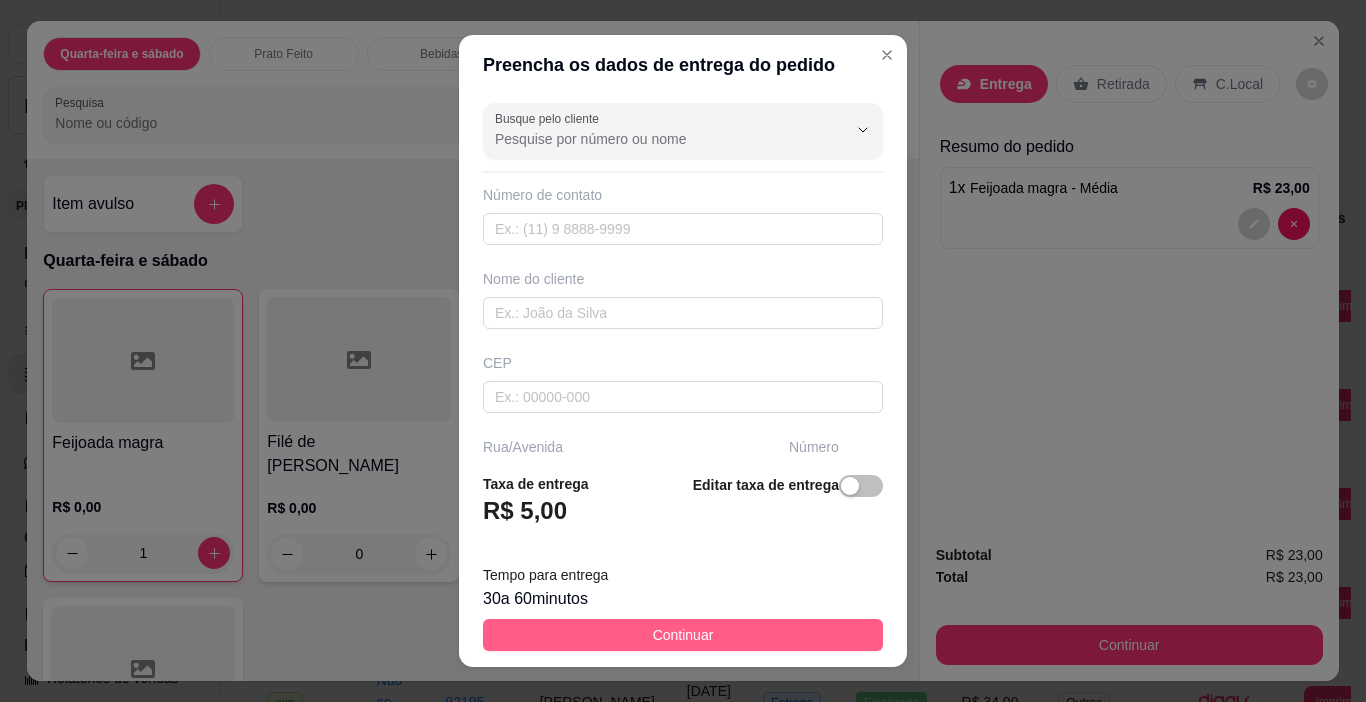 click on "Continuar" at bounding box center [683, 635] 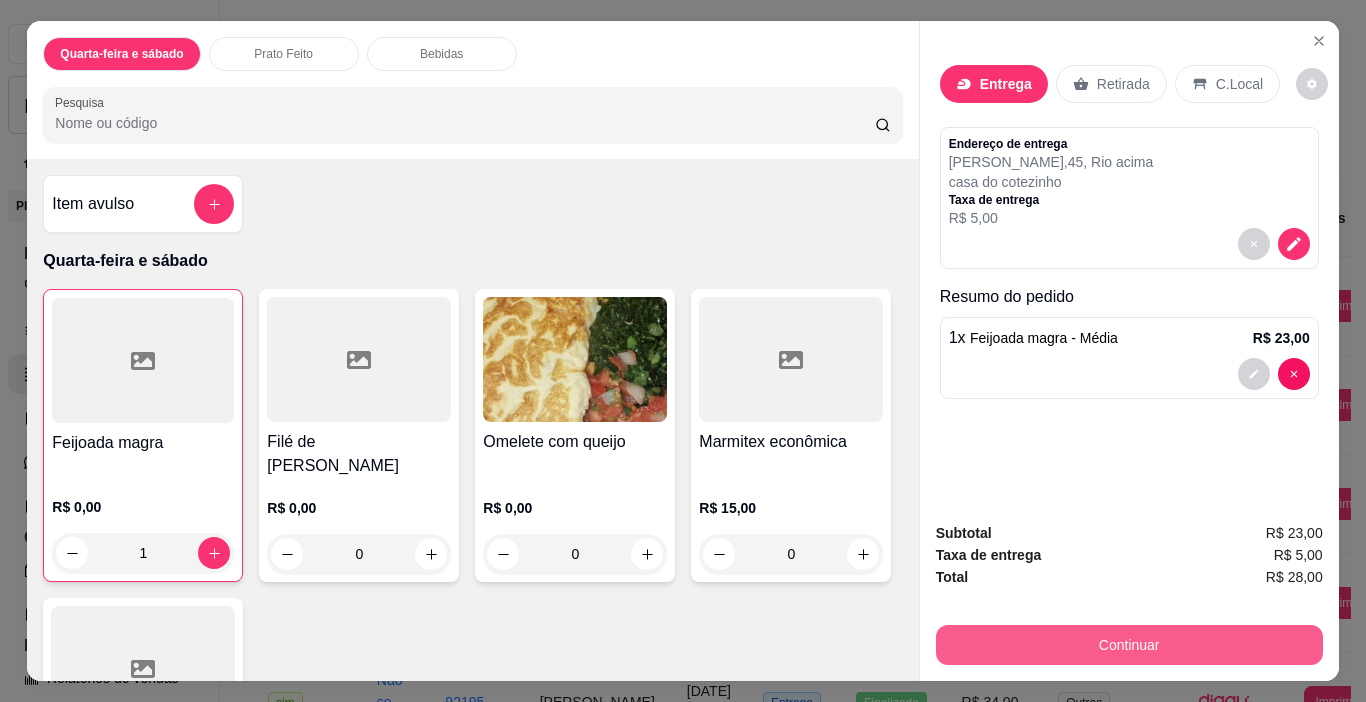 click on "Continuar" at bounding box center [1129, 645] 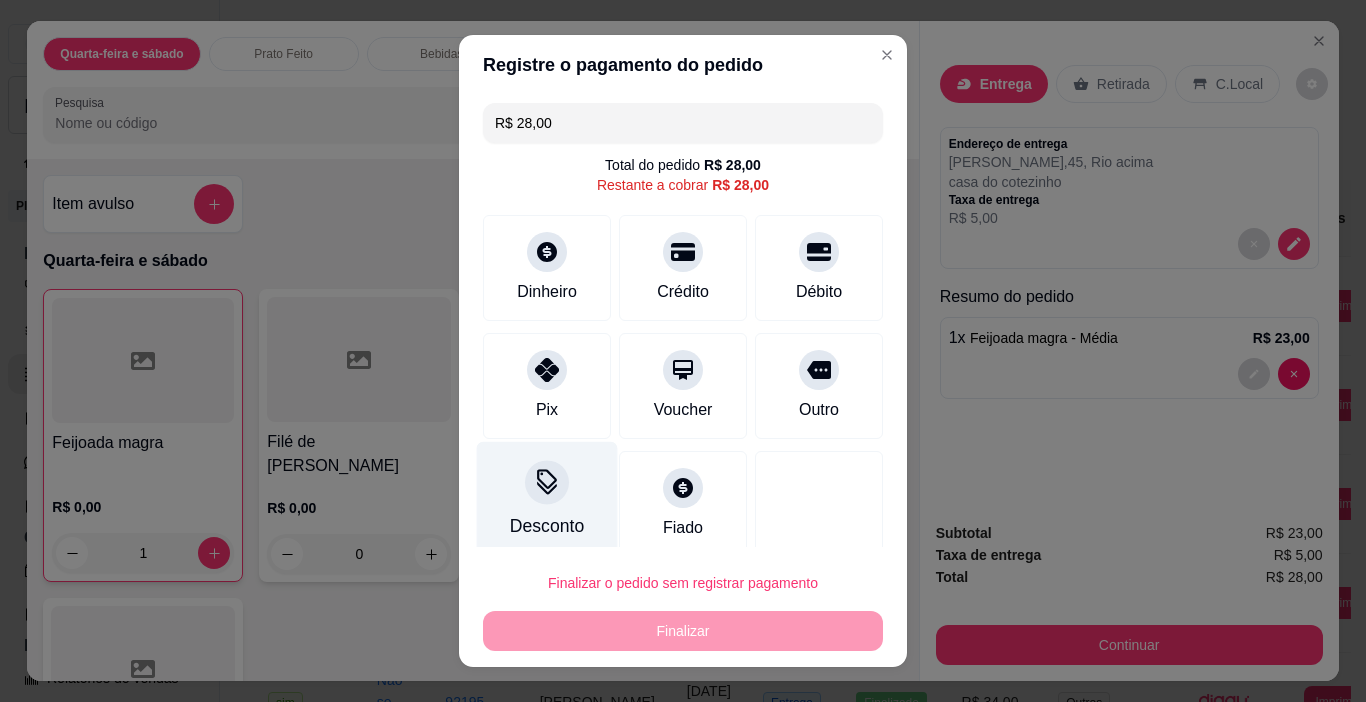 drag, startPoint x: 556, startPoint y: 382, endPoint x: 583, endPoint y: 439, distance: 63.07139 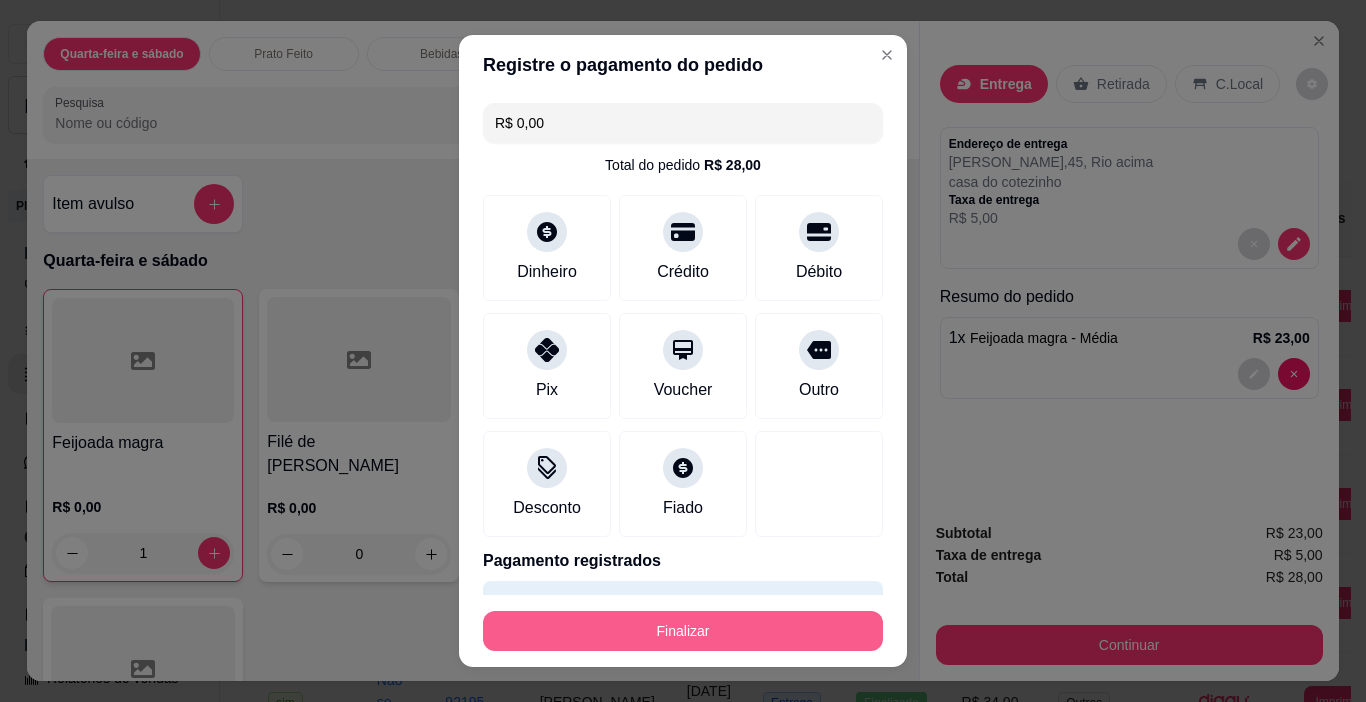 click on "Finalizar" at bounding box center [683, 631] 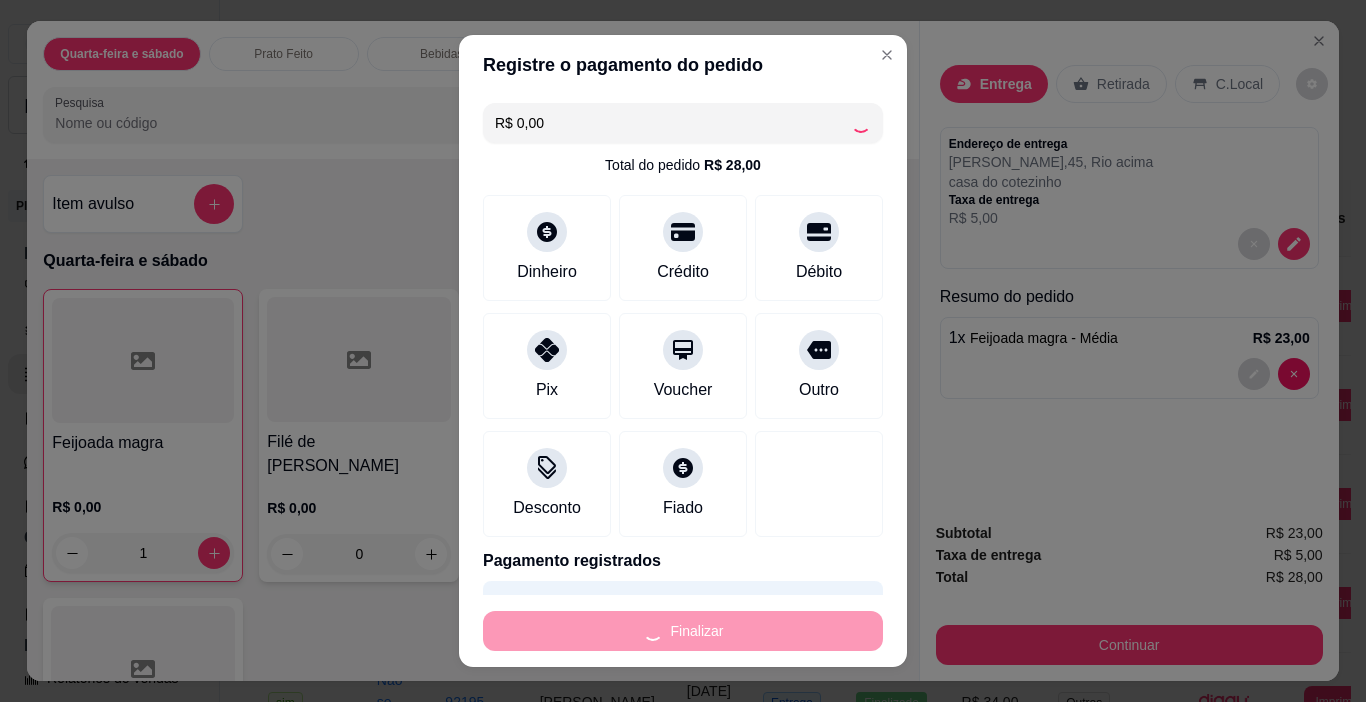 type on "0" 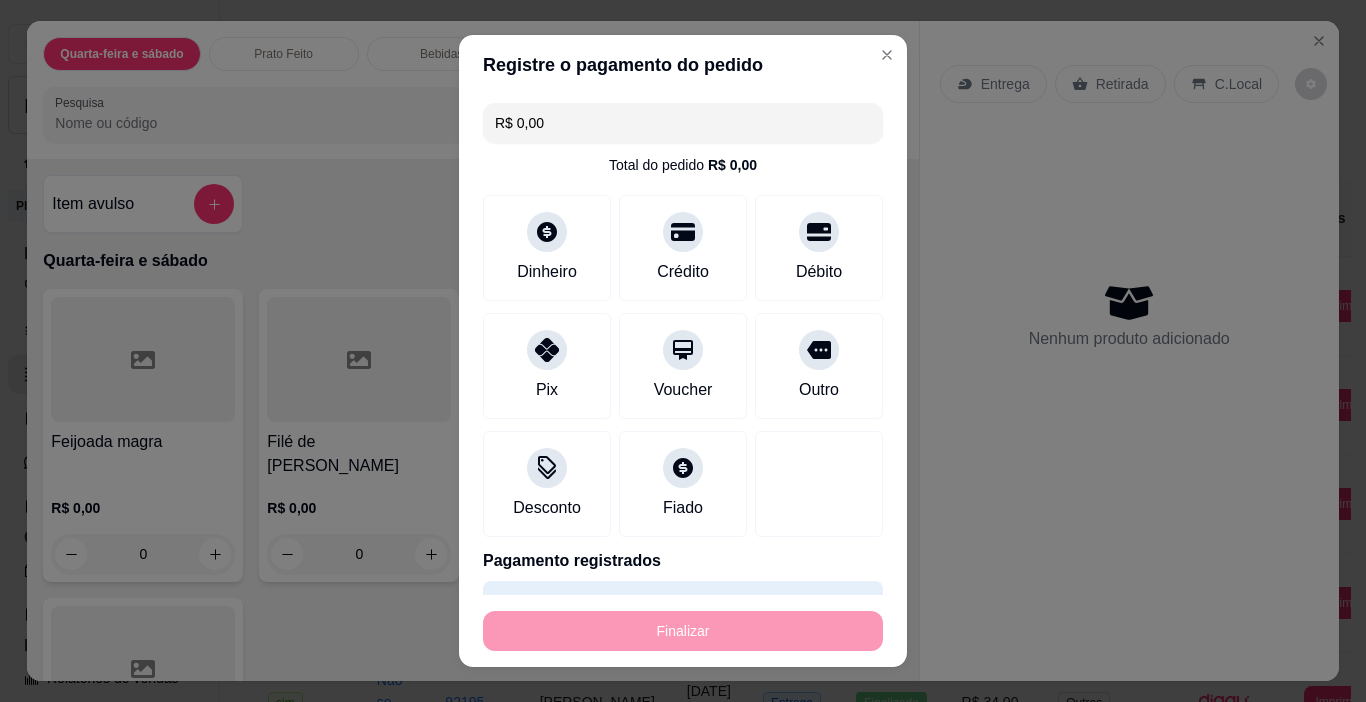 type on "-R$ 28,00" 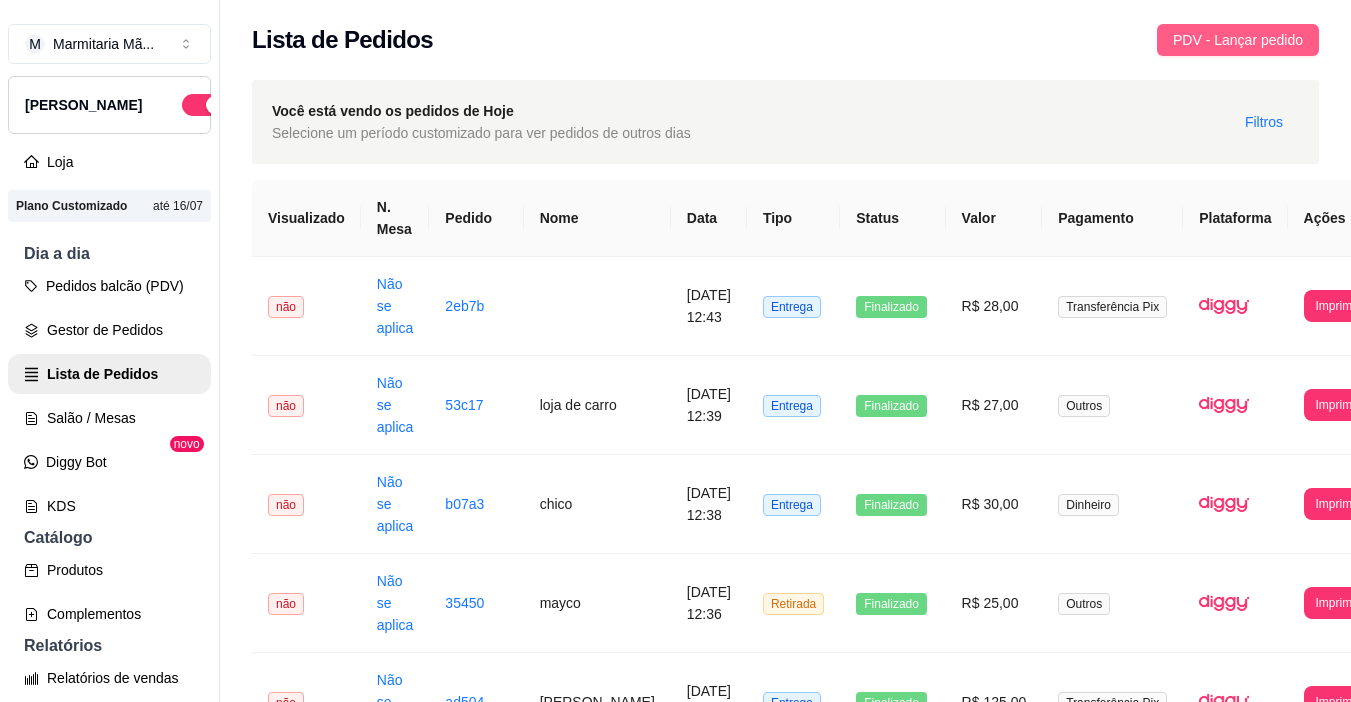 click on "PDV - Lançar pedido" at bounding box center [1238, 40] 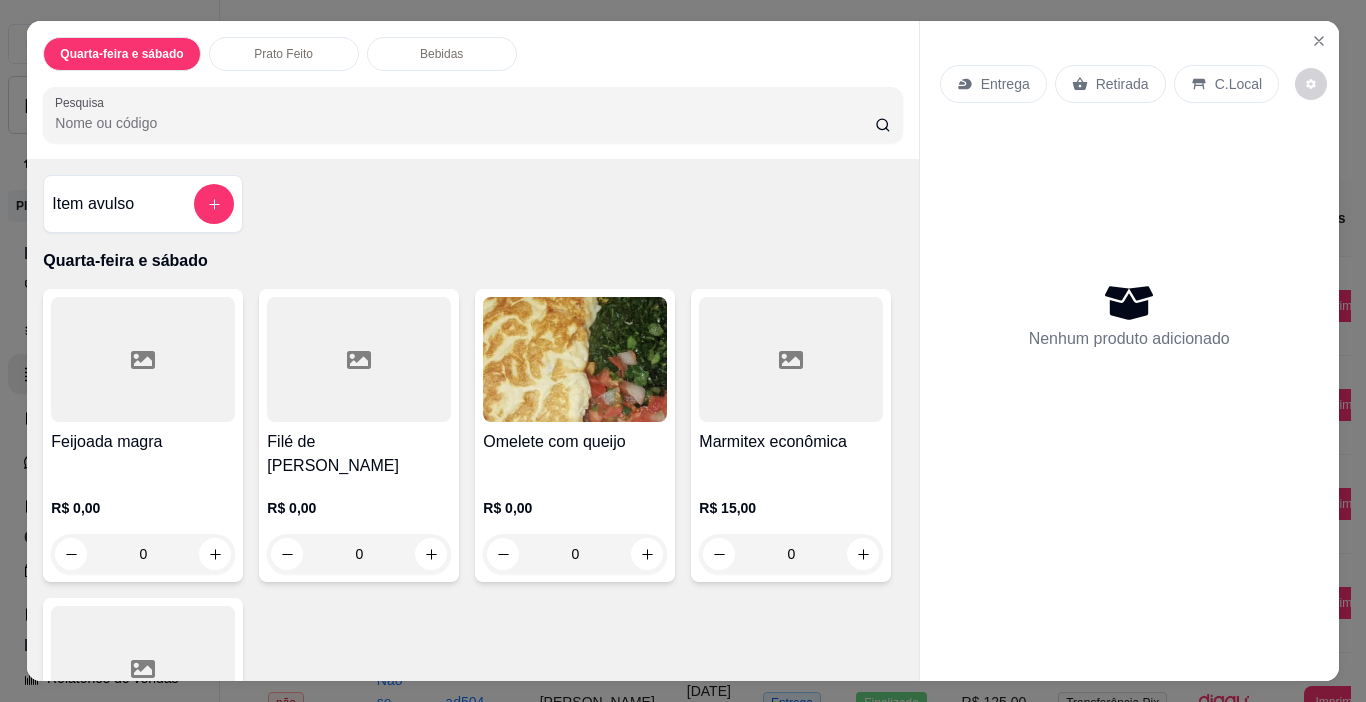 click on "Entrega" at bounding box center [993, 84] 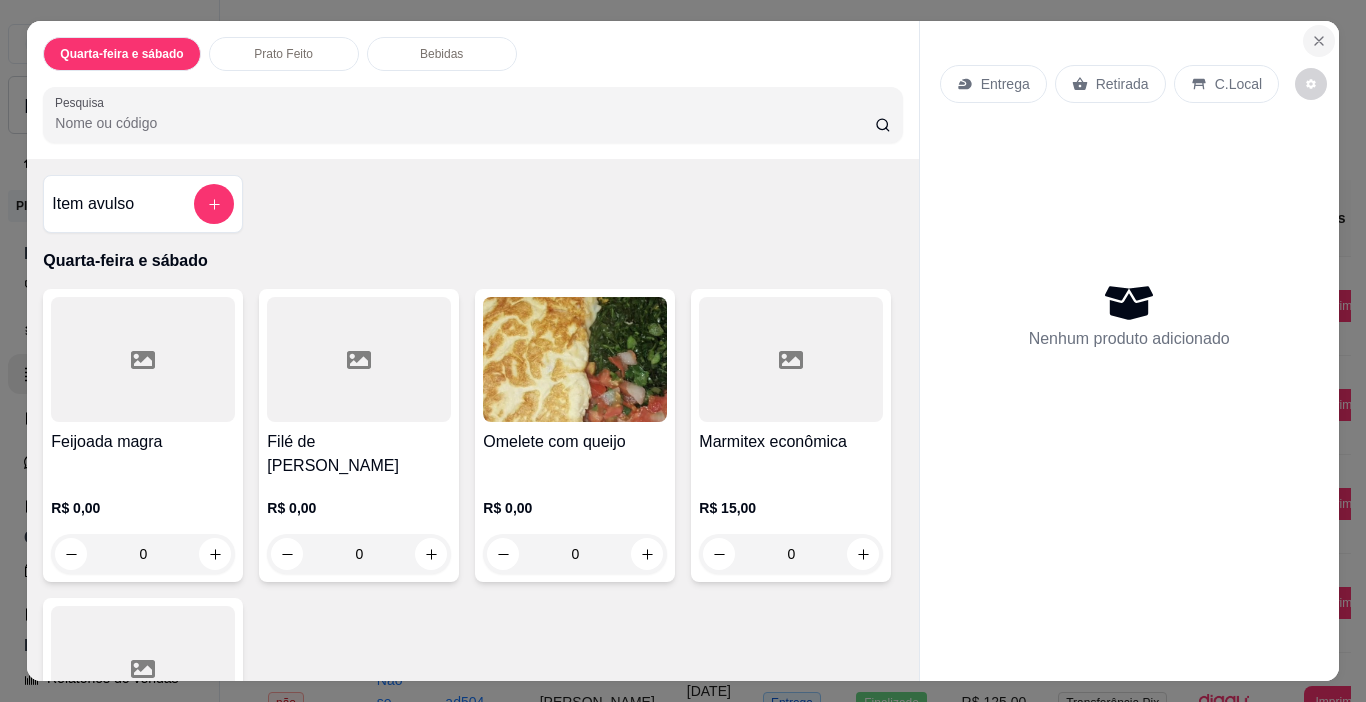click 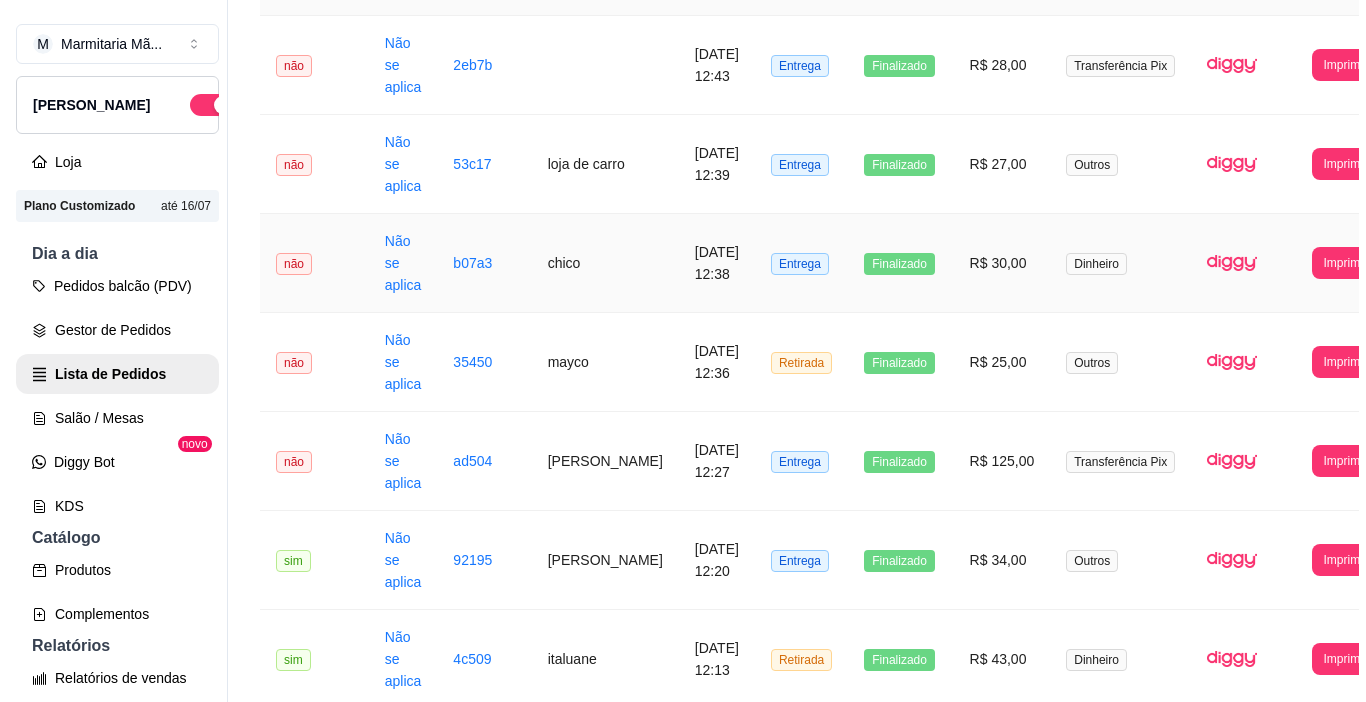 scroll, scrollTop: 300, scrollLeft: 0, axis: vertical 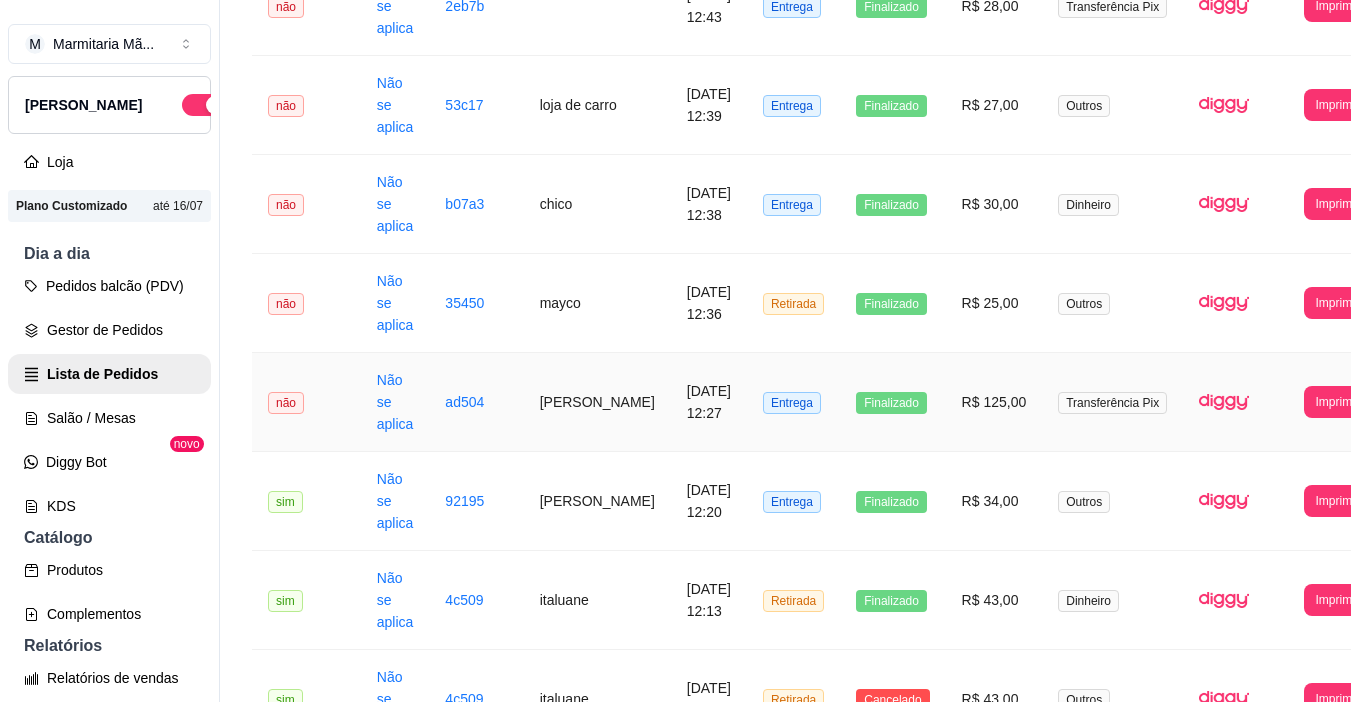 click on "[DATE] 12:27" at bounding box center (709, 402) 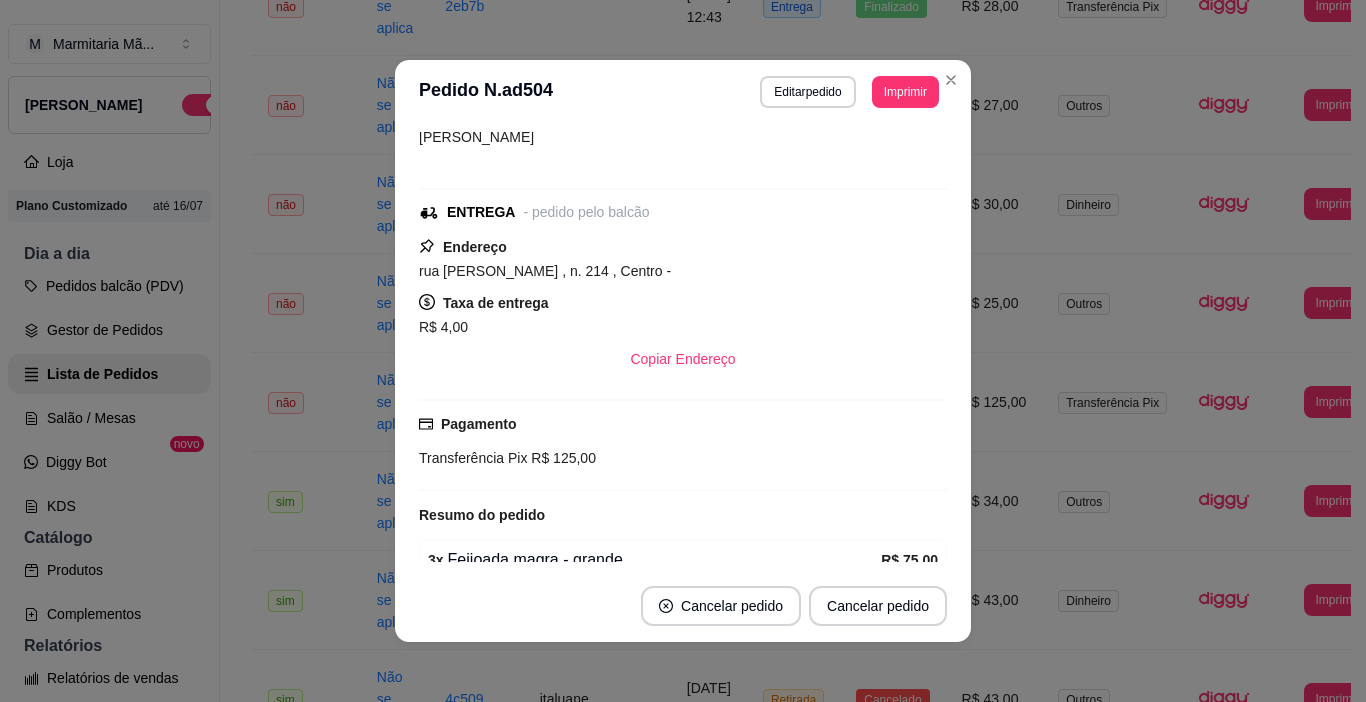 scroll, scrollTop: 200, scrollLeft: 0, axis: vertical 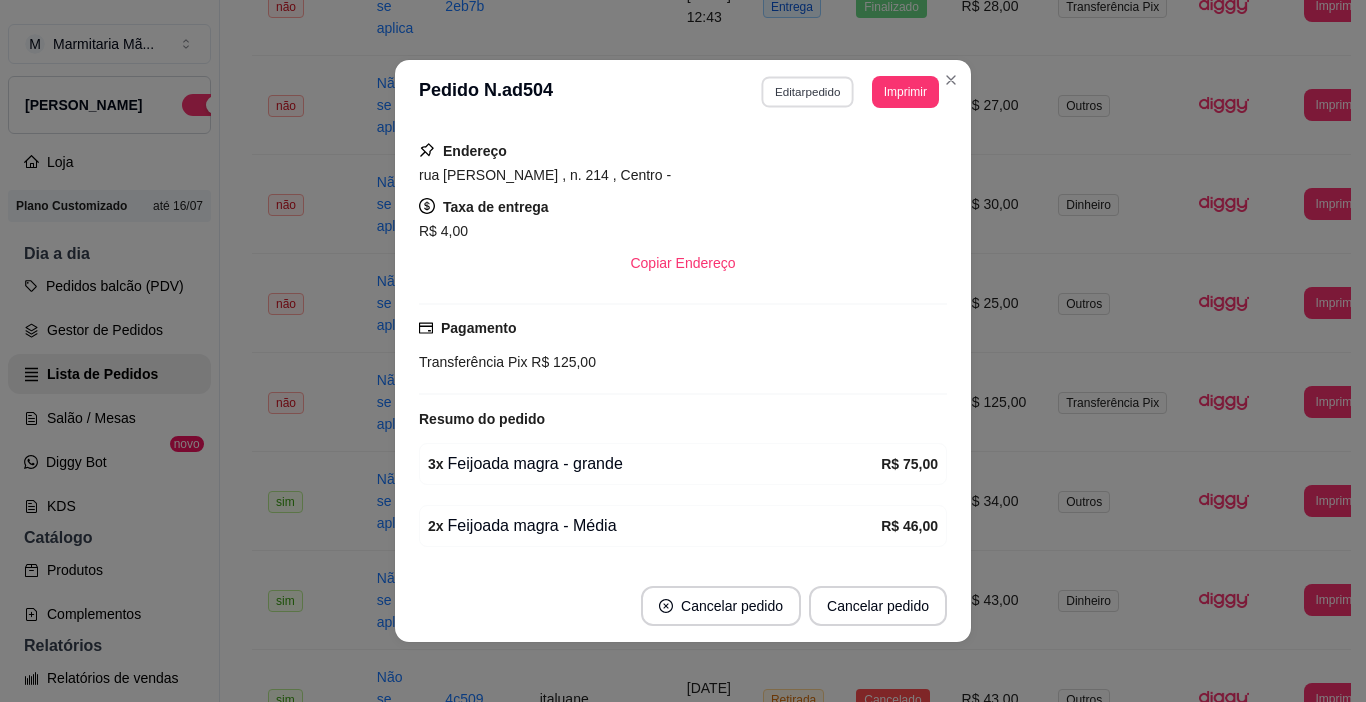 click on "Editar  pedido" at bounding box center (808, 91) 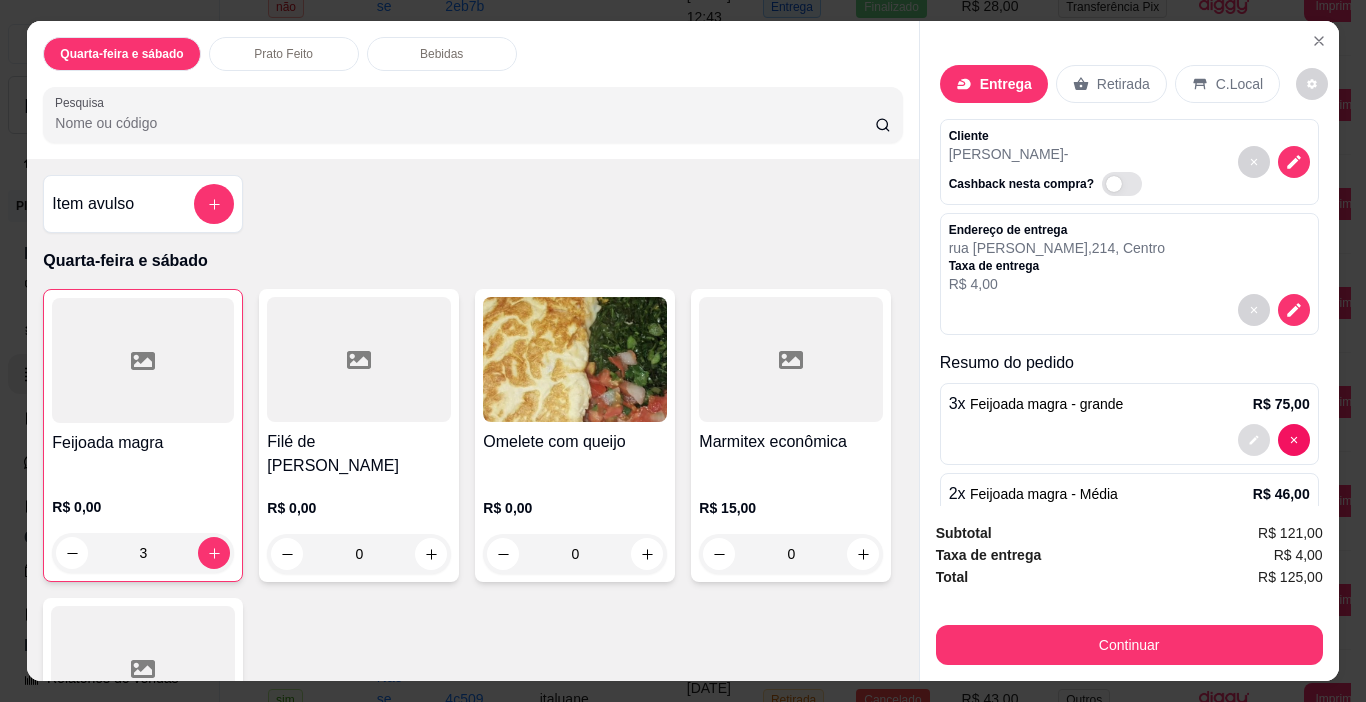 click at bounding box center (1254, 440) 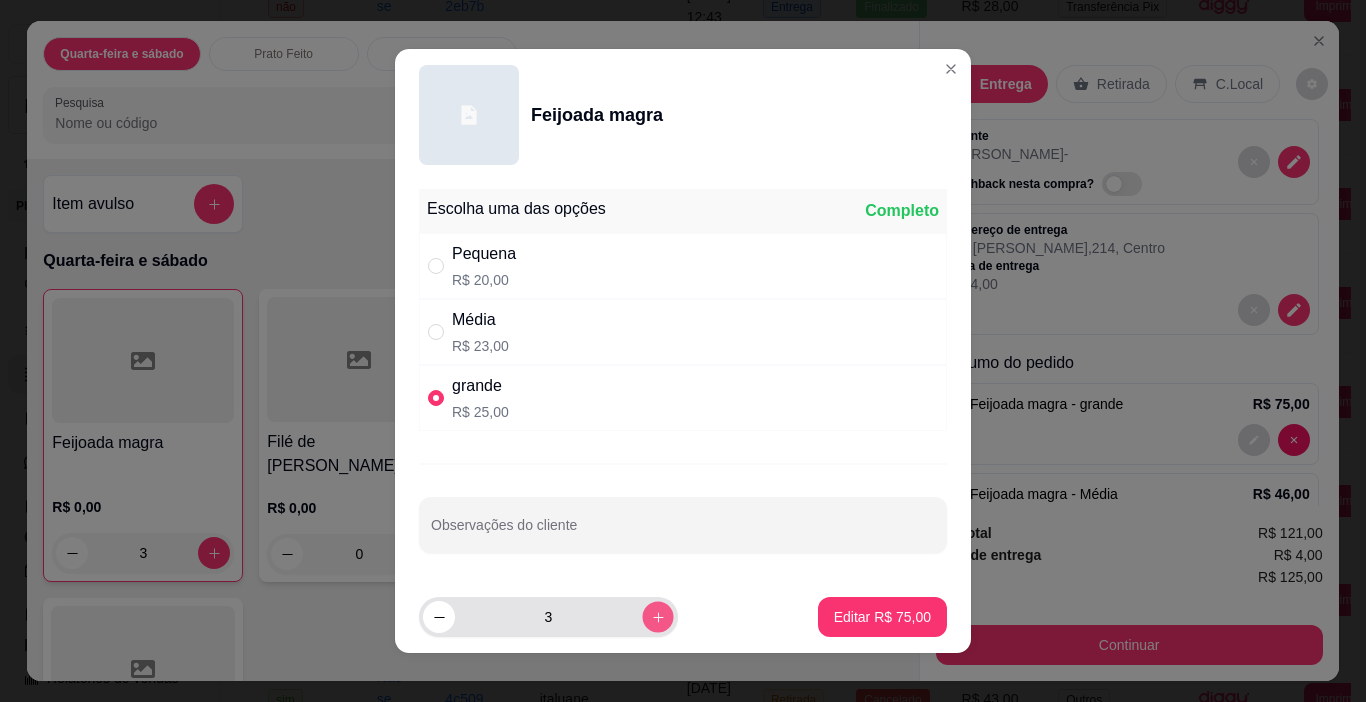 click at bounding box center (657, 616) 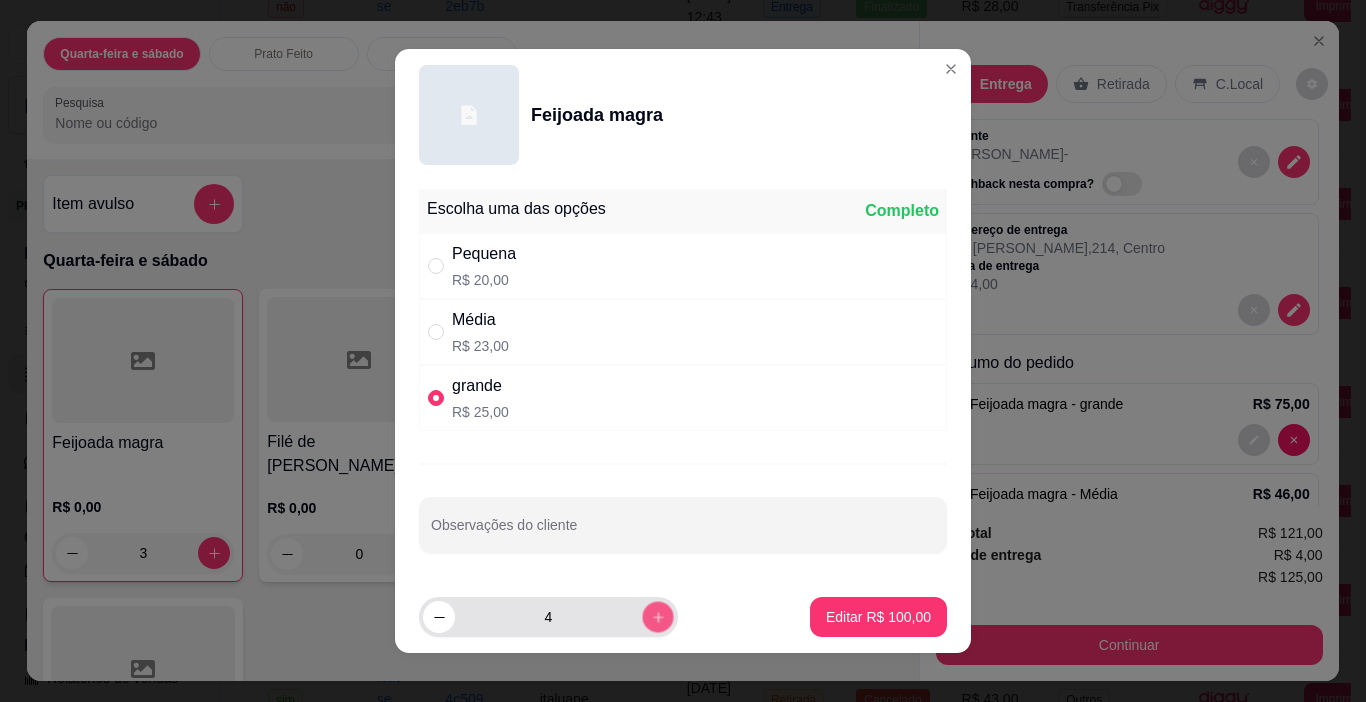 click 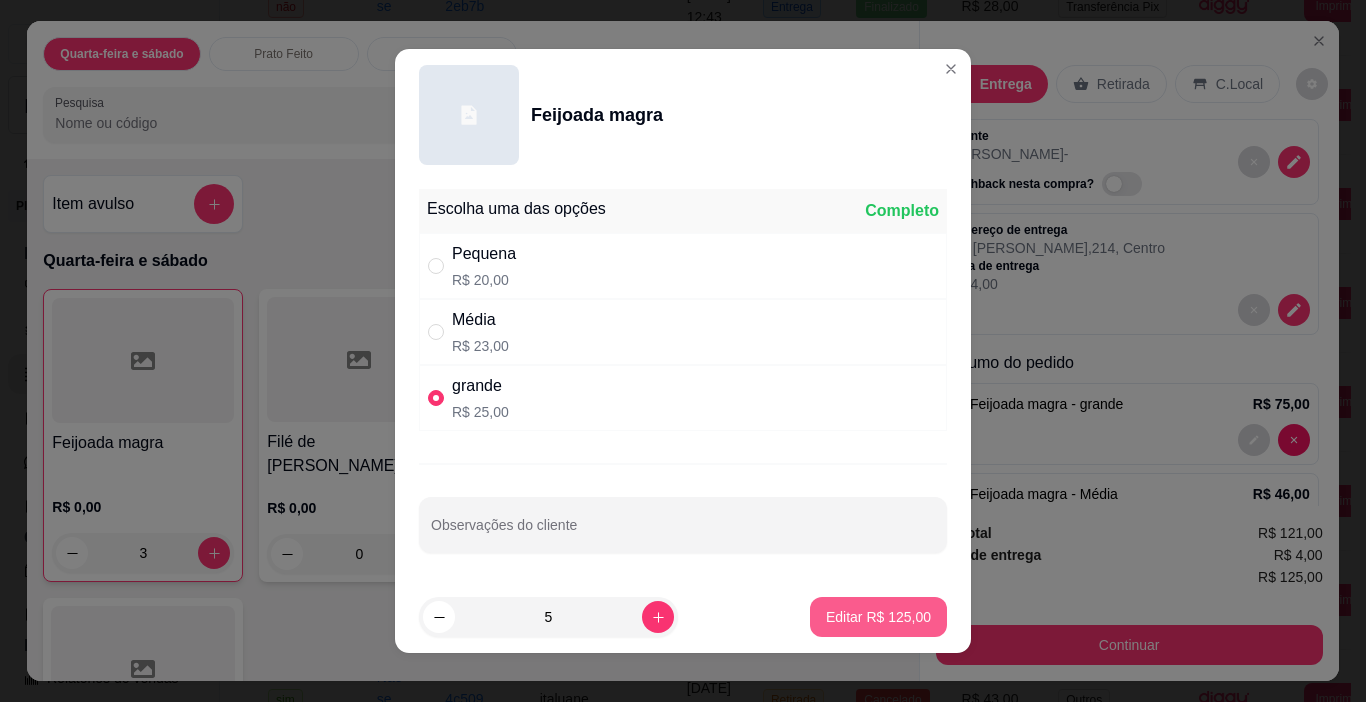 click on "Editar   R$ 125,00" at bounding box center [878, 617] 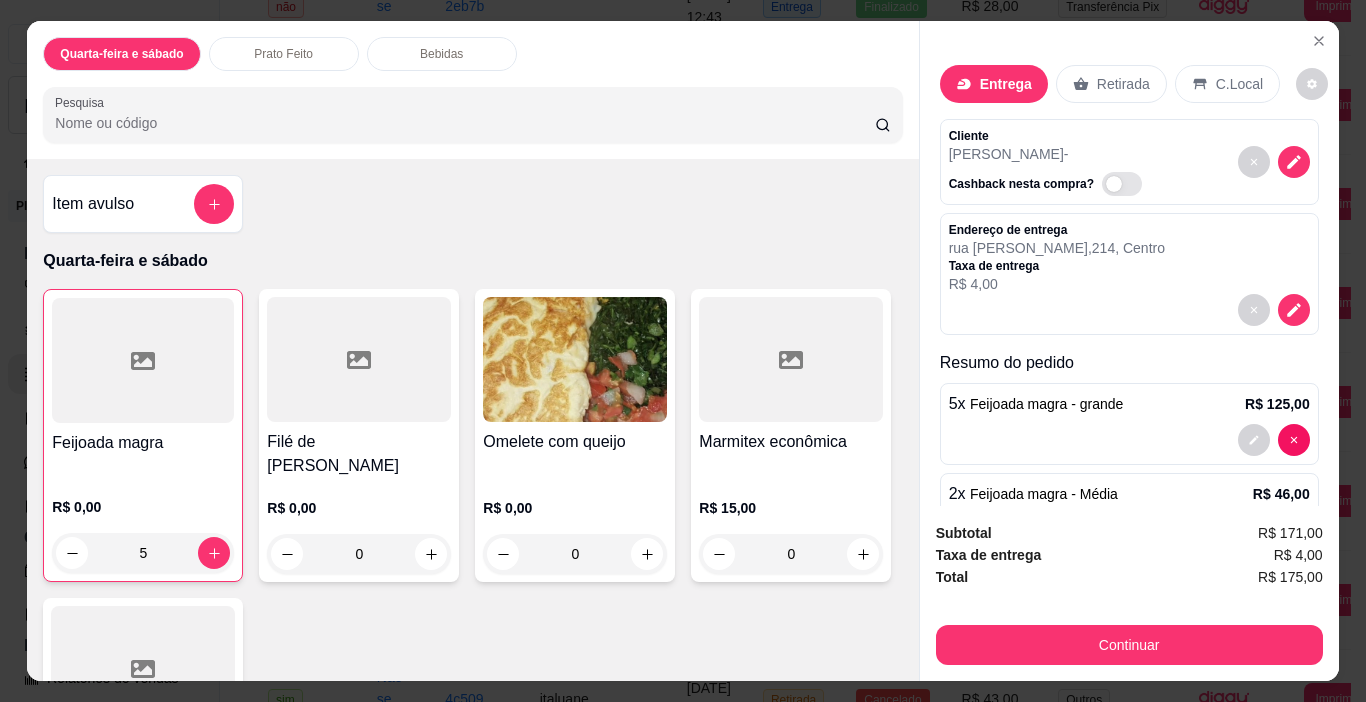 scroll, scrollTop: 77, scrollLeft: 0, axis: vertical 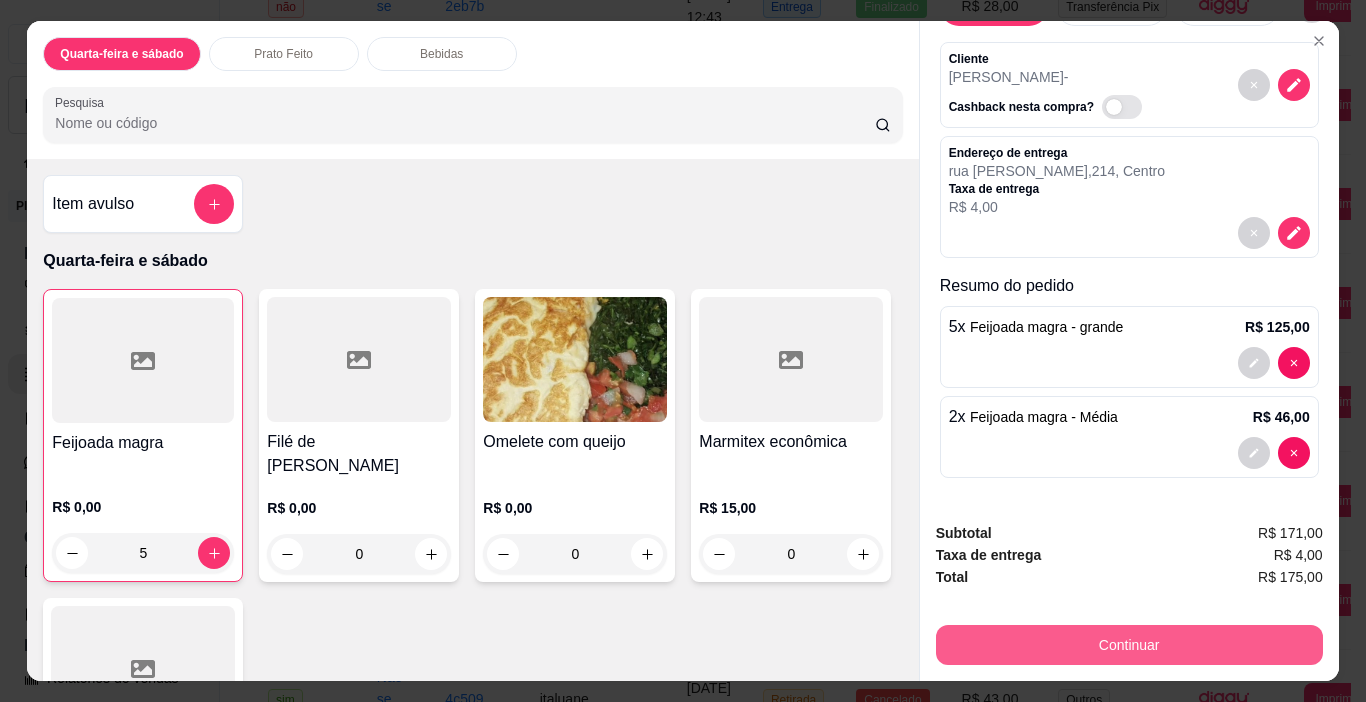 click on "Continuar" at bounding box center (1129, 645) 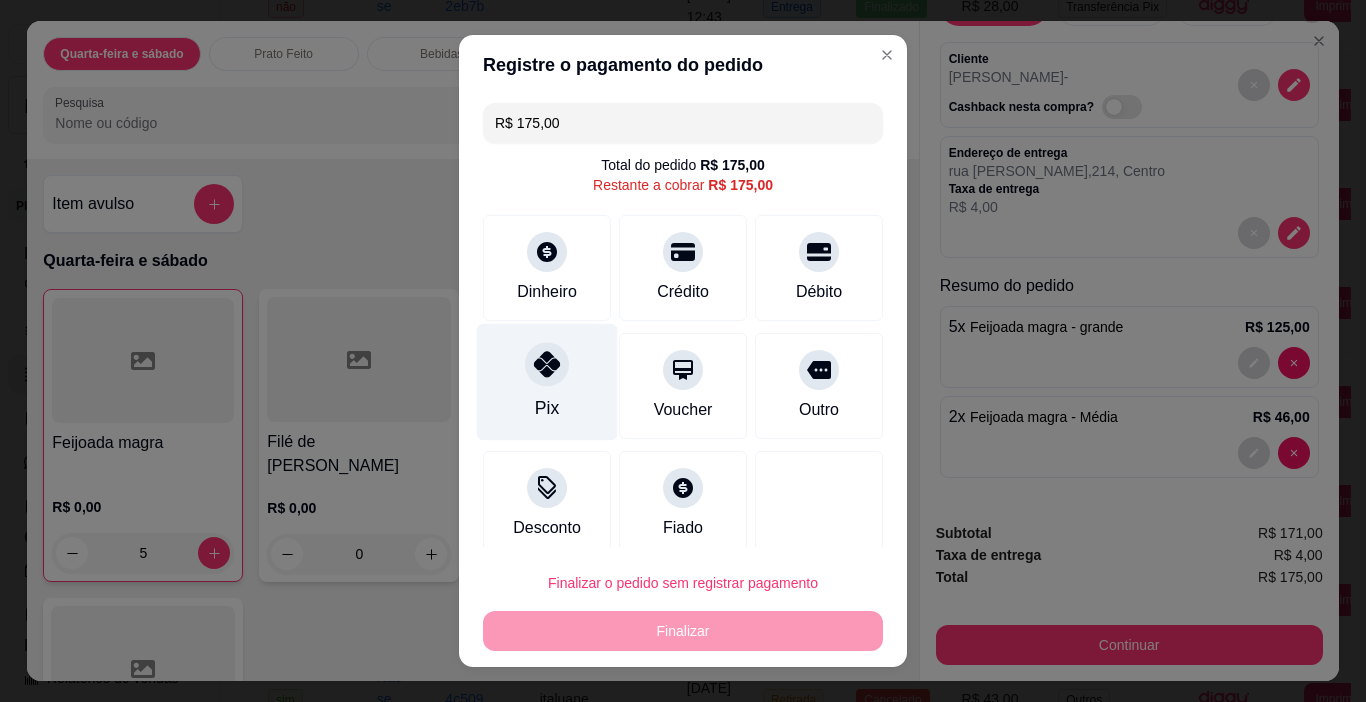 click on "Pix" at bounding box center [547, 382] 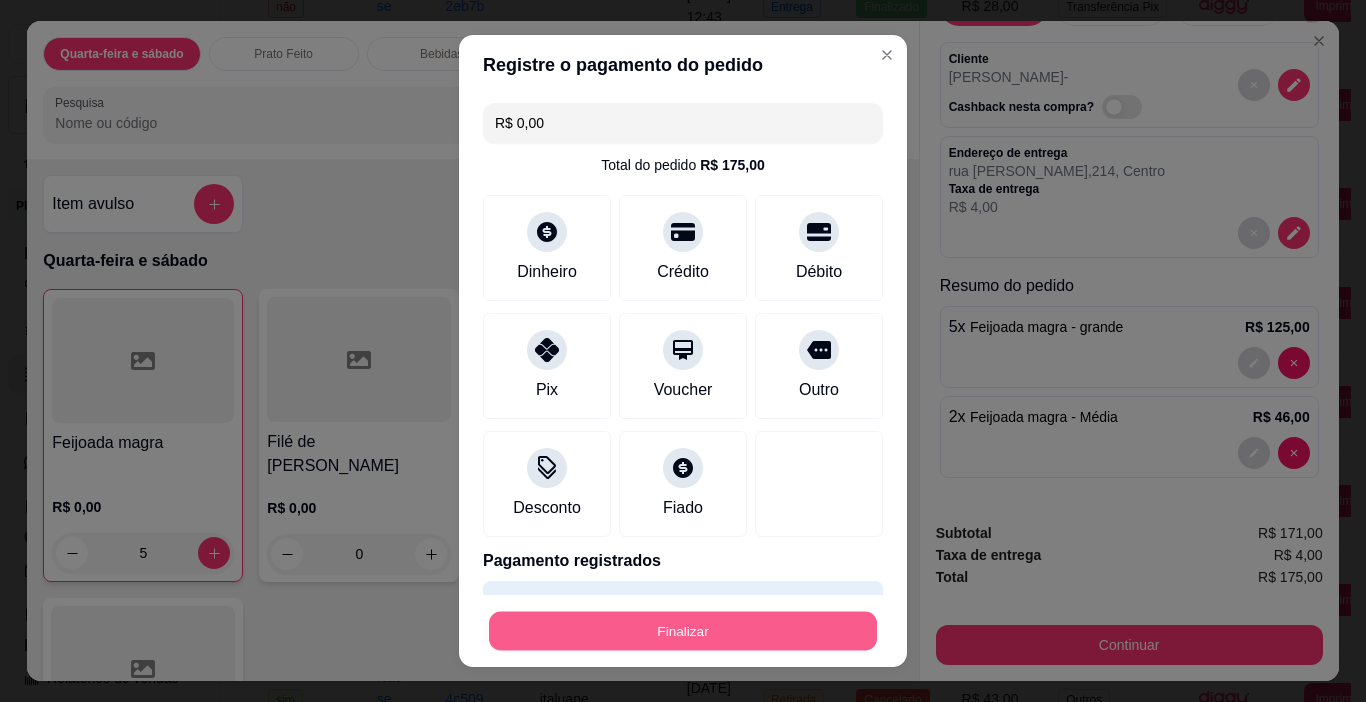 click on "Finalizar" at bounding box center [683, 631] 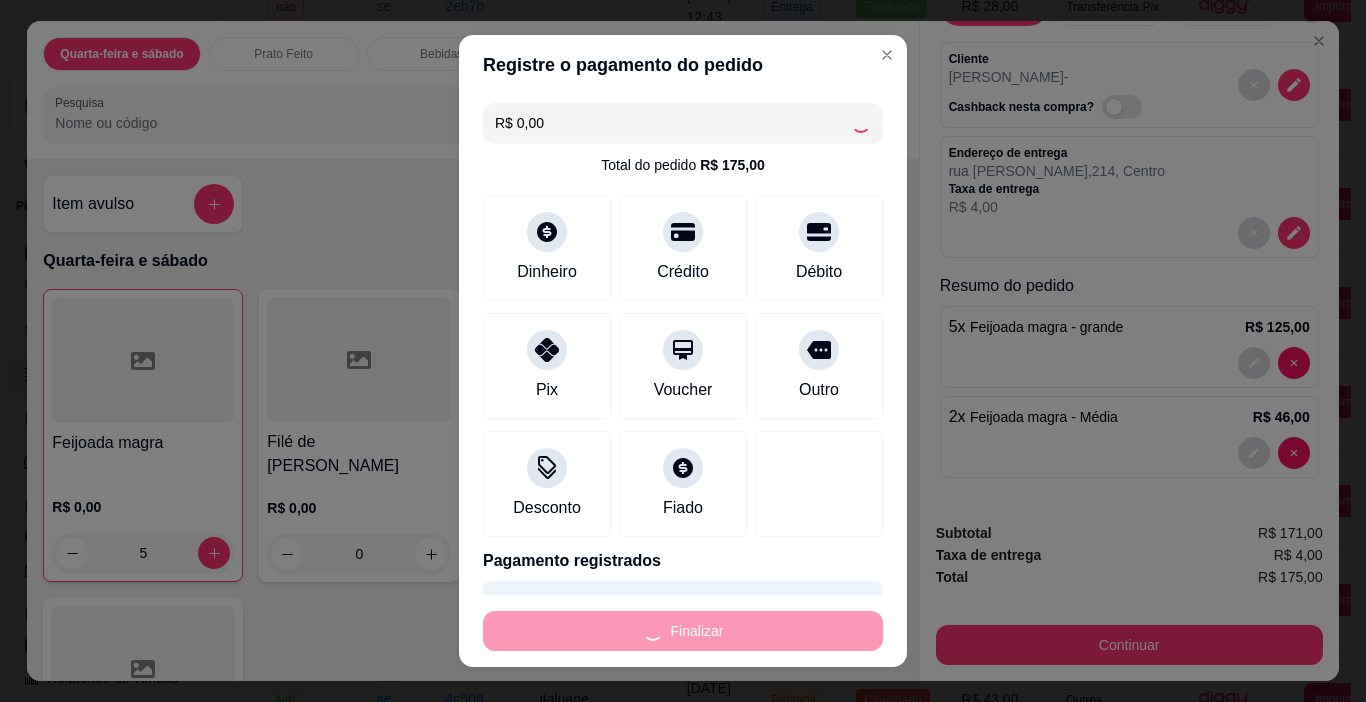 type on "0" 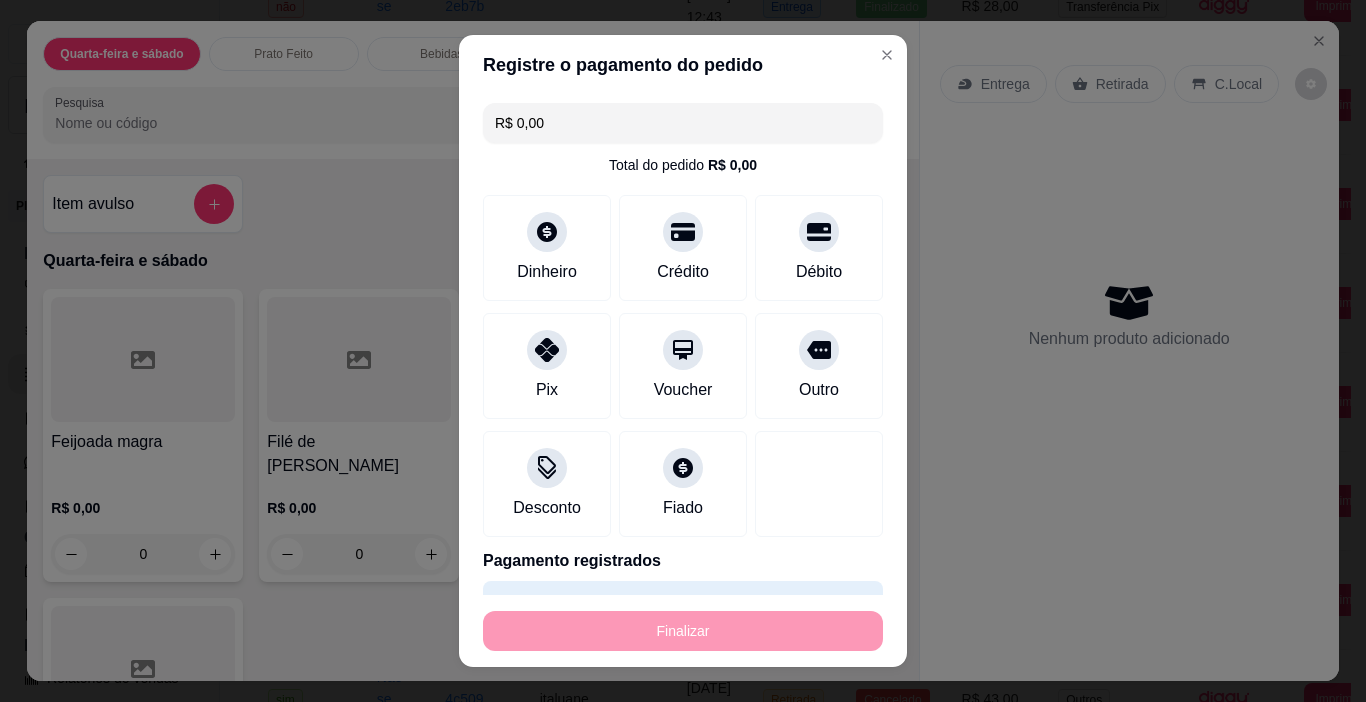 type on "-R$ 175,00" 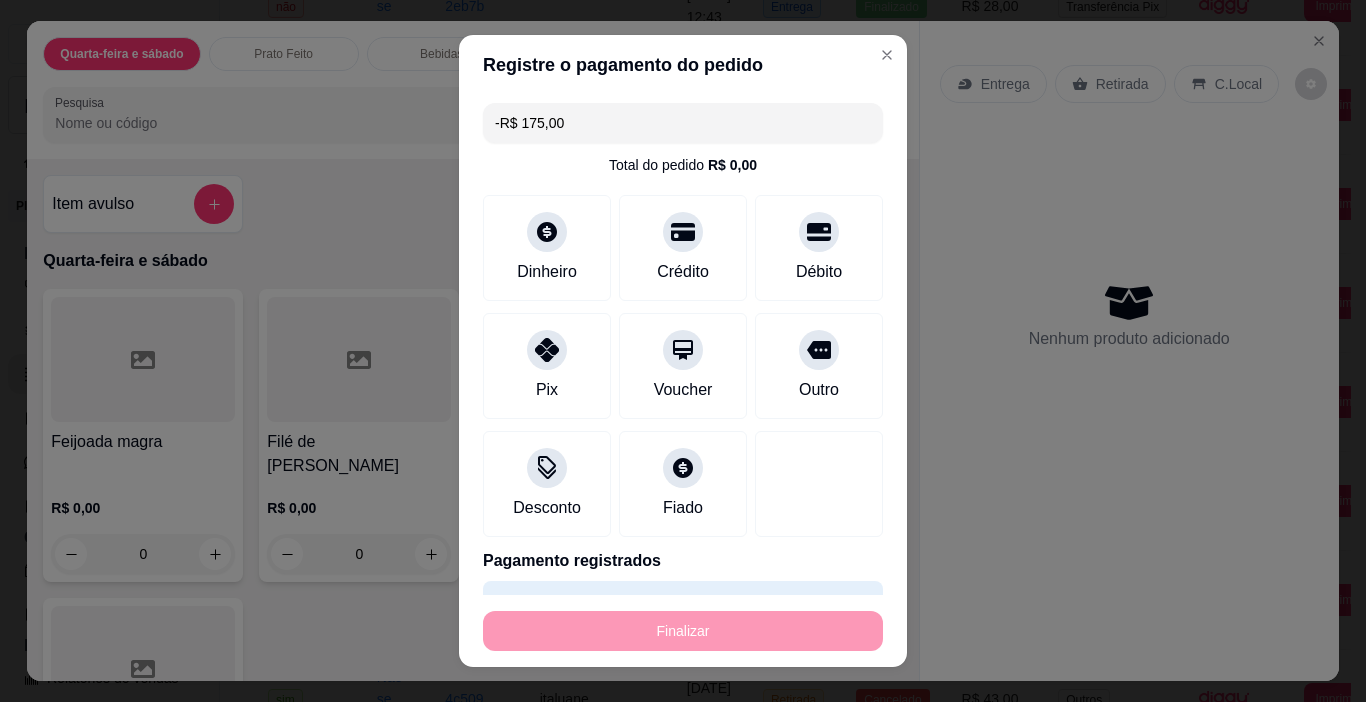 scroll, scrollTop: 0, scrollLeft: 0, axis: both 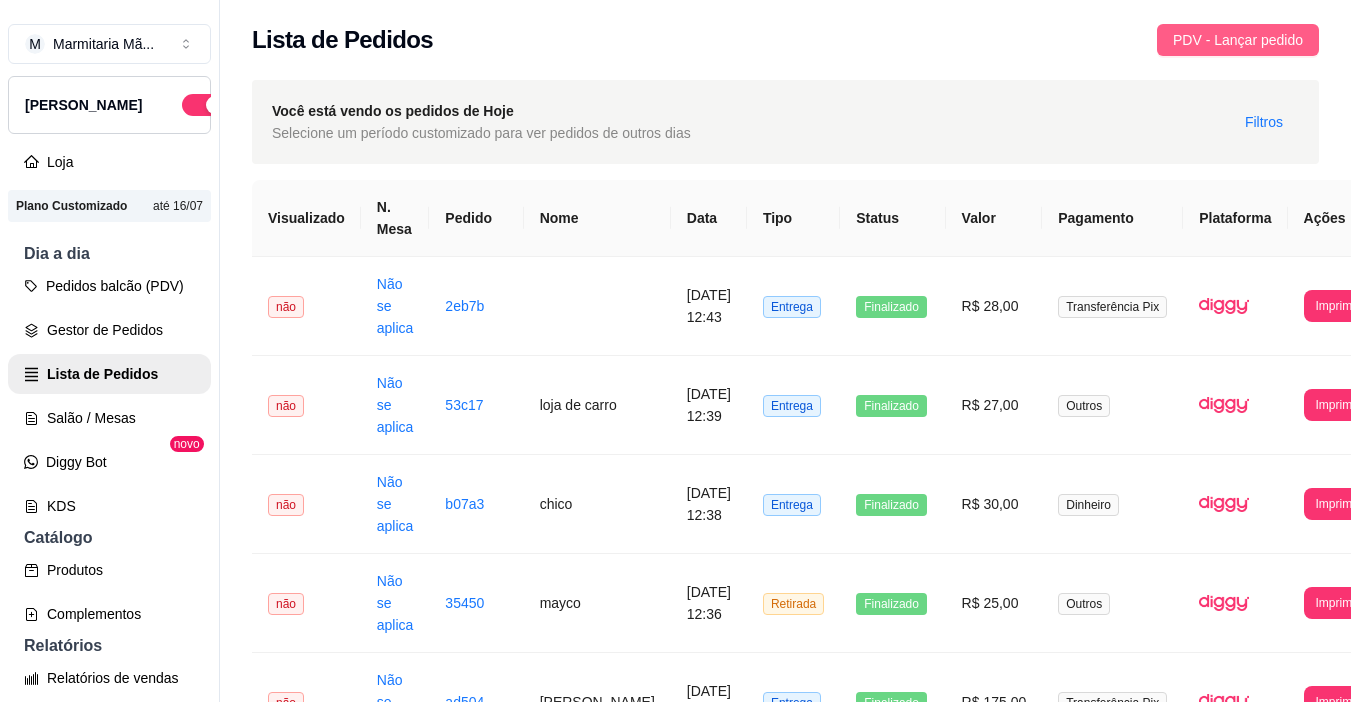 click on "PDV - Lançar pedido" at bounding box center (1238, 40) 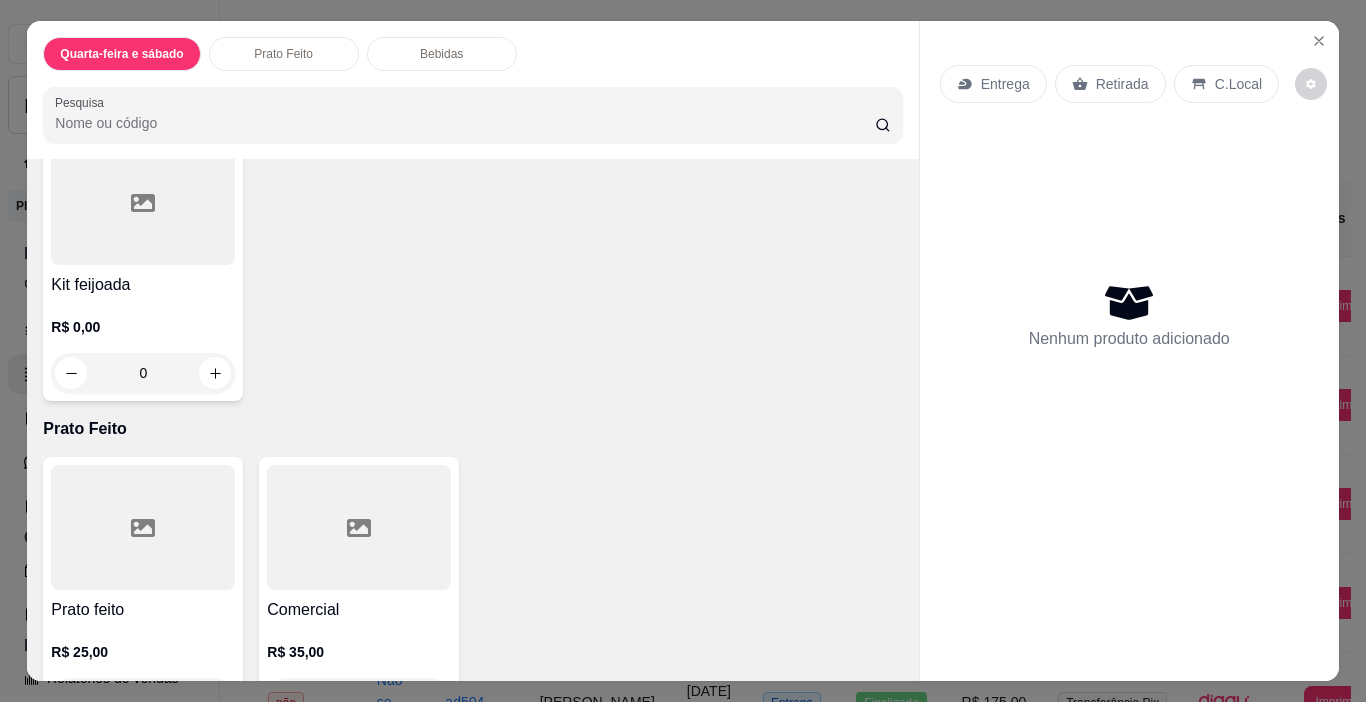 scroll, scrollTop: 500, scrollLeft: 0, axis: vertical 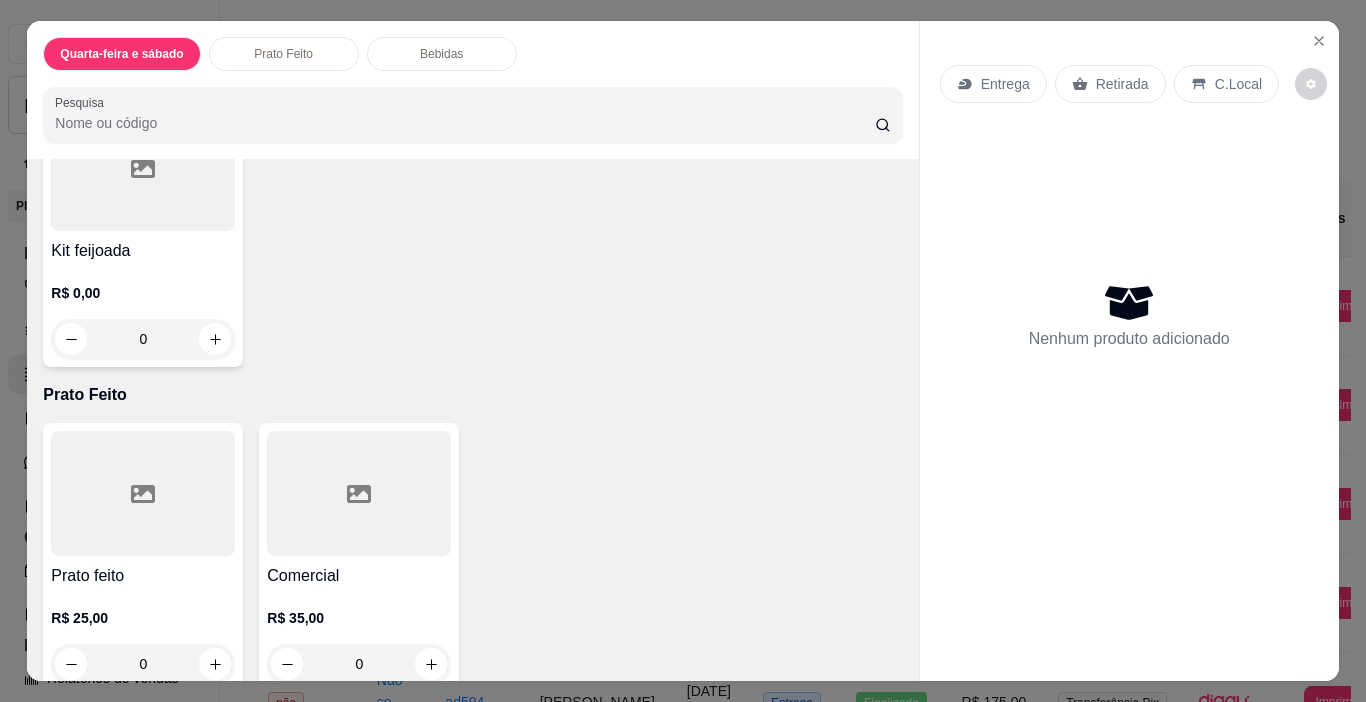 click at bounding box center (359, 493) 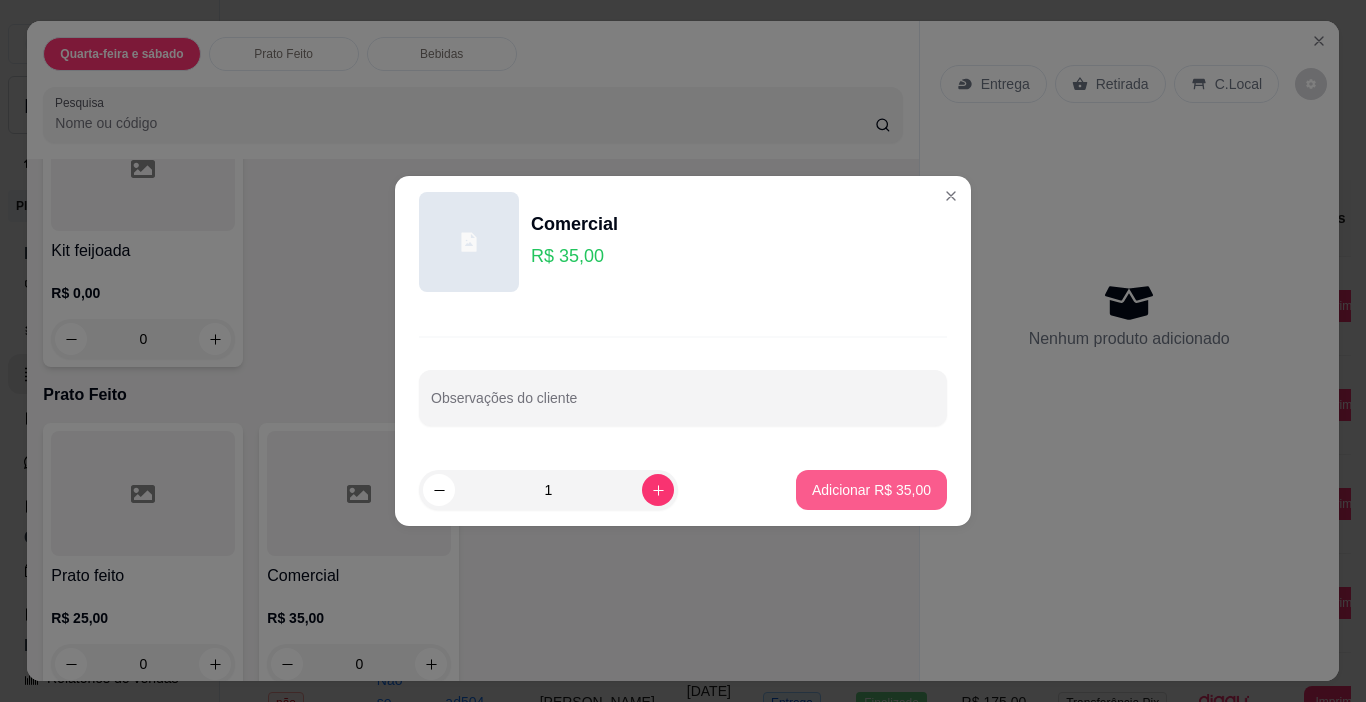 click on "Adicionar   R$ 35,00" at bounding box center (871, 490) 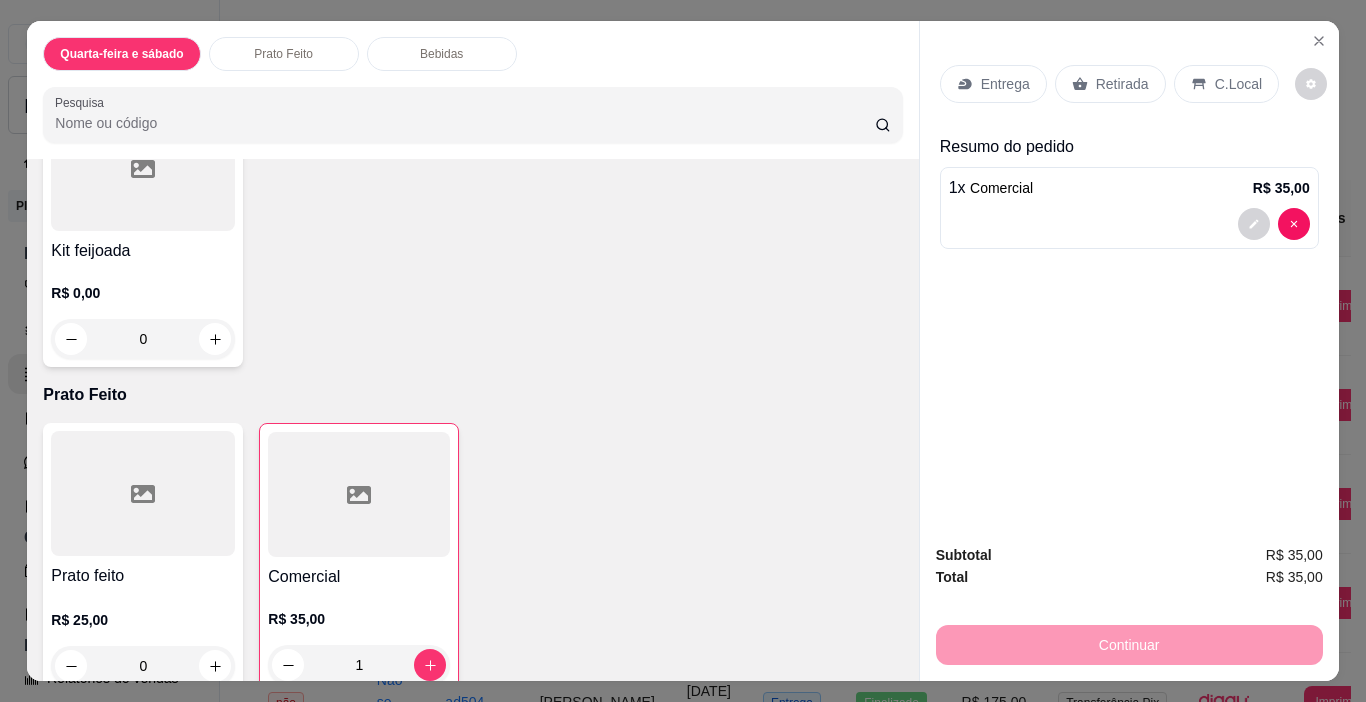 click on "C.Local" at bounding box center [1238, 84] 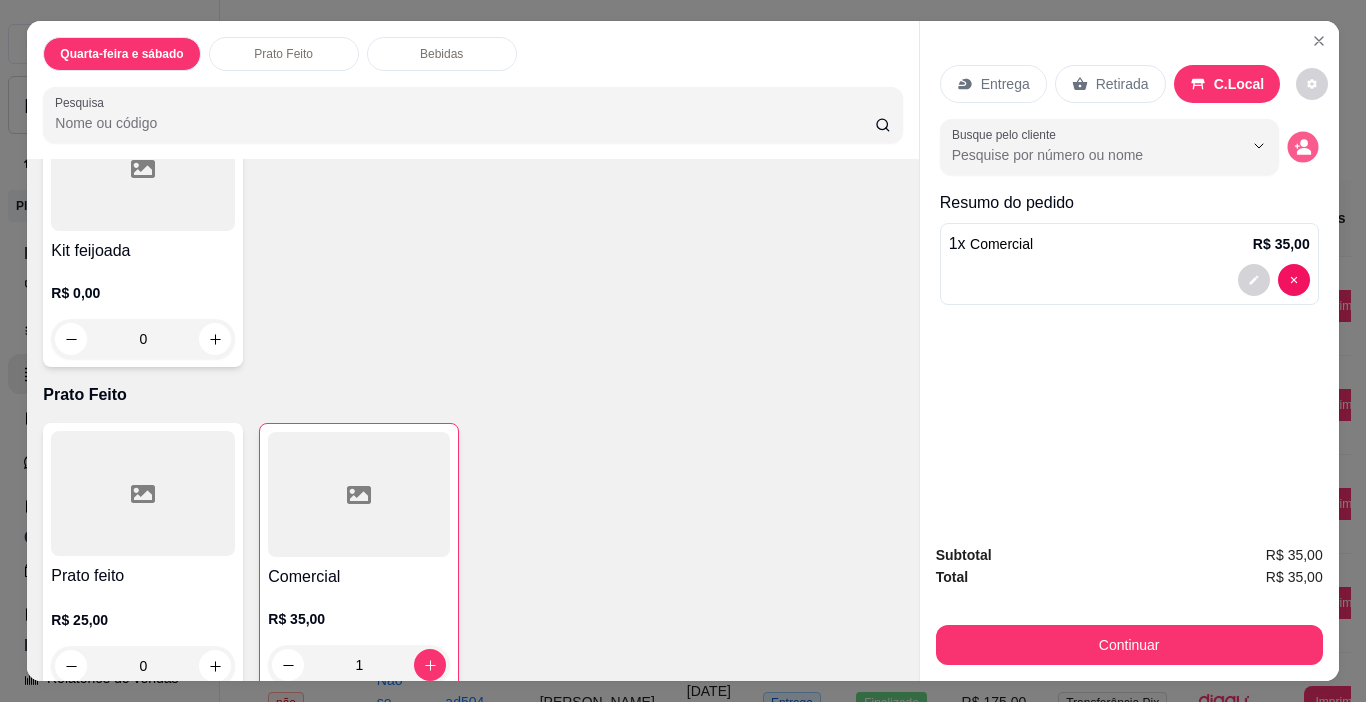 click at bounding box center (1302, 147) 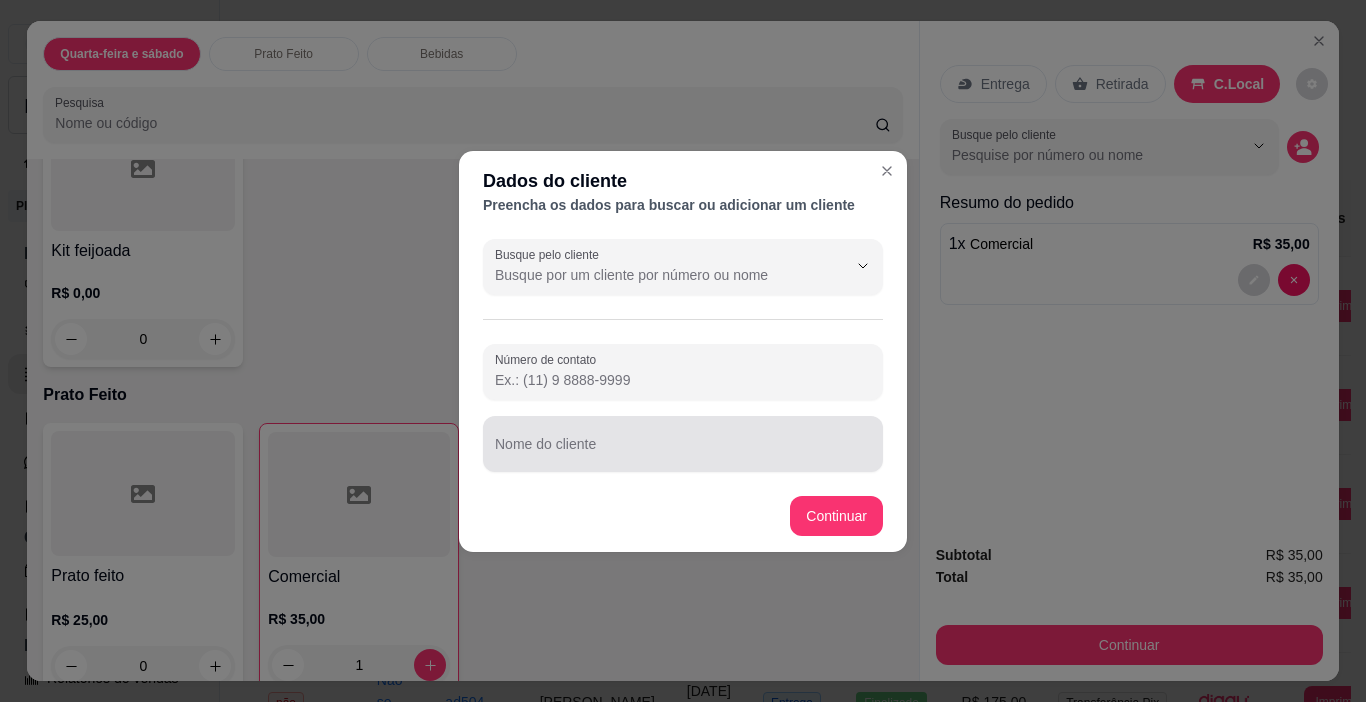 click on "Nome do cliente" at bounding box center [683, 444] 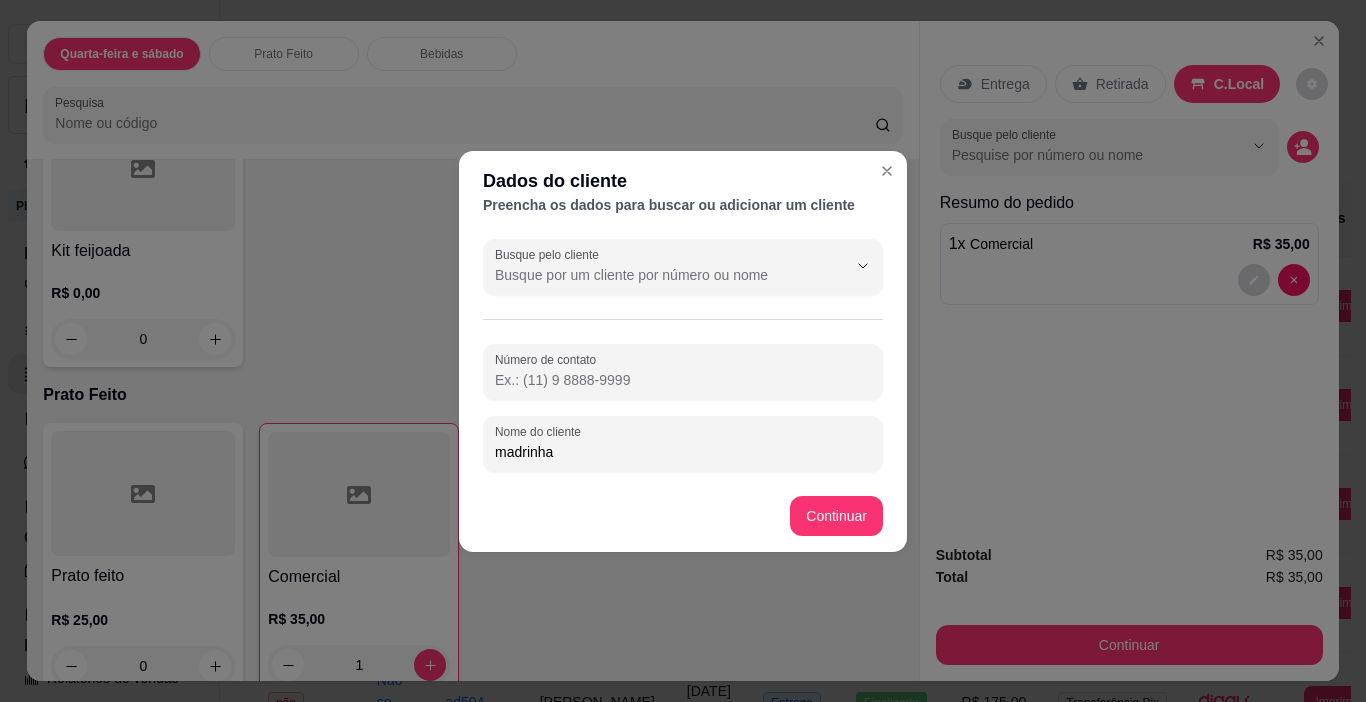 type on "madrinha" 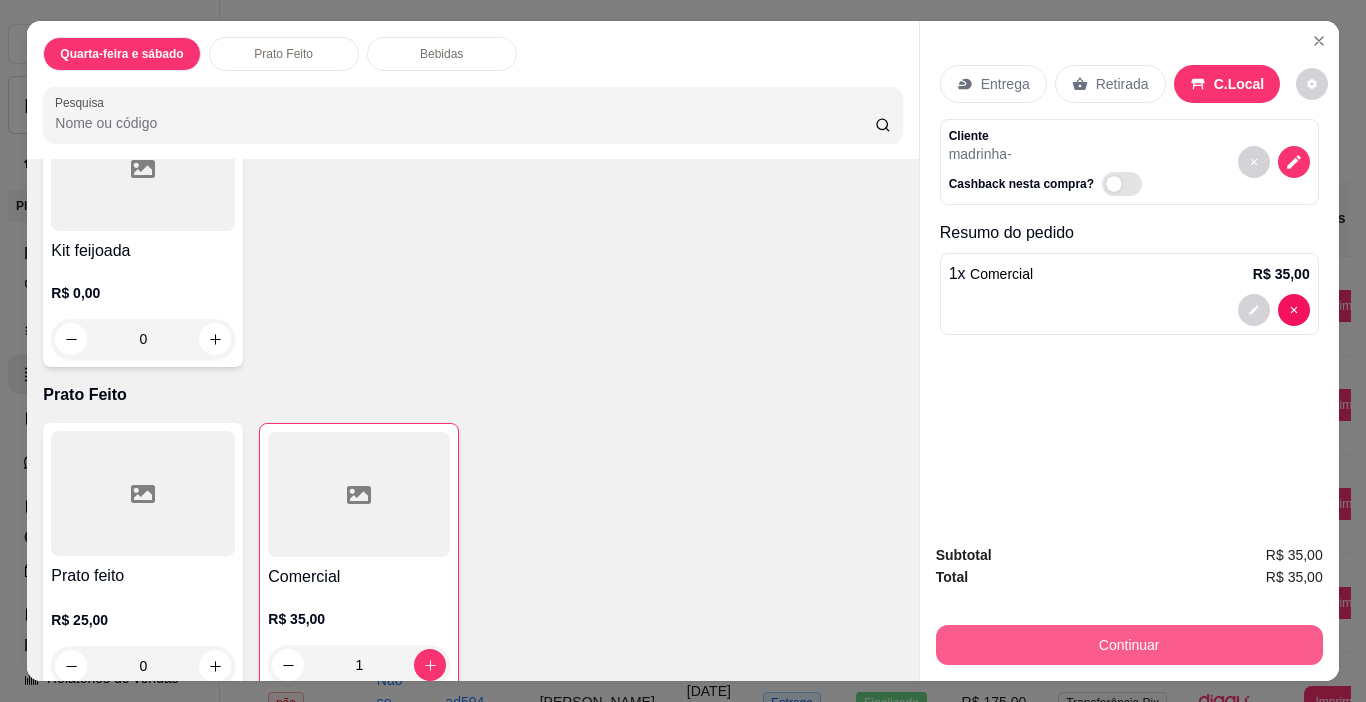 click on "Continuar" at bounding box center [1129, 645] 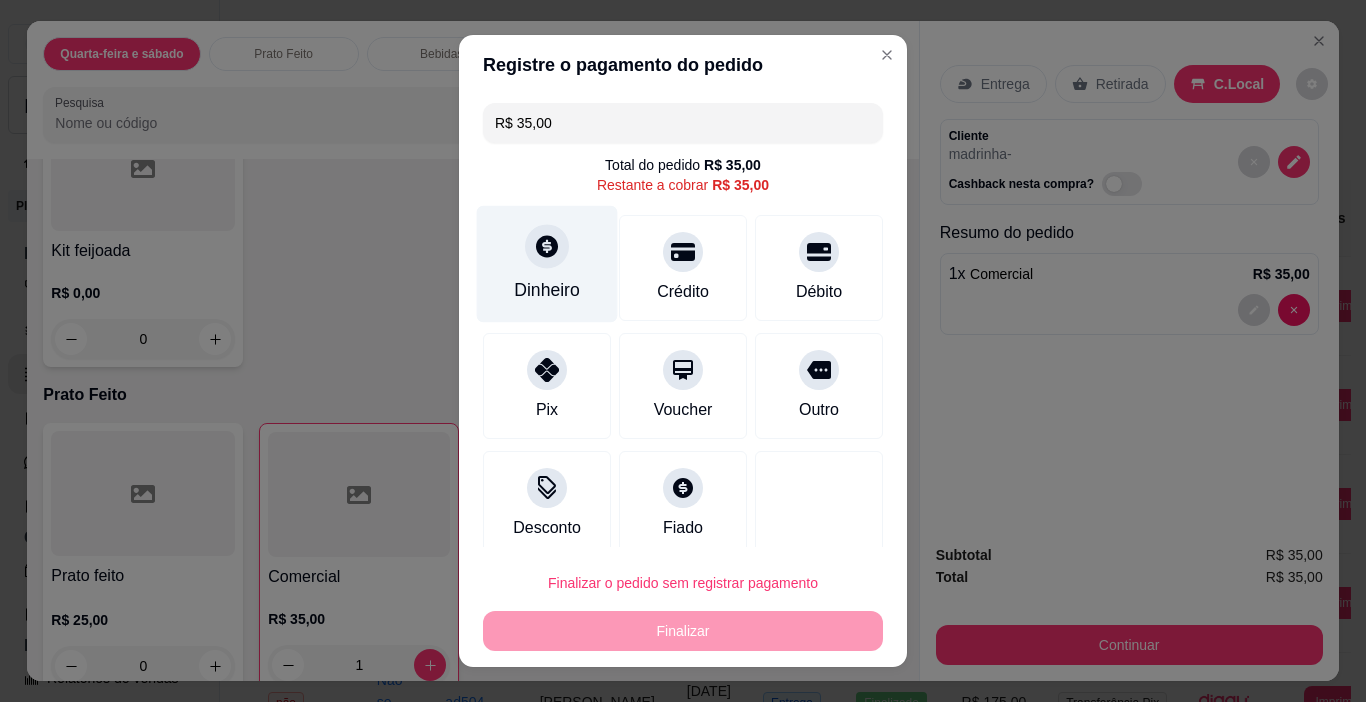 click 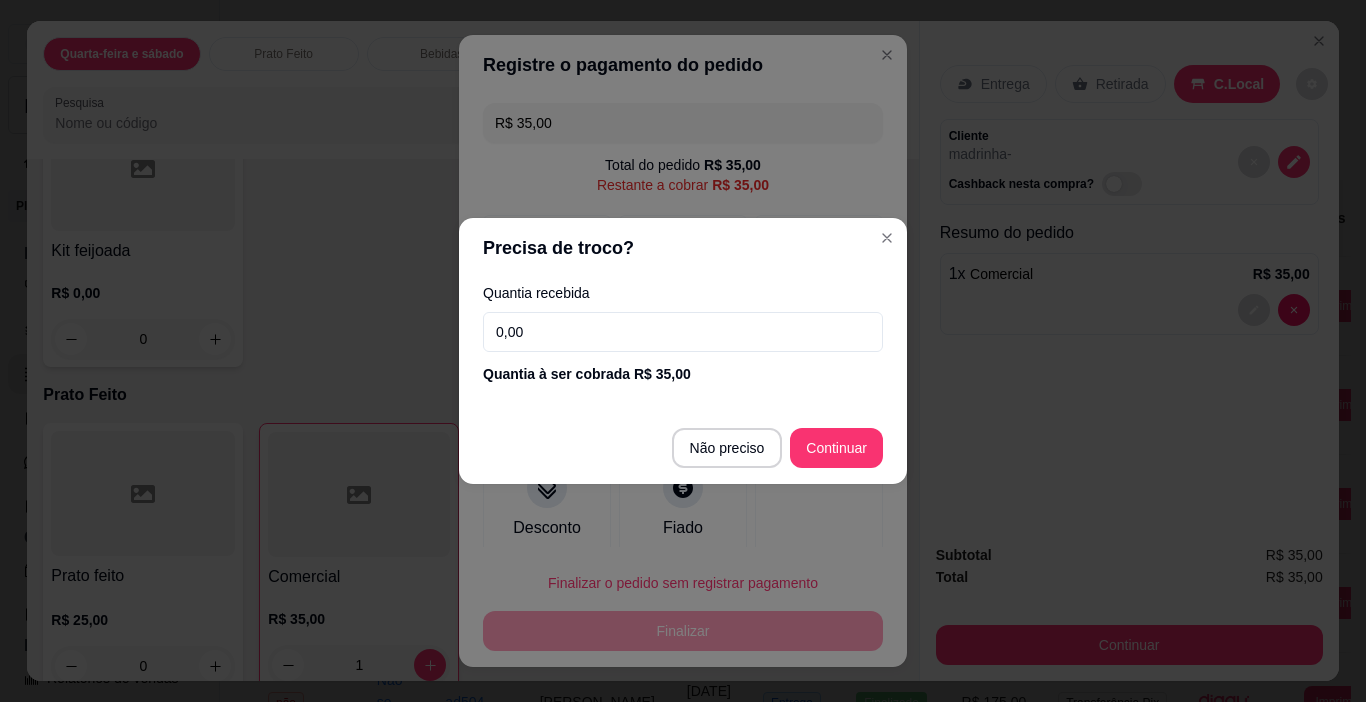 click on "0,00" at bounding box center (683, 332) 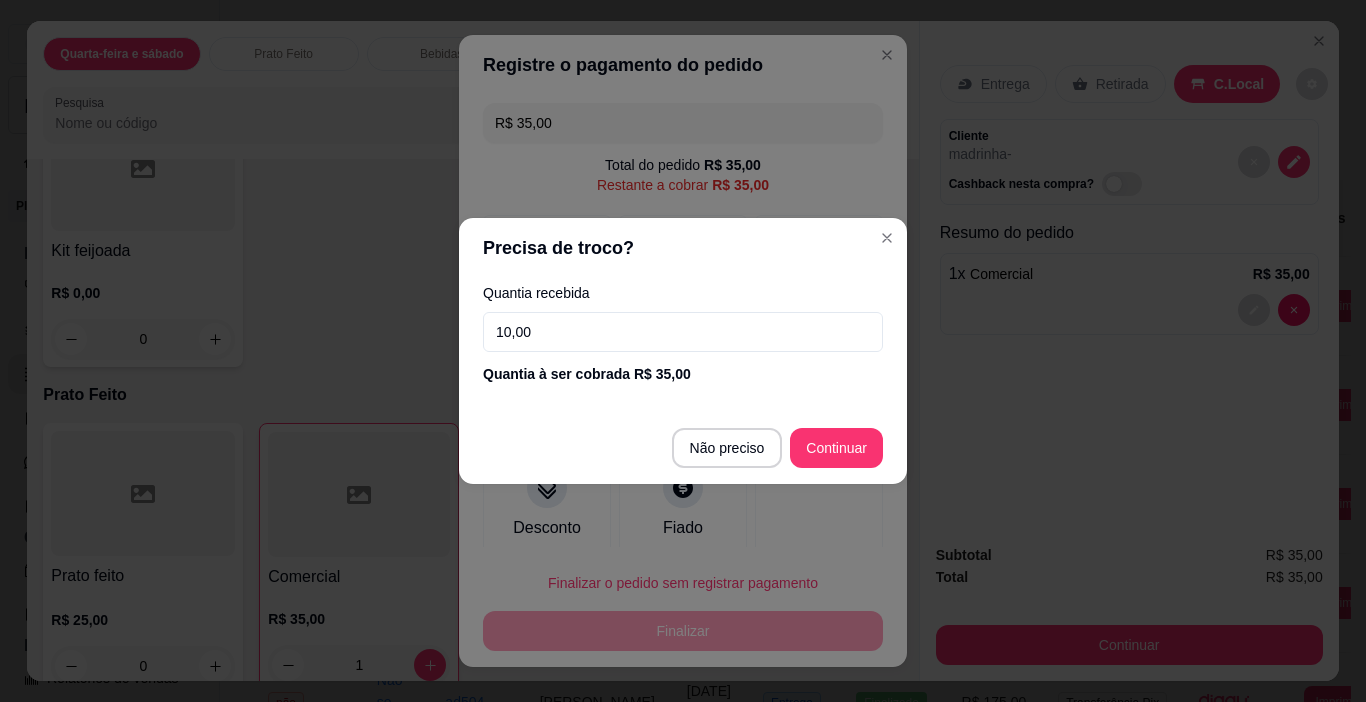 type on "100,00" 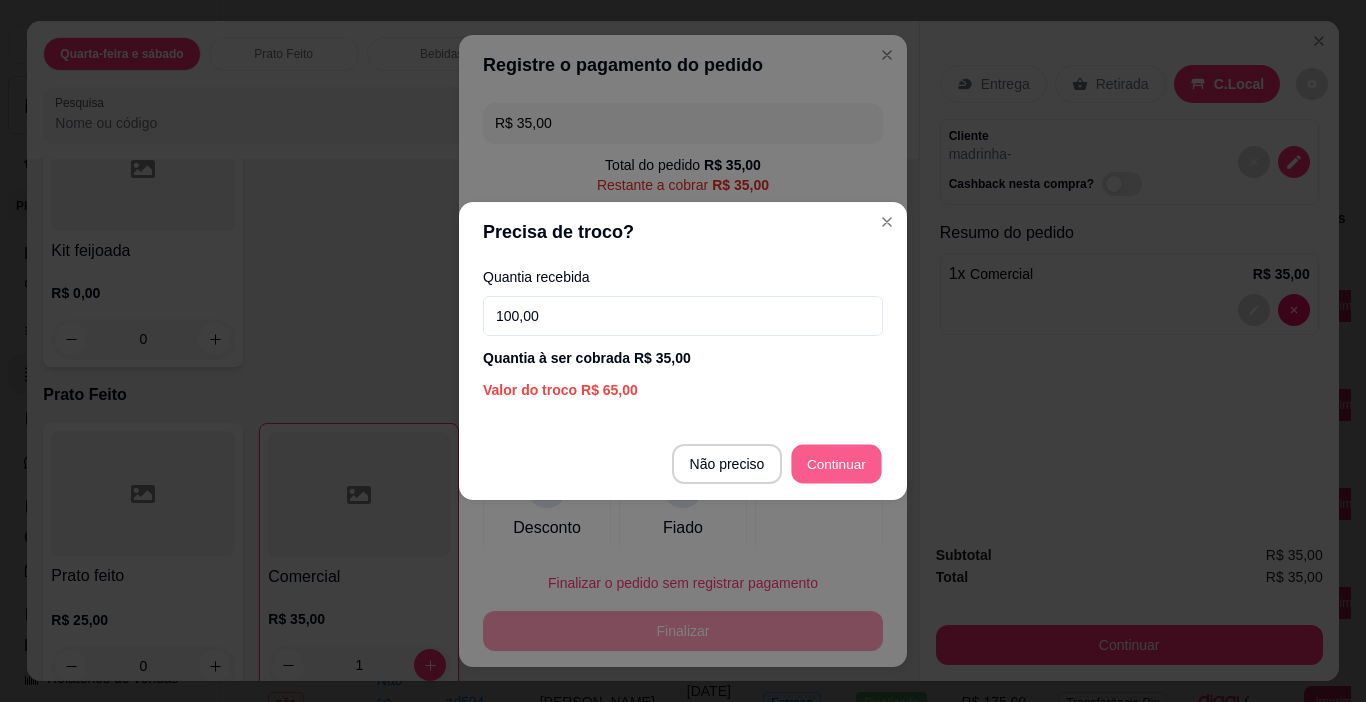 type on "R$ 0,00" 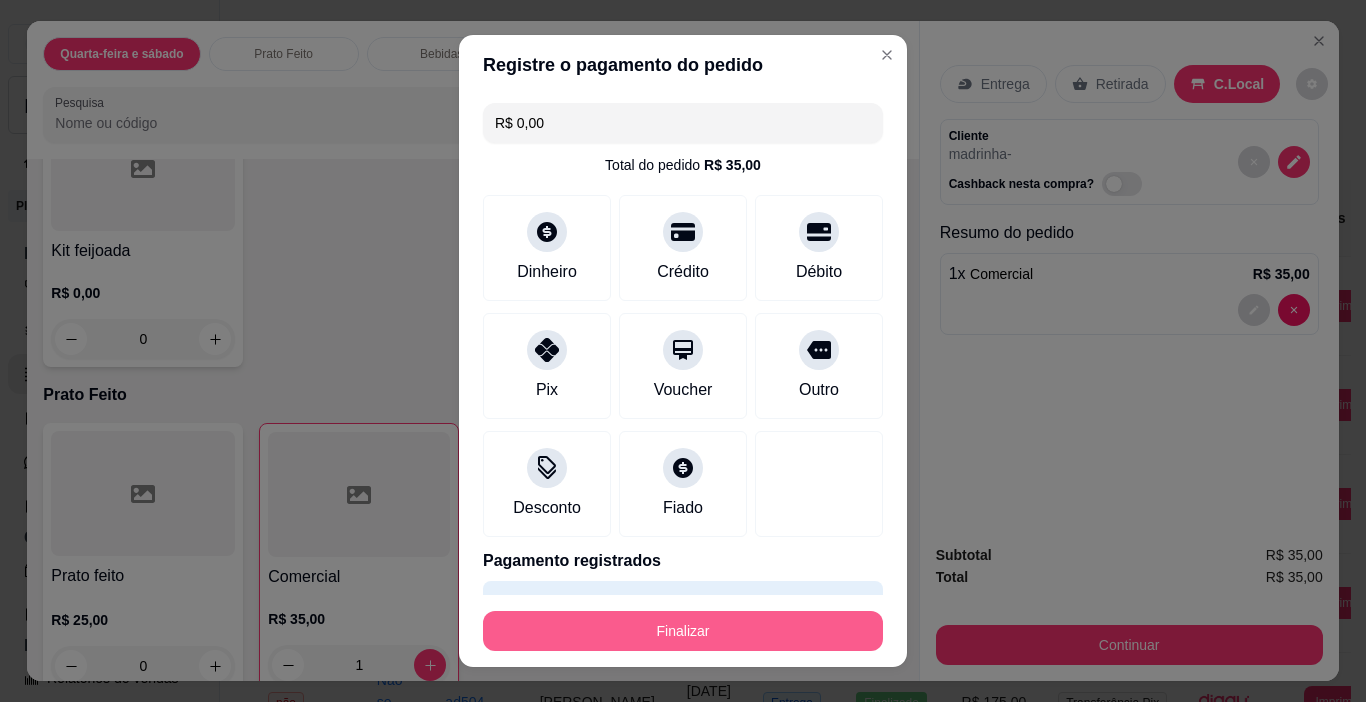 click on "Finalizar" at bounding box center (683, 631) 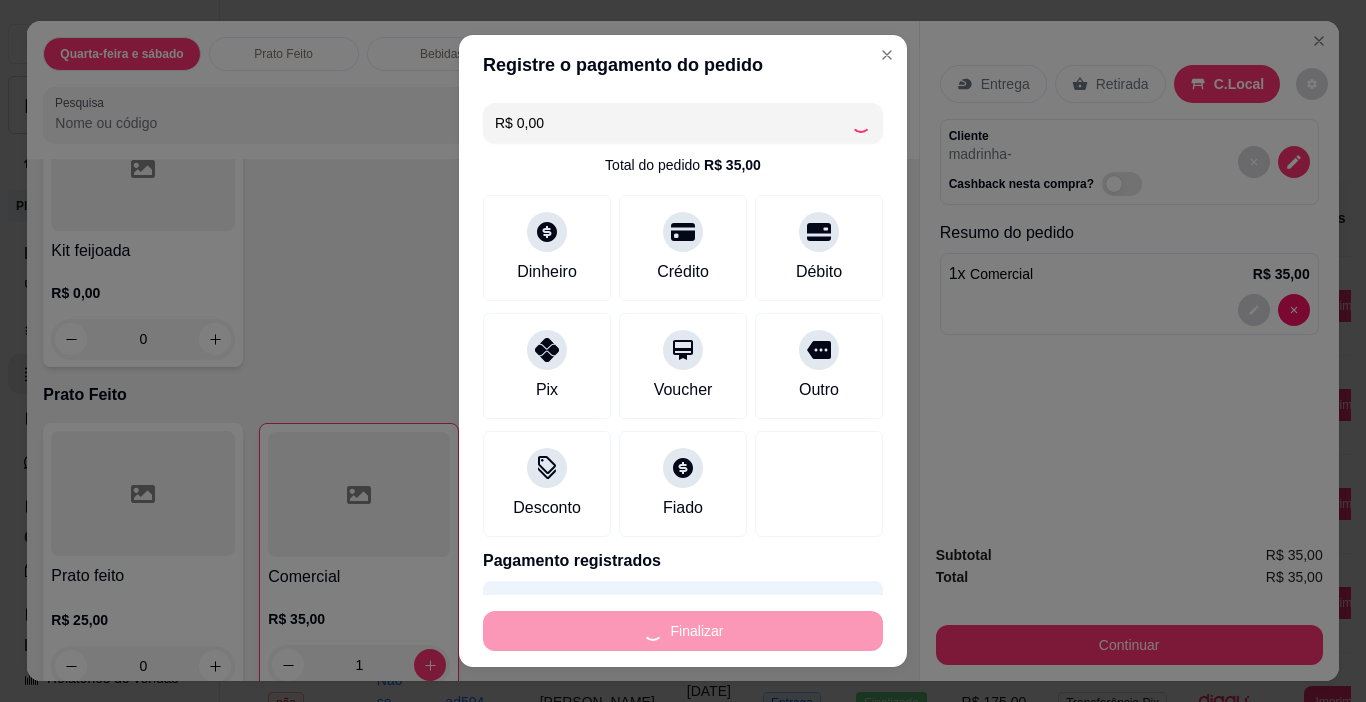 type on "0" 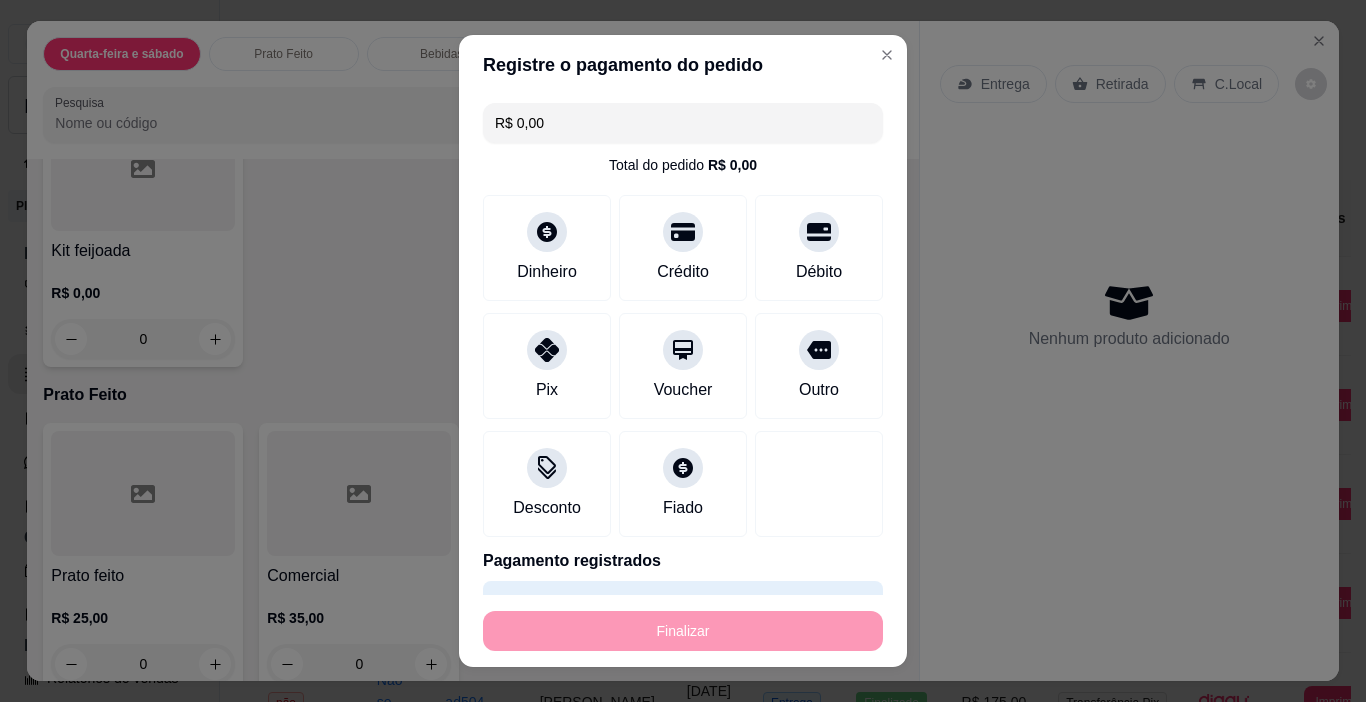 type on "-R$ 35,00" 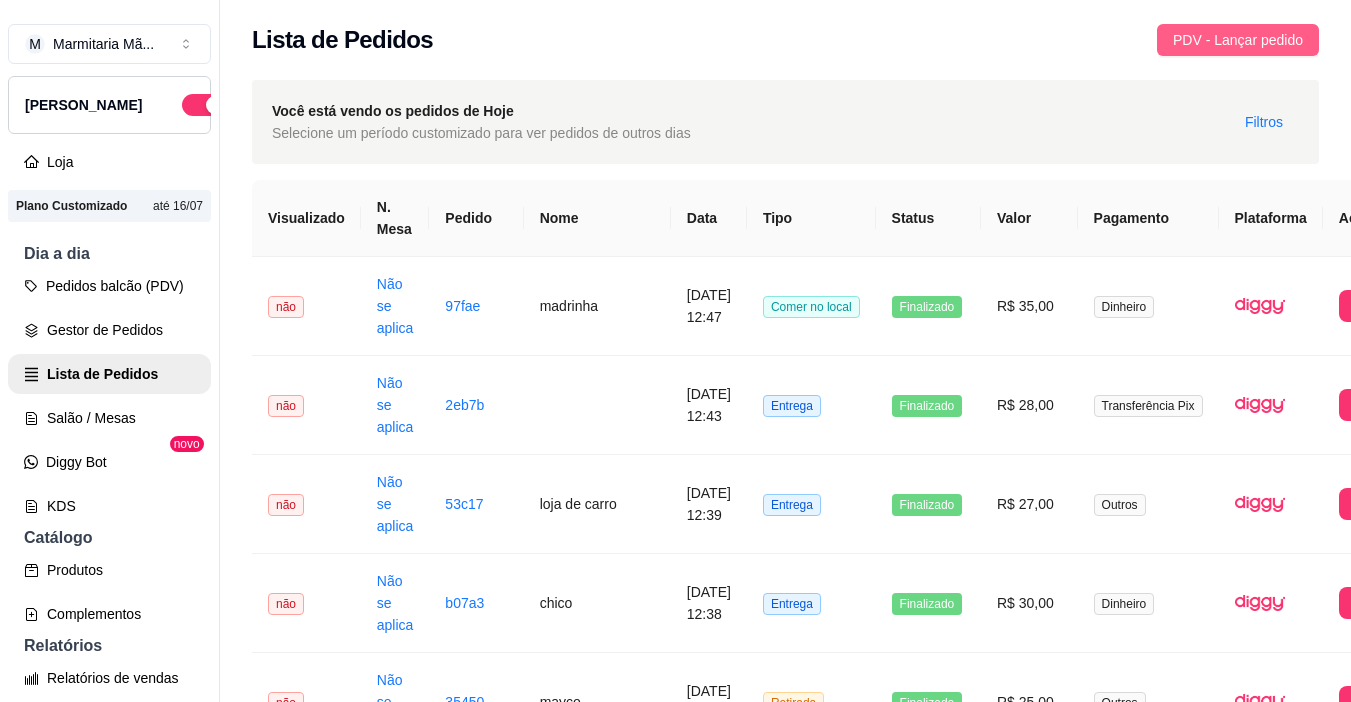 click on "PDV - Lançar pedido" at bounding box center (1238, 40) 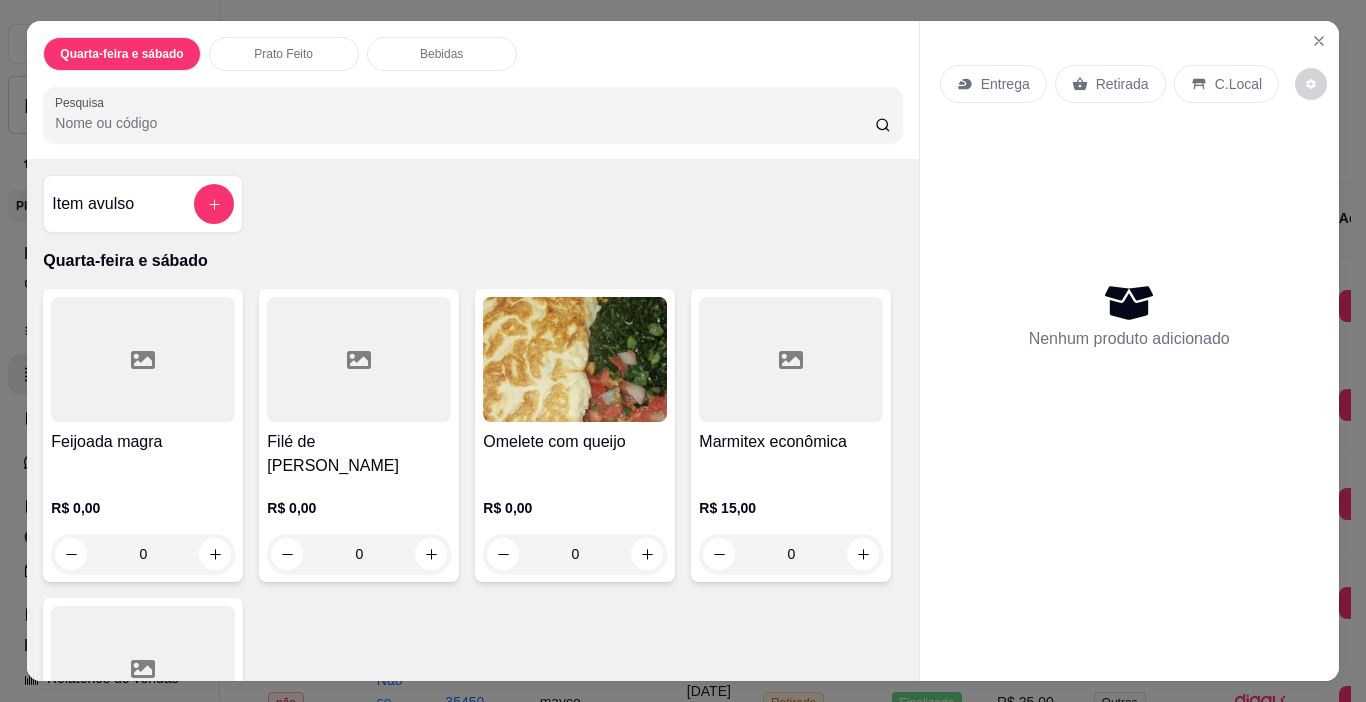 click on "C.Local" at bounding box center (1238, 84) 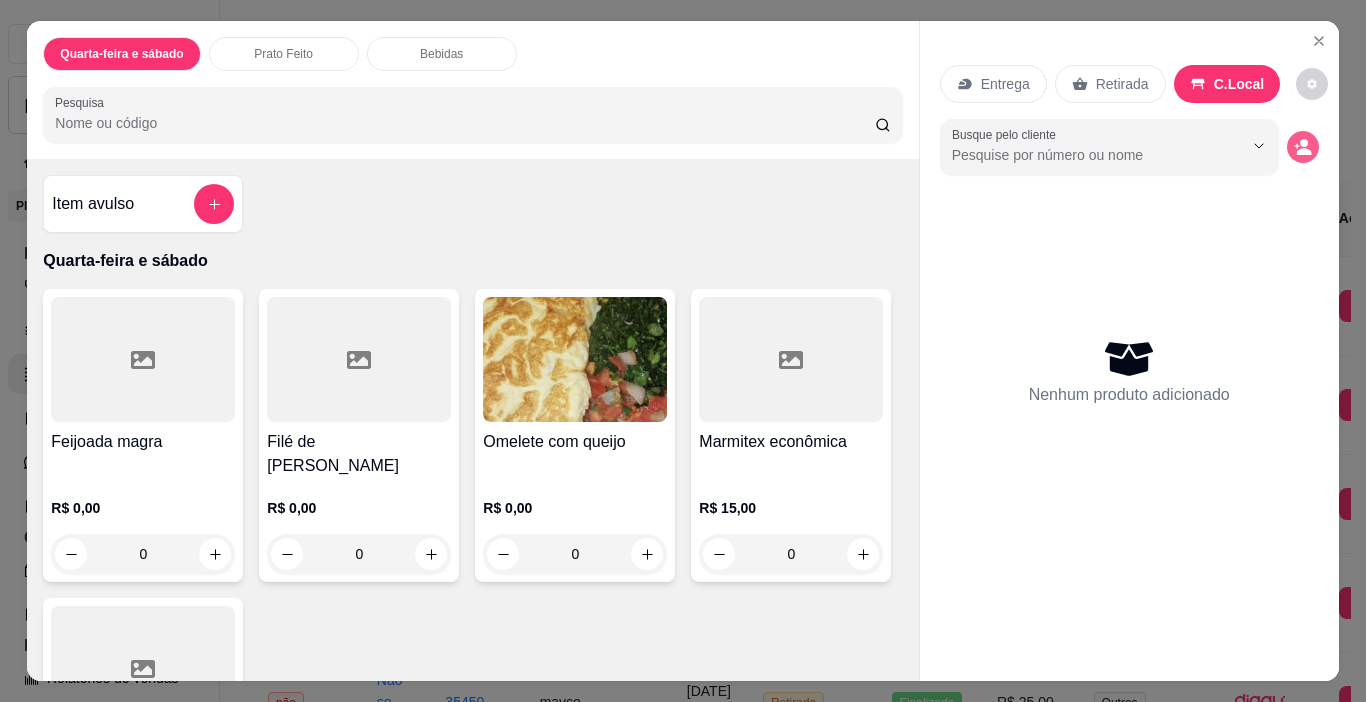 click 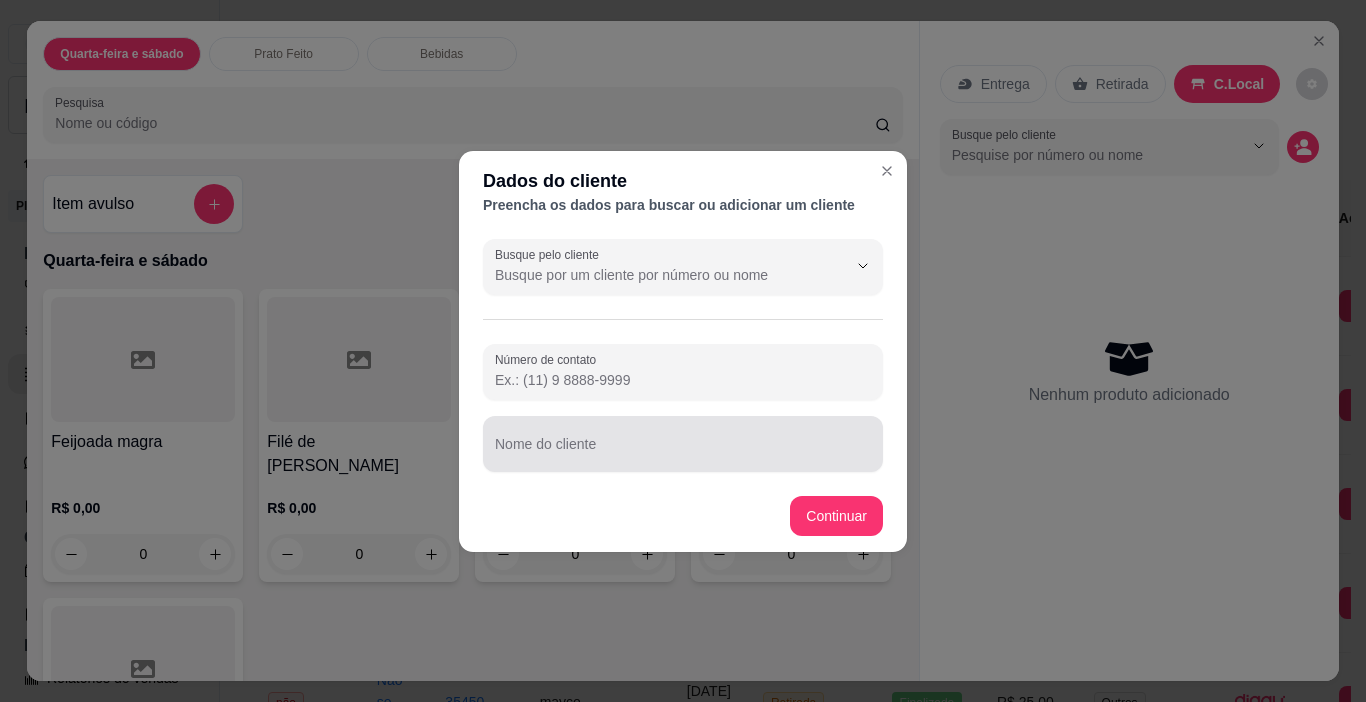 click on "Nome do cliente" at bounding box center (683, 452) 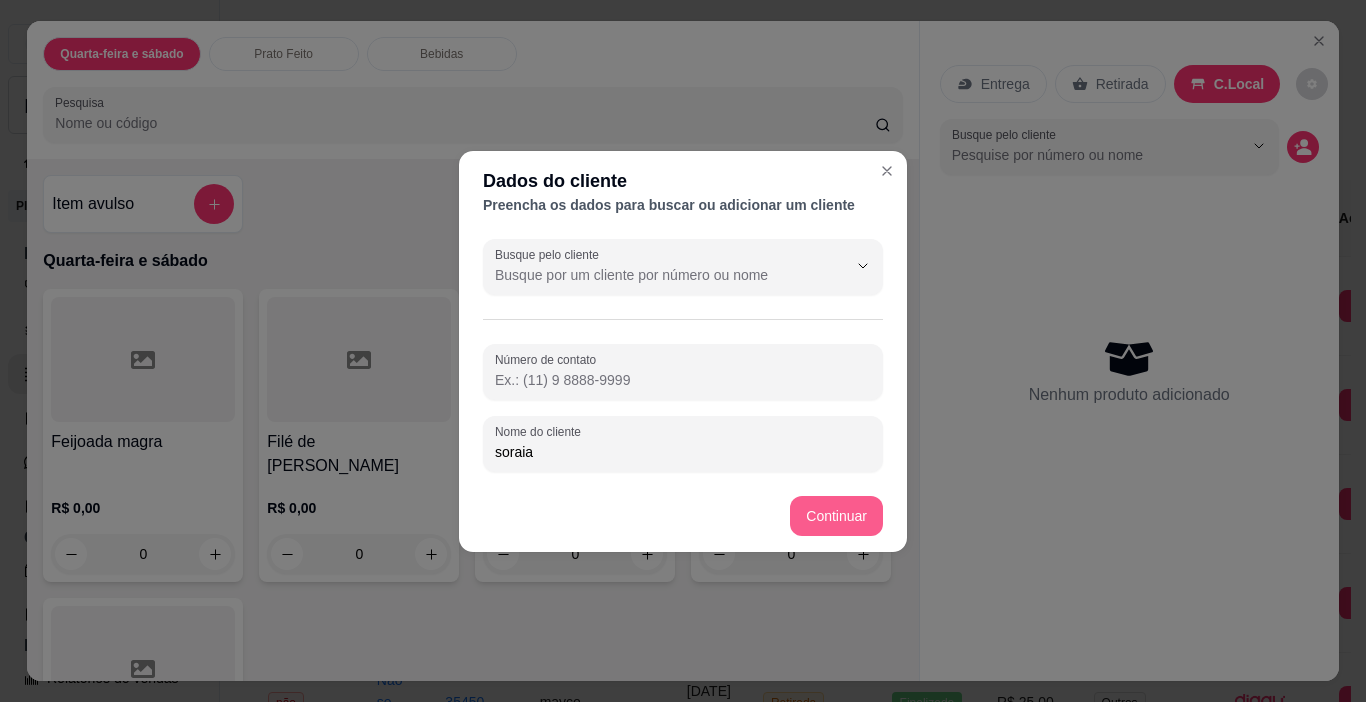 type on "soraia" 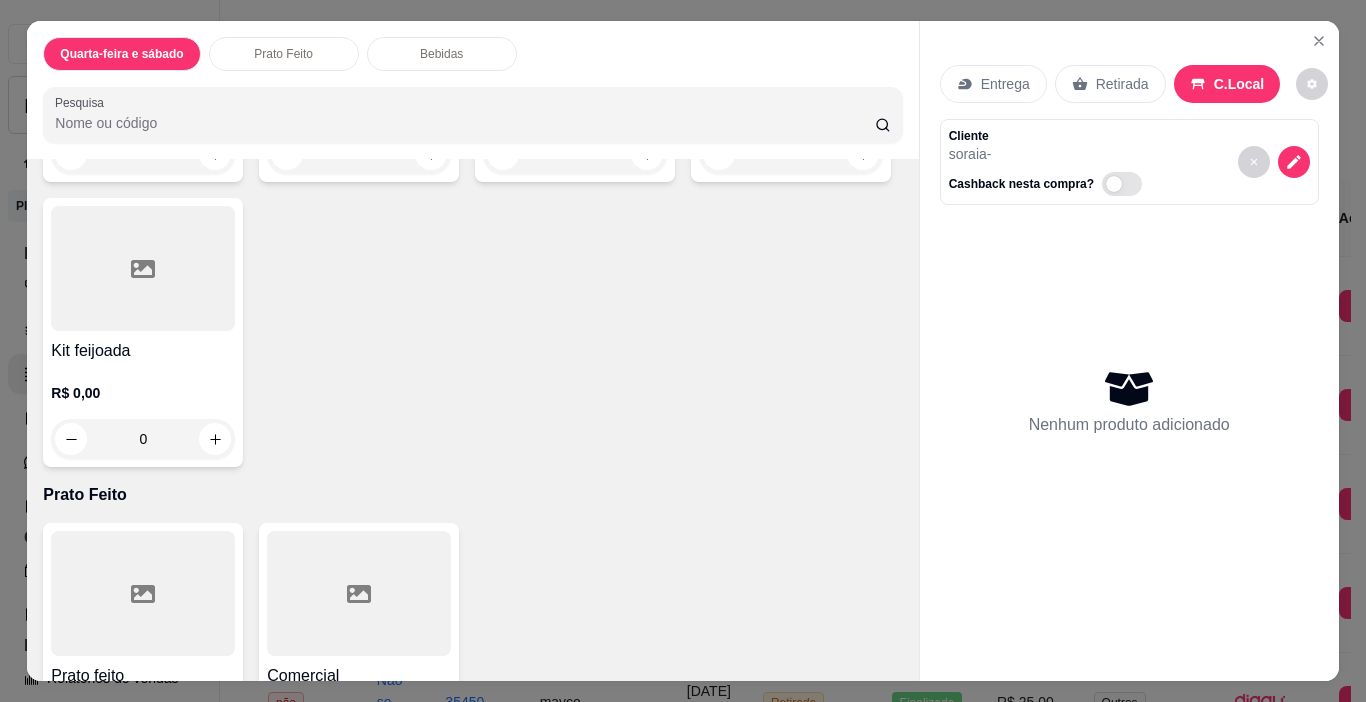 scroll, scrollTop: 500, scrollLeft: 0, axis: vertical 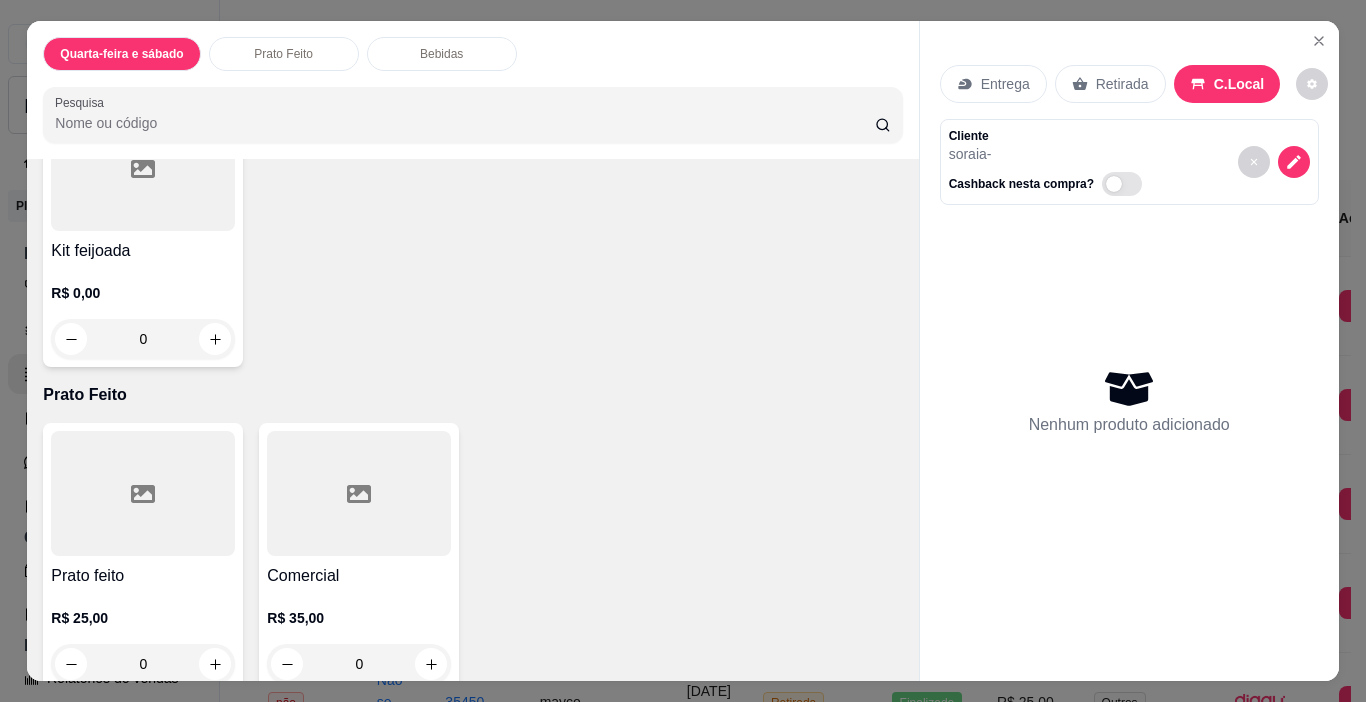 click on "Comercial" at bounding box center [359, 576] 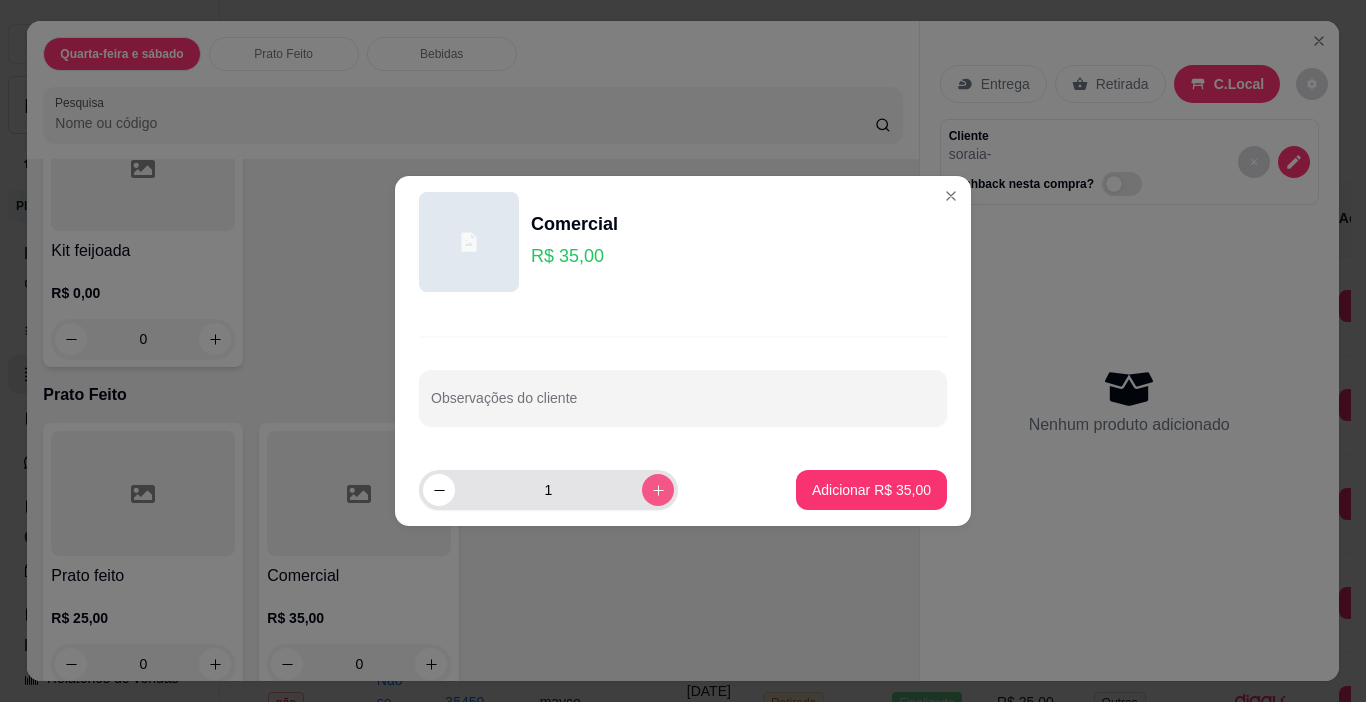 click 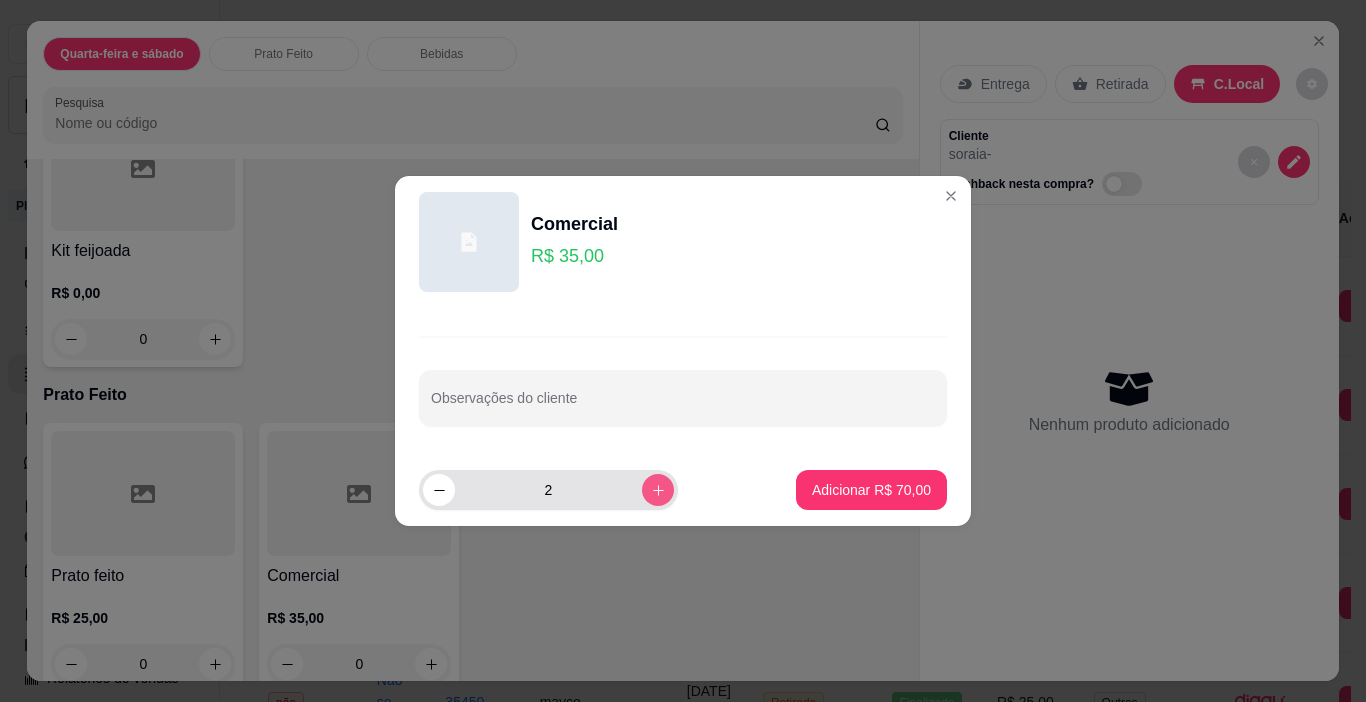 click 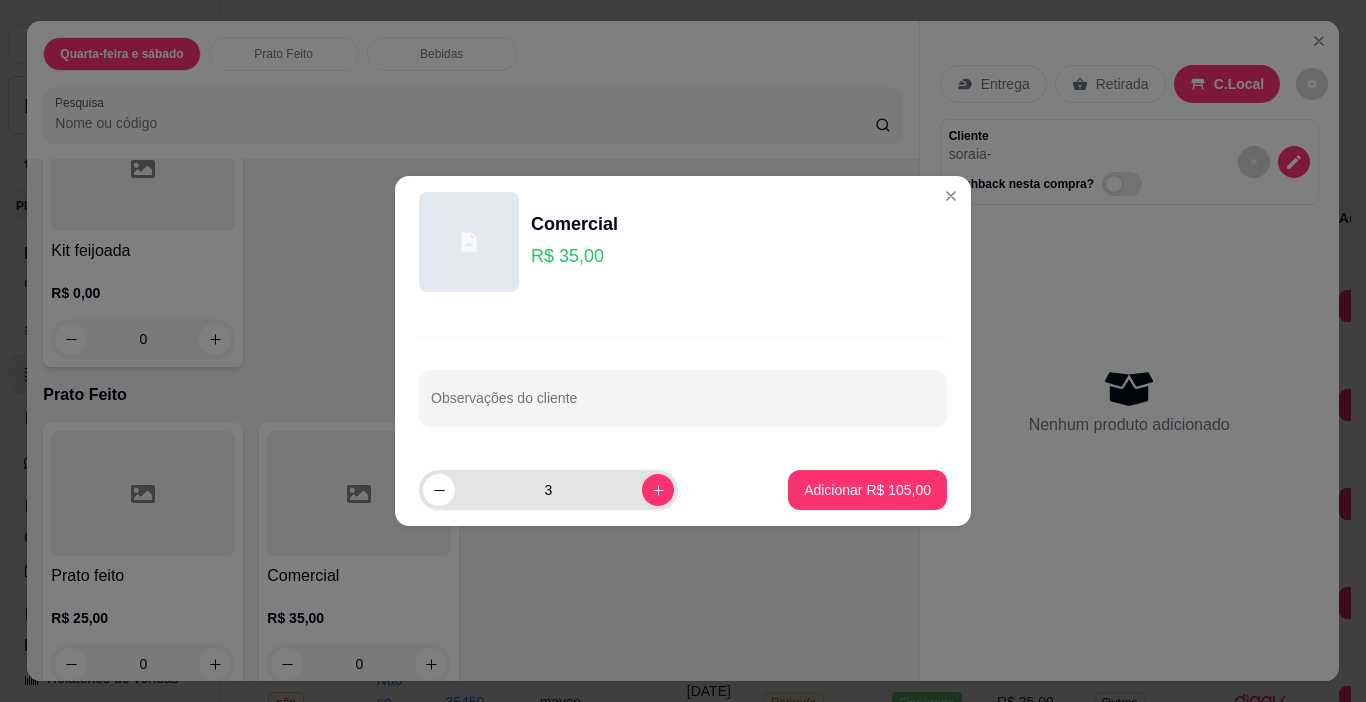 click on "3" at bounding box center [548, 490] 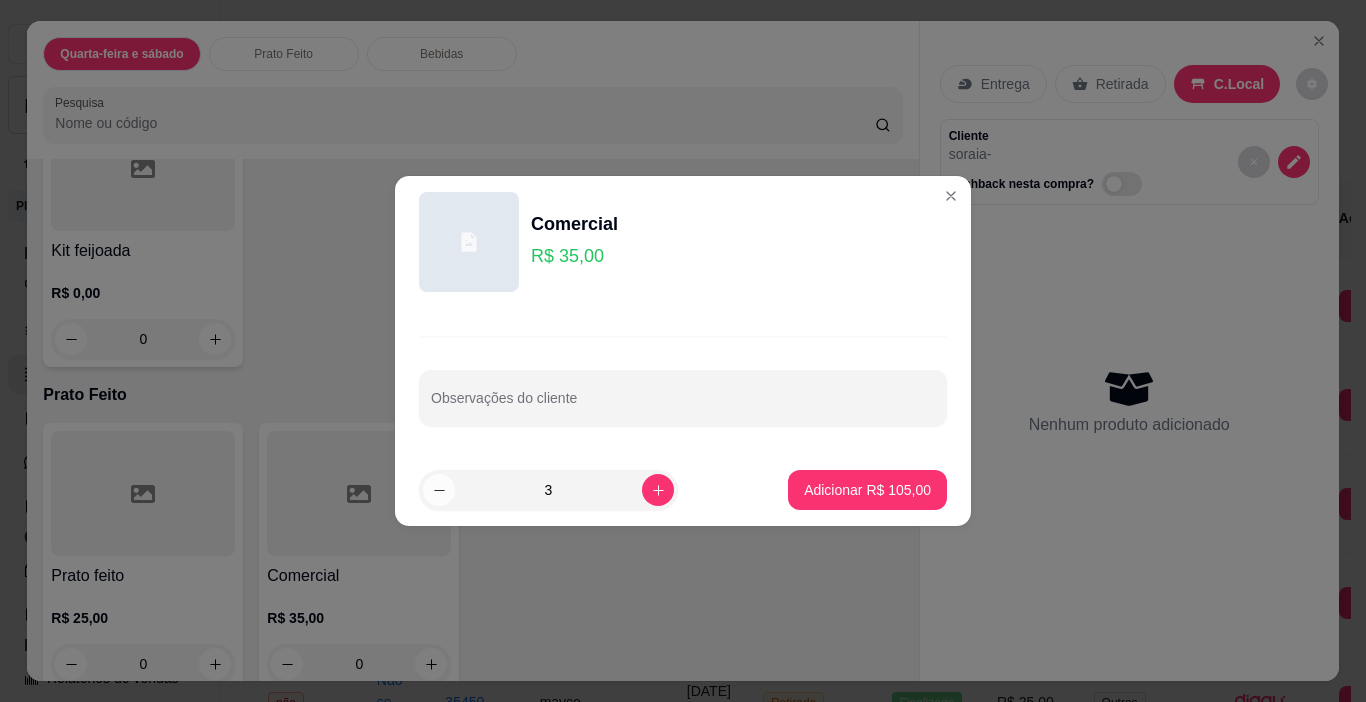 click at bounding box center (439, 490) 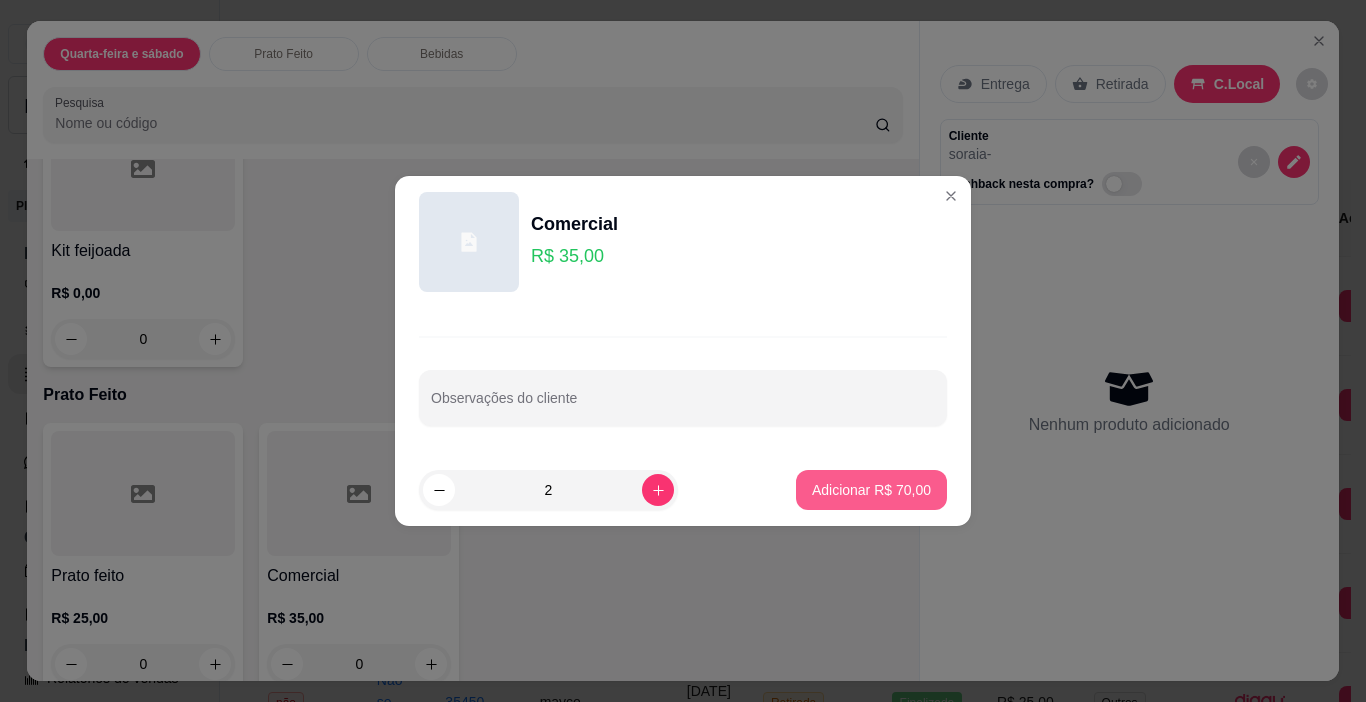 click on "Adicionar   R$ 70,00" at bounding box center (871, 490) 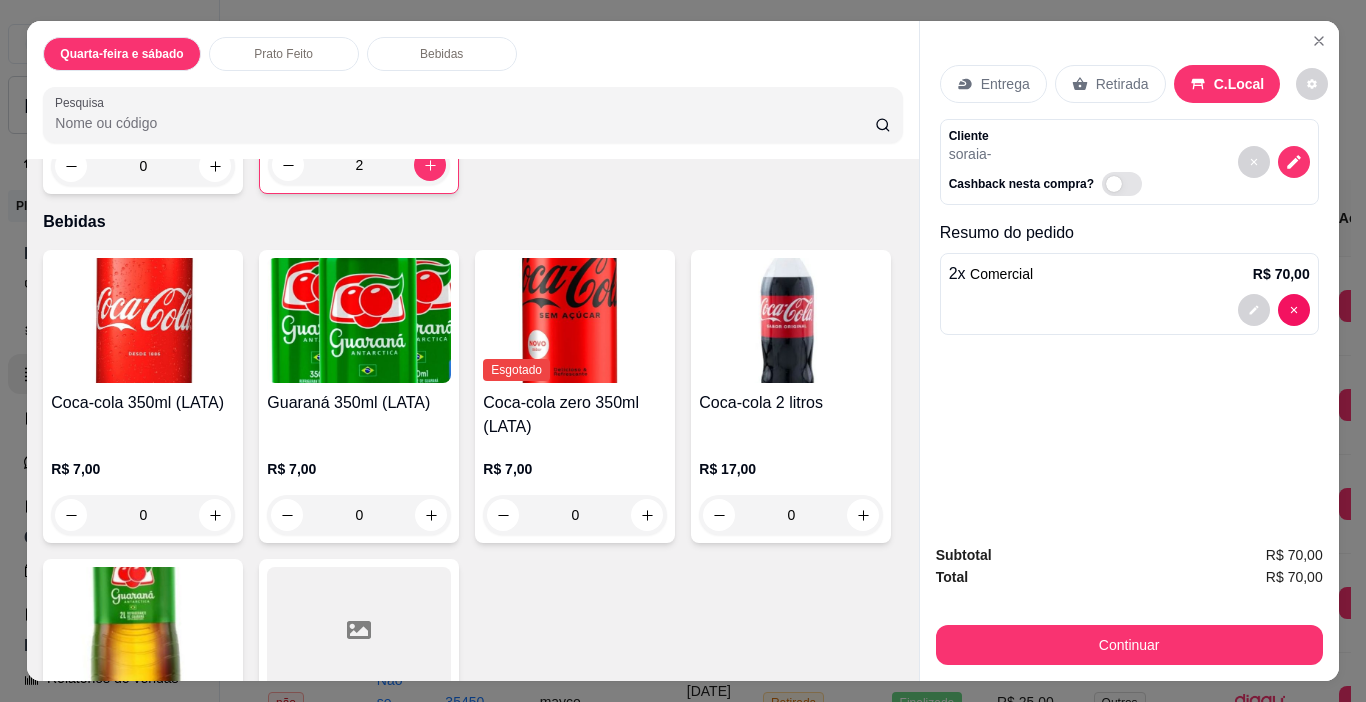 scroll, scrollTop: 1139, scrollLeft: 0, axis: vertical 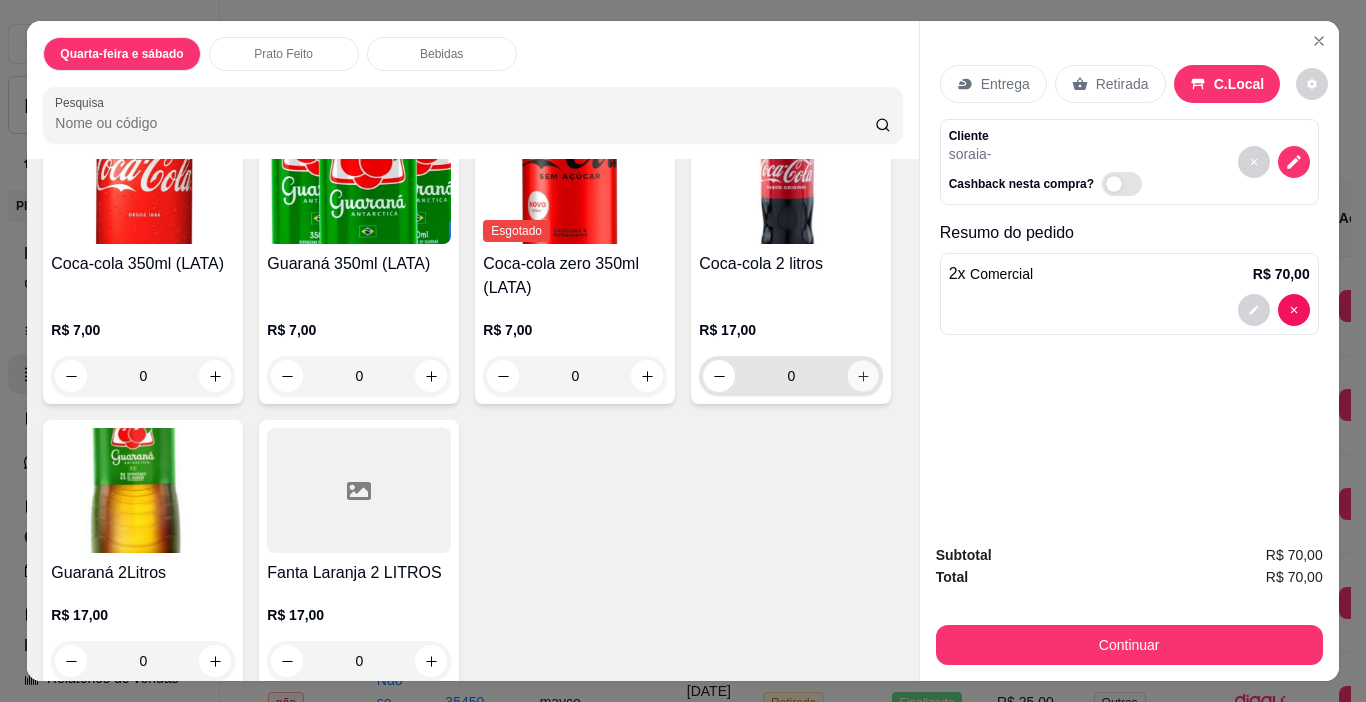 click at bounding box center (863, 376) 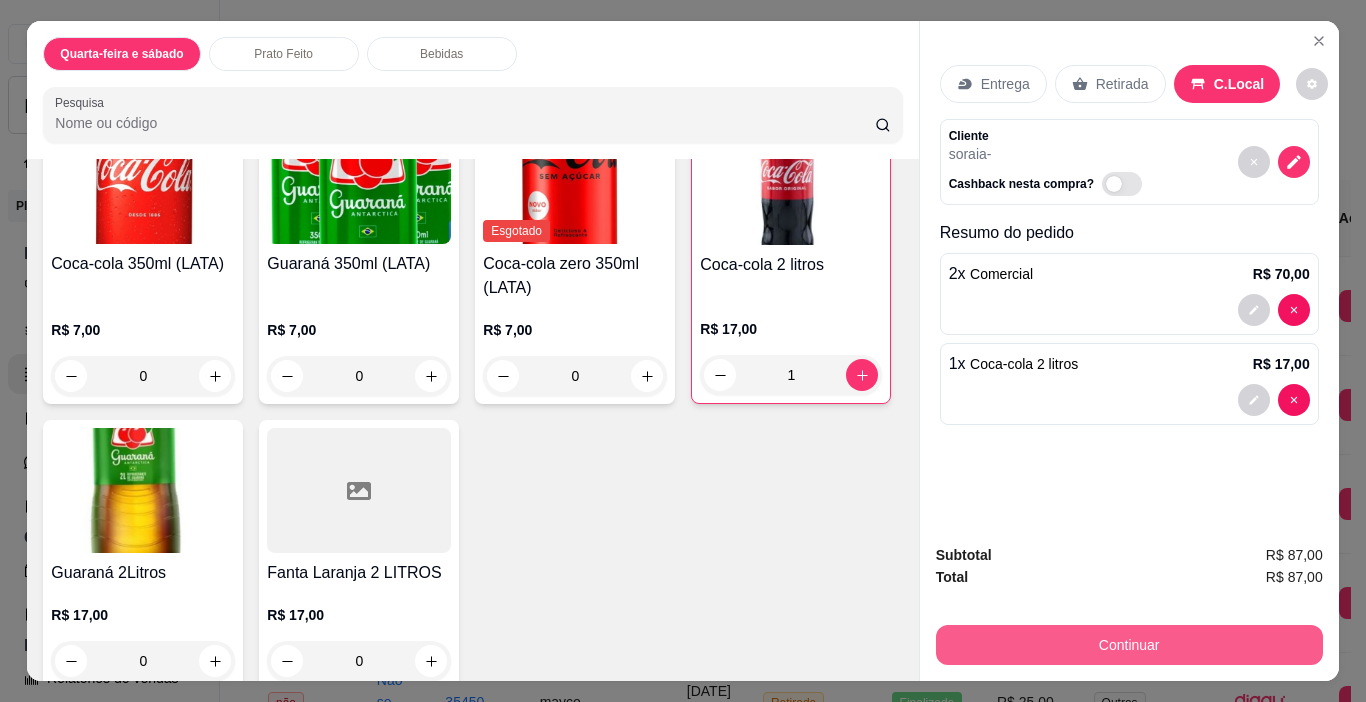click on "Continuar" at bounding box center (1129, 645) 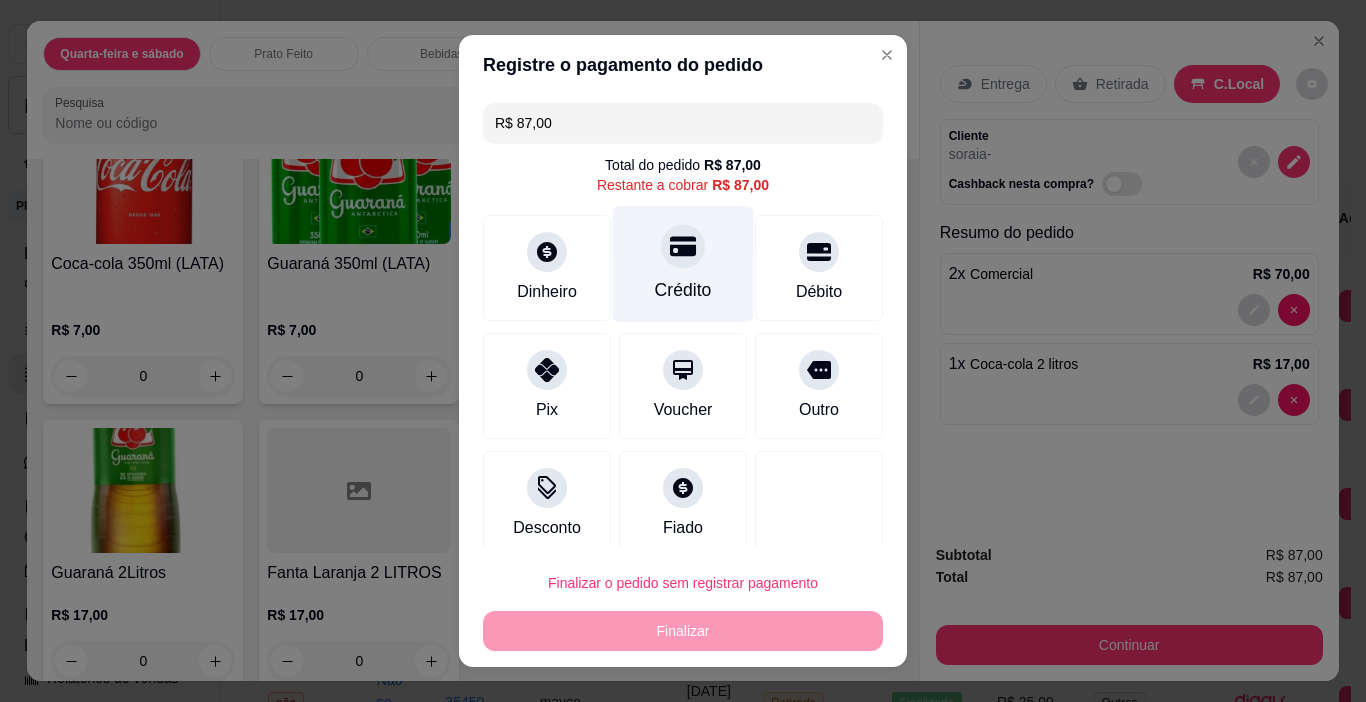 click on "Crédito" at bounding box center (683, 290) 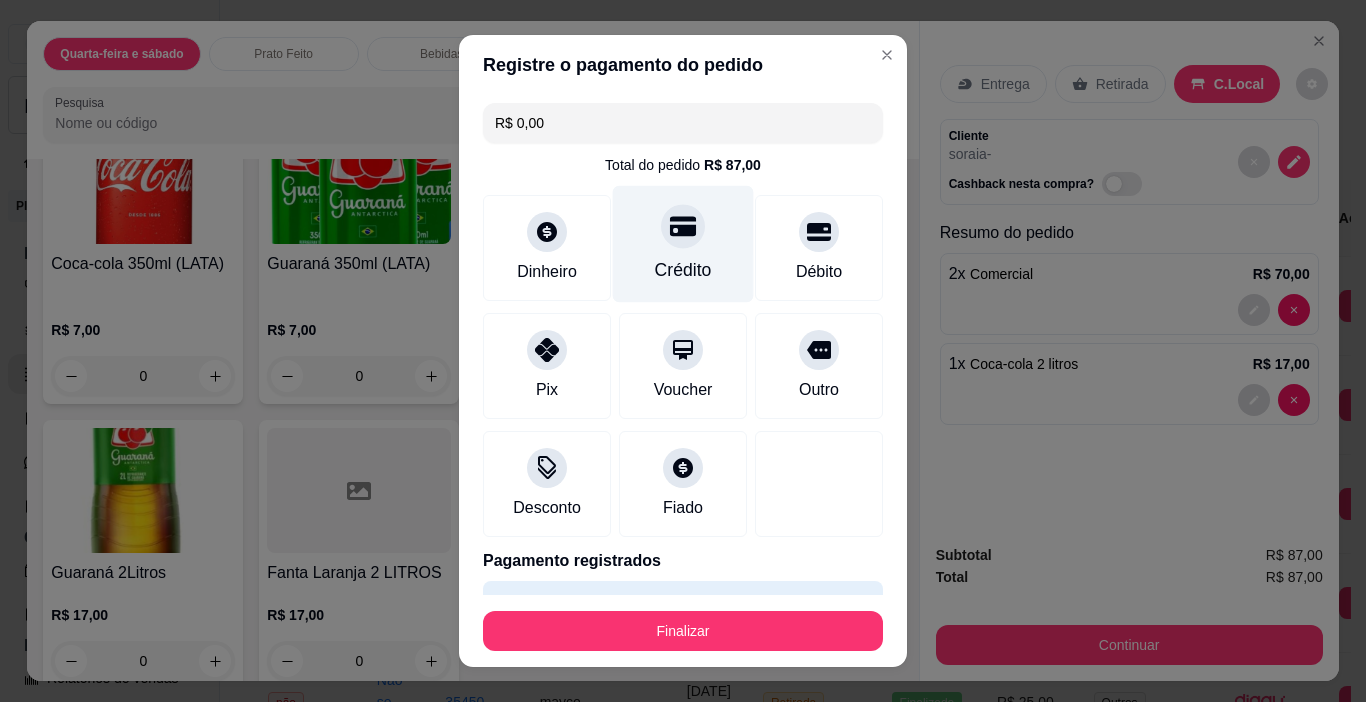 type on "R$ 0,00" 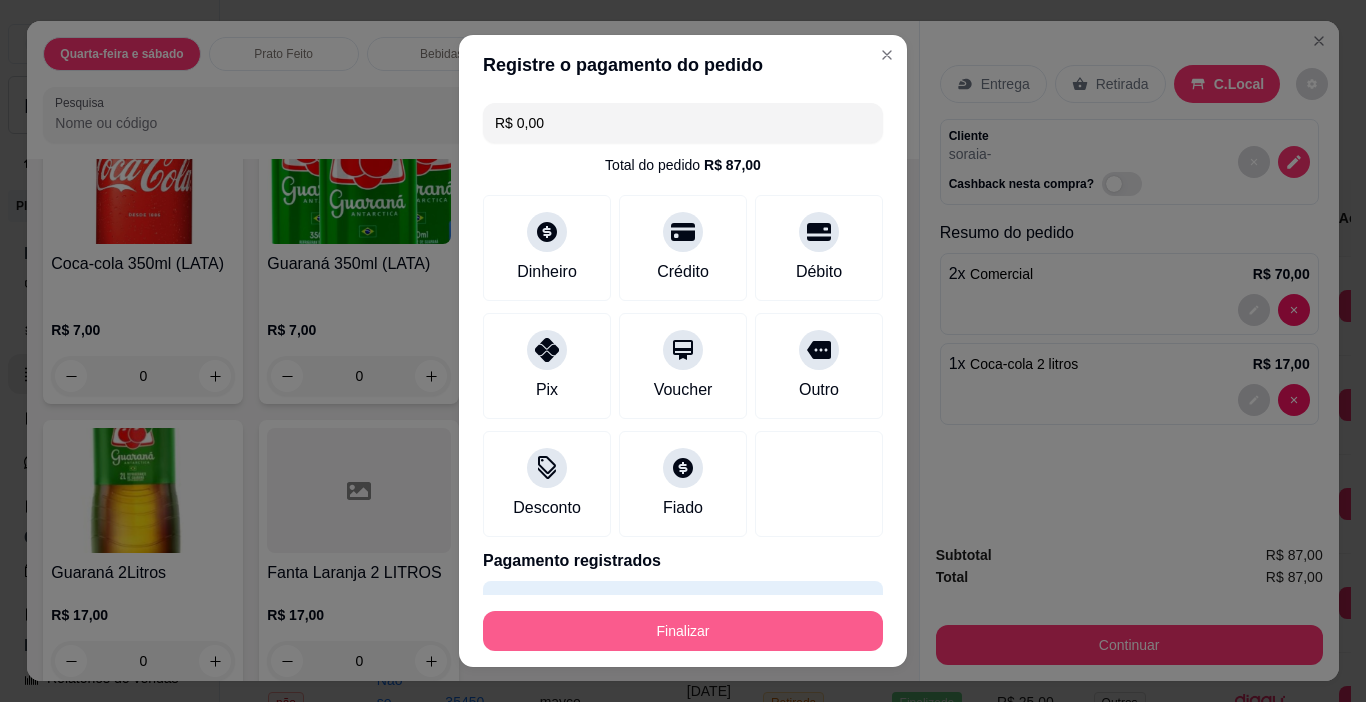 click on "Finalizar" at bounding box center (683, 631) 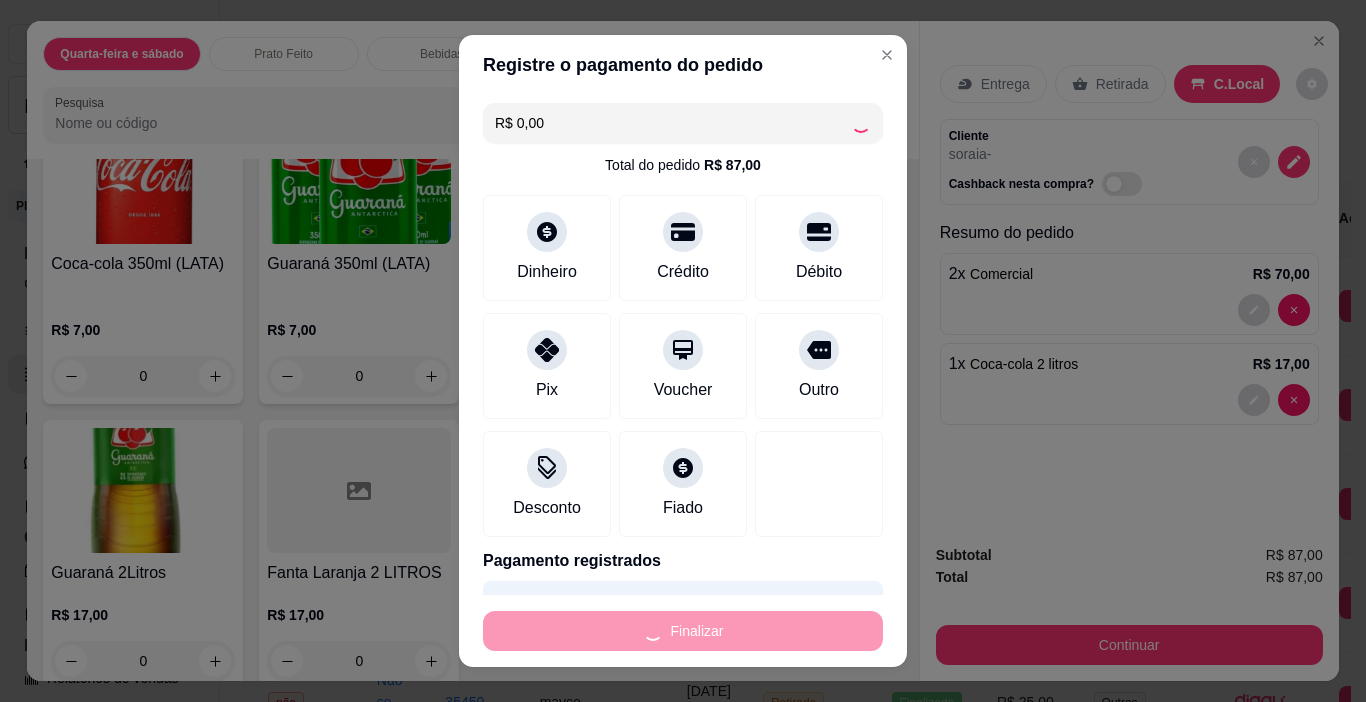 type on "0" 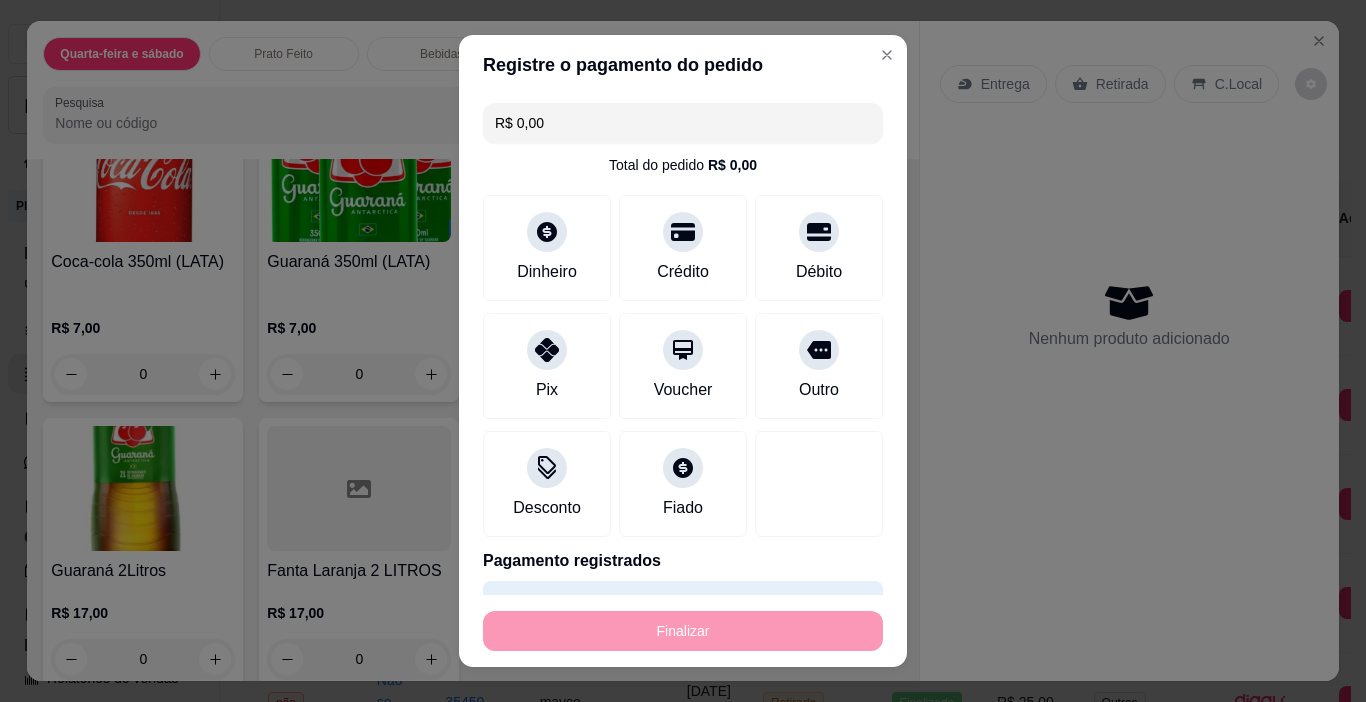 type on "-R$ 87,00" 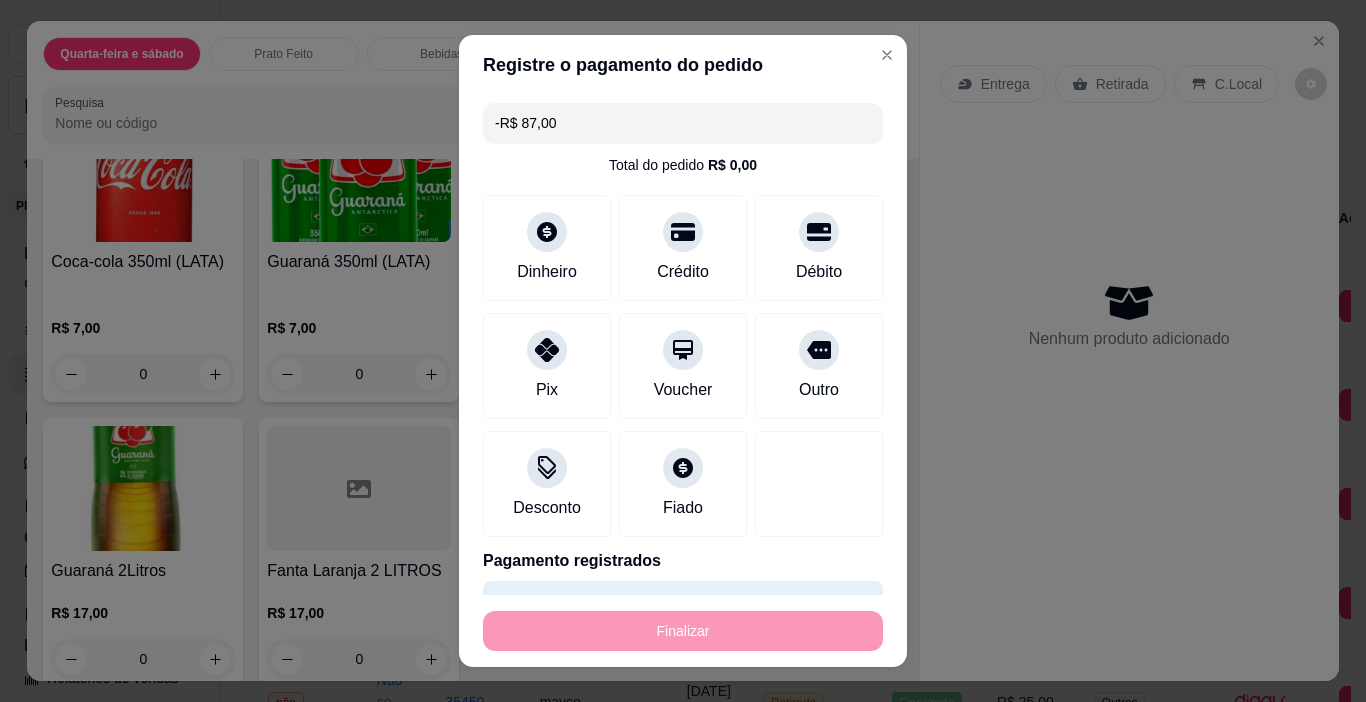 scroll, scrollTop: 1137, scrollLeft: 0, axis: vertical 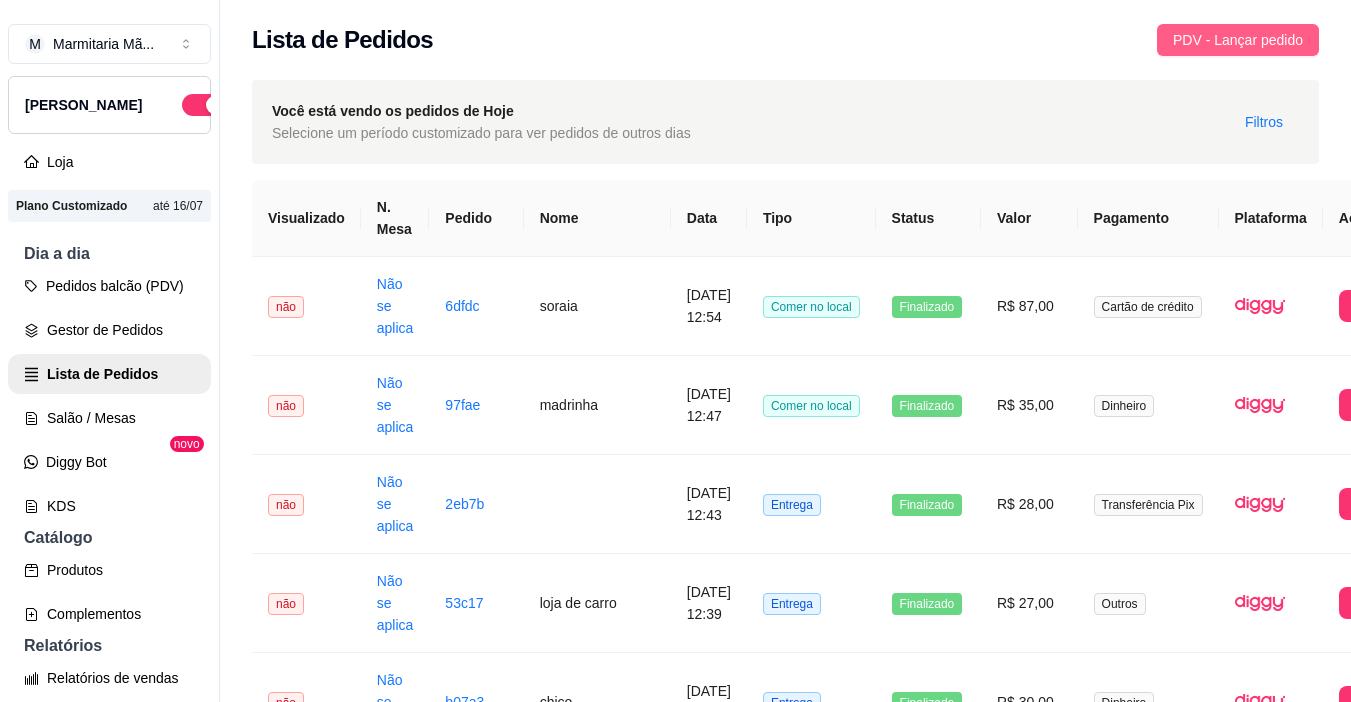 click on "PDV - Lançar pedido" at bounding box center (1238, 40) 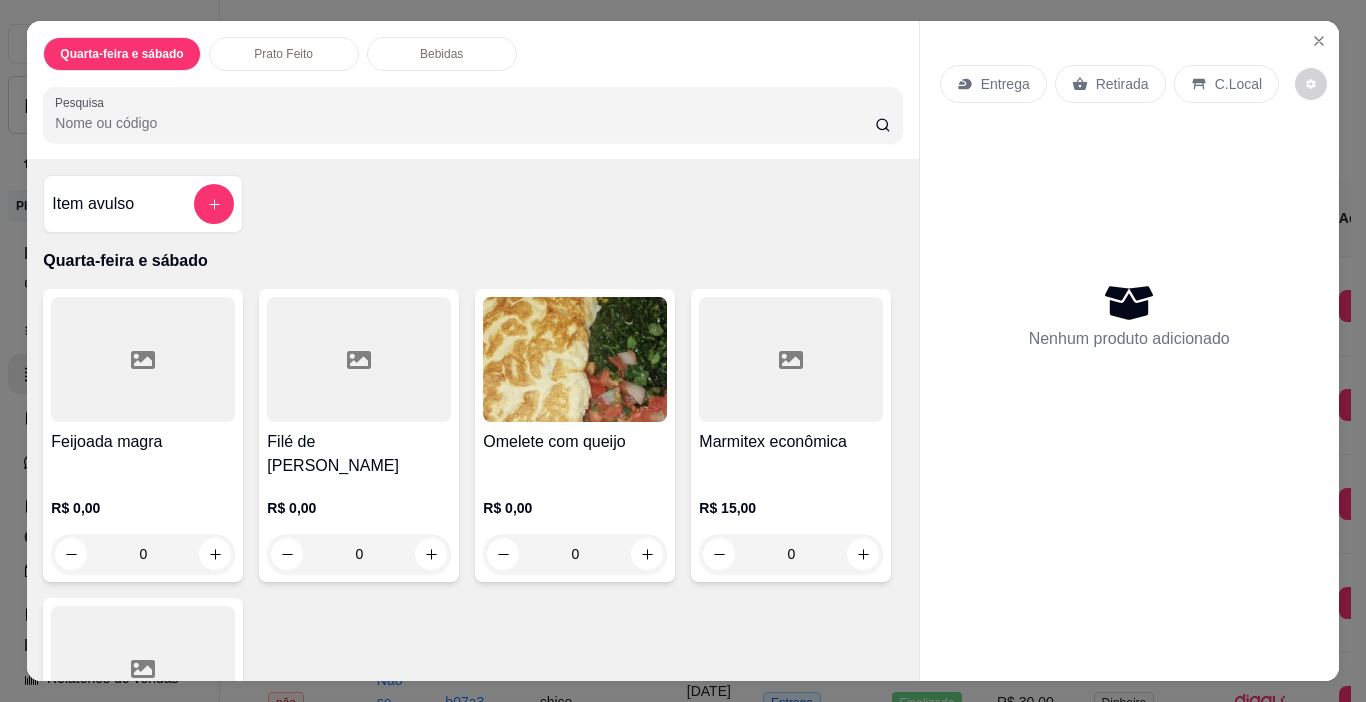 click 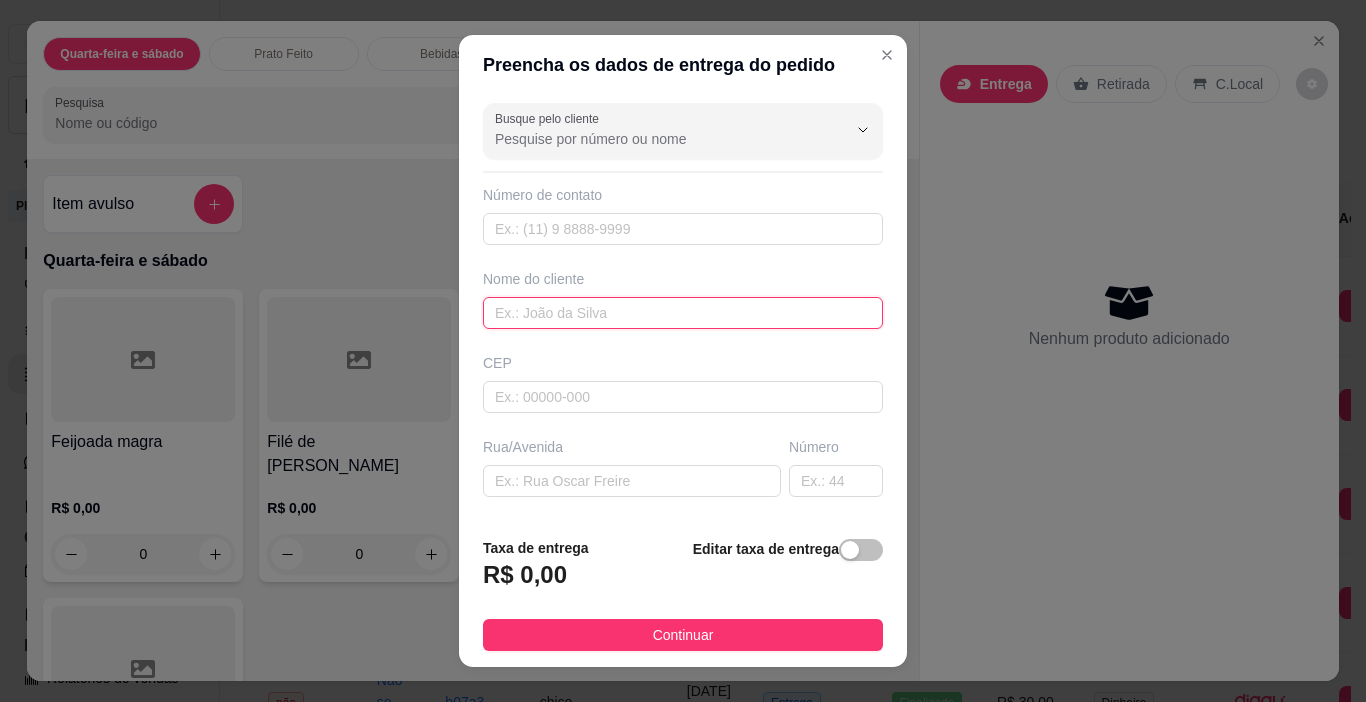 click at bounding box center [683, 313] 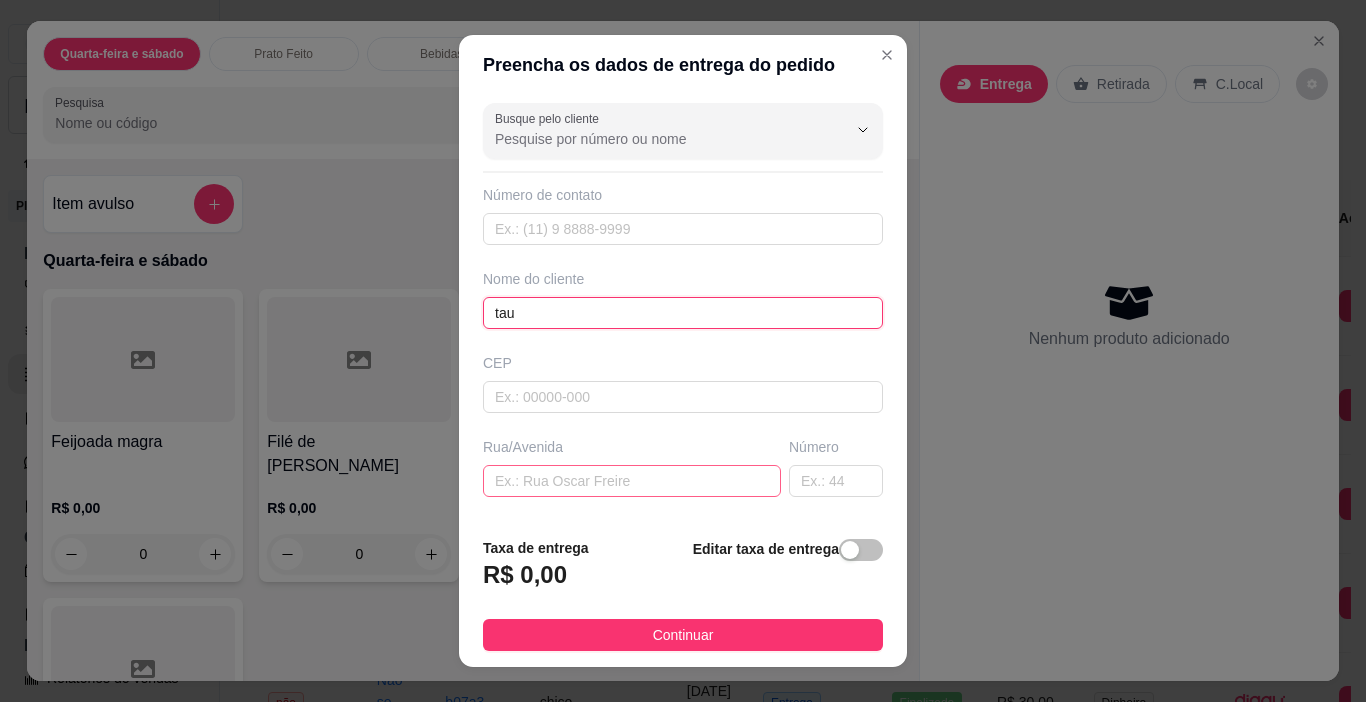 type on "tau" 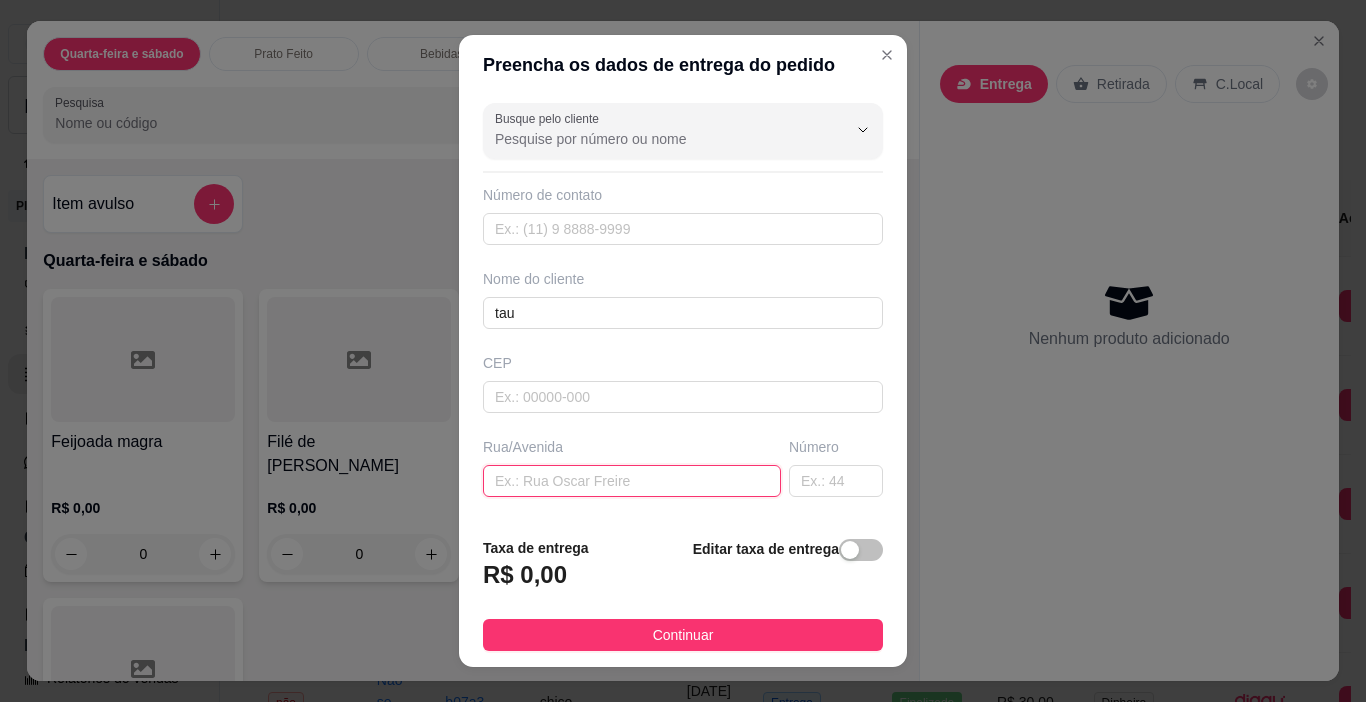 click at bounding box center (632, 481) 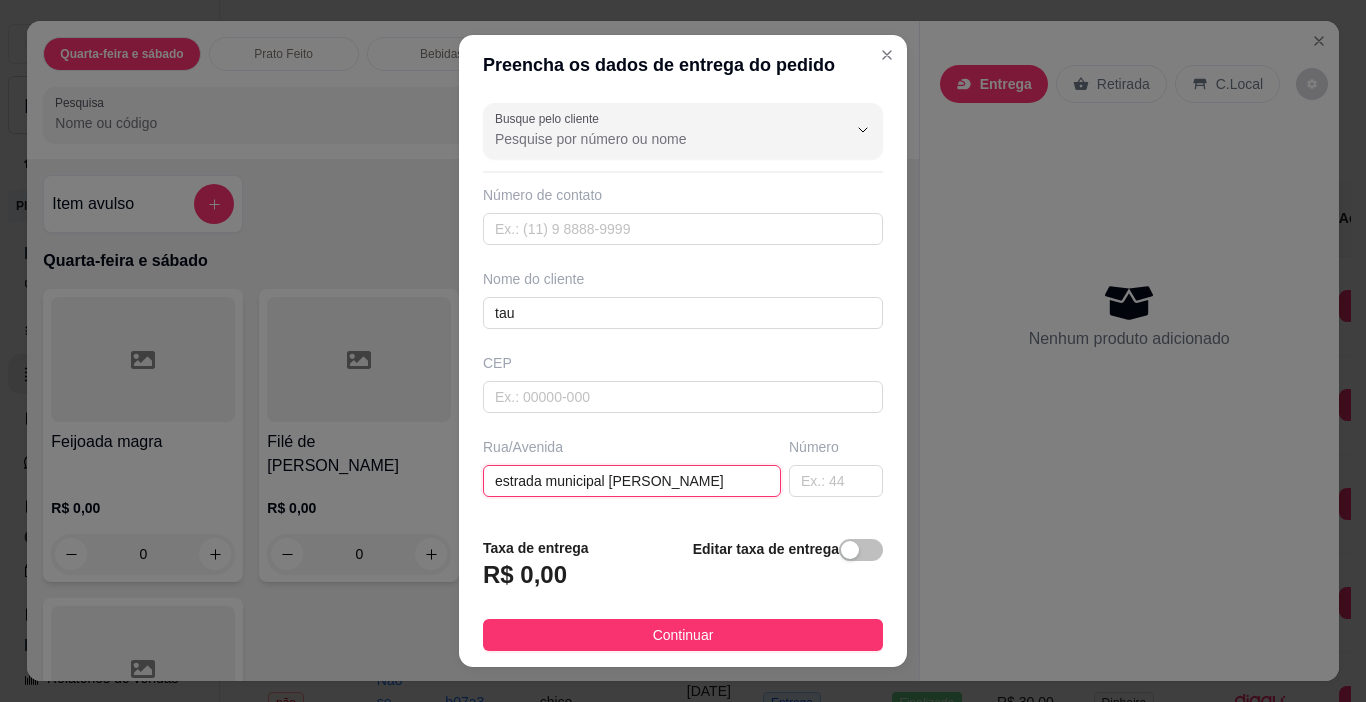 scroll, scrollTop: 0, scrollLeft: 41, axis: horizontal 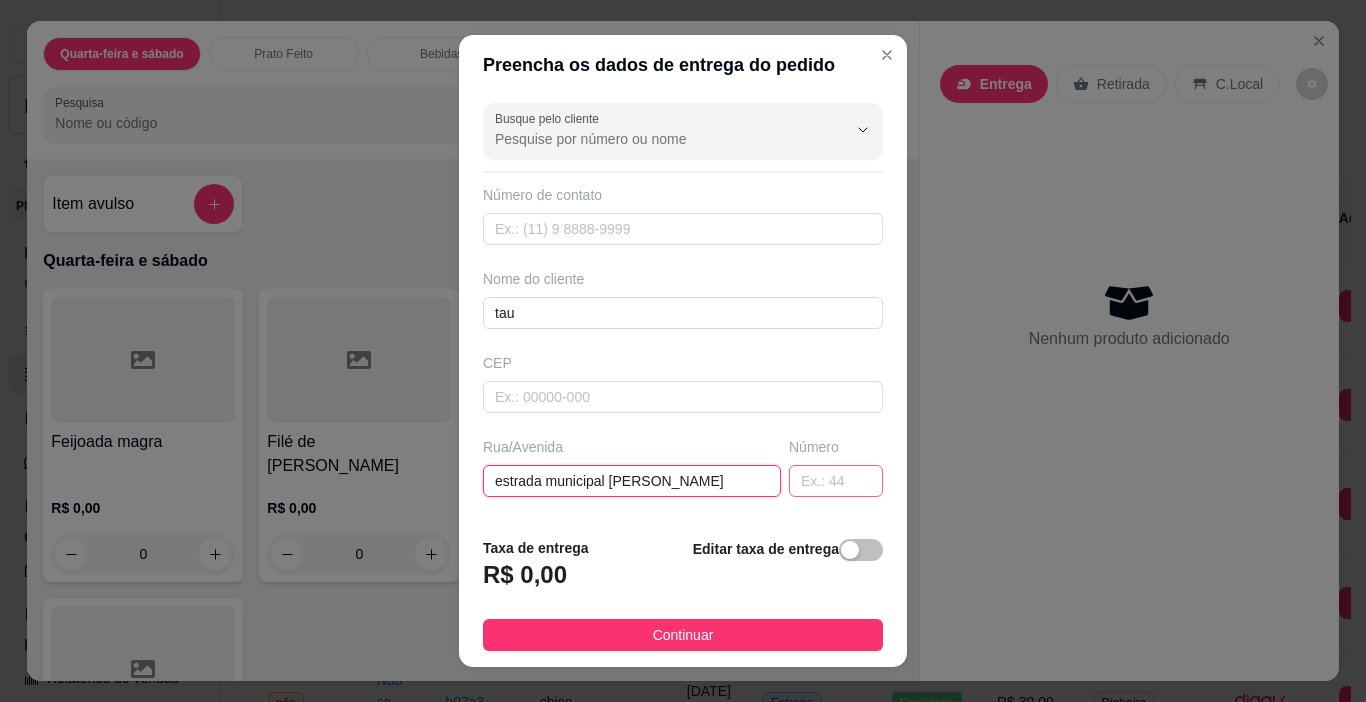 type on "estrada municipal [PERSON_NAME]" 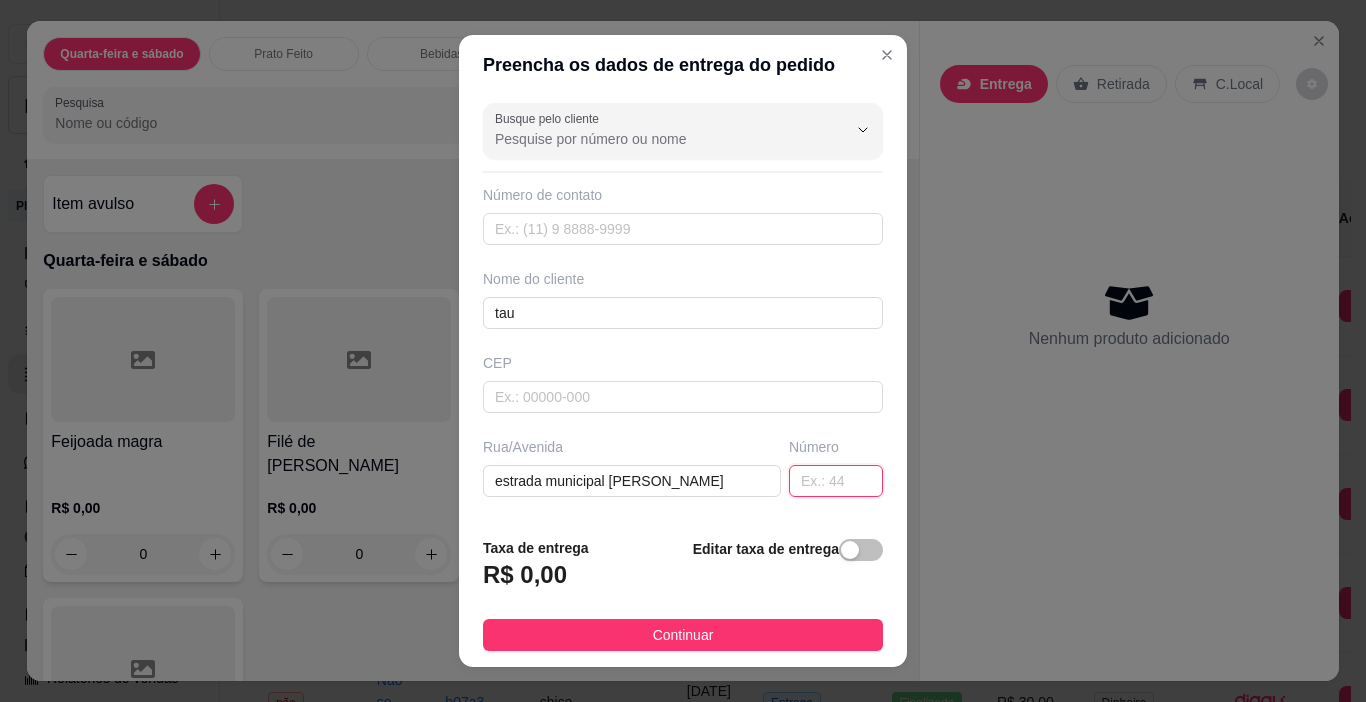 click at bounding box center [836, 481] 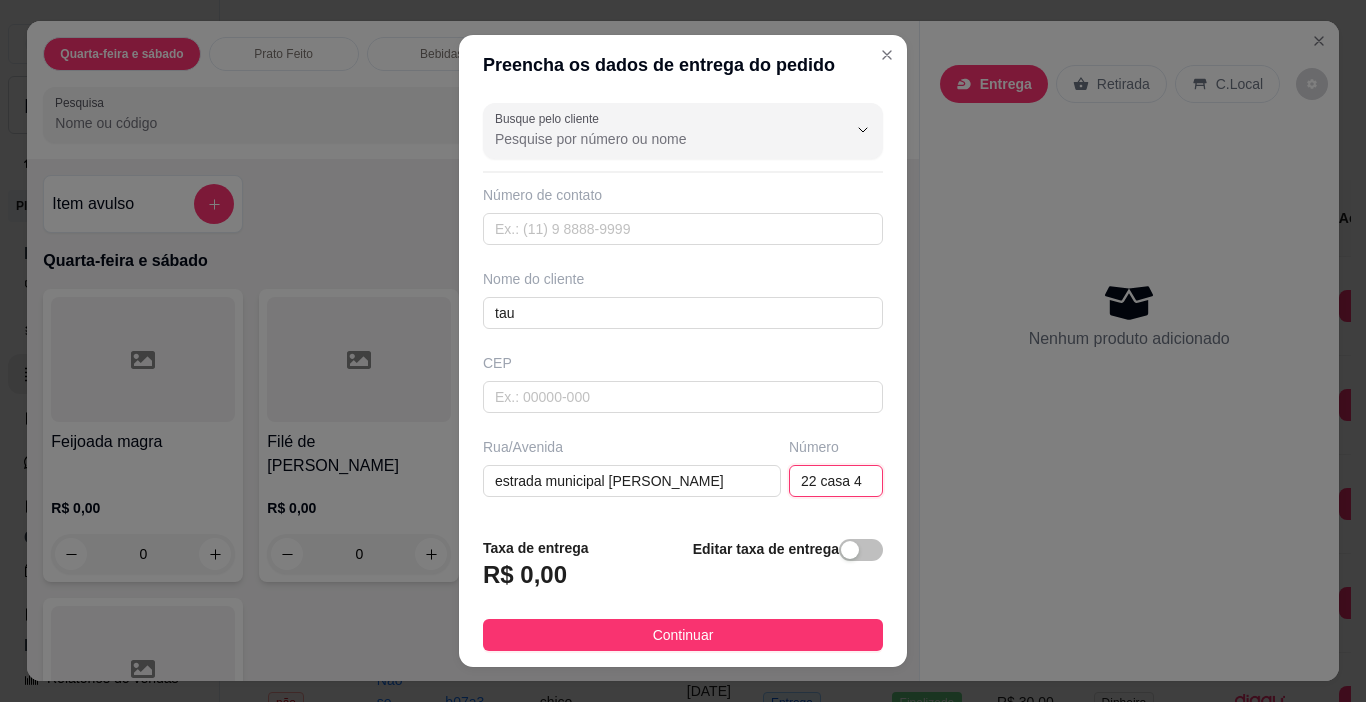 scroll, scrollTop: 29, scrollLeft: 0, axis: vertical 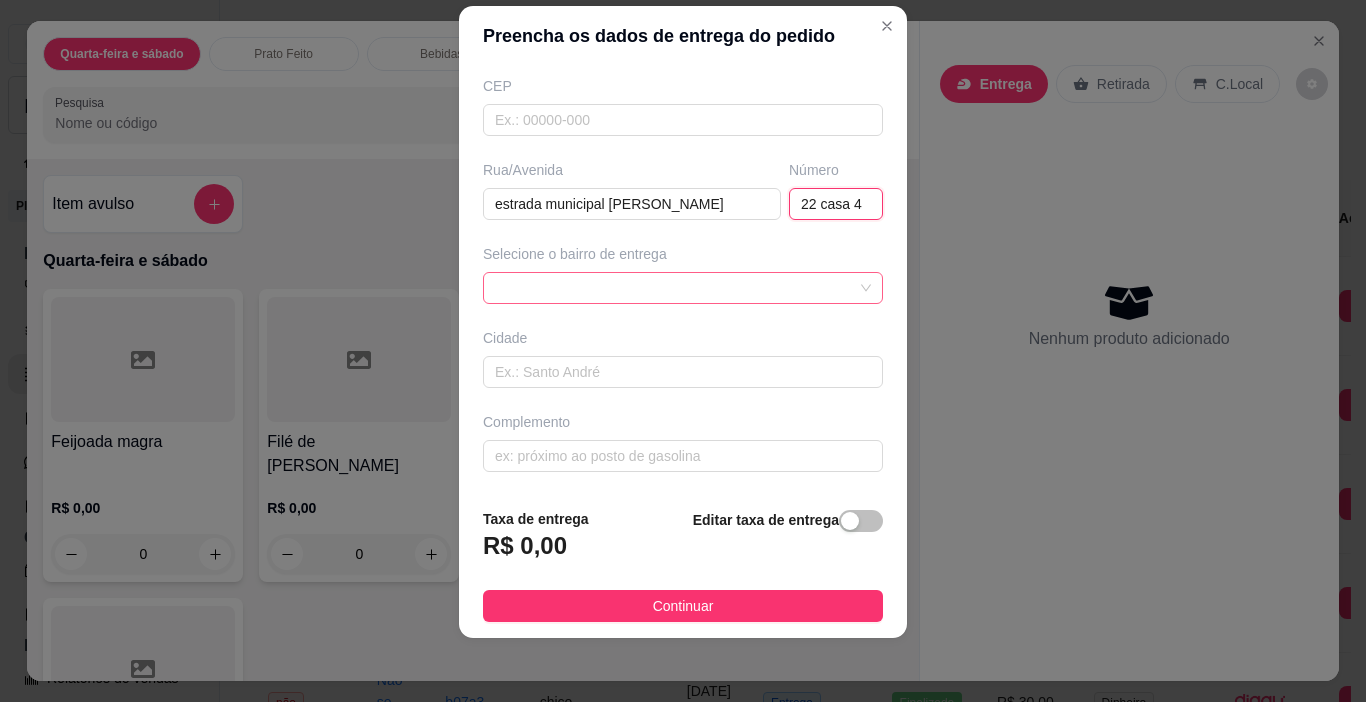 click at bounding box center [683, 288] 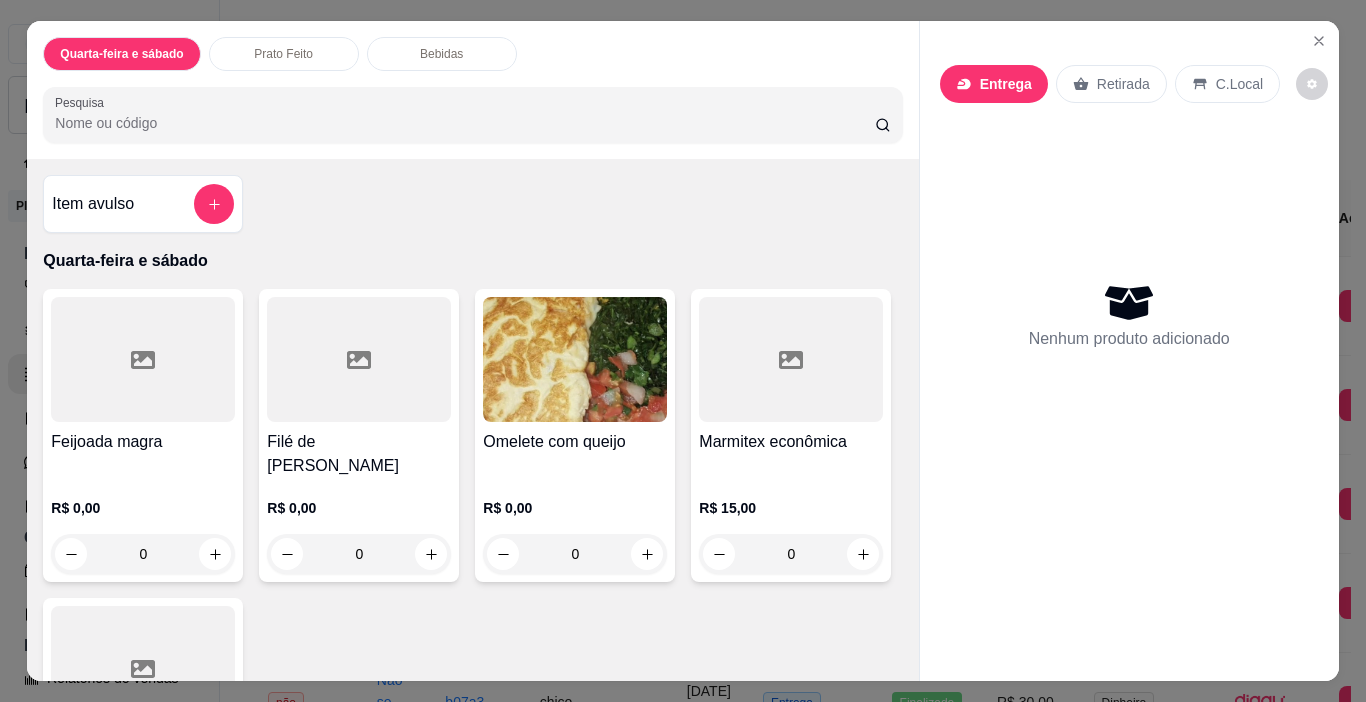 click on "Feijoada magra" at bounding box center [143, 442] 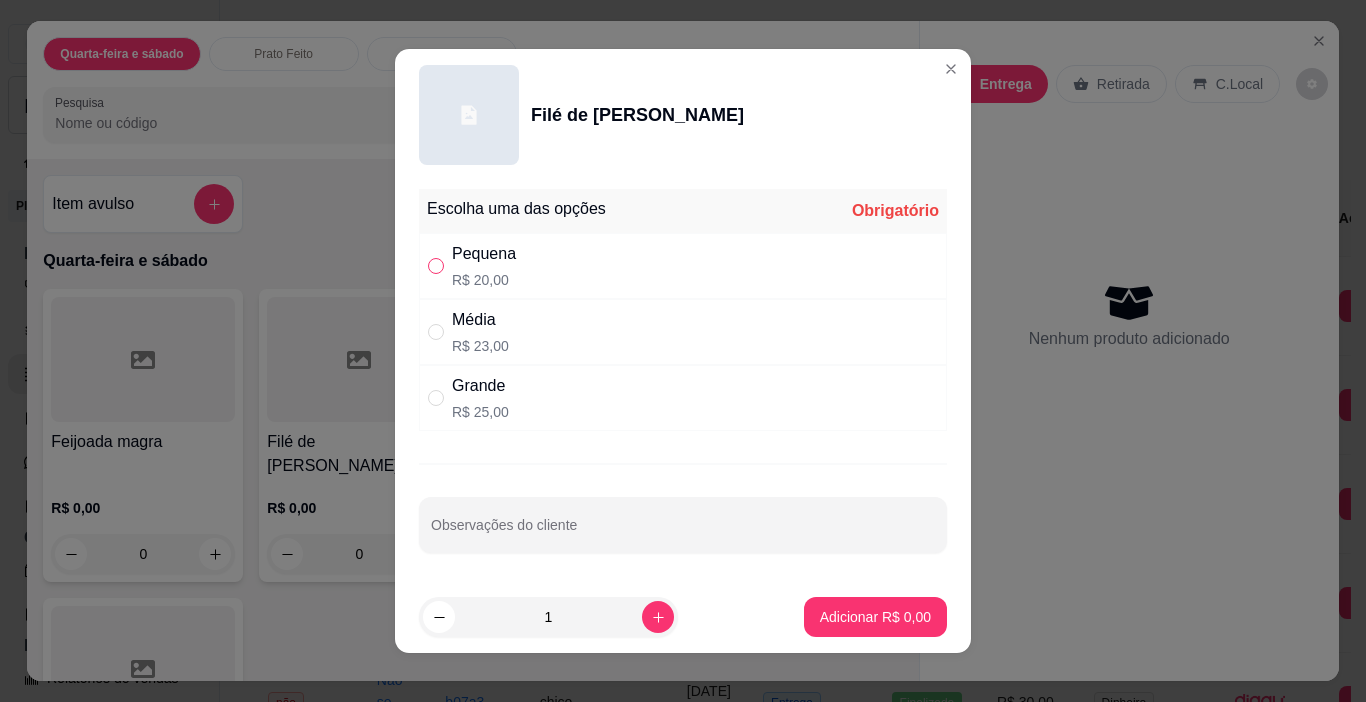 click at bounding box center (436, 266) 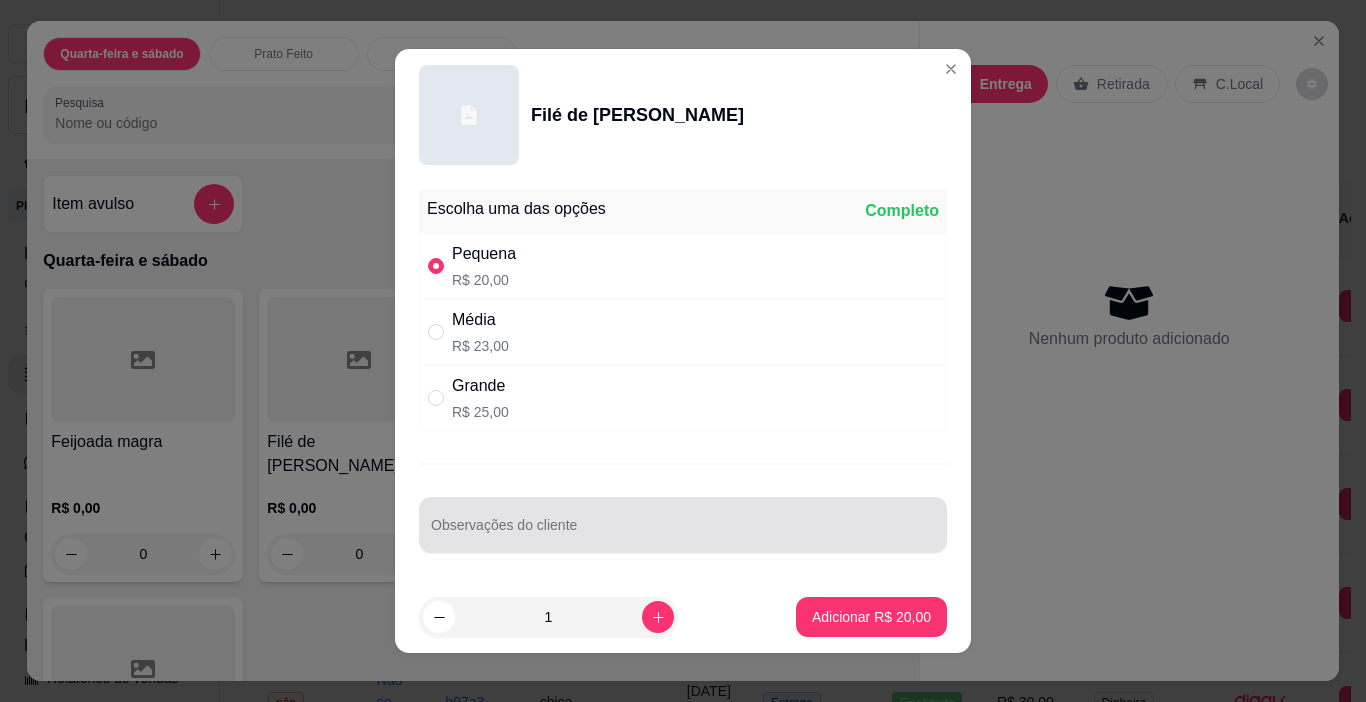 click at bounding box center (683, 525) 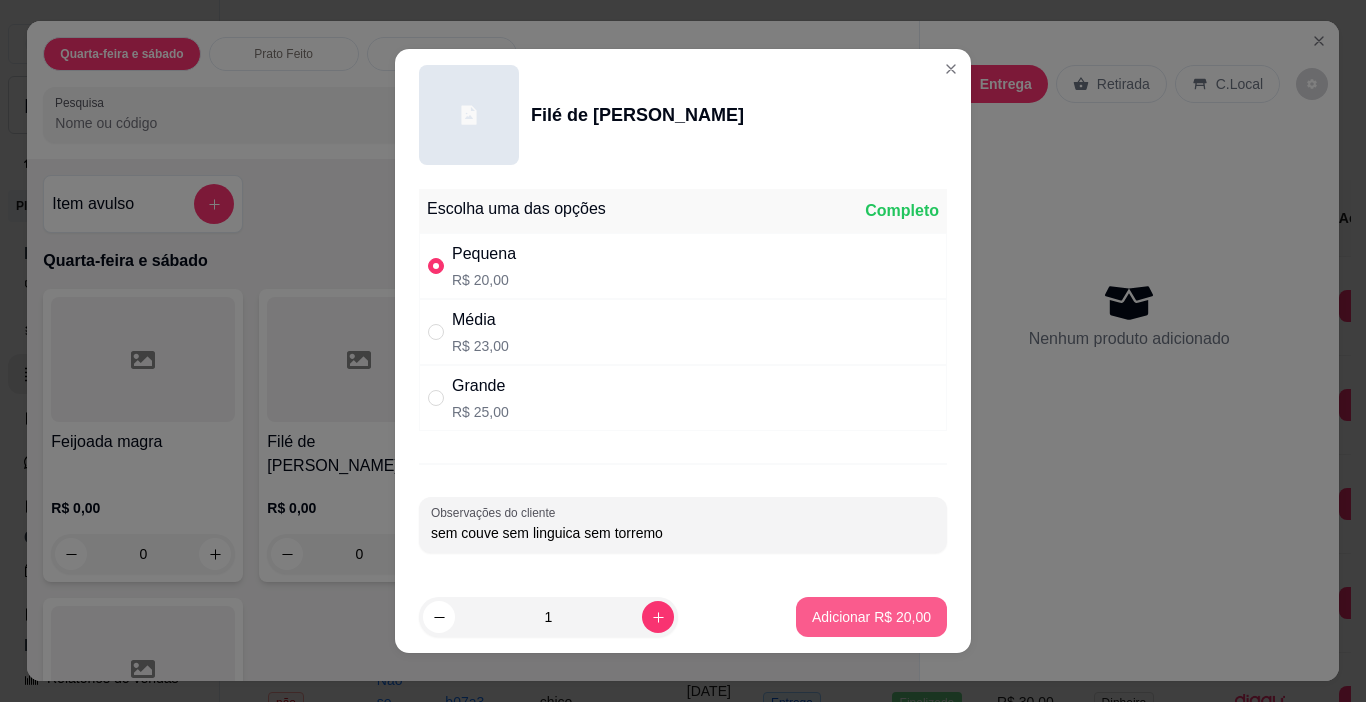 type on "sem couve sem linguica sem torremo" 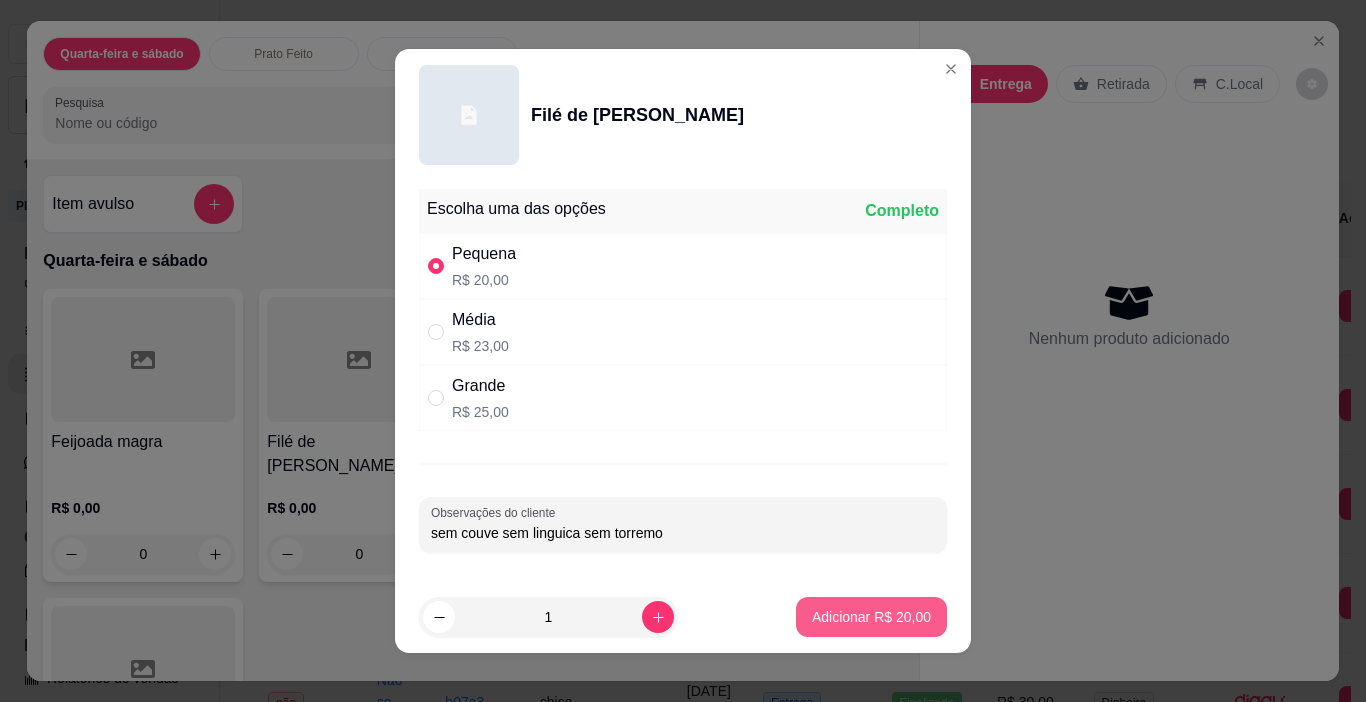 click on "Adicionar   R$ 20,00" at bounding box center (871, 617) 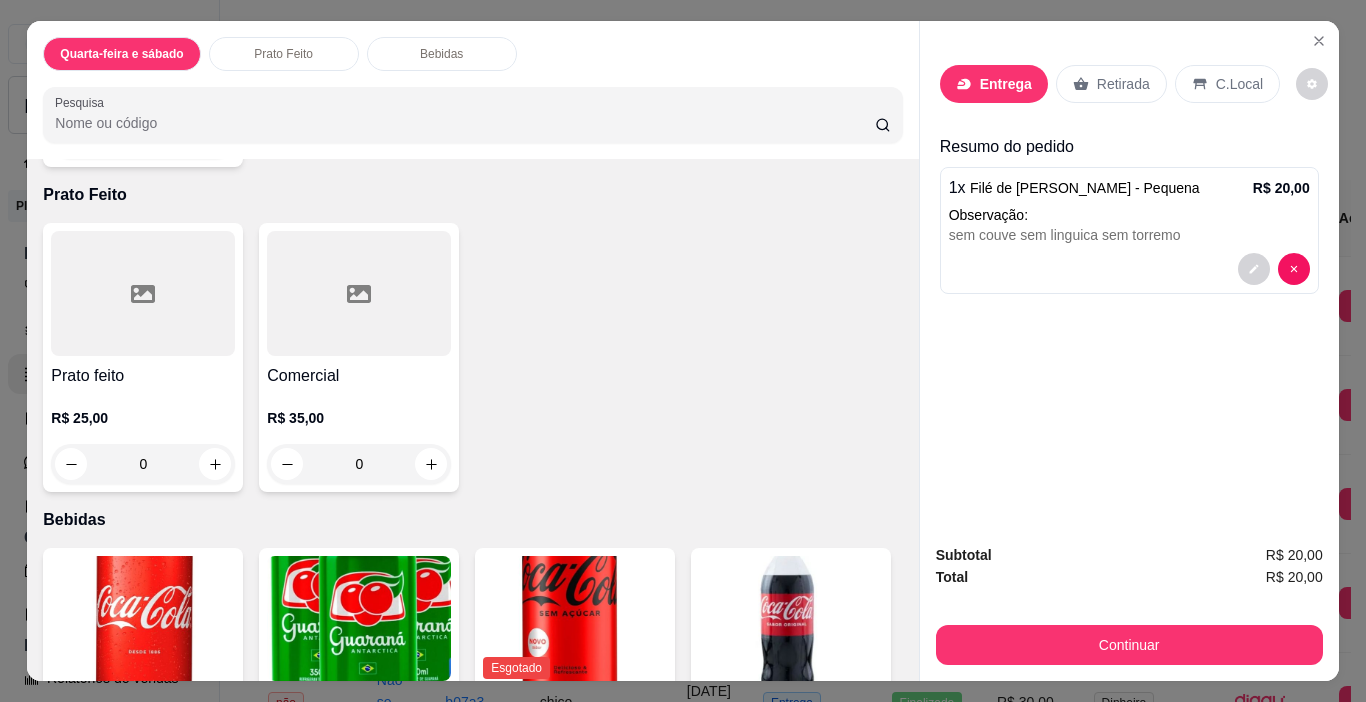scroll, scrollTop: 900, scrollLeft: 0, axis: vertical 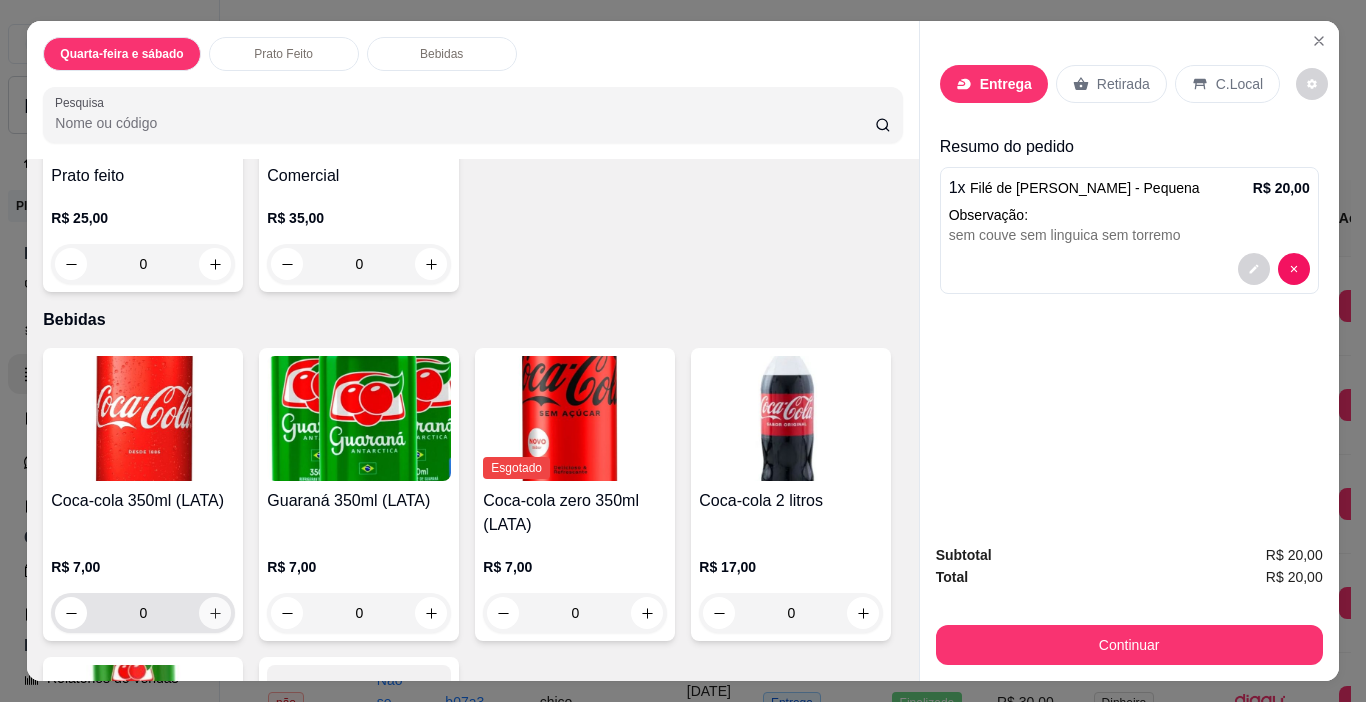 click at bounding box center (215, 613) 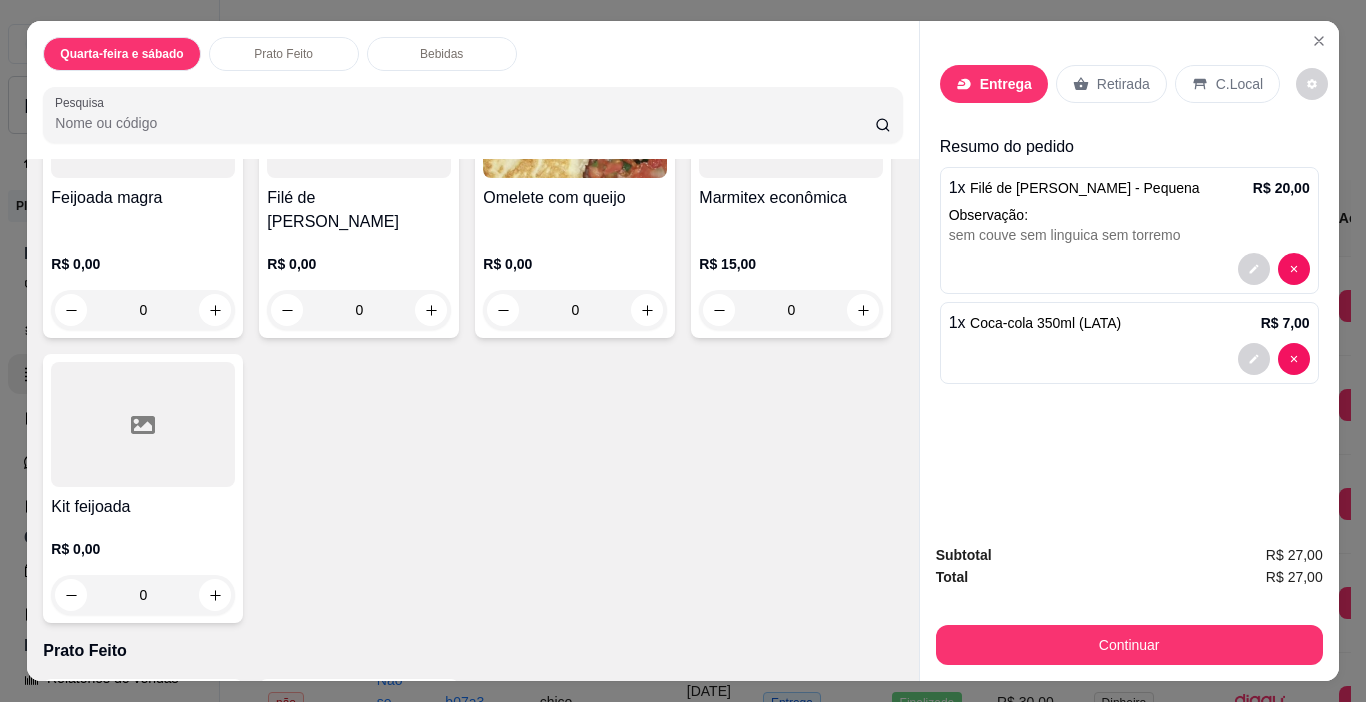 scroll, scrollTop: 100, scrollLeft: 0, axis: vertical 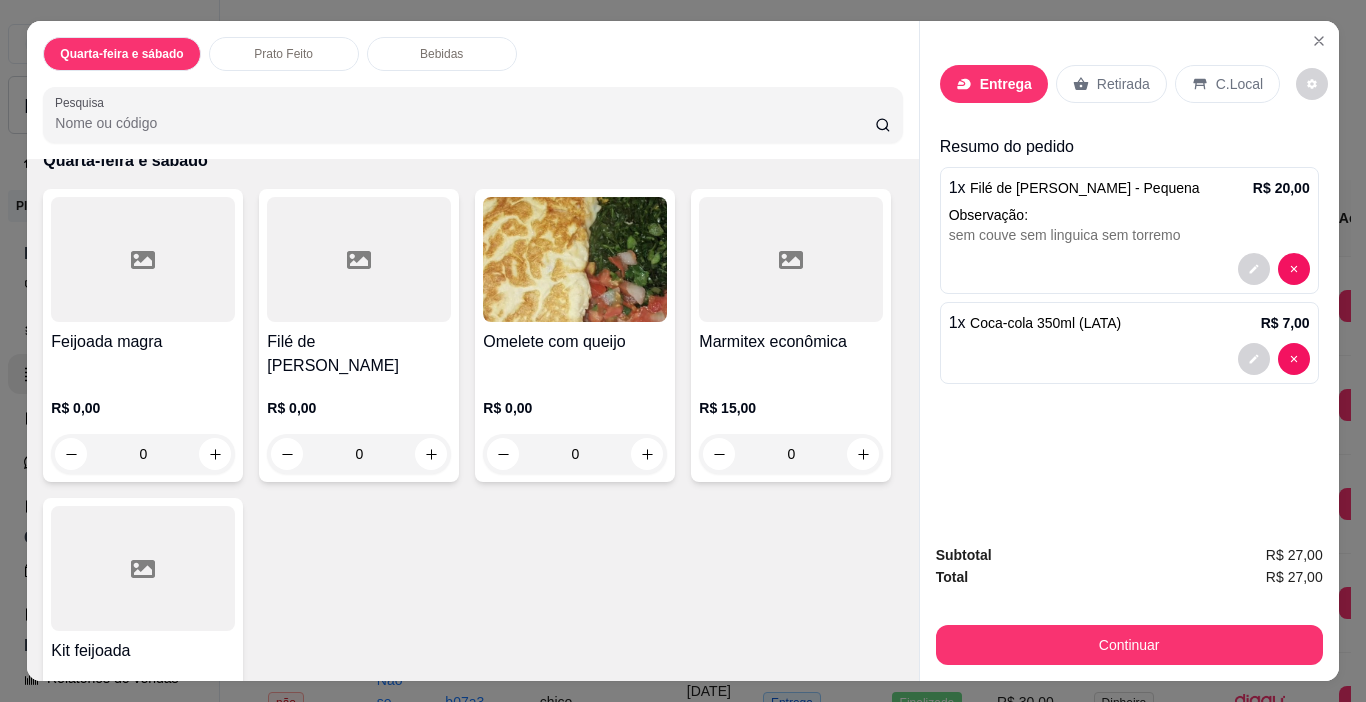 click on "Entrega Retirada C.Local Resumo do pedido 1 x   Filé de frango grelhado  - Pequena  R$ 20,00 Observação:  sem couve sem linguica sem torremo  1 x   Coca-cola 350ml (LATA) R$ 7,00" at bounding box center (1129, 220) 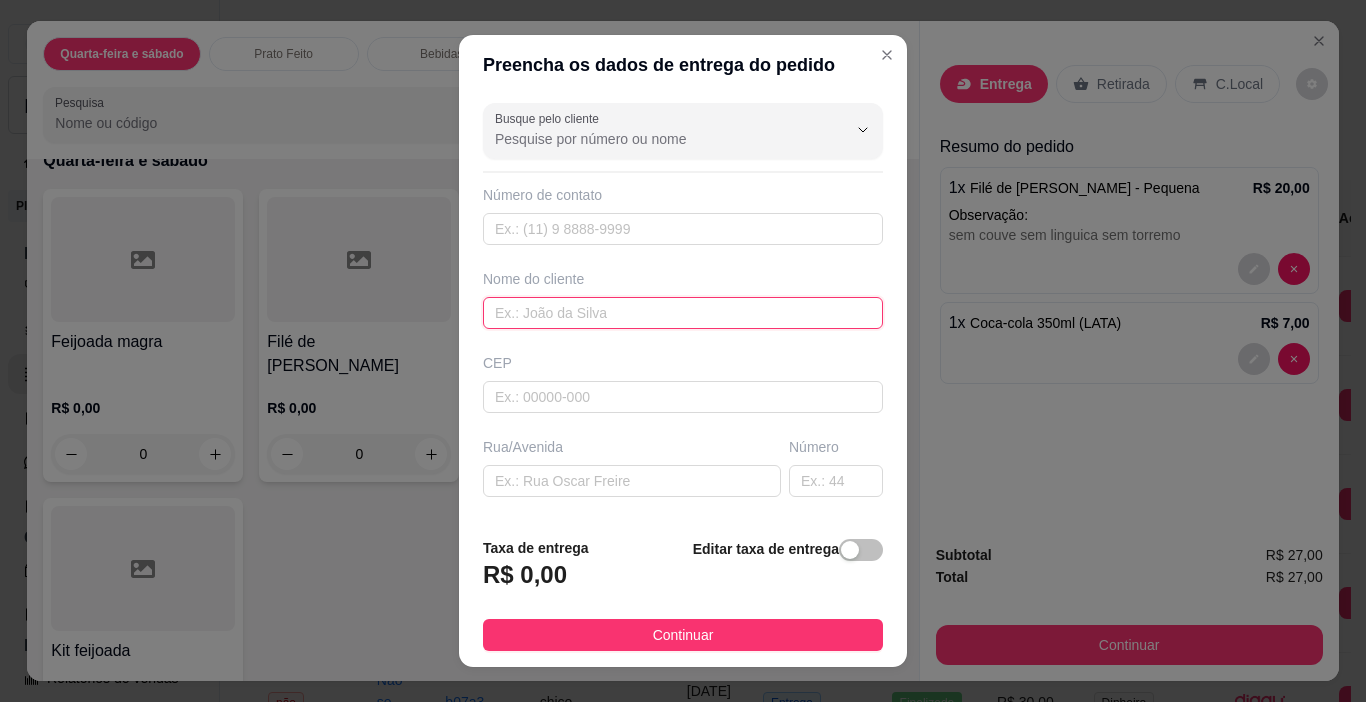 click at bounding box center [683, 313] 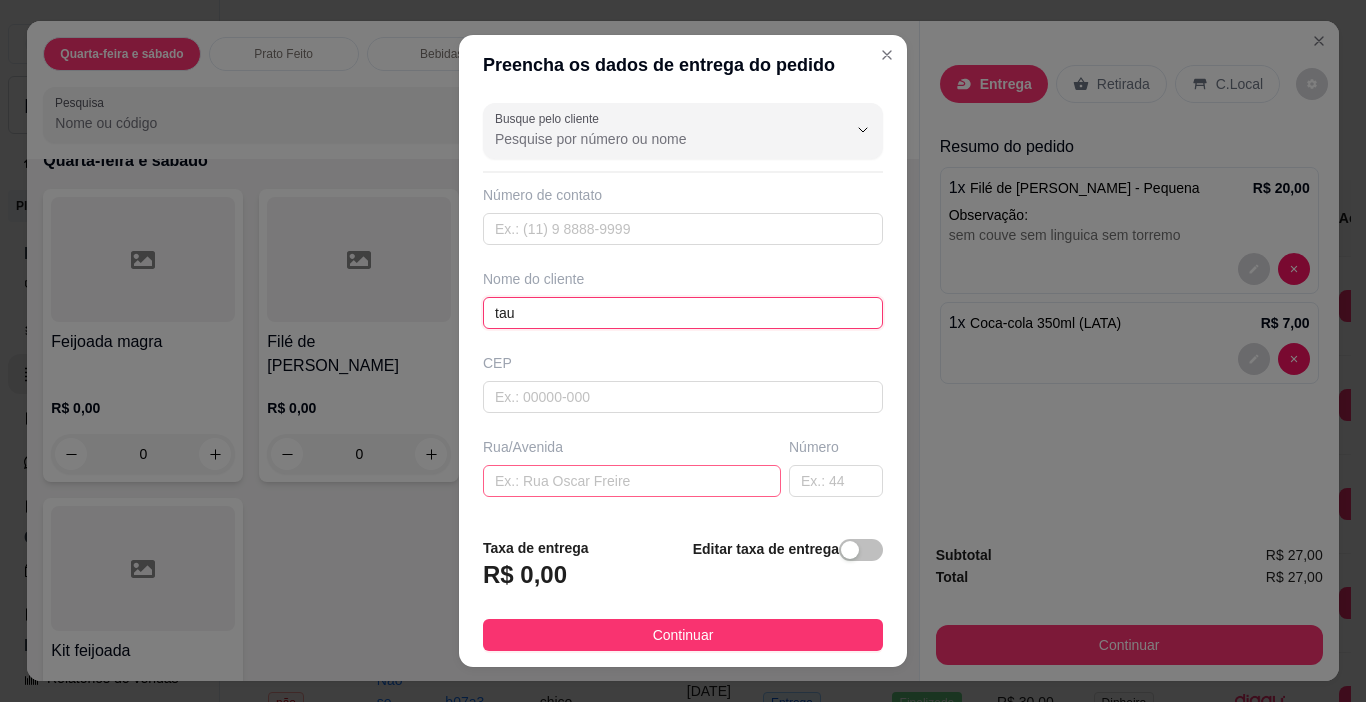 type on "tau" 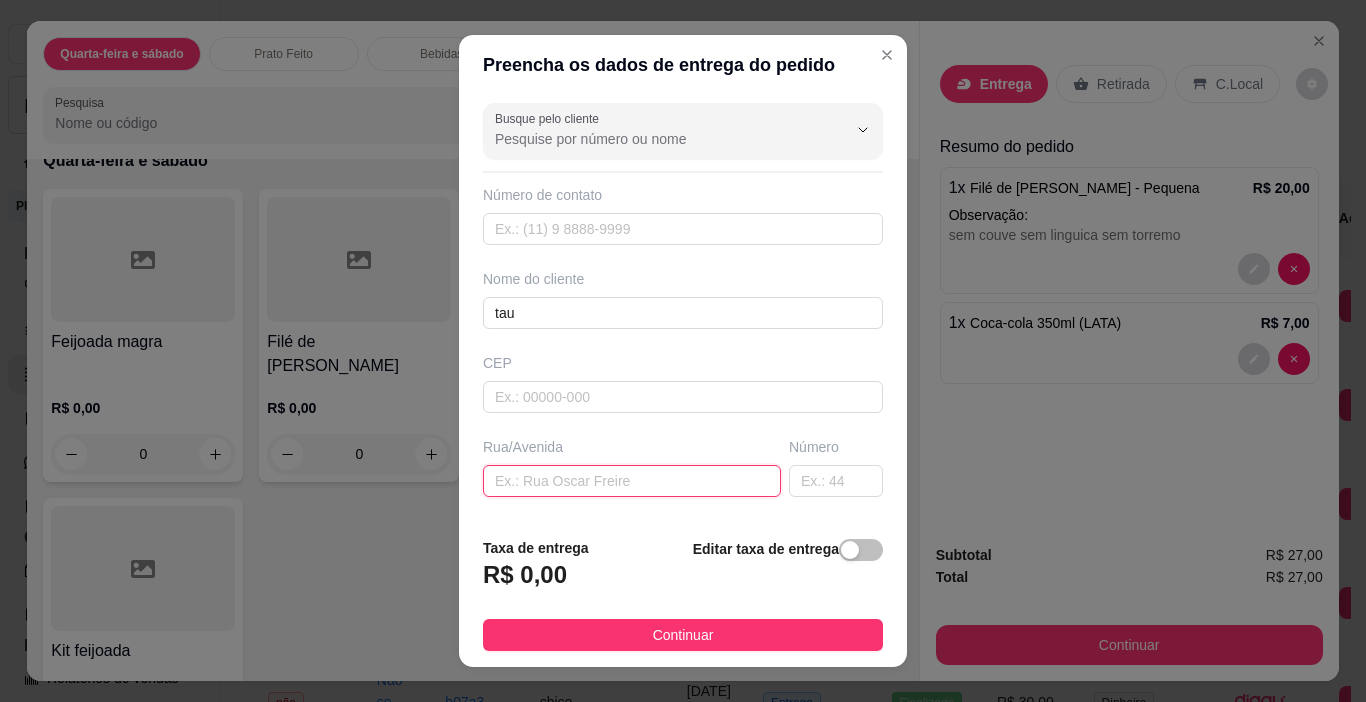click at bounding box center (632, 481) 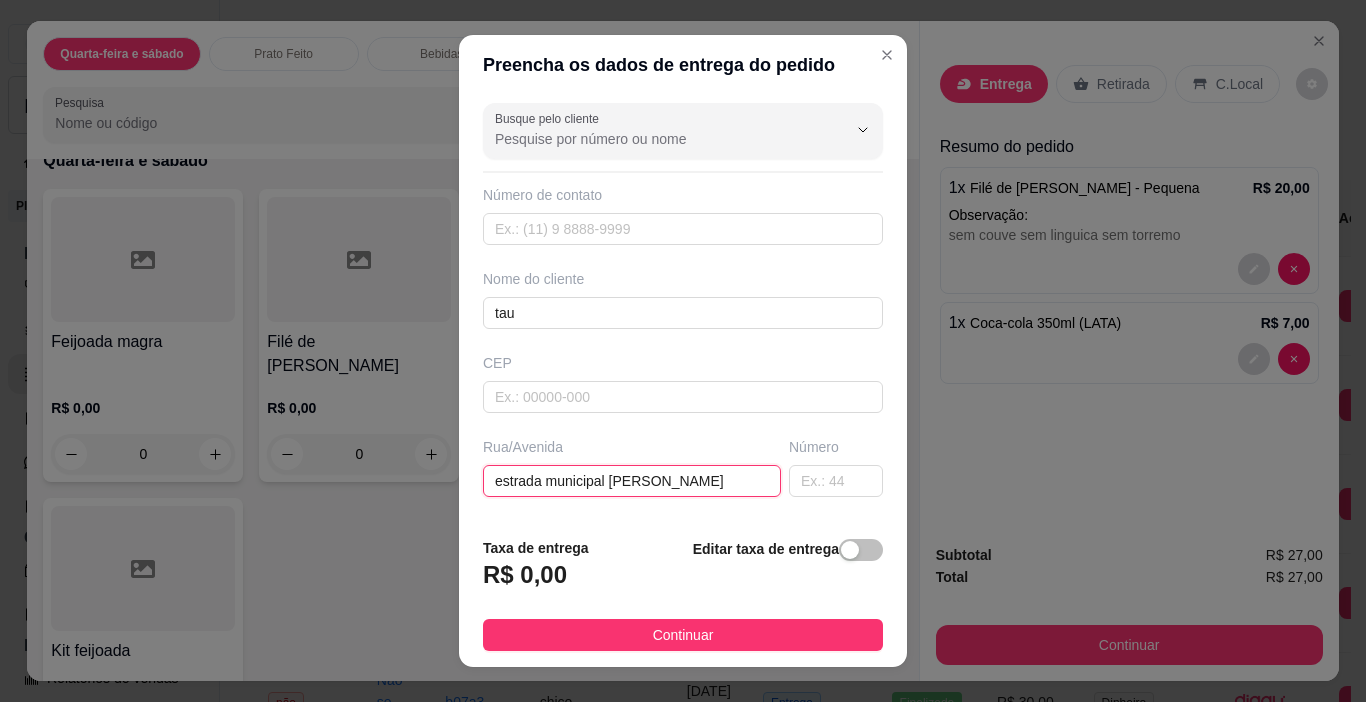 scroll, scrollTop: 0, scrollLeft: 41, axis: horizontal 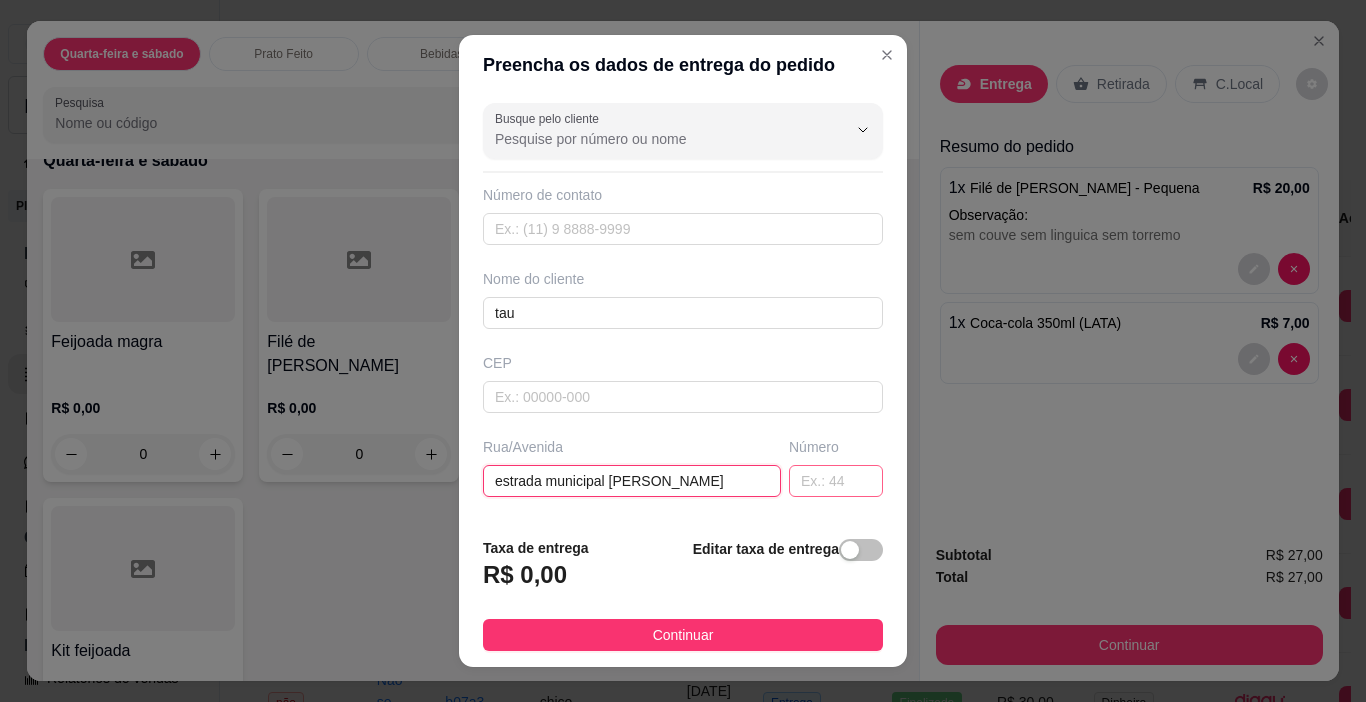 type on "estrada municipal [PERSON_NAME]" 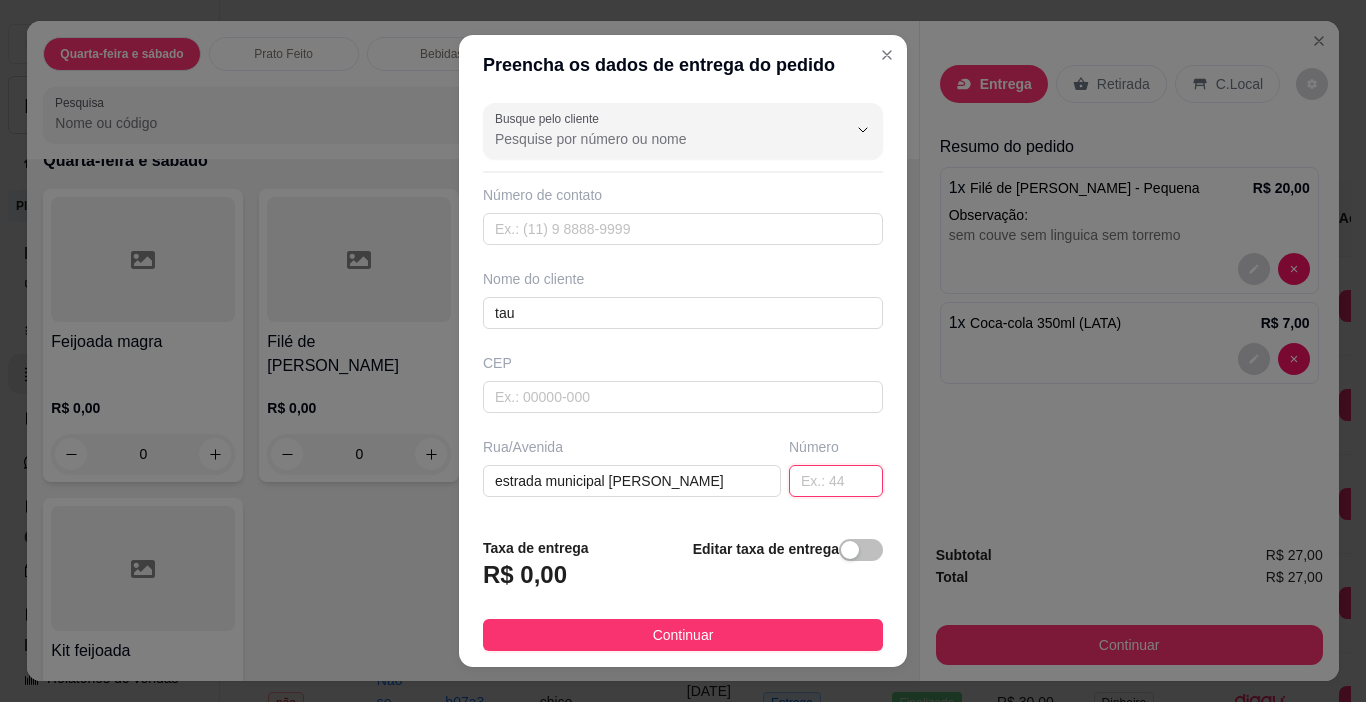 click at bounding box center [836, 481] 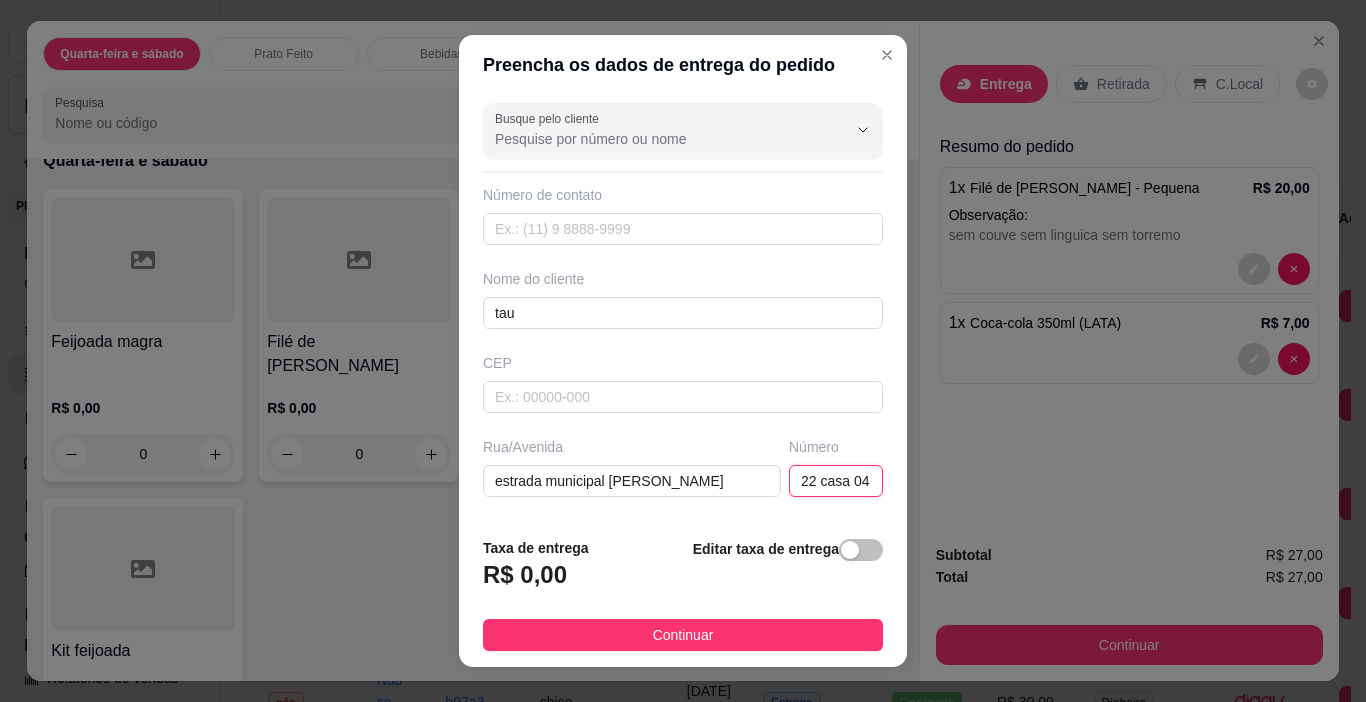 scroll, scrollTop: 0, scrollLeft: 5, axis: horizontal 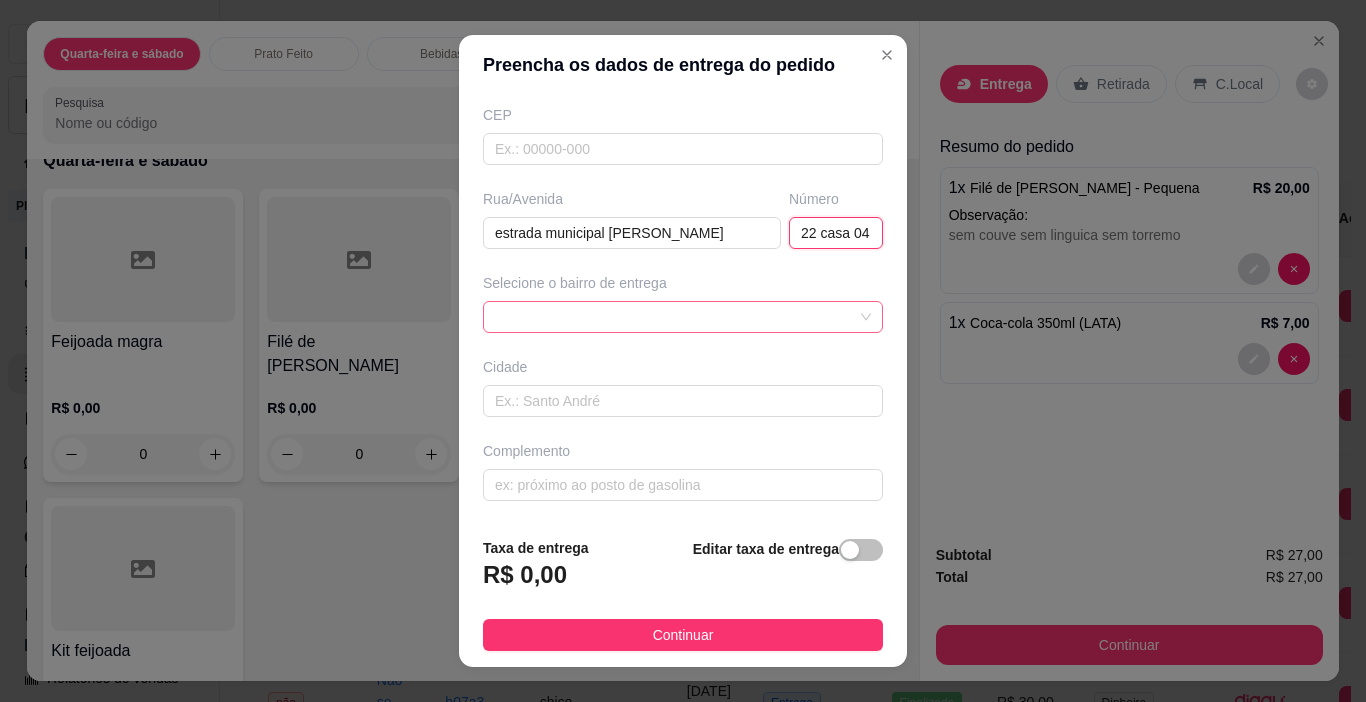 click at bounding box center (683, 317) 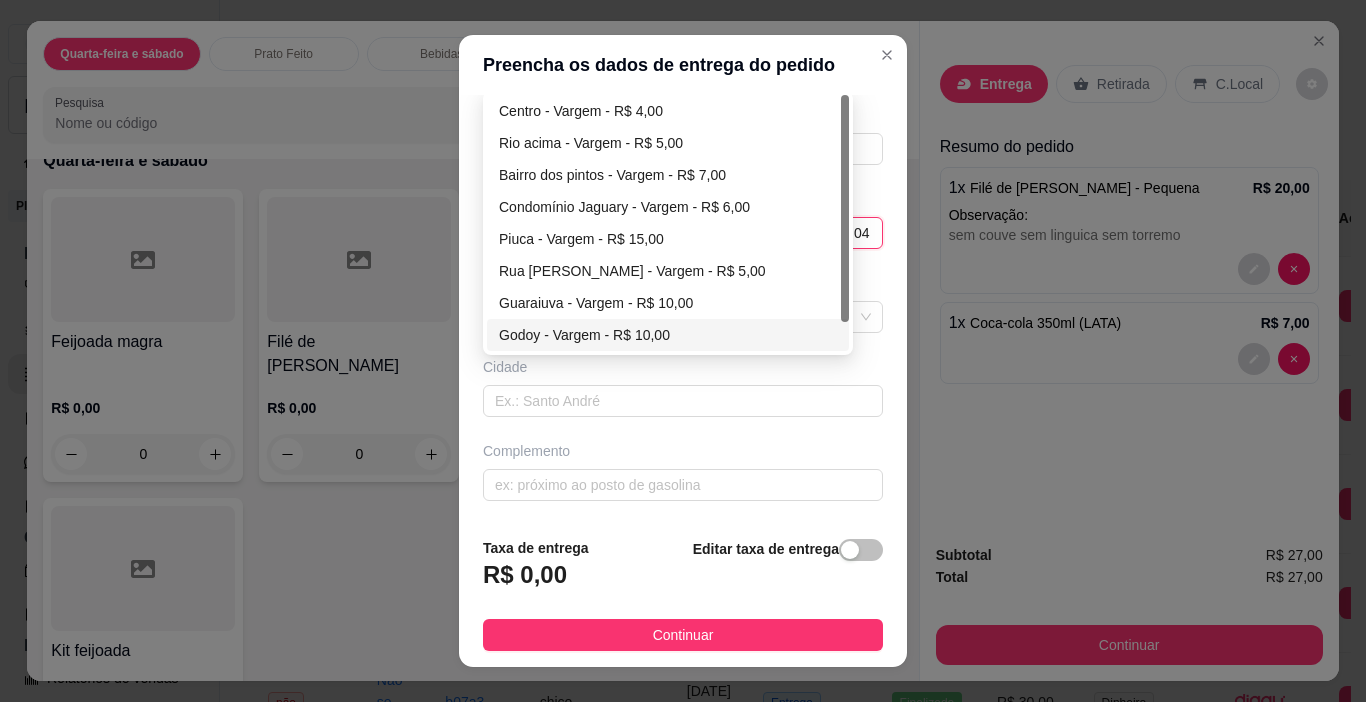 scroll, scrollTop: 29, scrollLeft: 0, axis: vertical 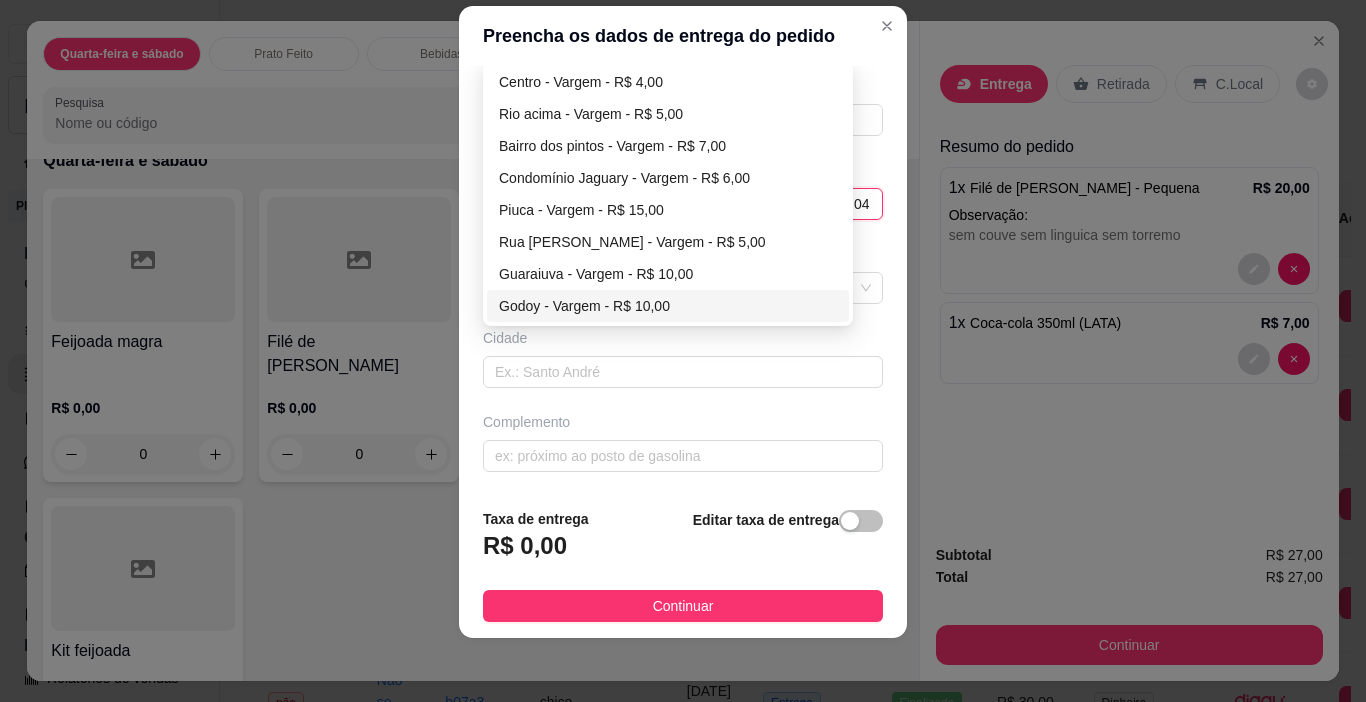type on "22 casa 04" 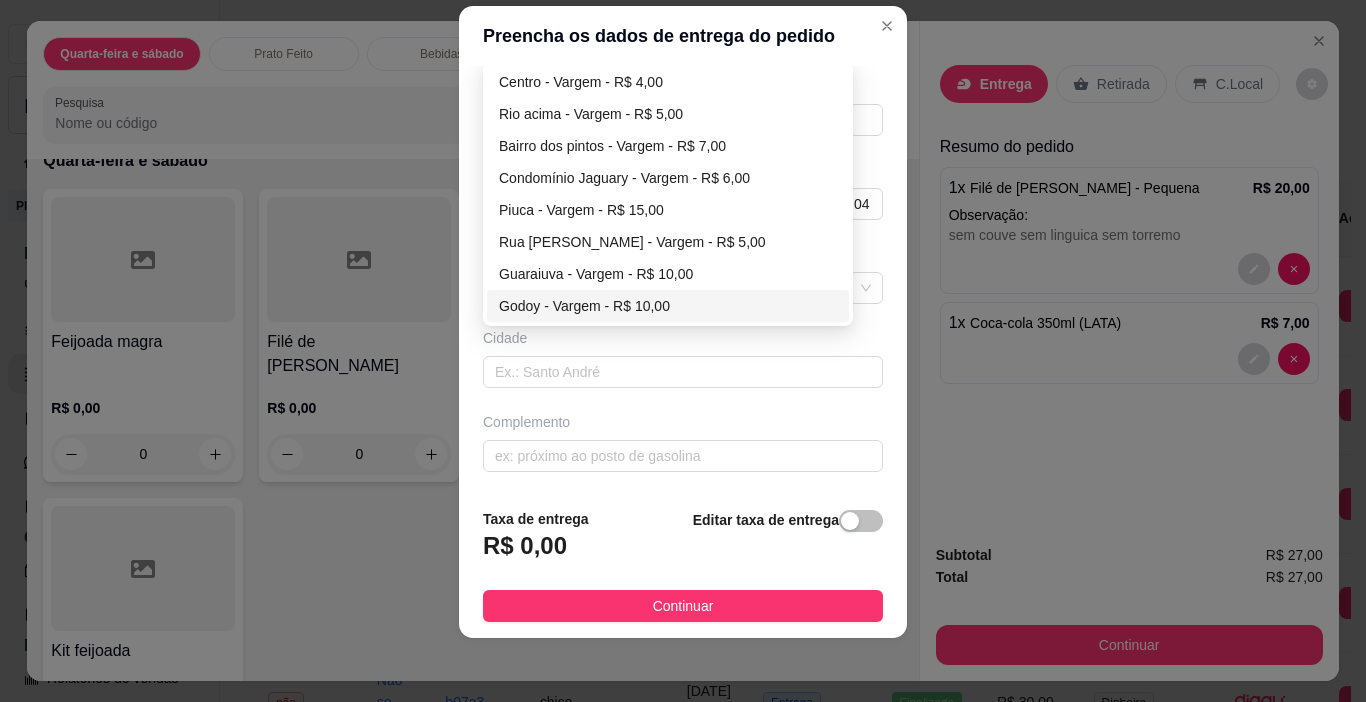 click on "Busque pelo cliente Número de contato Nome do cliente tau CEP Rua/[GEOGRAPHIC_DATA] [PERSON_NAME] sobrinho Número 22 casa 04 Selecione o bairro de entrega 67b5bcb2cc1f286d5b5ed306 67b5bcd5cc1f286d5b5ed309 67b5bd3bcc1f286d5b5ed30c Centro - Vargem  -  R$ 4,00 Rio acima  - Vargem  -  R$ 5,00 Bairro dos pintos - Vargem  -  R$ 7,00 Condomínio Jaguary - Vargem  -  R$ 6,00 Piuca - Vargem  -  R$ 15,00 Rua [PERSON_NAME]  - Vargem -  R$ 5,00 Guaraiuva  - Vargem  -  R$ 10,00 Godoy  - Vargem  -  R$ 10,00 Mantiqueira  - Extrema  -  R$ 12,00 Cidade Complemento" at bounding box center [683, 279] 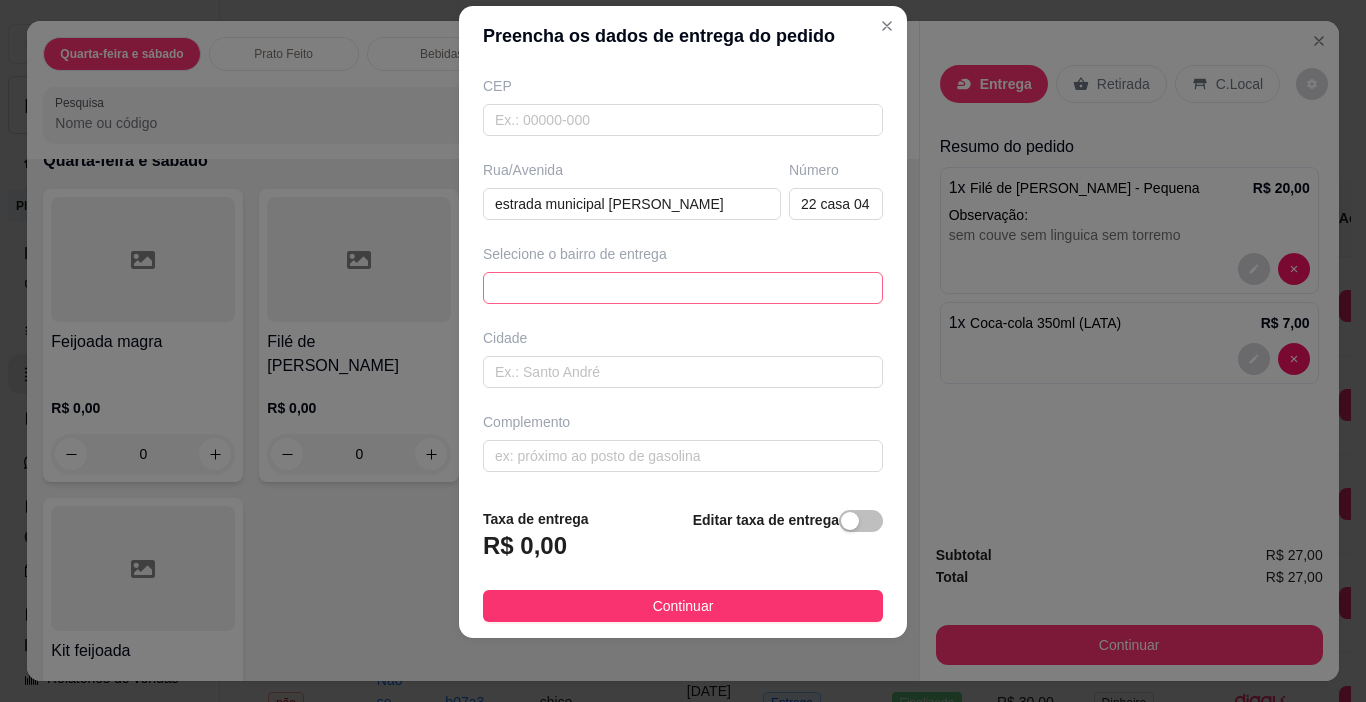 click on "67b5bcb2cc1f286d5b5ed306 67b5bcd5cc1f286d5b5ed309 67b5bd3bcc1f286d5b5ed30c Centro - Vargem  -  R$ 4,00 Rio acima  - Vargem  -  R$ 5,00 Bairro dos pintos - Vargem  -  R$ 7,00 Condomínio Jaguary - Vargem  -  R$ 6,00 Piuca - Vargem  -  R$ 15,00 Rua [PERSON_NAME]  - Vargem -  R$ 5,00 Guaraiuva  - Vargem  -  R$ 10,00 Godoy  - Vargem  -  R$ 10,00 Mantiqueira  - Extrema  -  R$ 12,00" at bounding box center (683, 288) 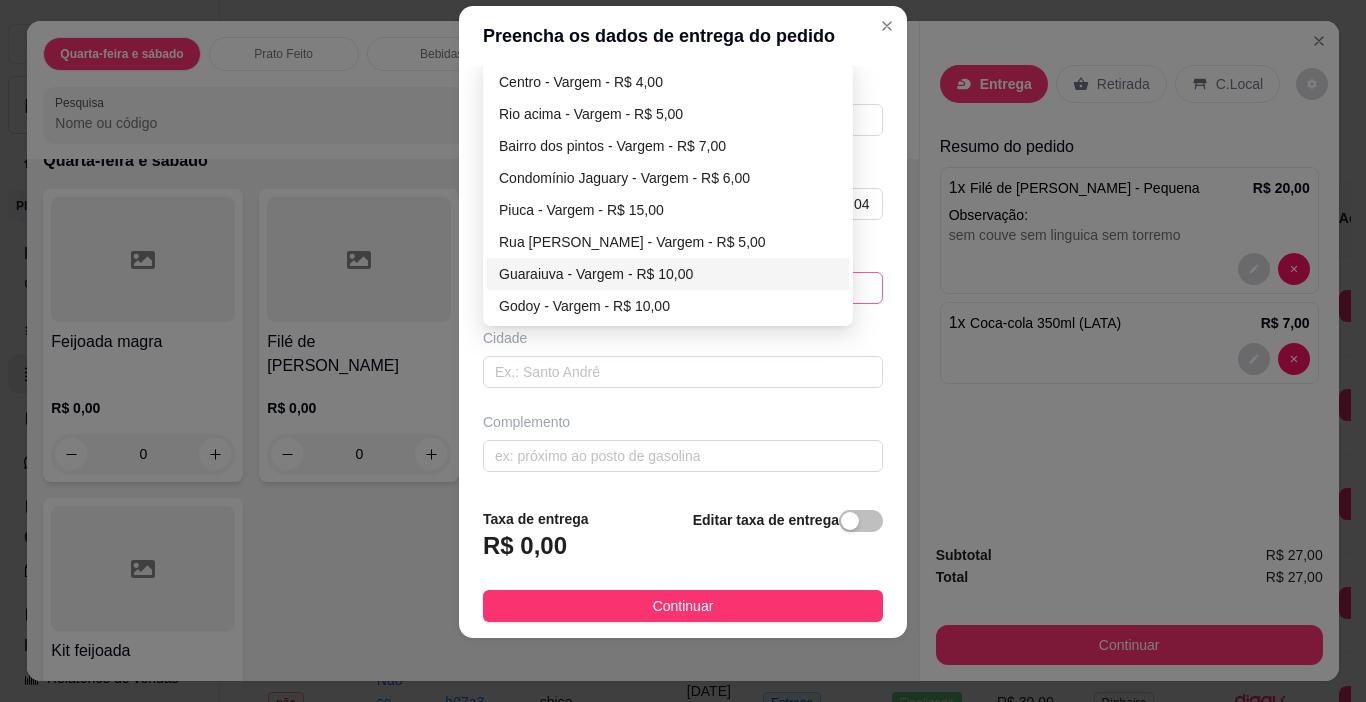 click on "Guaraiuva  - Vargem  -  R$ 10,00" at bounding box center (668, 274) 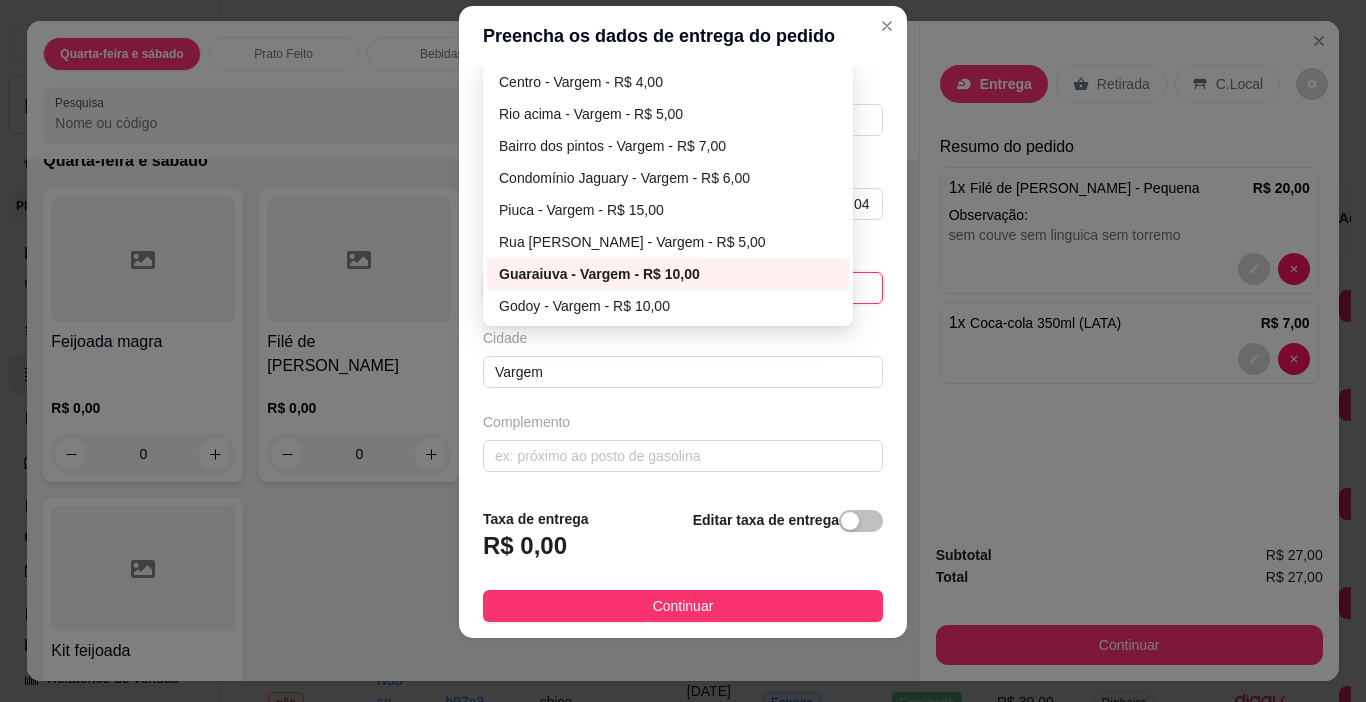 type on "Vargem" 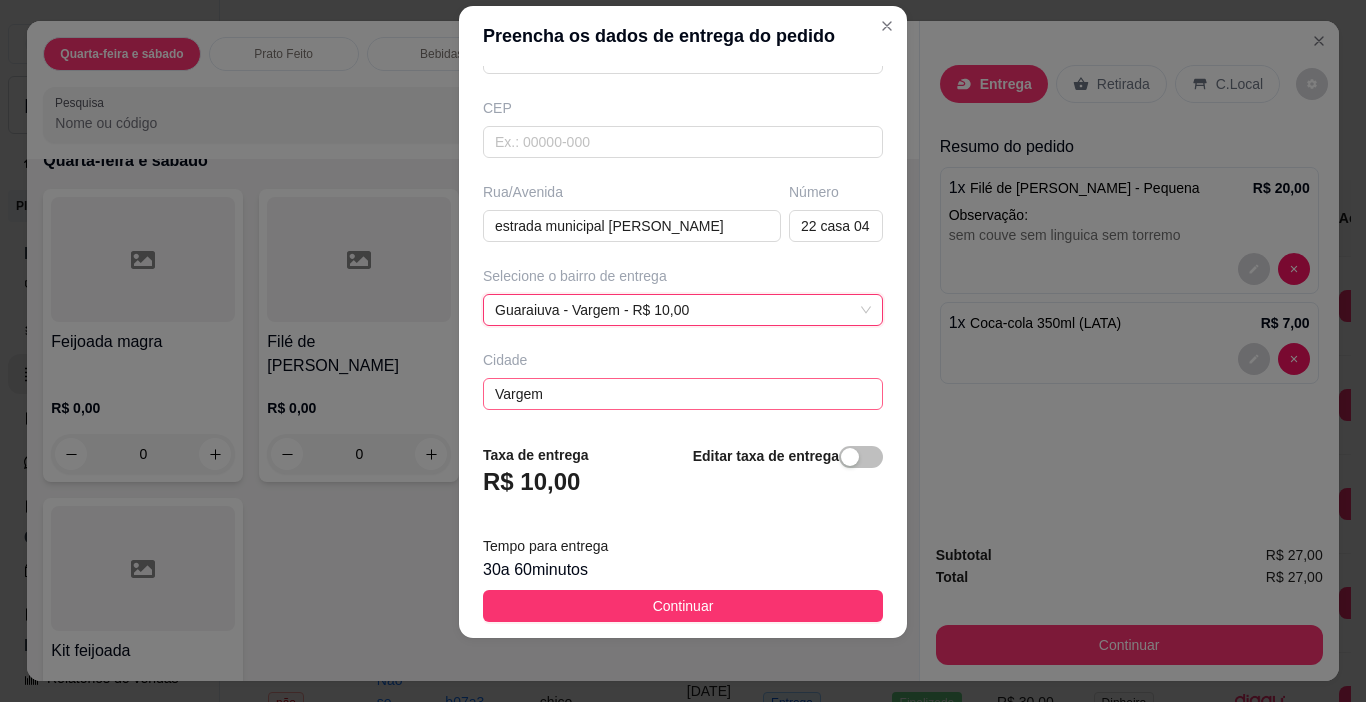 scroll, scrollTop: 248, scrollLeft: 0, axis: vertical 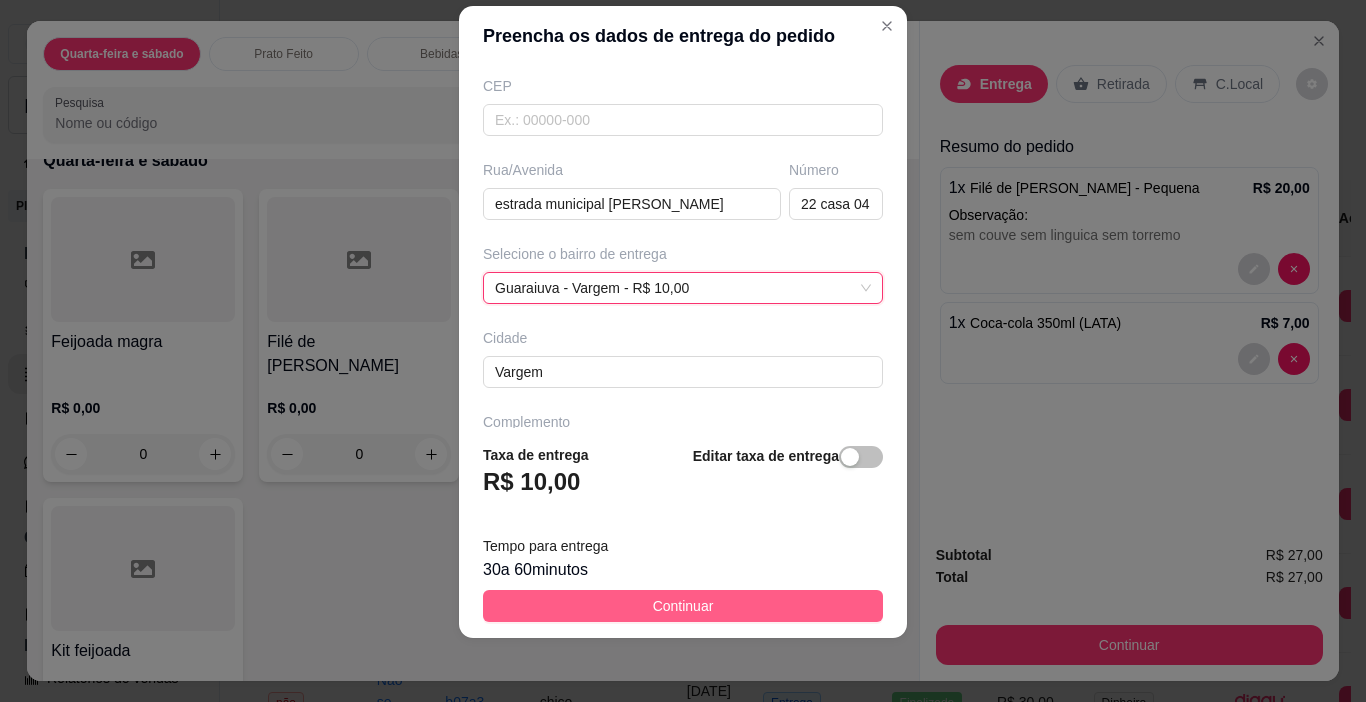 click on "Continuar" at bounding box center (683, 606) 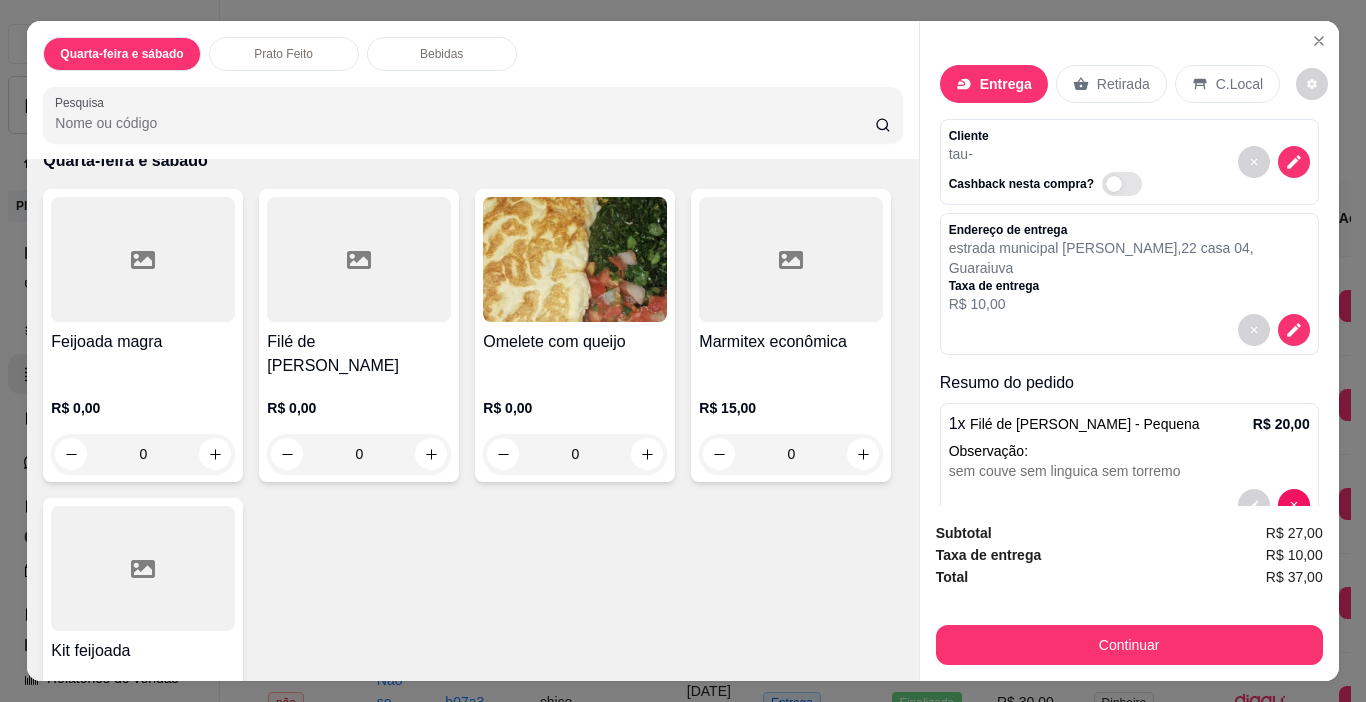 scroll, scrollTop: 200, scrollLeft: 0, axis: vertical 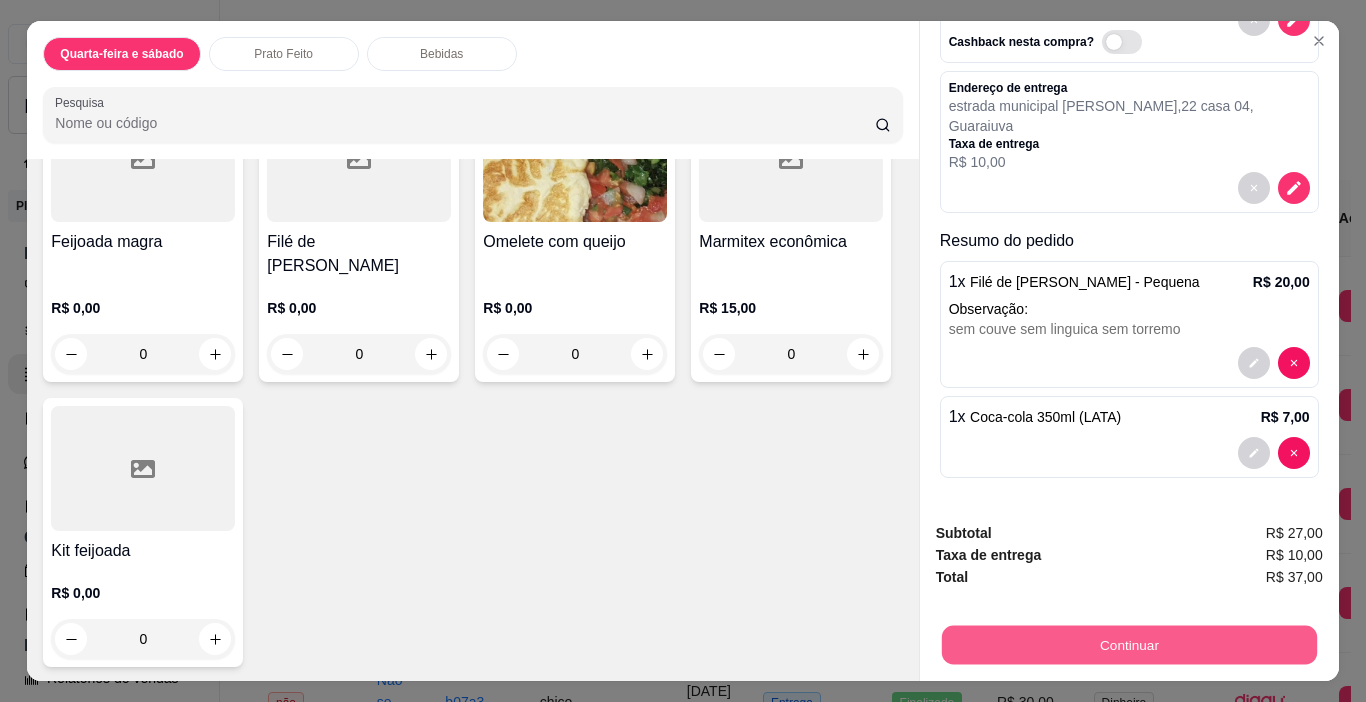 click on "Continuar" at bounding box center (1128, 645) 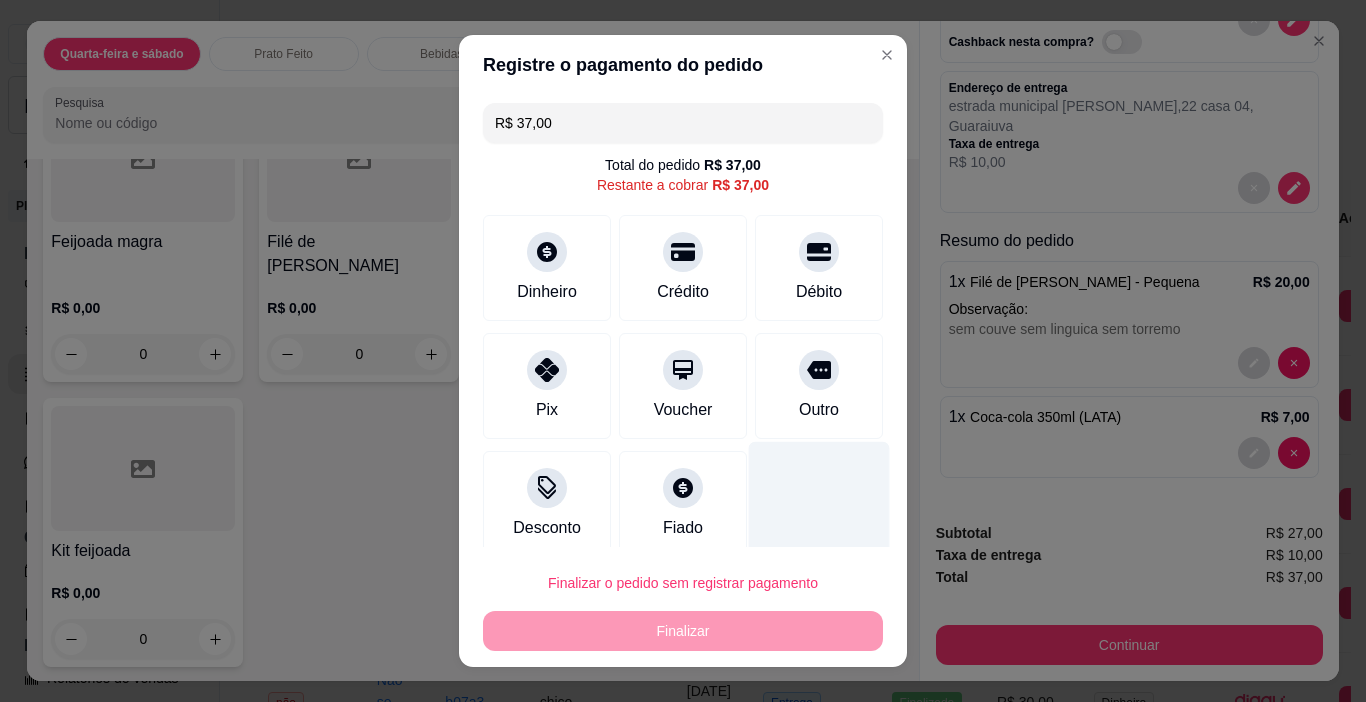 drag, startPoint x: 768, startPoint y: 385, endPoint x: 749, endPoint y: 484, distance: 100.80675 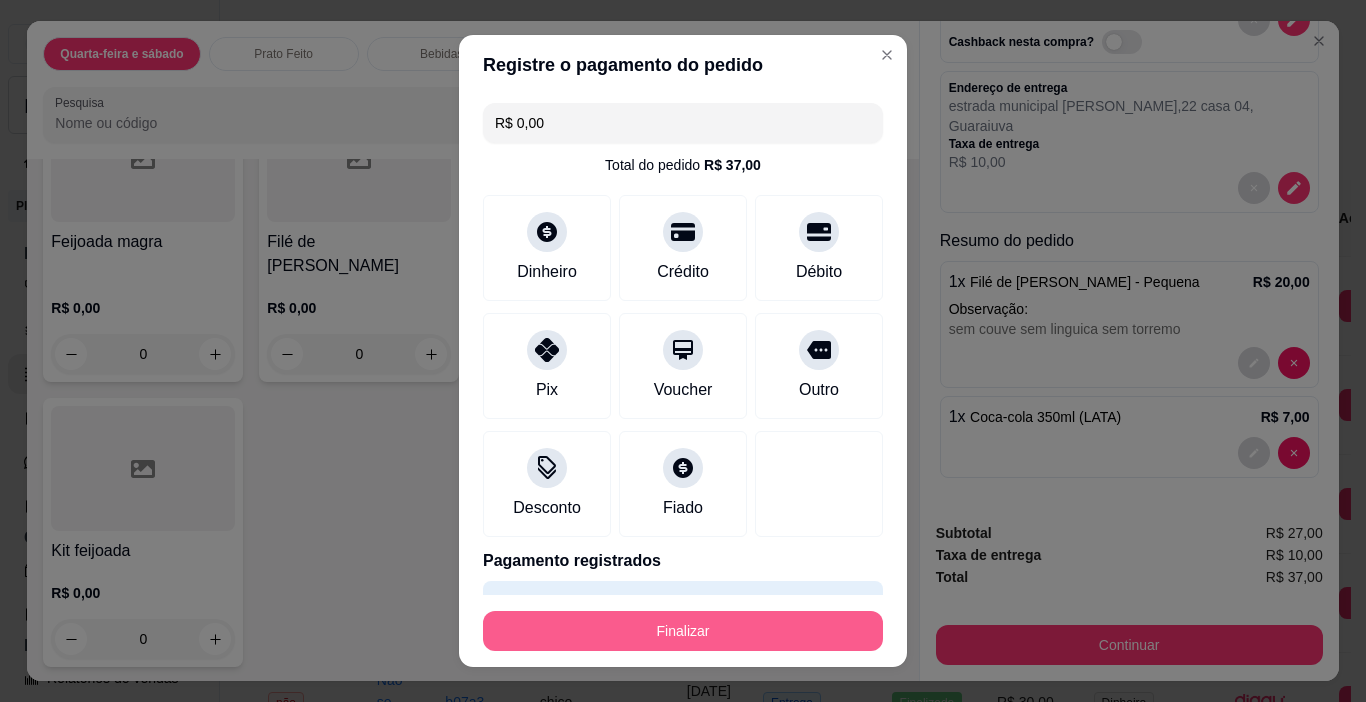 click on "Finalizar" at bounding box center [683, 631] 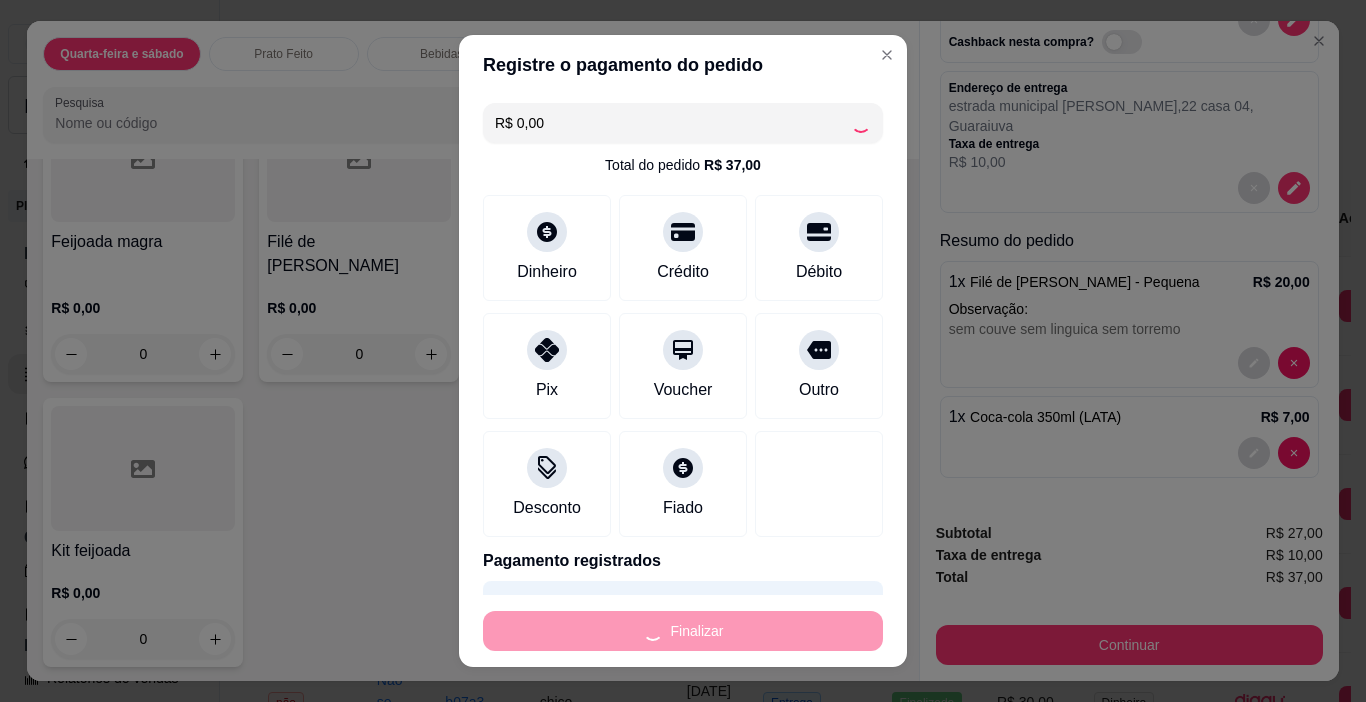 type 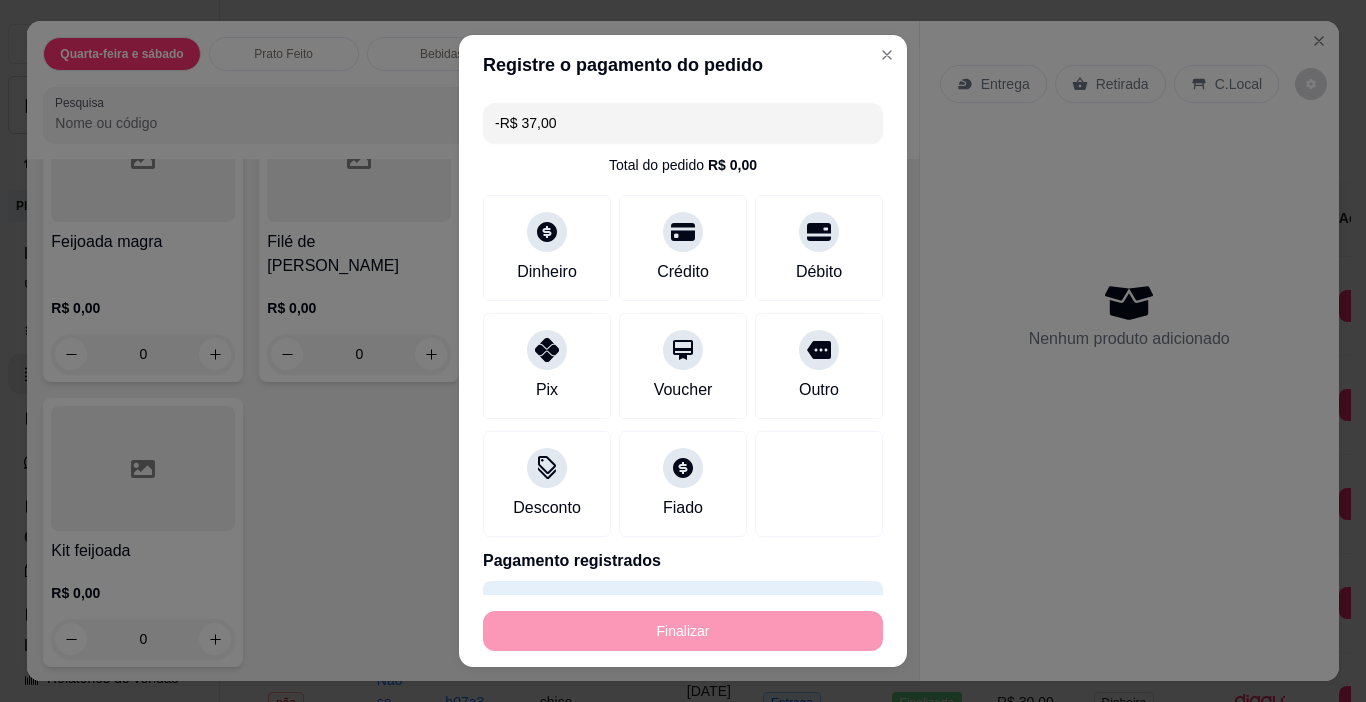 scroll, scrollTop: 0, scrollLeft: 0, axis: both 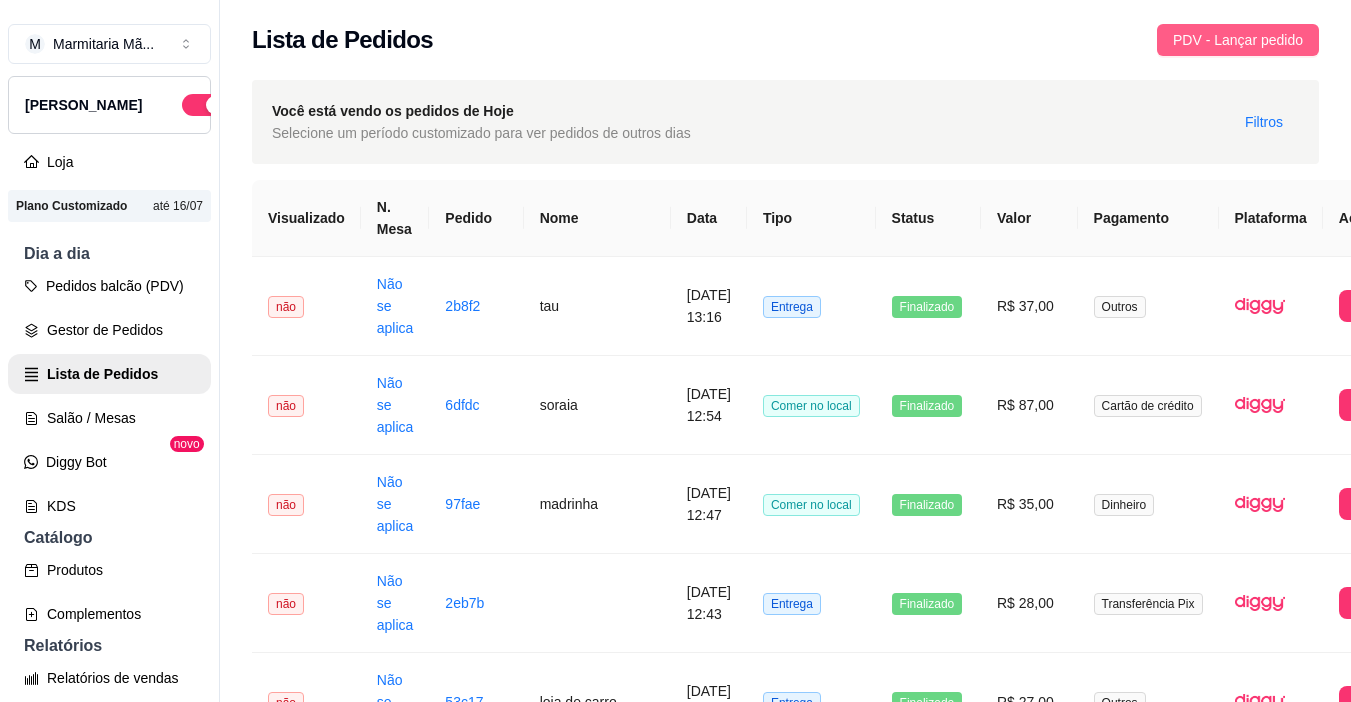 click on "PDV - Lançar pedido" at bounding box center (1238, 40) 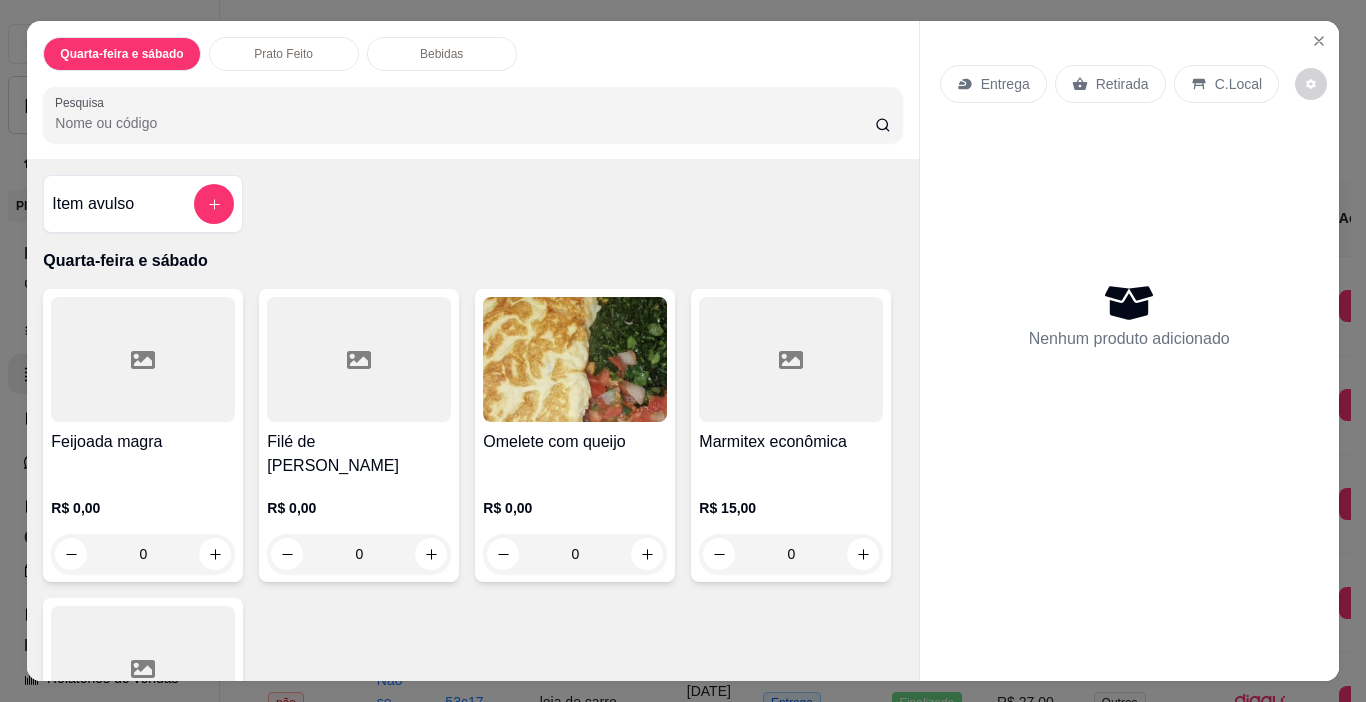 click on "Retirada" at bounding box center [1122, 84] 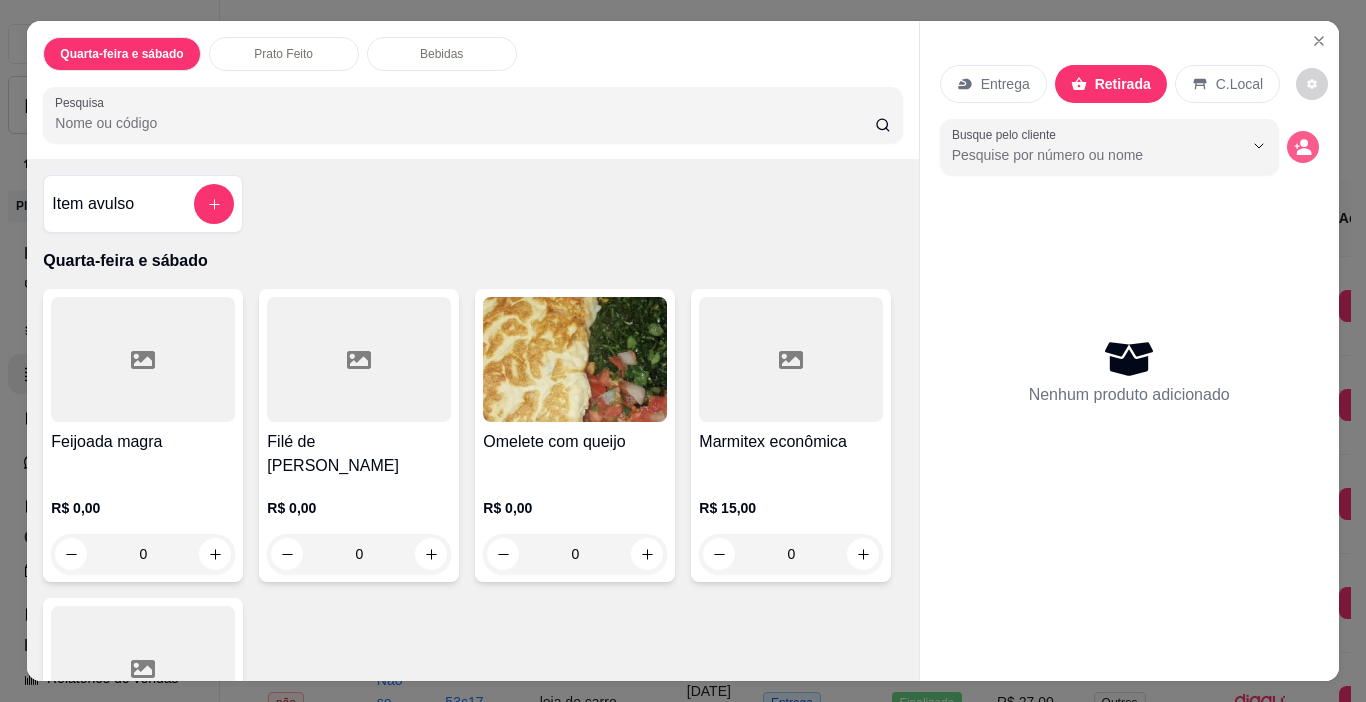 click 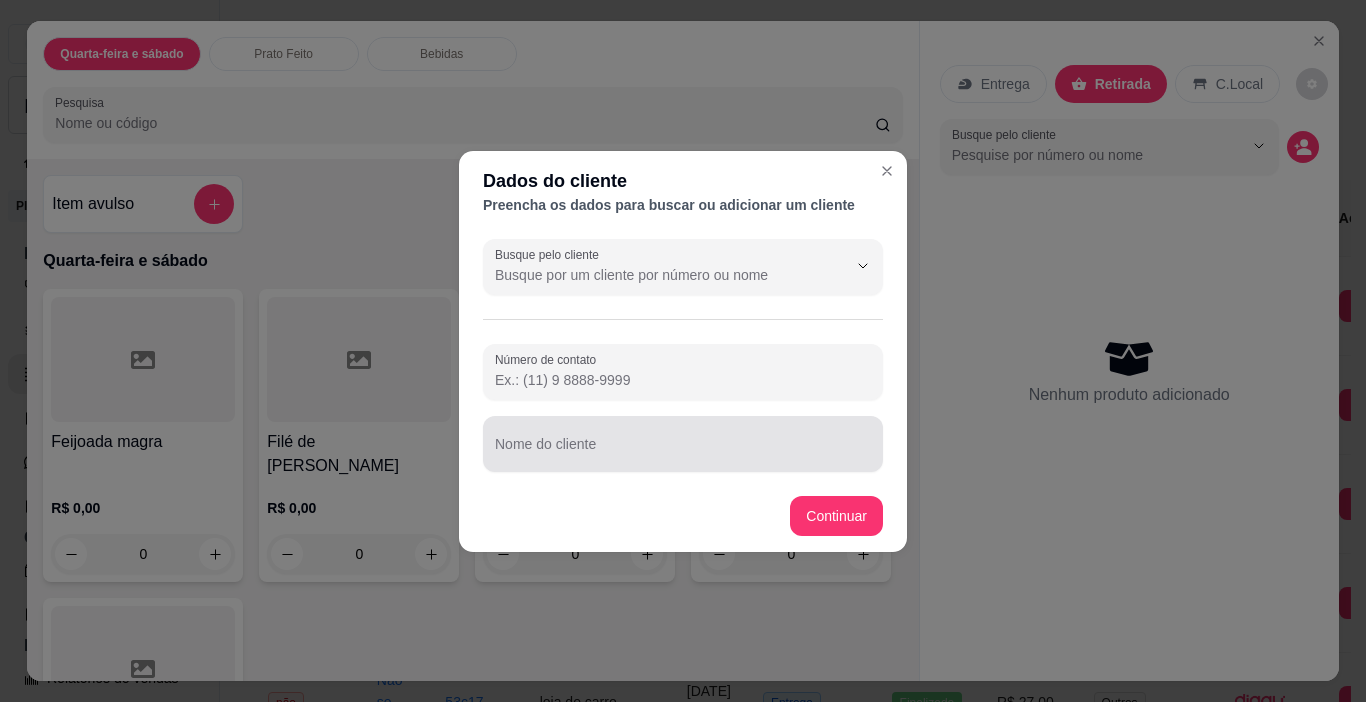 click on "Nome do cliente" at bounding box center [683, 452] 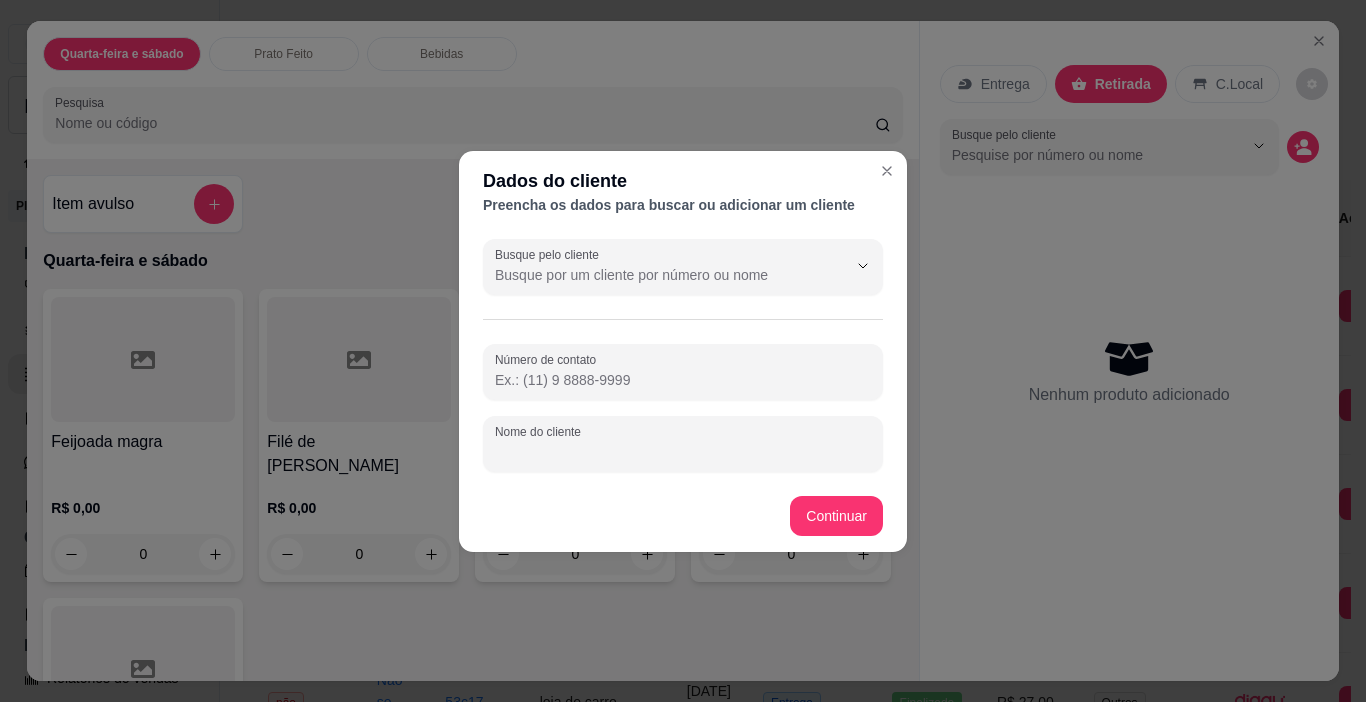 click on "Nome do cliente" at bounding box center (683, 452) 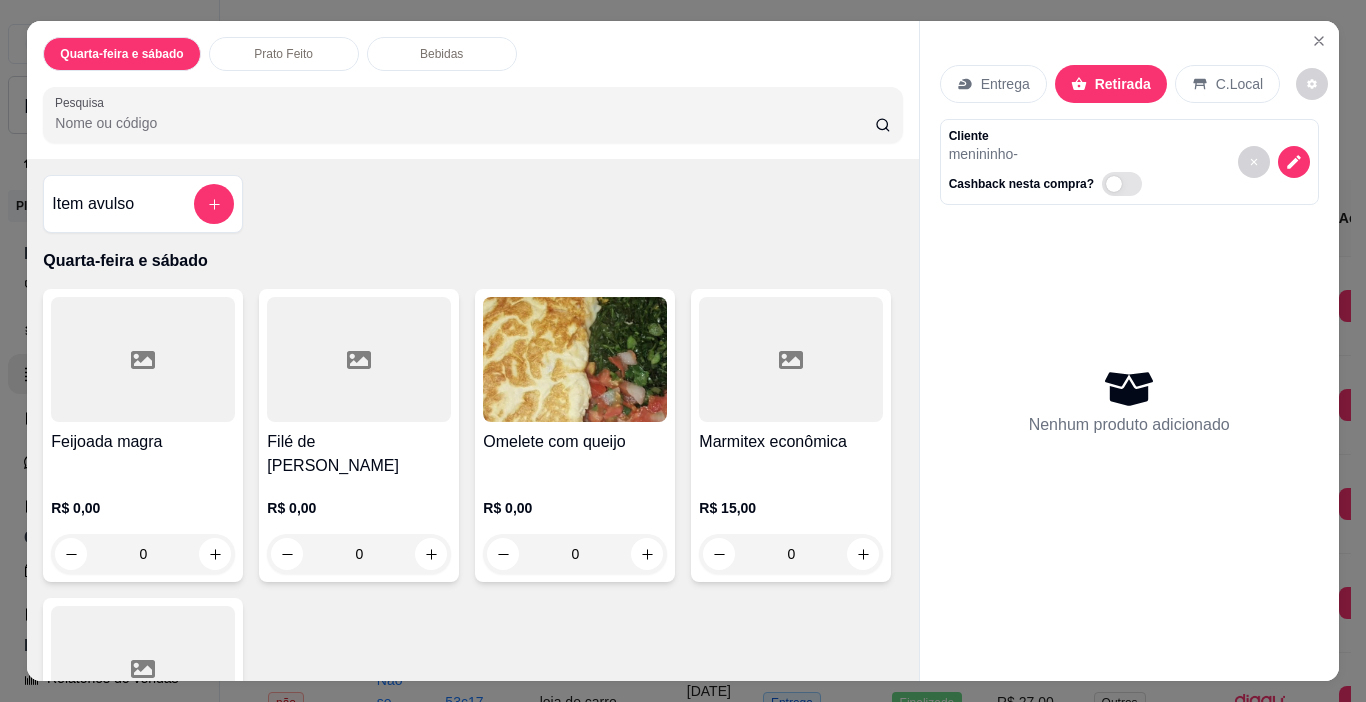 click on "Feijoada magra" at bounding box center (143, 442) 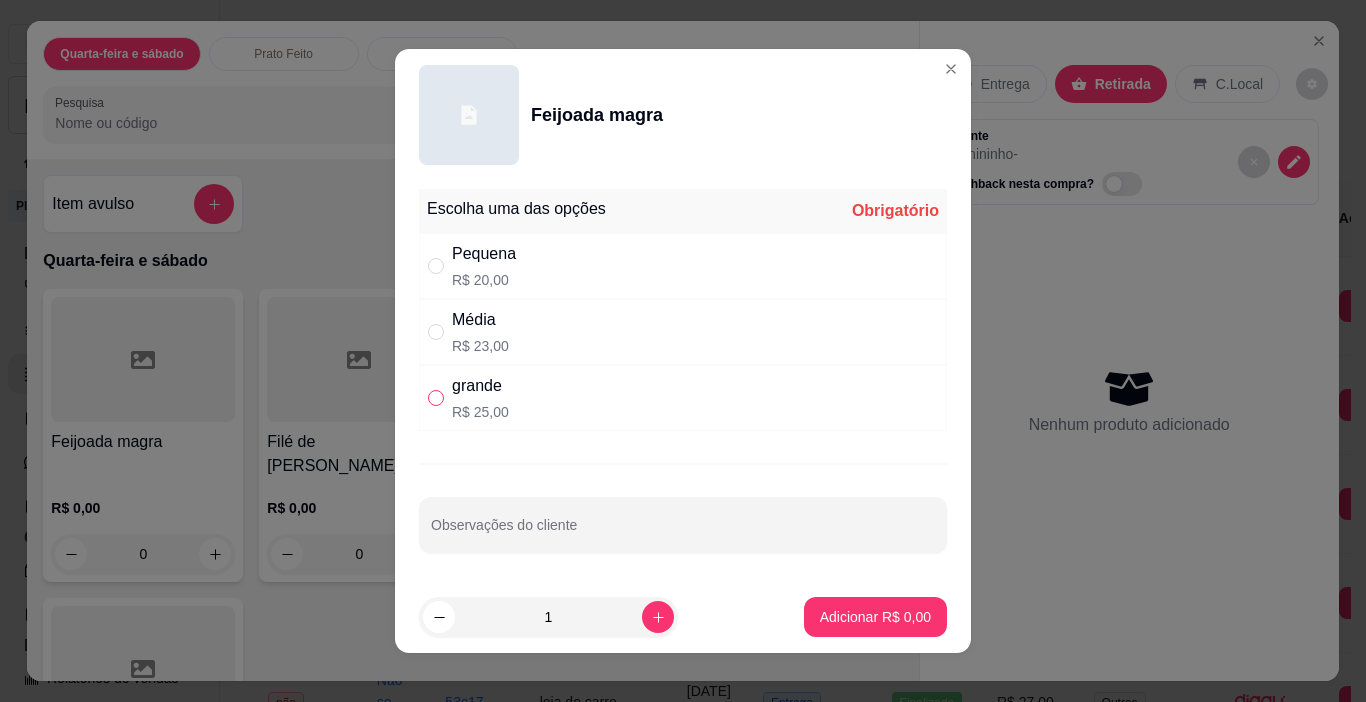 click at bounding box center (436, 398) 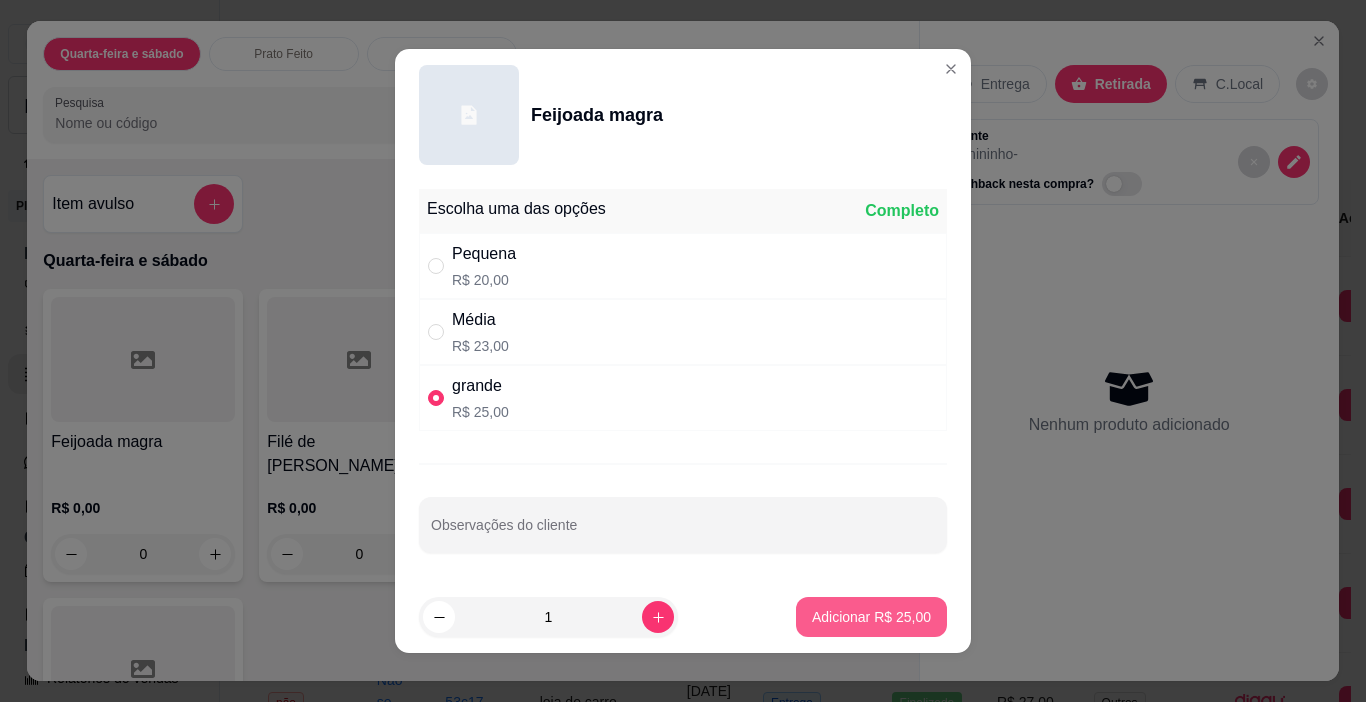 click on "Adicionar   R$ 25,00" at bounding box center (871, 617) 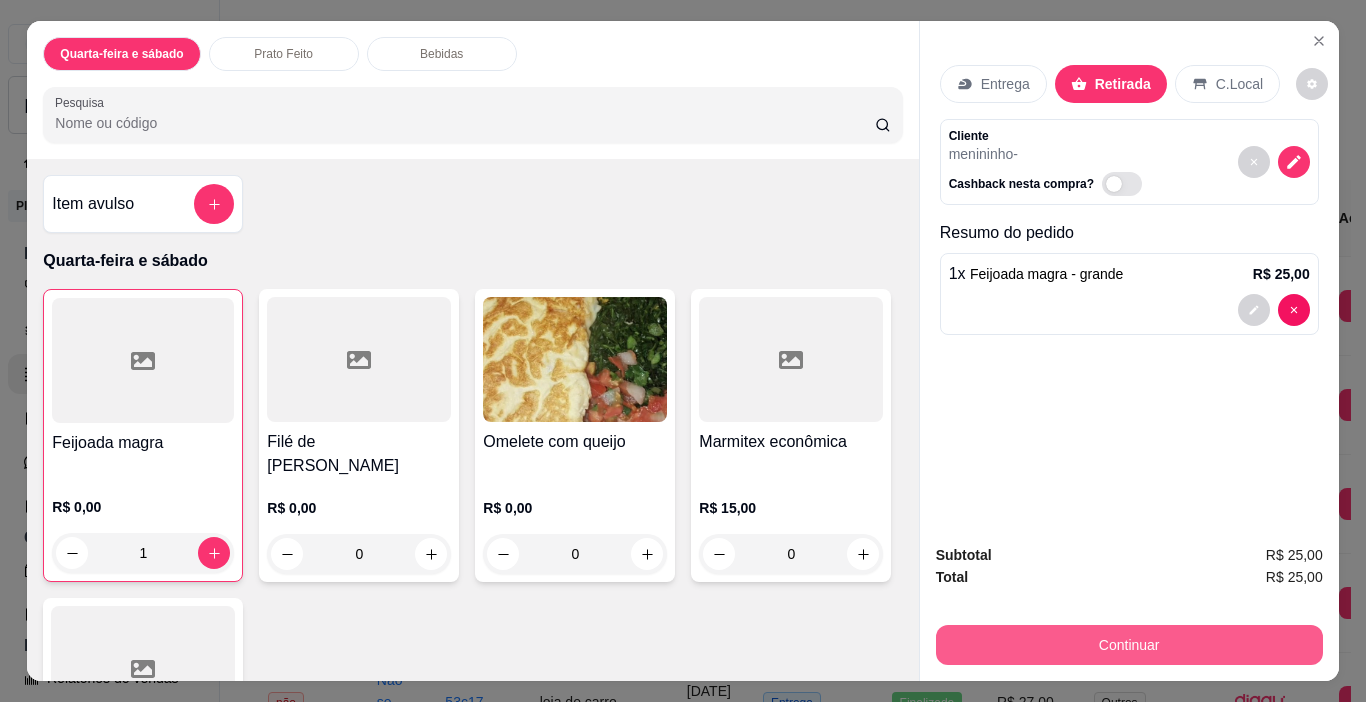 click on "Continuar" at bounding box center [1129, 645] 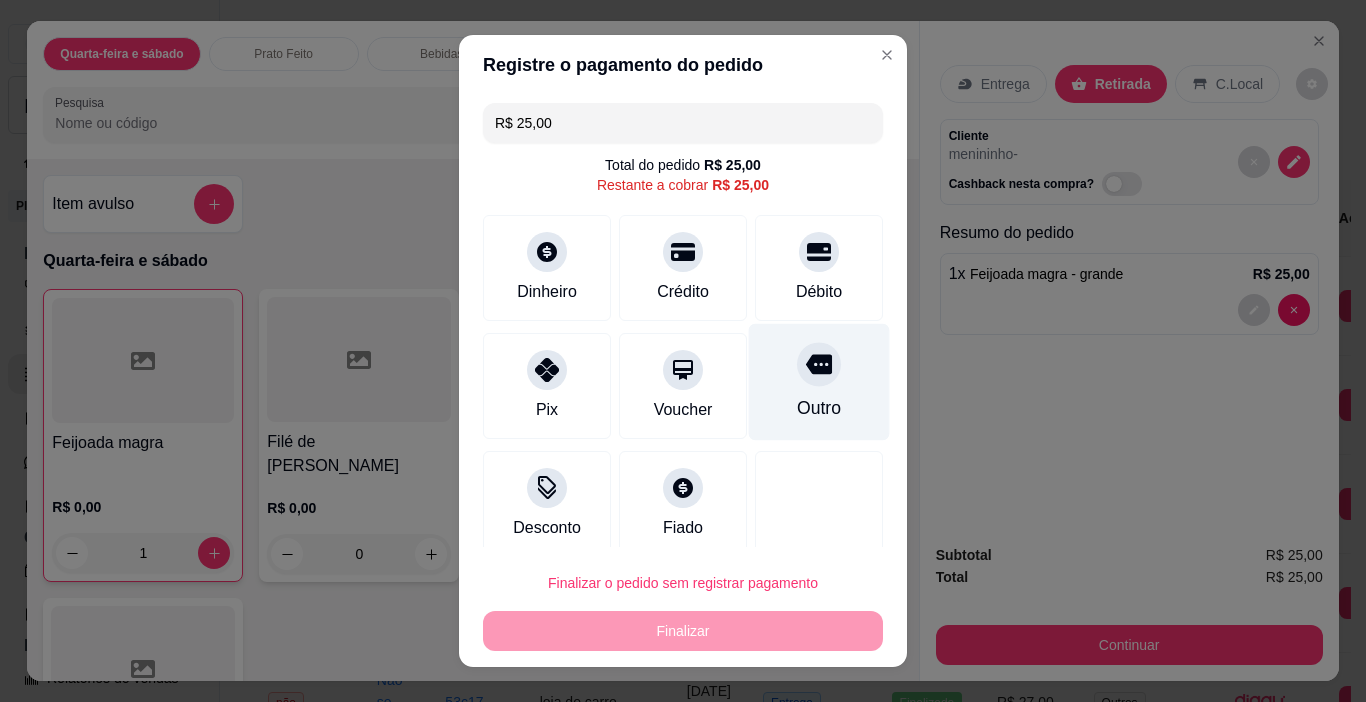click 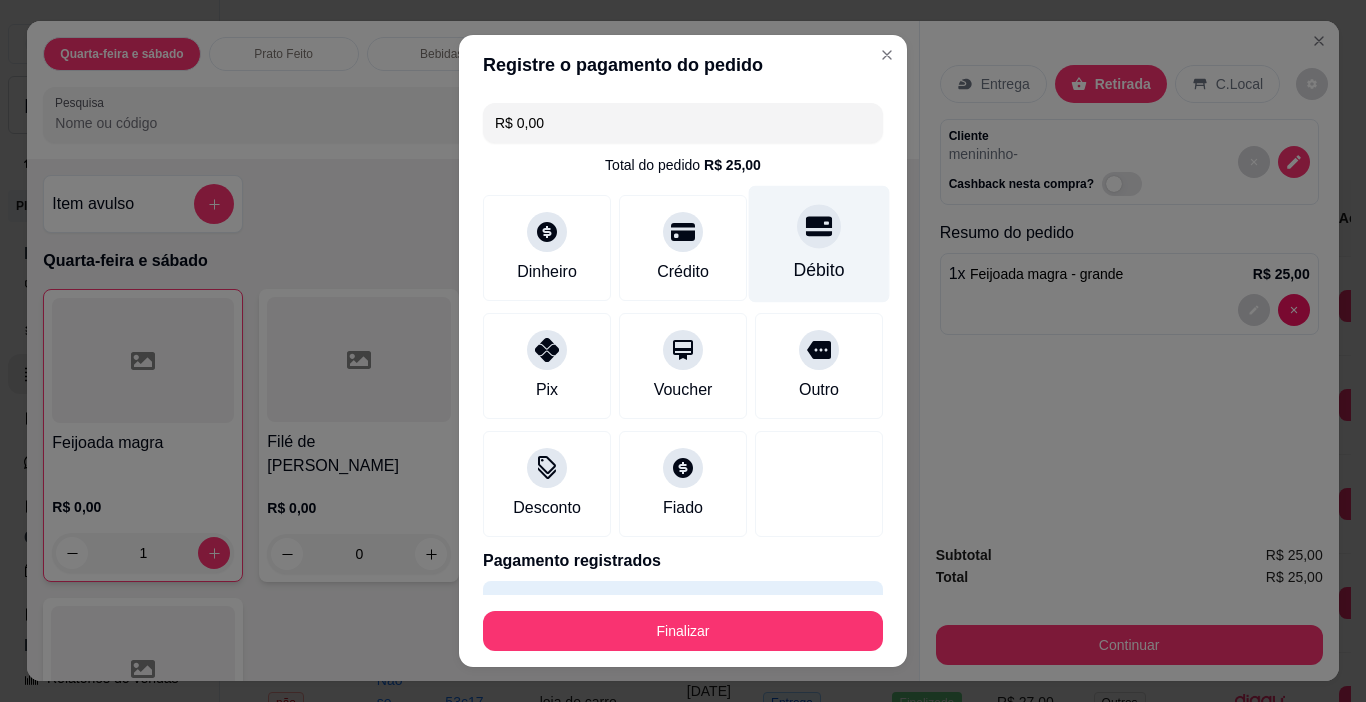 click on "Débito" at bounding box center (819, 244) 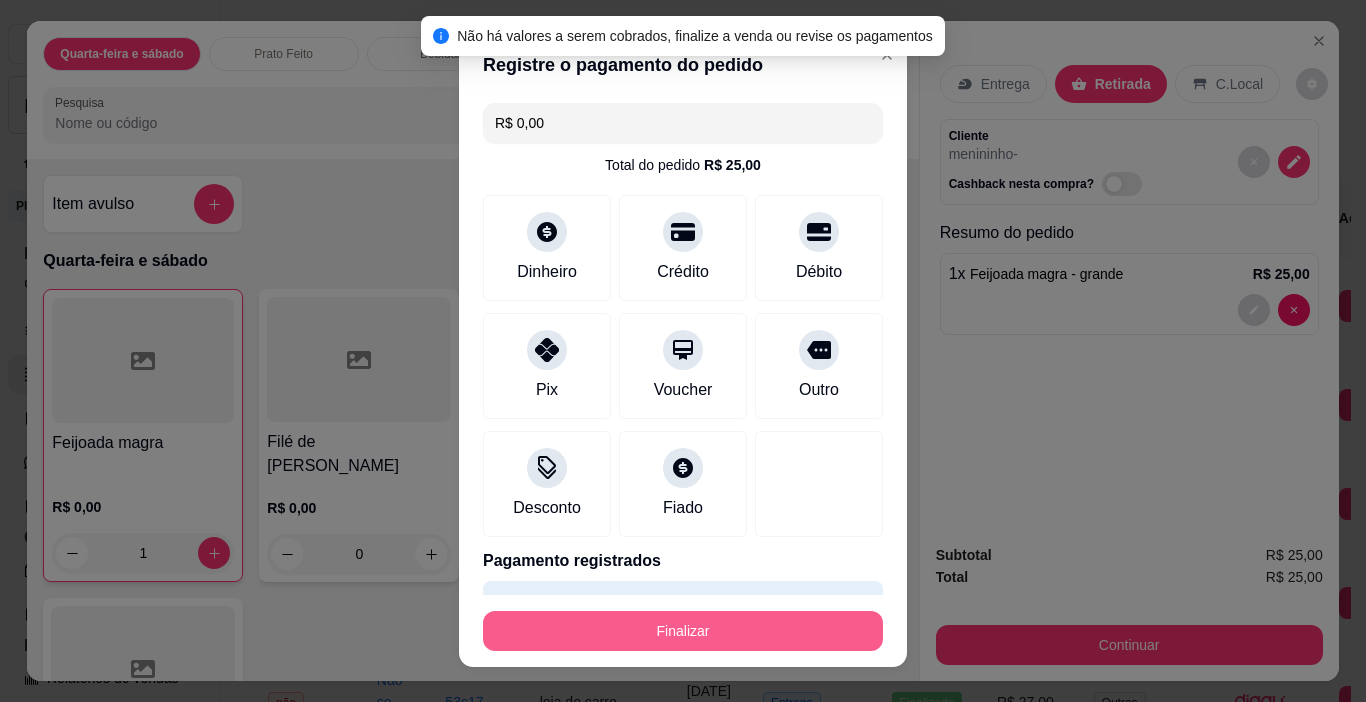 click on "Finalizar" at bounding box center (683, 631) 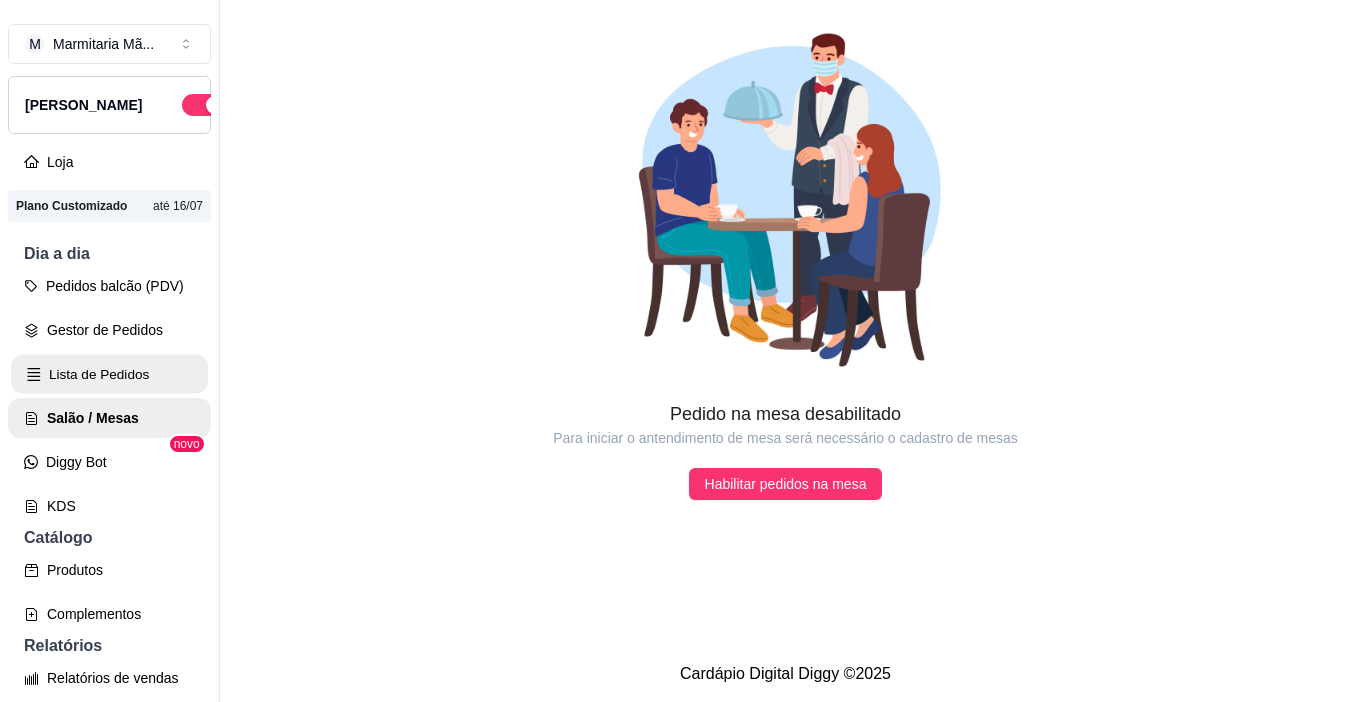 click on "Lista de Pedidos" at bounding box center [109, 374] 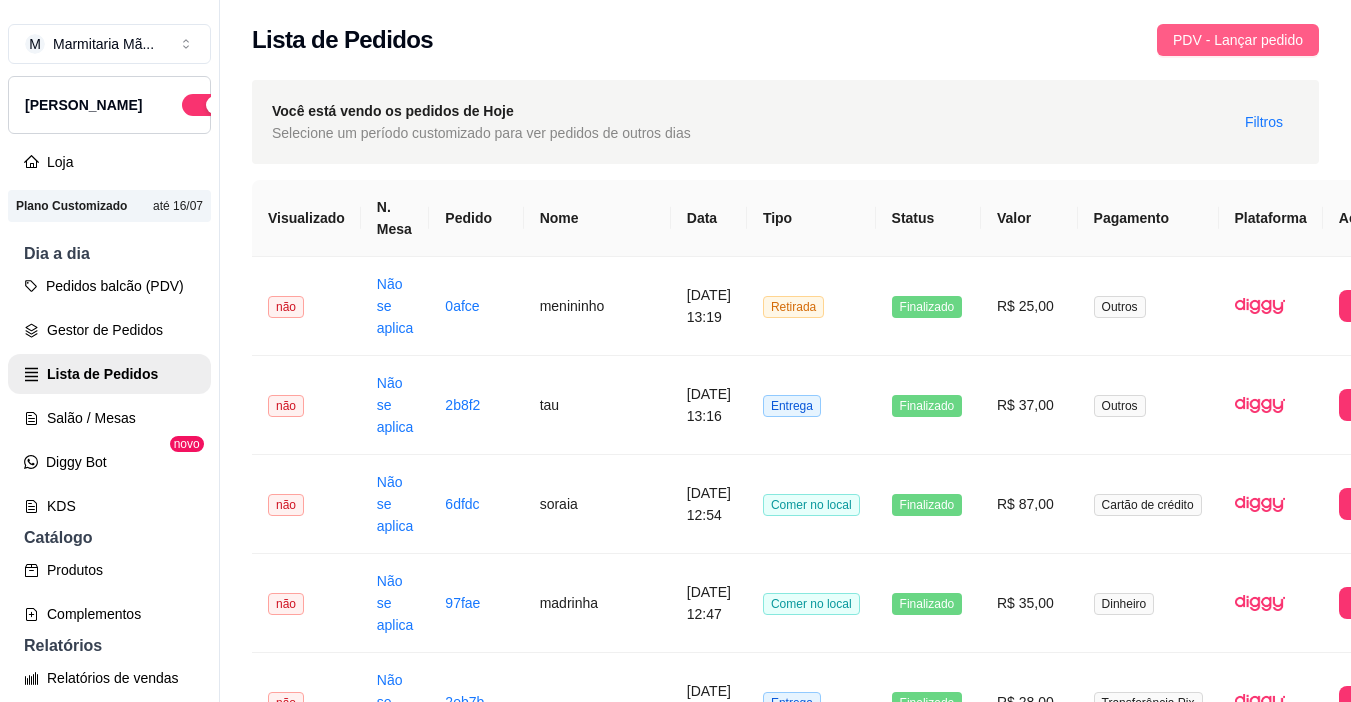 click on "PDV - Lançar pedido" at bounding box center (1238, 40) 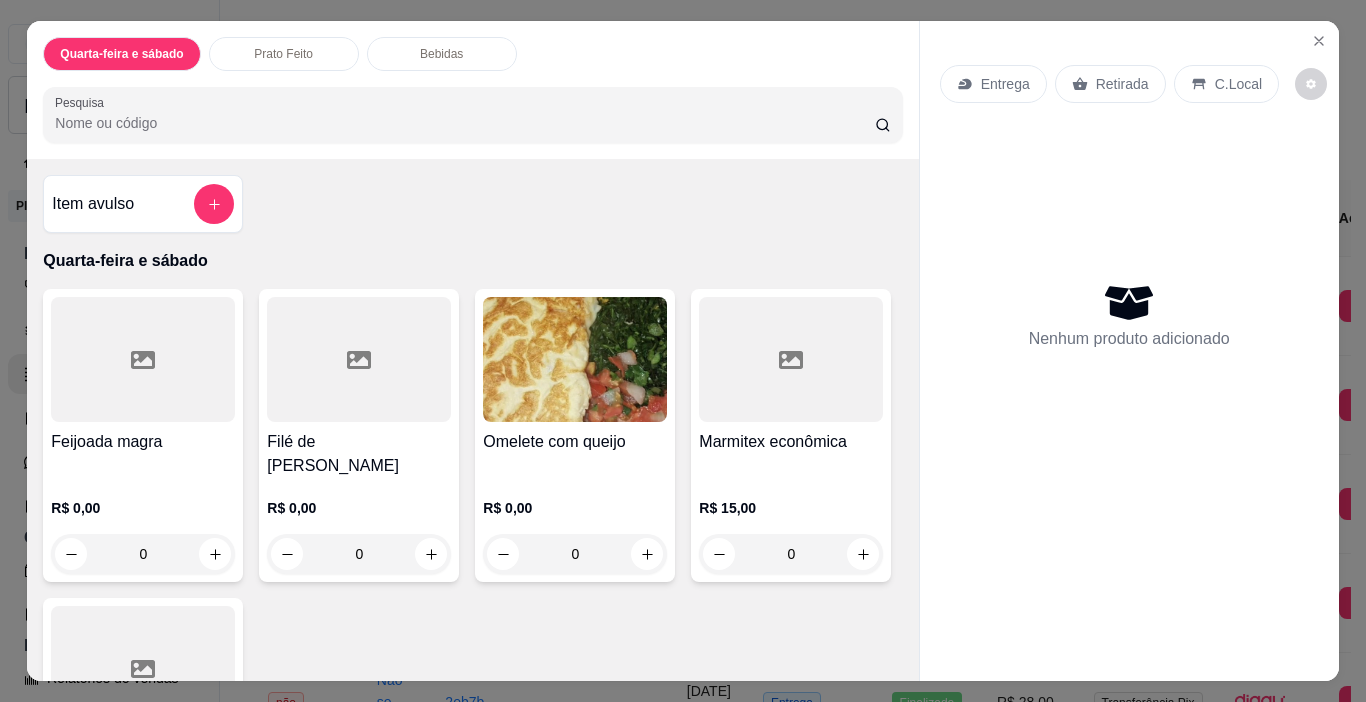 click on "Entrega" at bounding box center (1005, 84) 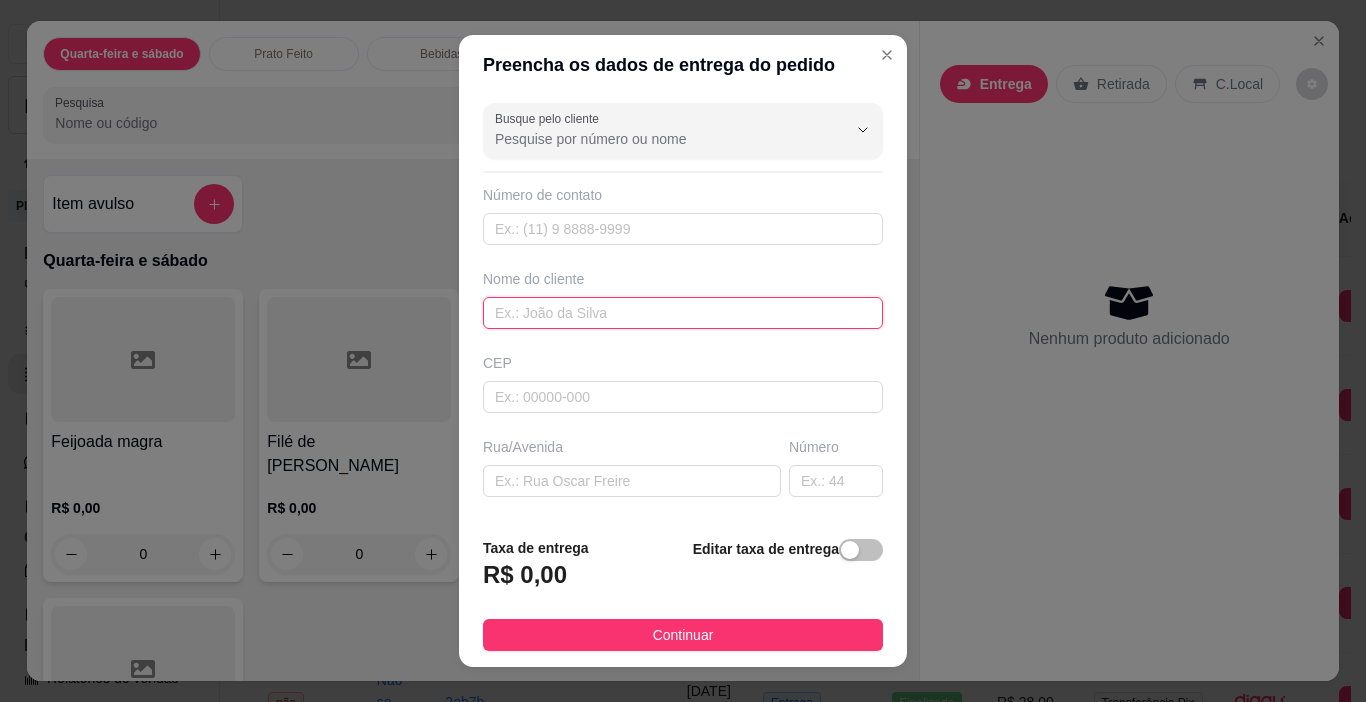 click at bounding box center (683, 313) 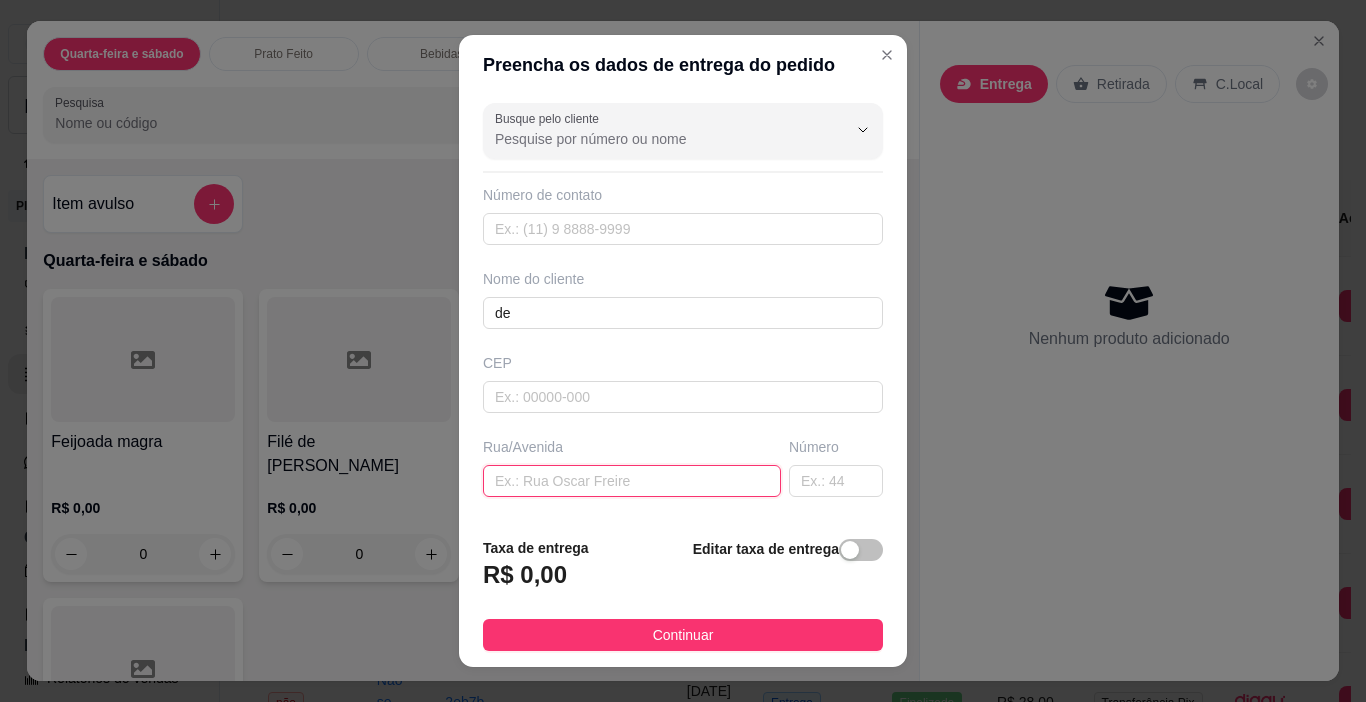 click at bounding box center (632, 481) 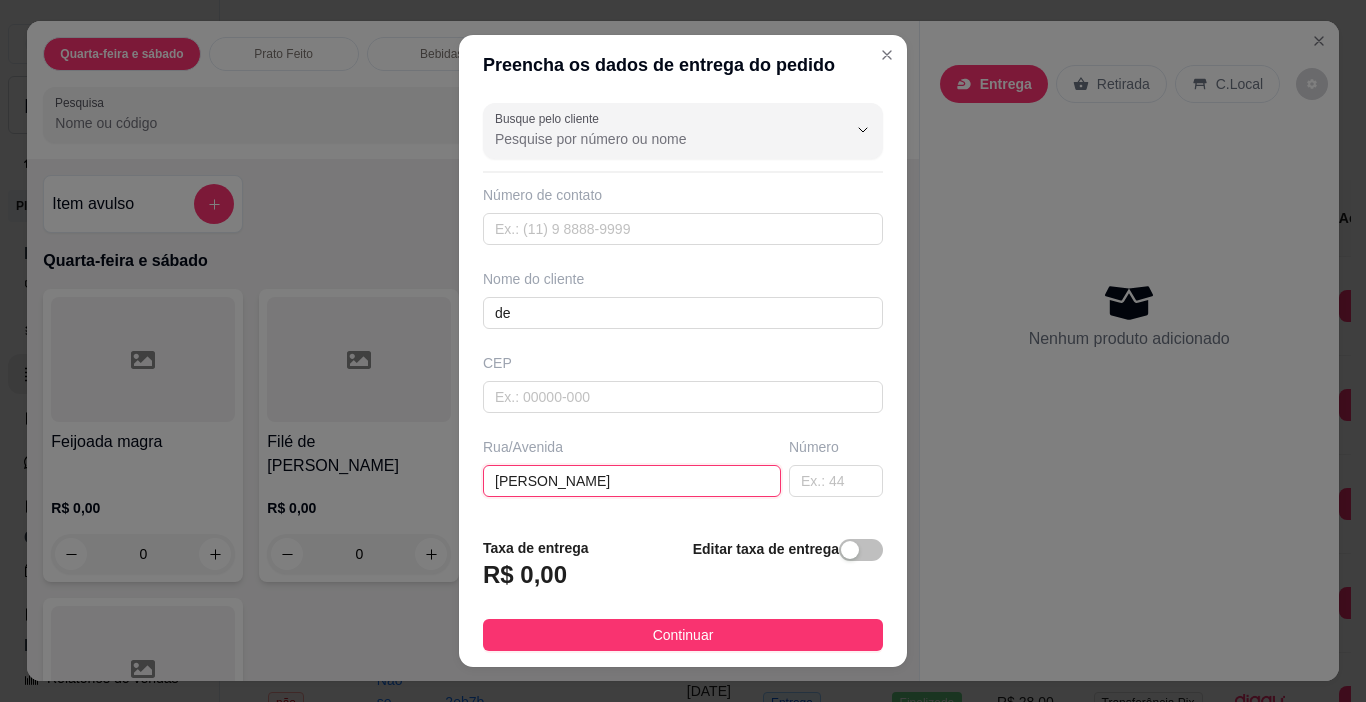 click on "[PERSON_NAME]" at bounding box center (632, 481) 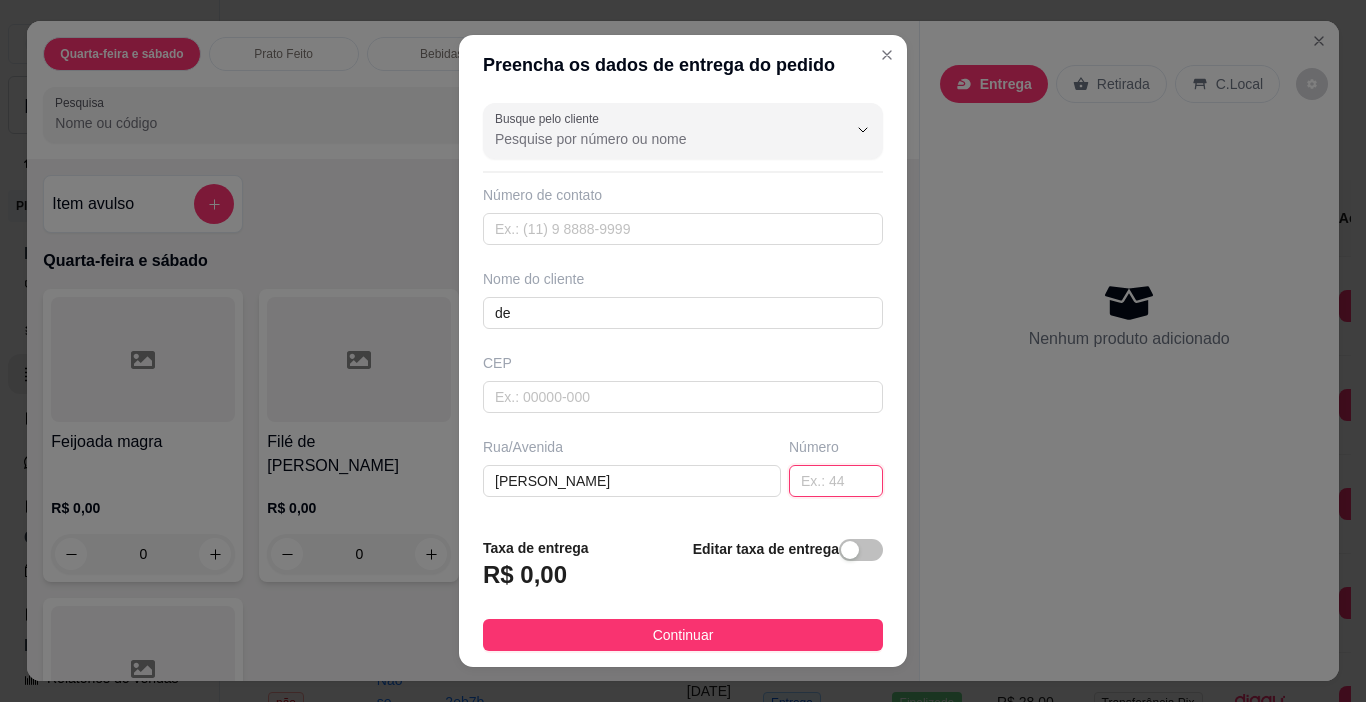 click at bounding box center (836, 481) 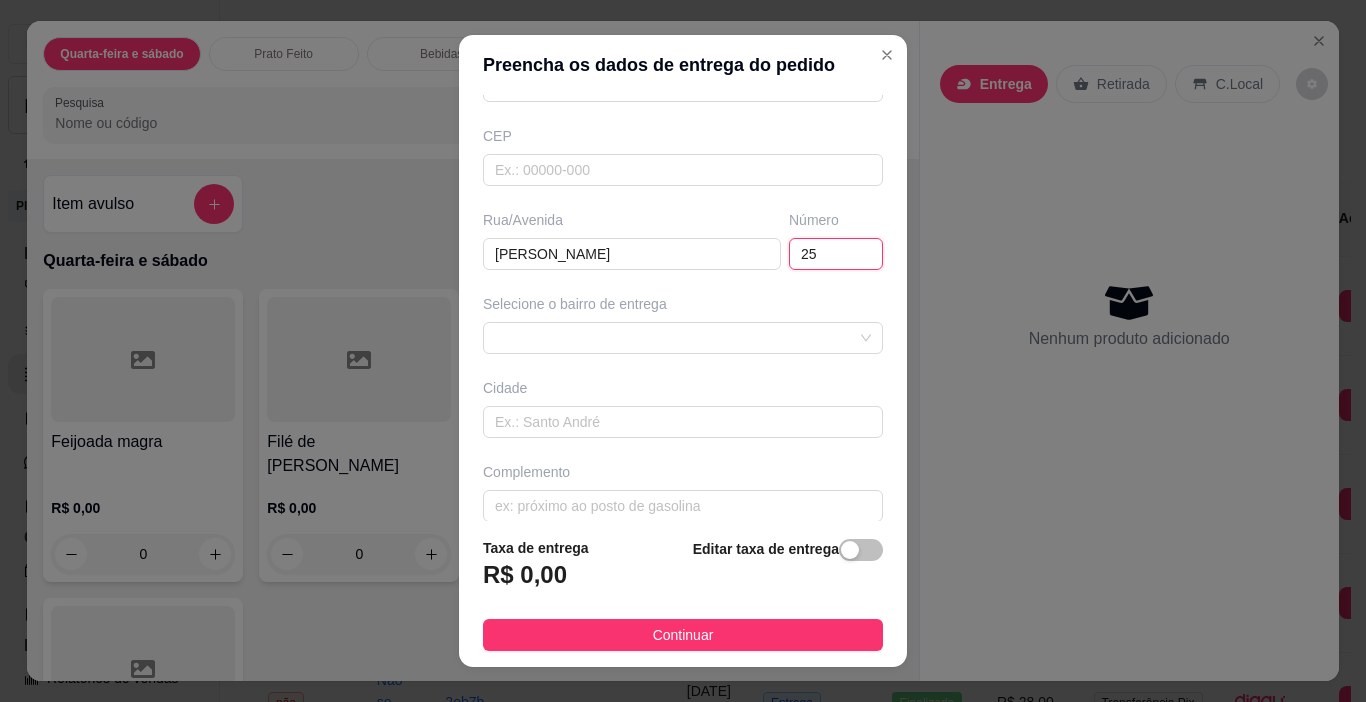 scroll, scrollTop: 248, scrollLeft: 0, axis: vertical 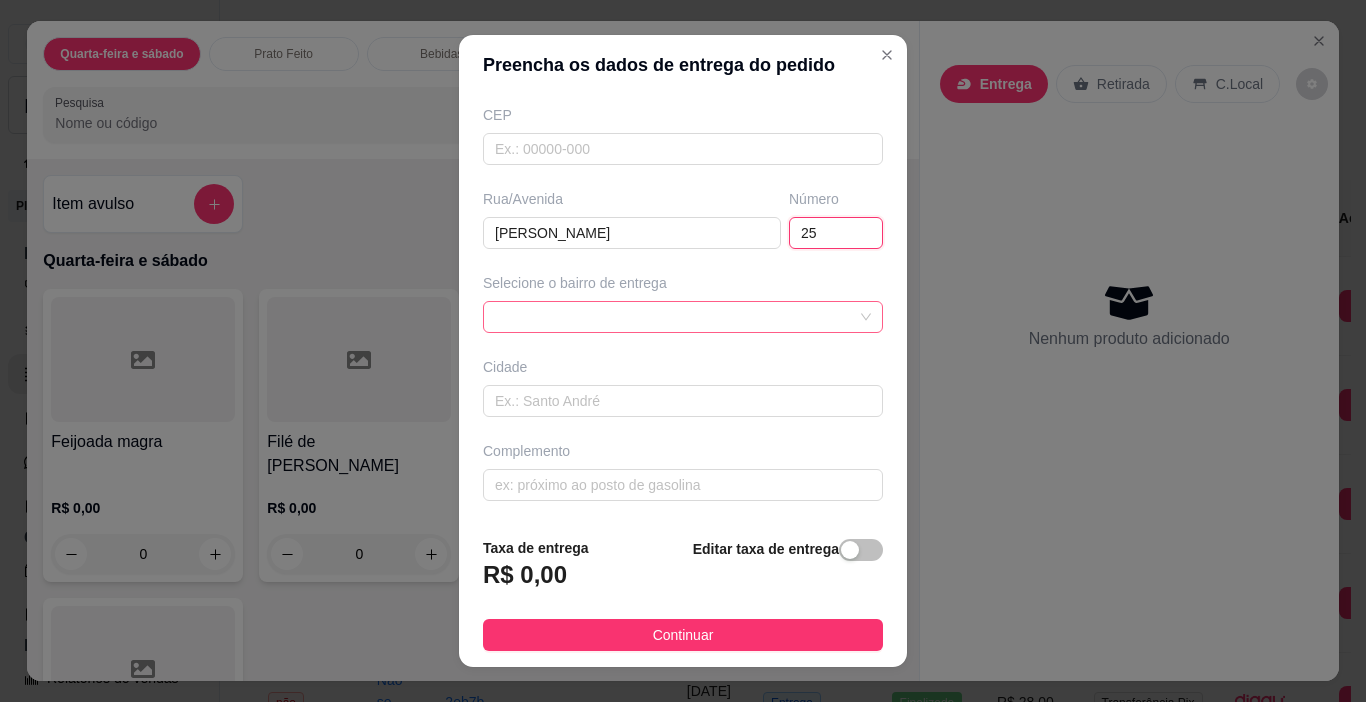 click at bounding box center [683, 317] 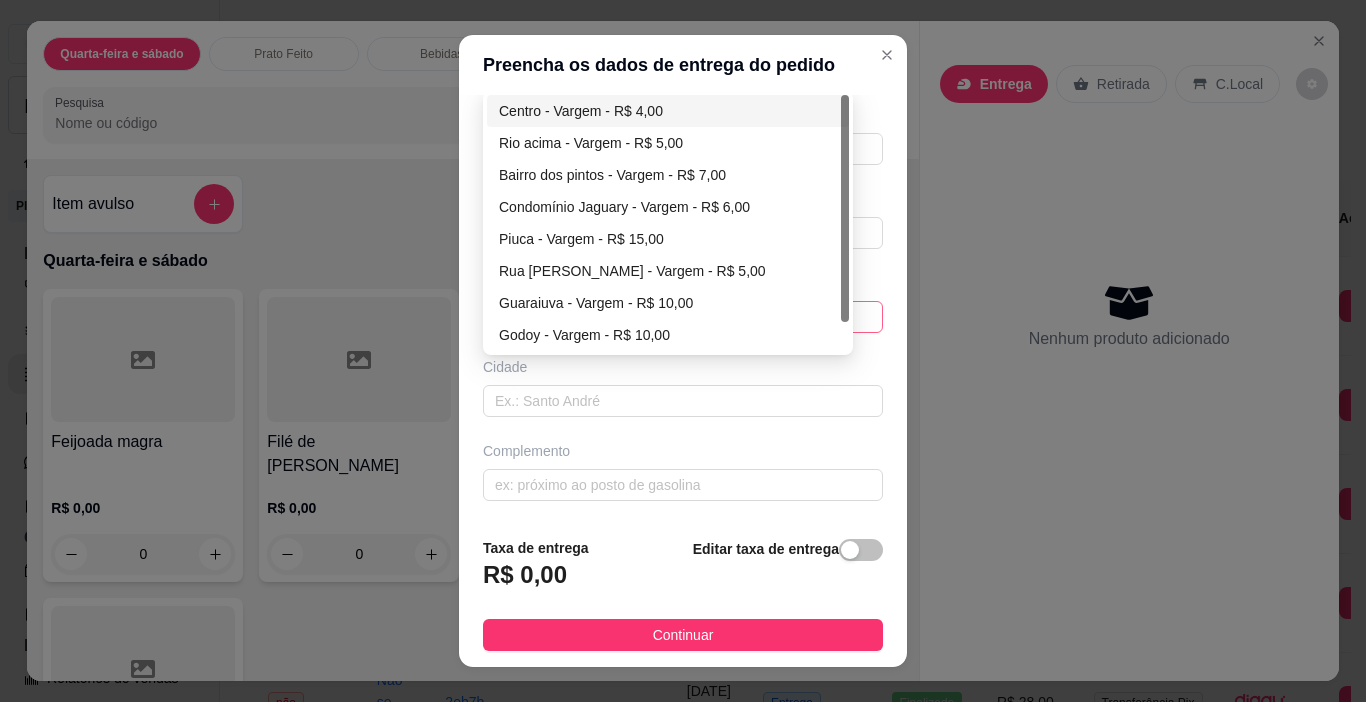 click on "Centro - Vargem  -  R$ 4,00" at bounding box center [668, 111] 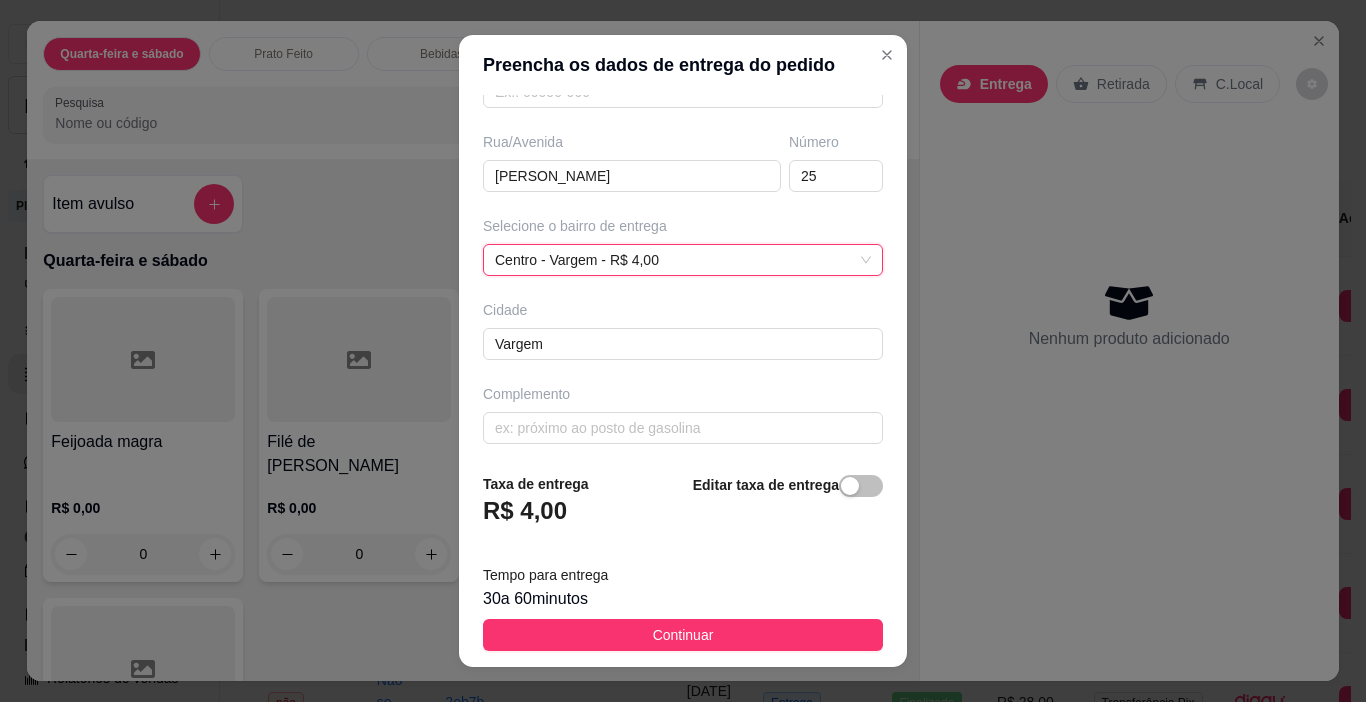 scroll, scrollTop: 312, scrollLeft: 0, axis: vertical 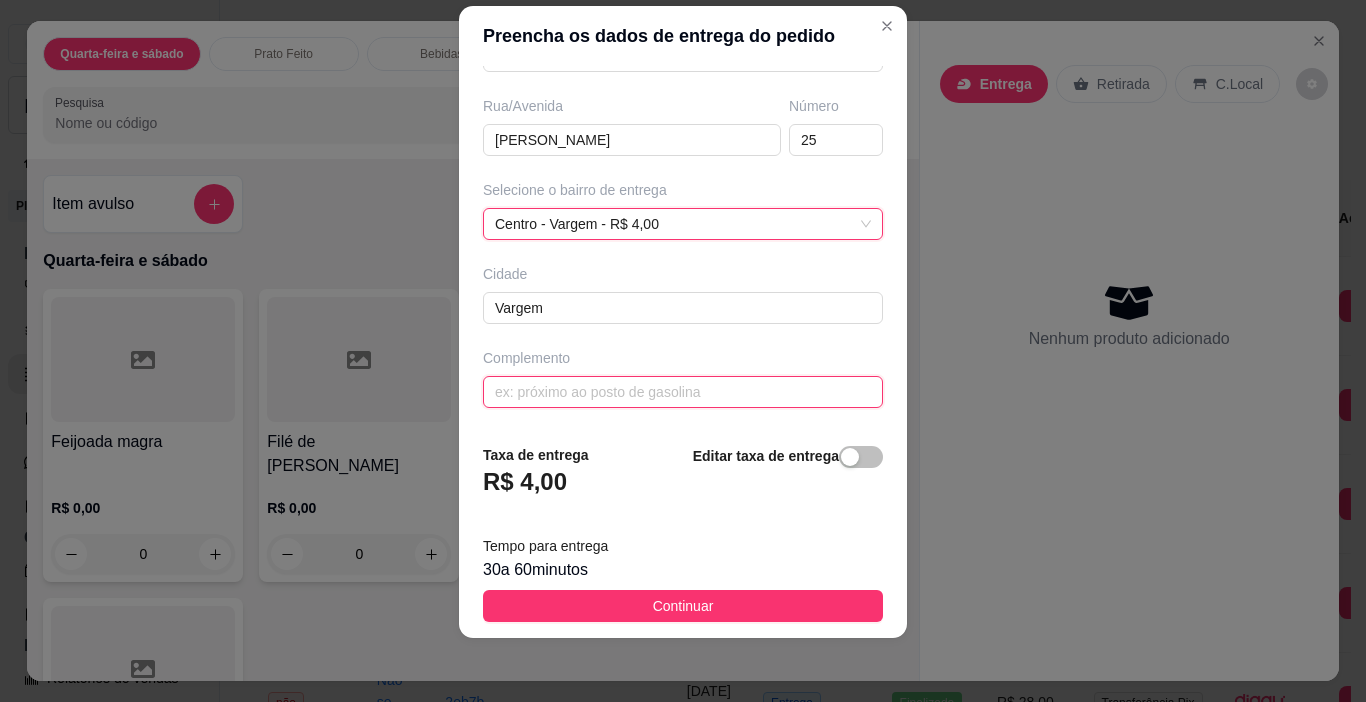click at bounding box center (683, 392) 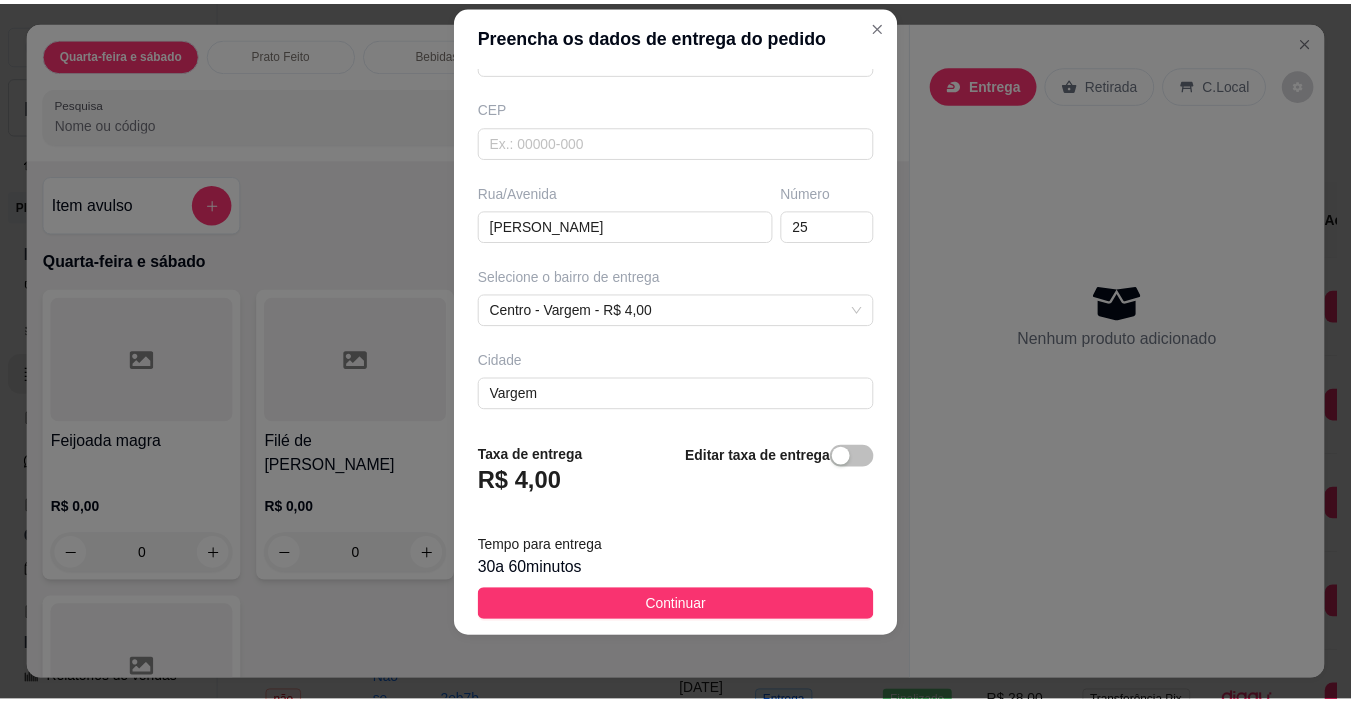 scroll, scrollTop: 312, scrollLeft: 0, axis: vertical 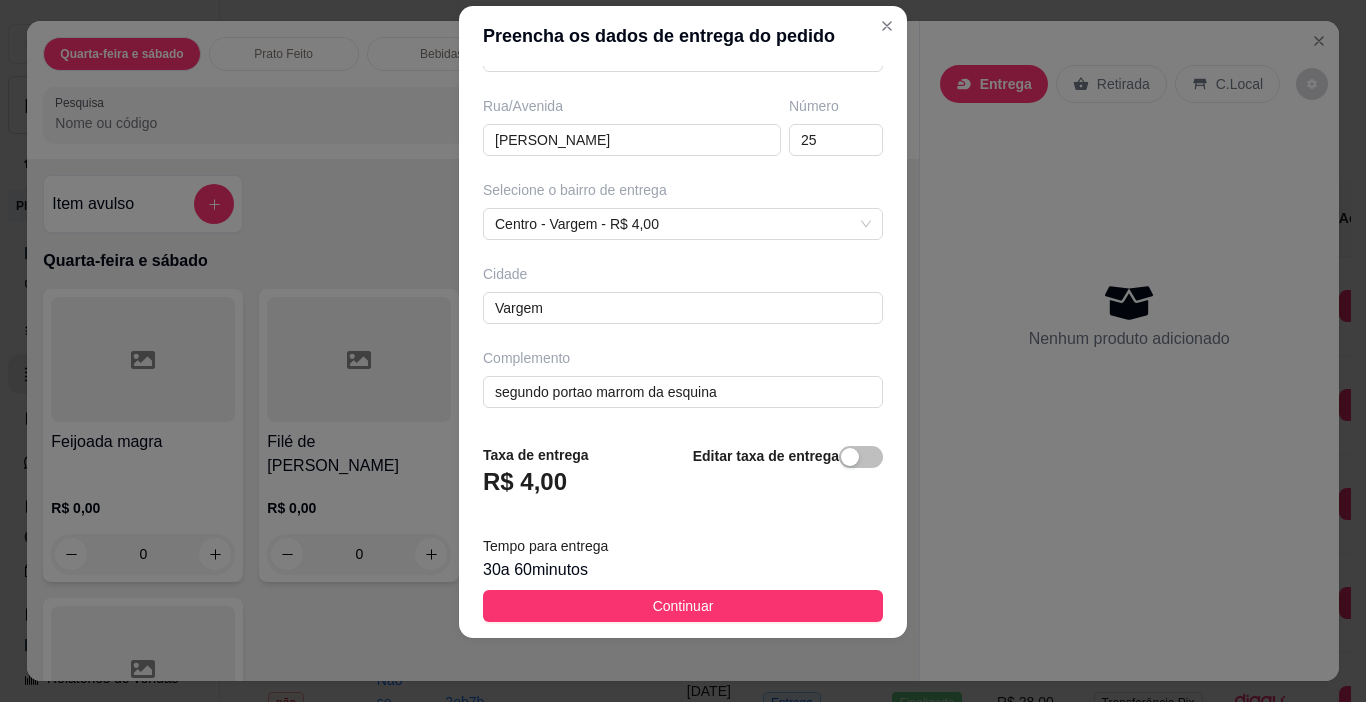 click on "Continuar" at bounding box center [683, 606] 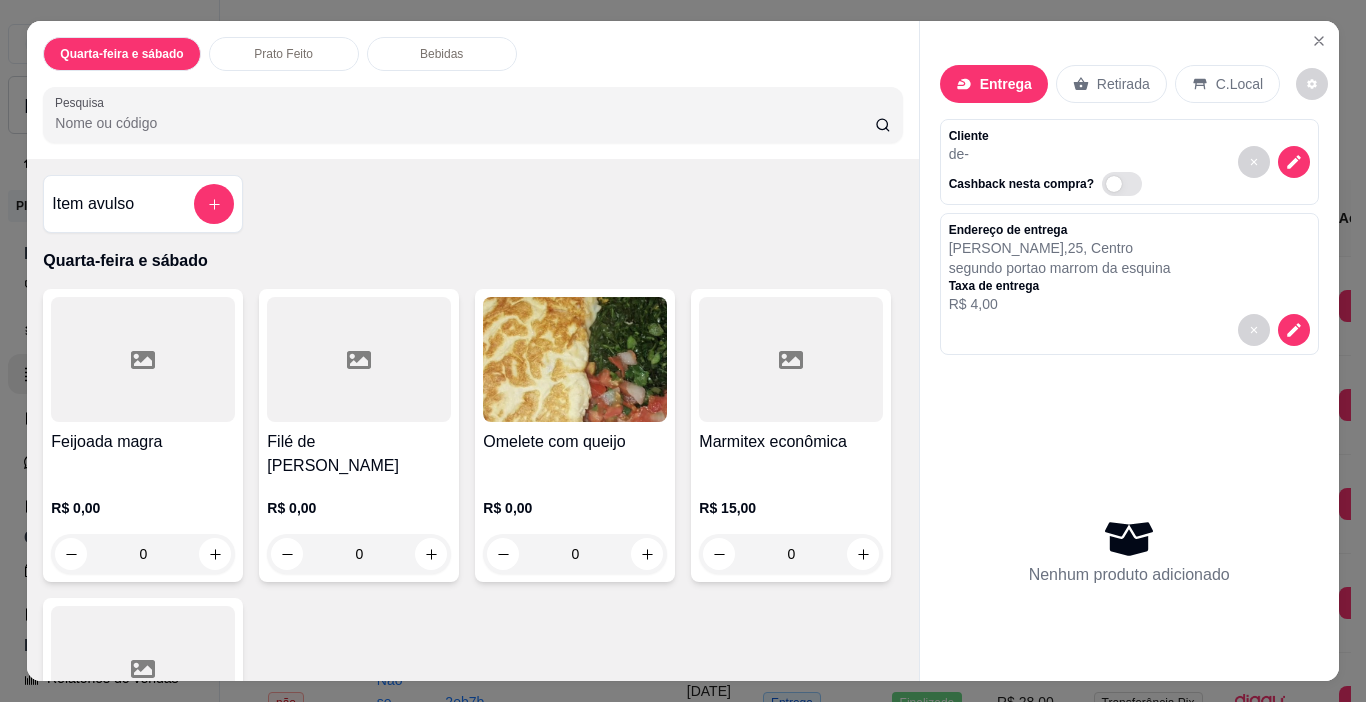 click at bounding box center (143, 359) 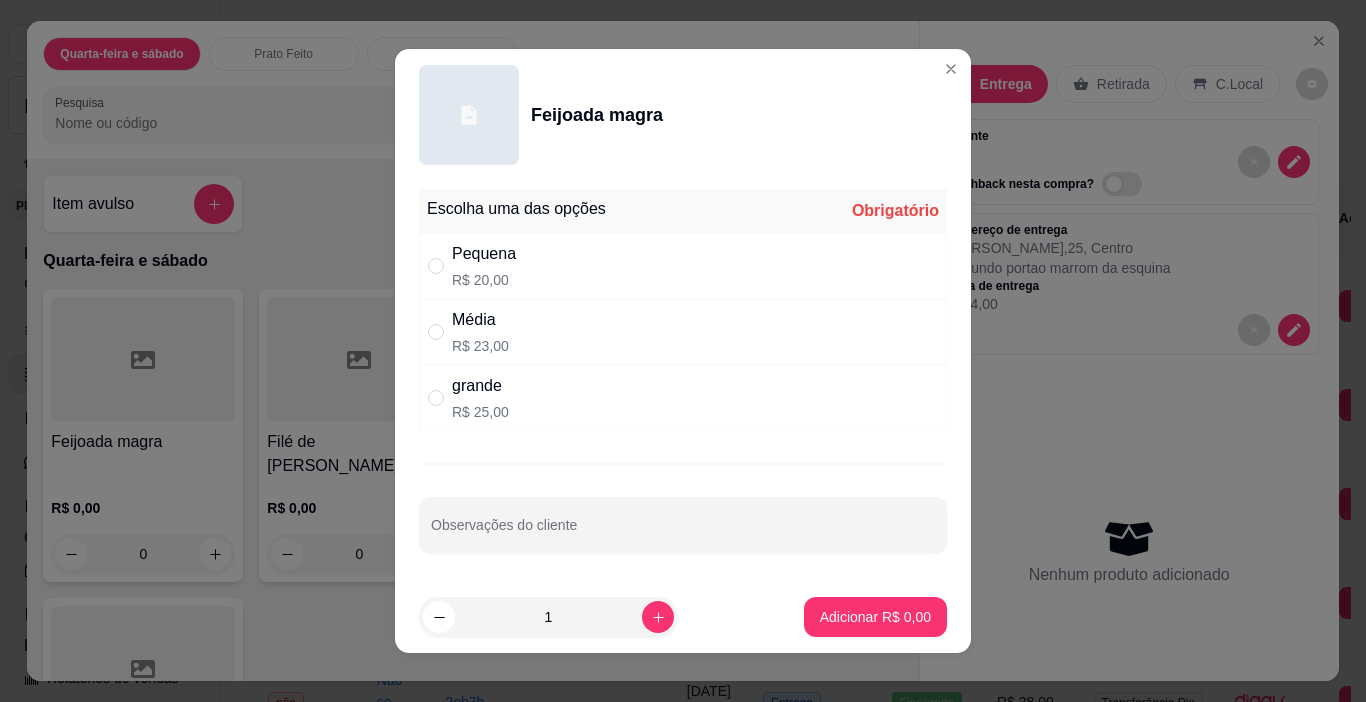 click on "grande" at bounding box center [480, 386] 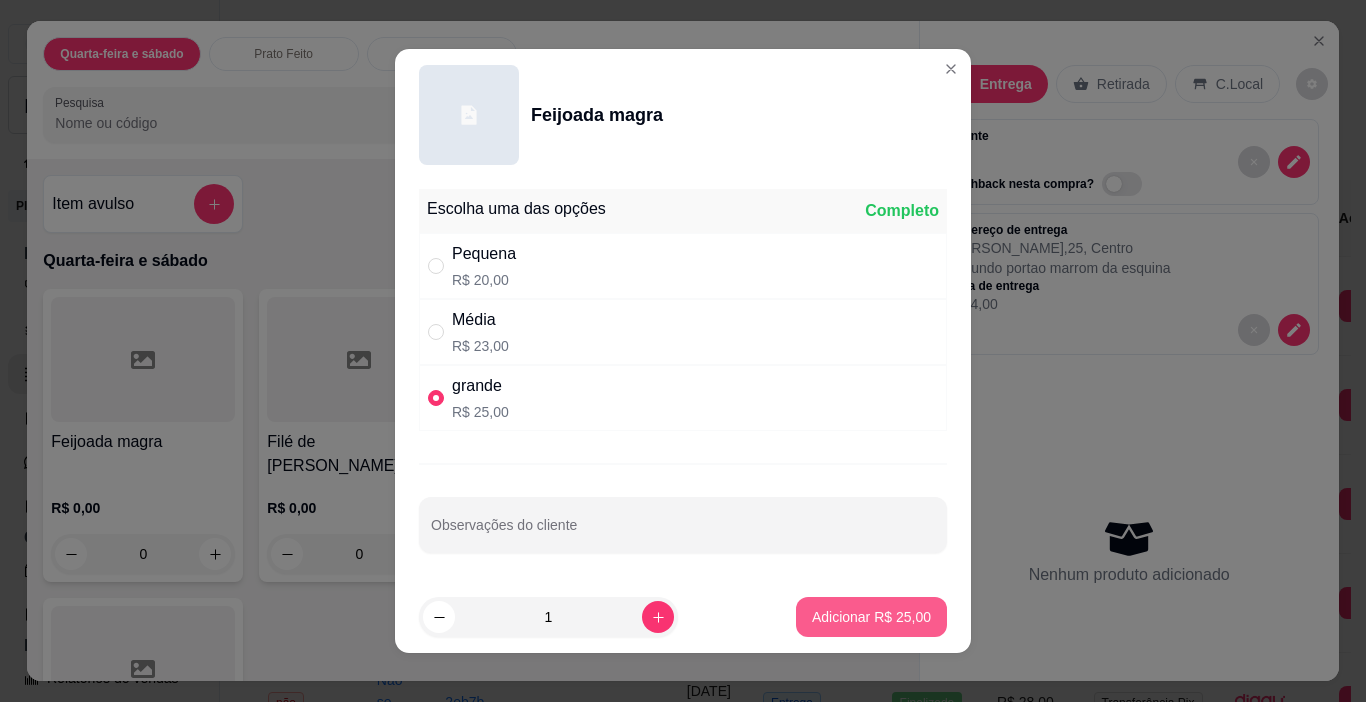 click on "Adicionar   R$ 25,00" at bounding box center [871, 617] 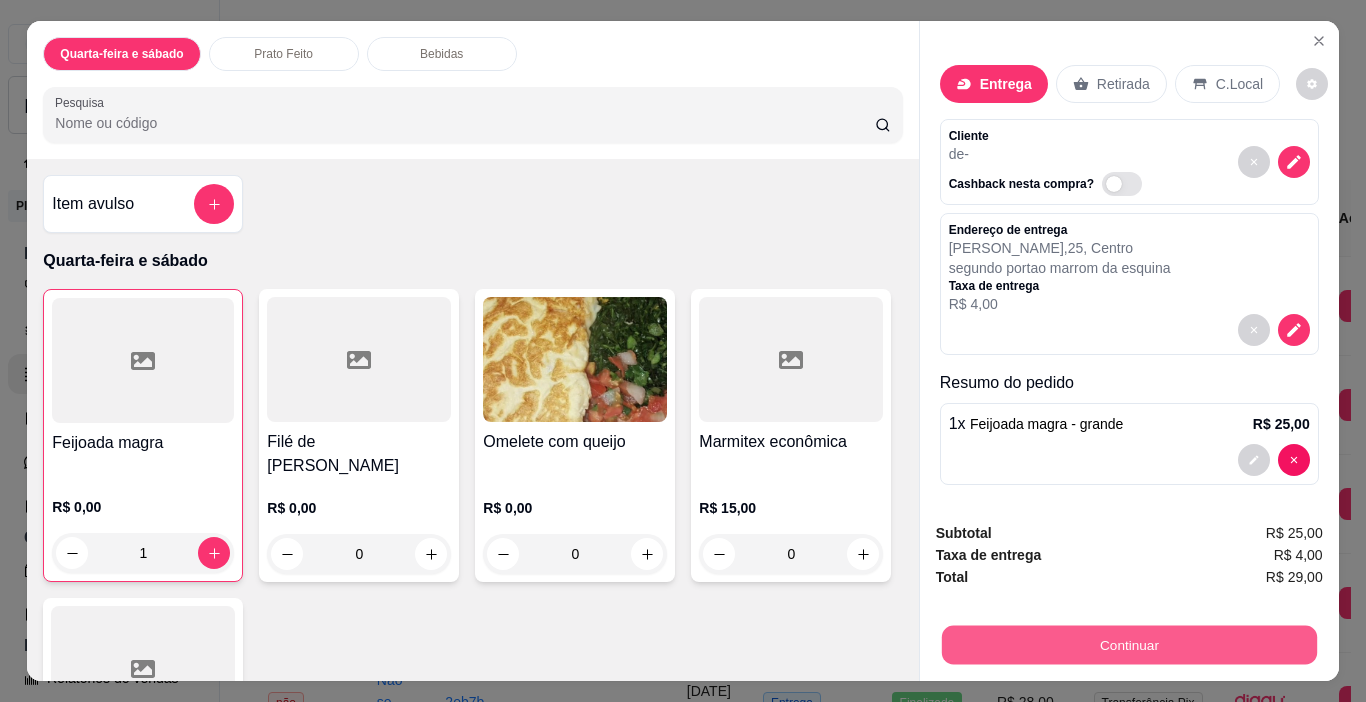 click on "Continuar" at bounding box center (1128, 645) 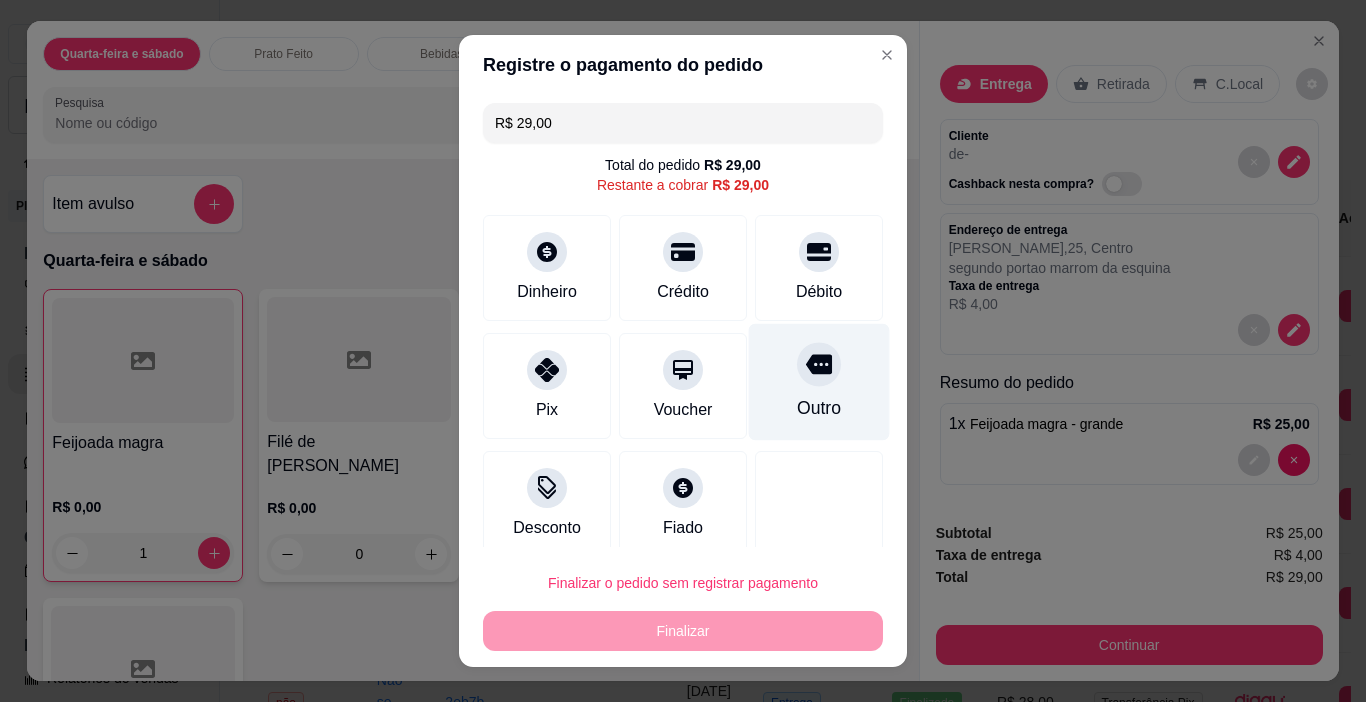 click on "Outro" at bounding box center [819, 408] 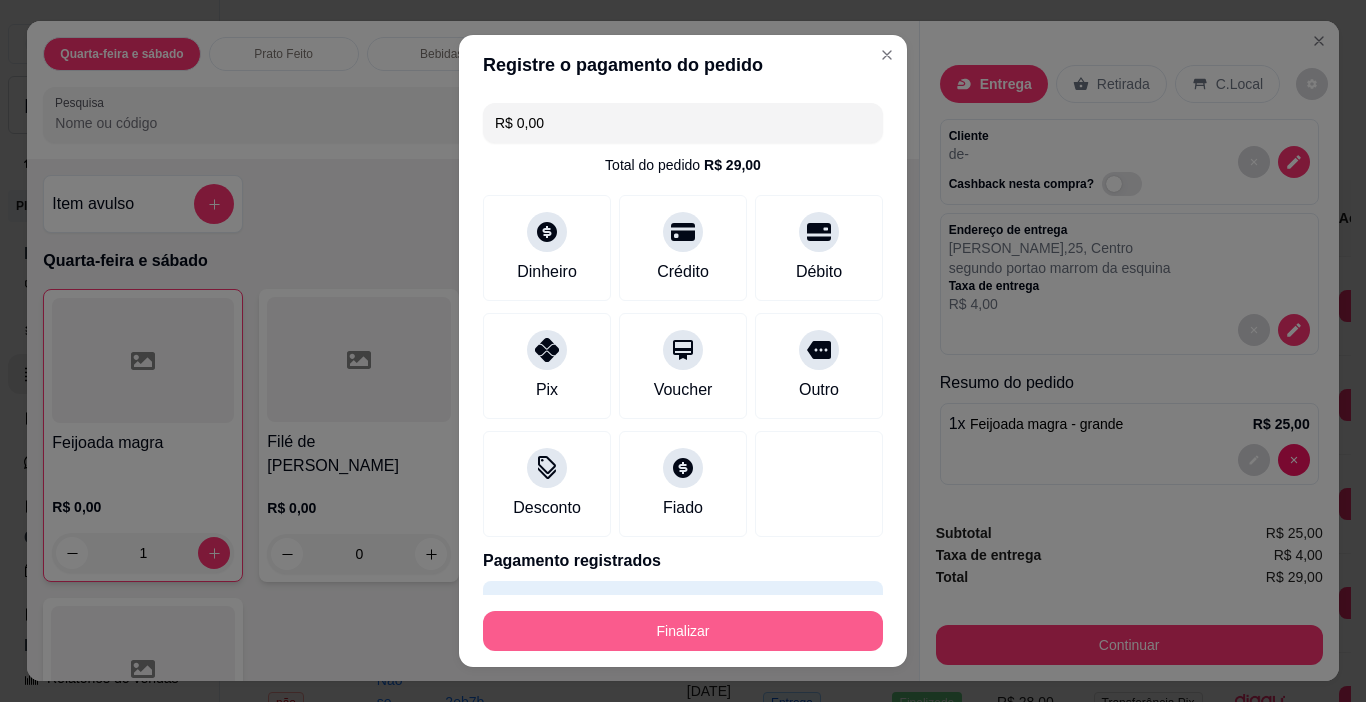 click on "Finalizar" at bounding box center (683, 631) 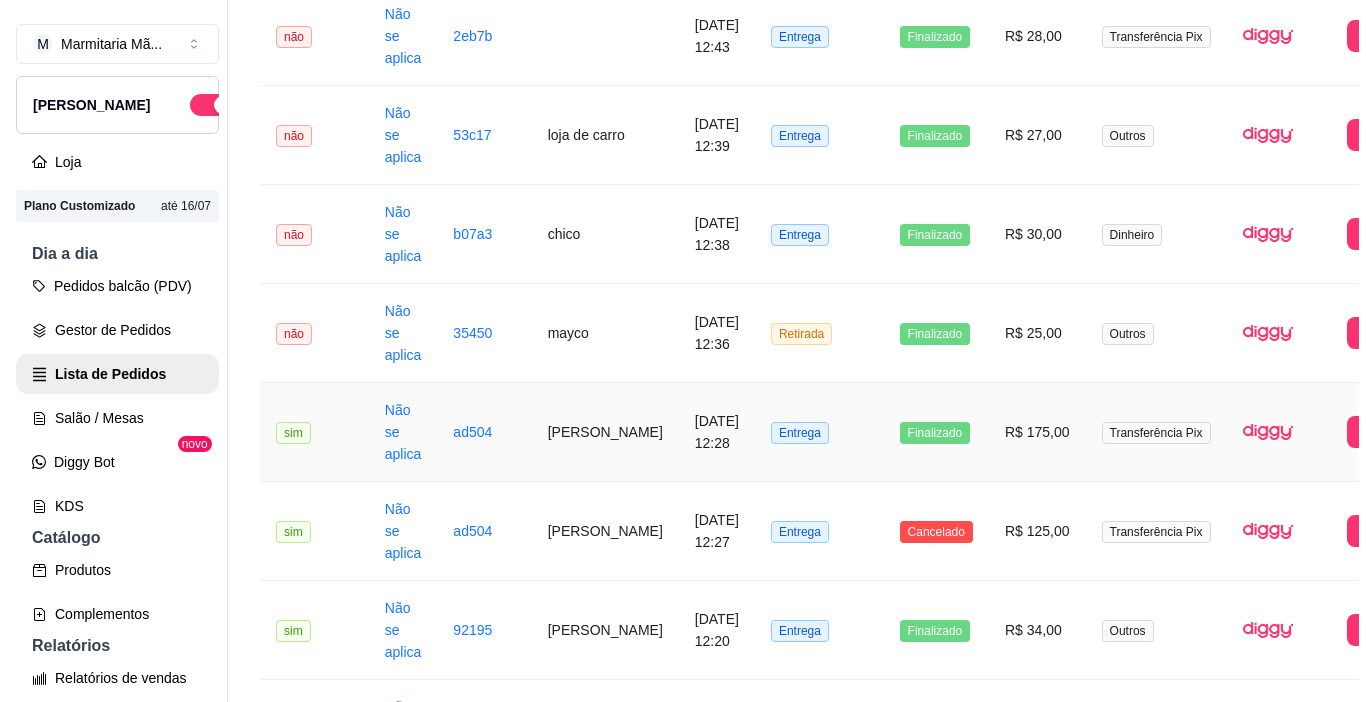 scroll, scrollTop: 800, scrollLeft: 0, axis: vertical 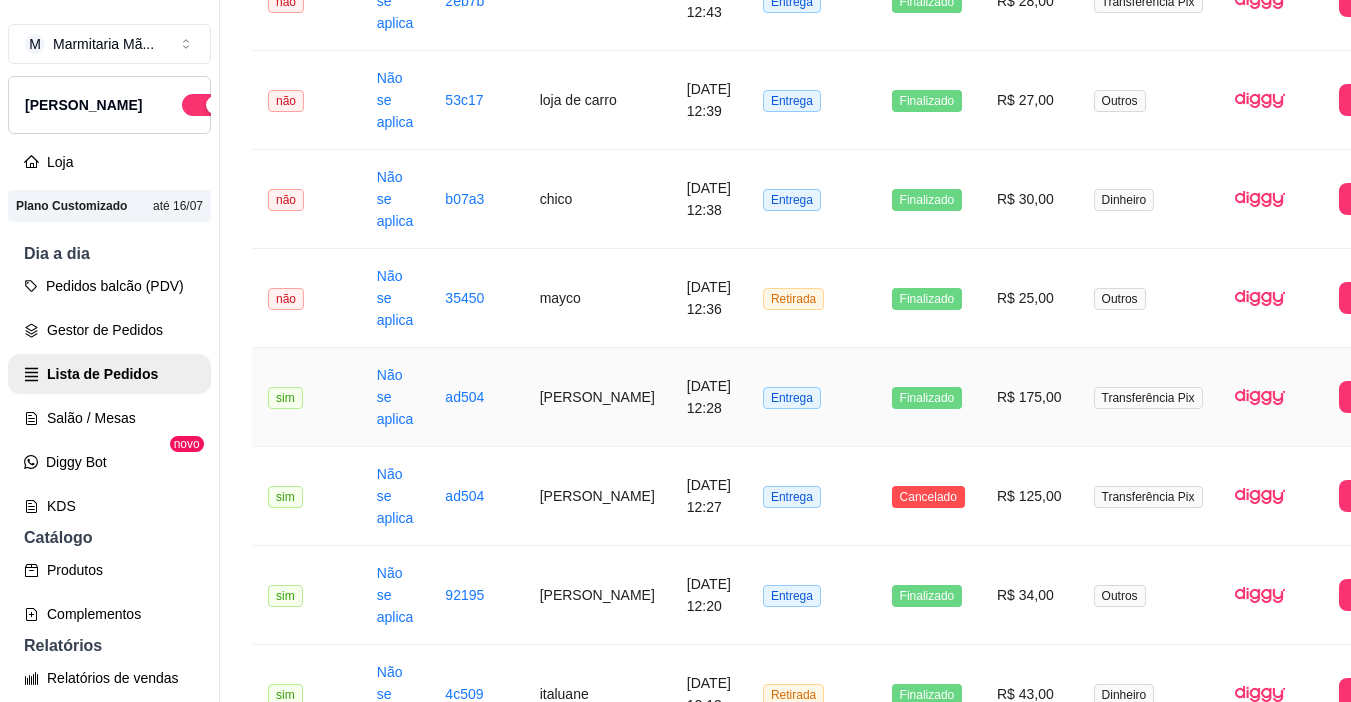 click on "[PERSON_NAME]" at bounding box center [597, 397] 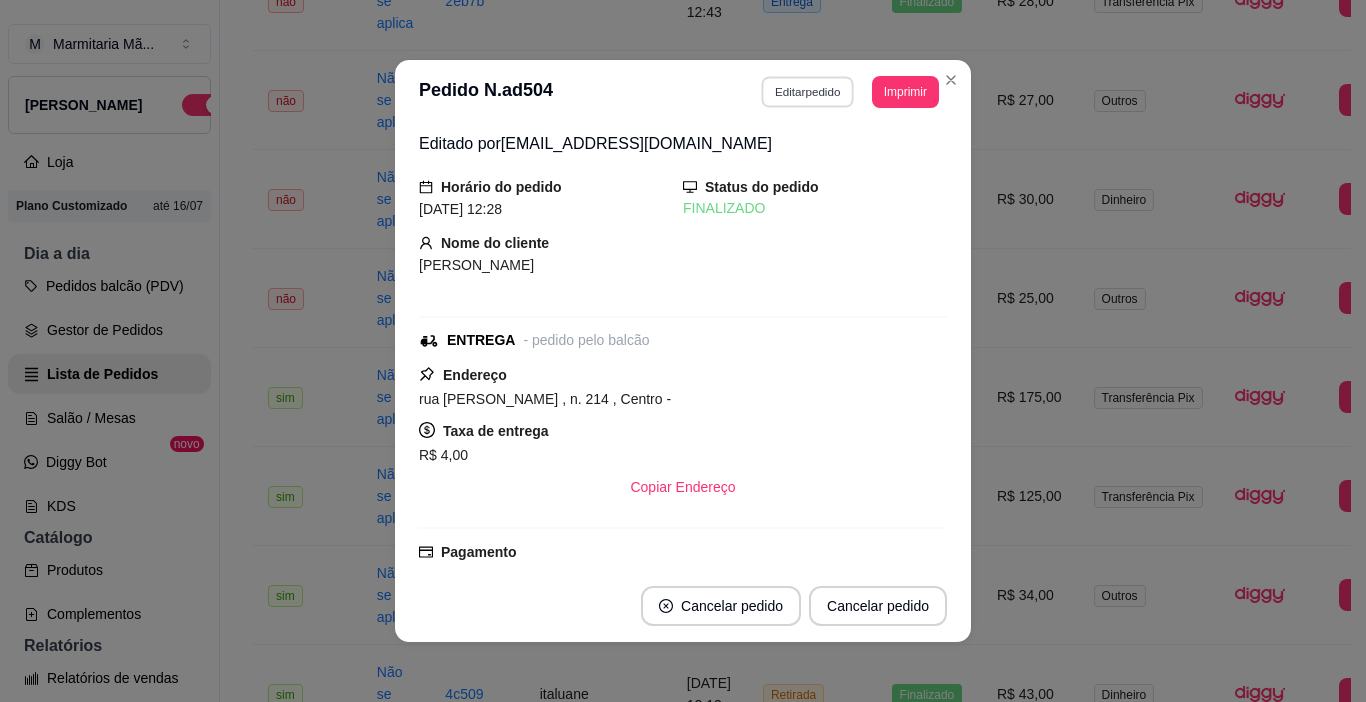 click on "Editar  pedido" at bounding box center [808, 91] 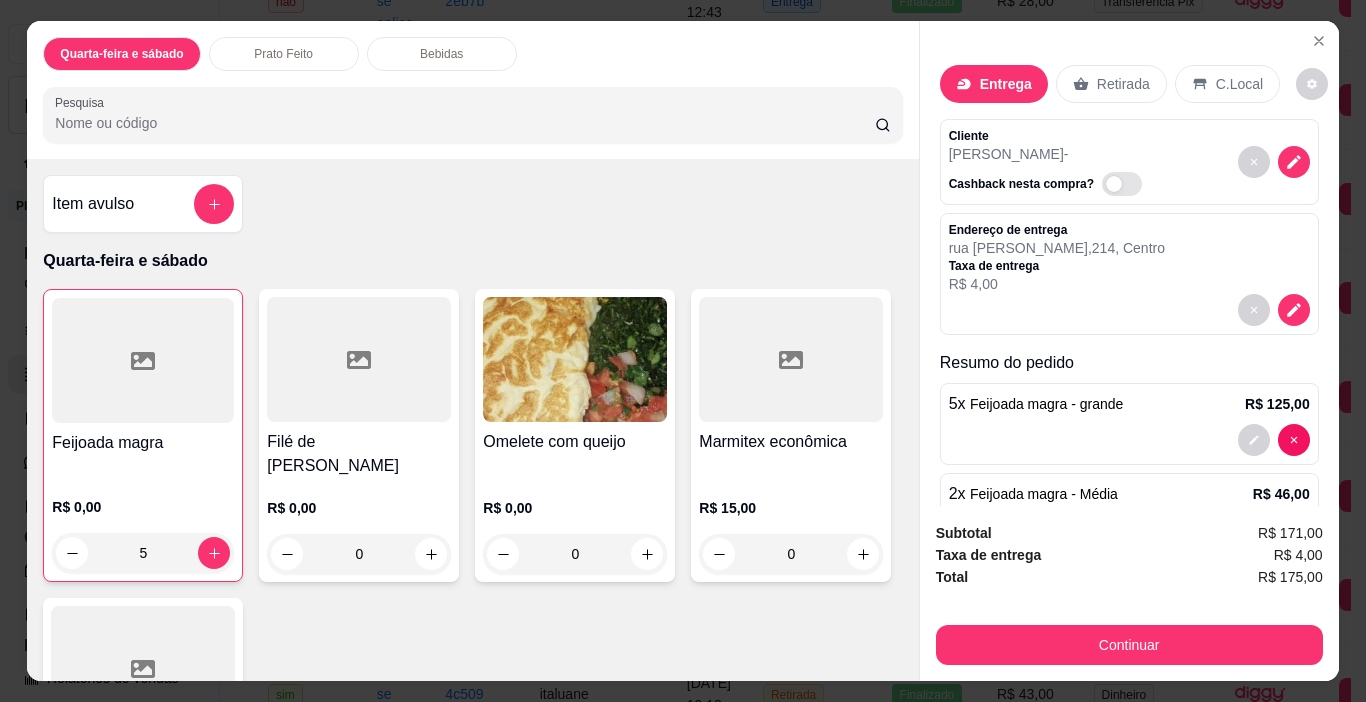 scroll, scrollTop: 77, scrollLeft: 0, axis: vertical 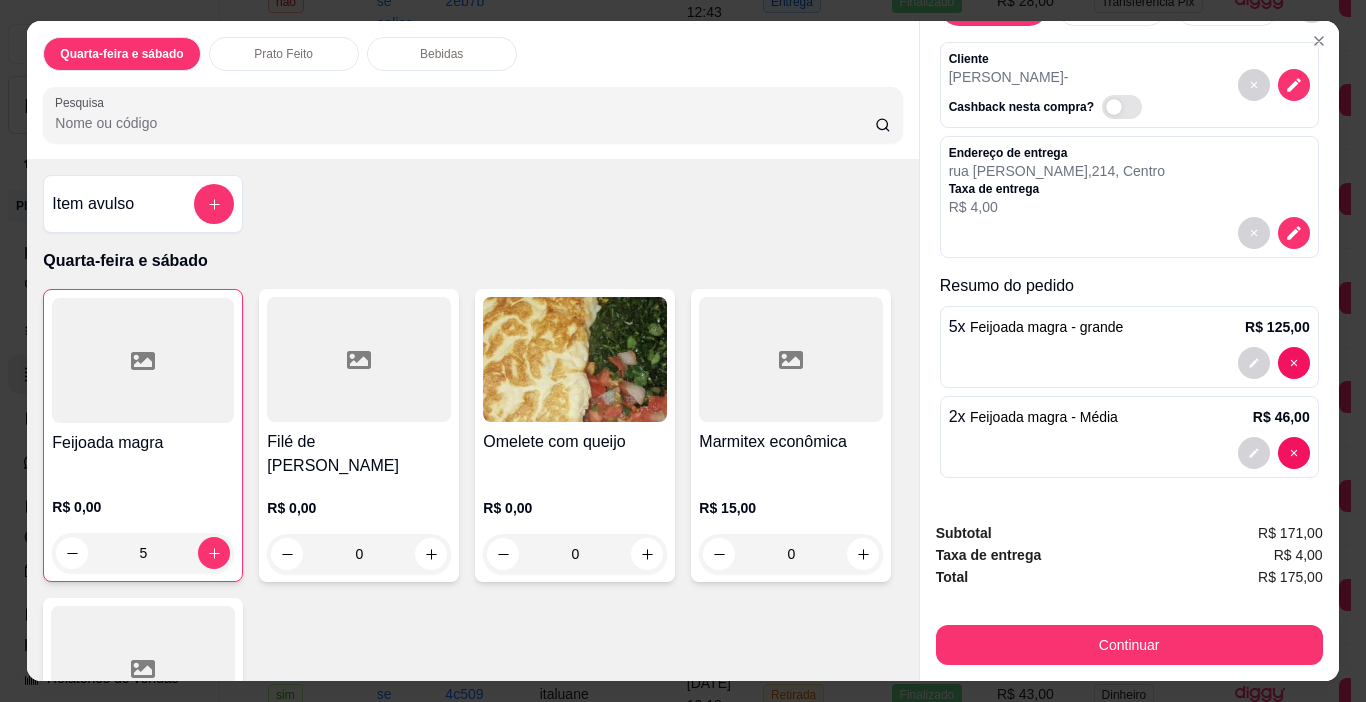 click at bounding box center [1129, 453] 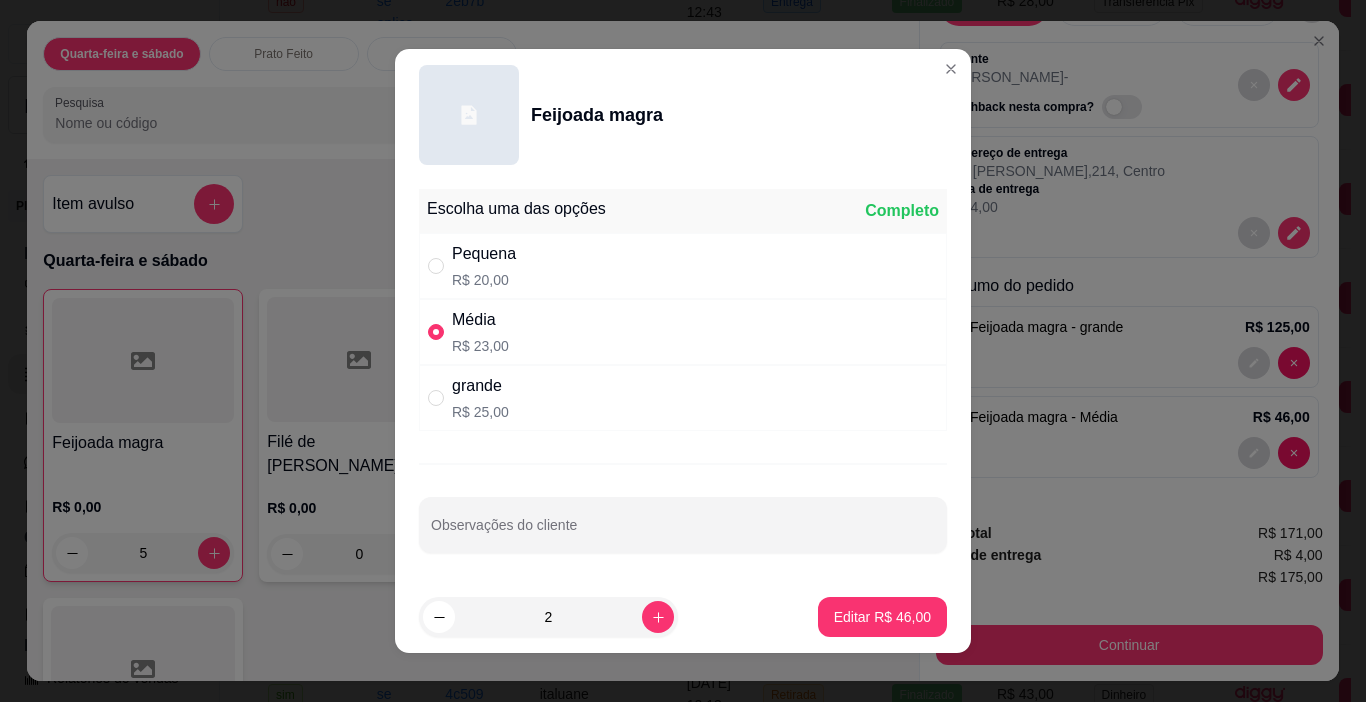 click on "Feijoada magra" at bounding box center [683, 115] 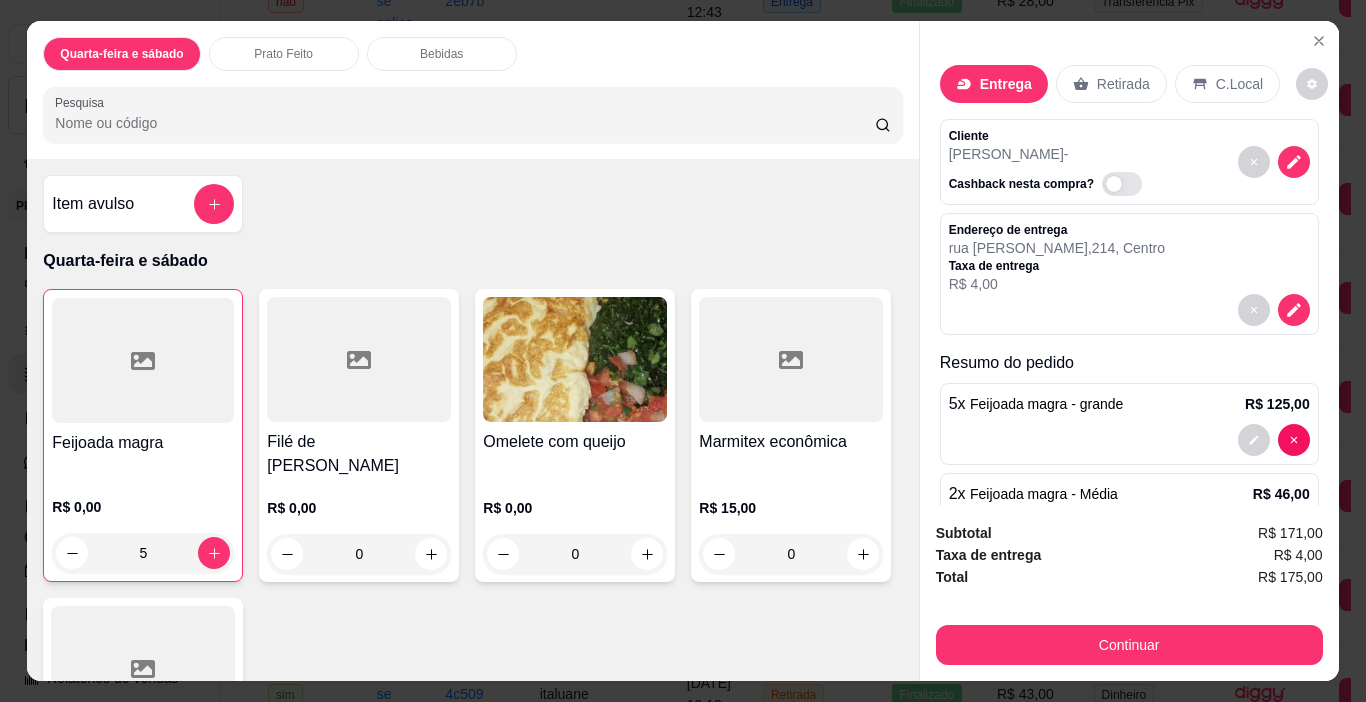 scroll, scrollTop: 77, scrollLeft: 0, axis: vertical 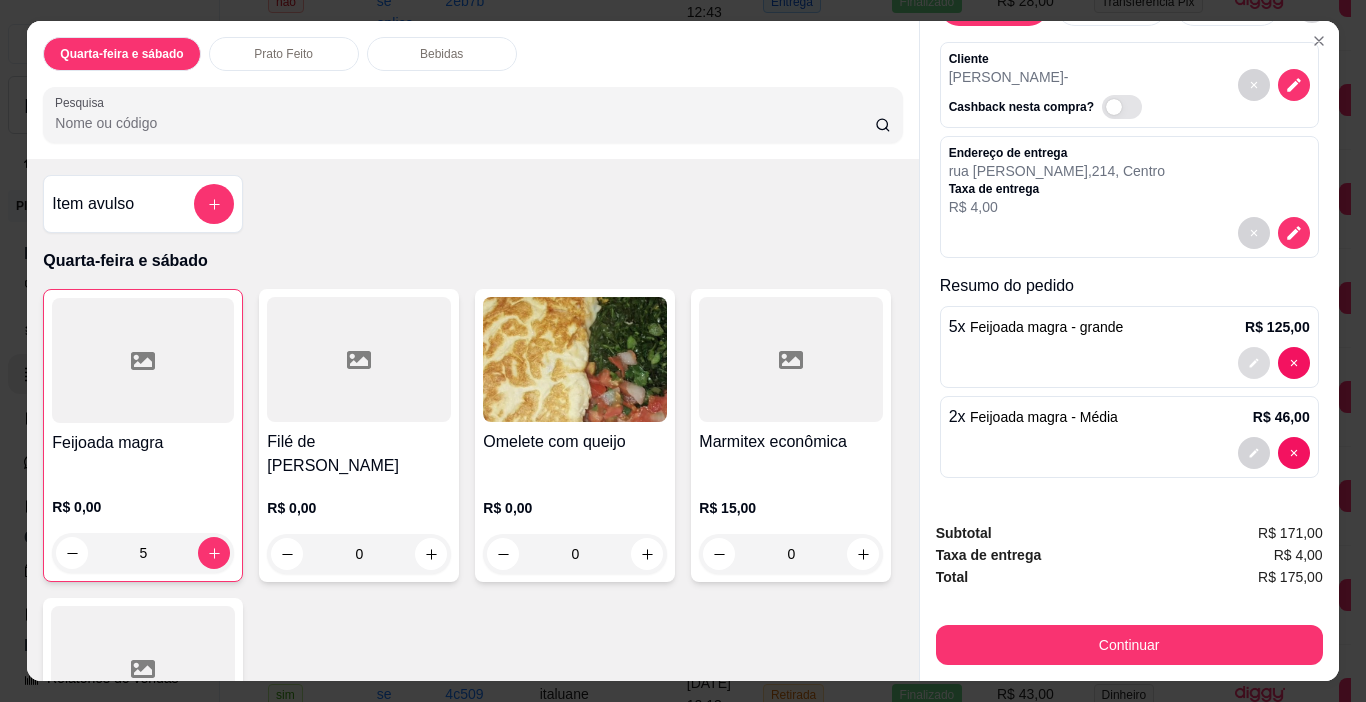 click at bounding box center (1254, 363) 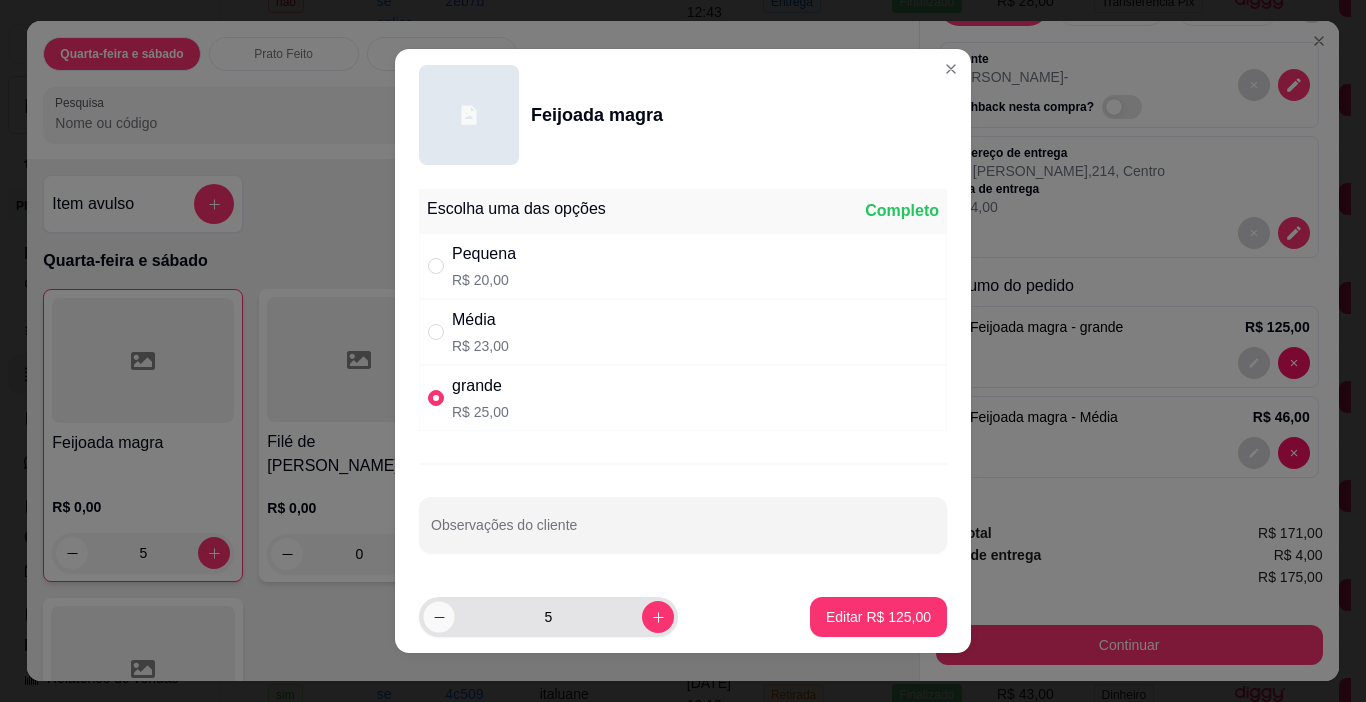 click 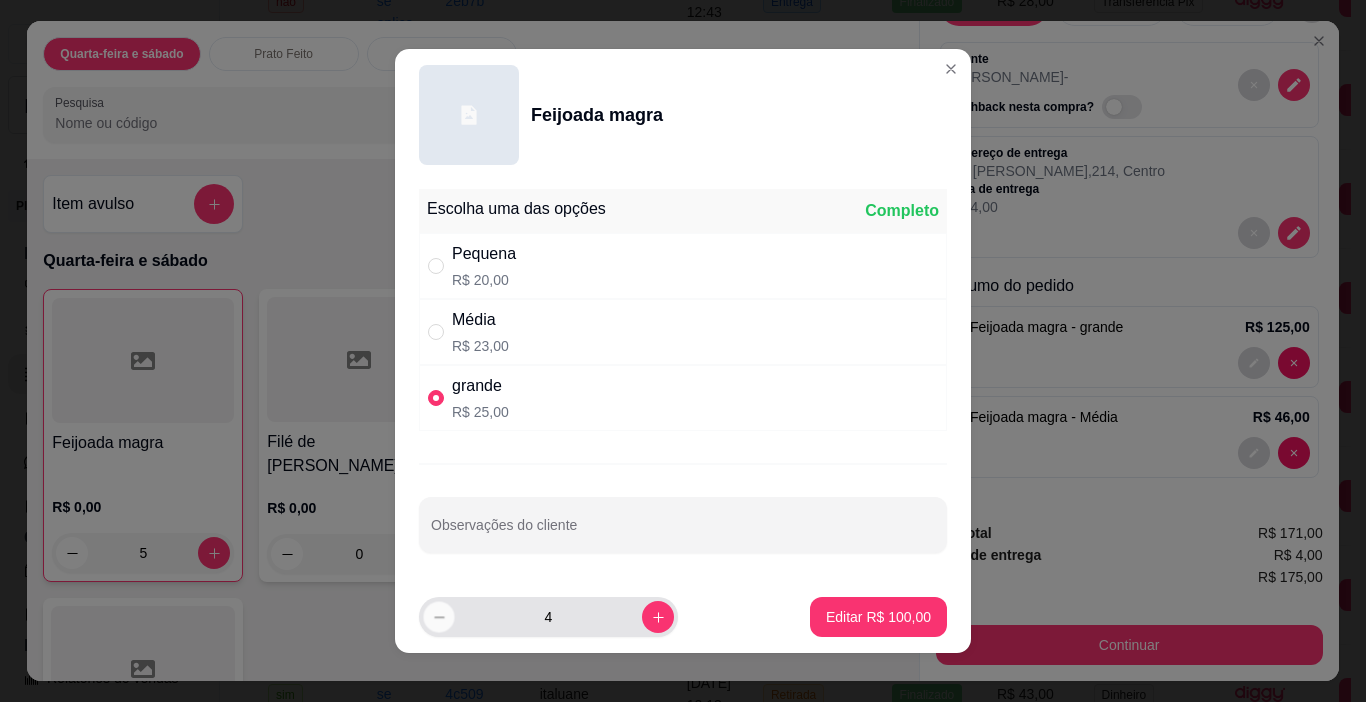click 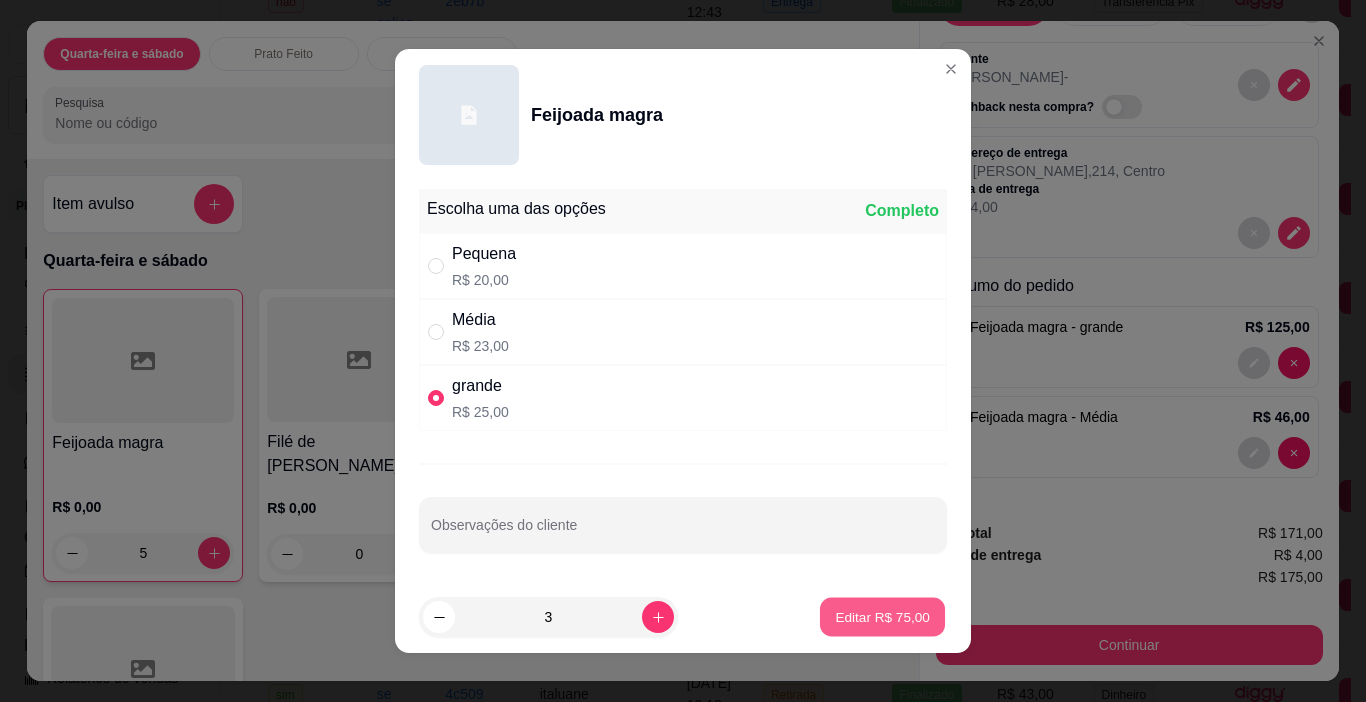 click on "Editar   R$ 75,00" at bounding box center [882, 617] 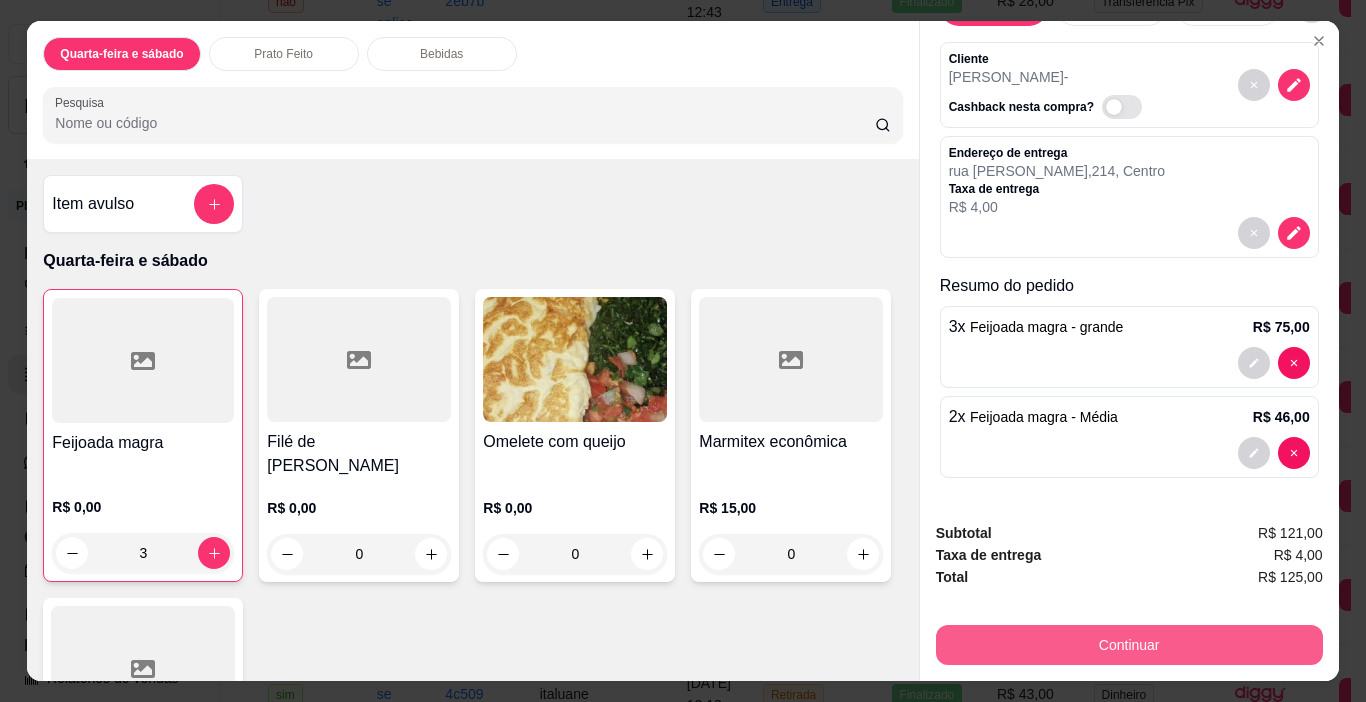 click on "Continuar" at bounding box center (1129, 645) 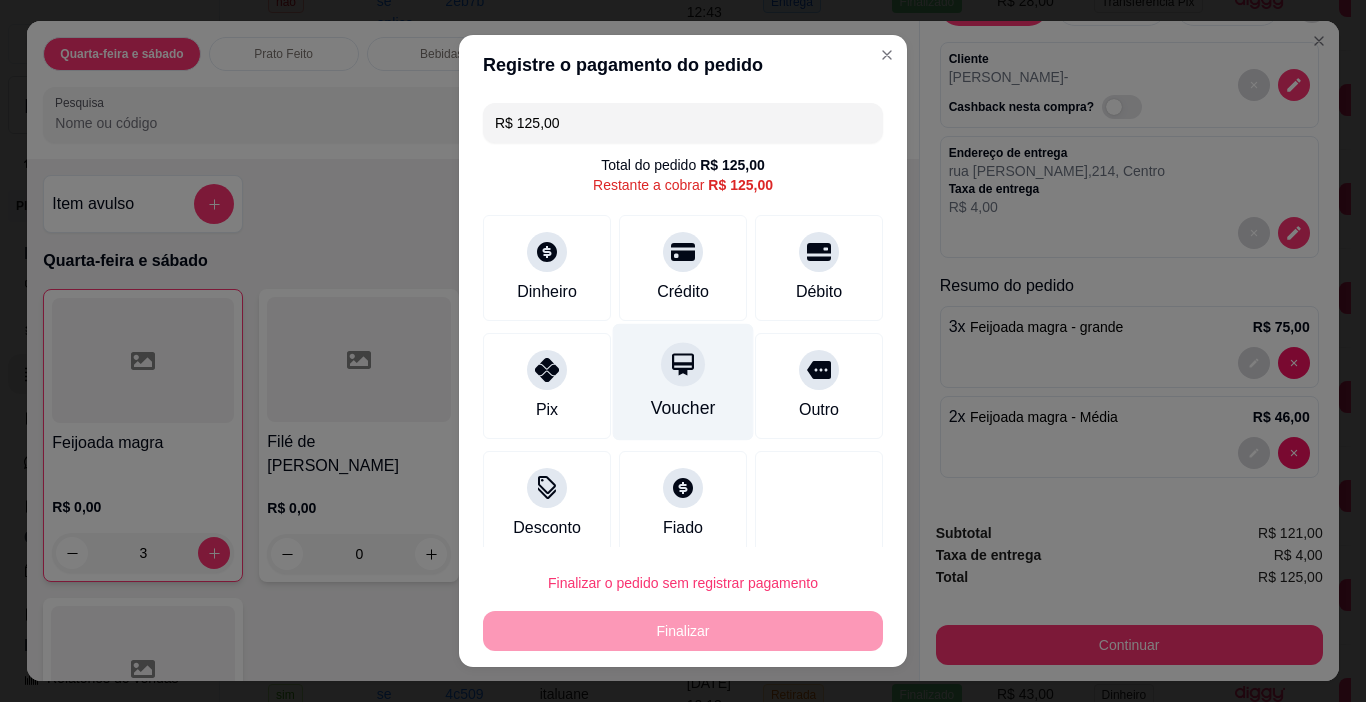 drag, startPoint x: 522, startPoint y: 397, endPoint x: 624, endPoint y: 400, distance: 102.044106 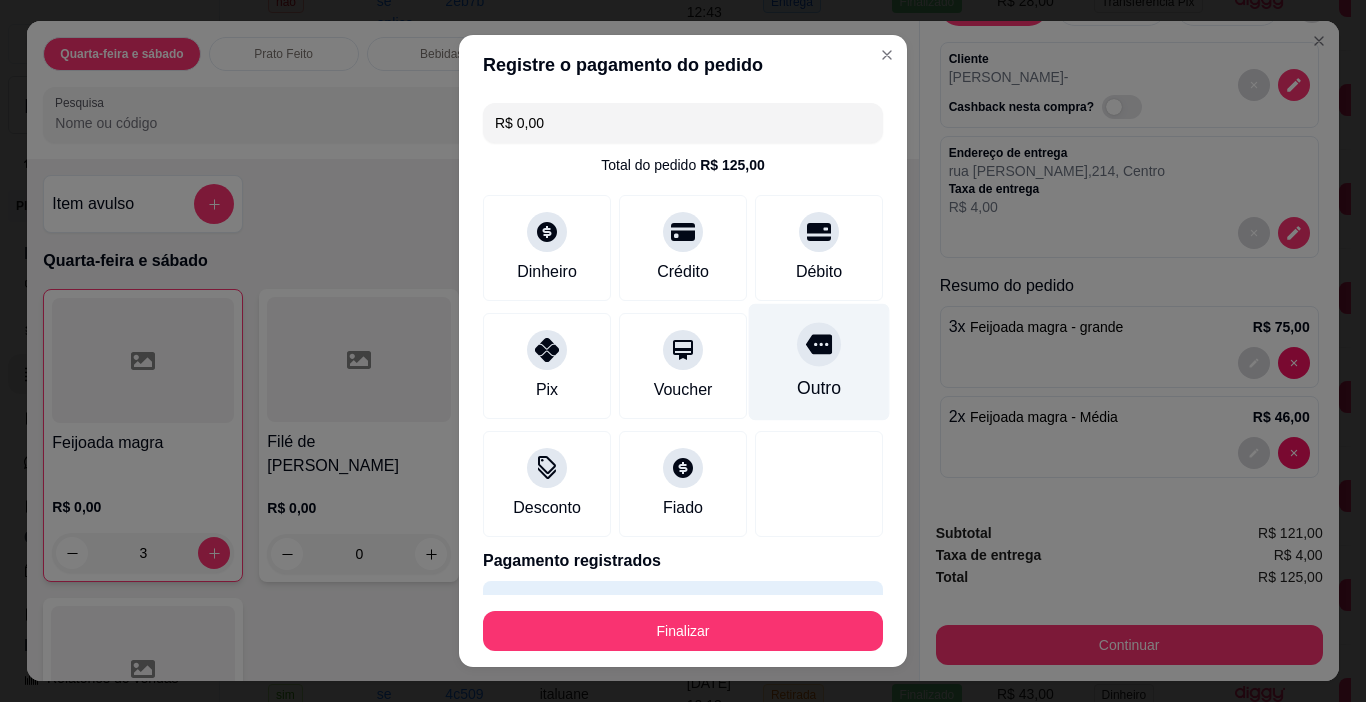click on "Outro" at bounding box center (819, 362) 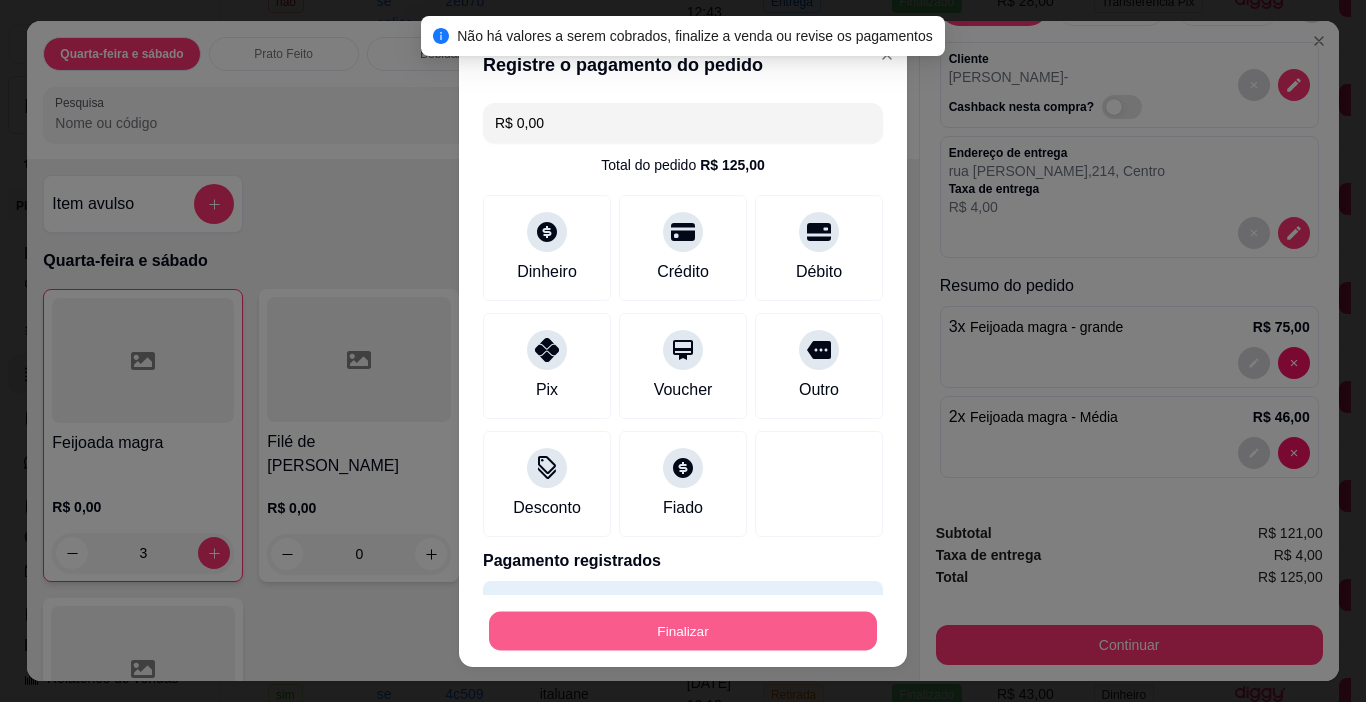 click on "Finalizar" at bounding box center (683, 631) 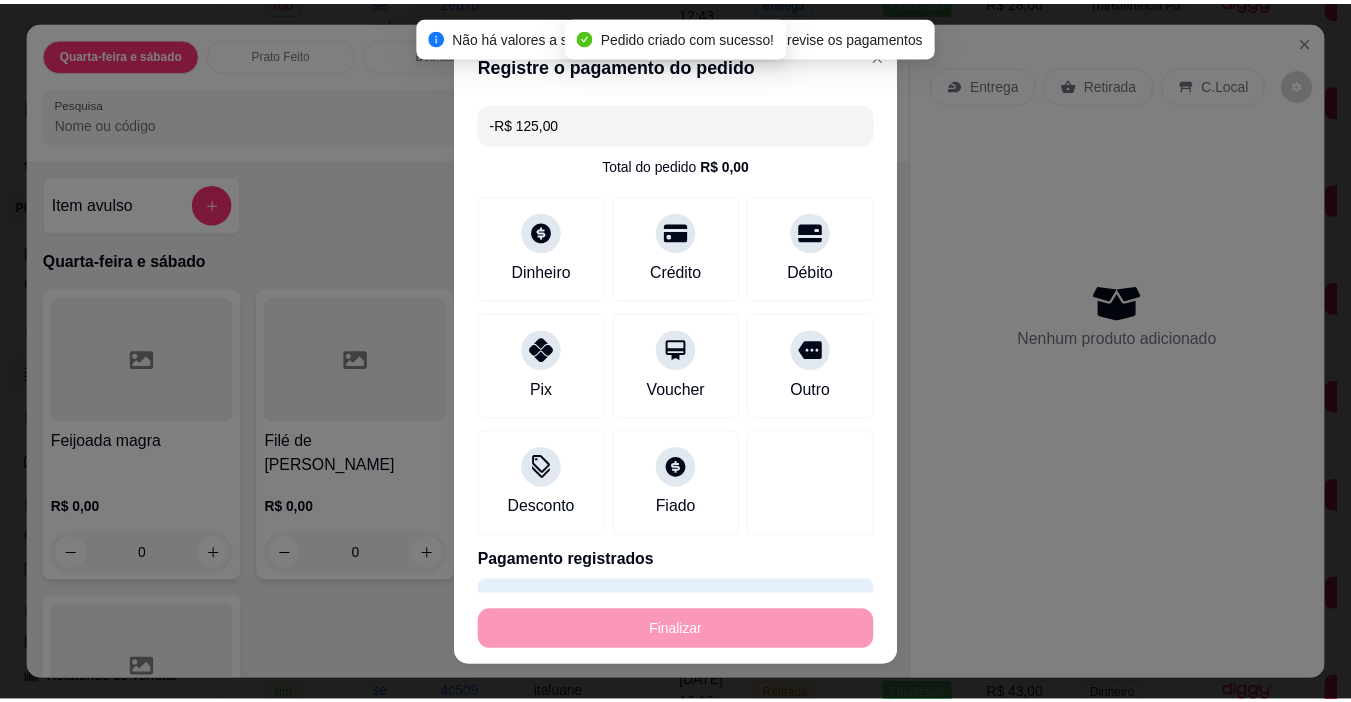 scroll, scrollTop: 0, scrollLeft: 0, axis: both 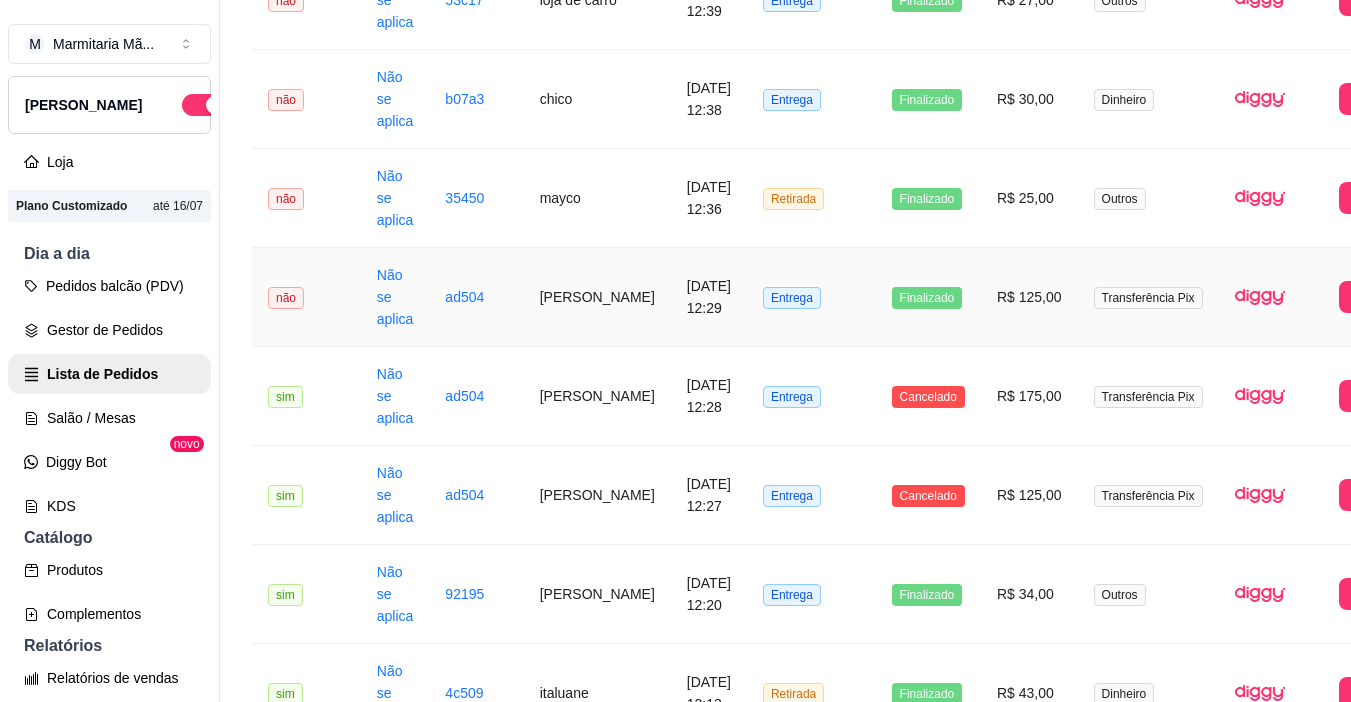 click on "Entrega" at bounding box center [811, 297] 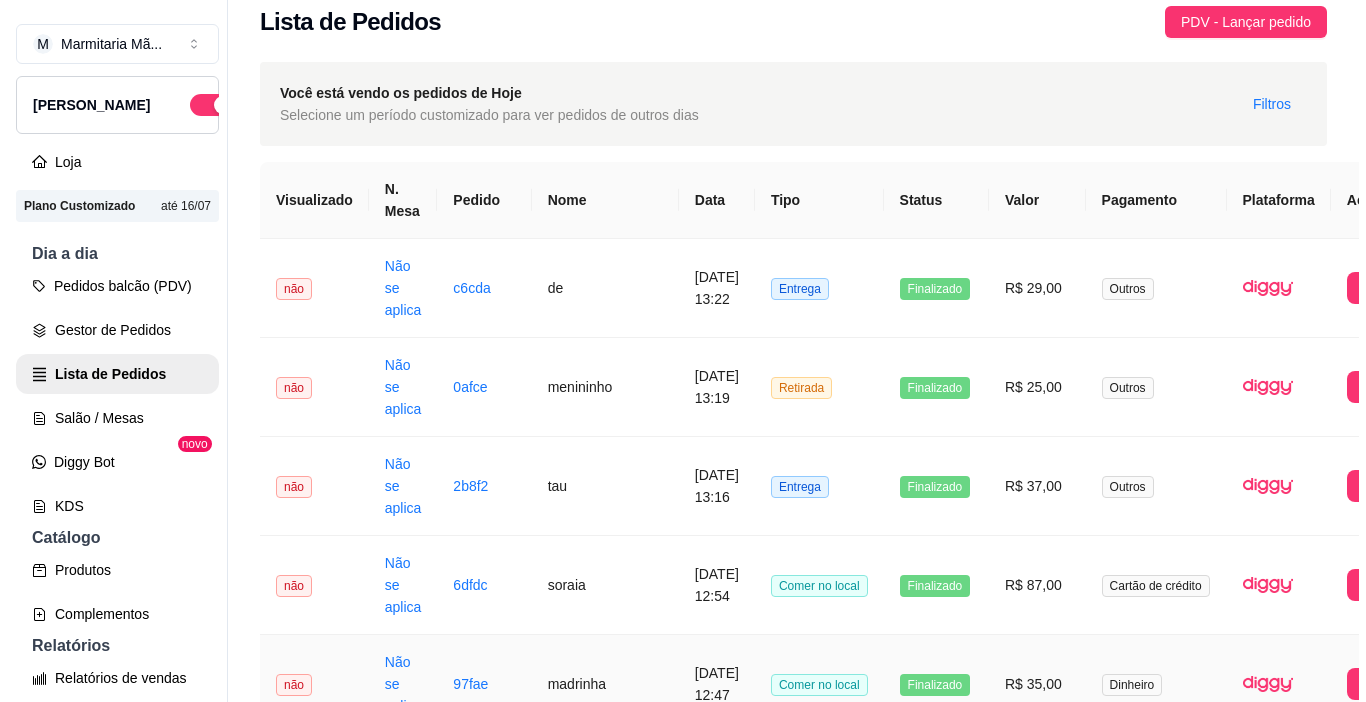 scroll, scrollTop: 0, scrollLeft: 0, axis: both 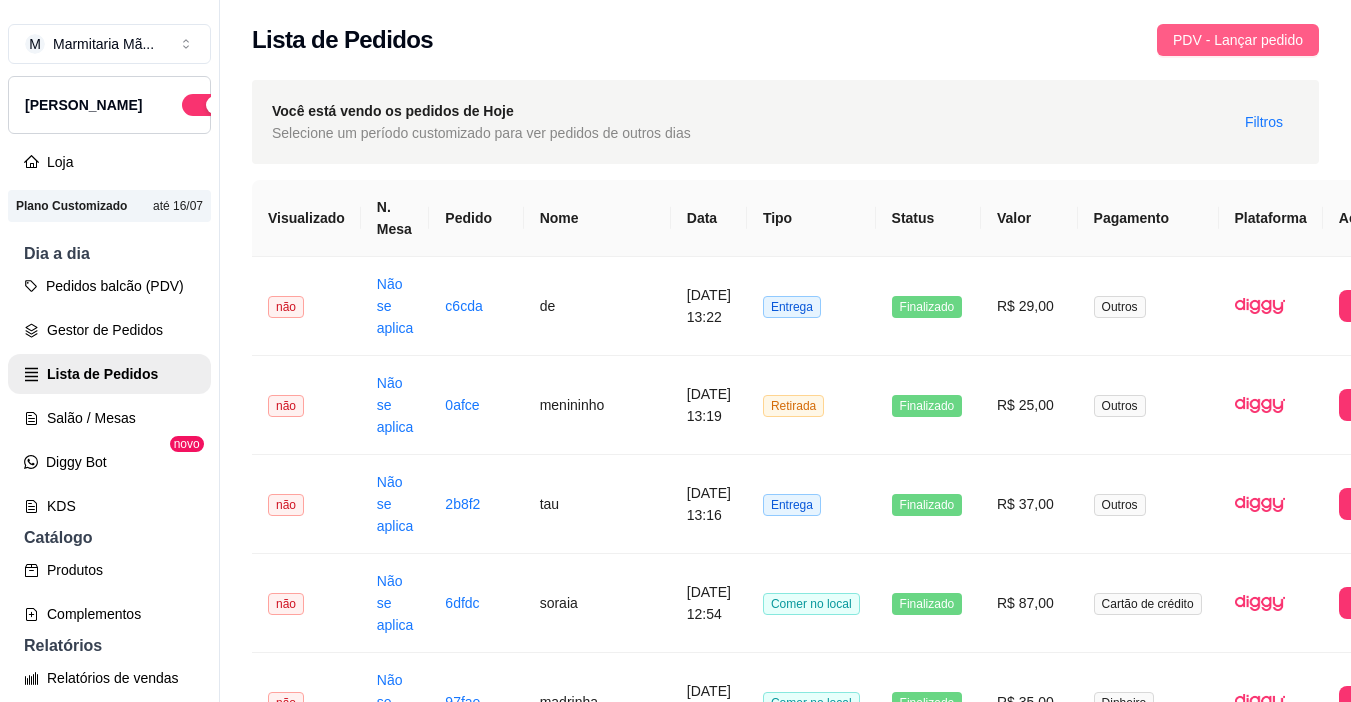 click on "PDV - Lançar pedido" at bounding box center (1238, 40) 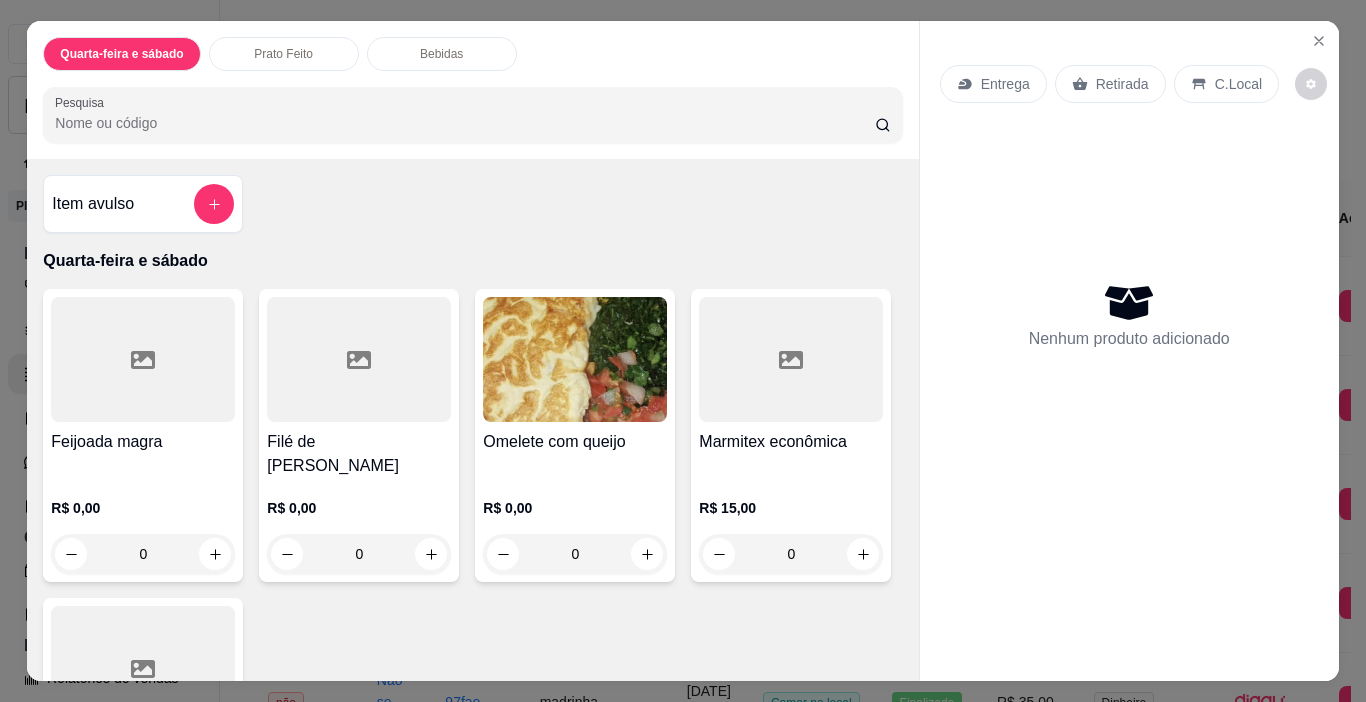 click on "Entrega" at bounding box center (1005, 84) 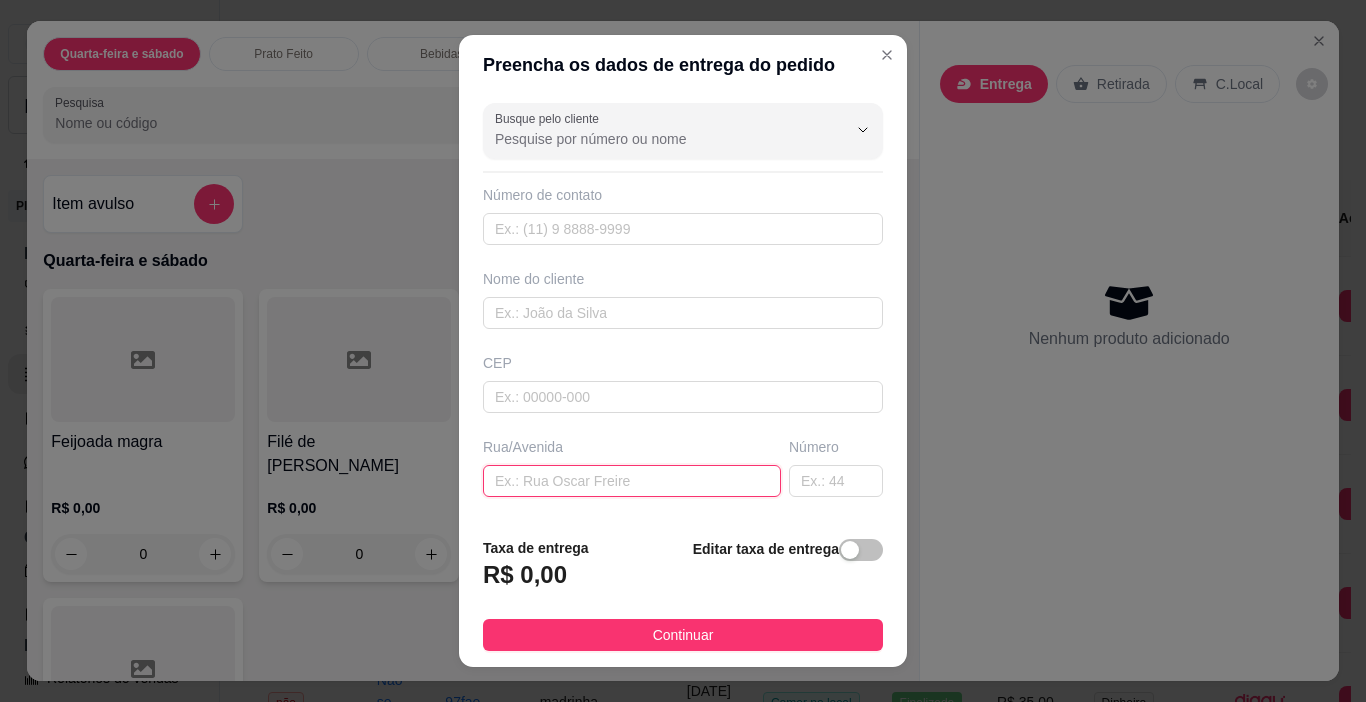 click at bounding box center [632, 481] 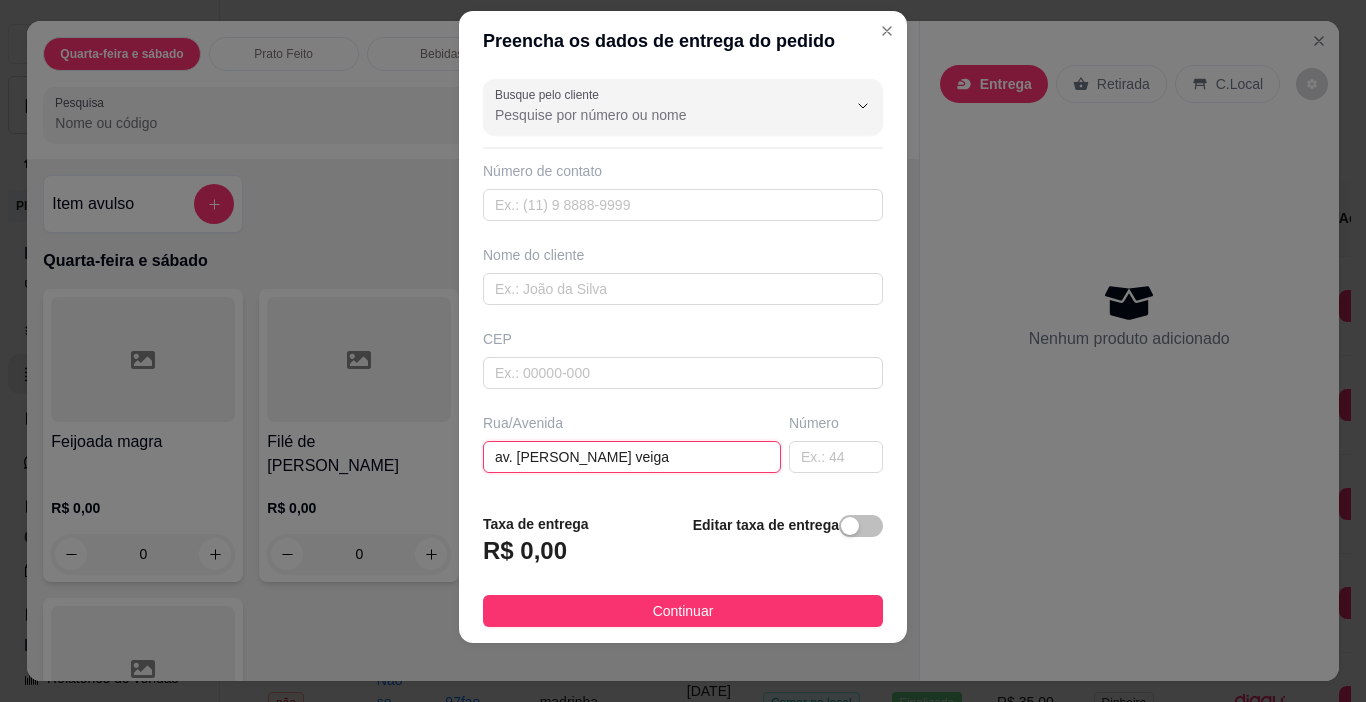 scroll, scrollTop: 29, scrollLeft: 0, axis: vertical 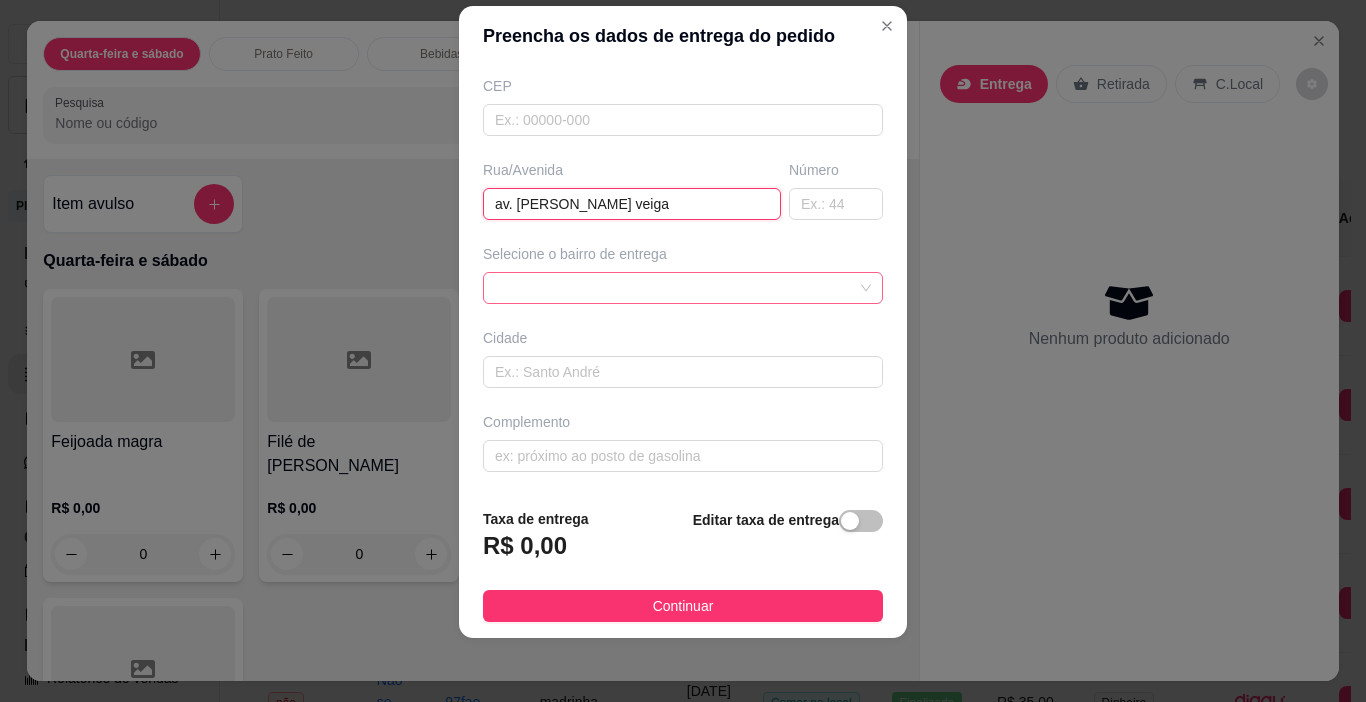 click at bounding box center [683, 288] 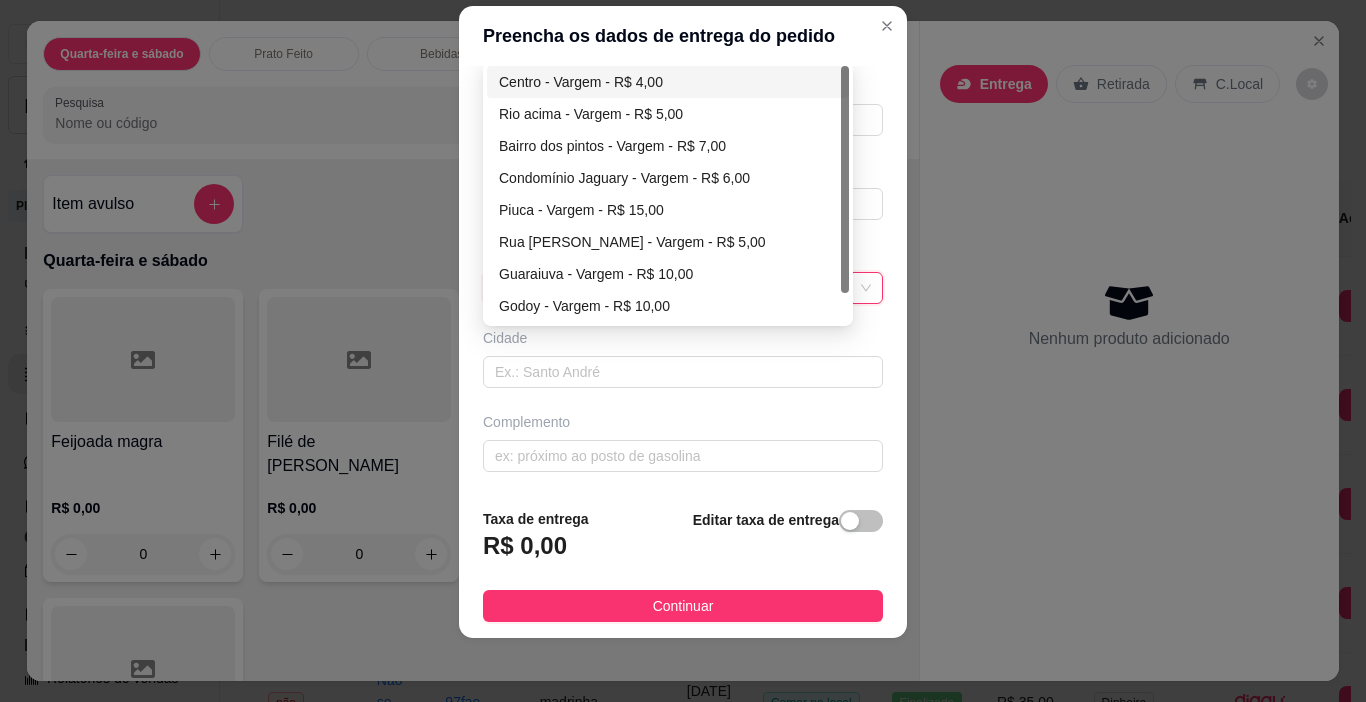 drag, startPoint x: 573, startPoint y: 85, endPoint x: 570, endPoint y: 158, distance: 73.061615 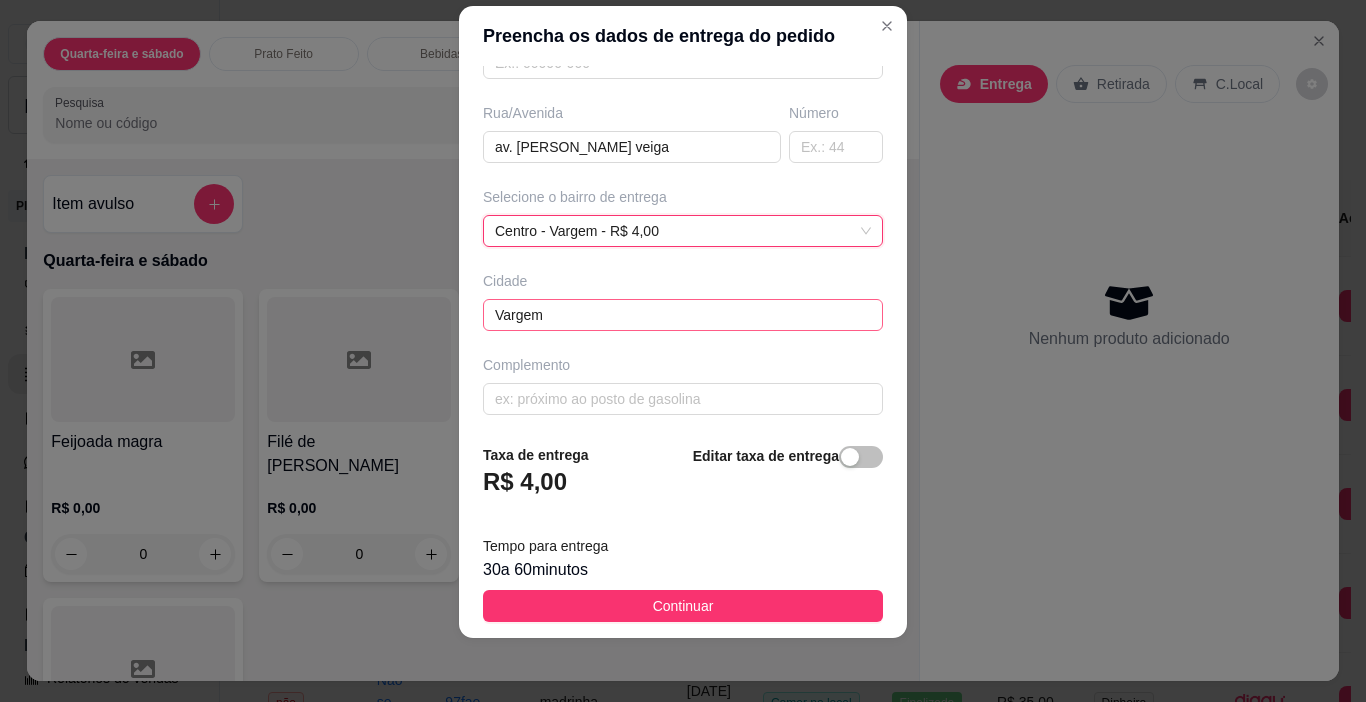 scroll, scrollTop: 312, scrollLeft: 0, axis: vertical 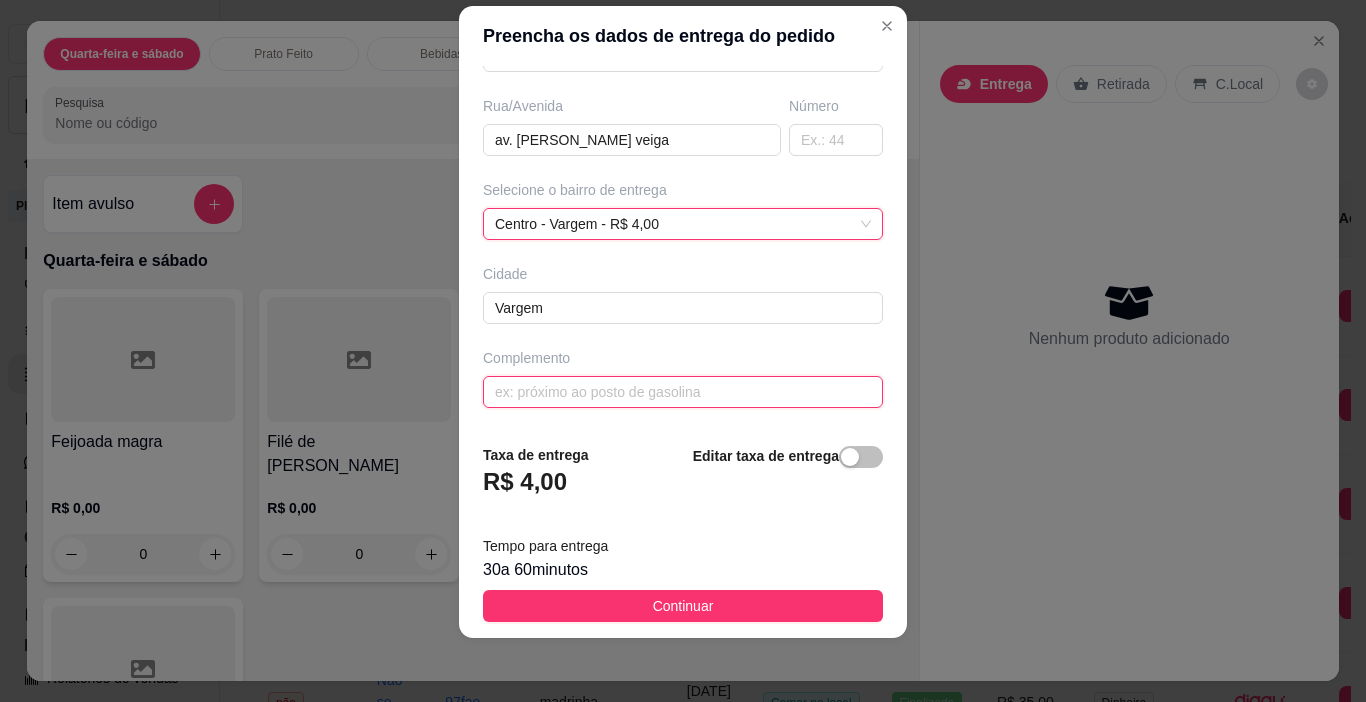click at bounding box center [683, 392] 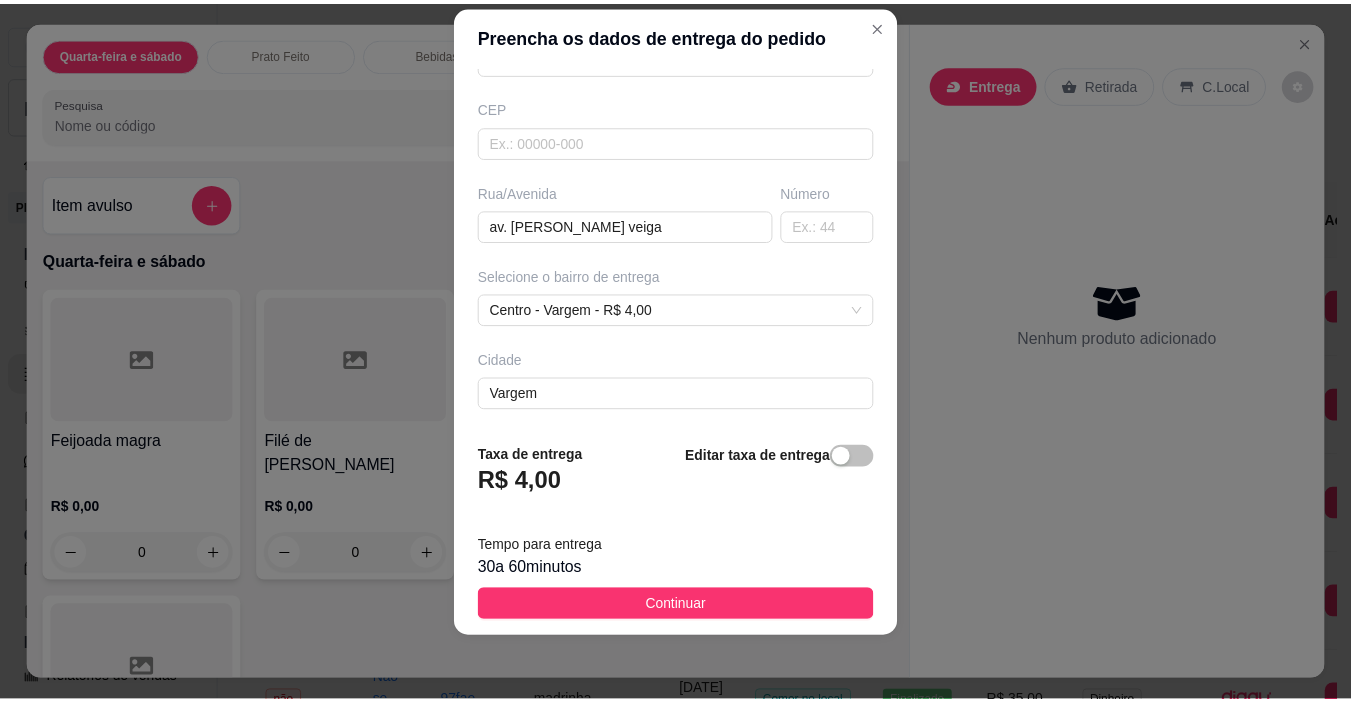 scroll, scrollTop: 312, scrollLeft: 0, axis: vertical 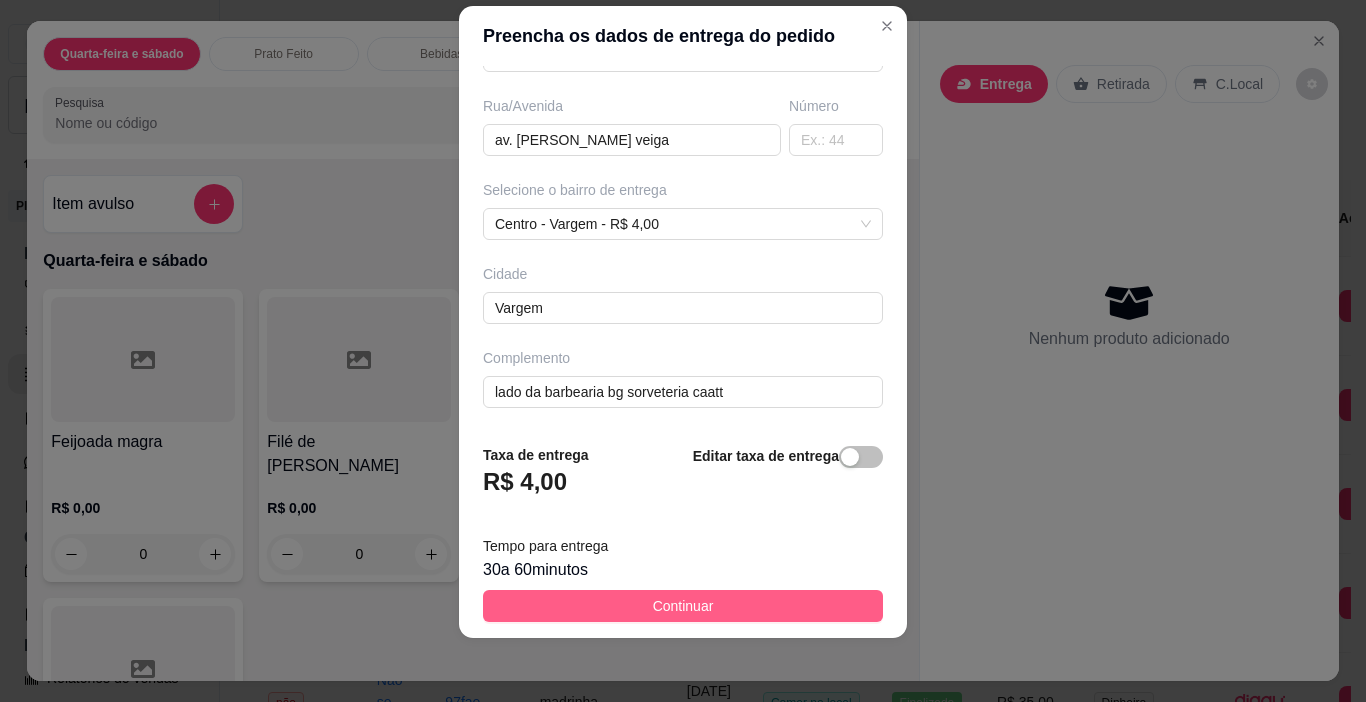 click on "Continuar" at bounding box center [683, 606] 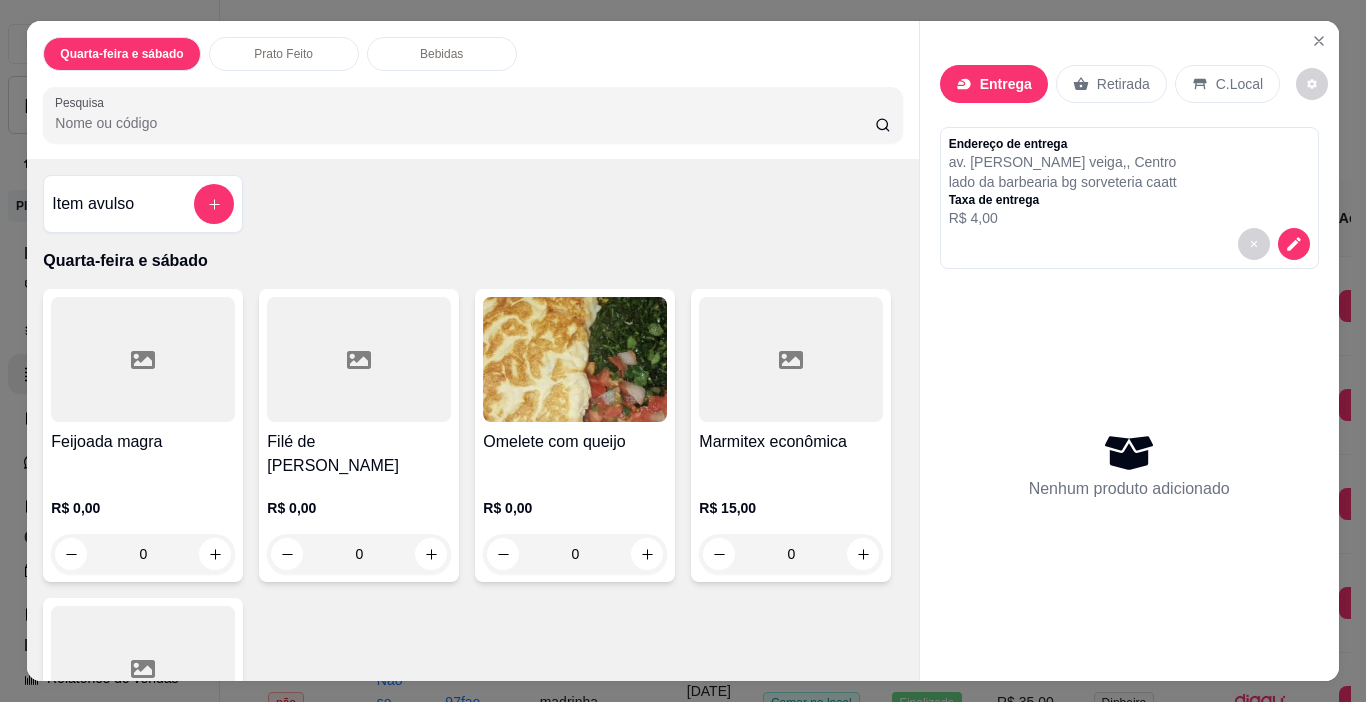 click on "R$ 0,00 0" at bounding box center (143, 526) 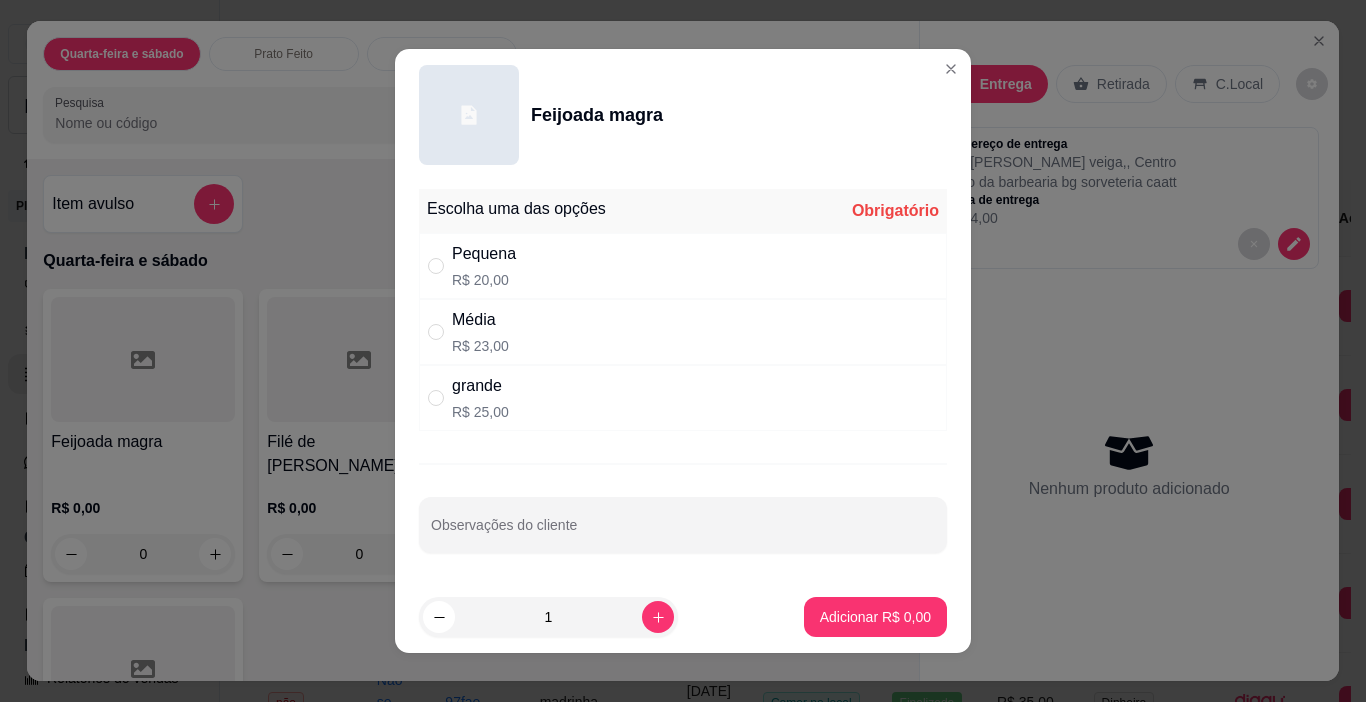 click on "R$ 25,00" at bounding box center [480, 412] 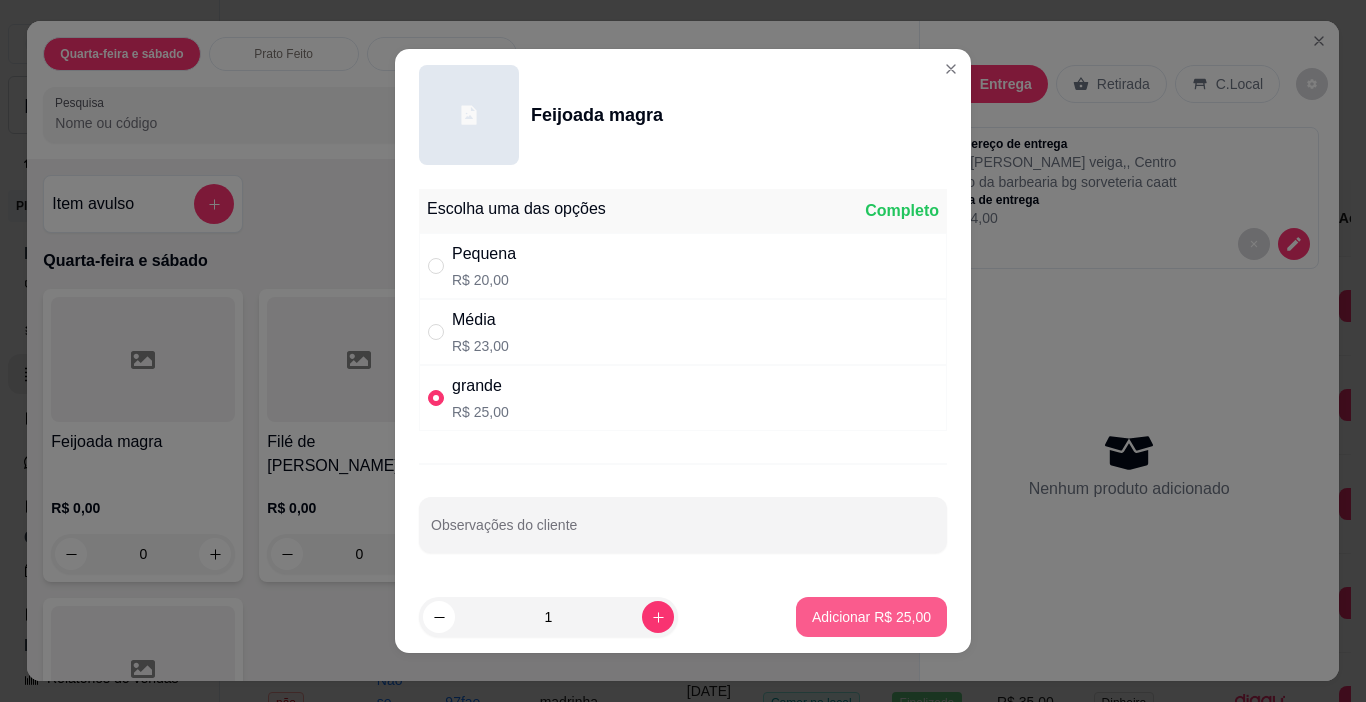 click on "Adicionar   R$ 25,00" at bounding box center [871, 617] 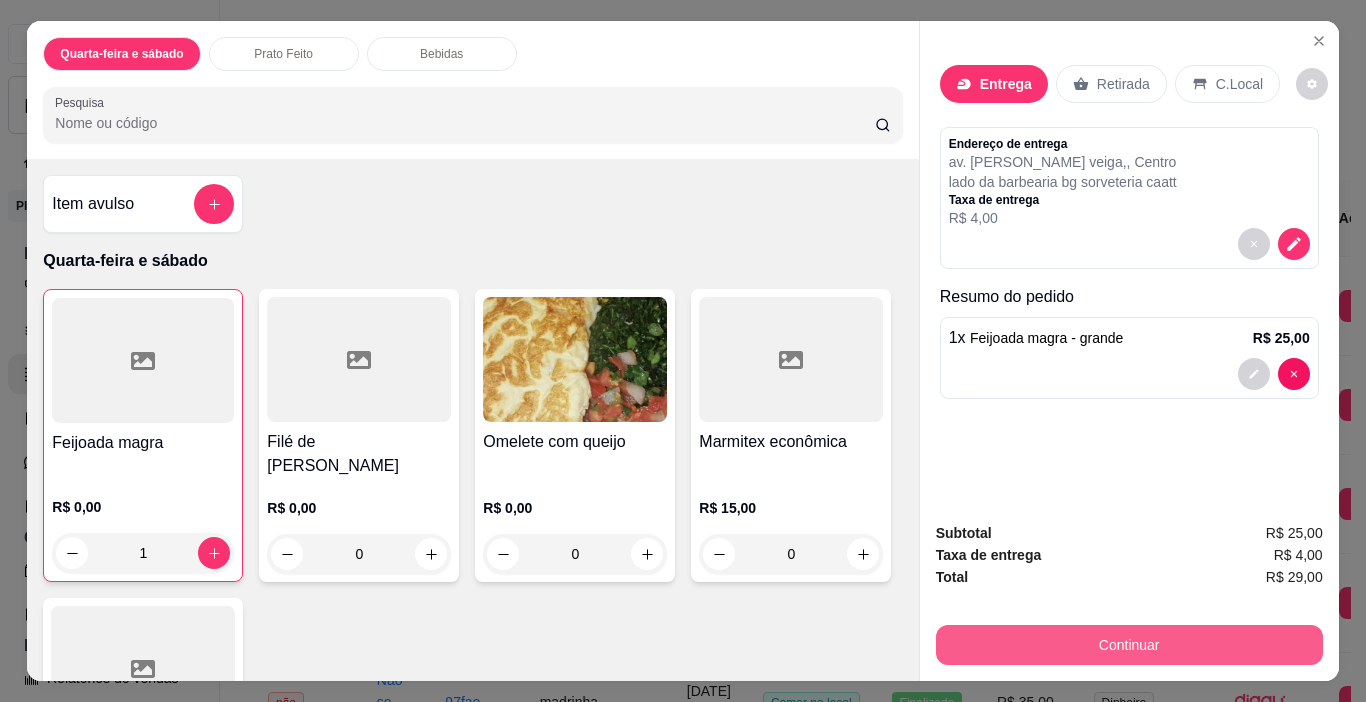 click on "Continuar" at bounding box center [1129, 645] 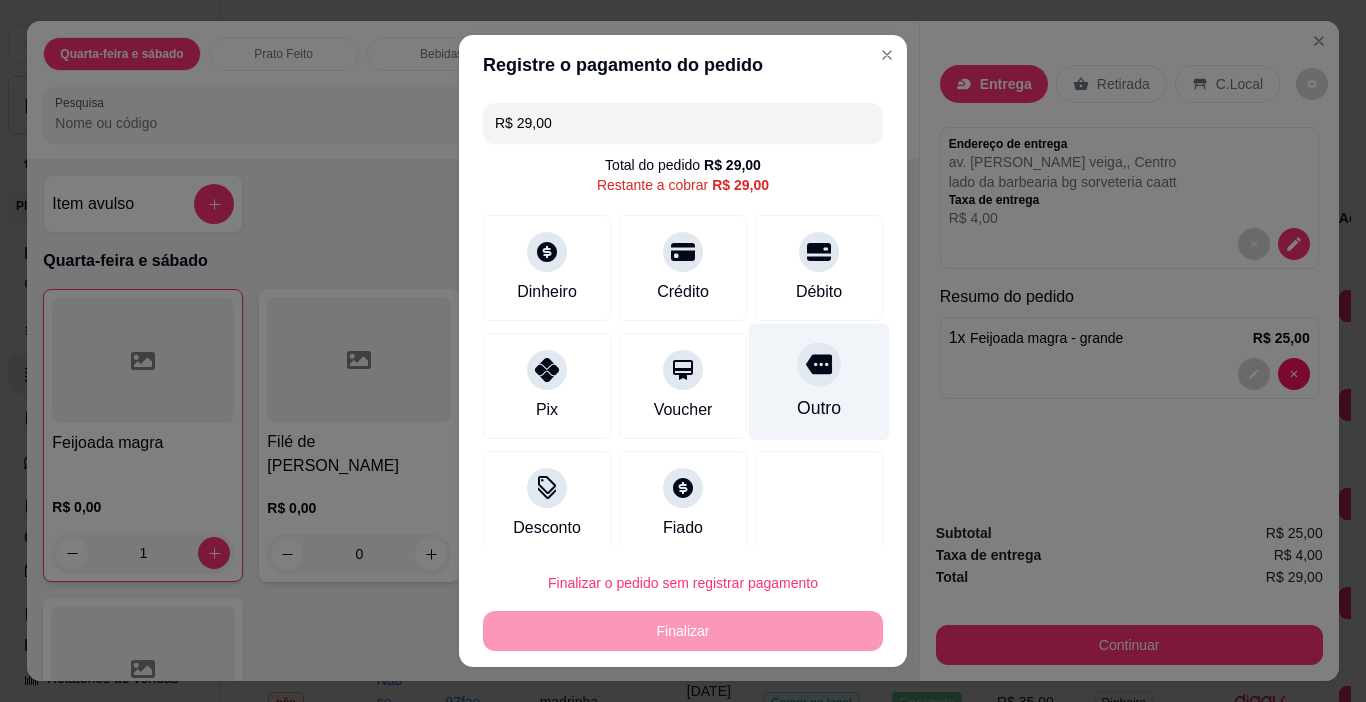 click at bounding box center [819, 365] 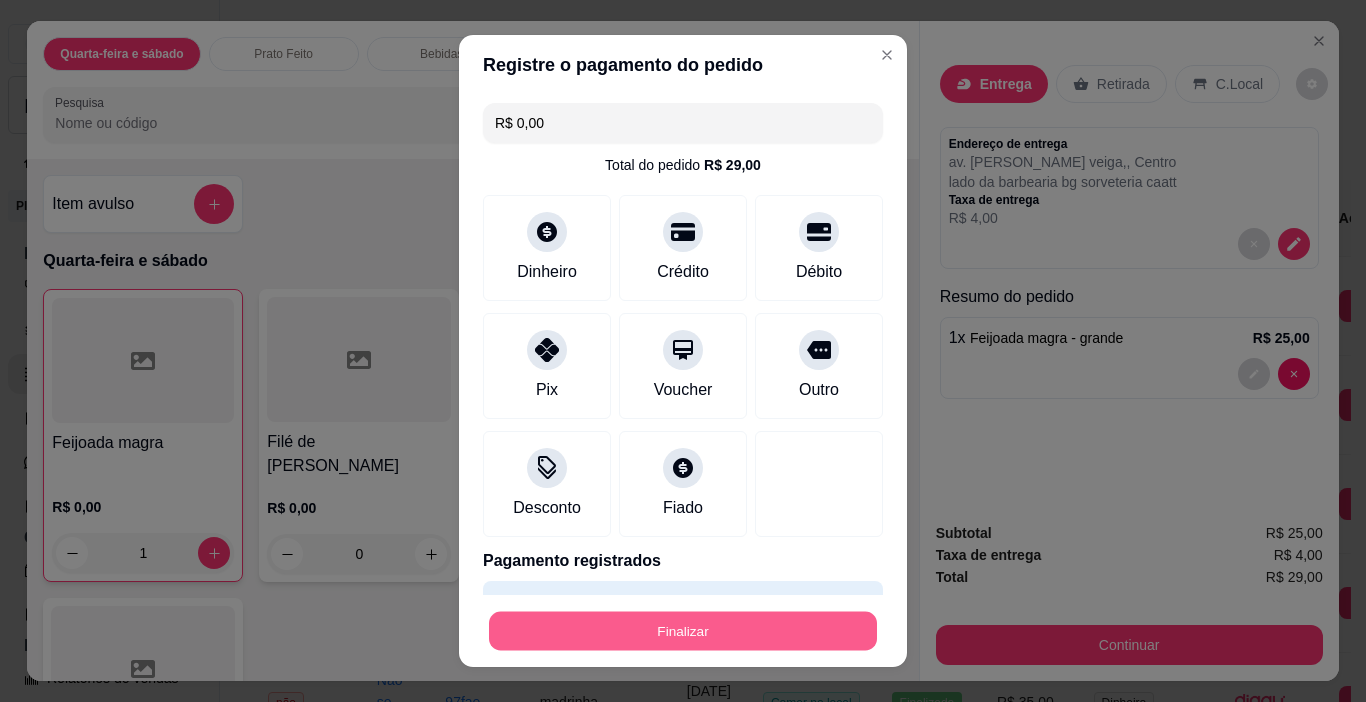 click on "Finalizar" at bounding box center (683, 631) 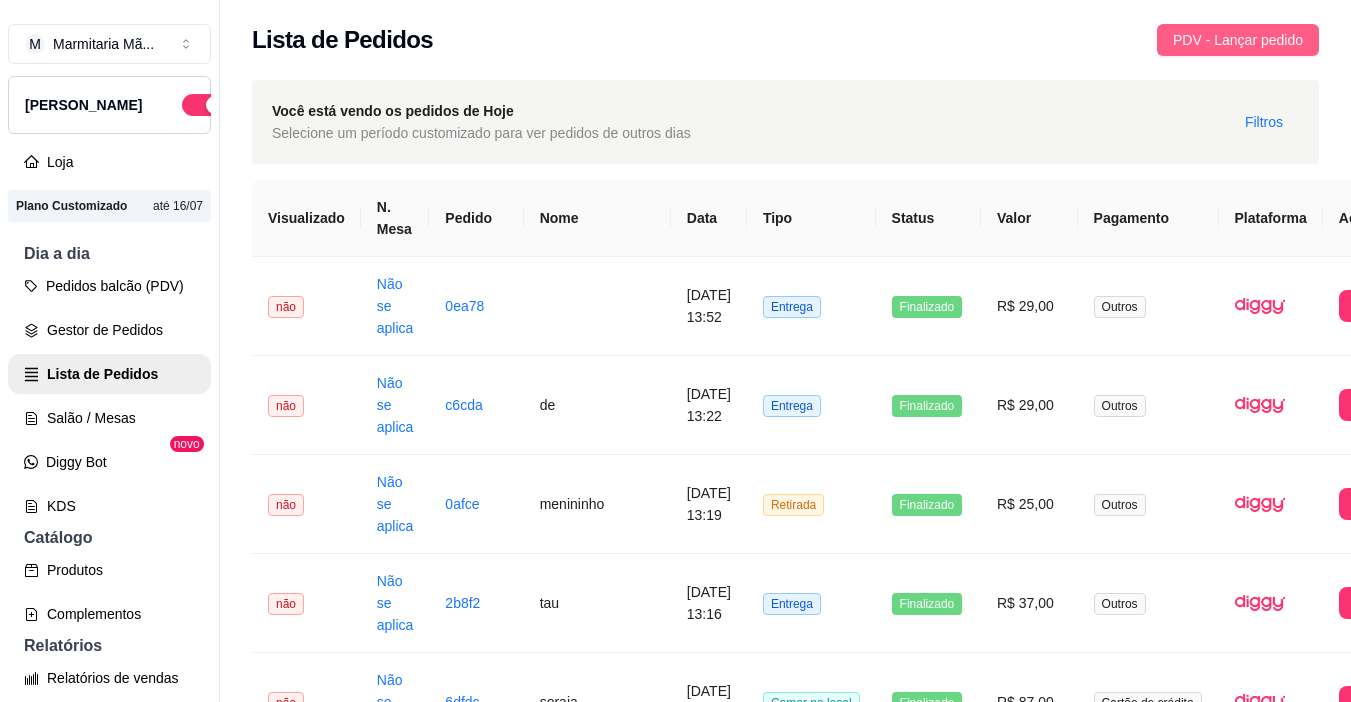 click on "PDV - Lançar pedido" at bounding box center [1238, 40] 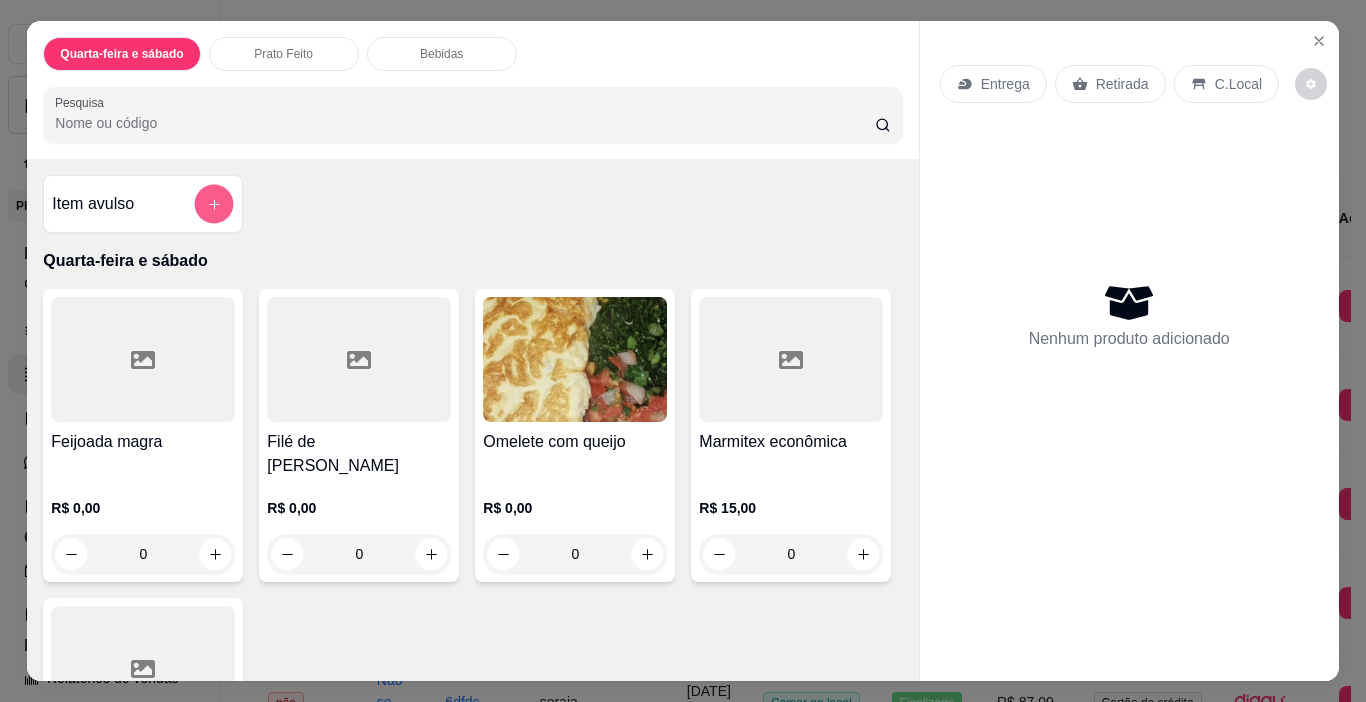 click 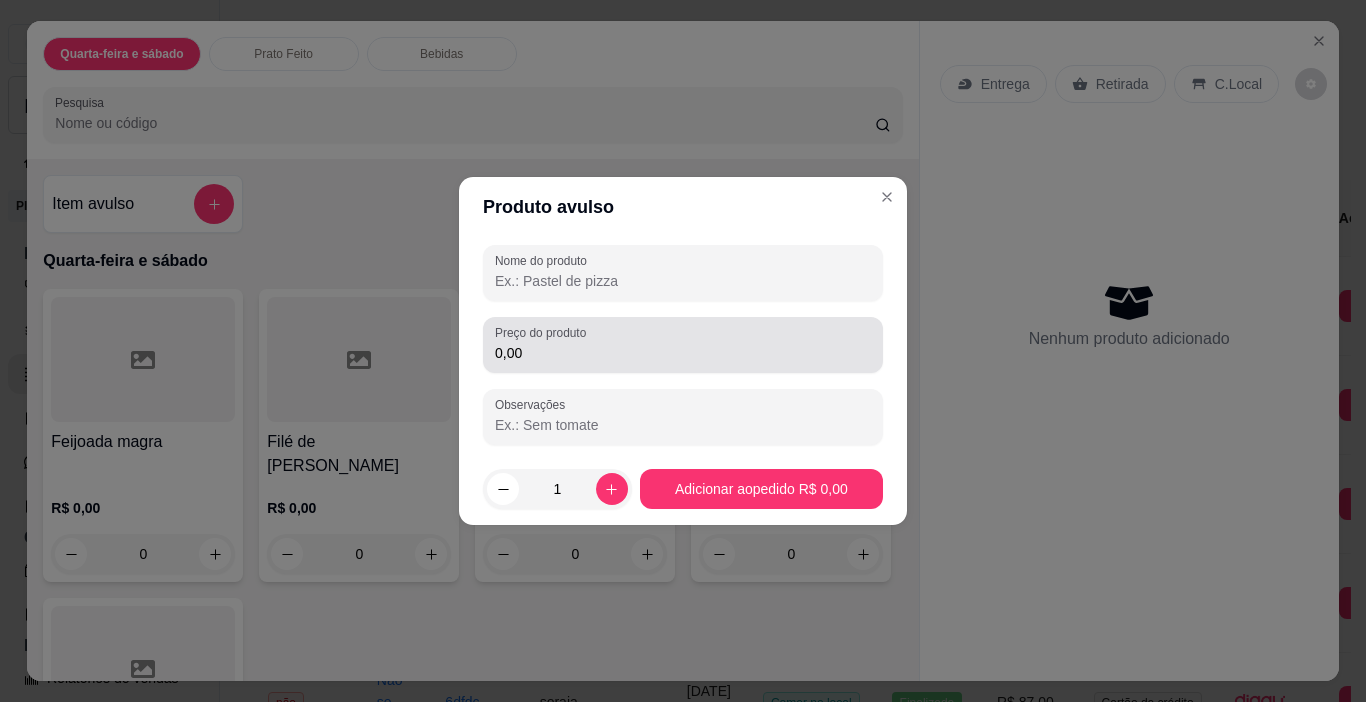 click on "0,00" at bounding box center (683, 353) 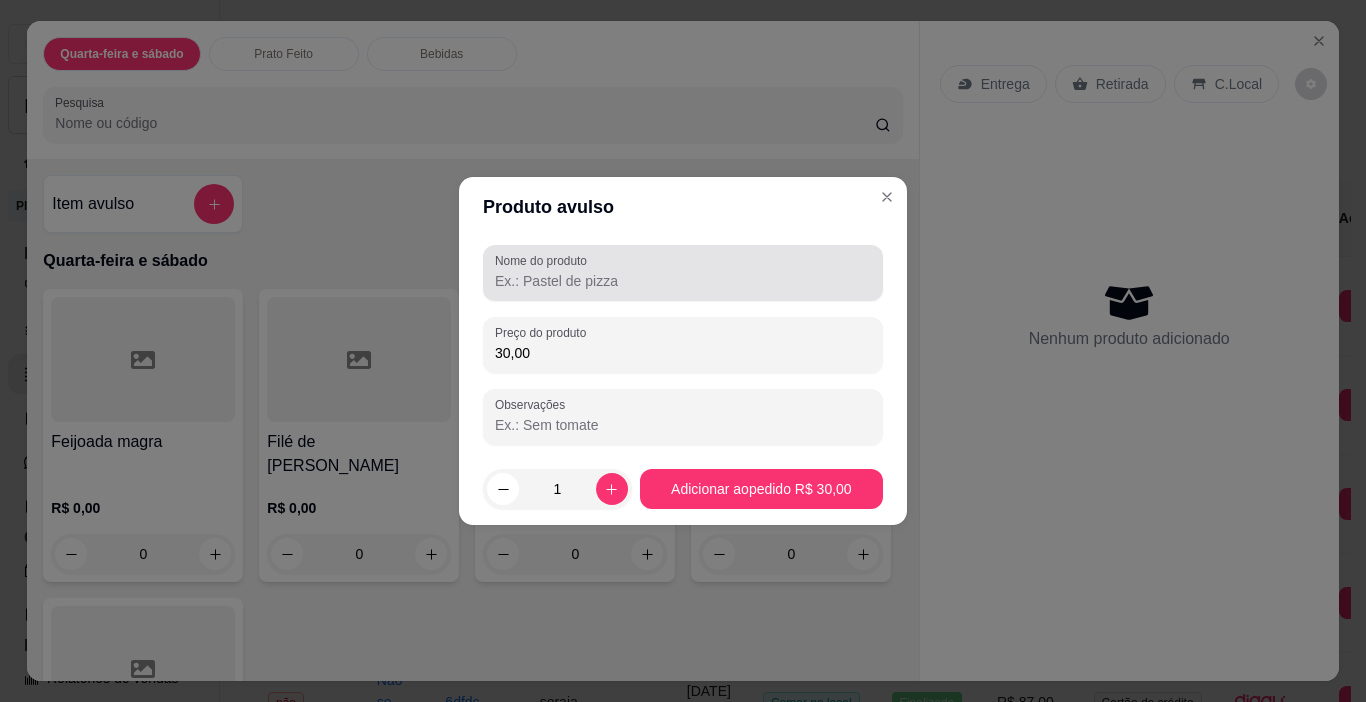 click on "Nome do produto" at bounding box center [683, 281] 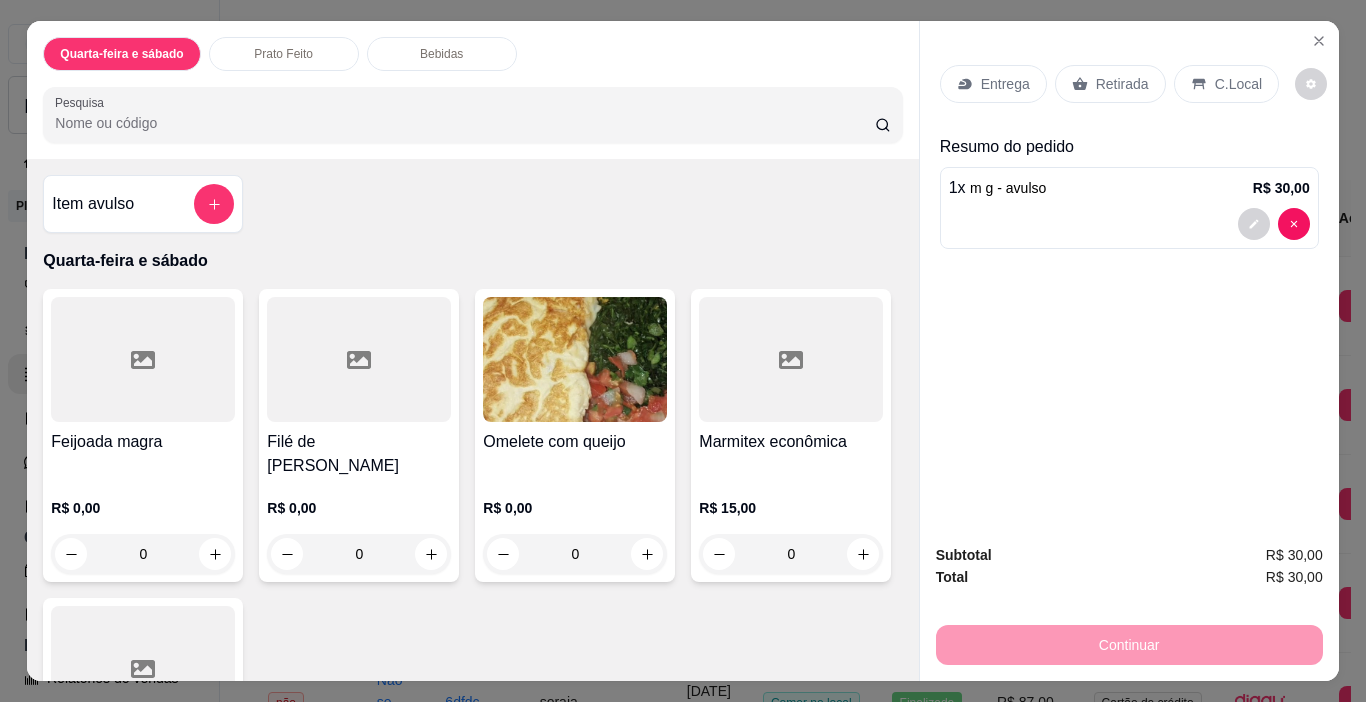 click on "Entrega" at bounding box center [1005, 84] 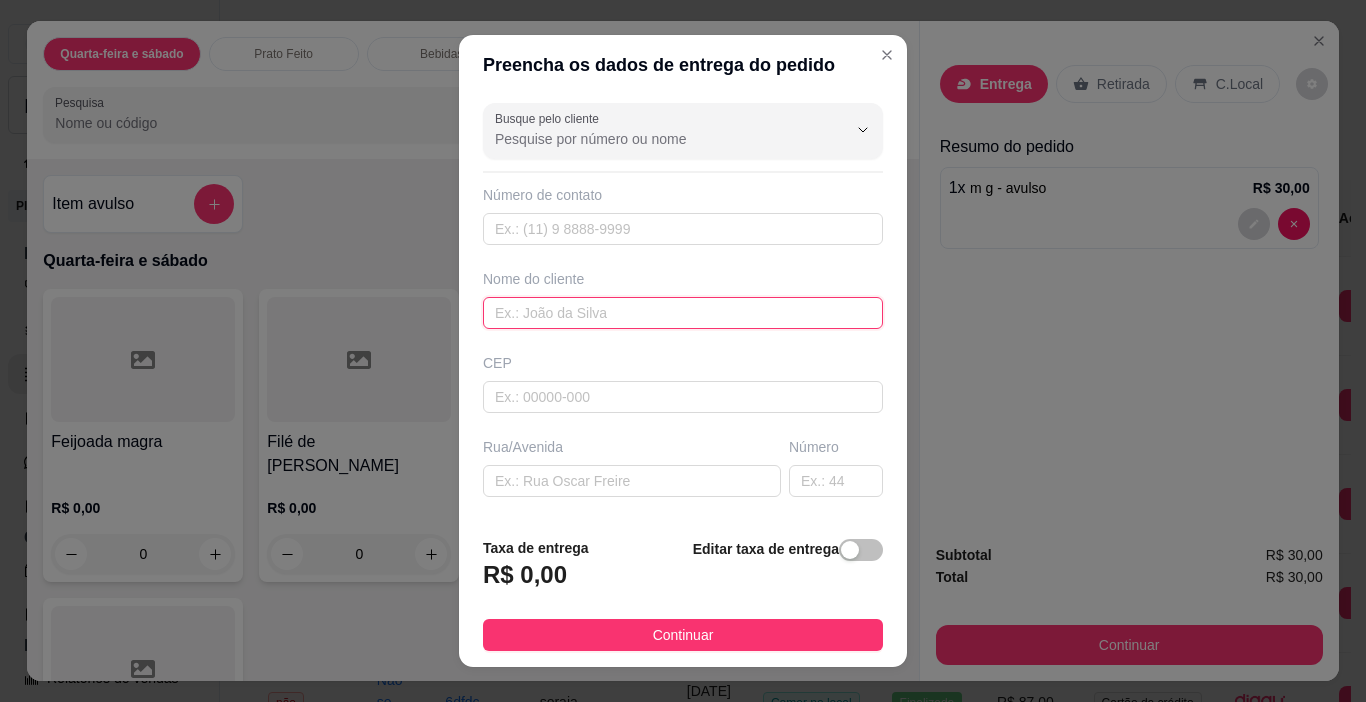 drag, startPoint x: 598, startPoint y: 314, endPoint x: 569, endPoint y: 328, distance: 32.202484 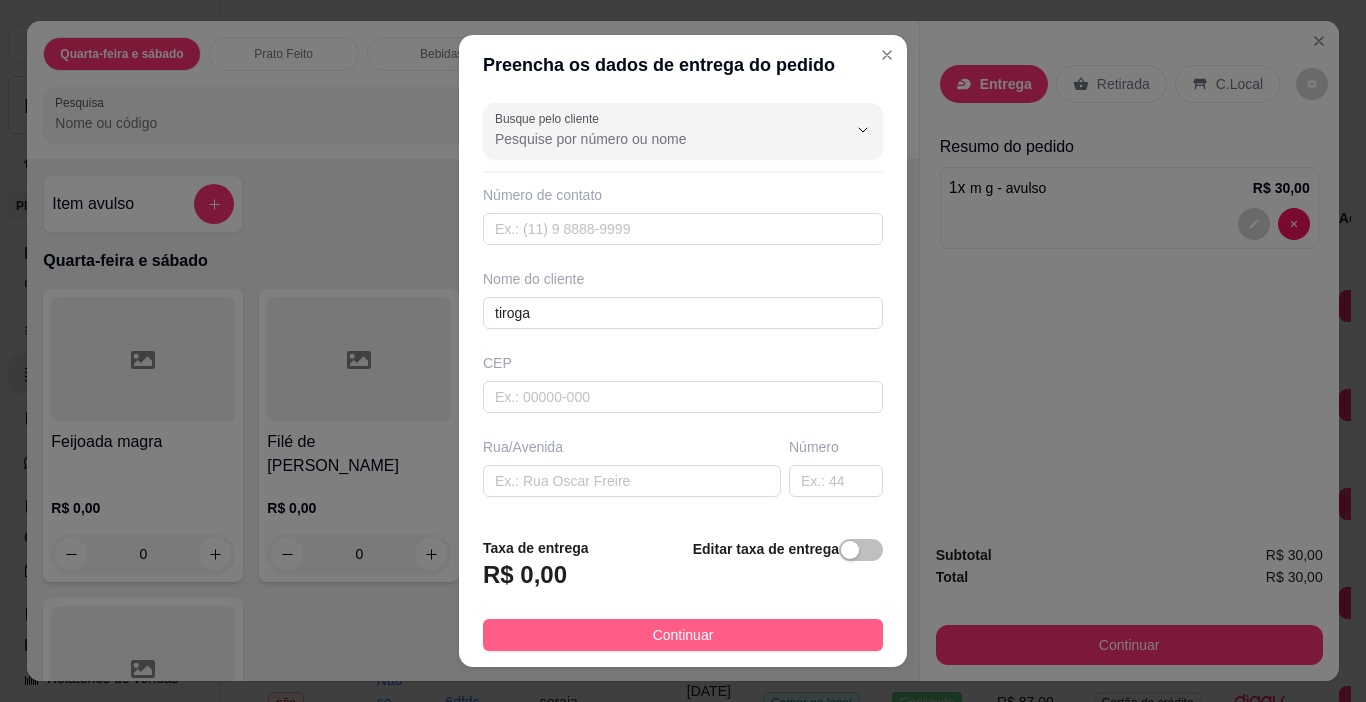 click on "Continuar" at bounding box center [683, 635] 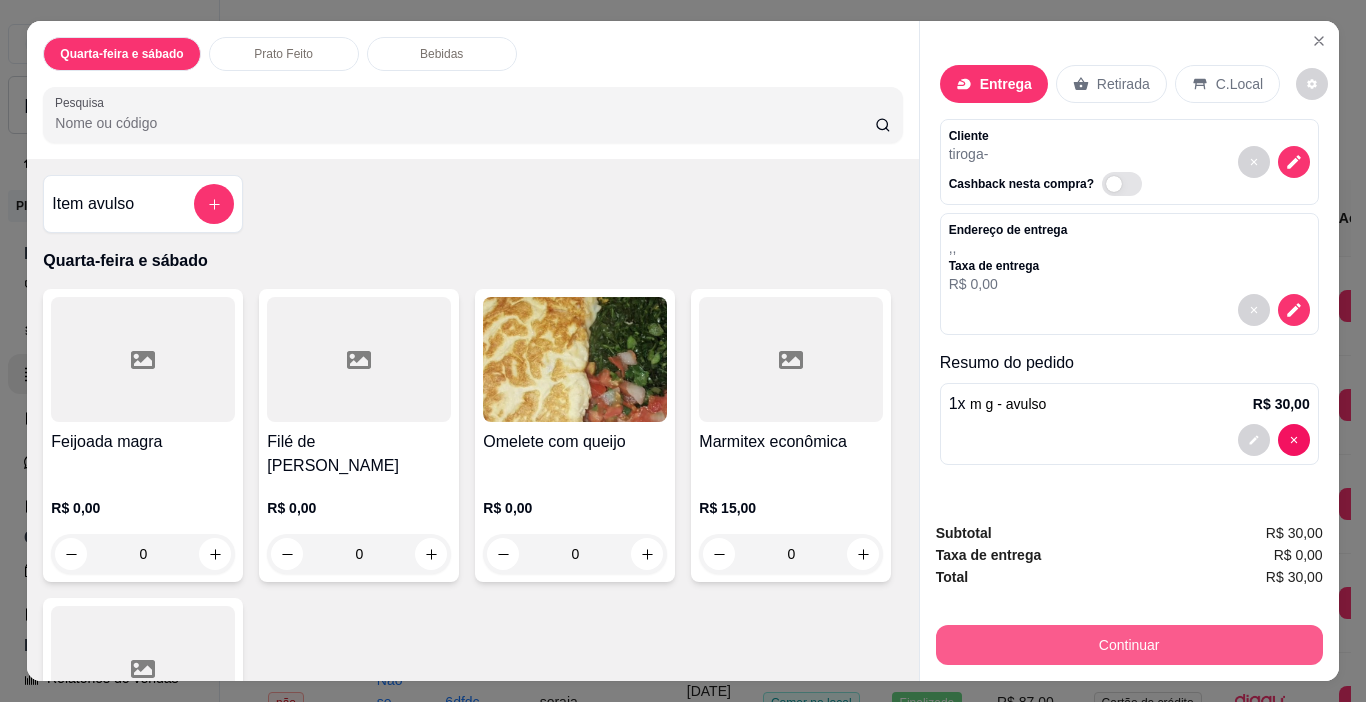 click on "Continuar" at bounding box center [1129, 645] 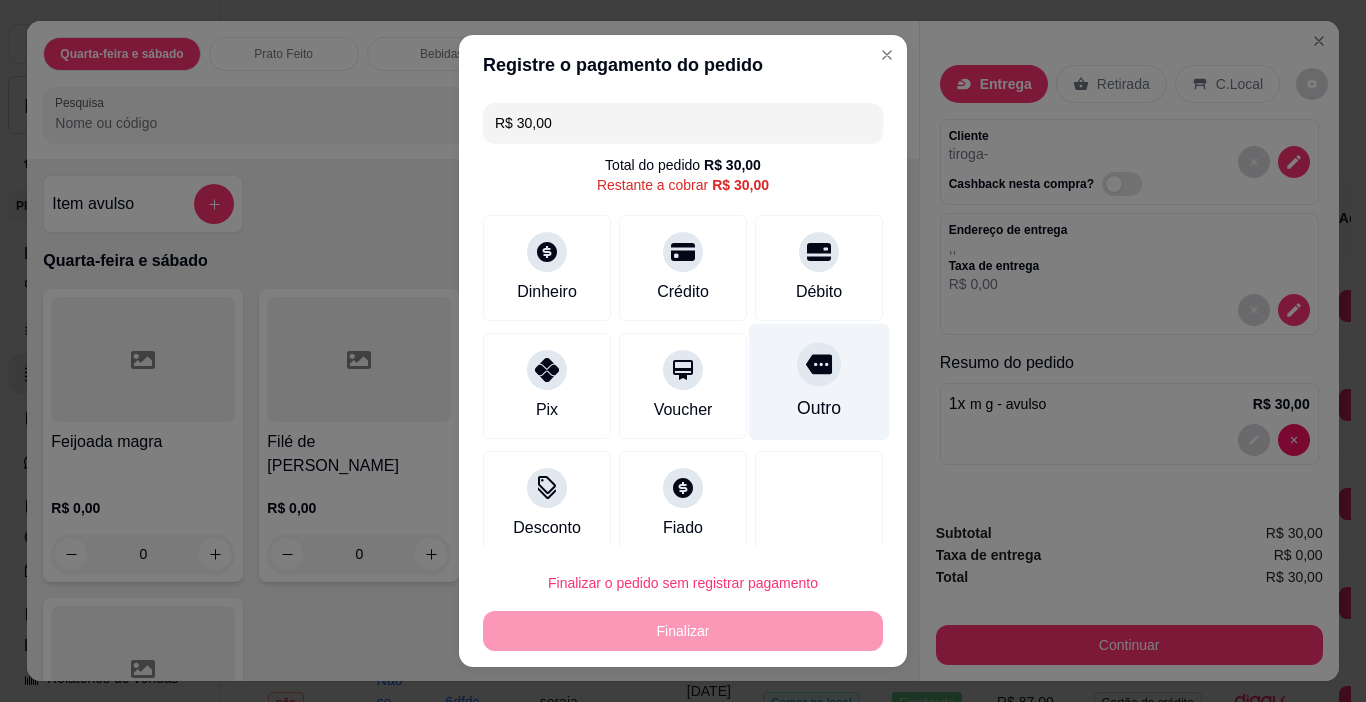 click on "Outro" at bounding box center (819, 382) 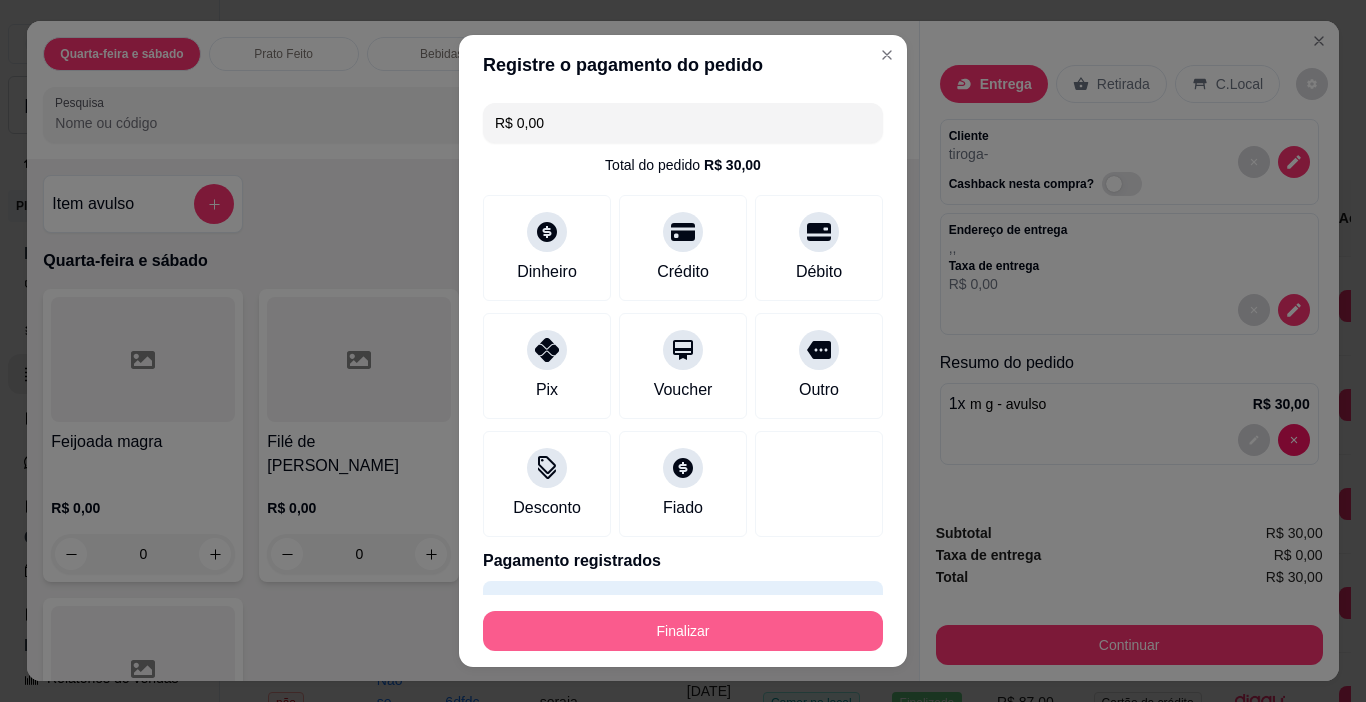 click on "Finalizar" at bounding box center (683, 631) 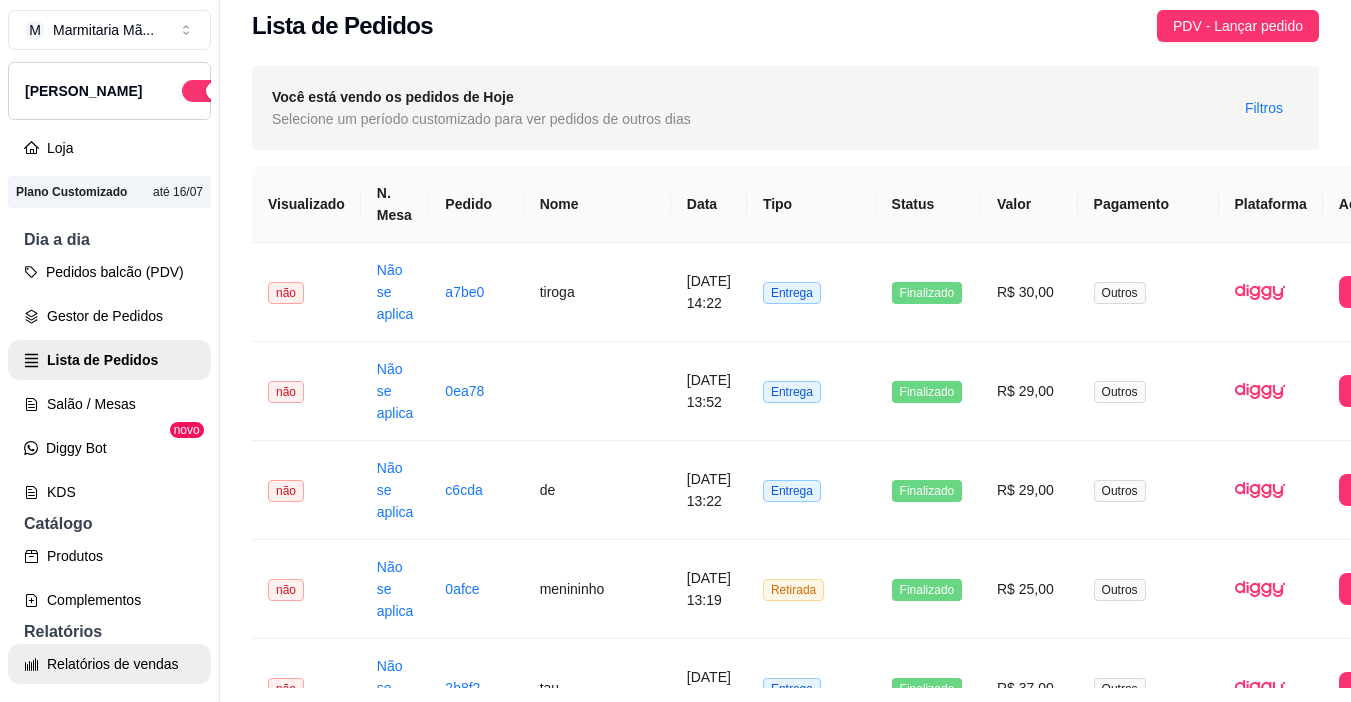 scroll, scrollTop: 16, scrollLeft: 0, axis: vertical 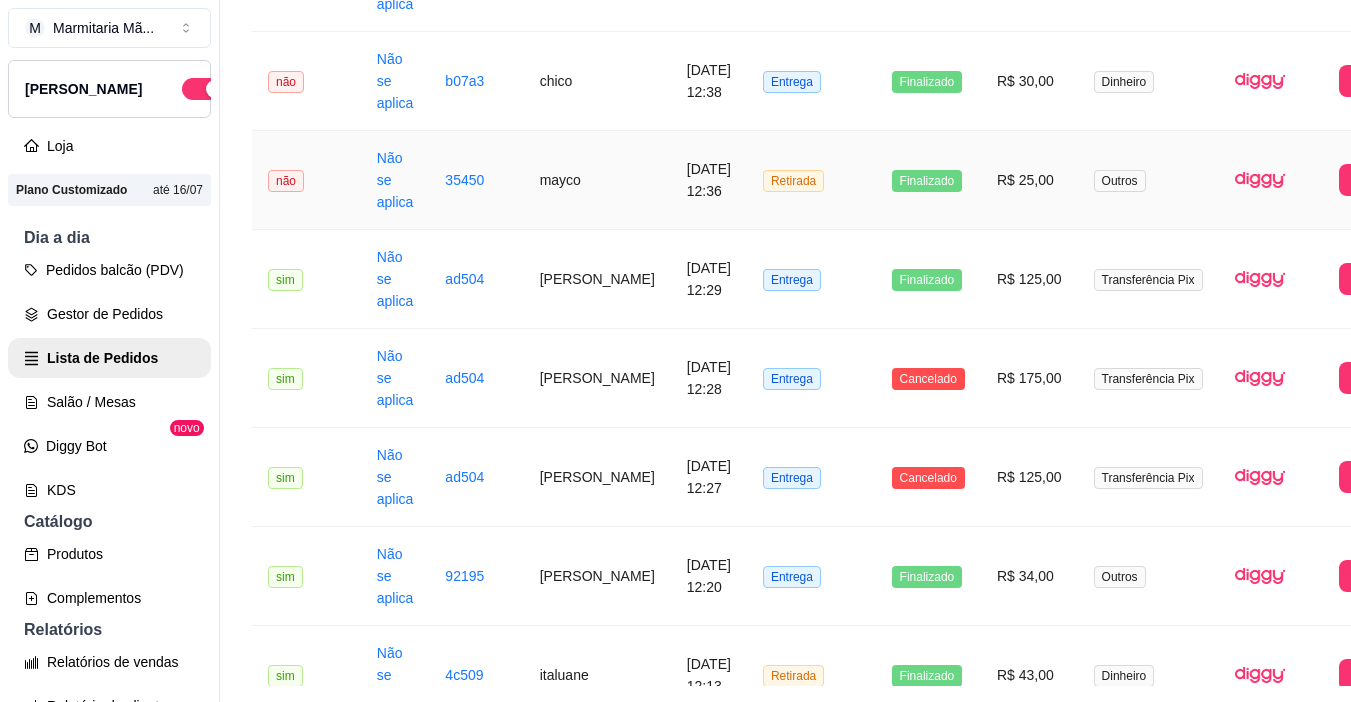 click on "[DATE] 12:36" at bounding box center [709, 180] 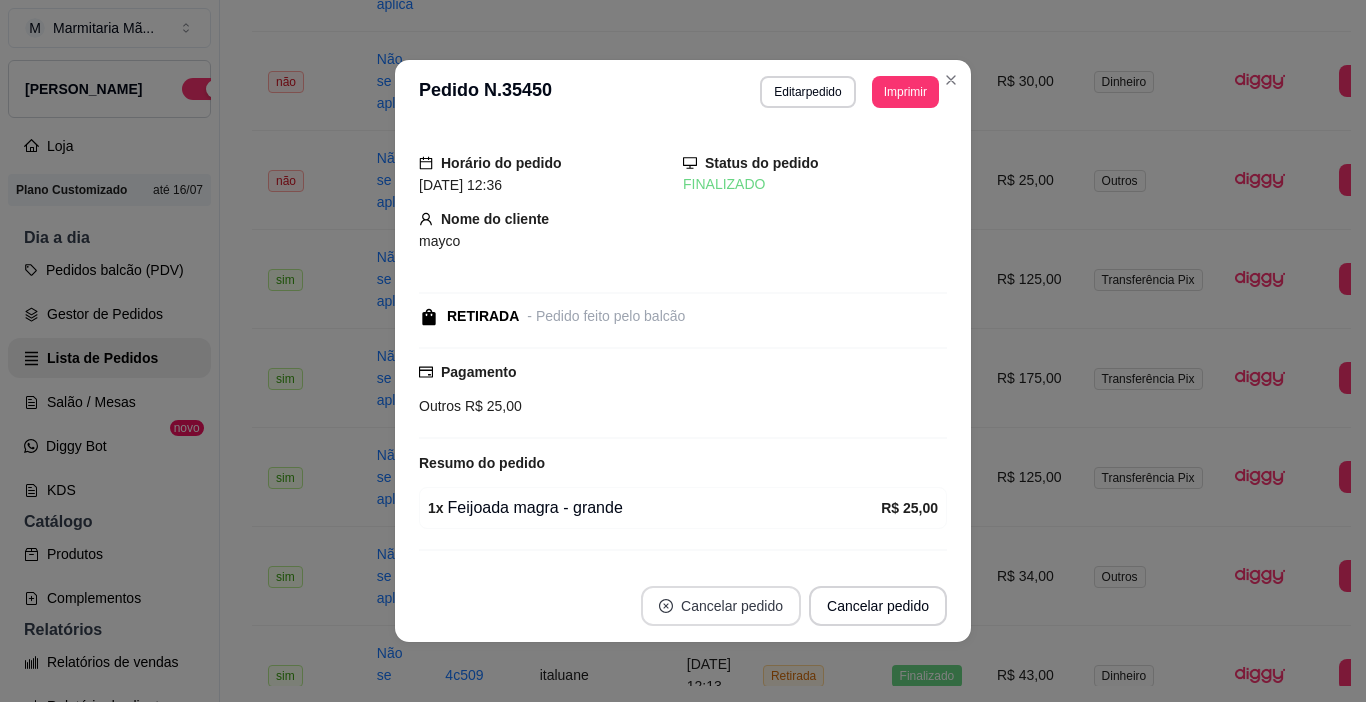 click on "Cancelar pedido" at bounding box center (721, 606) 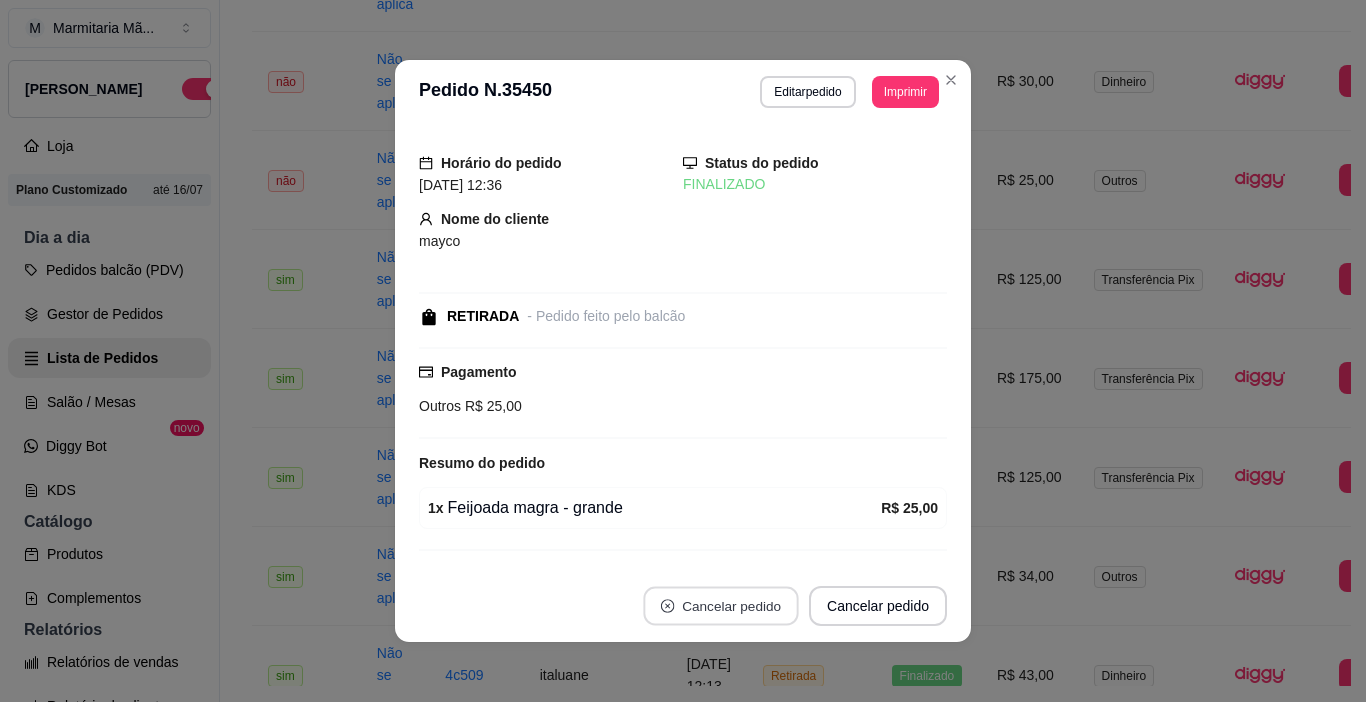click 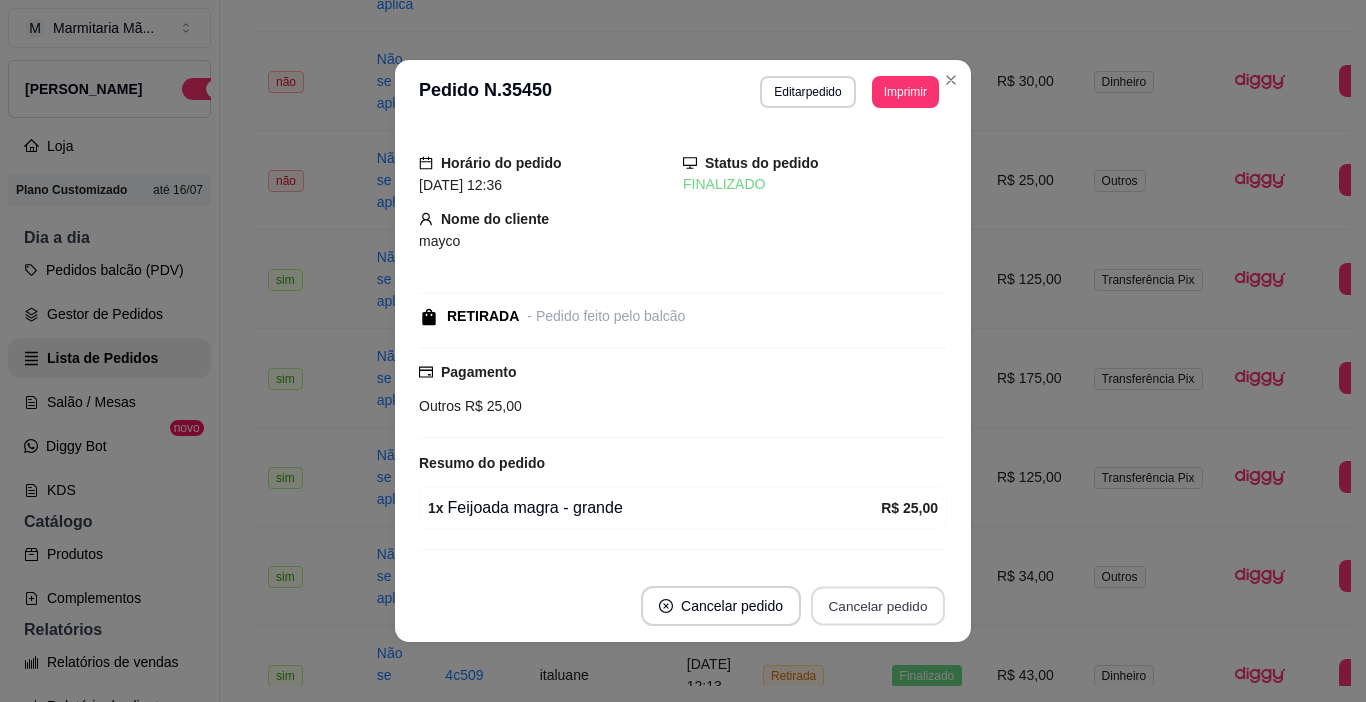 click on "Cancelar pedido" at bounding box center (878, 606) 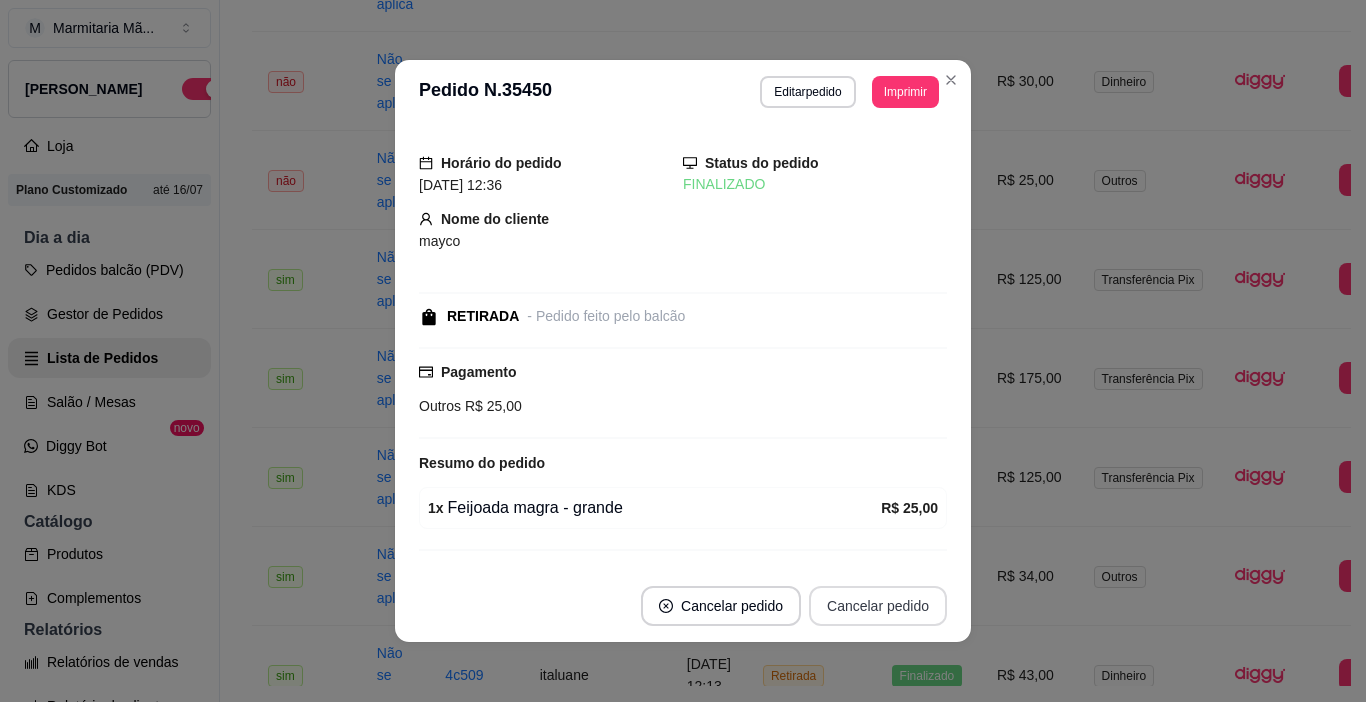 click on "Cancelar pedido" at bounding box center (878, 606) 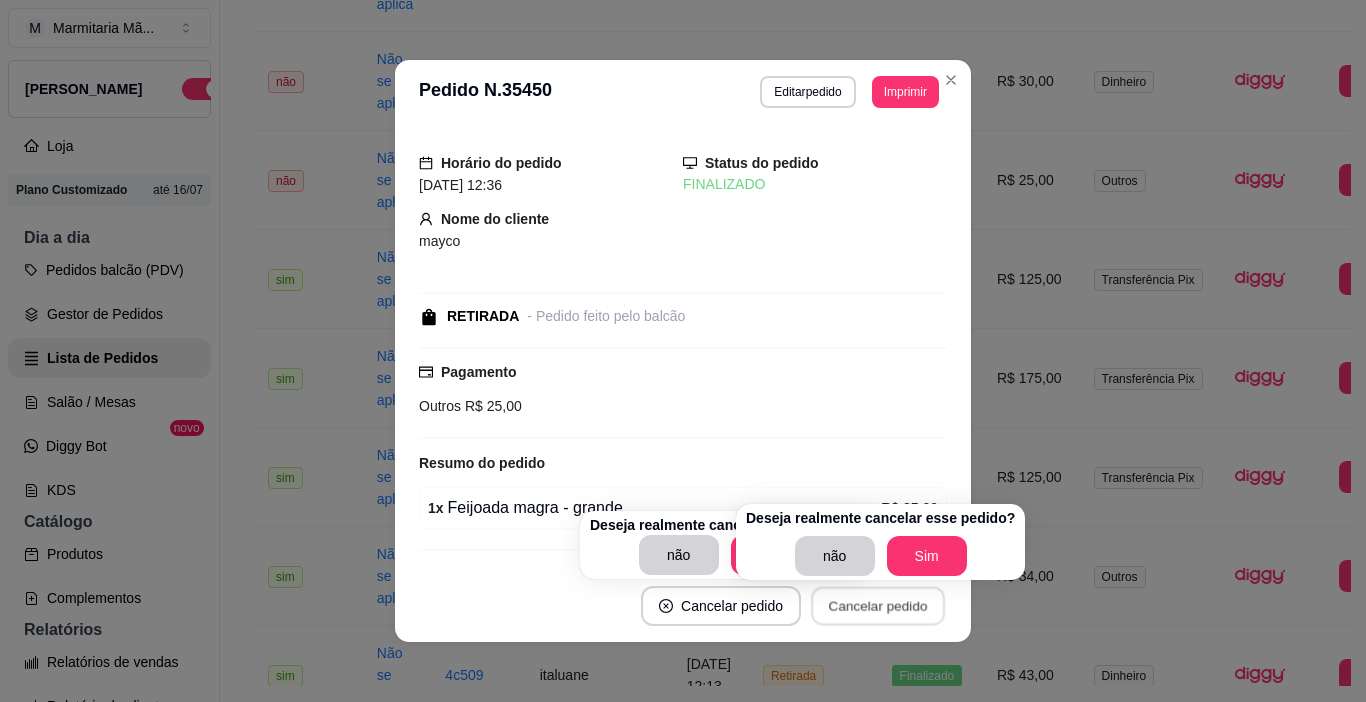 click on "Cancelar pedido" at bounding box center [878, 606] 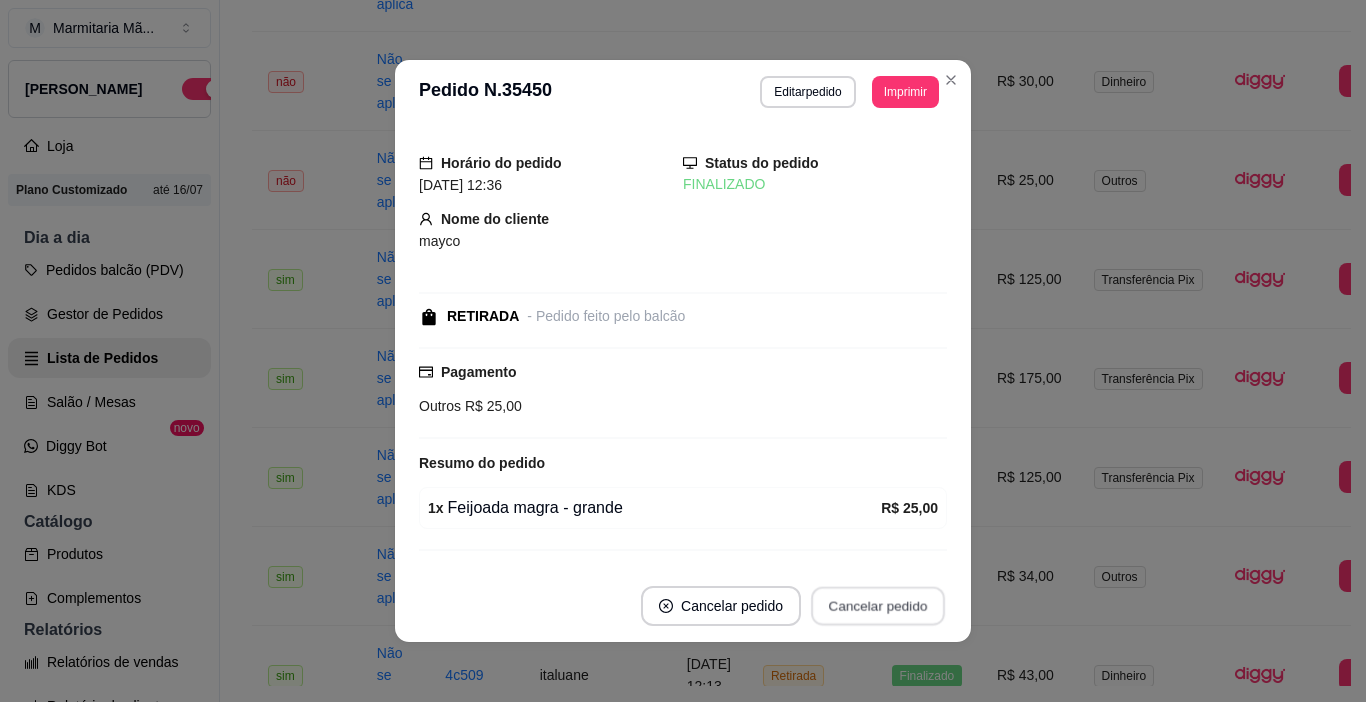 click on "Cancelar pedido" at bounding box center [878, 606] 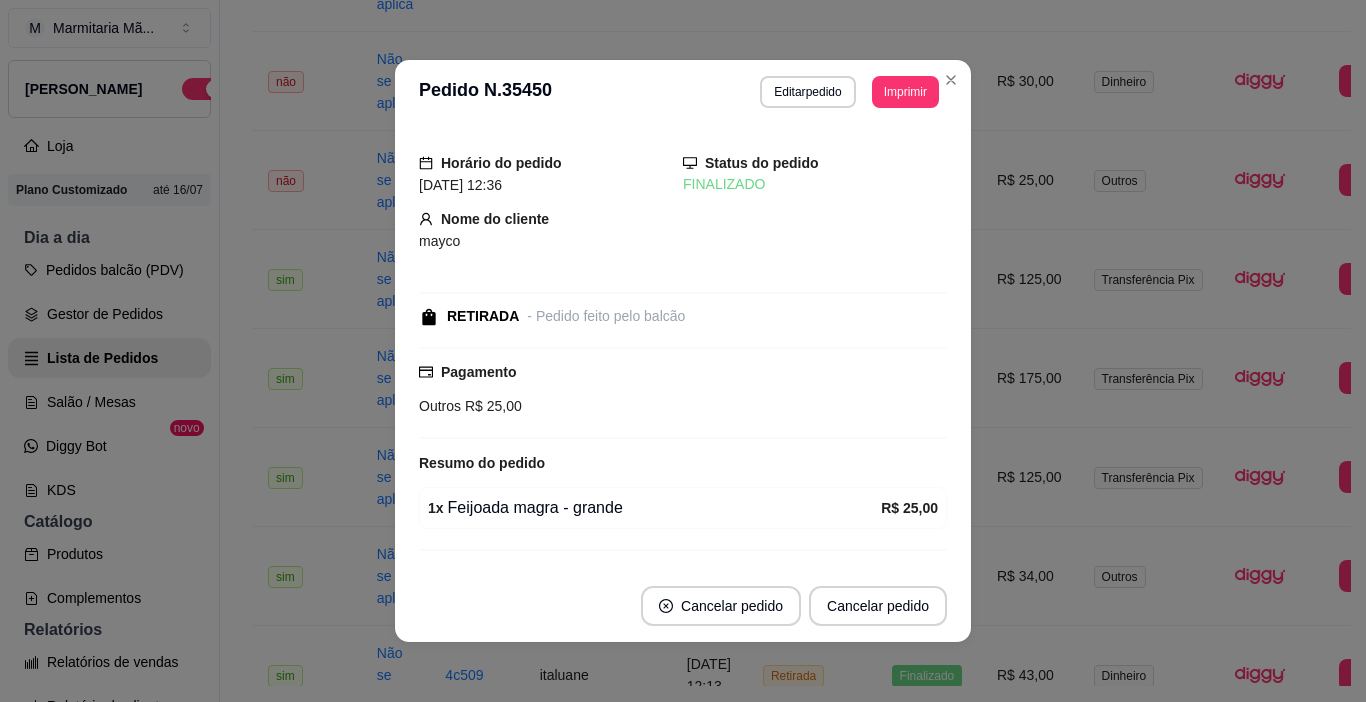 click on "Cancelar pedido" at bounding box center [878, 606] 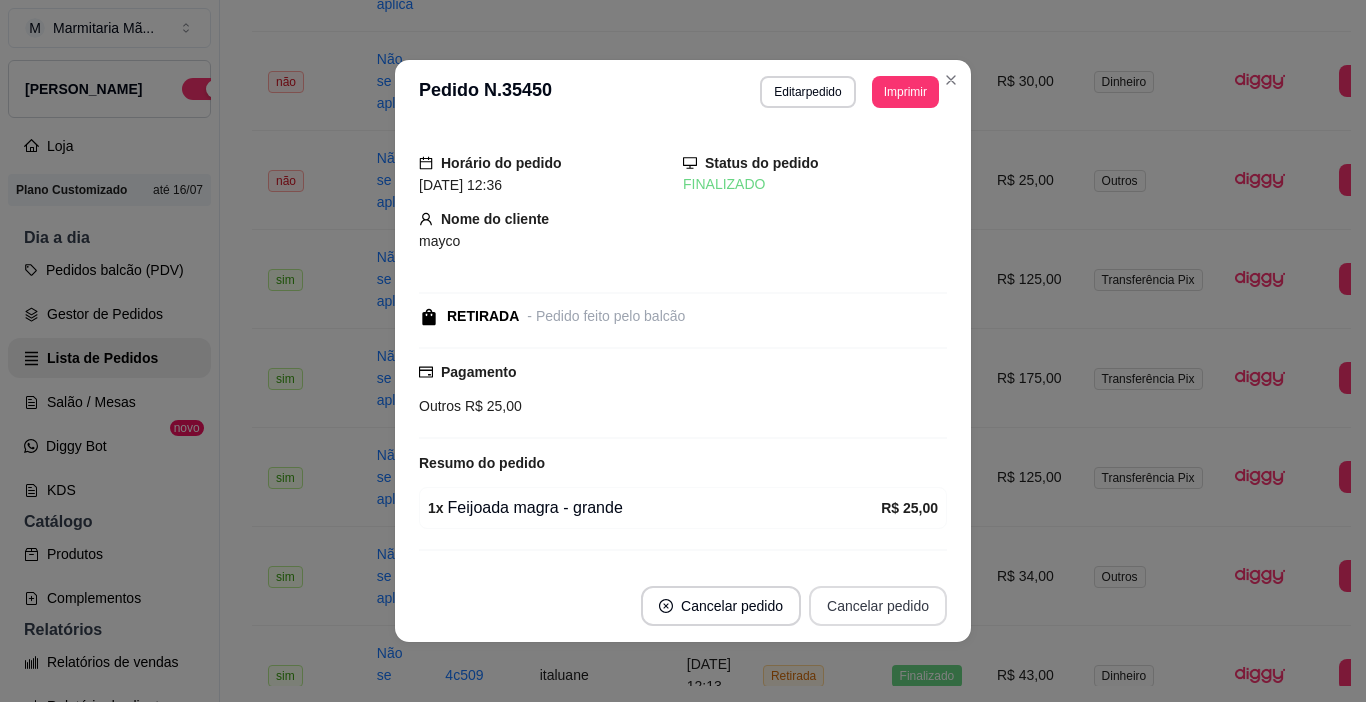 click on "Cancelar pedido" at bounding box center [878, 606] 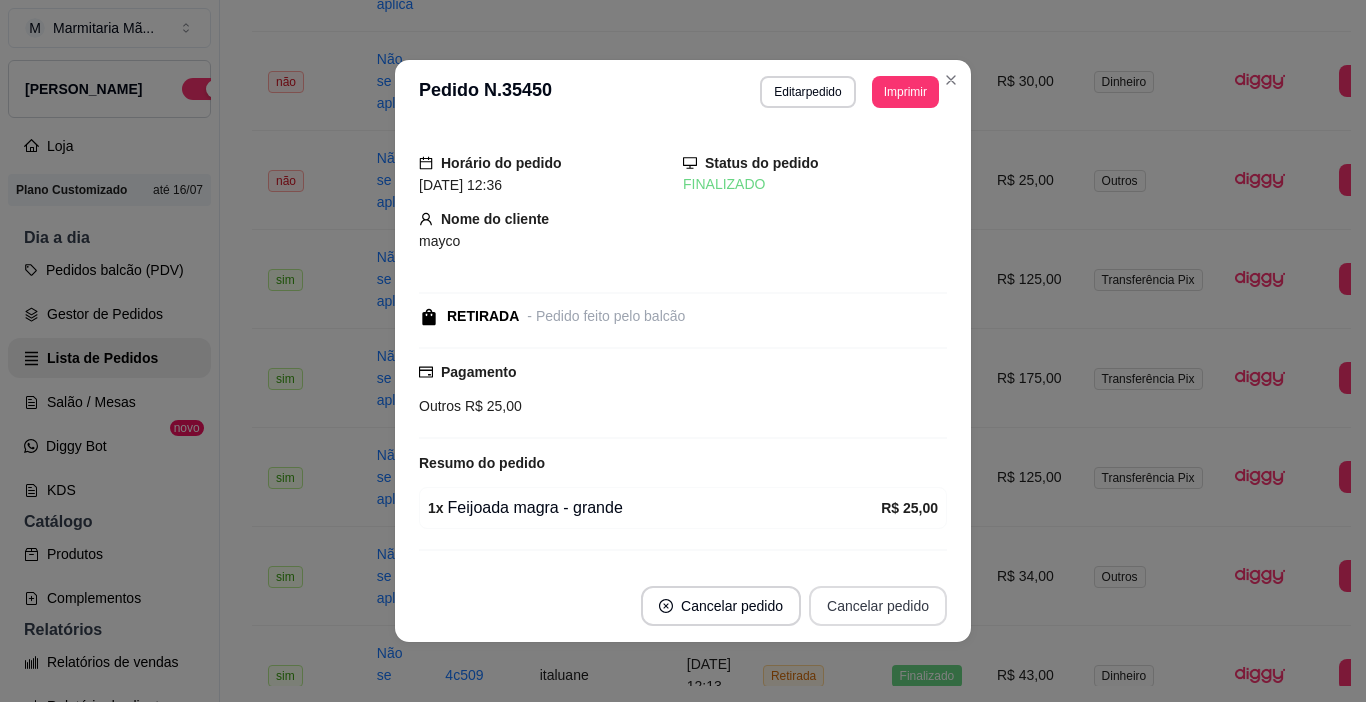 click on "Cancelar pedido" at bounding box center [878, 606] 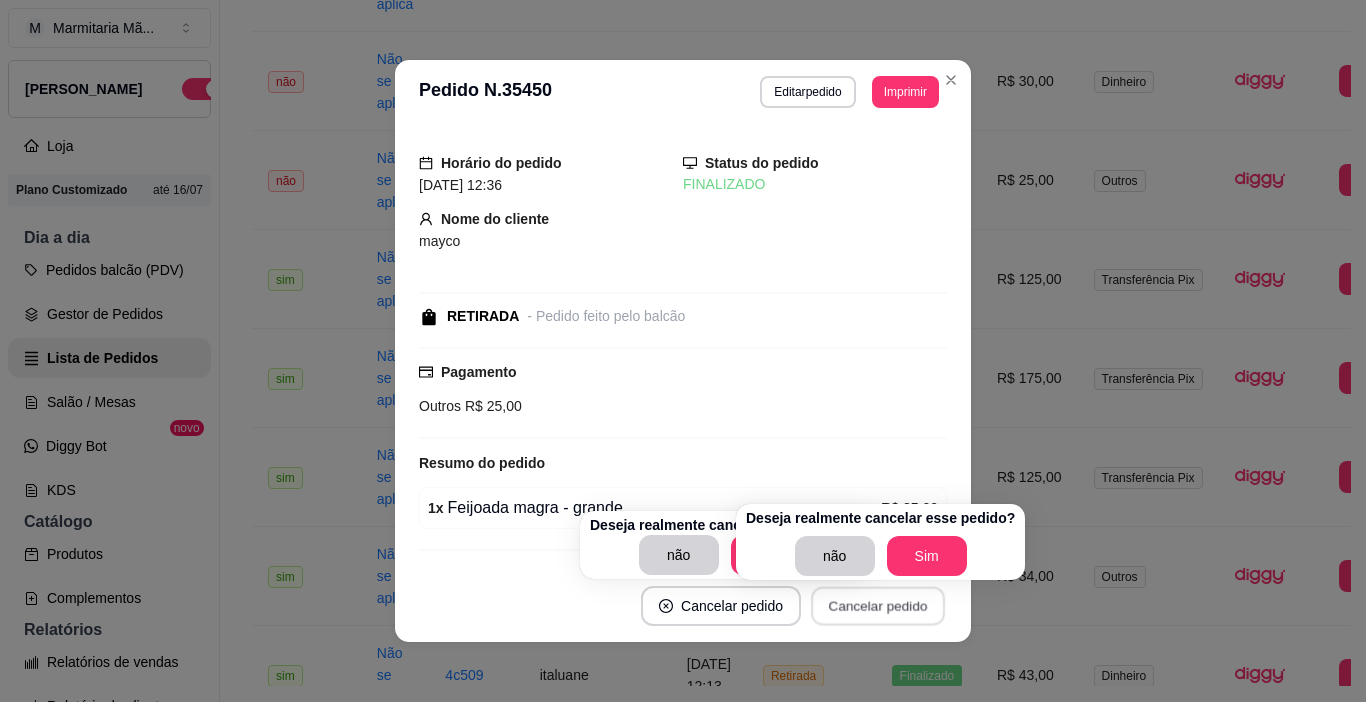 click on "Cancelar pedido" at bounding box center [878, 606] 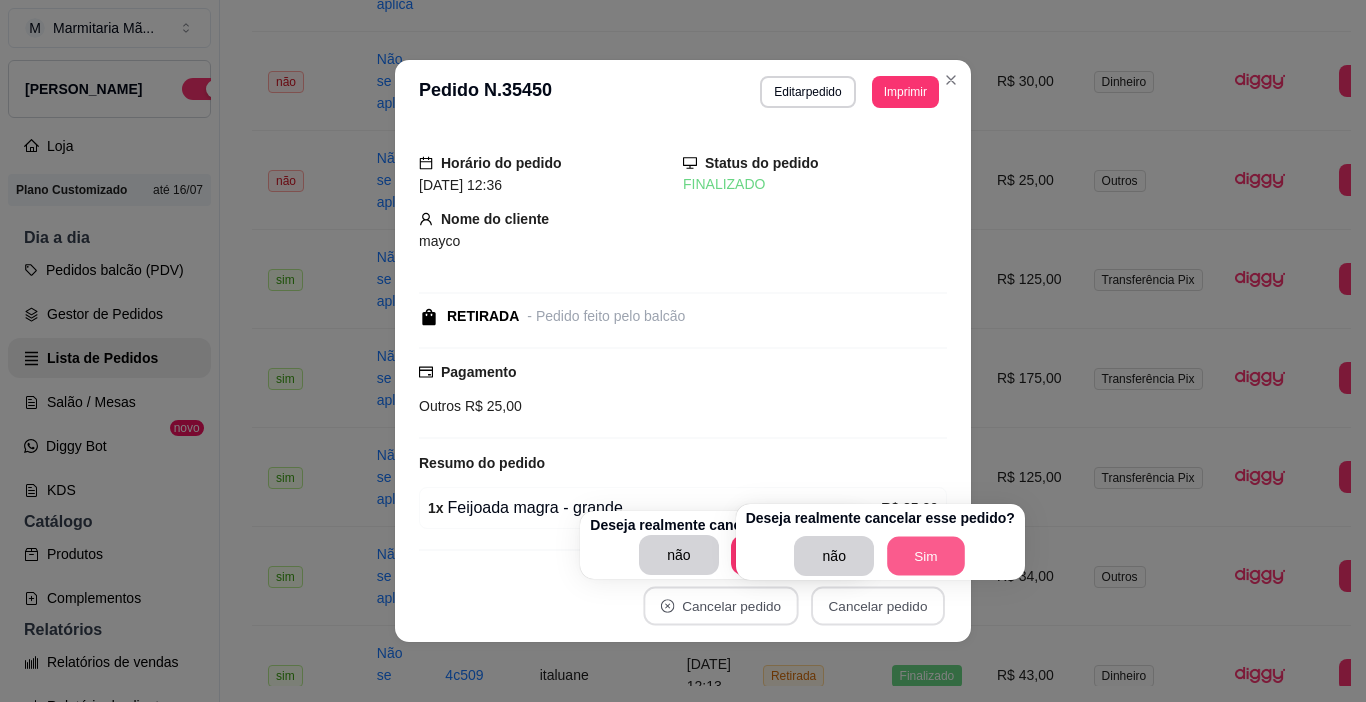 click on "Sim" at bounding box center (926, 556) 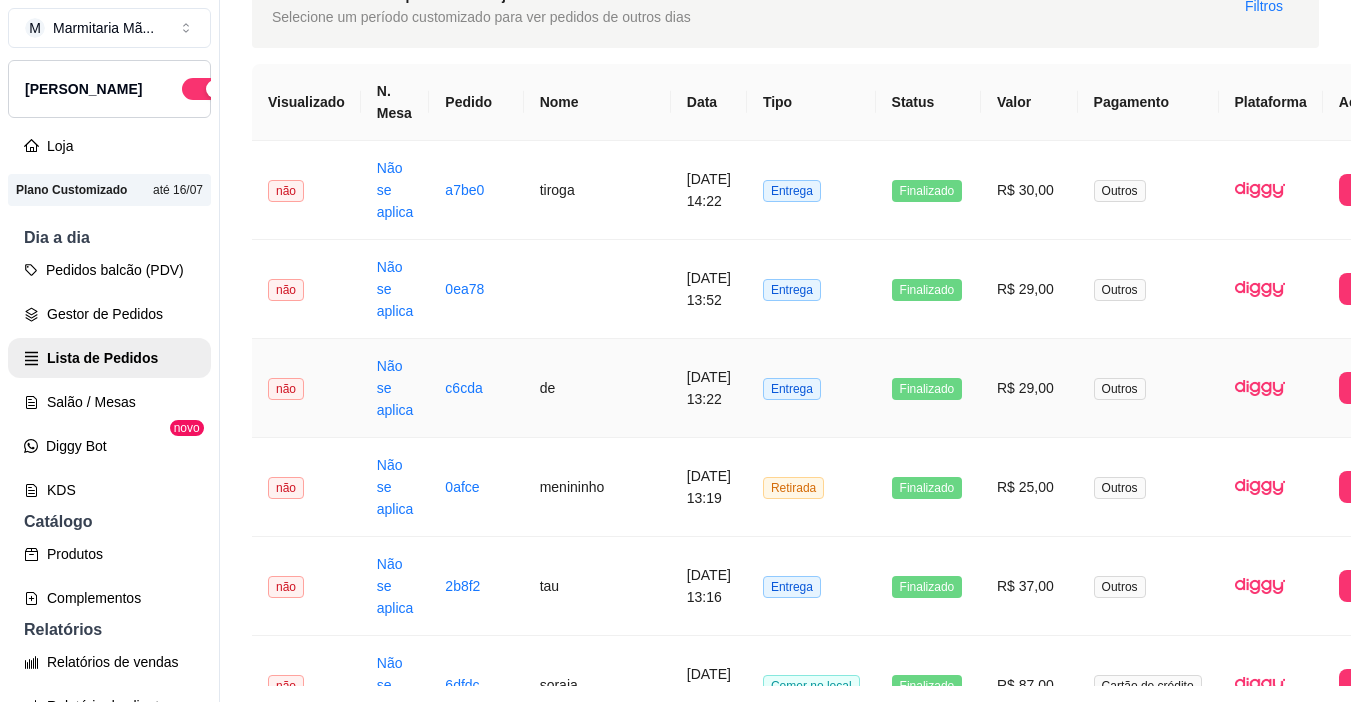 scroll, scrollTop: 200, scrollLeft: 0, axis: vertical 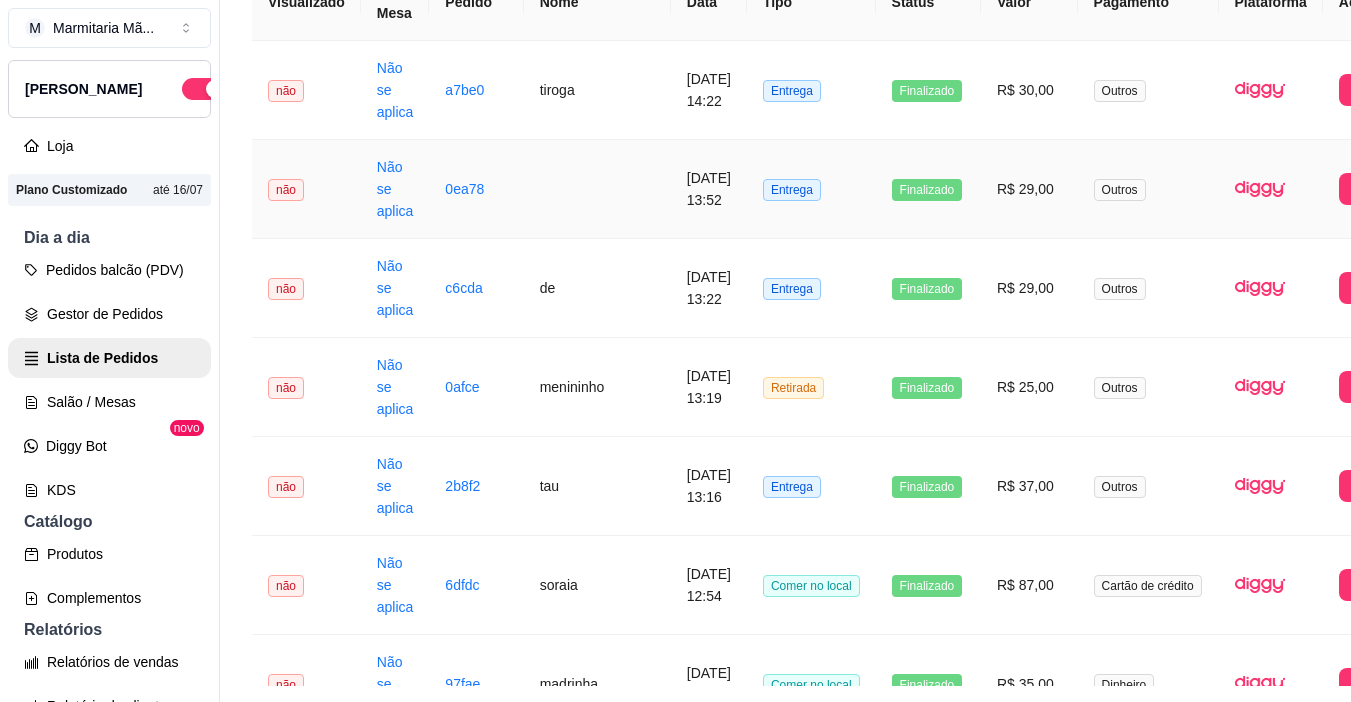 click on "R$ 29,00" at bounding box center (1029, 189) 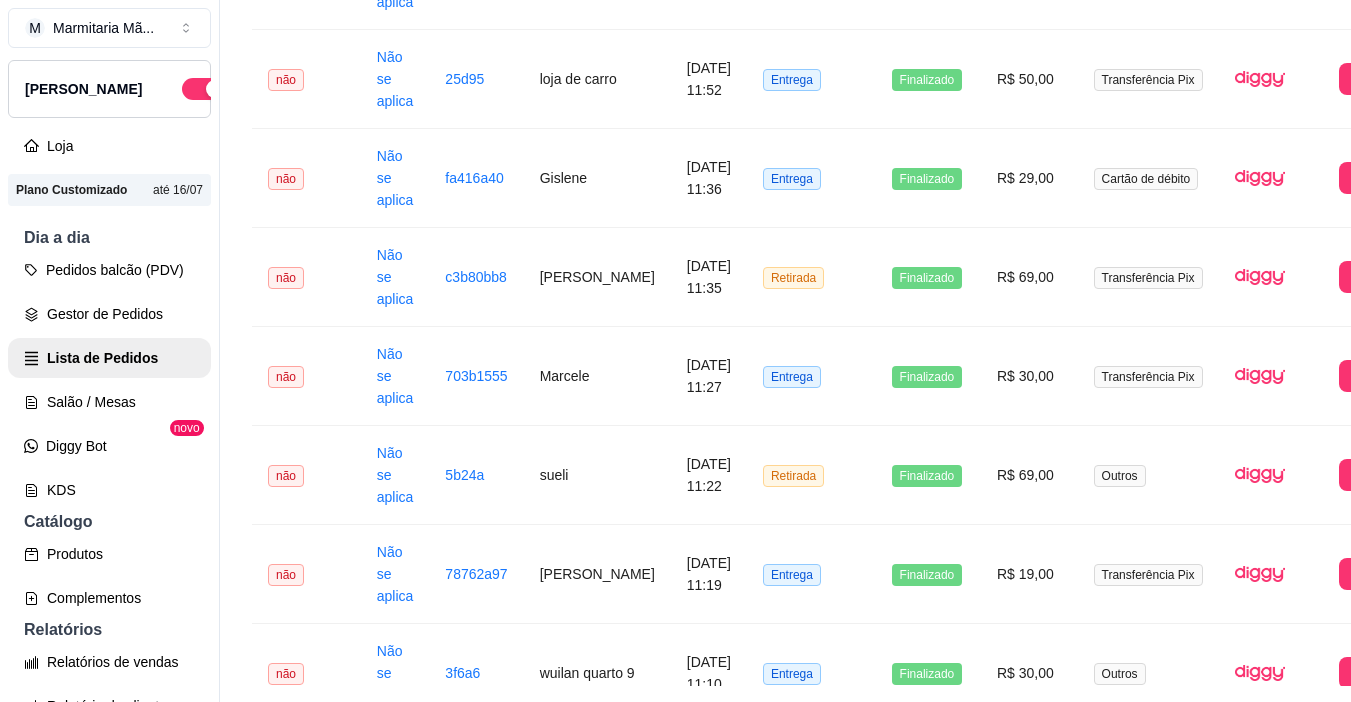 scroll, scrollTop: 2684, scrollLeft: 0, axis: vertical 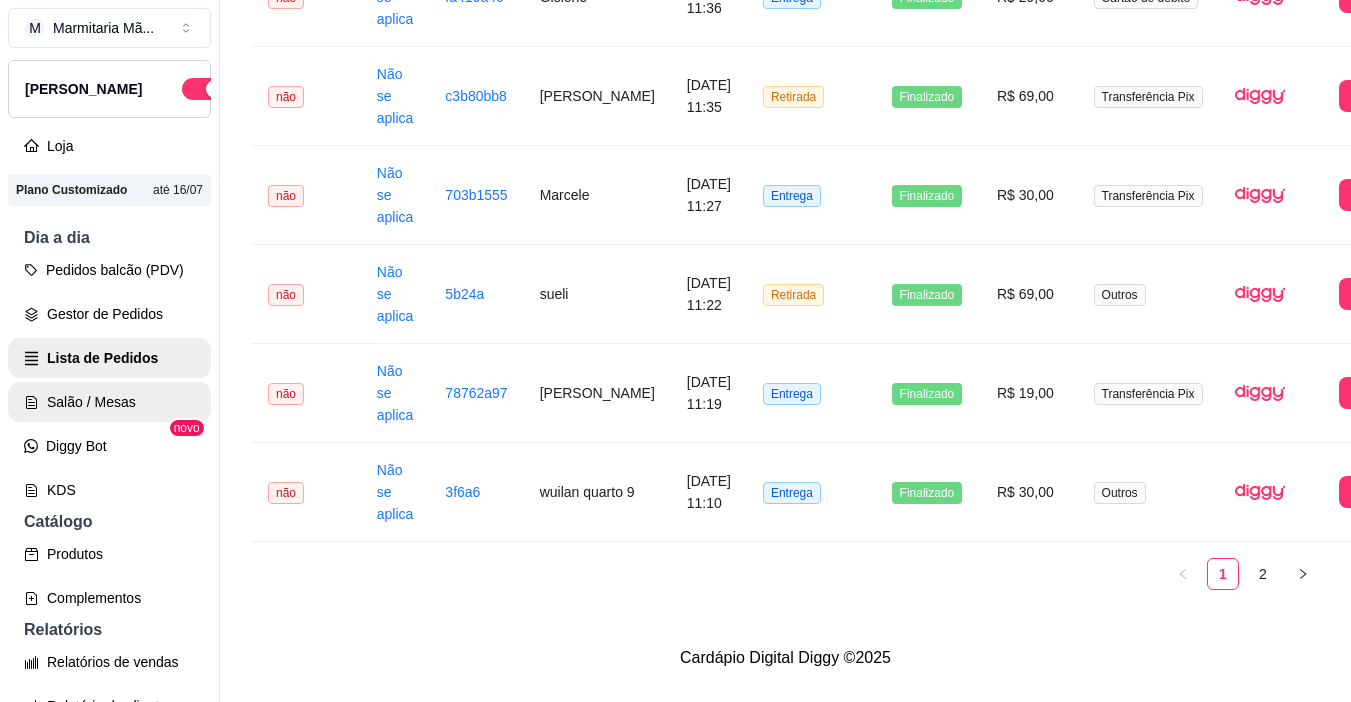 click on "Salão / Mesas" at bounding box center [109, 402] 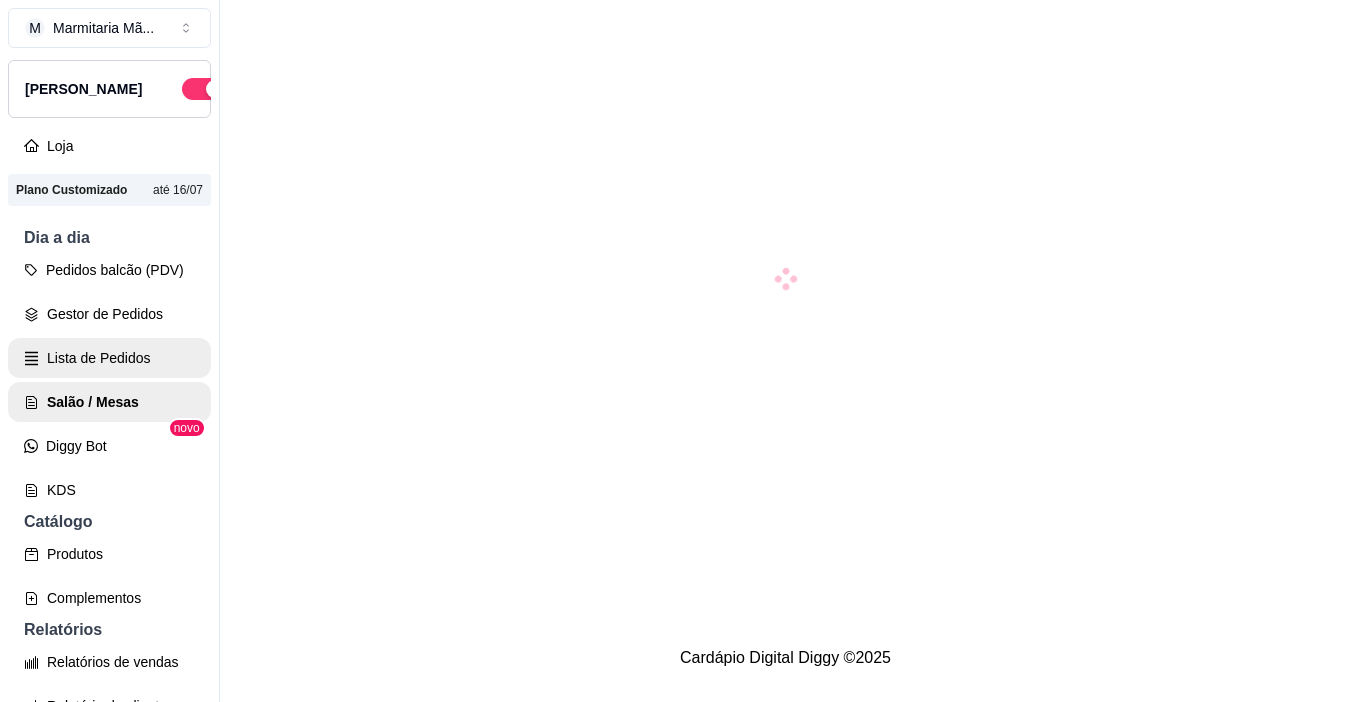 scroll, scrollTop: 0, scrollLeft: 0, axis: both 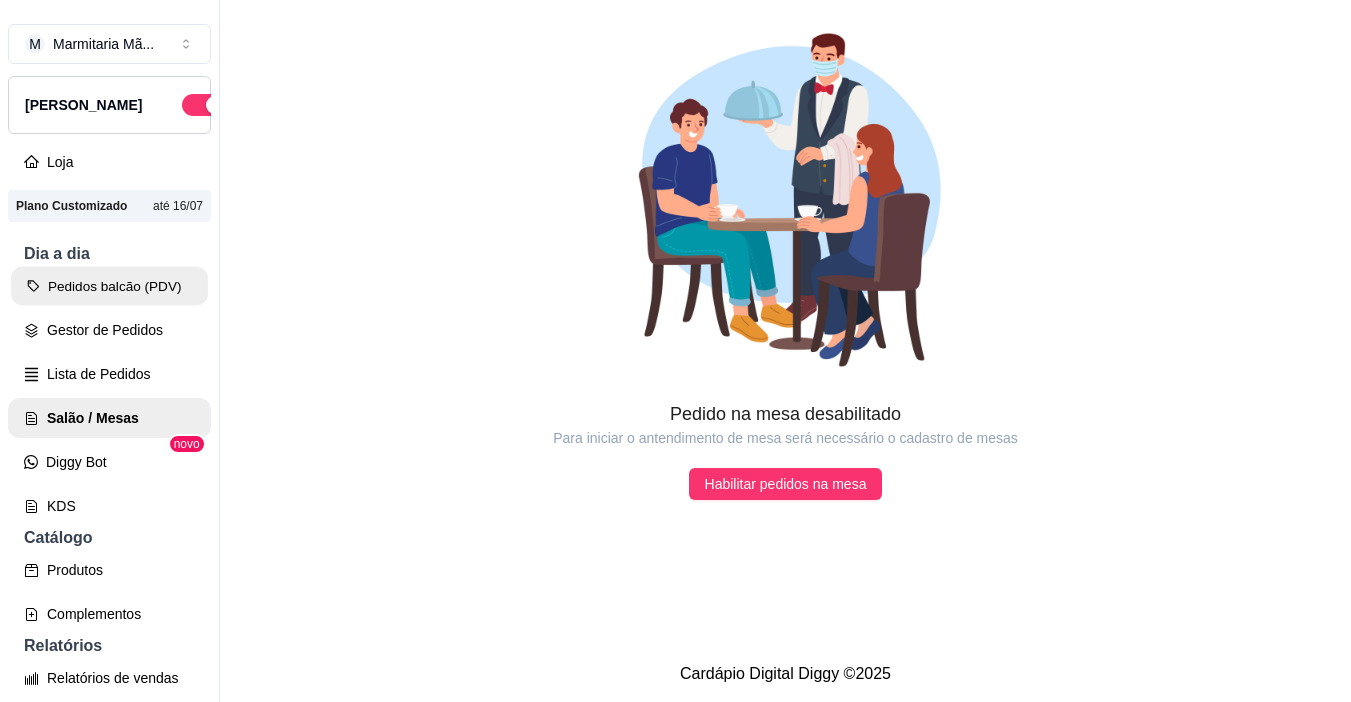 click on "Pedidos balcão (PDV)" at bounding box center [109, 286] 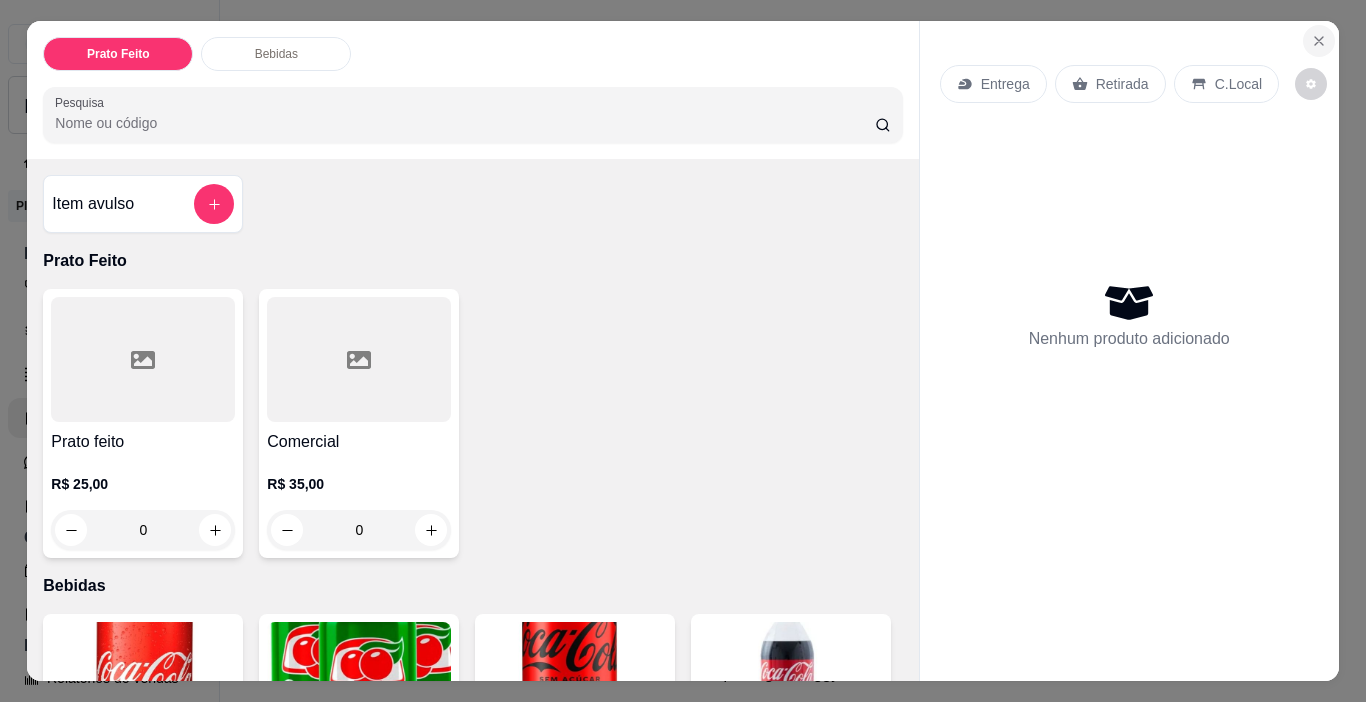 click 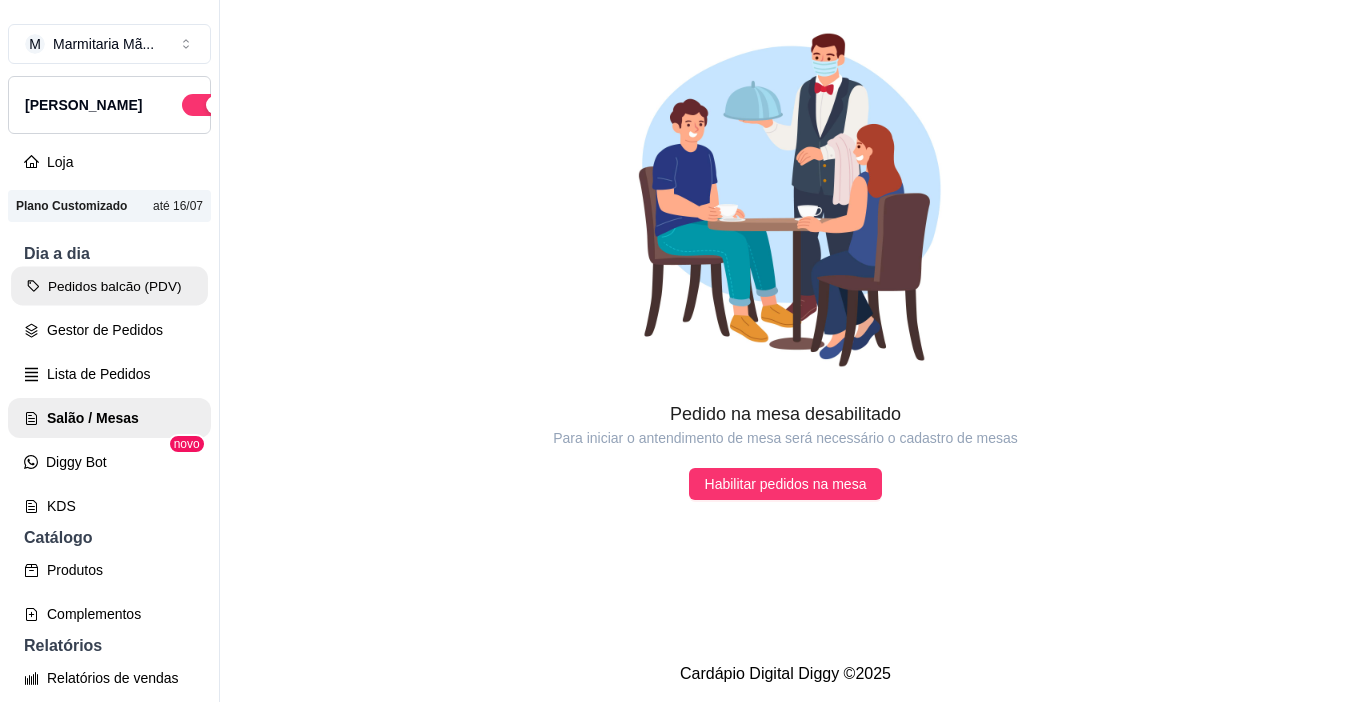 click on "Pedidos balcão (PDV)" at bounding box center [109, 286] 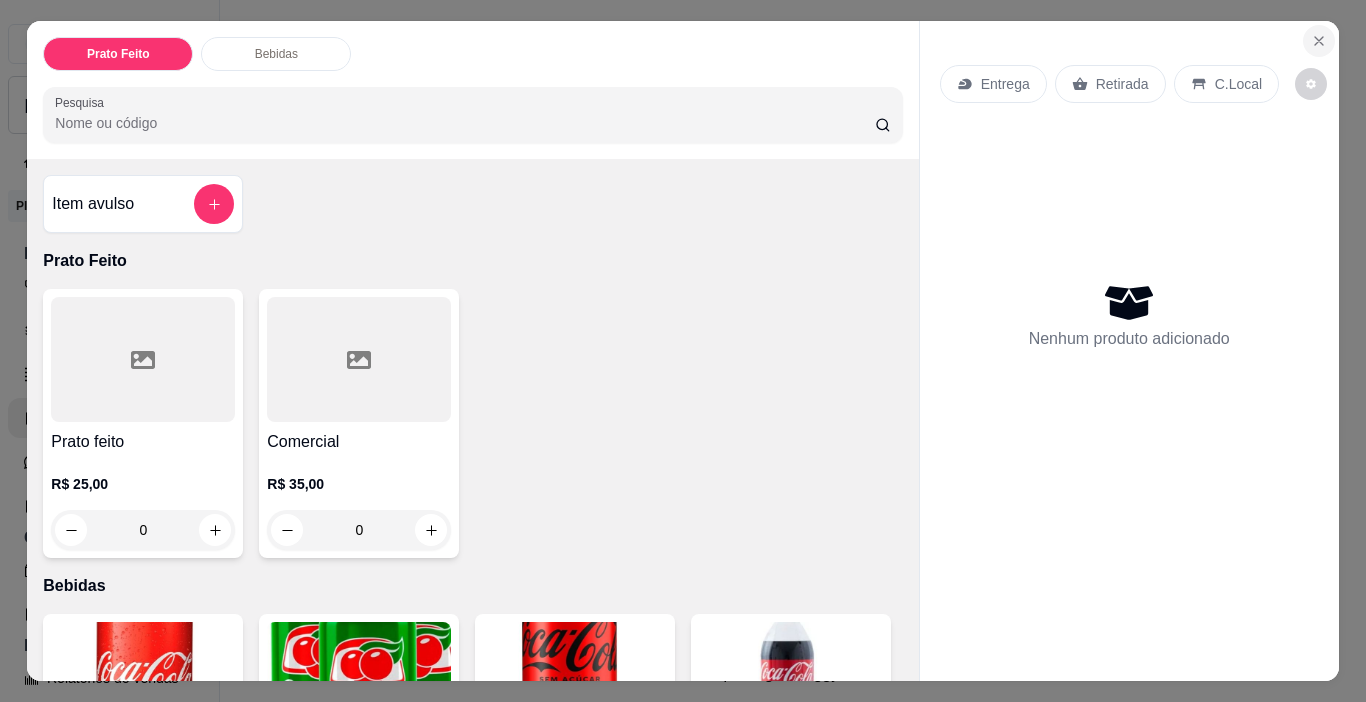 click at bounding box center (1319, 41) 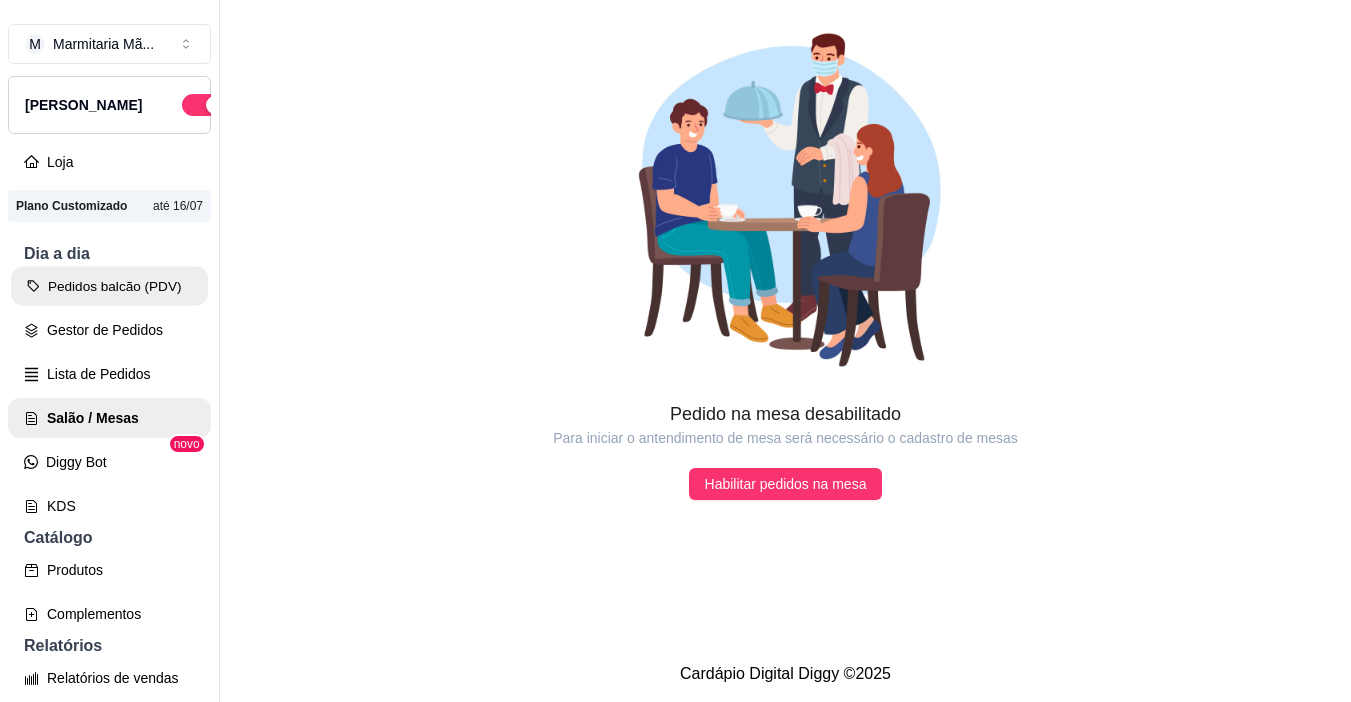 click on "Pedidos balcão (PDV)" at bounding box center [109, 286] 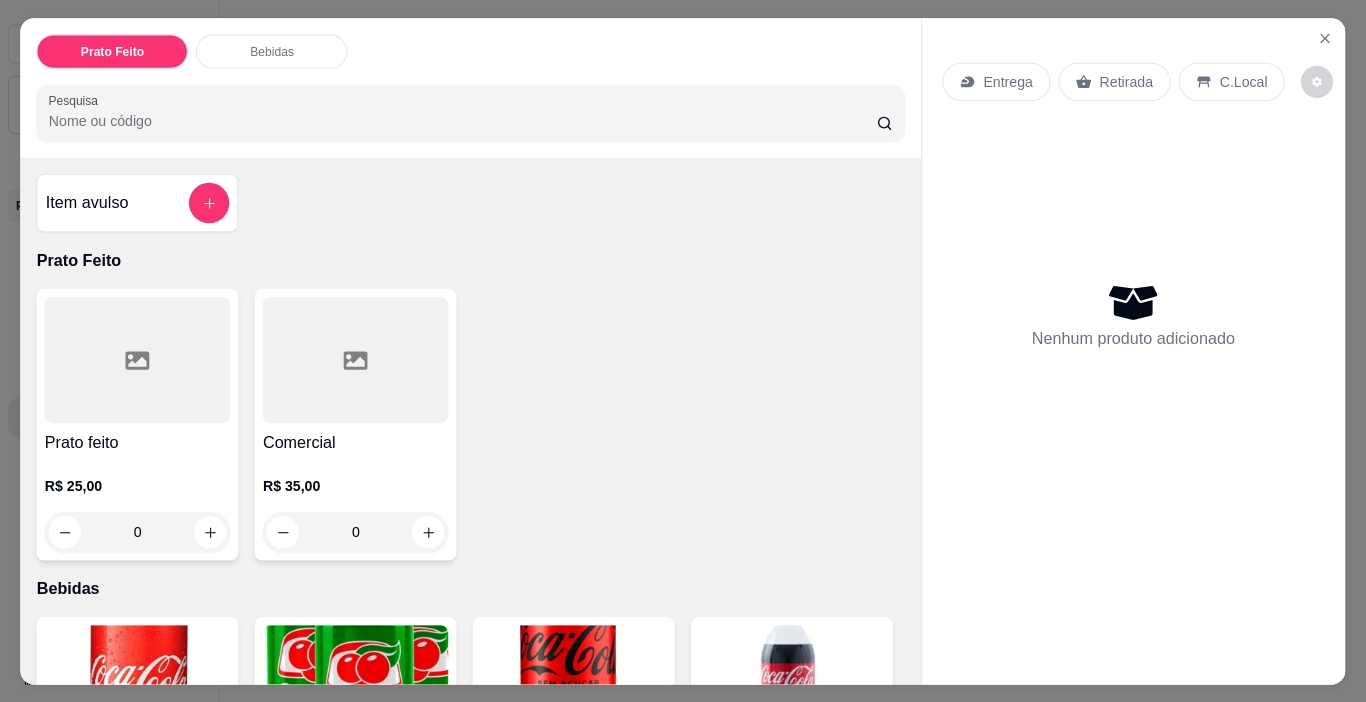 click at bounding box center (138, 360) 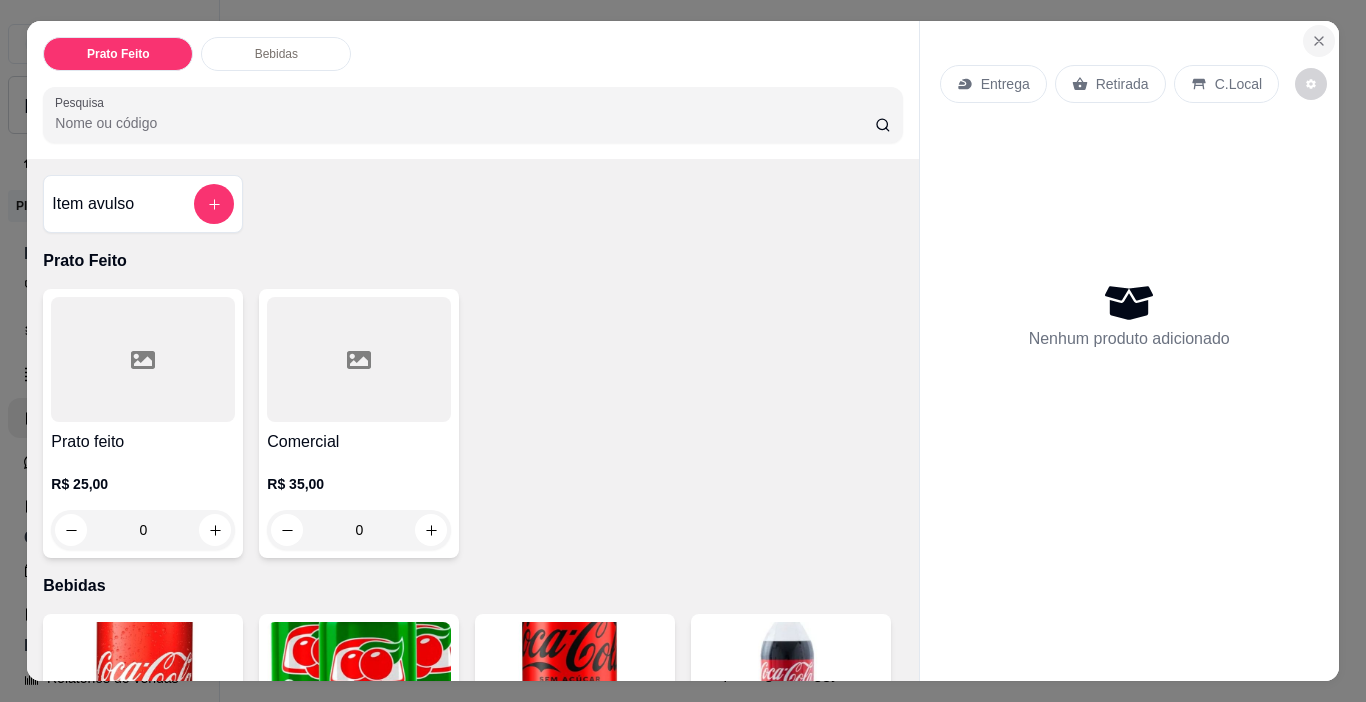 click 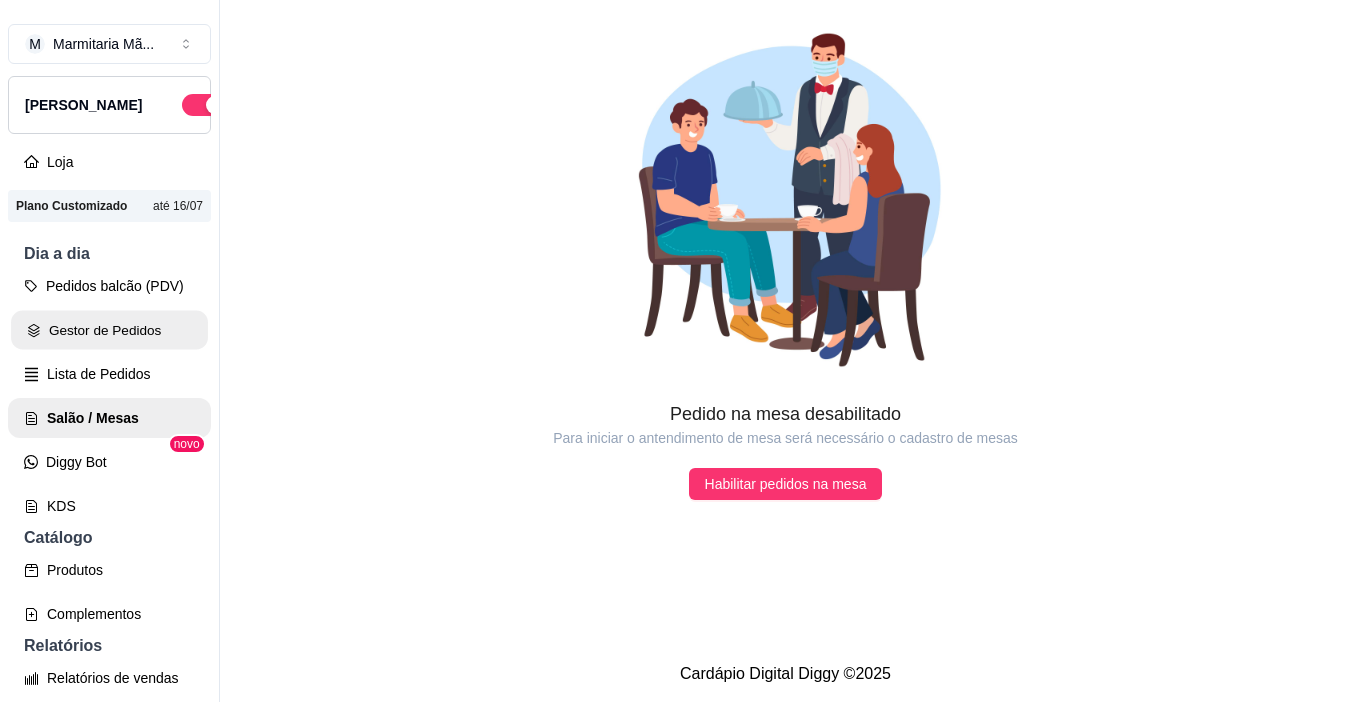 click on "Gestor de Pedidos" at bounding box center [109, 330] 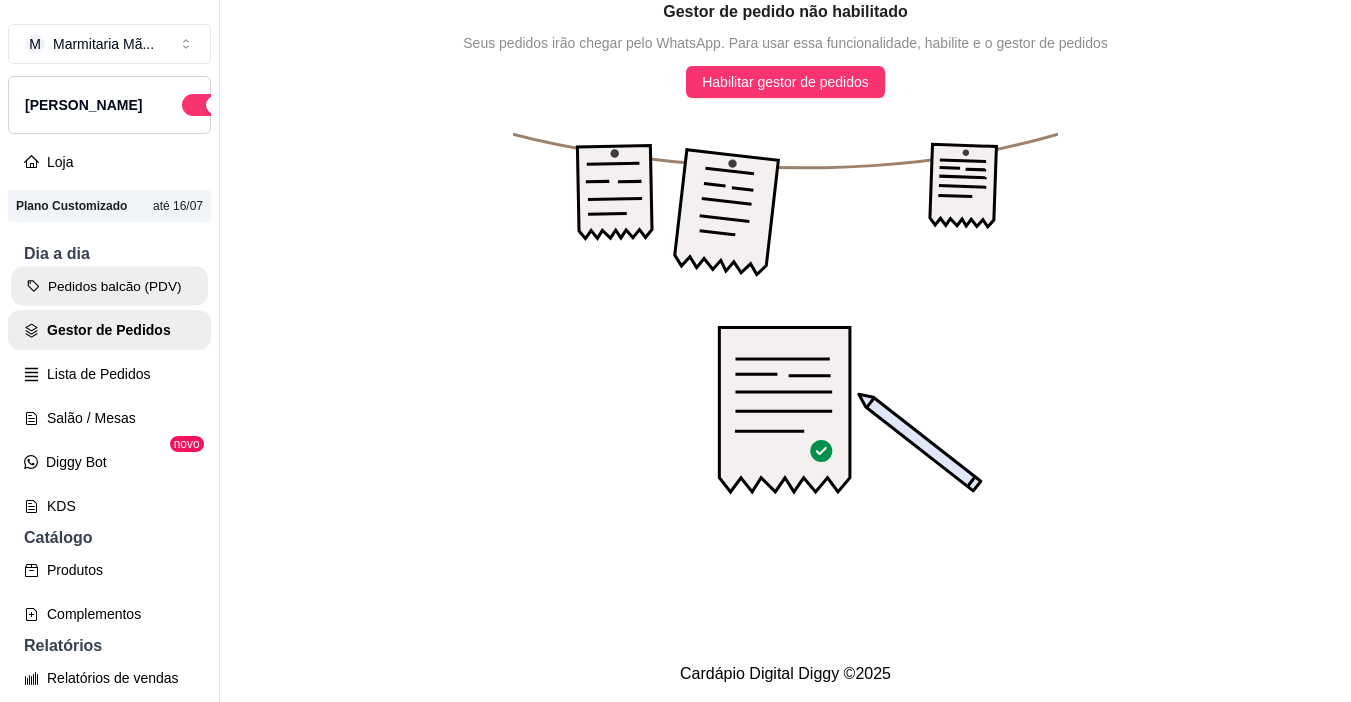click on "Pedidos balcão (PDV)" at bounding box center (109, 286) 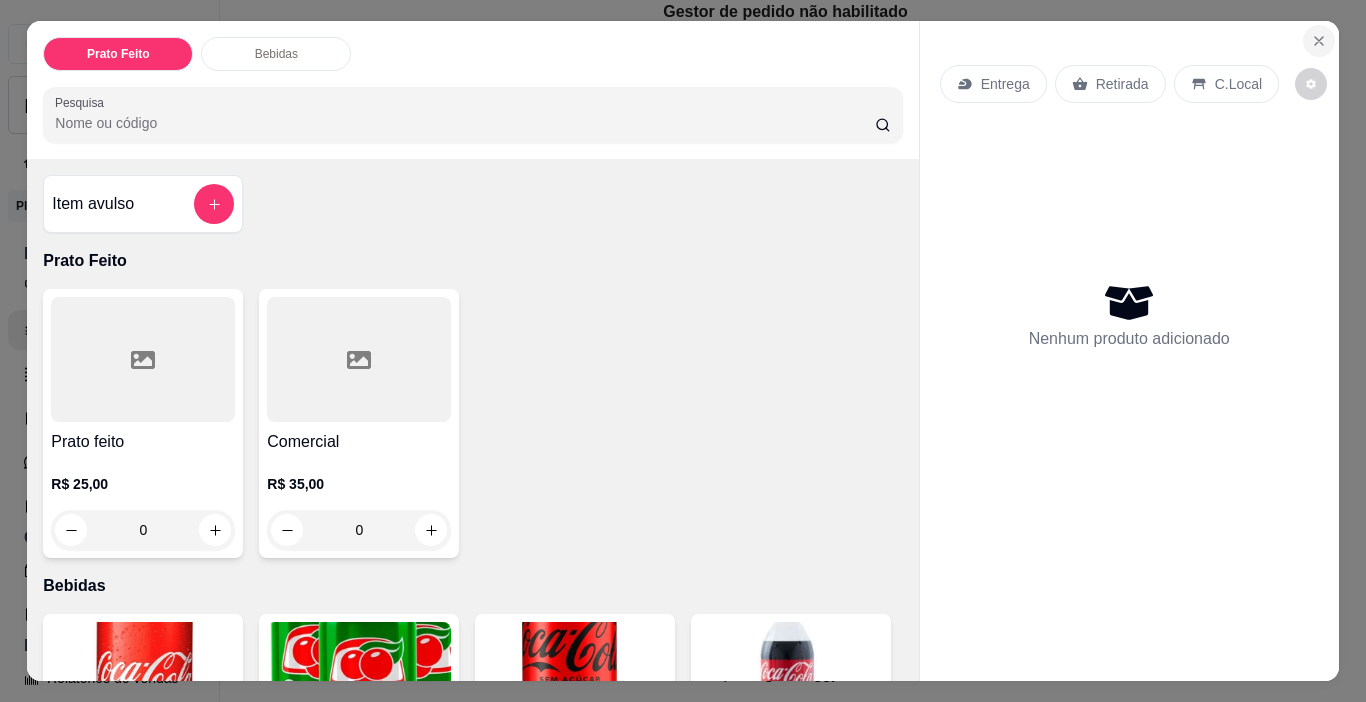 click at bounding box center [1319, 41] 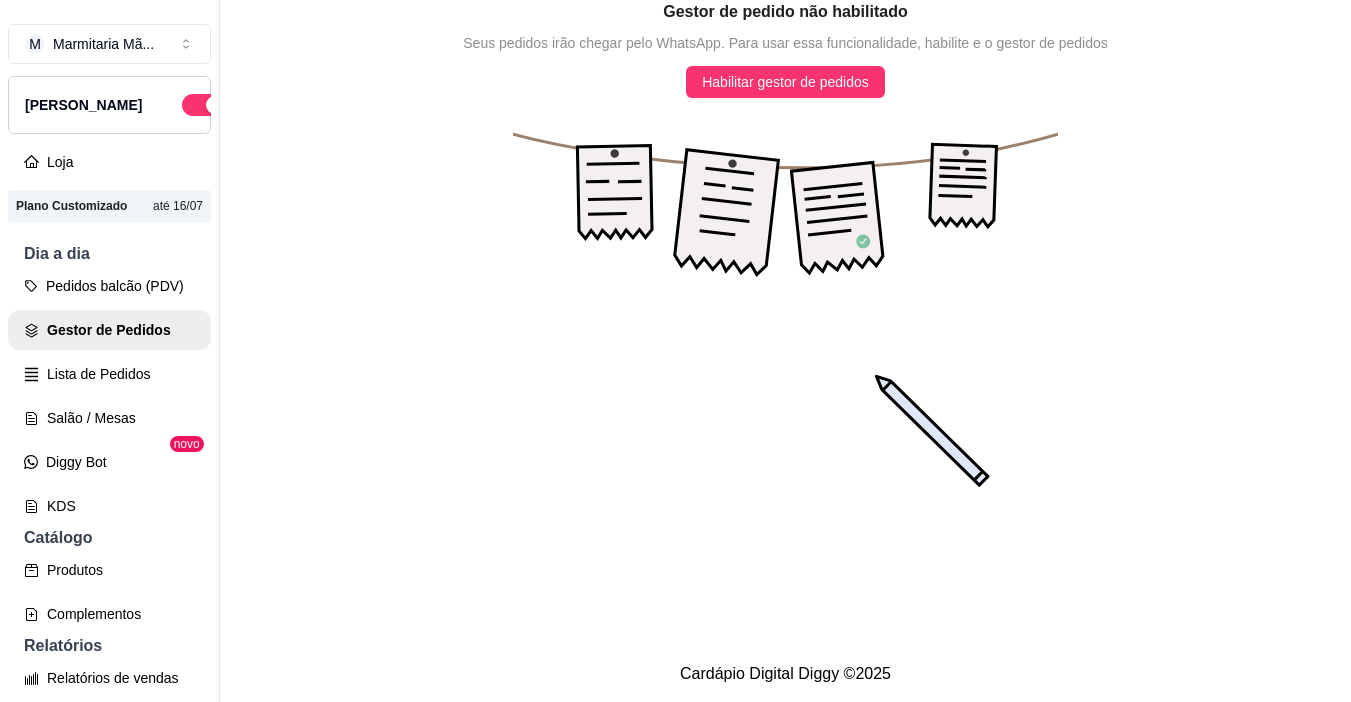 click 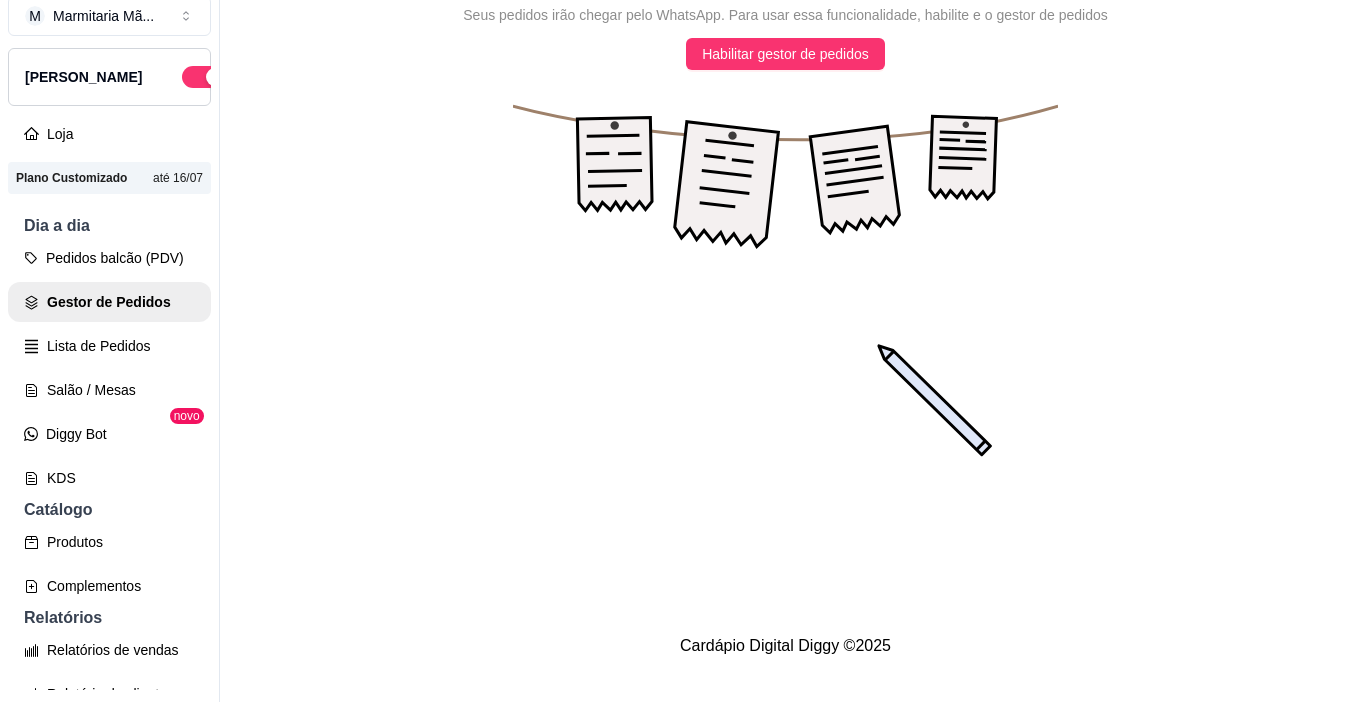 scroll, scrollTop: 0, scrollLeft: 0, axis: both 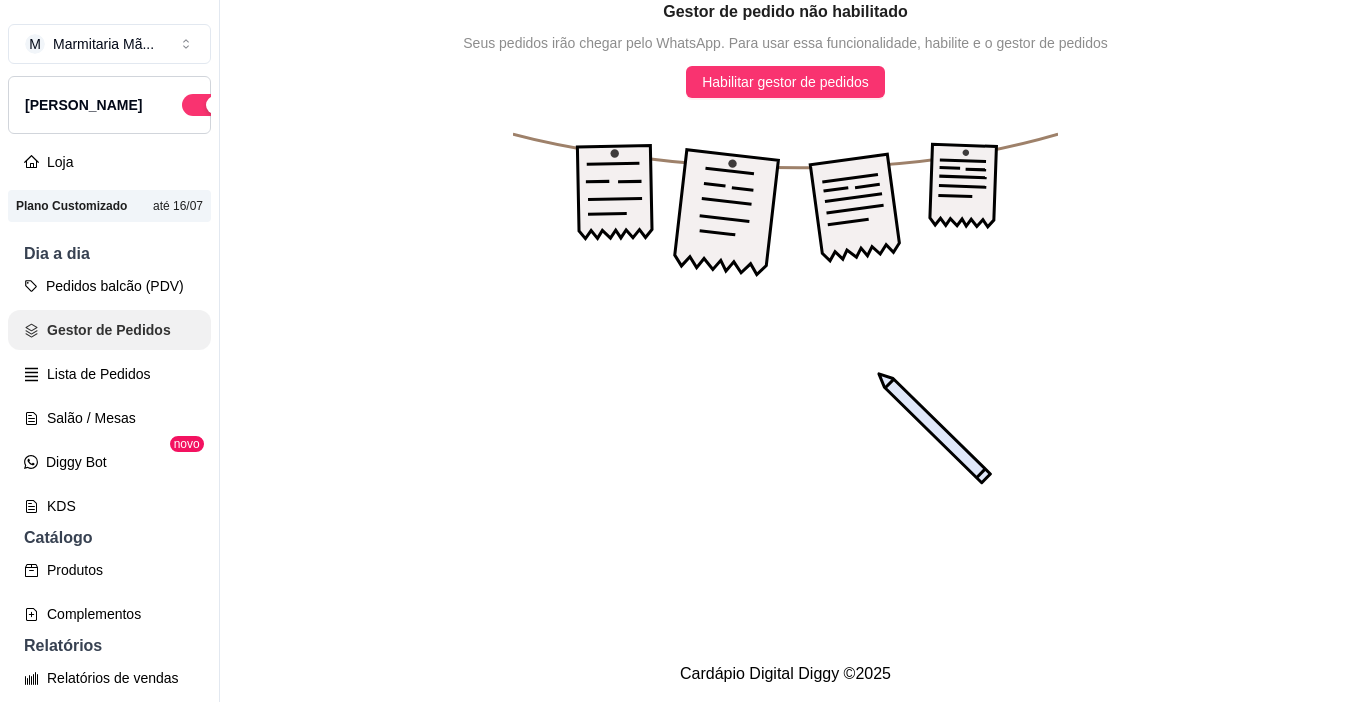 click on "Gestor de Pedidos" at bounding box center (109, 330) 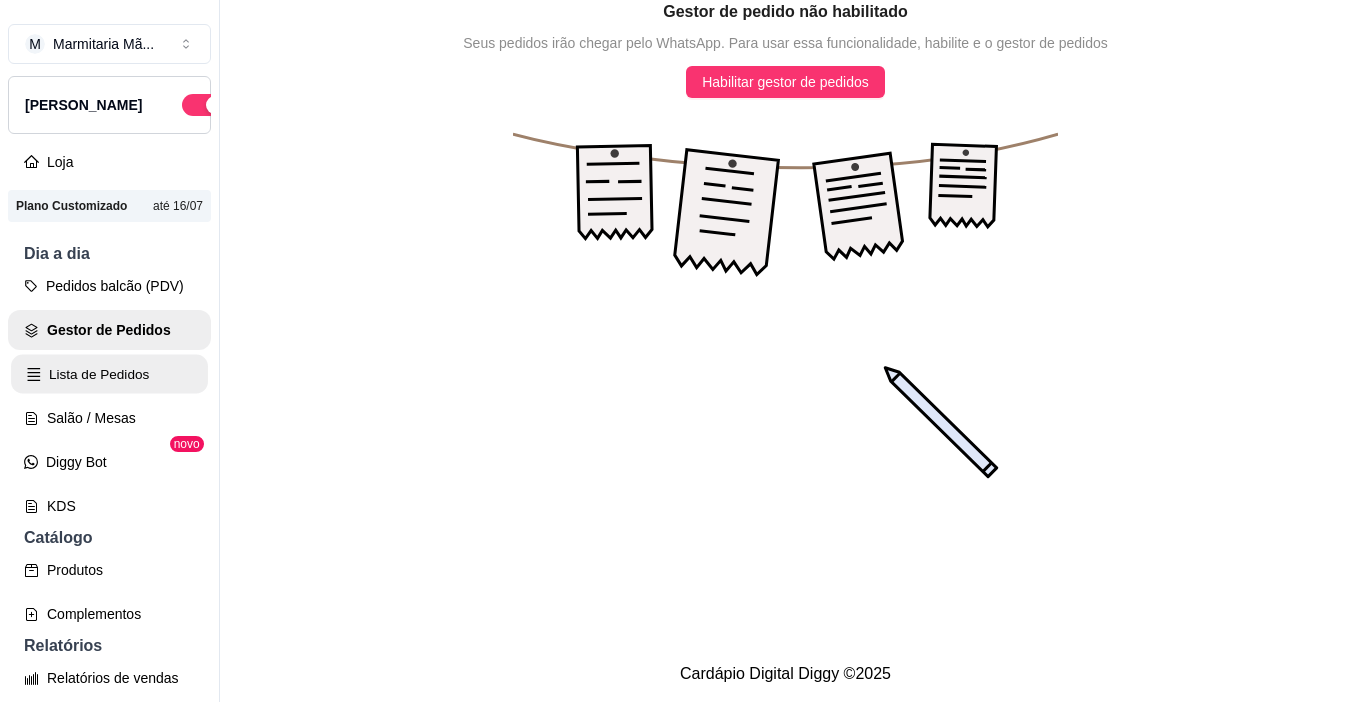 click on "Lista de Pedidos" at bounding box center (109, 374) 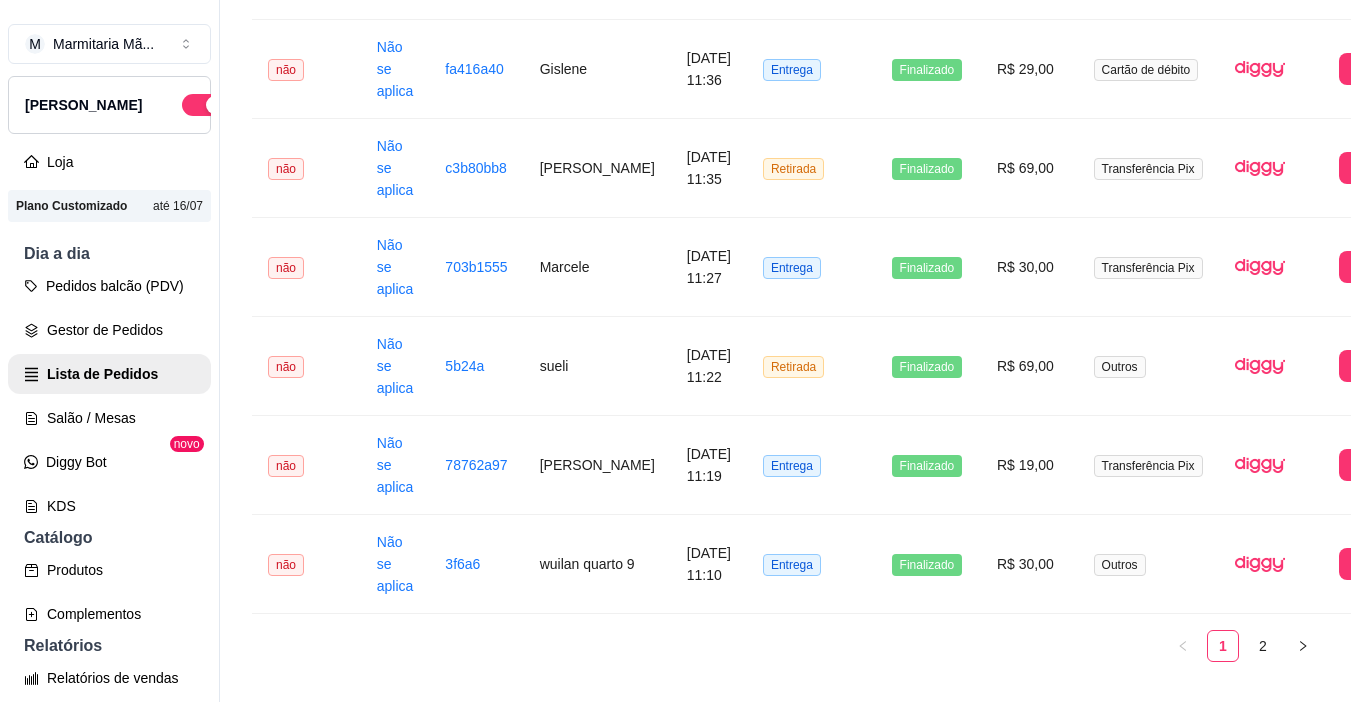 scroll, scrollTop: 2684, scrollLeft: 0, axis: vertical 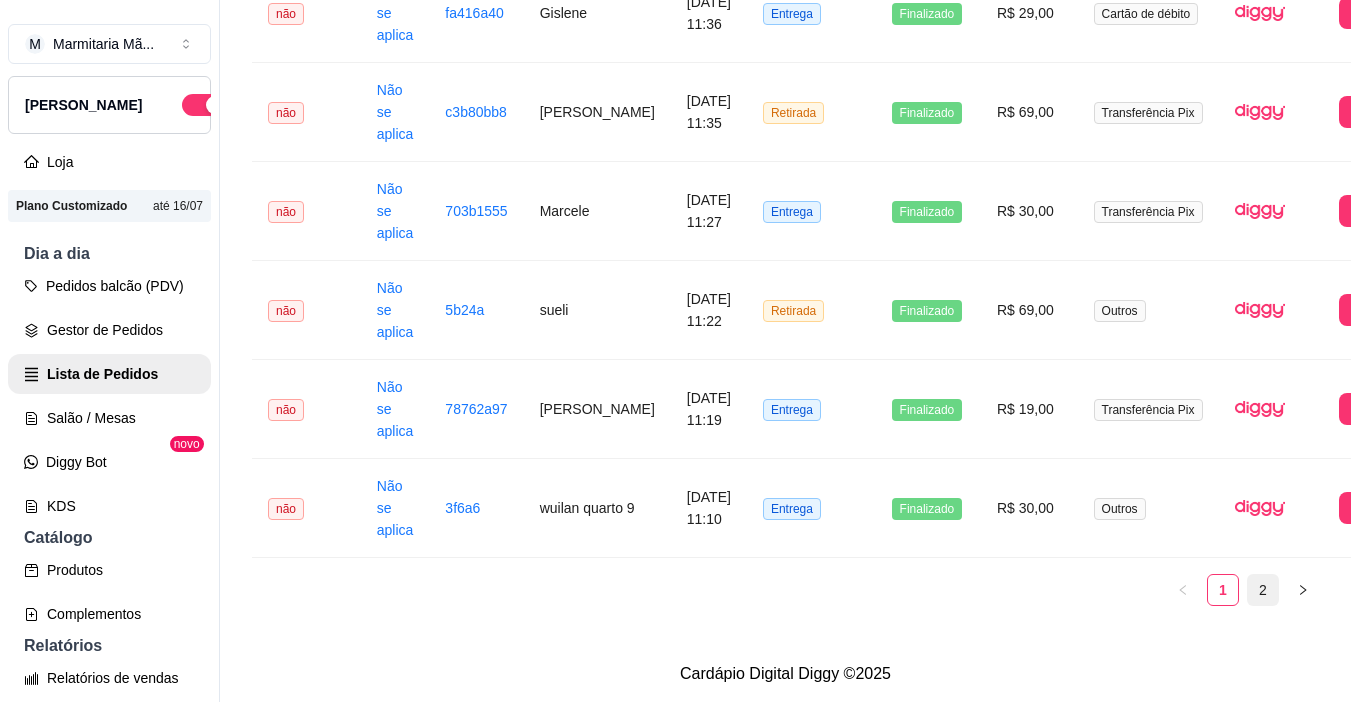 click on "2" at bounding box center (1263, 590) 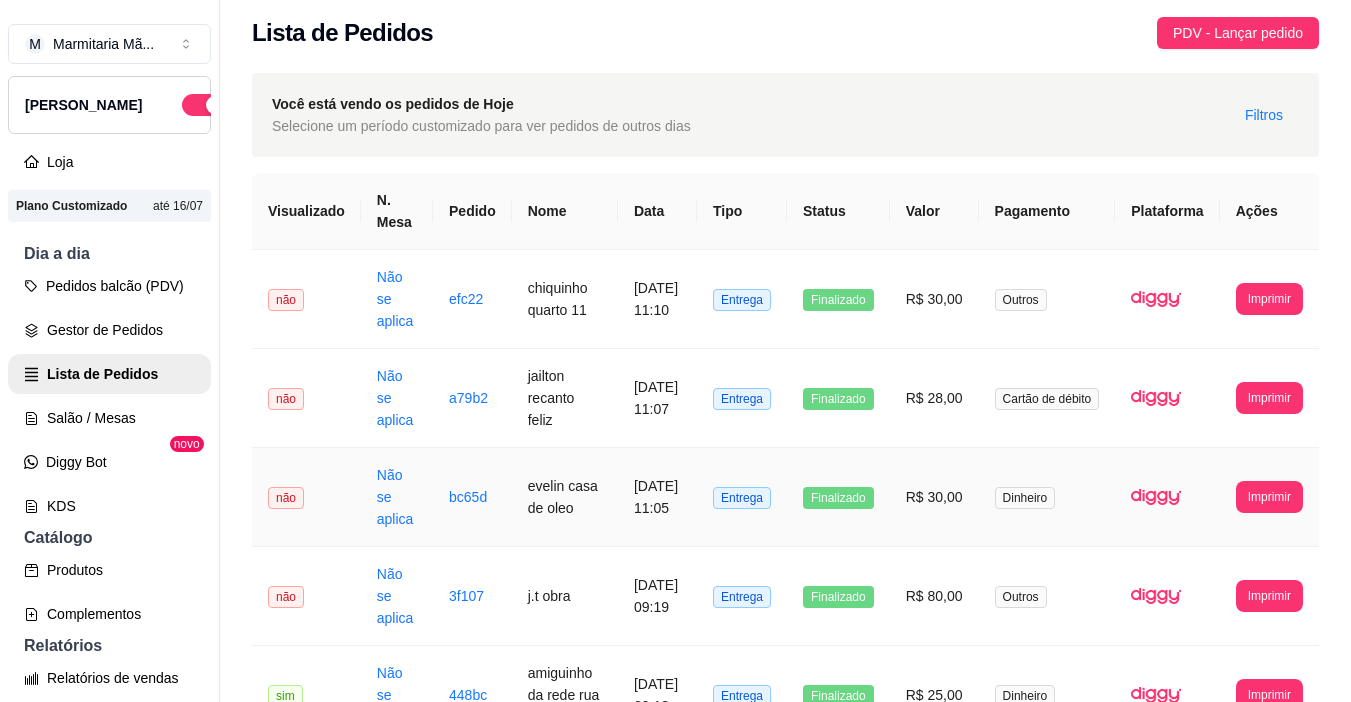 scroll, scrollTop: 0, scrollLeft: 0, axis: both 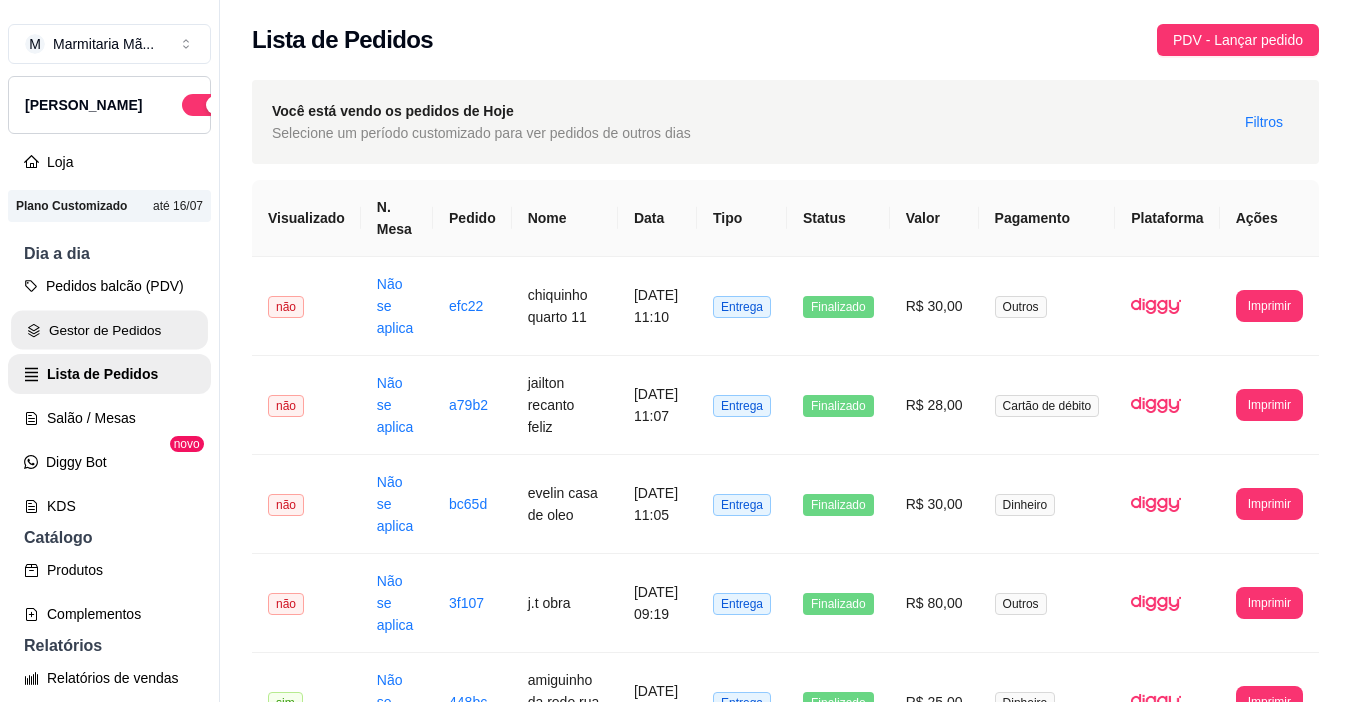 click on "Gestor de Pedidos" at bounding box center [109, 330] 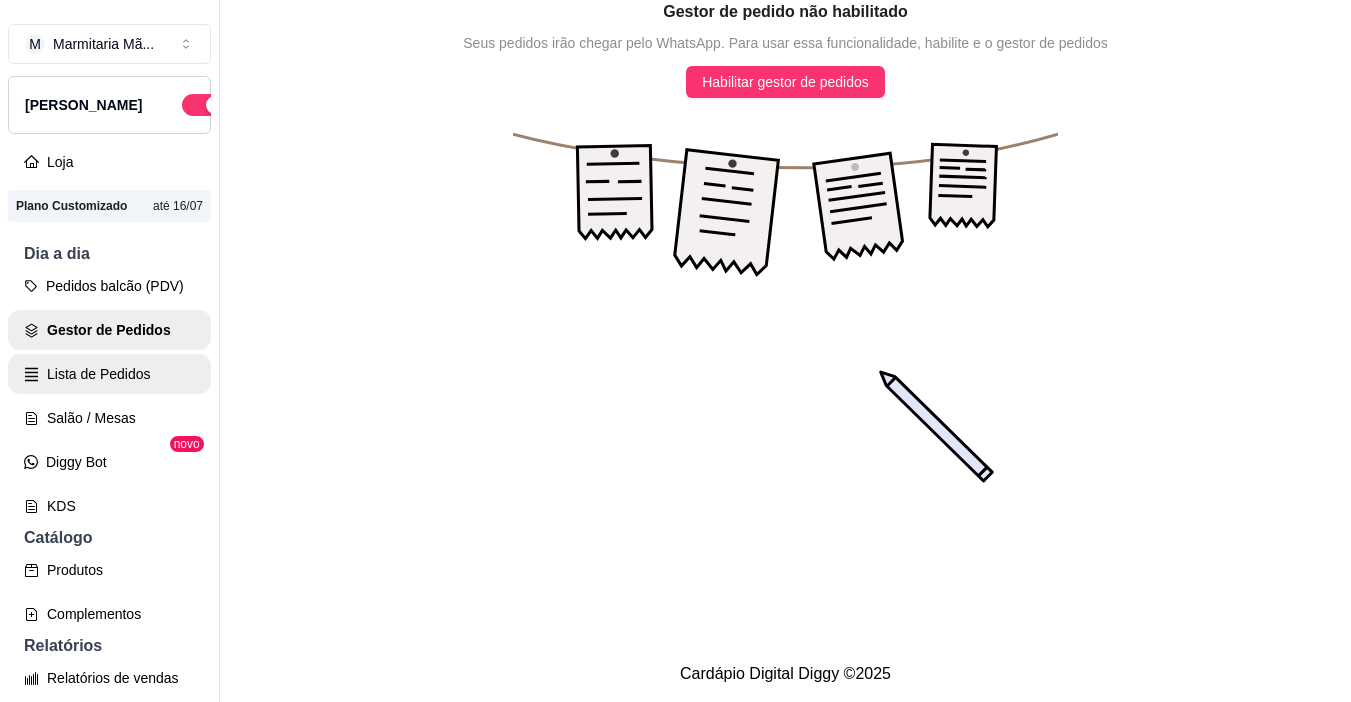 click on "Lista de Pedidos" at bounding box center [109, 374] 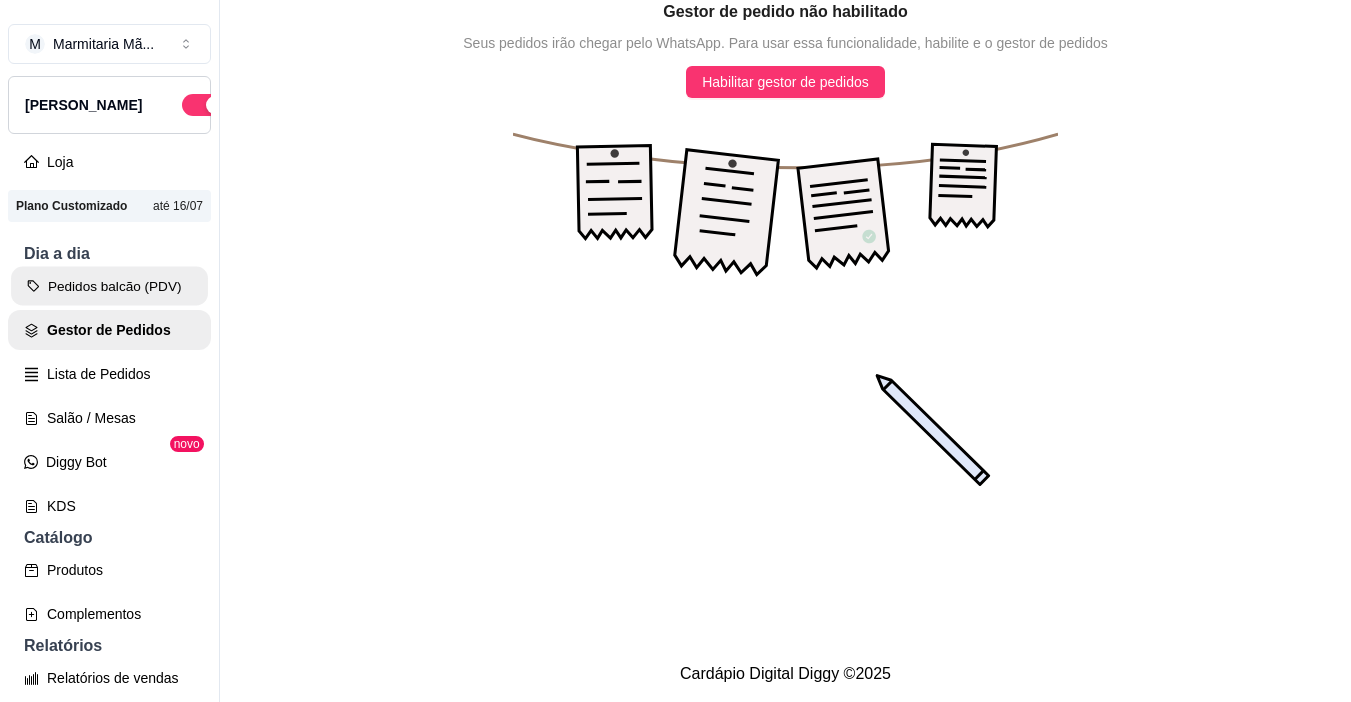 click on "Pedidos balcão (PDV)" at bounding box center [109, 286] 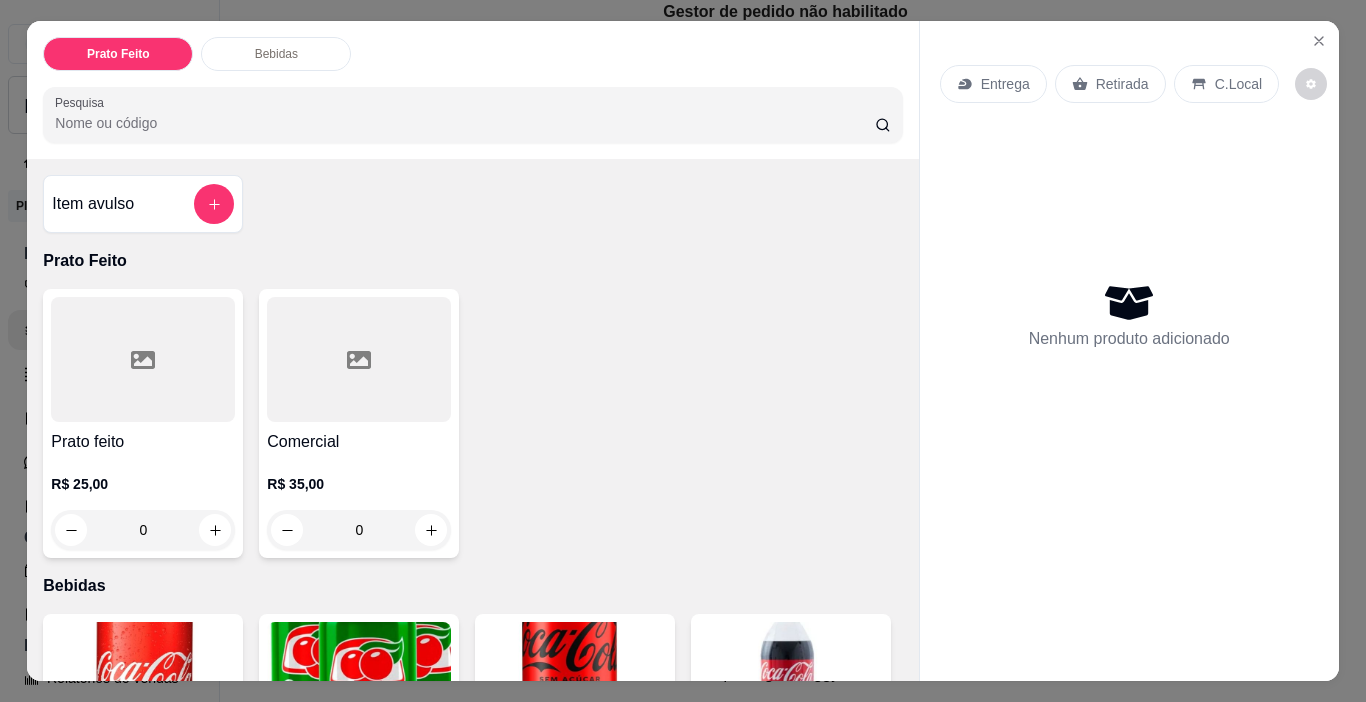 click at bounding box center [1319, 41] 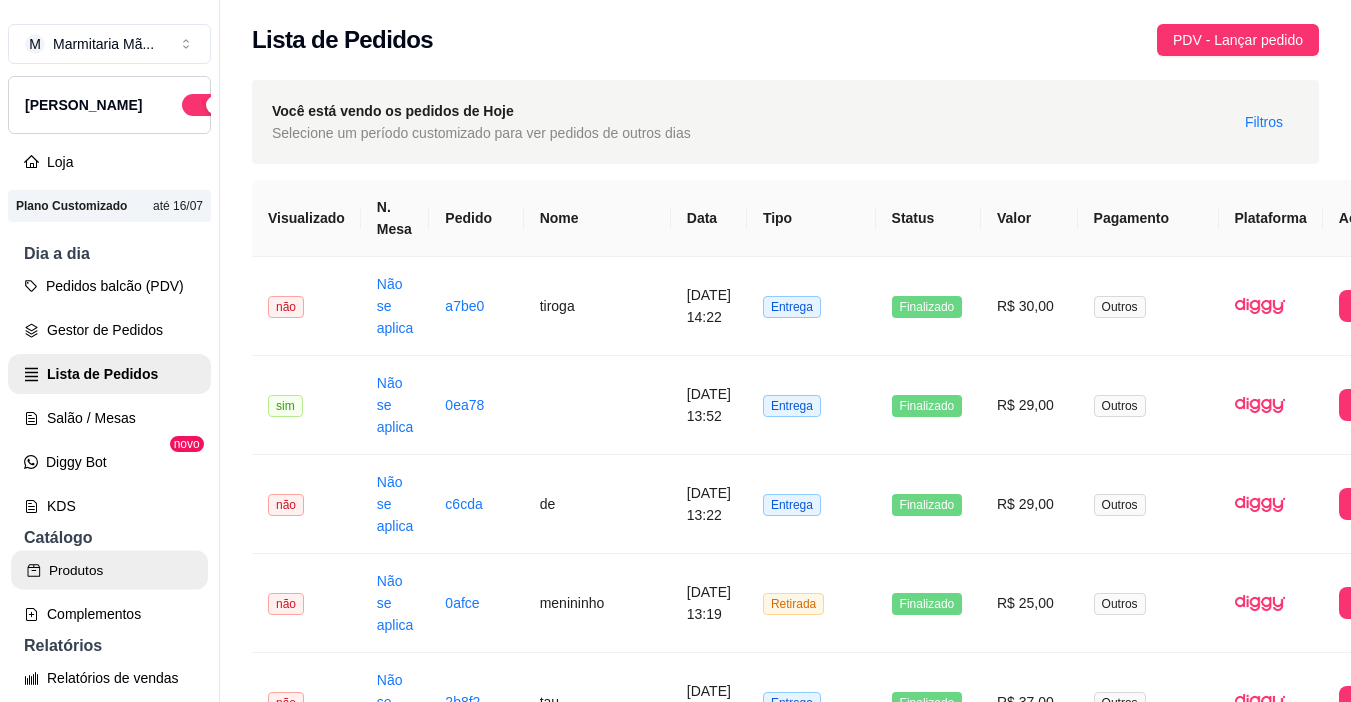 click on "Produtos" at bounding box center (109, 570) 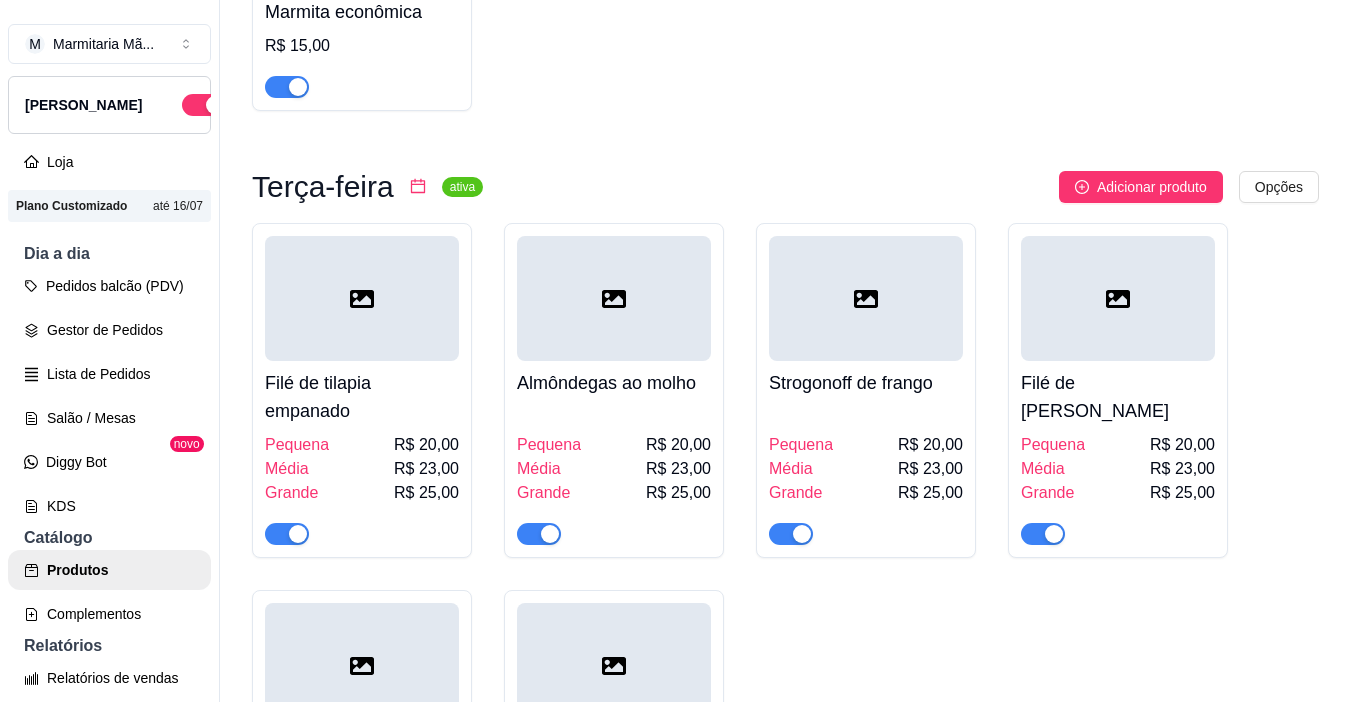scroll, scrollTop: 800, scrollLeft: 0, axis: vertical 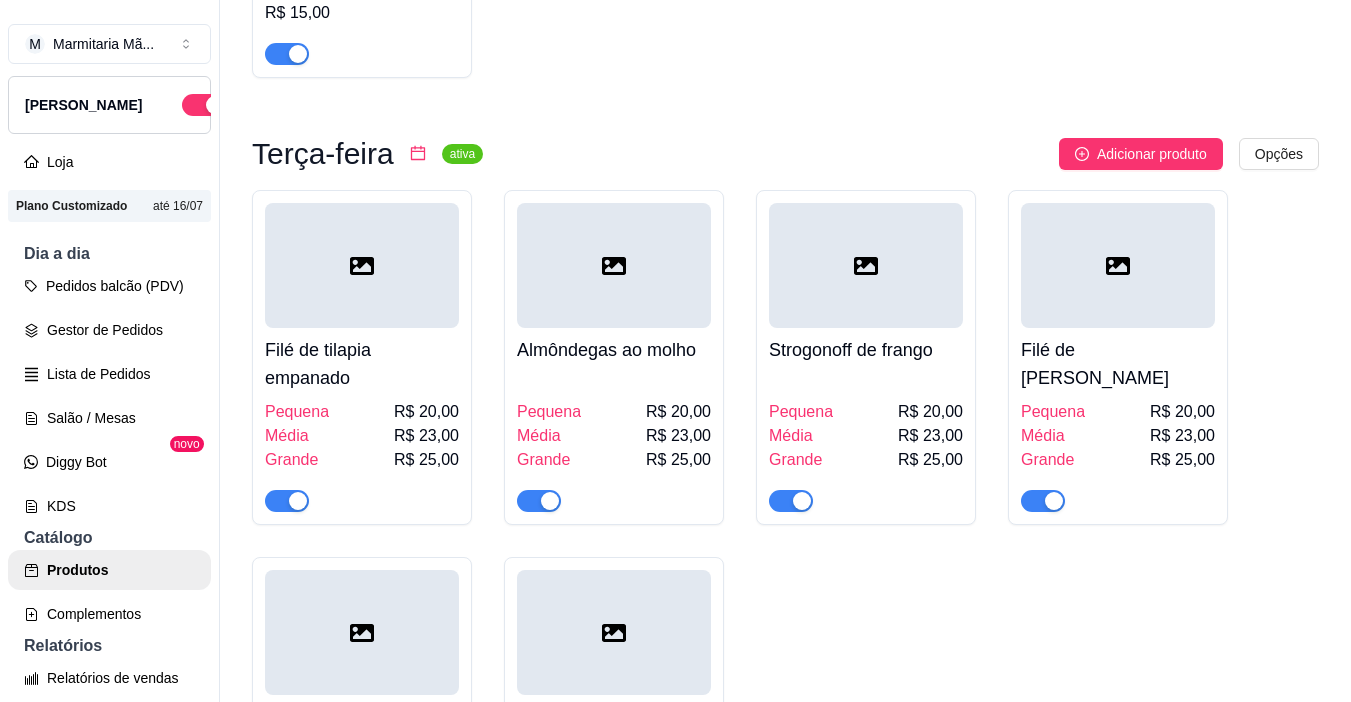click at bounding box center [362, 265] 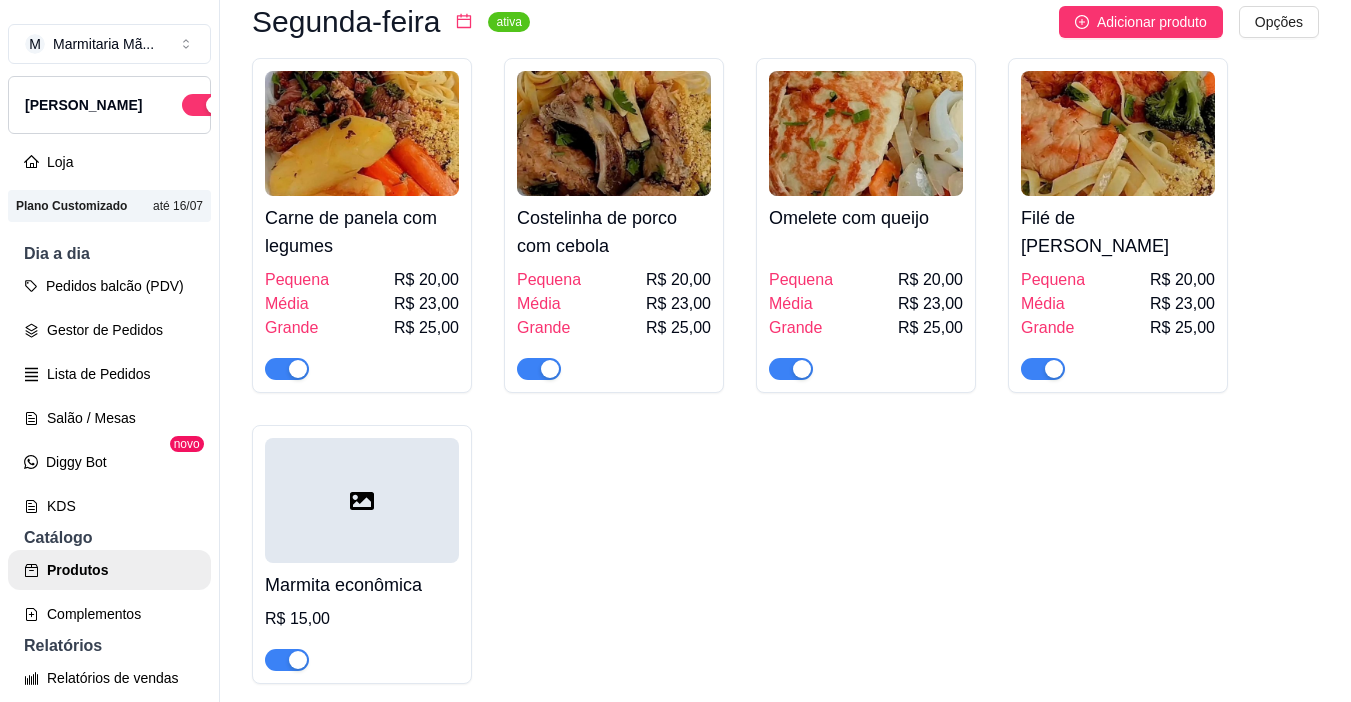 scroll, scrollTop: 0, scrollLeft: 0, axis: both 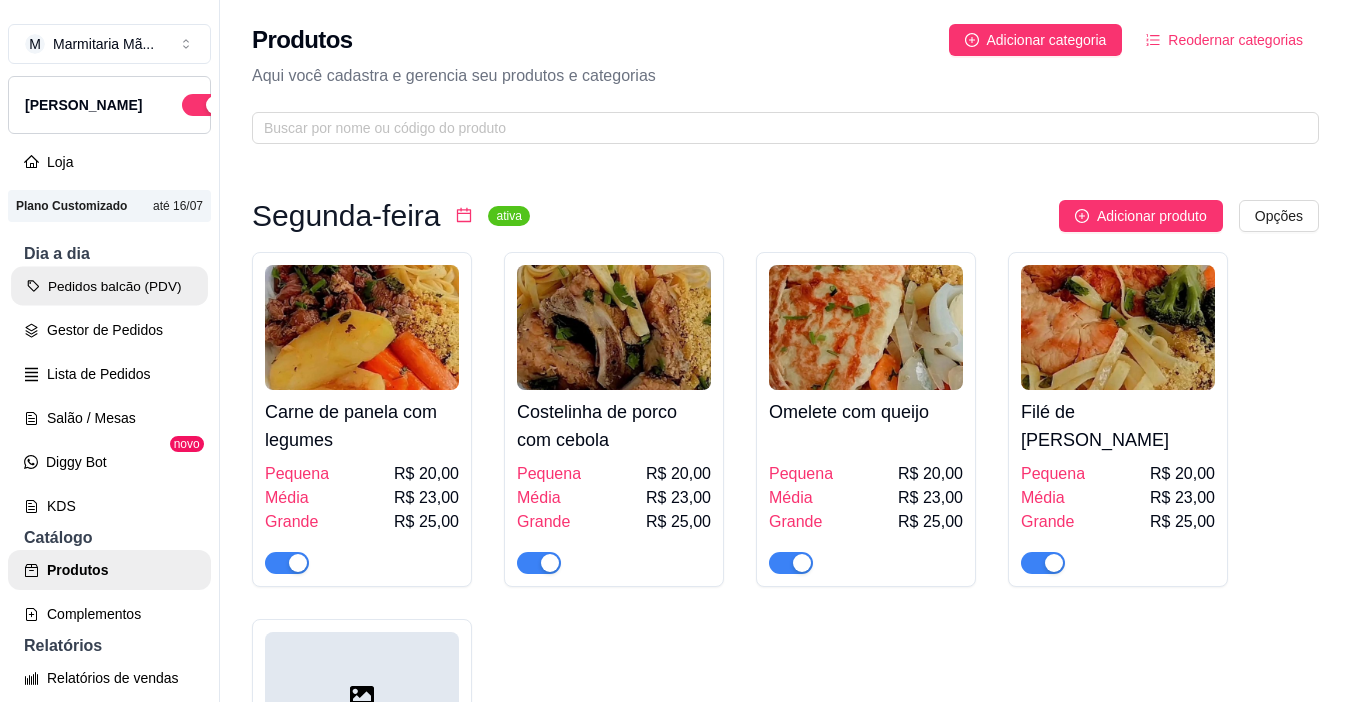 click on "Pedidos balcão (PDV)" at bounding box center (109, 286) 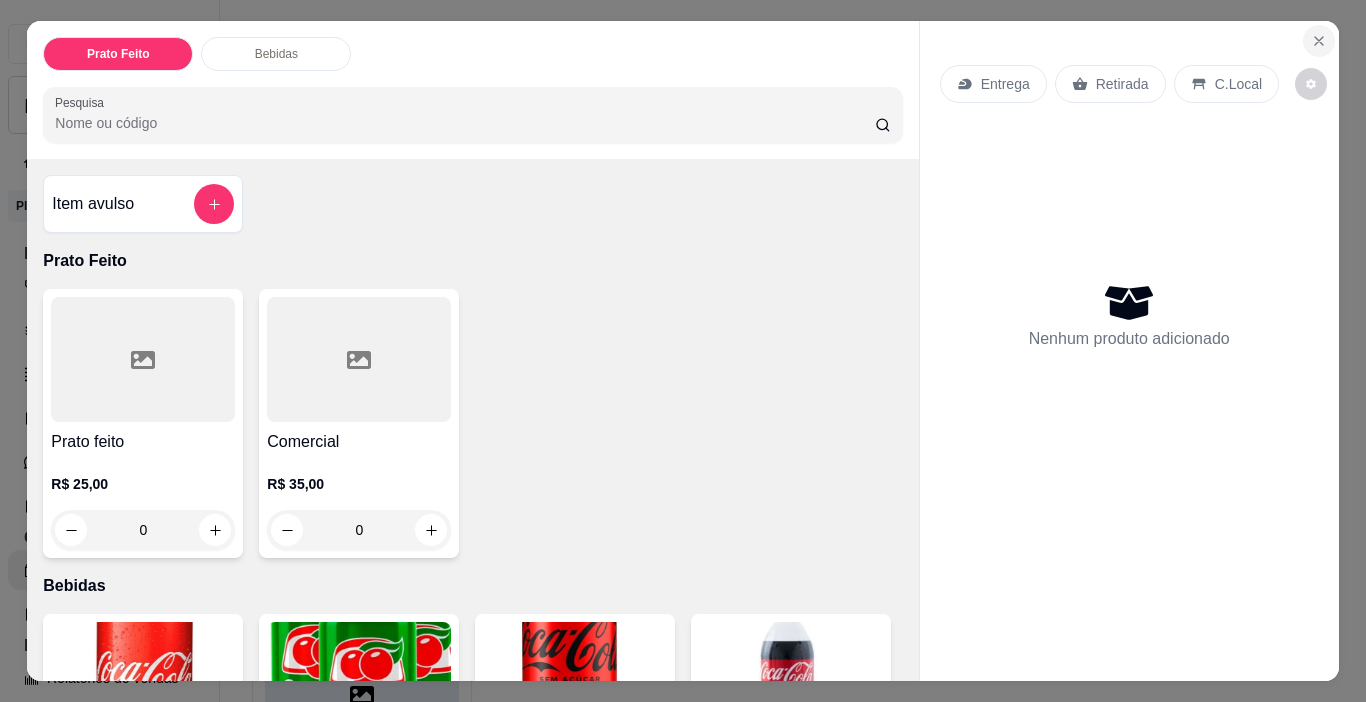 click 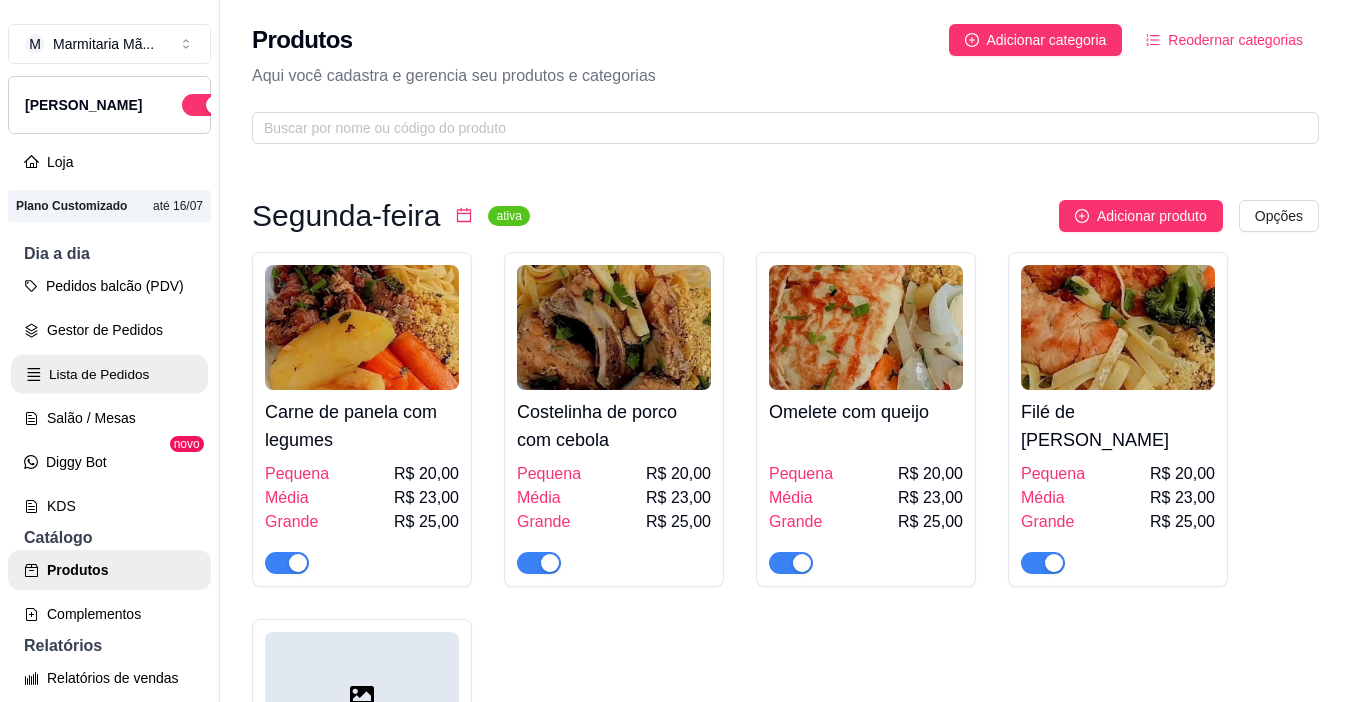 click on "Lista de Pedidos" at bounding box center [109, 374] 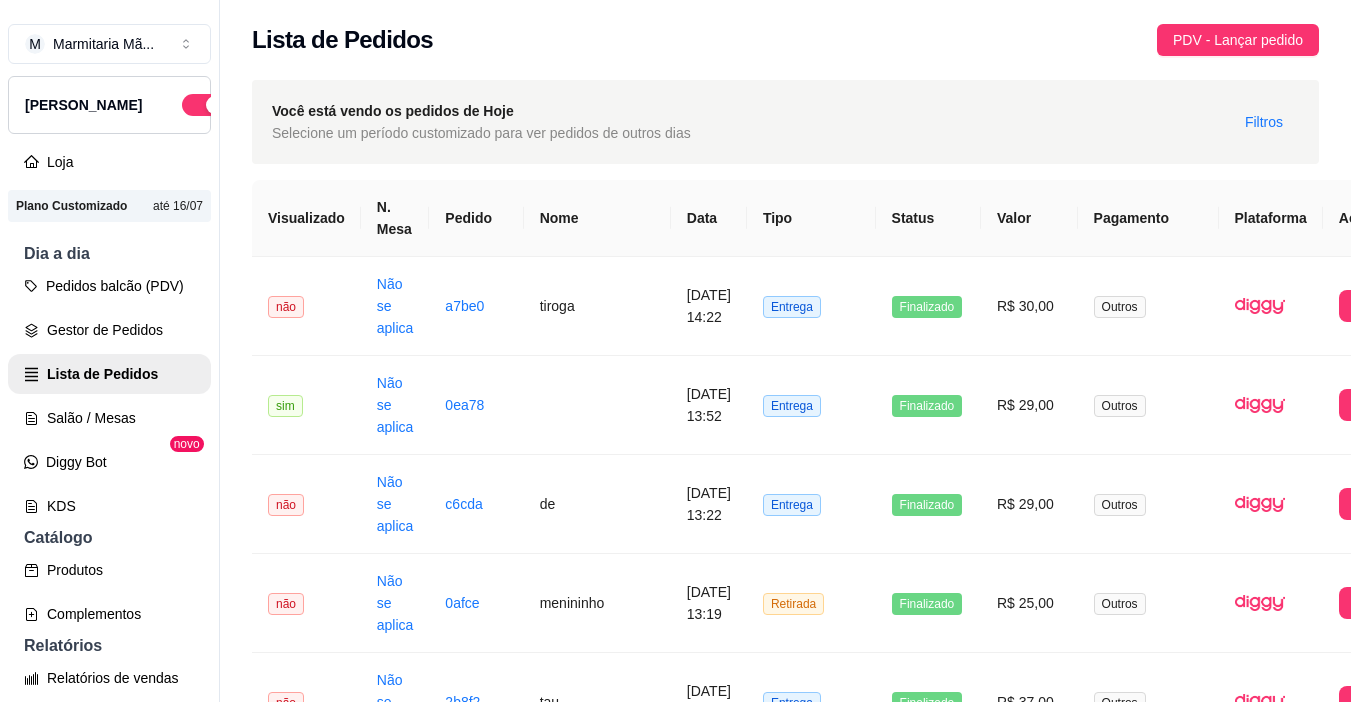 drag, startPoint x: 500, startPoint y: 108, endPoint x: 669, endPoint y: 73, distance: 172.58621 